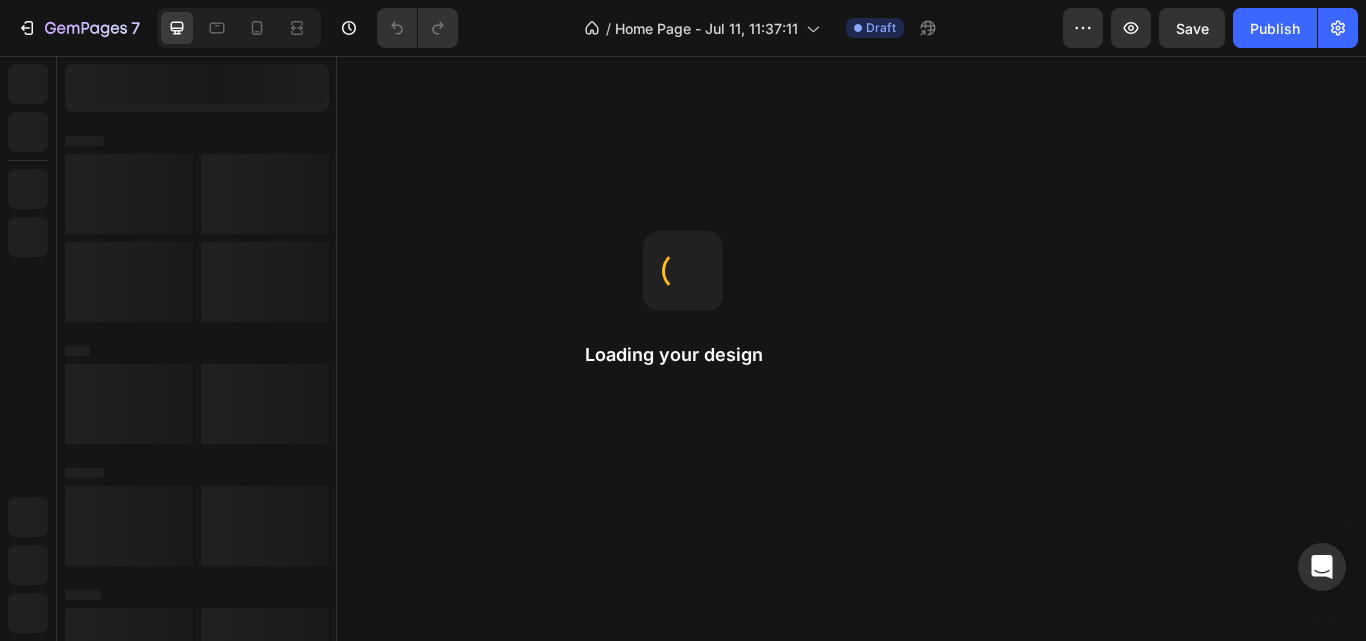 scroll, scrollTop: 0, scrollLeft: 0, axis: both 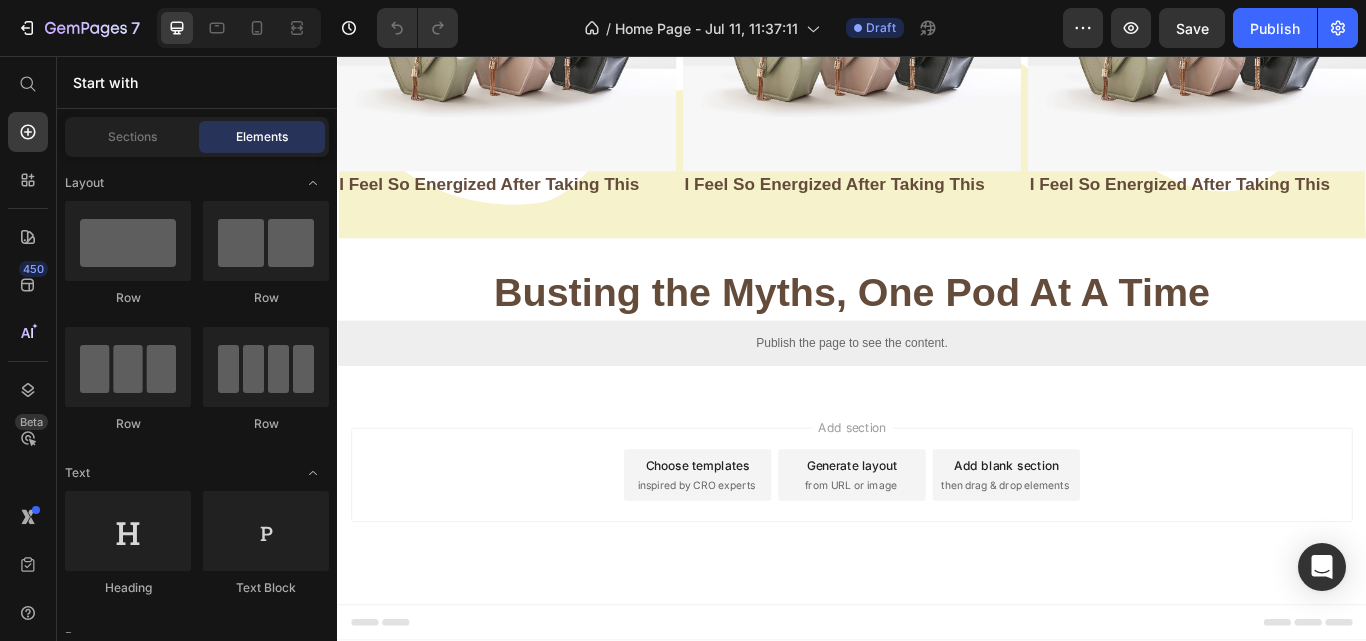 click on "Add section" at bounding box center [937, 489] 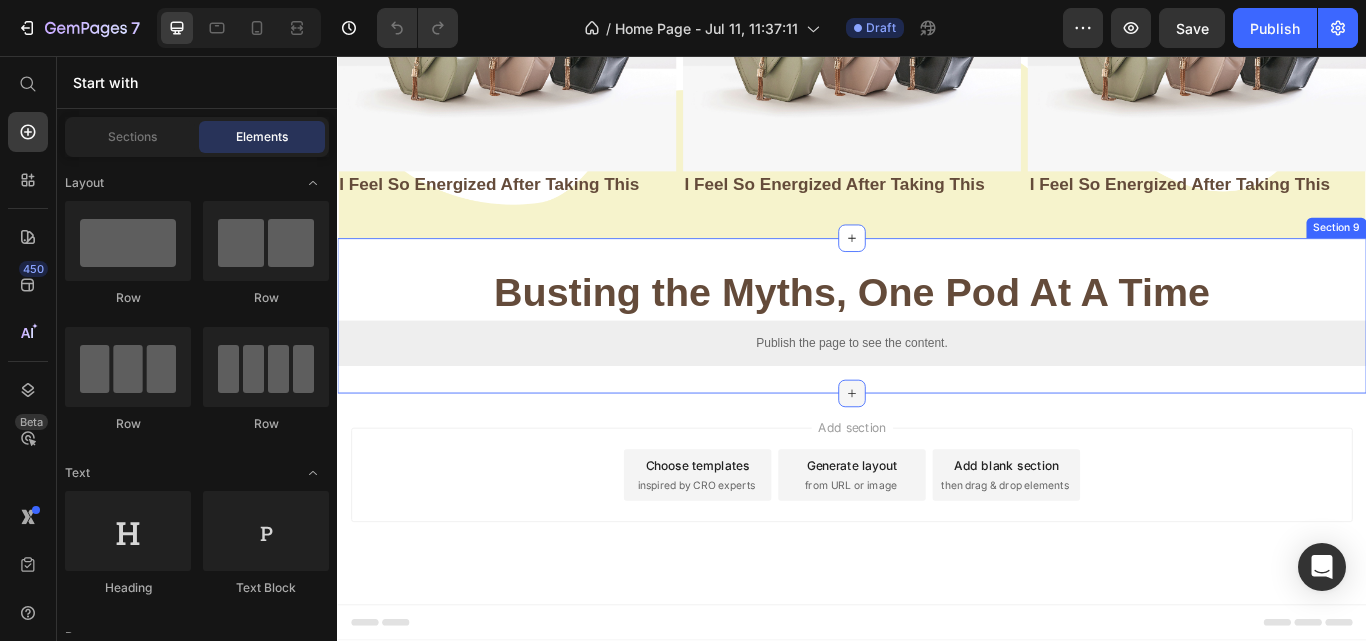 click 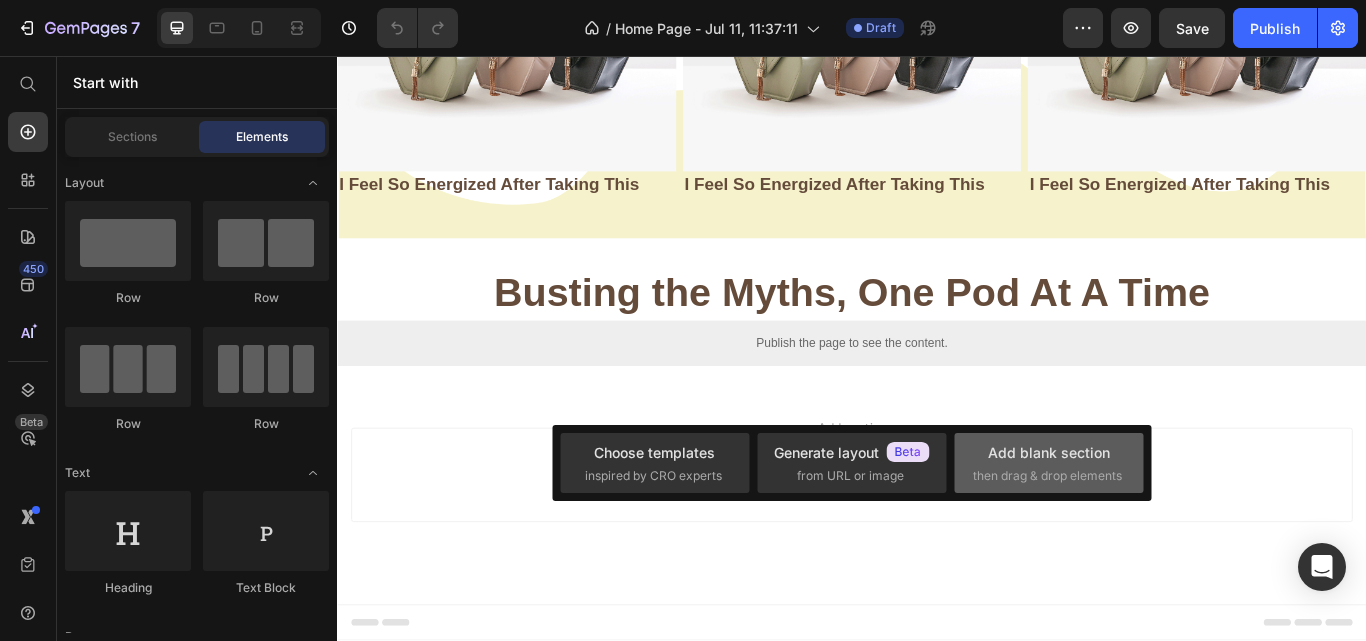 click on "Add blank section" at bounding box center (1049, 452) 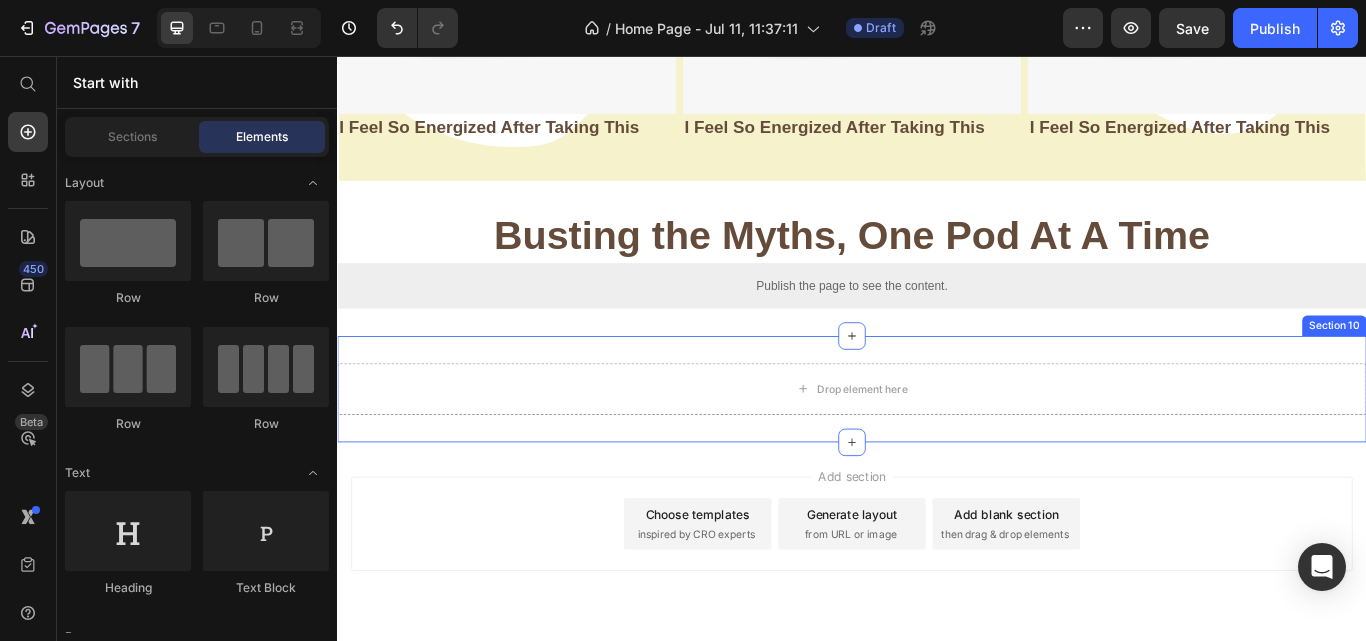 click on "Section 10" at bounding box center [1499, 371] 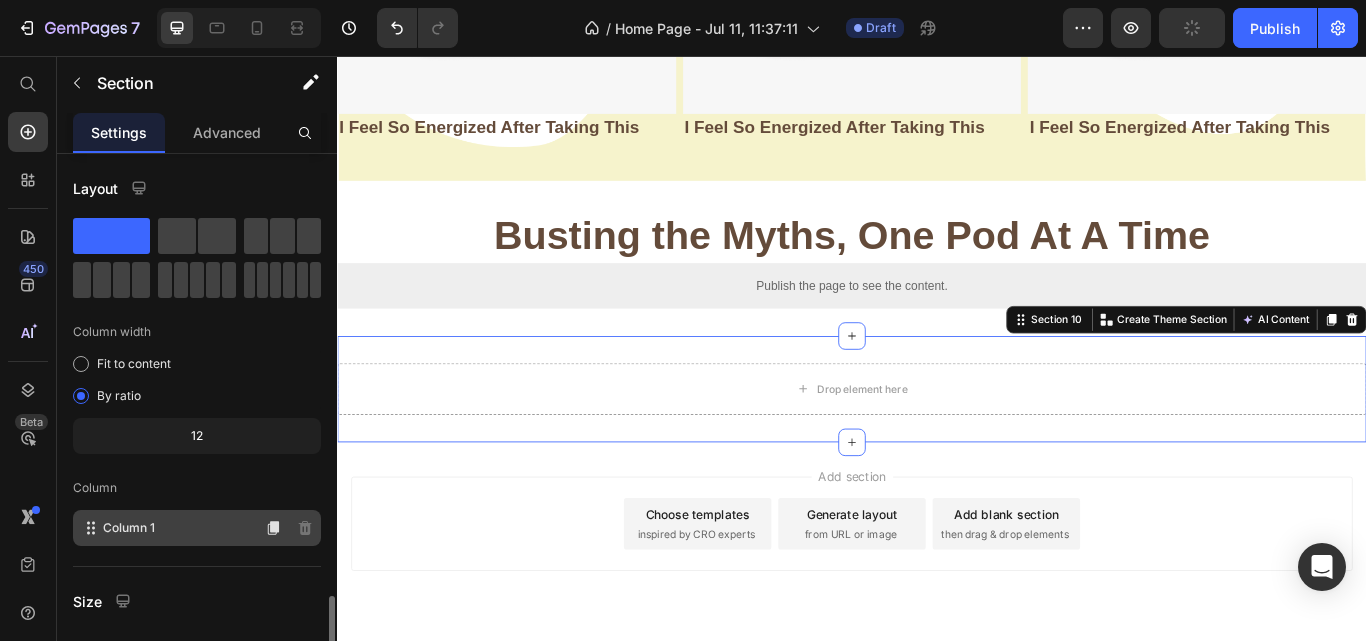 scroll, scrollTop: 264, scrollLeft: 0, axis: vertical 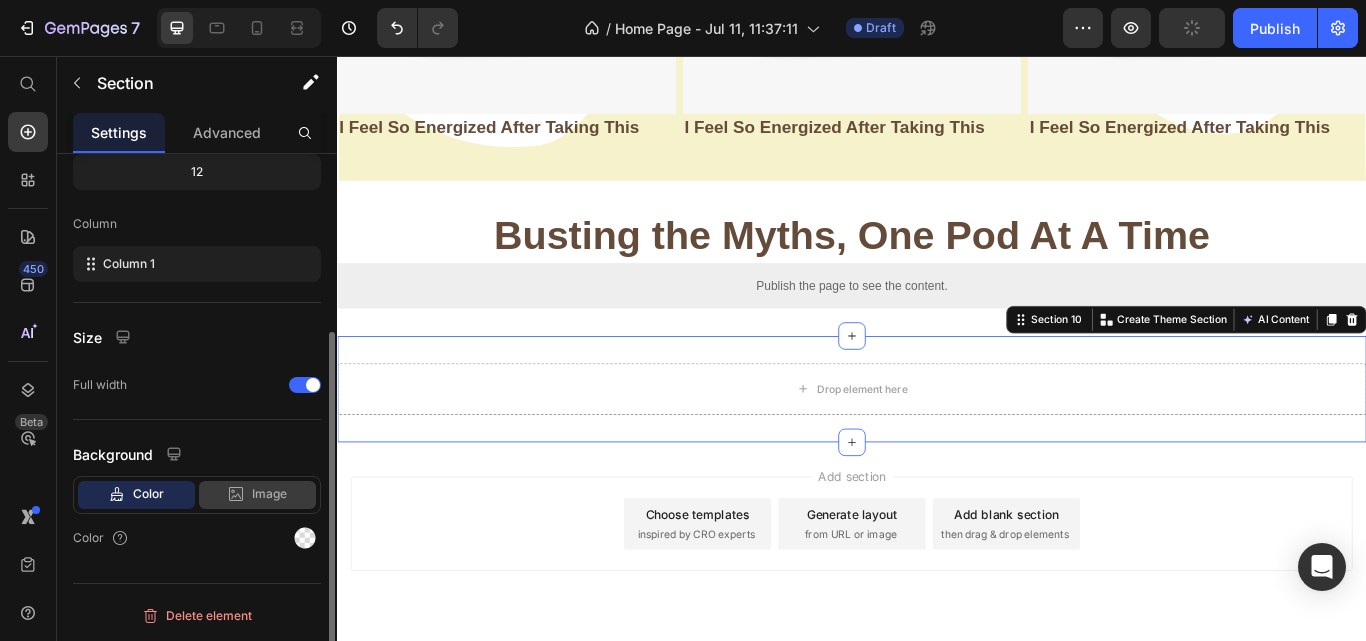 click on "Image" at bounding box center [269, 494] 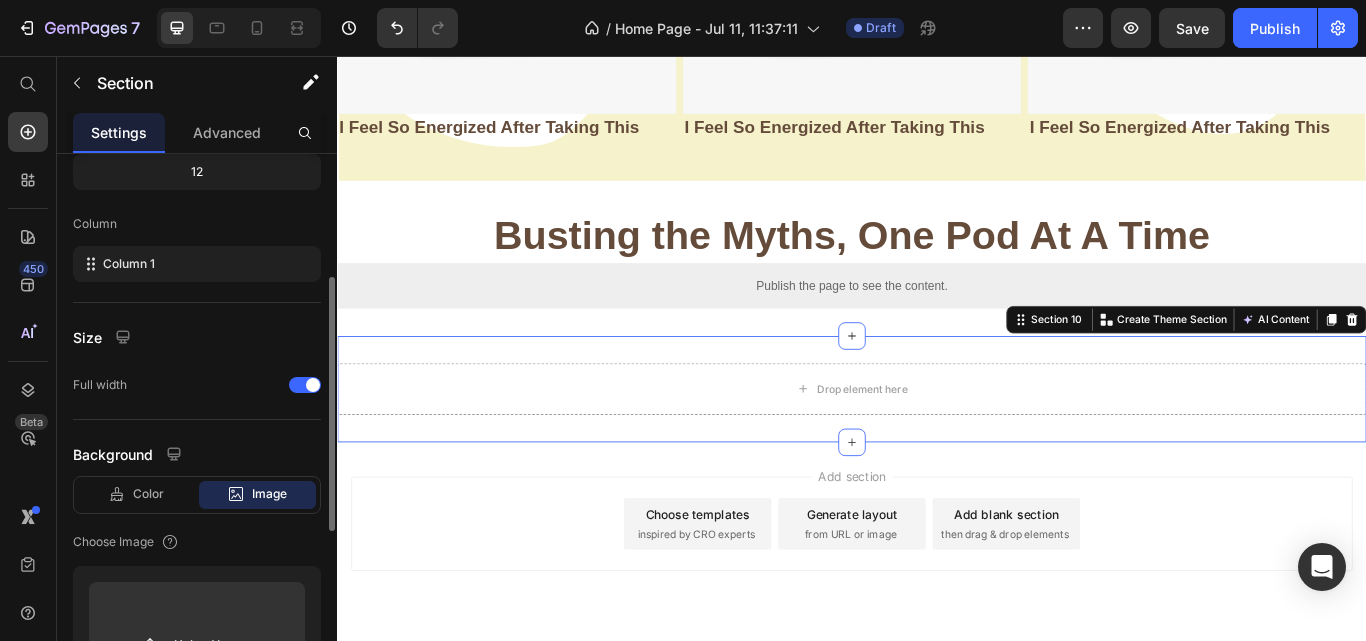 scroll, scrollTop: 564, scrollLeft: 0, axis: vertical 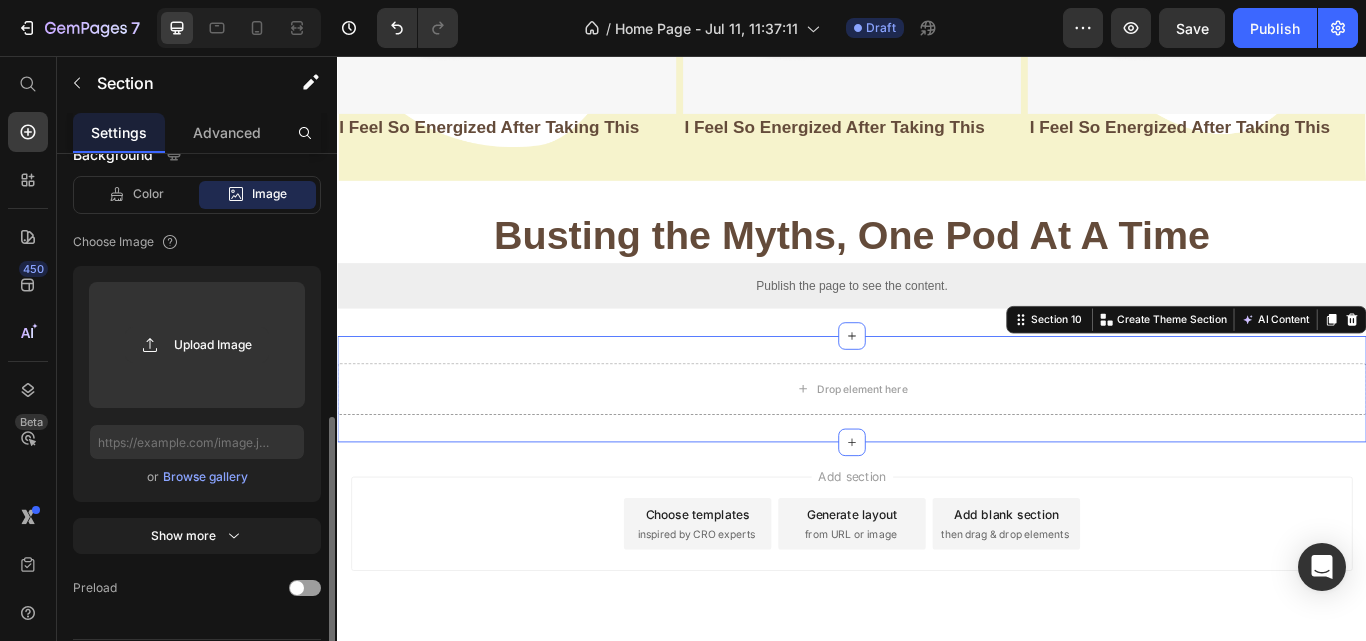 click on "Browse gallery" at bounding box center (205, 477) 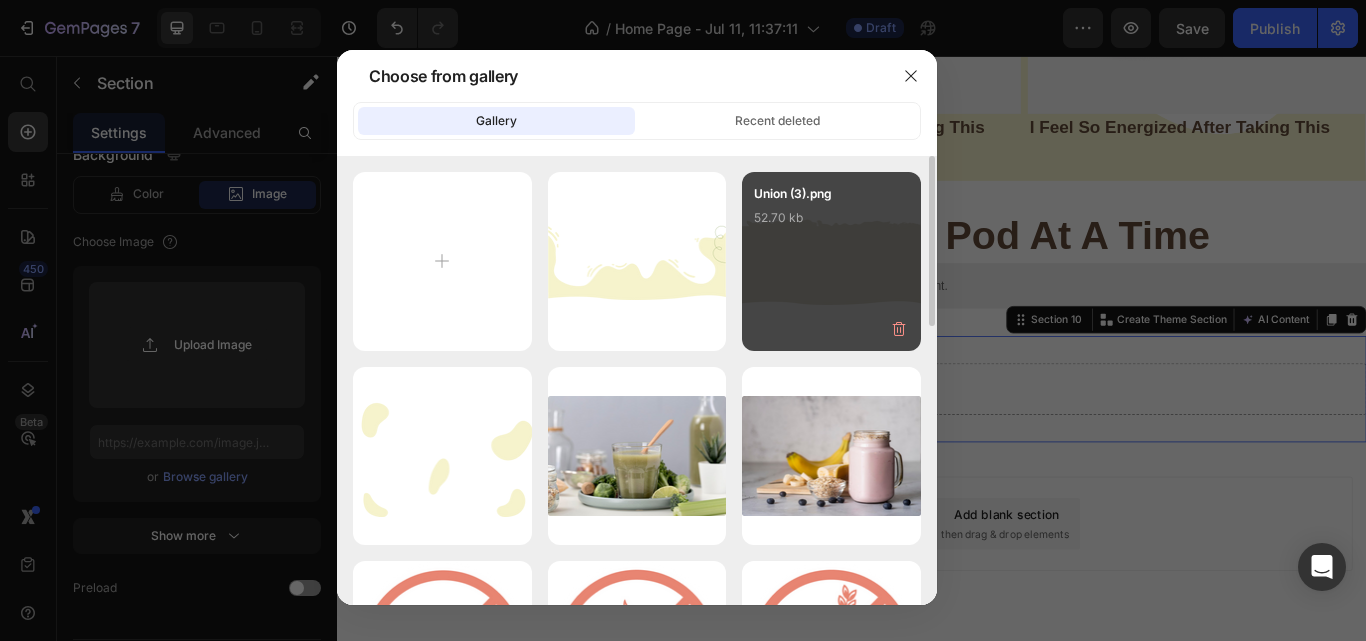 click on "Union (3).png 52.70 kb" at bounding box center [831, 224] 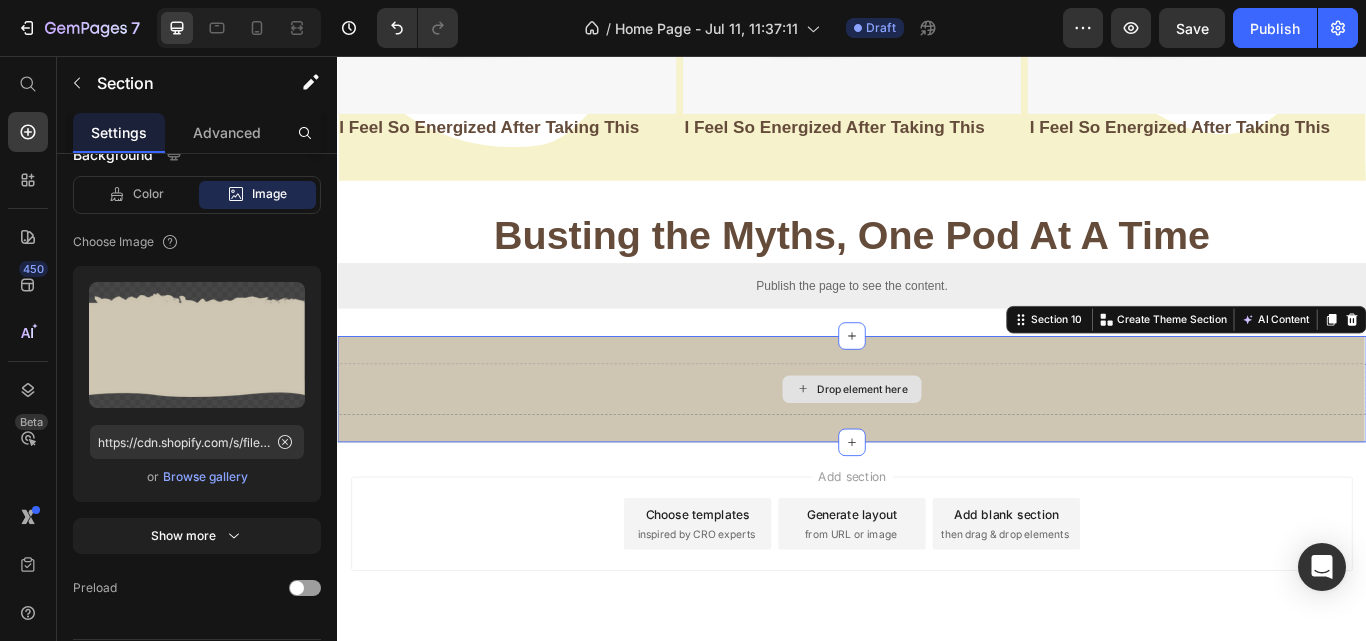 click on "Drop element here" at bounding box center [949, 445] 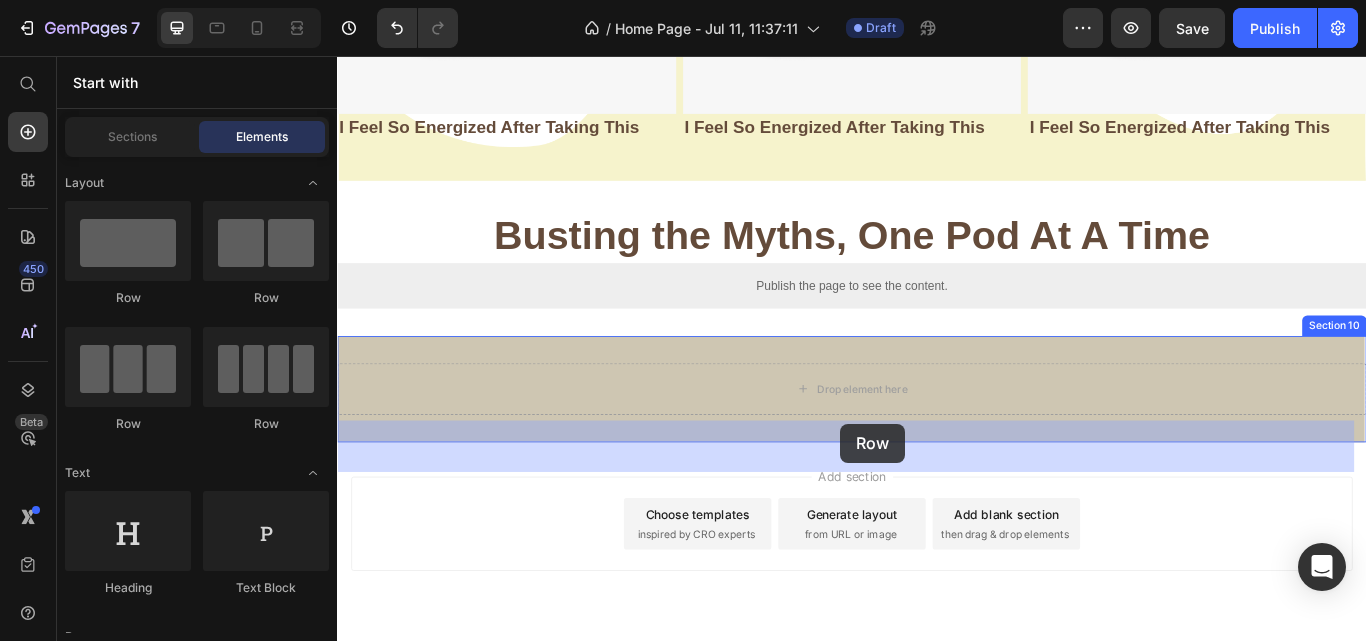 drag, startPoint x: 450, startPoint y: 302, endPoint x: 924, endPoint y: 485, distance: 508.0994 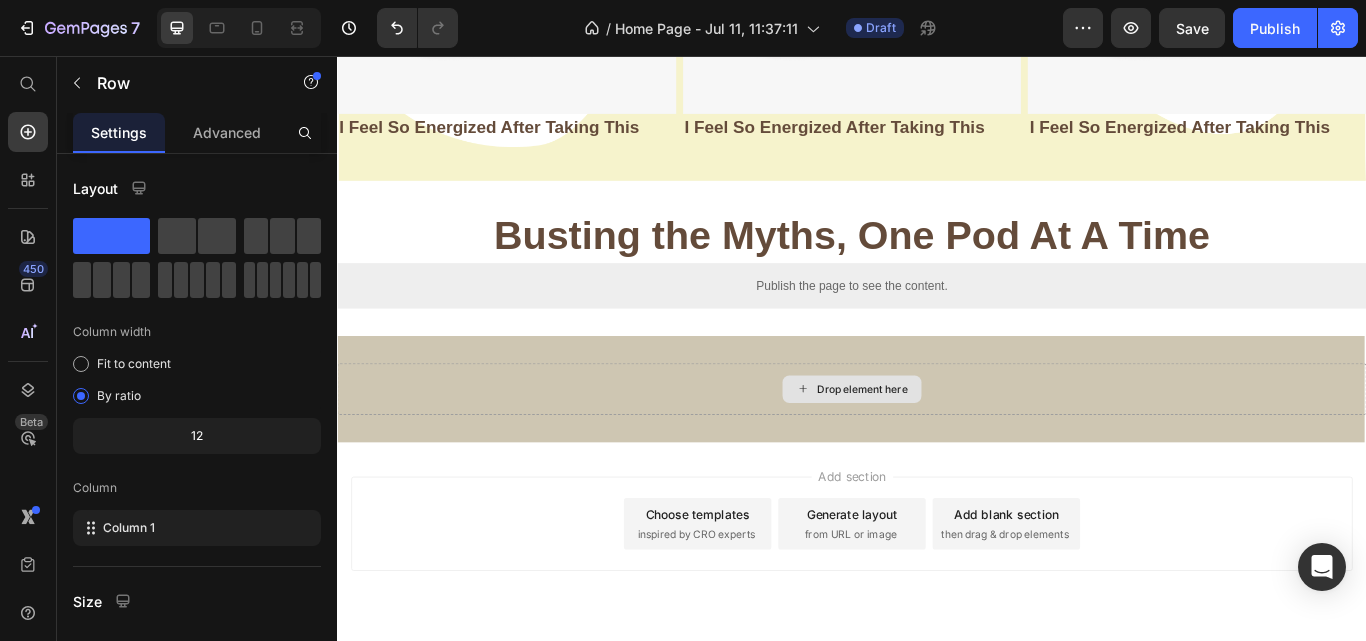 click on "Drop element here" at bounding box center [937, 445] 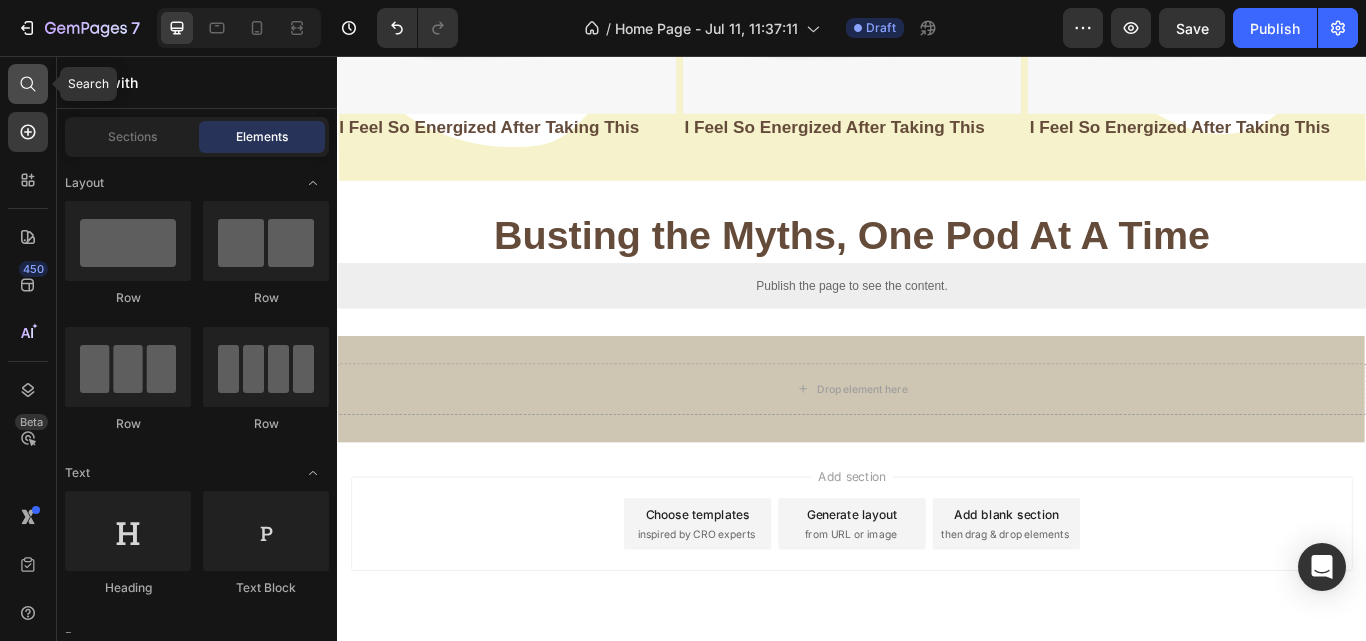 click 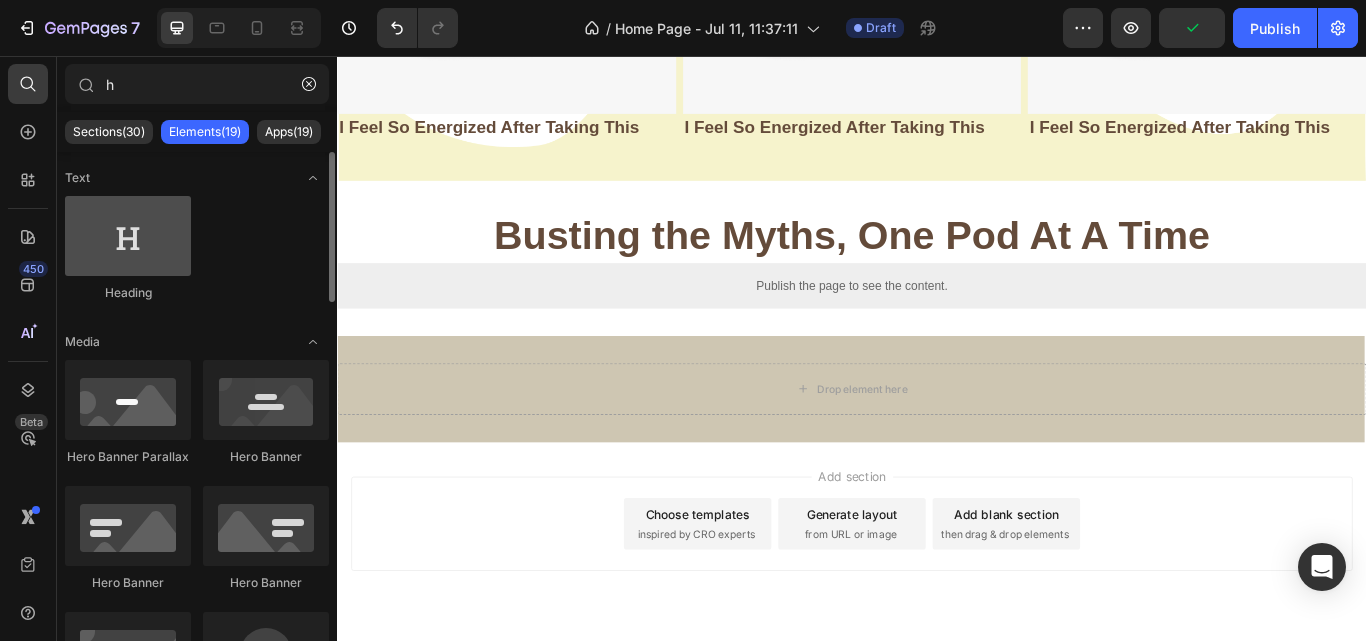 type on "h" 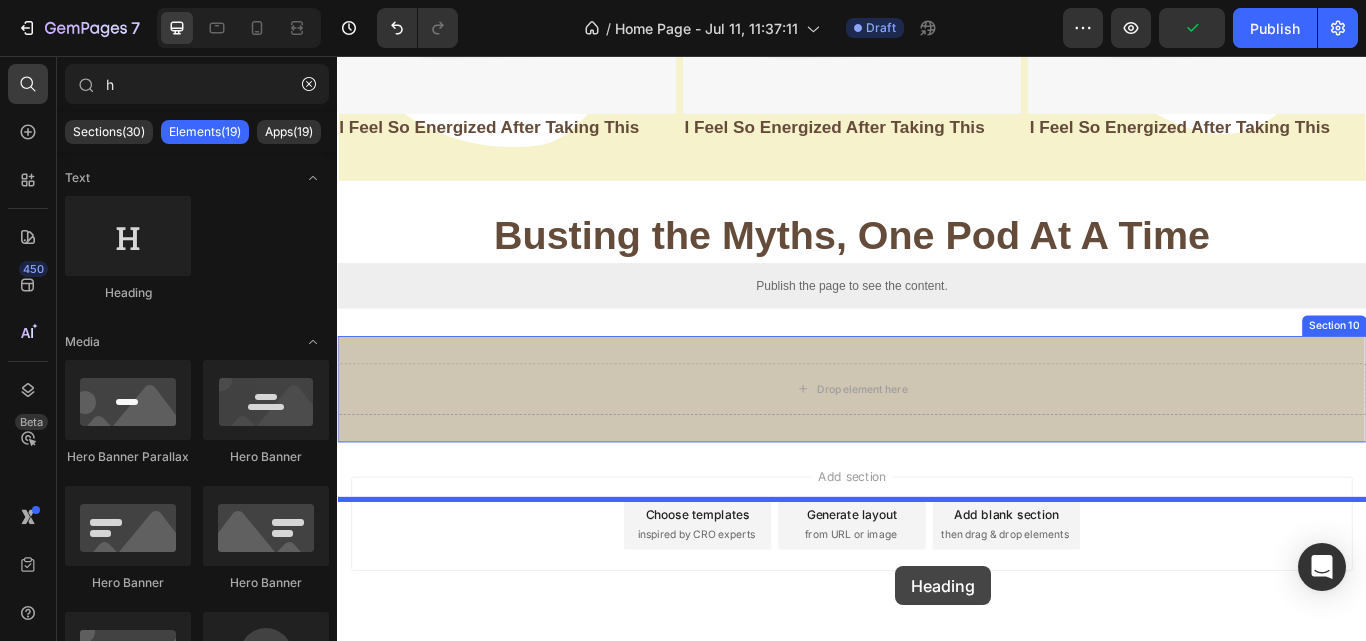 scroll, scrollTop: 2754, scrollLeft: 0, axis: vertical 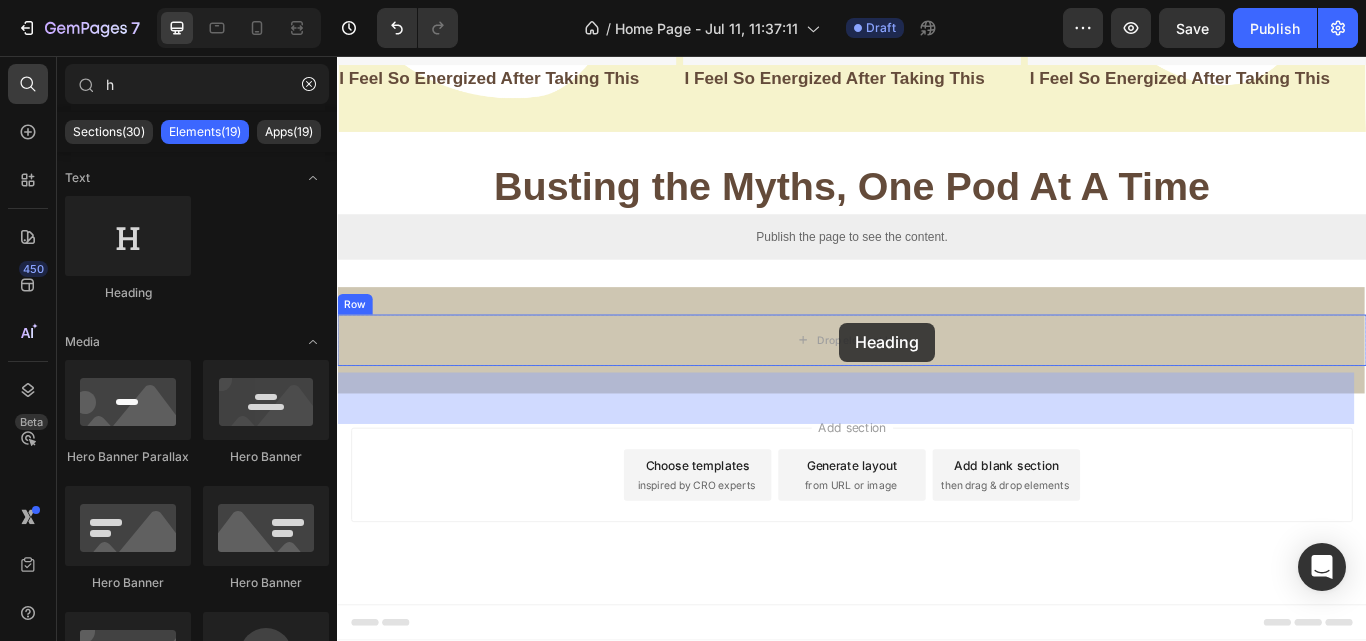 drag, startPoint x: 458, startPoint y: 304, endPoint x: 923, endPoint y: 367, distance: 469.24832 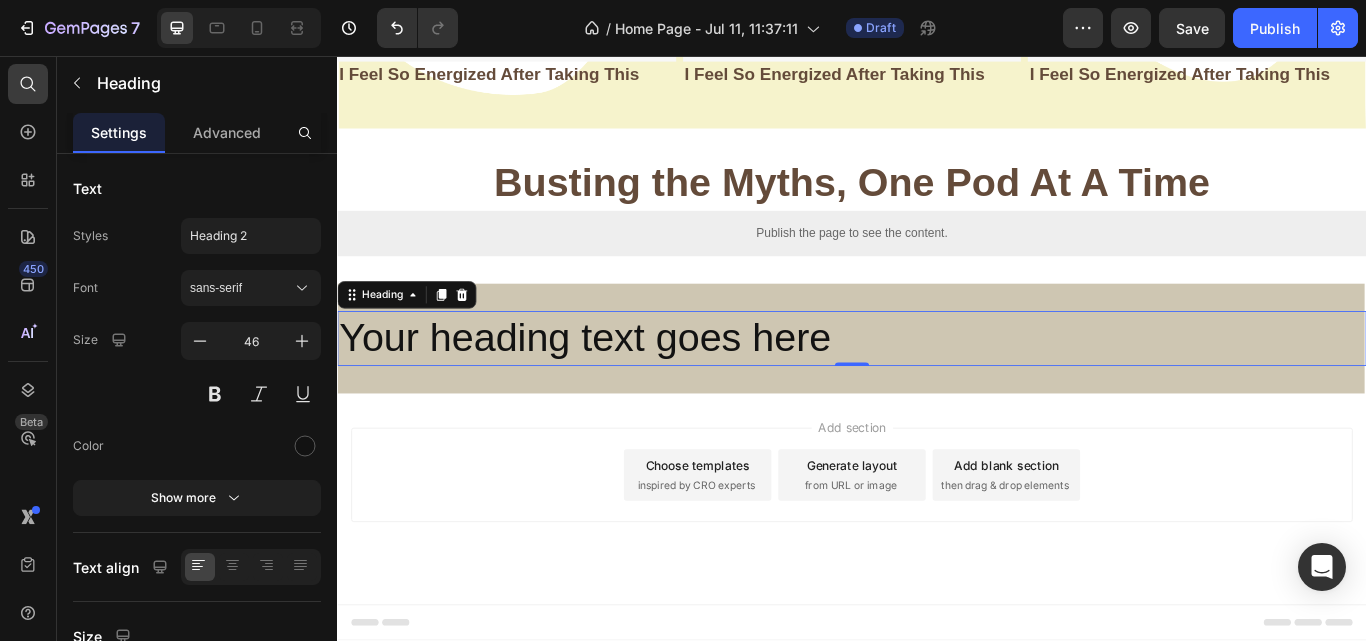 click on "Your heading text goes here" at bounding box center (937, 386) 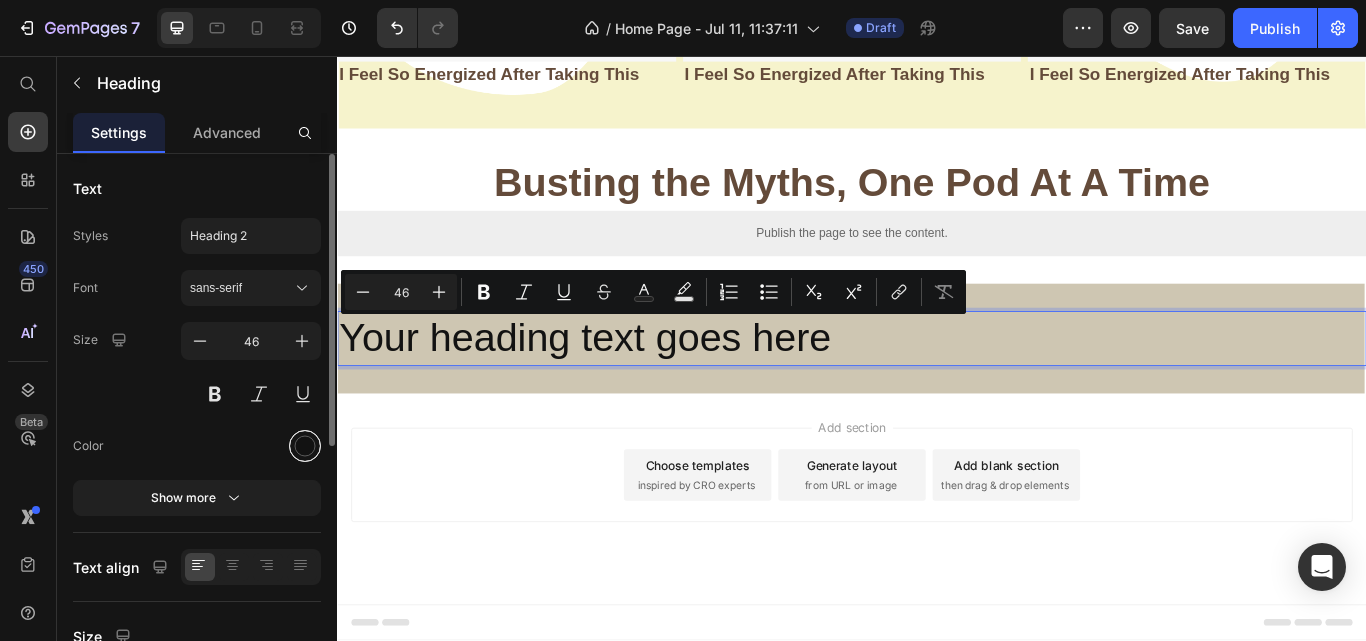 click at bounding box center (305, 446) 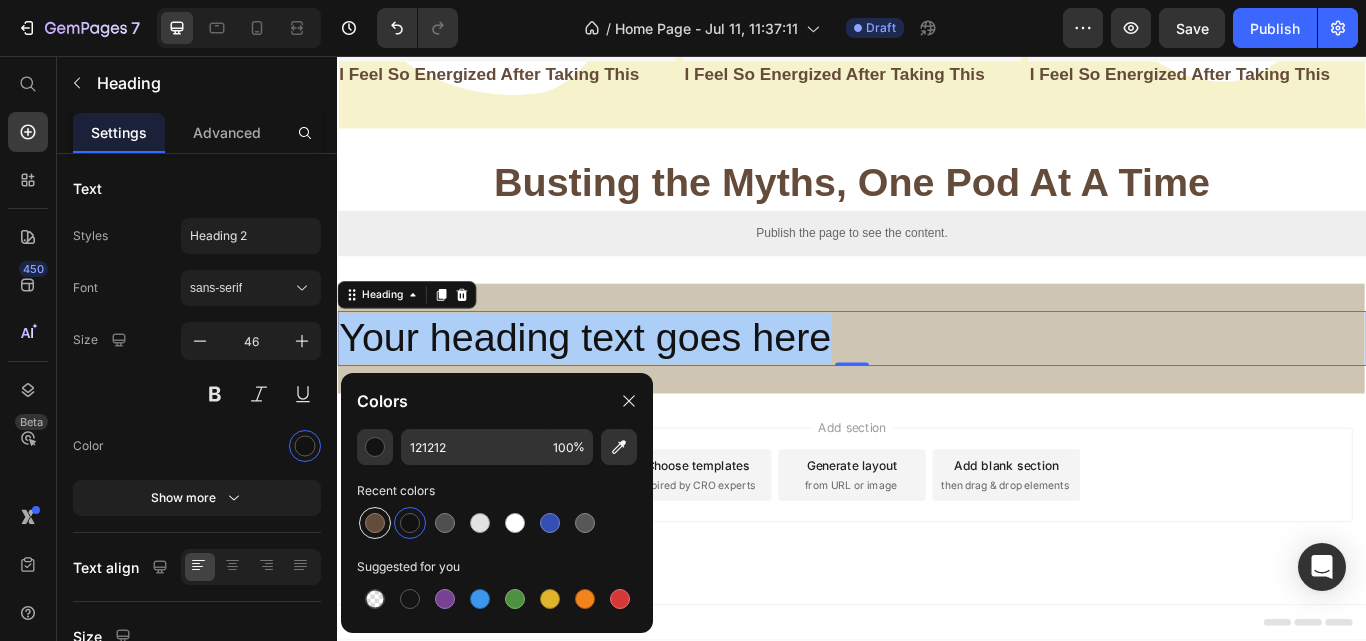 click at bounding box center [375, 523] 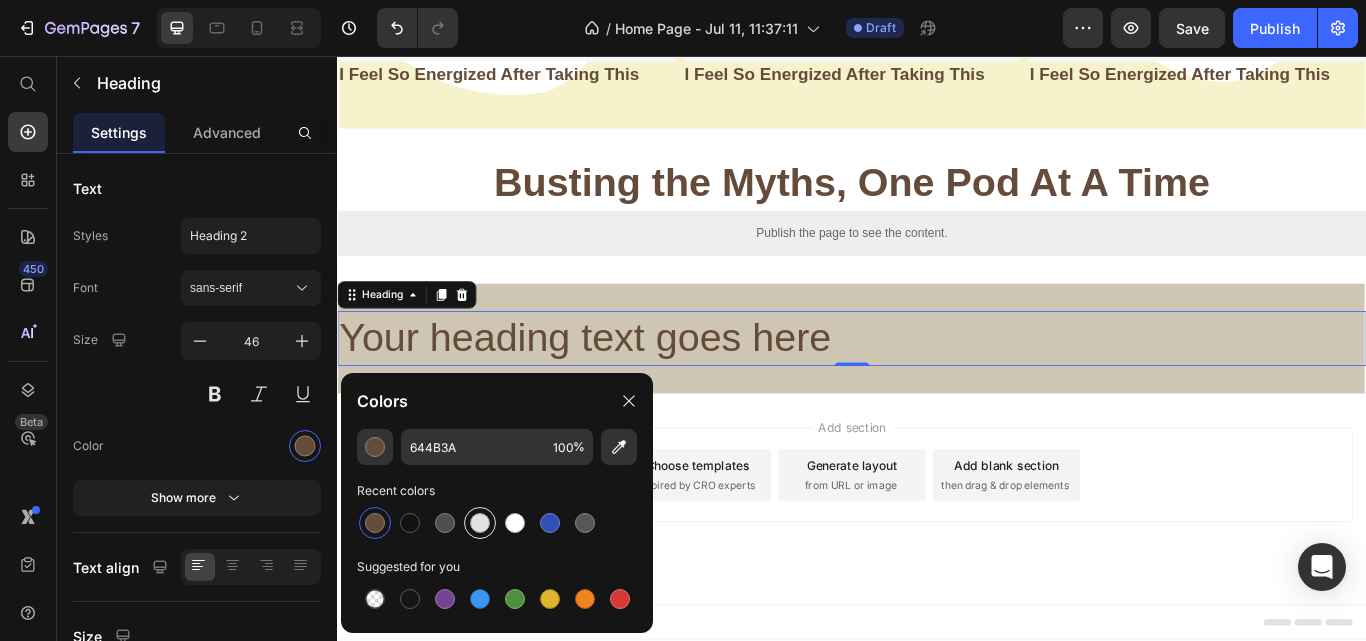 click at bounding box center [480, 523] 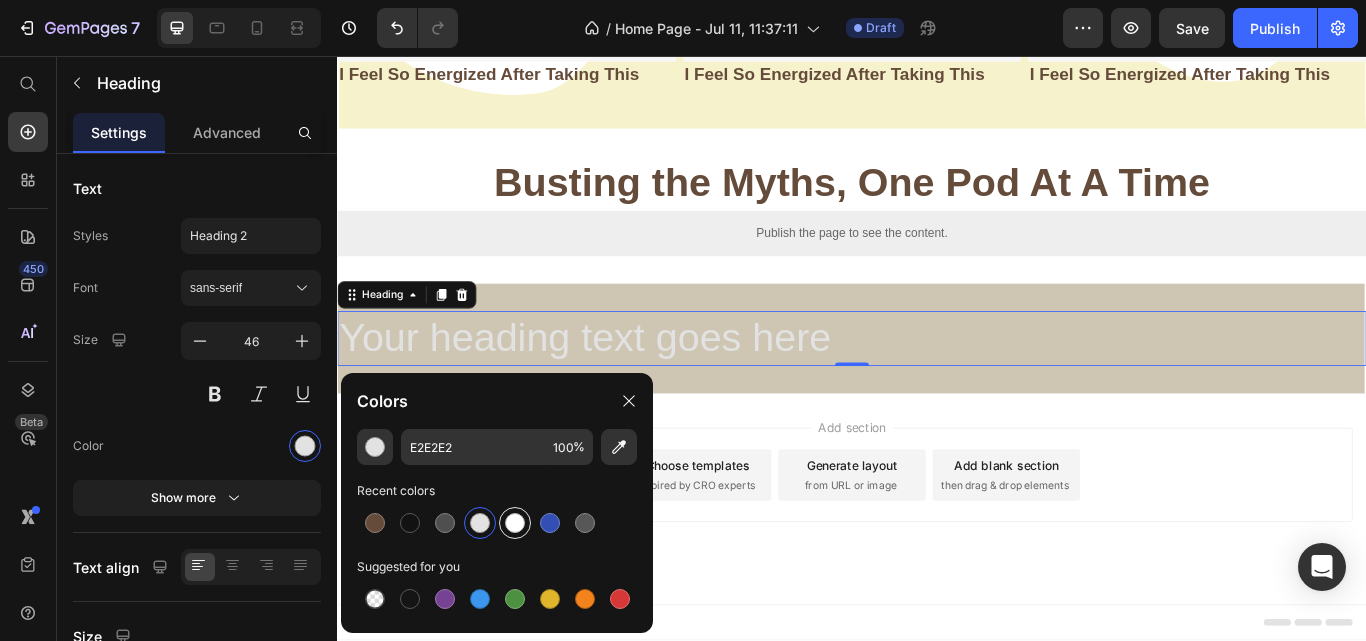 click at bounding box center (515, 523) 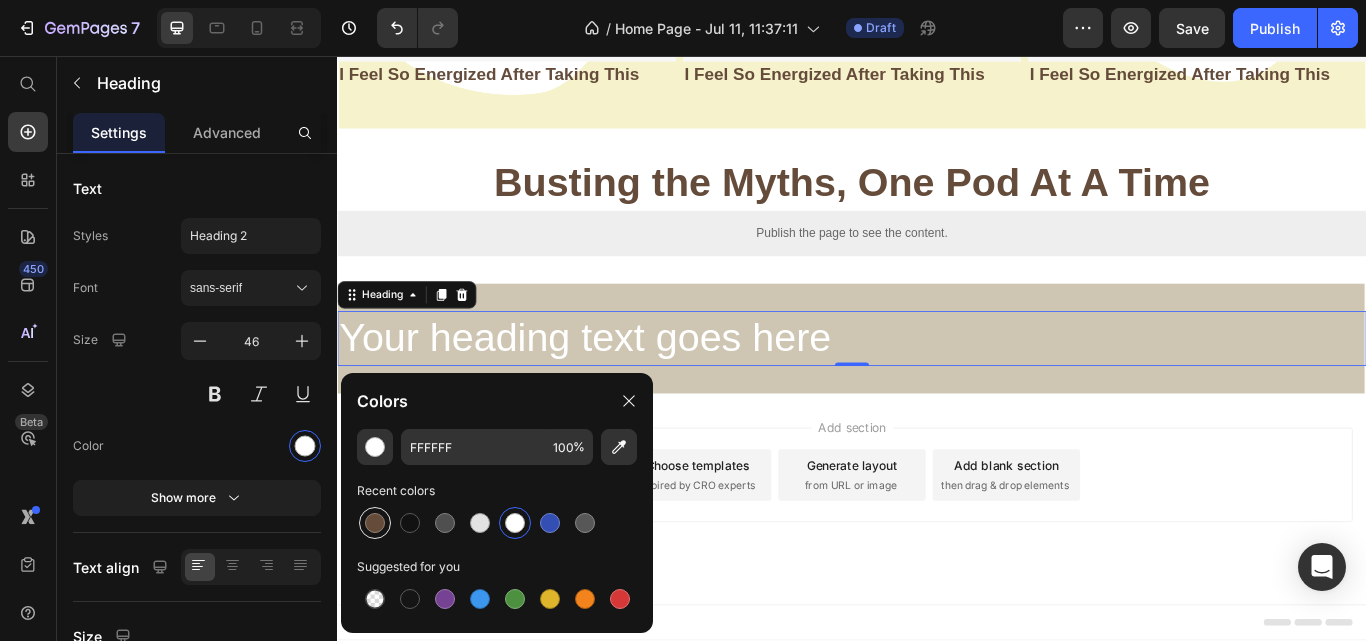 drag, startPoint x: 372, startPoint y: 530, endPoint x: 384, endPoint y: 525, distance: 13 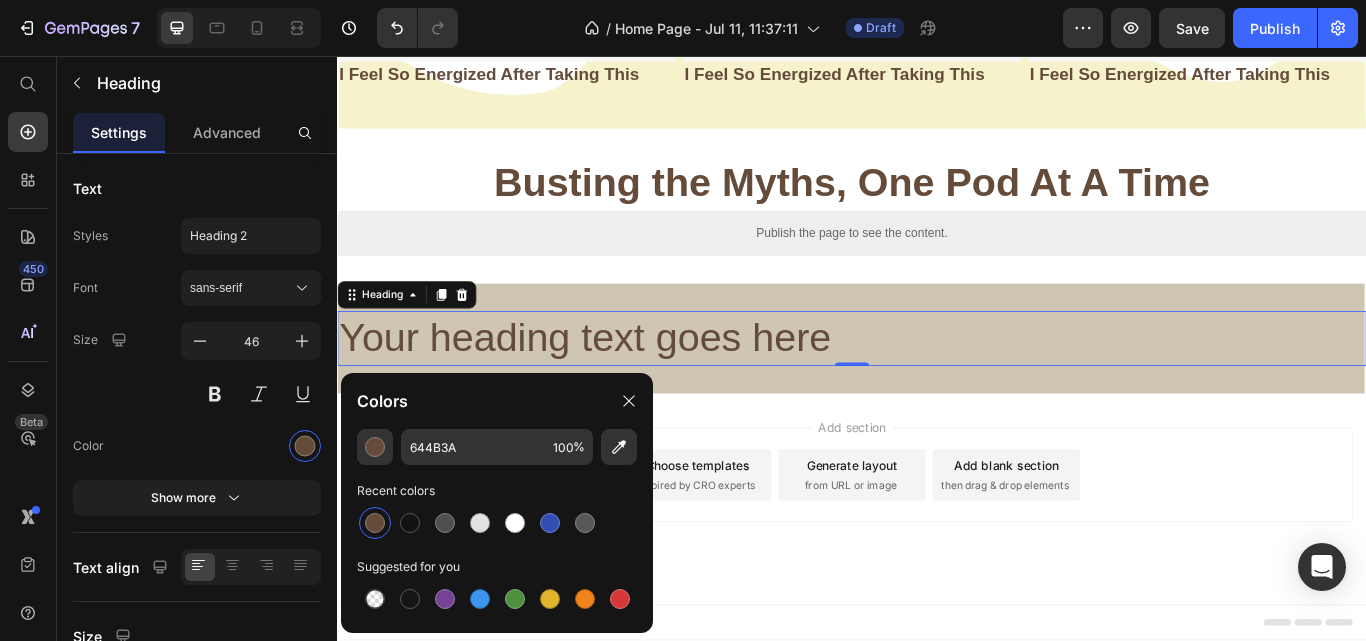 click on "Your heading text goes here" at bounding box center (937, 386) 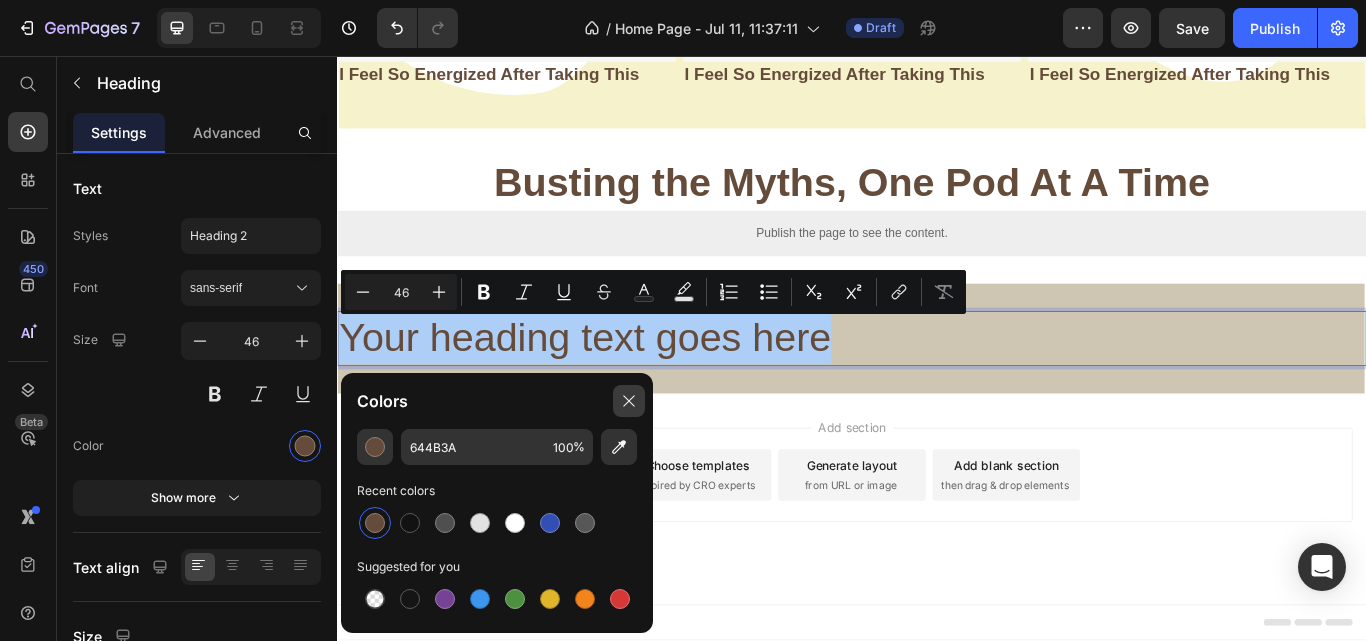 click 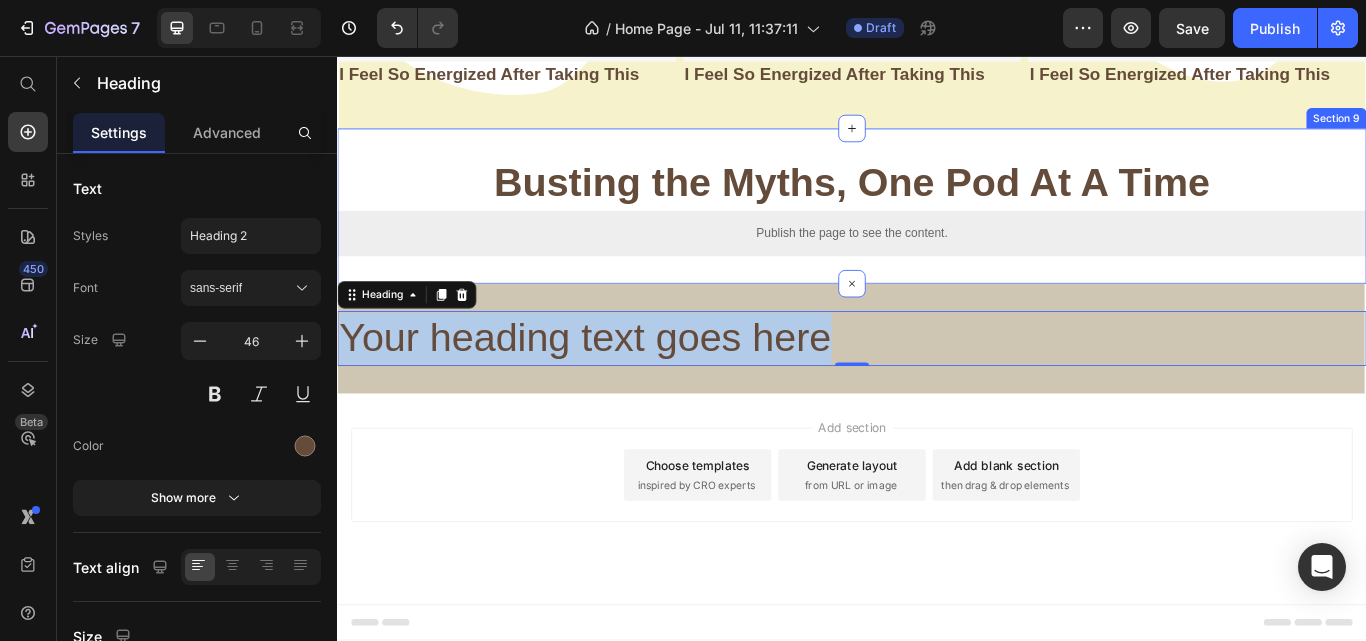 click on "Your heading text goes here" at bounding box center [937, 386] 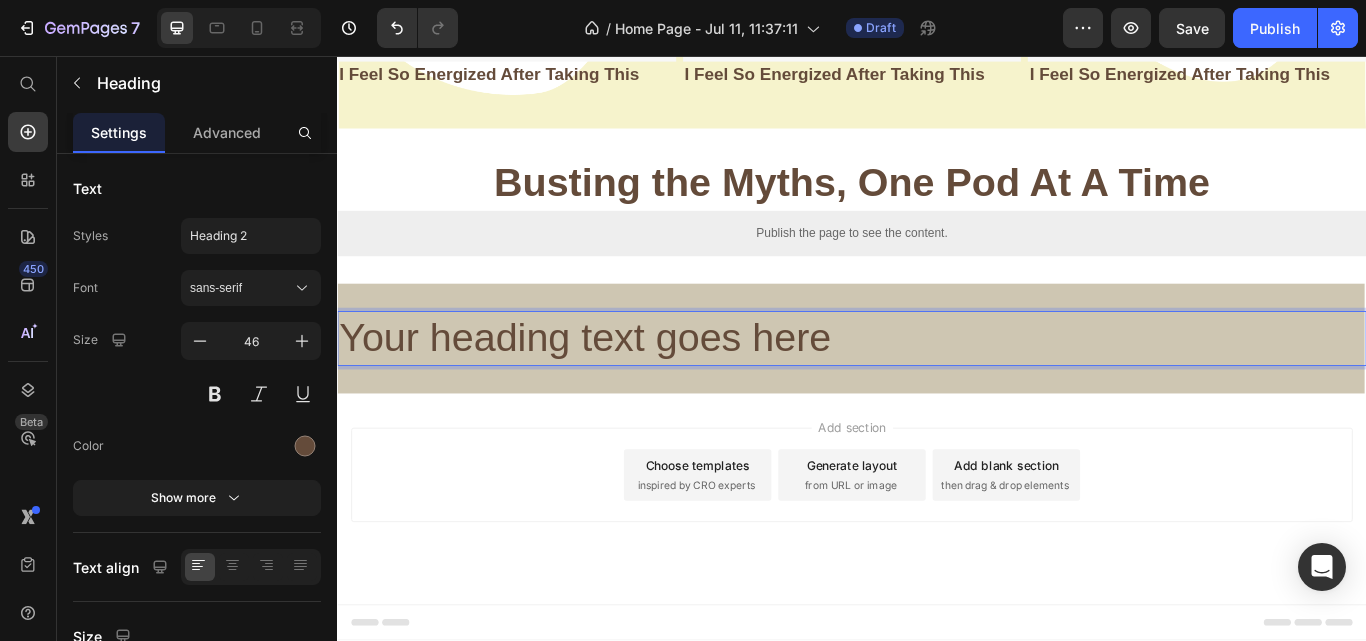 click on "Your heading text goes here" at bounding box center [937, 386] 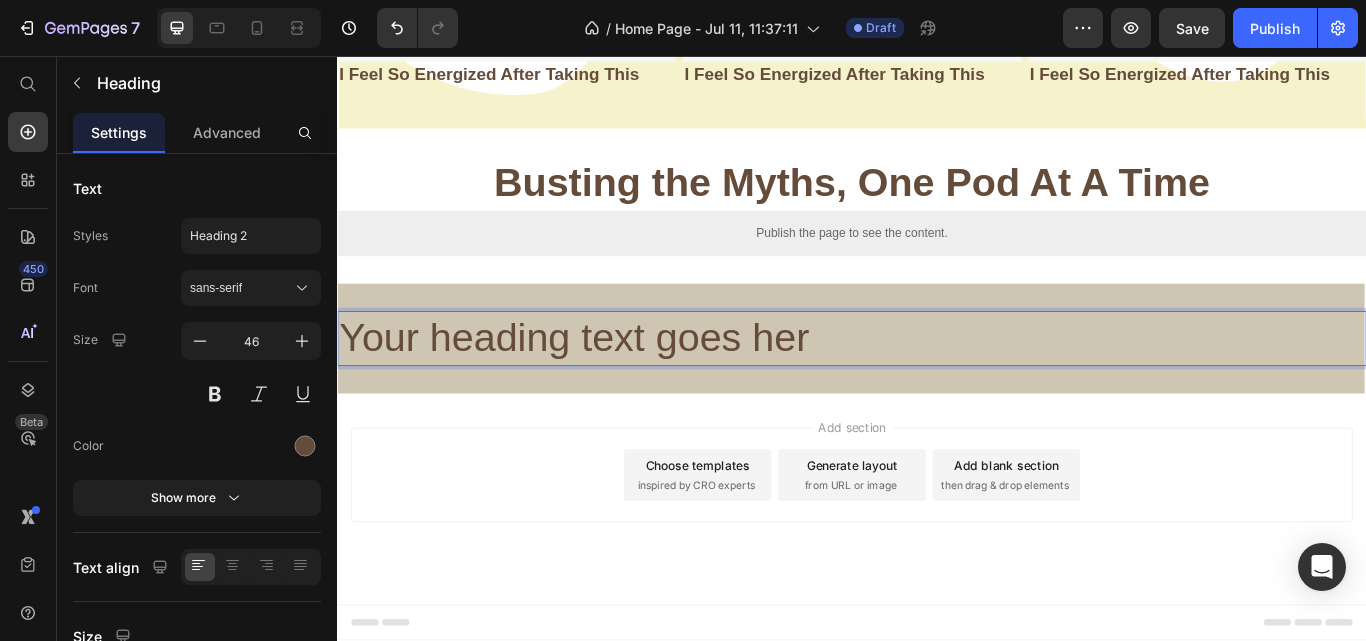 click on "Your heading text goes her" at bounding box center [937, 386] 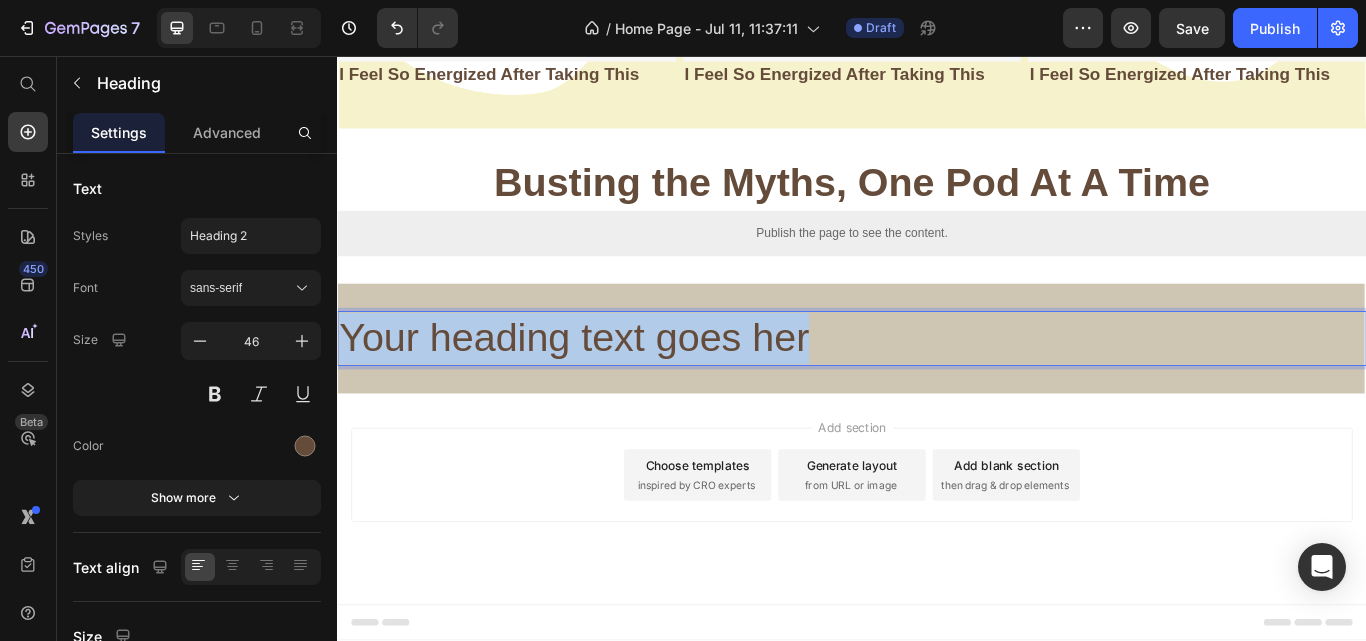 click on "Your heading text goes her" at bounding box center [937, 386] 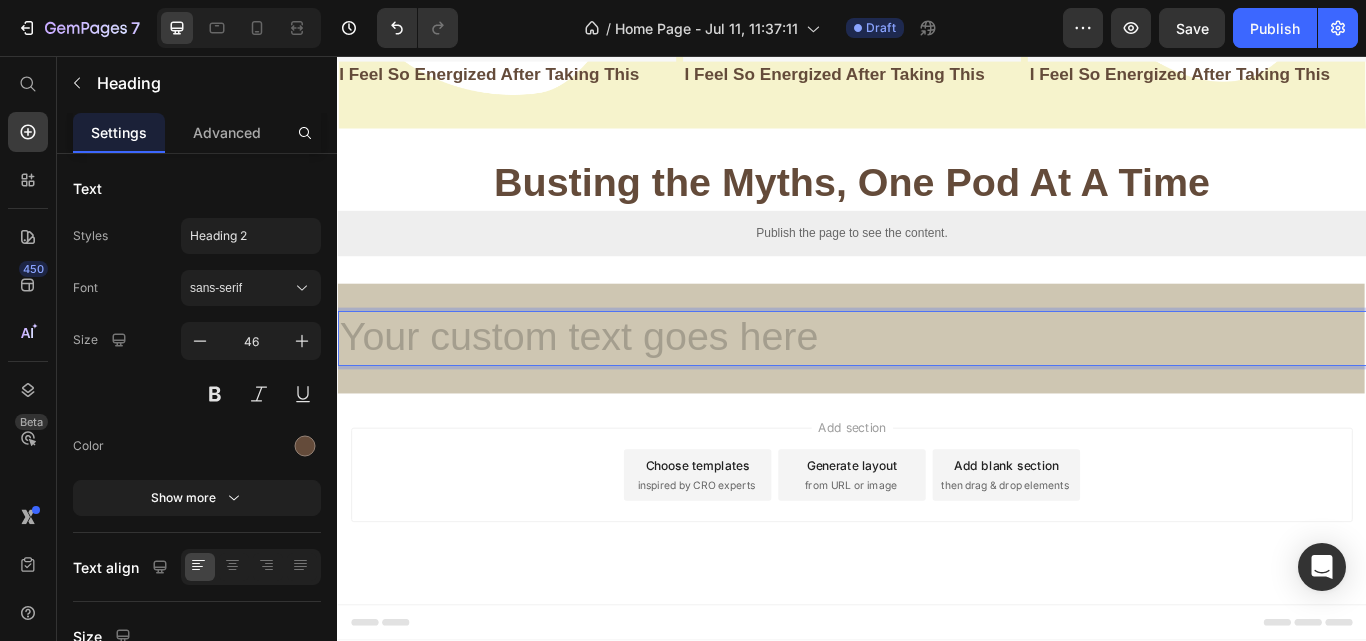 scroll, scrollTop: 2698, scrollLeft: 0, axis: vertical 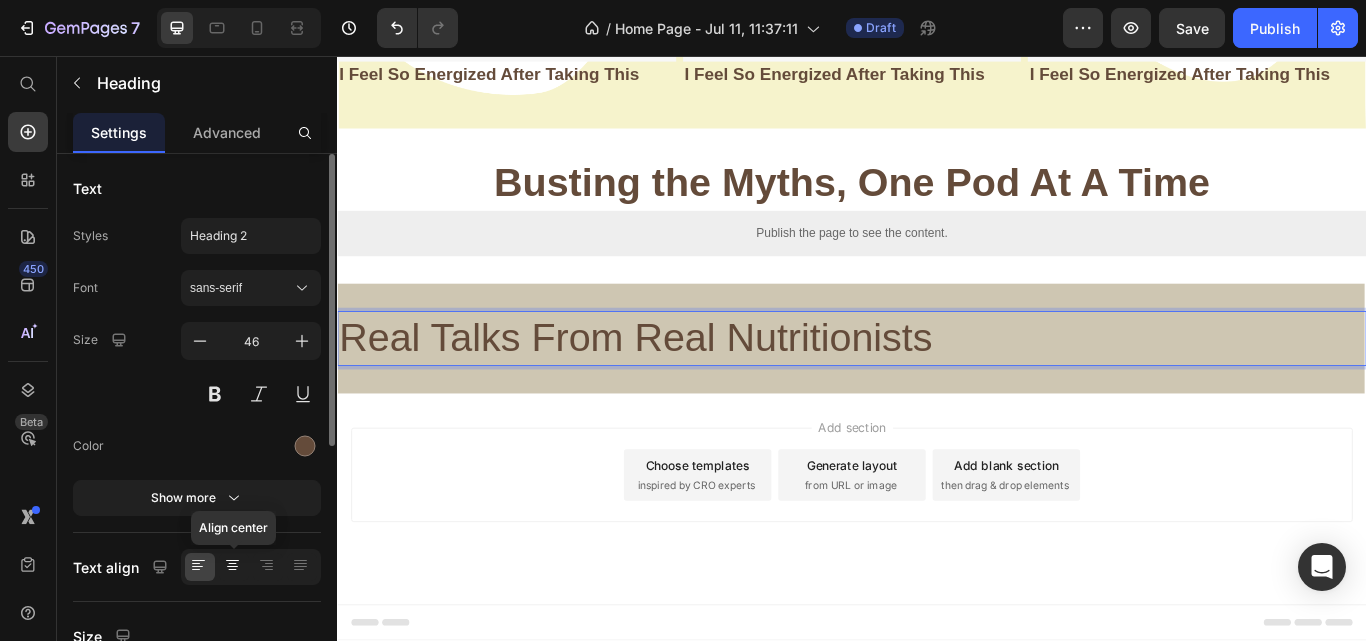 drag, startPoint x: 231, startPoint y: 570, endPoint x: 231, endPoint y: 559, distance: 11 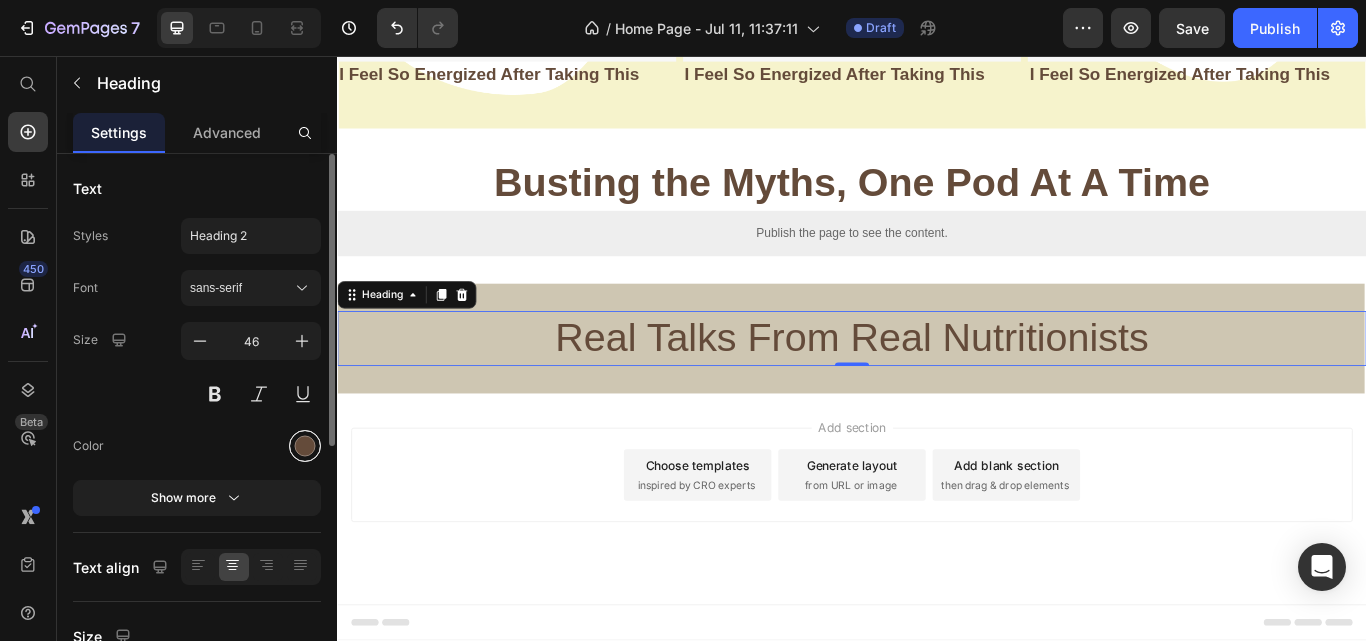 click at bounding box center [305, 446] 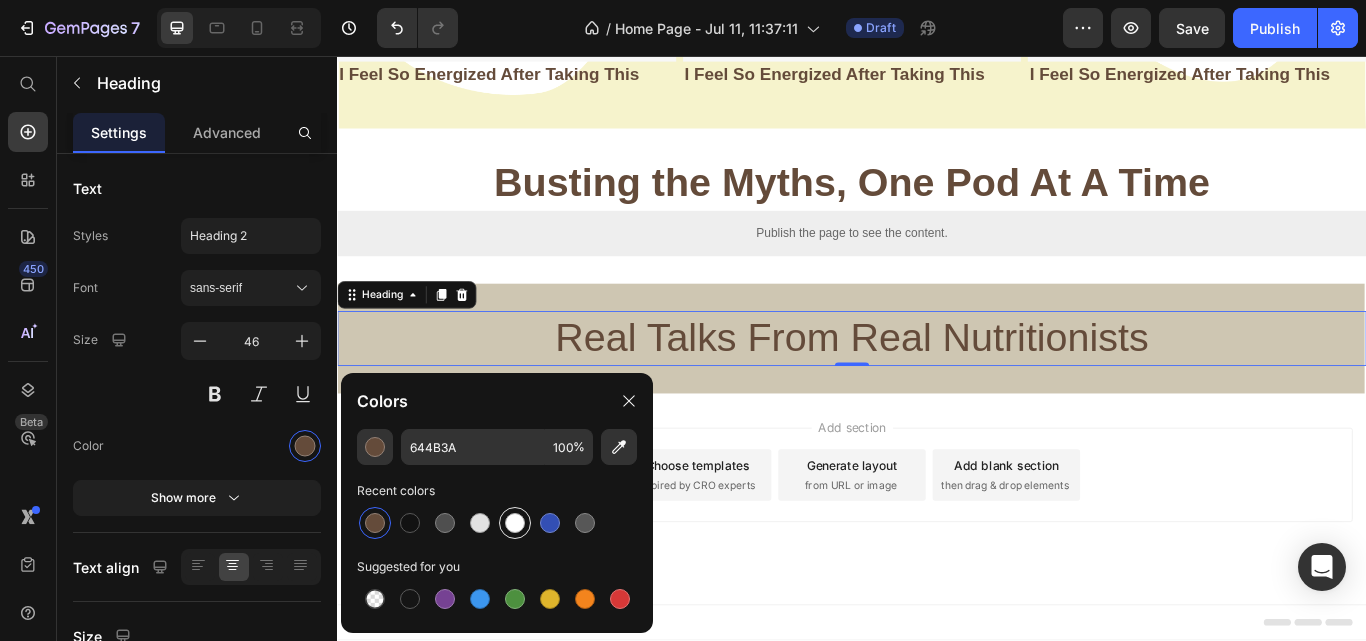 click at bounding box center [515, 523] 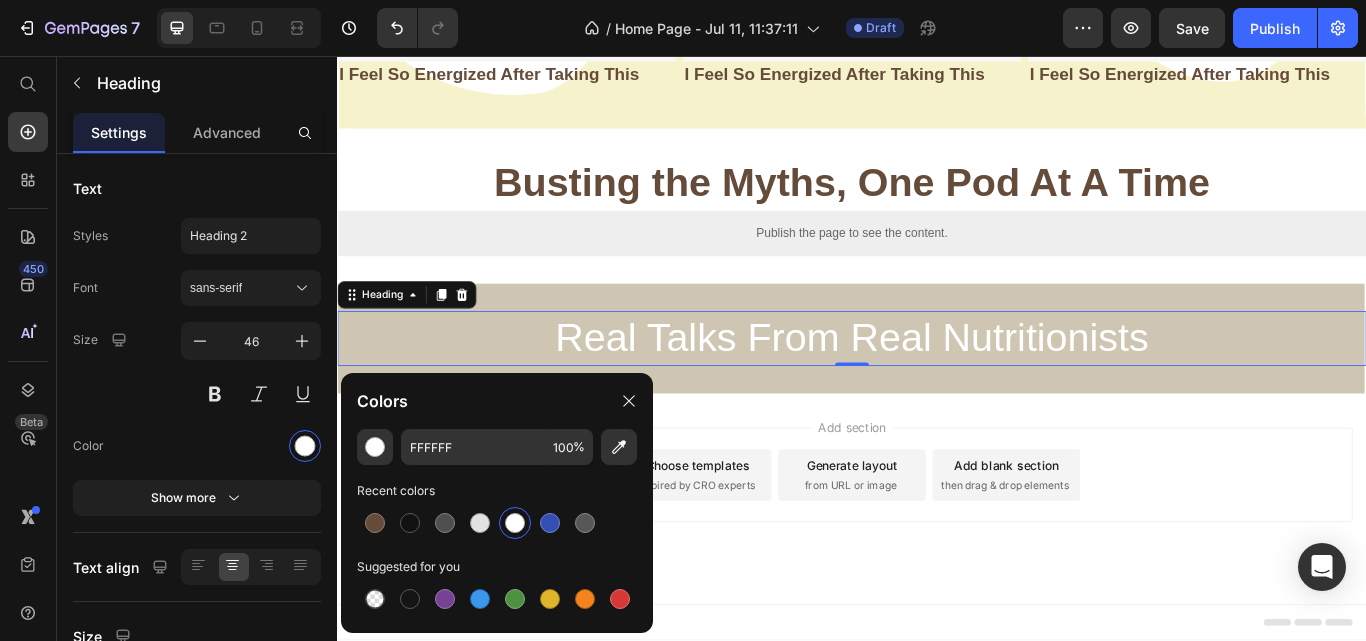 click at bounding box center [515, 523] 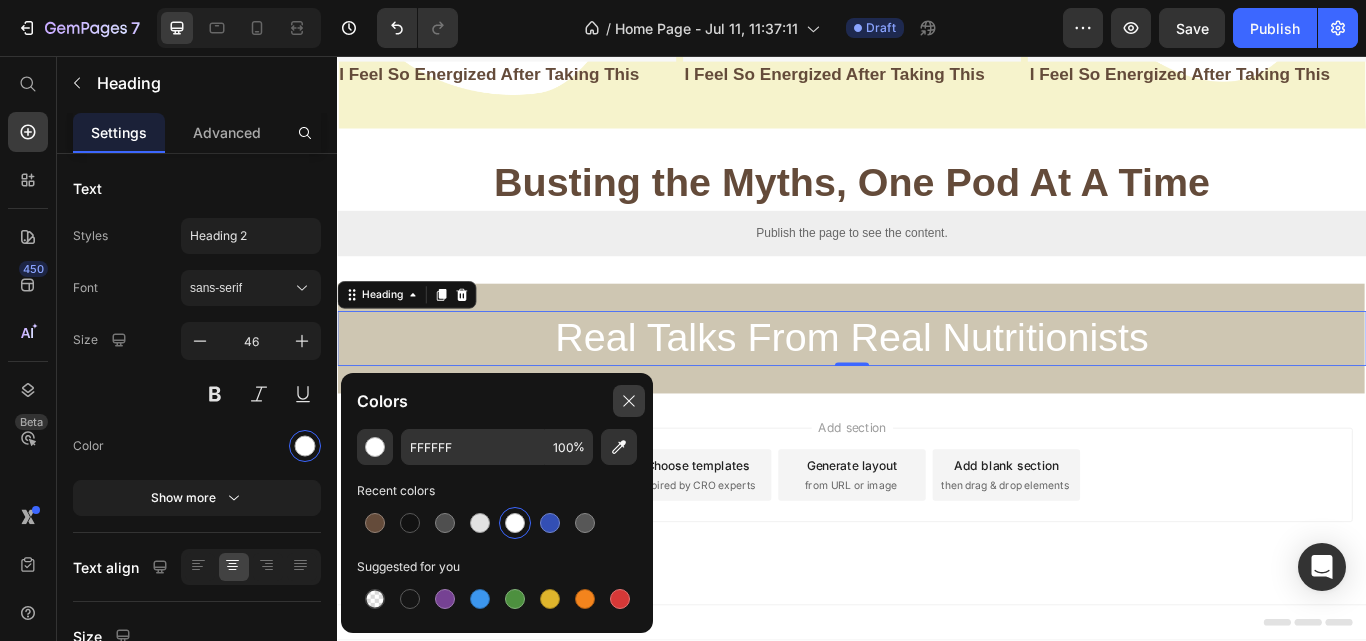 click 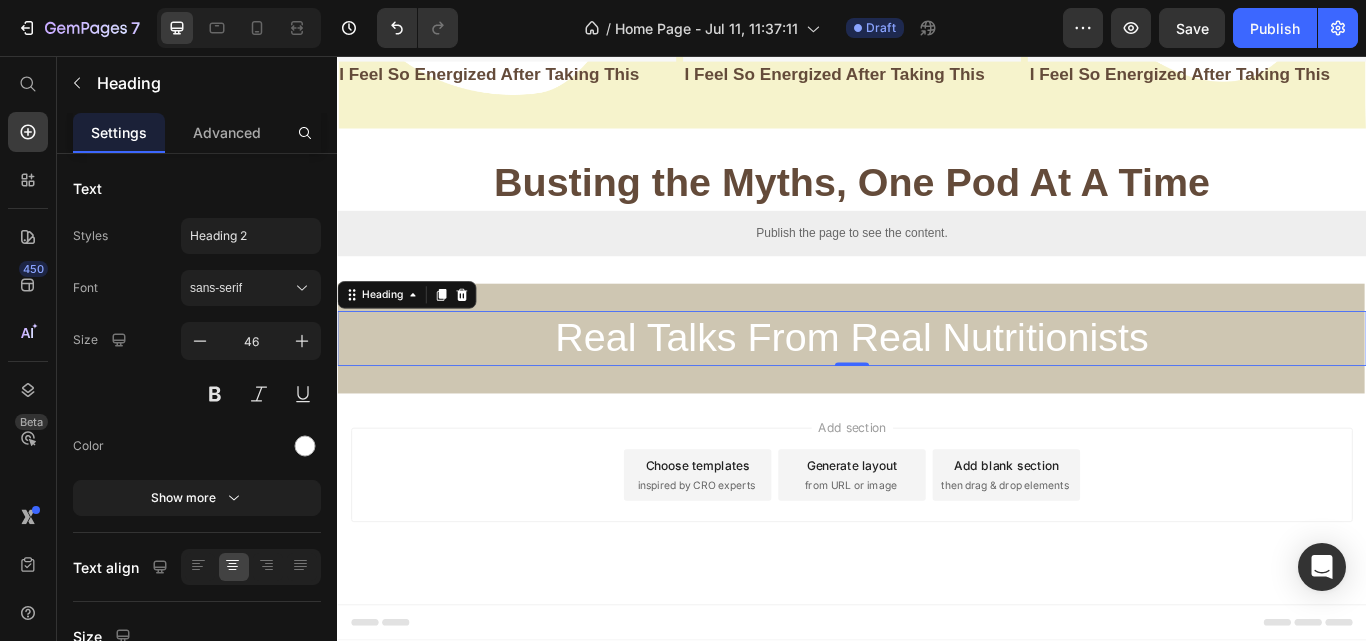 click on "Real Talks From Real Nutritionists" at bounding box center (937, 386) 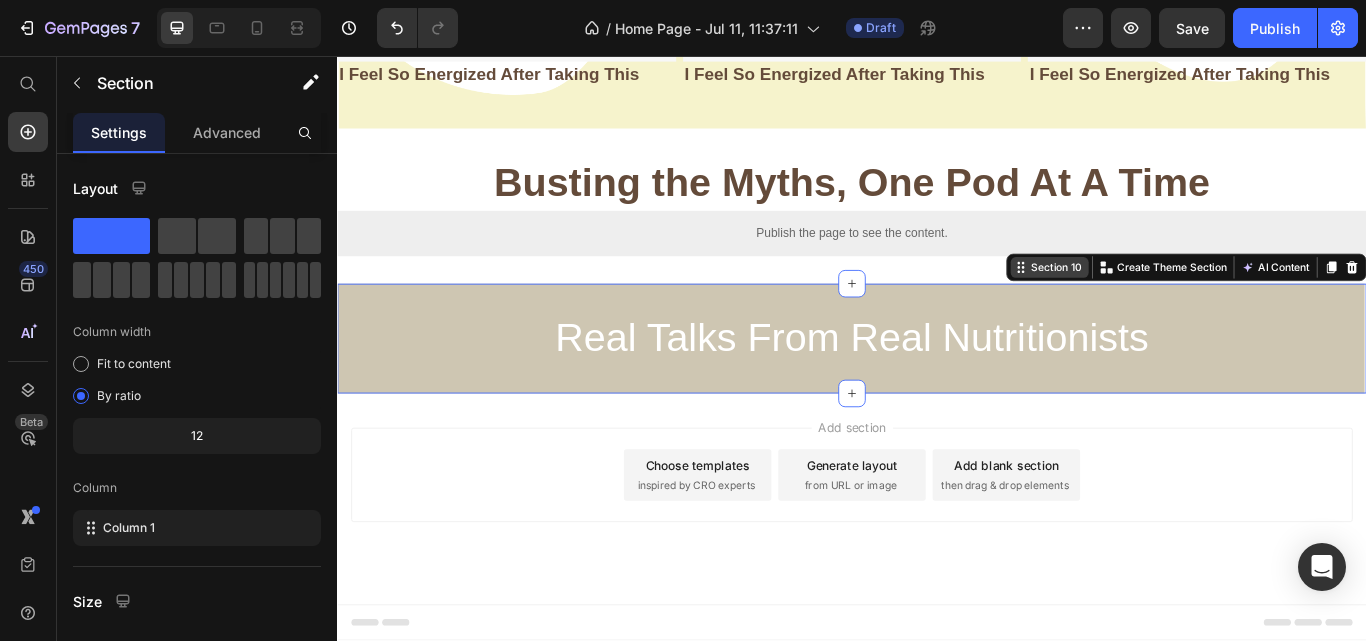 click on "Section 10" at bounding box center [1175, 303] 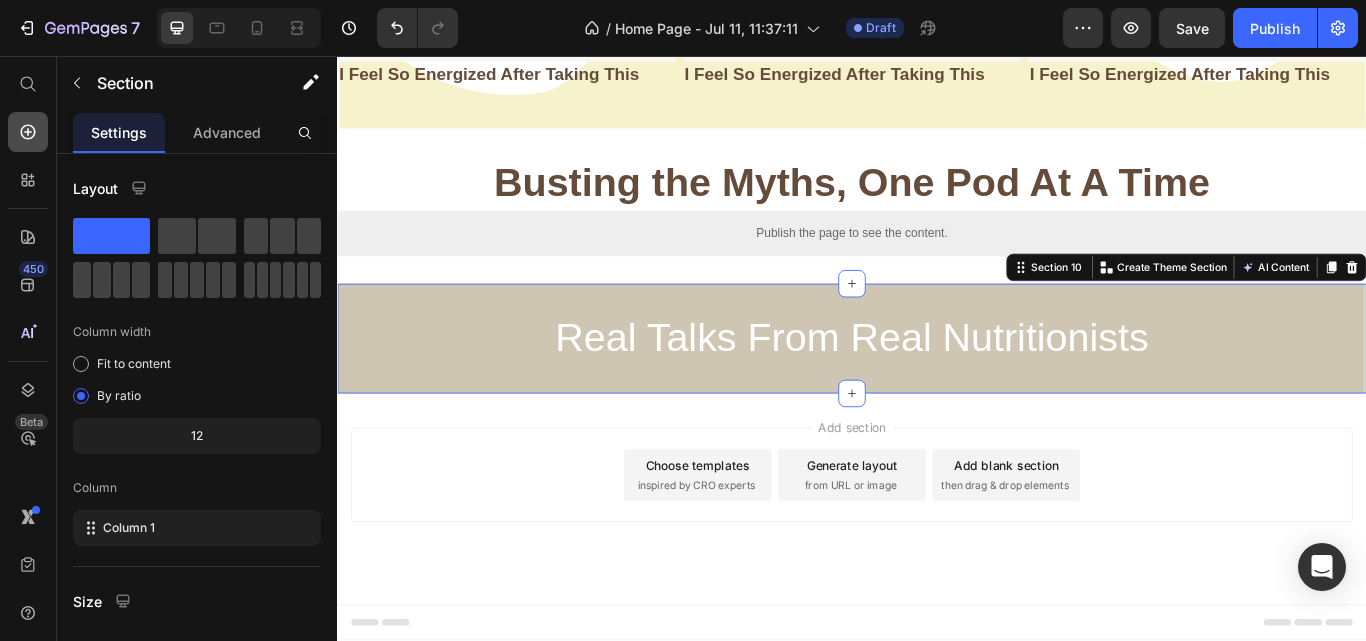 click 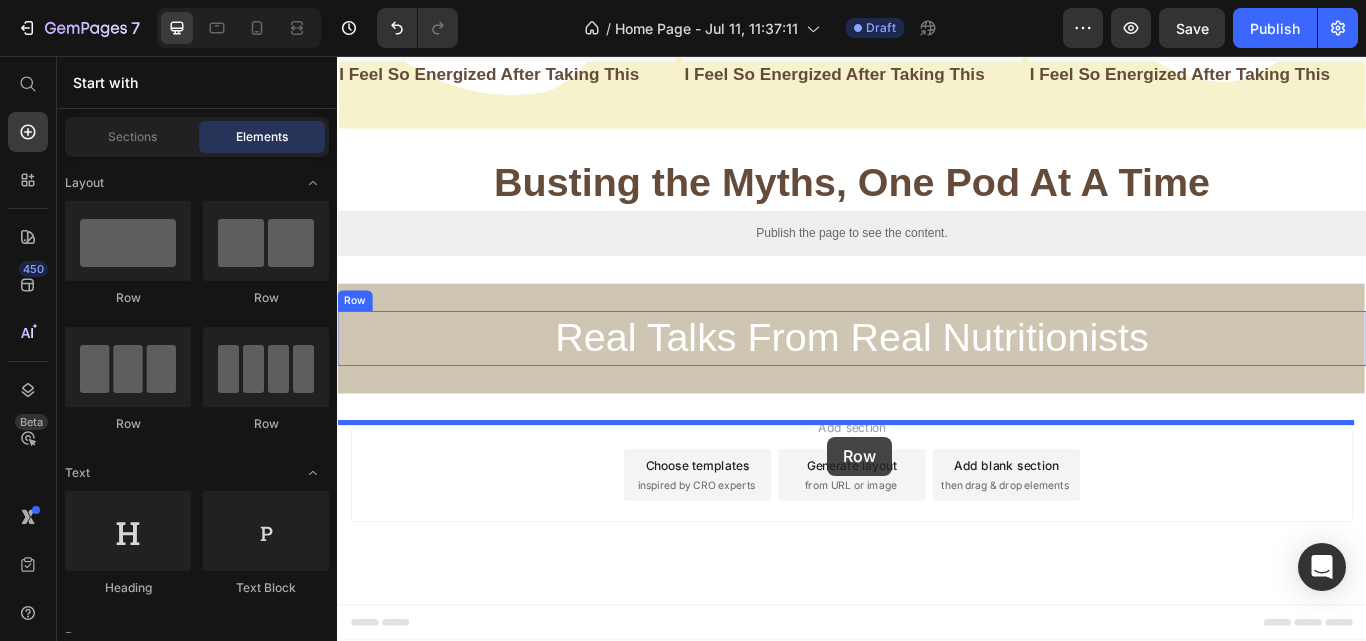 drag, startPoint x: 911, startPoint y: 489, endPoint x: 908, endPoint y: 500, distance: 11.401754 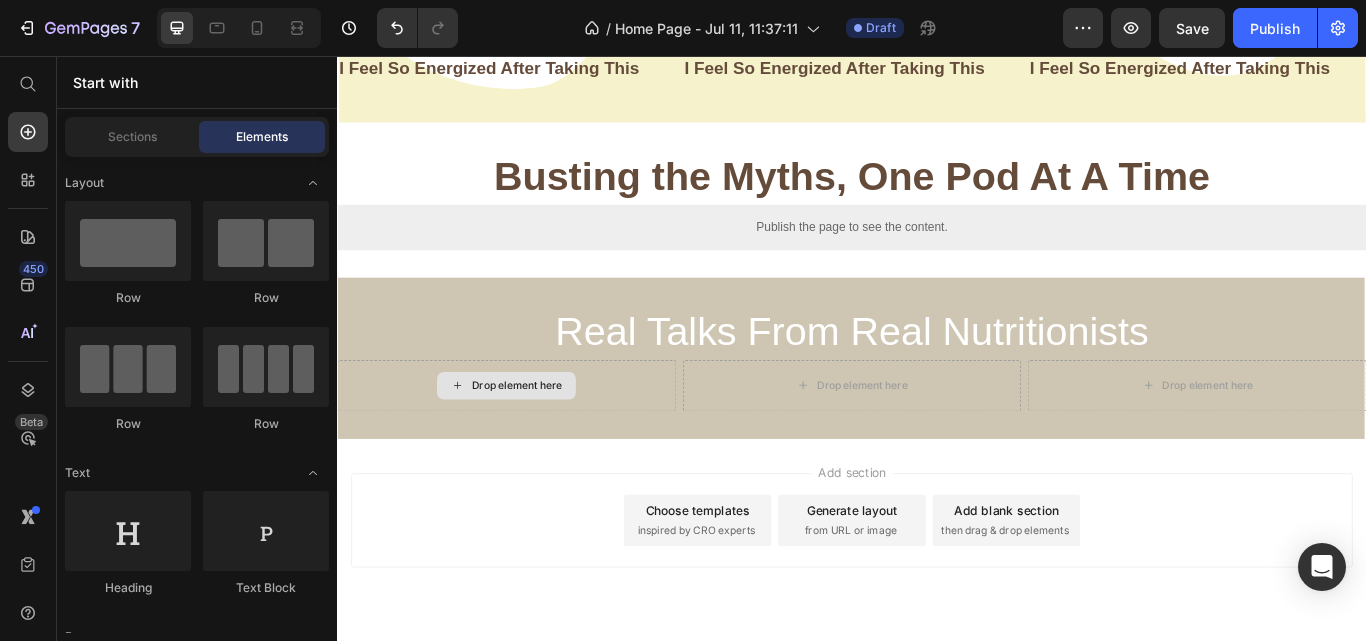 click on "Drop element here" at bounding box center [546, 441] 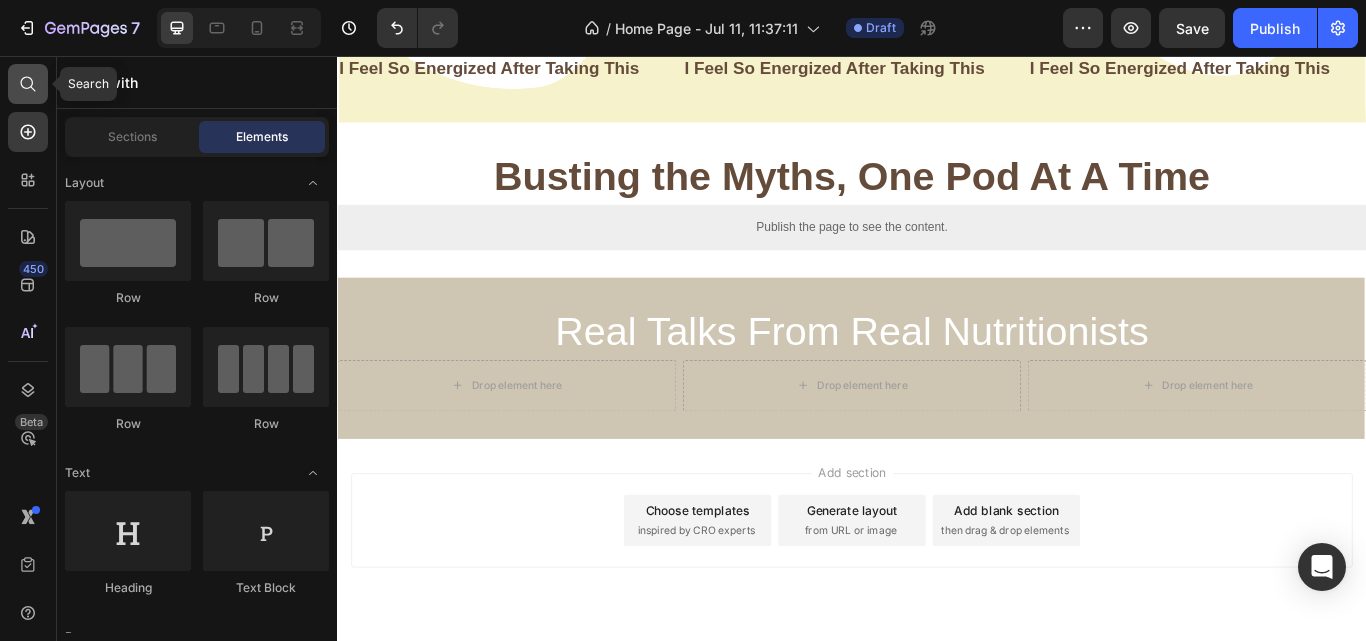 click 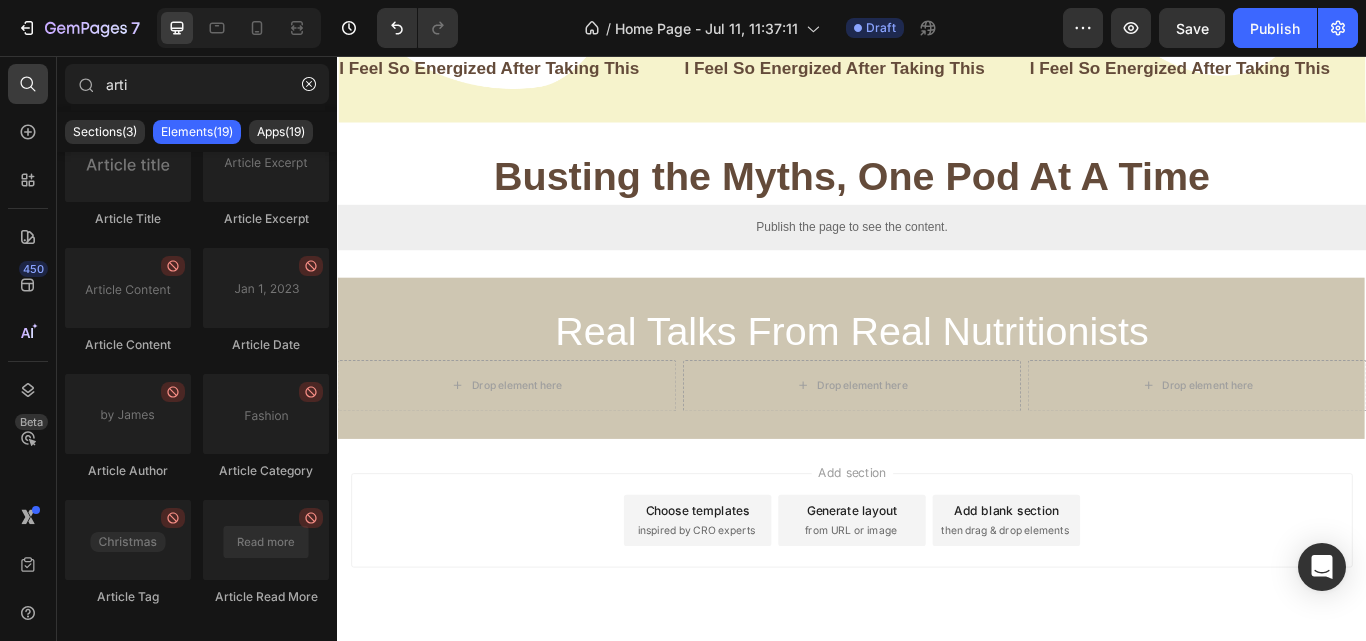scroll, scrollTop: 0, scrollLeft: 0, axis: both 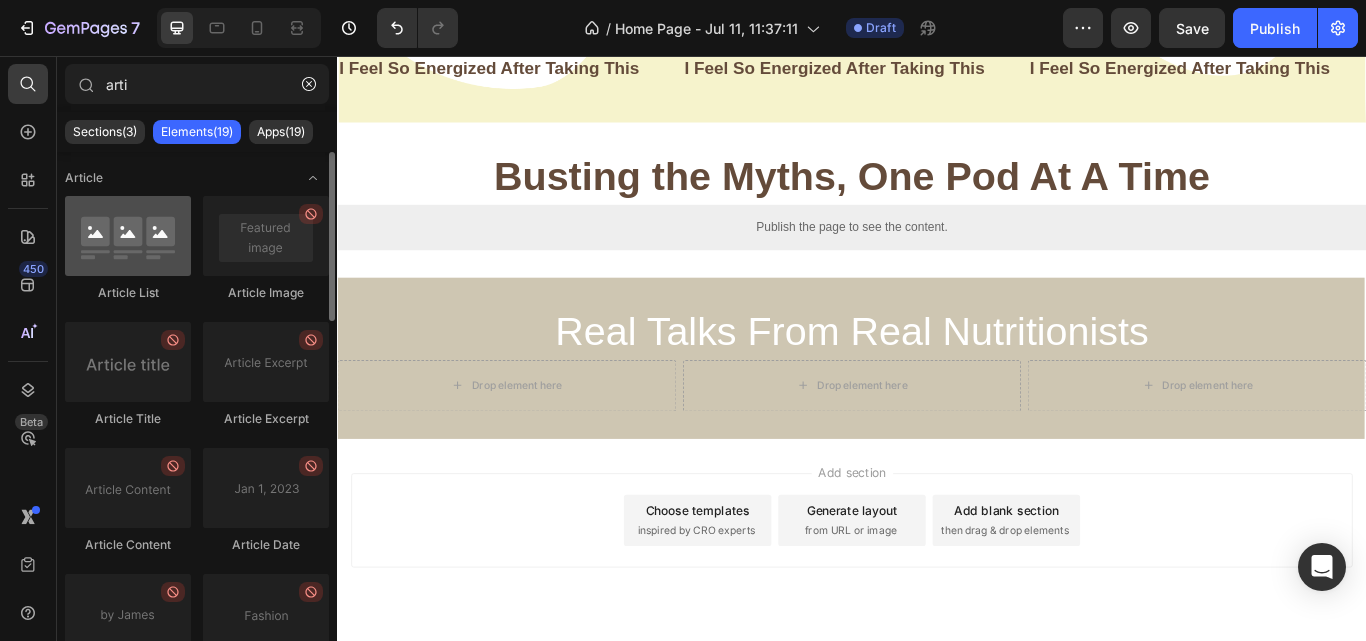 type on "arti" 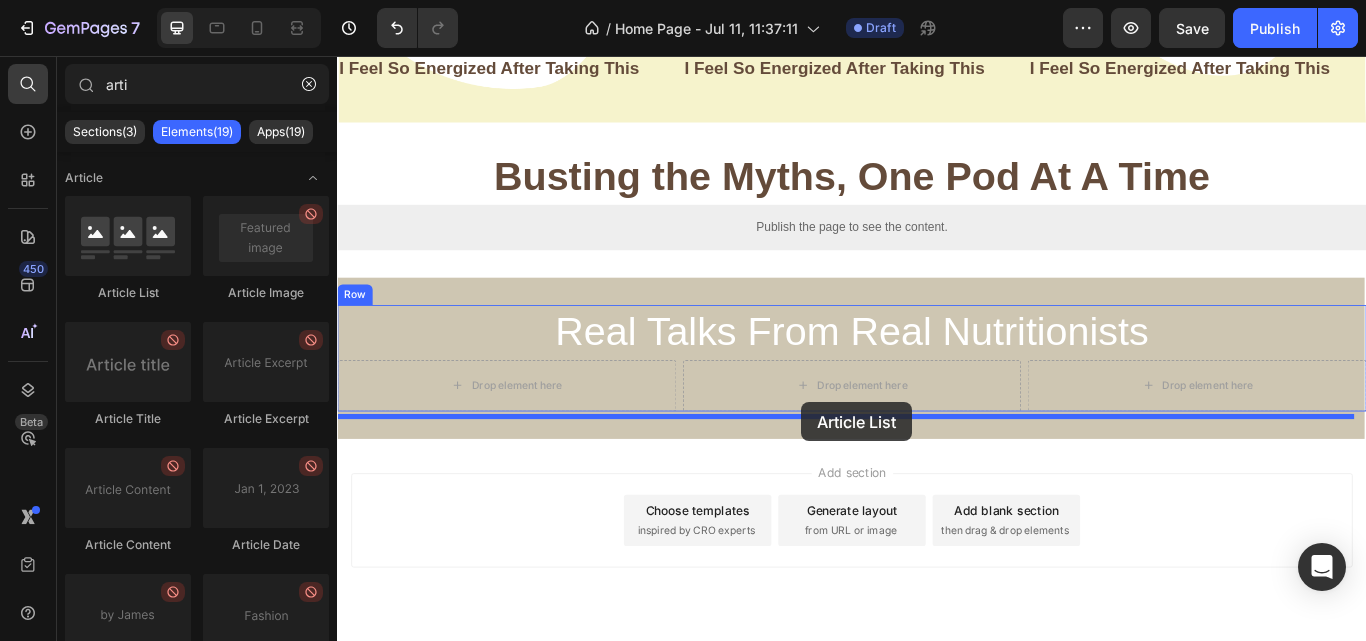 drag, startPoint x: 480, startPoint y: 301, endPoint x: 878, endPoint y: 460, distance: 428.58487 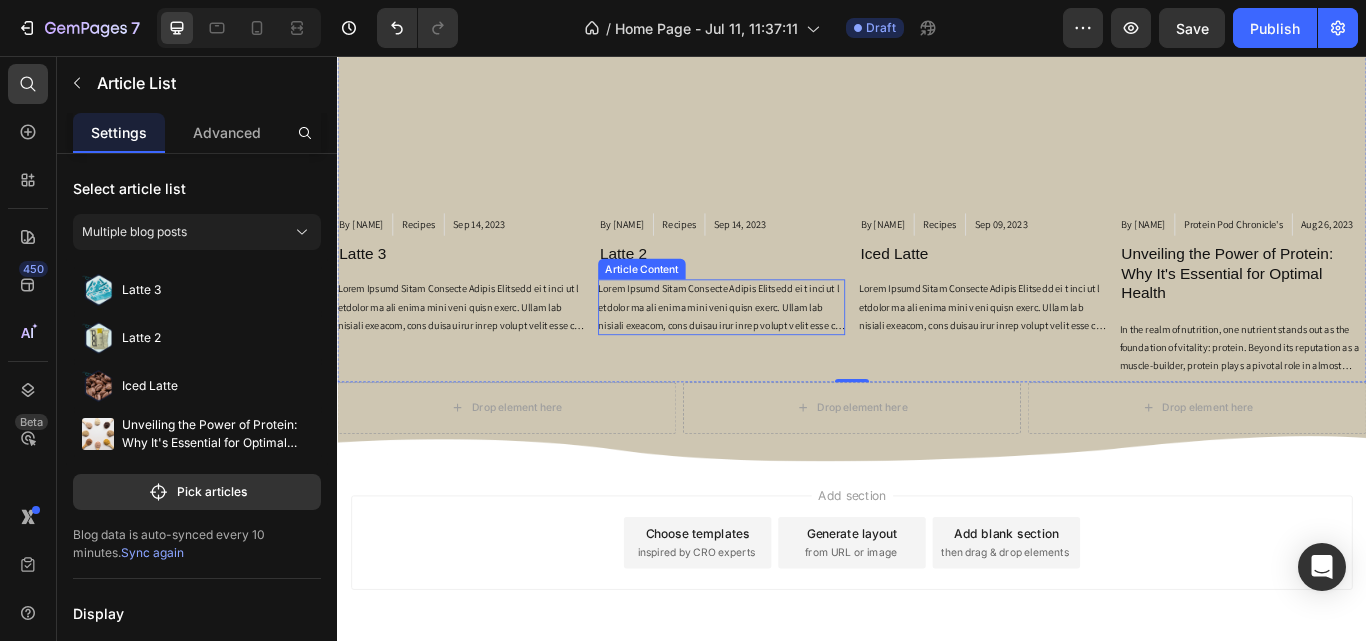 scroll, scrollTop: 3328, scrollLeft: 0, axis: vertical 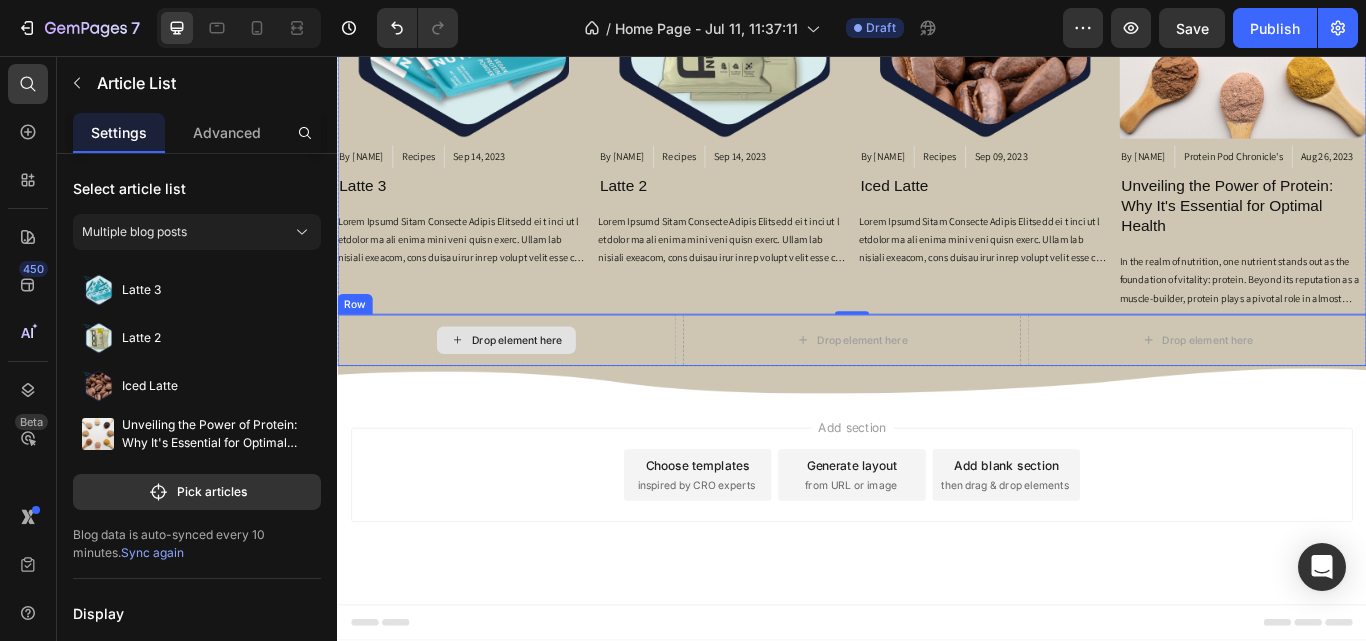 click on "Drop element here" at bounding box center [534, 388] 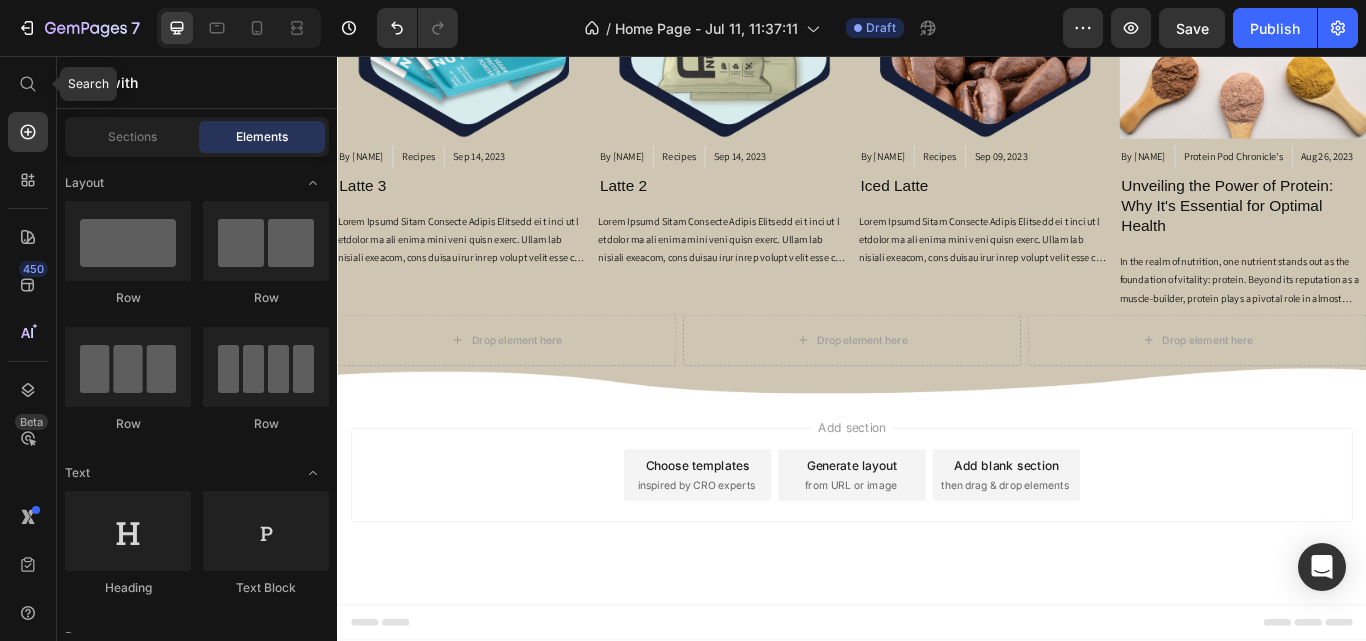 drag, startPoint x: 24, startPoint y: 83, endPoint x: 159, endPoint y: 84, distance: 135.00371 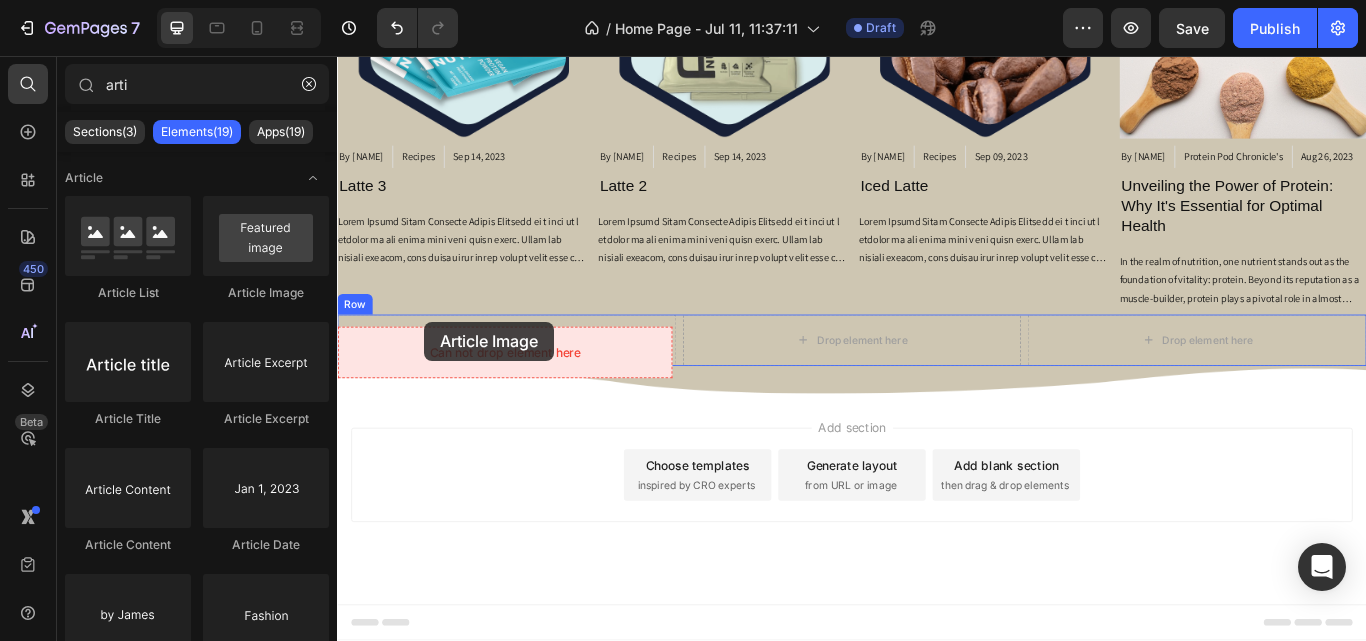 drag, startPoint x: 591, startPoint y: 293, endPoint x: 439, endPoint y: 366, distance: 168.62088 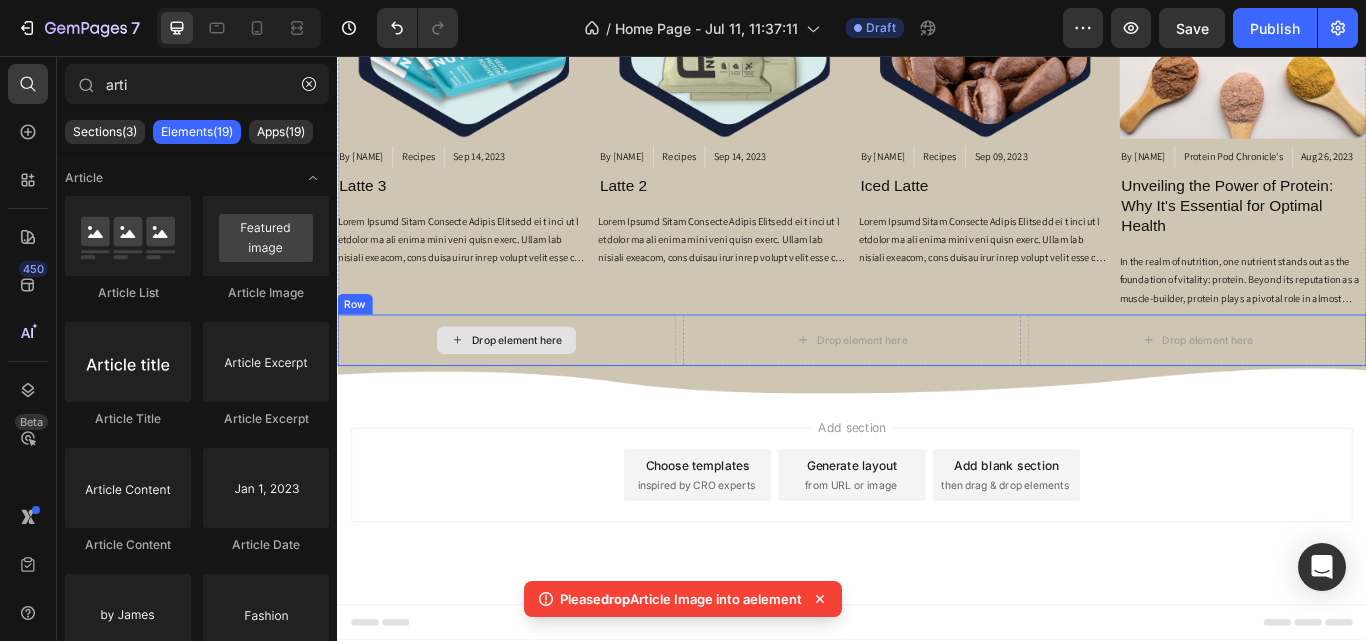 click on "Drop element here" at bounding box center [546, 388] 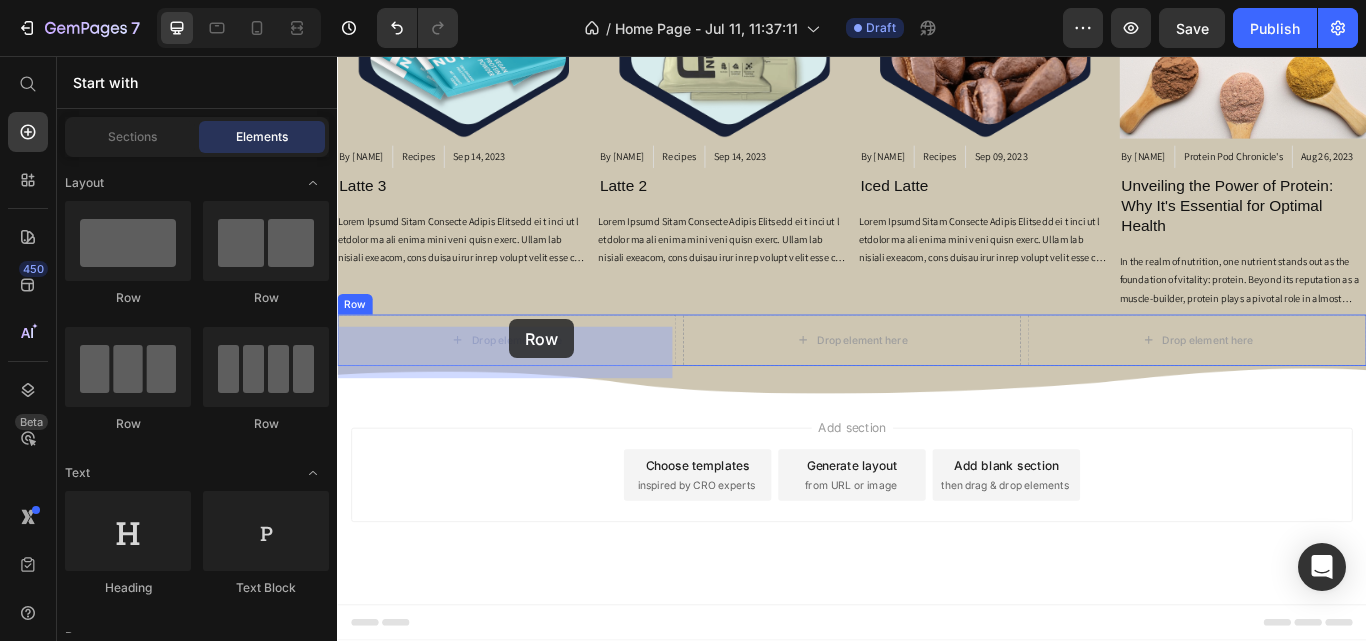 drag, startPoint x: 480, startPoint y: 303, endPoint x: 538, endPoint y: 363, distance: 83.450584 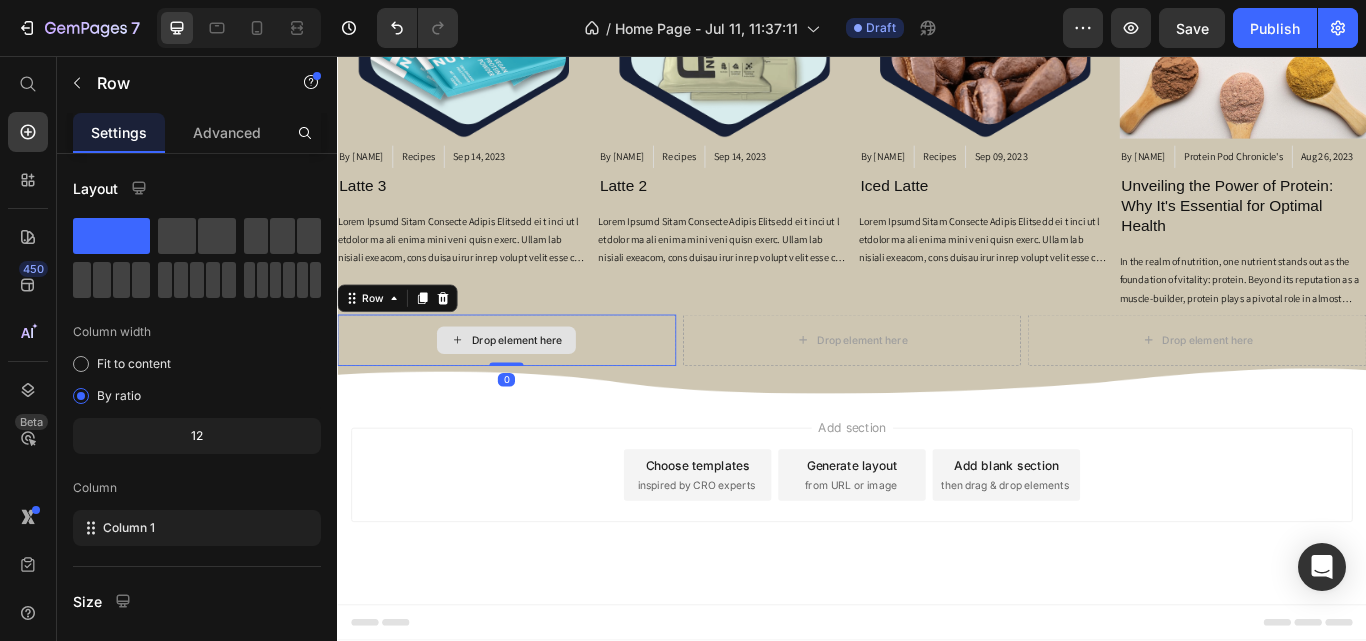 click on "Drop element here" at bounding box center [546, 388] 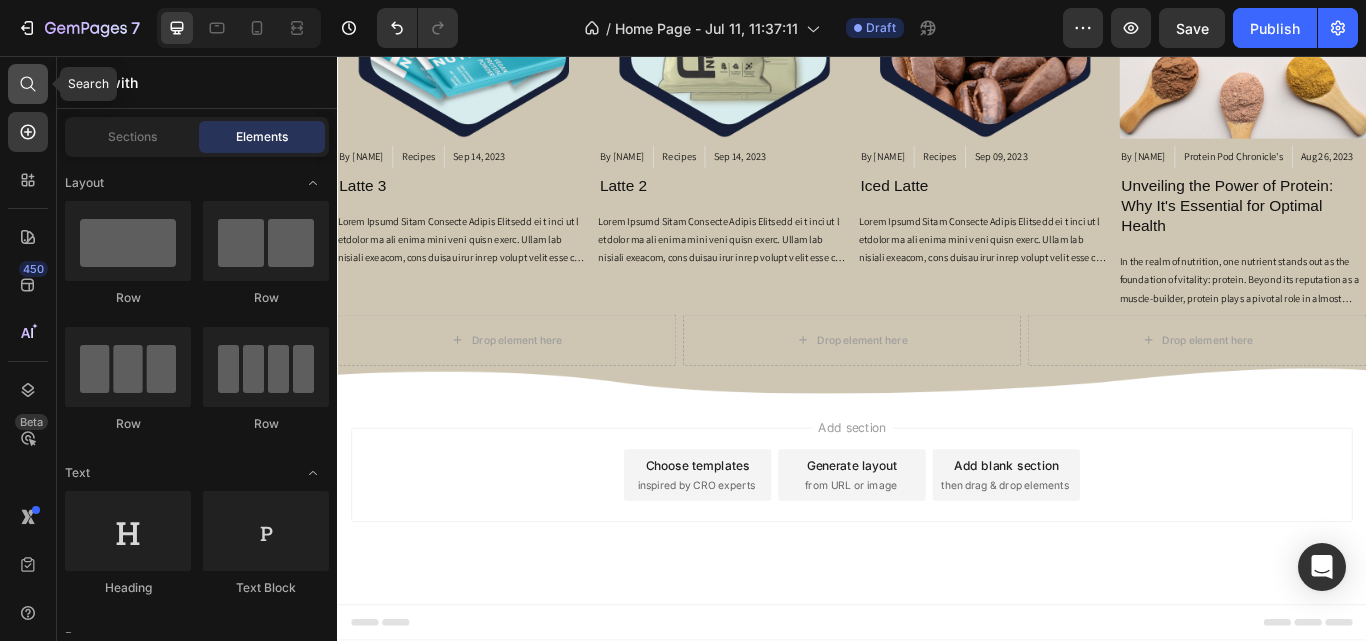 click 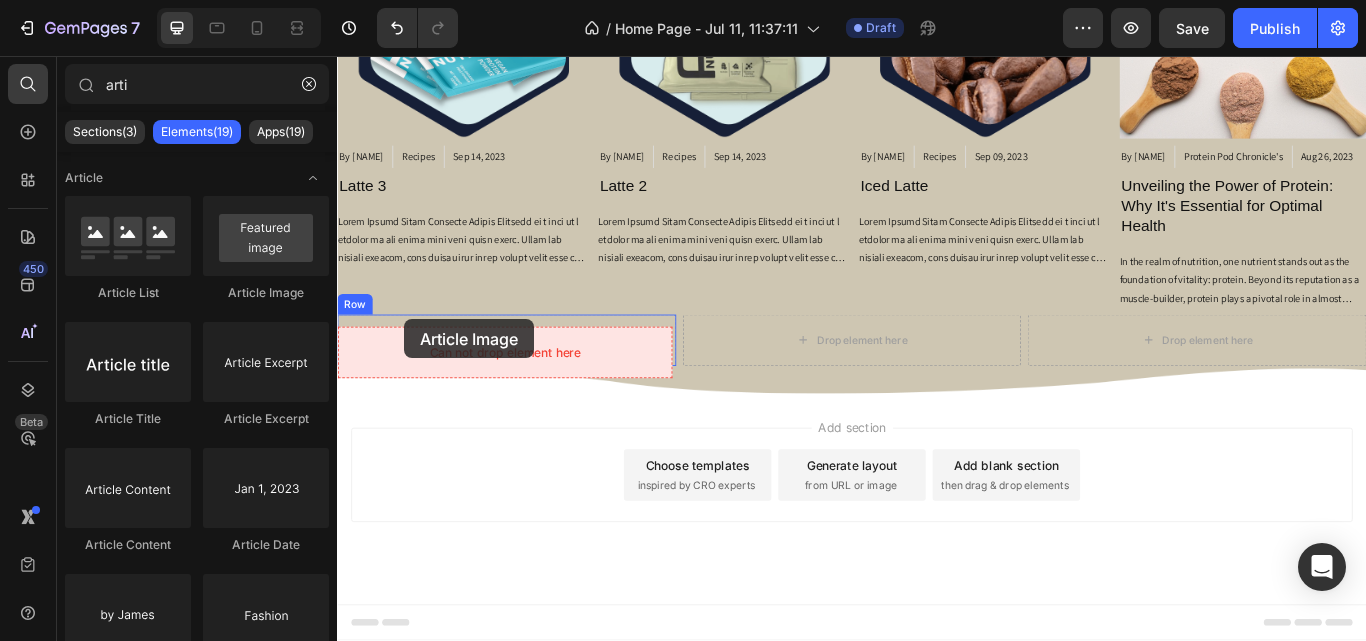 drag, startPoint x: 593, startPoint y: 299, endPoint x: 415, endPoint y: 363, distance: 189.15602 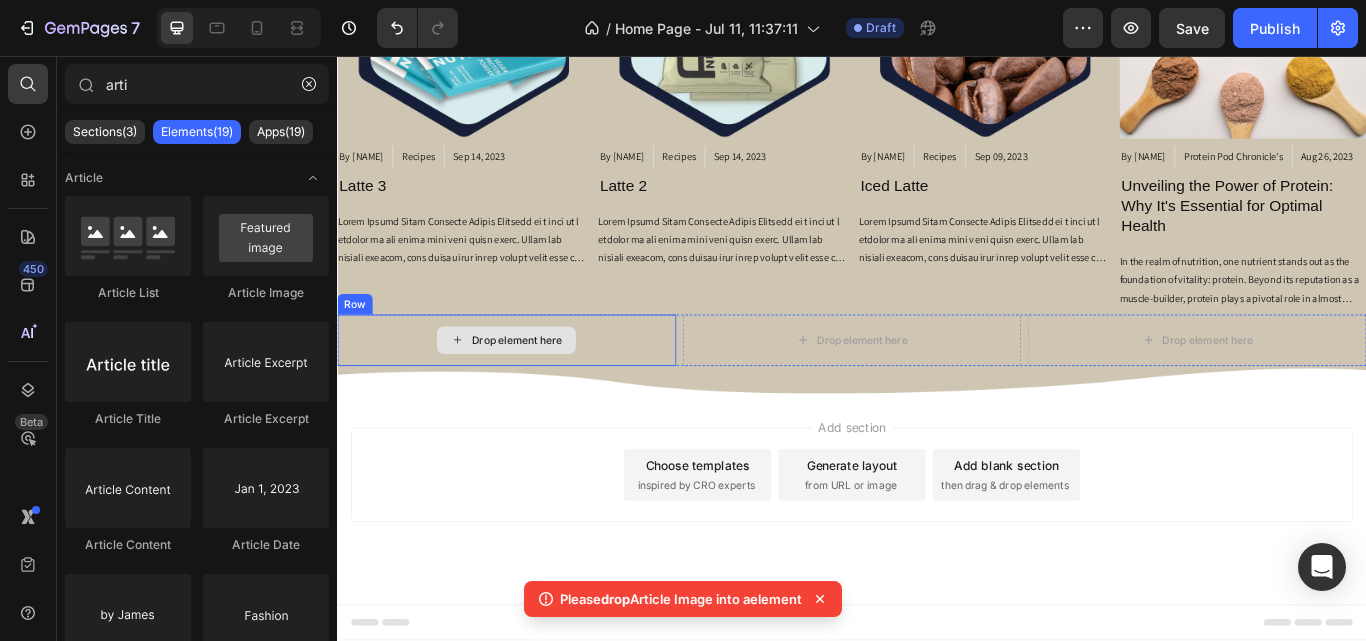 click on "Drop element here" at bounding box center (546, 388) 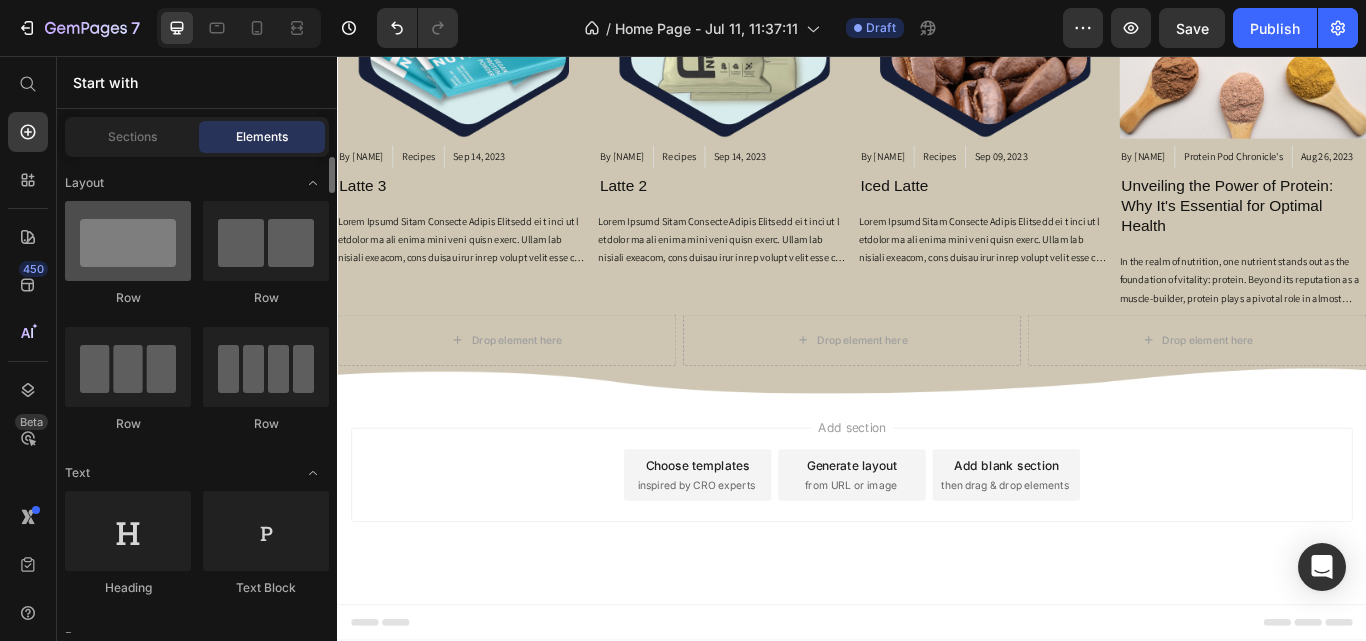 click at bounding box center (128, 241) 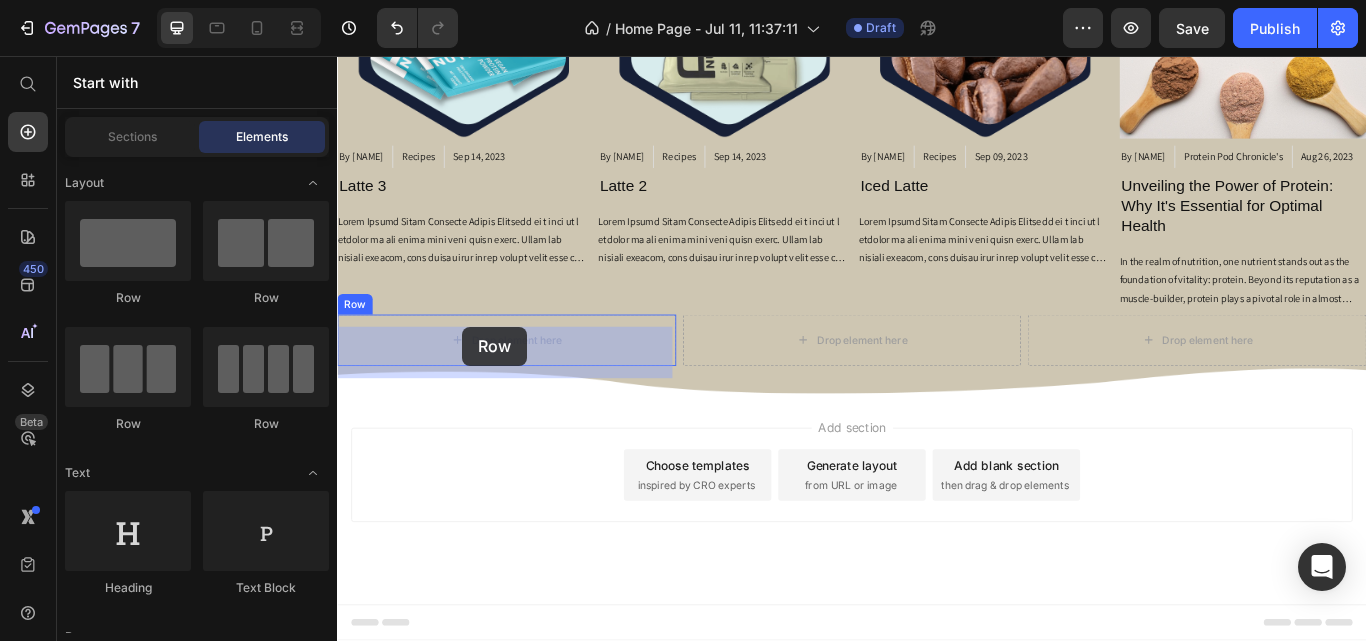 drag, startPoint x: 475, startPoint y: 303, endPoint x: 483, endPoint y: 372, distance: 69.46222 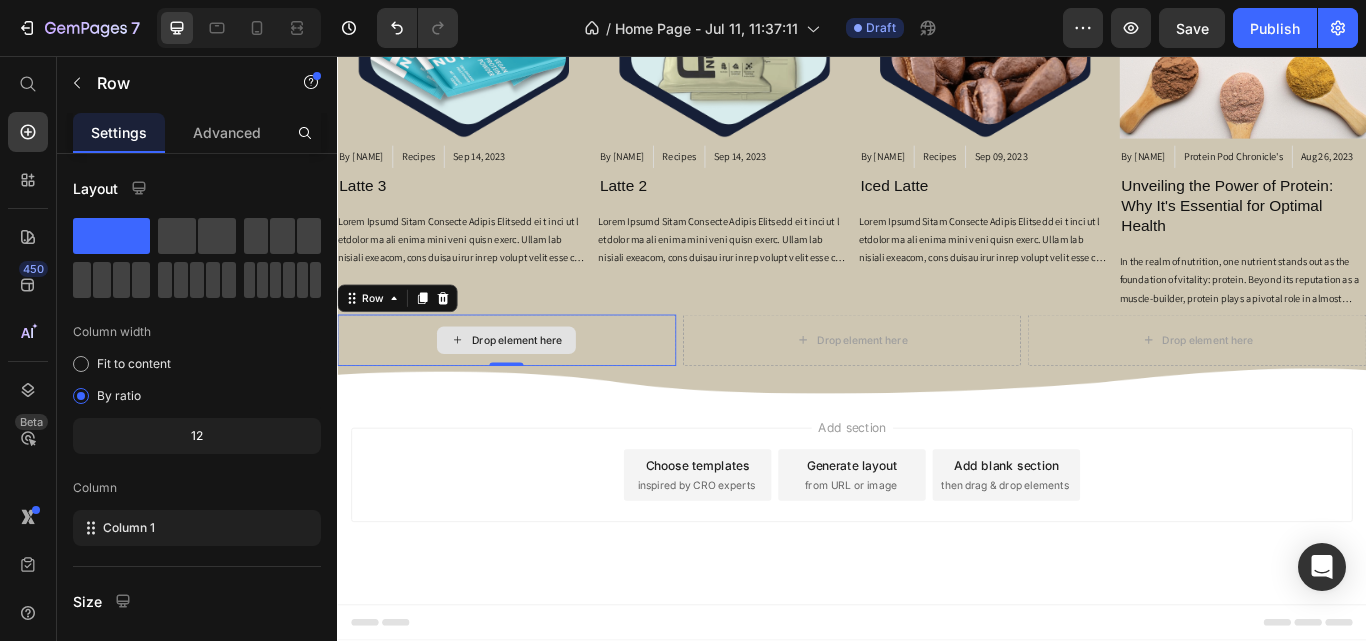 click on "Drop element here" at bounding box center (534, 388) 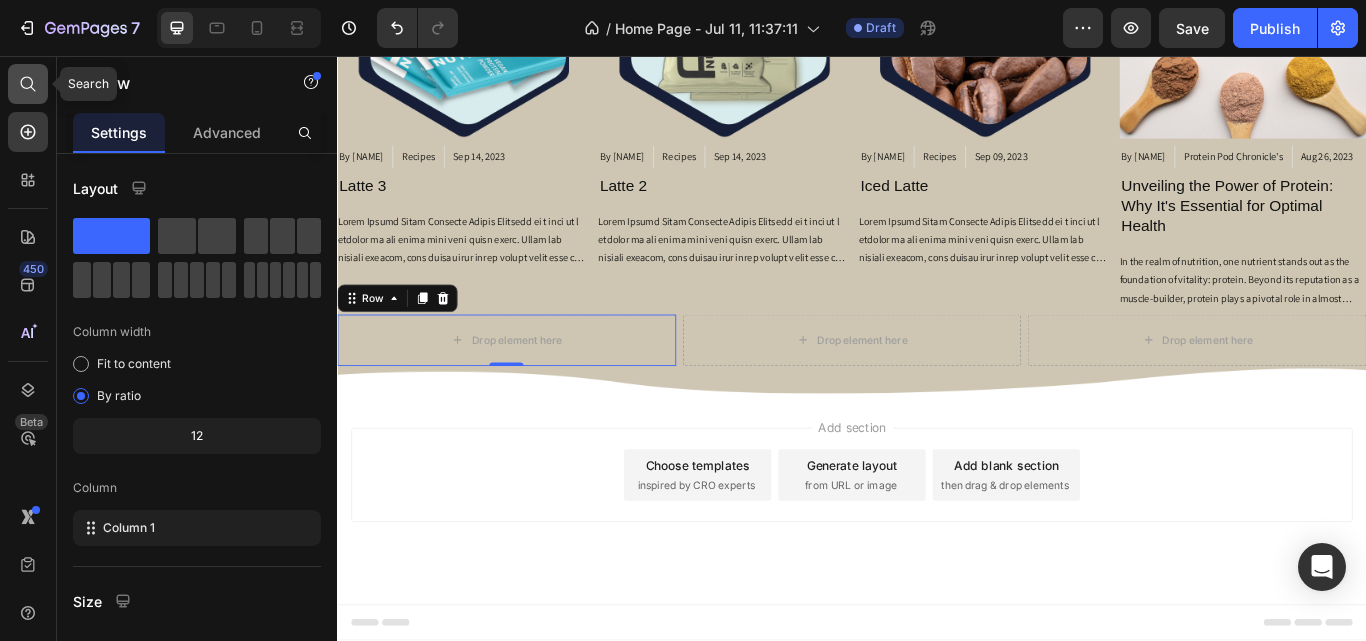 click 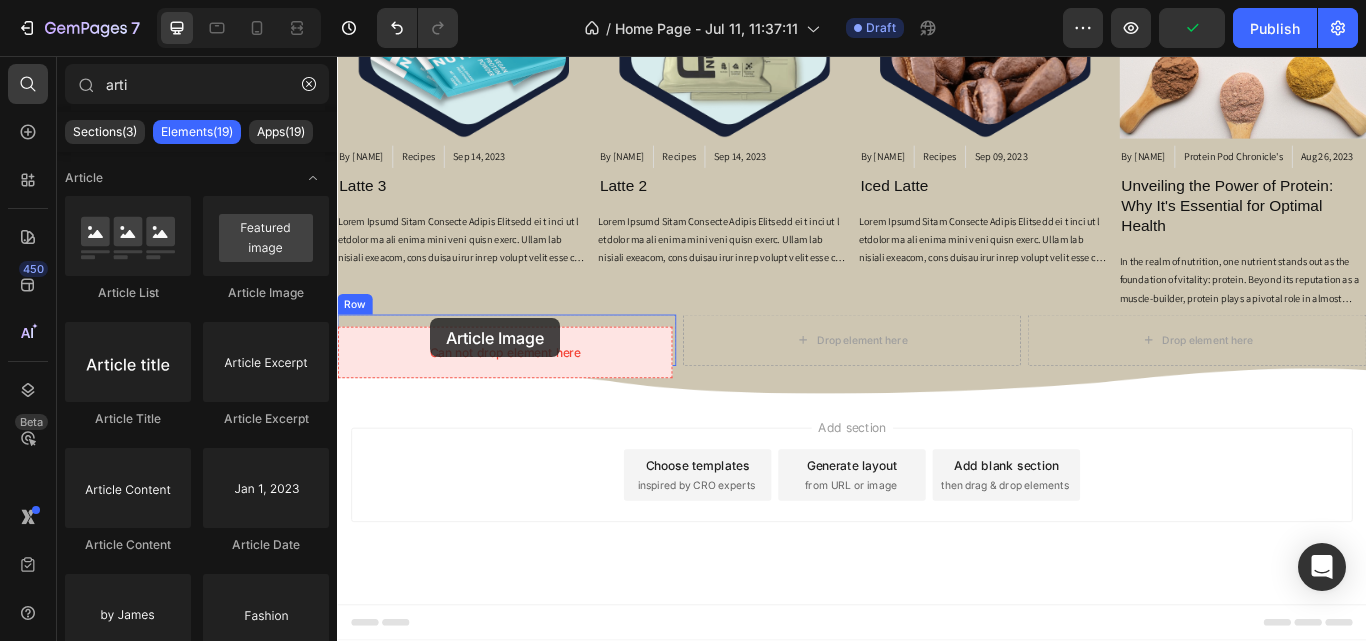 drag, startPoint x: 623, startPoint y: 299, endPoint x: 445, endPoint y: 362, distance: 188.82002 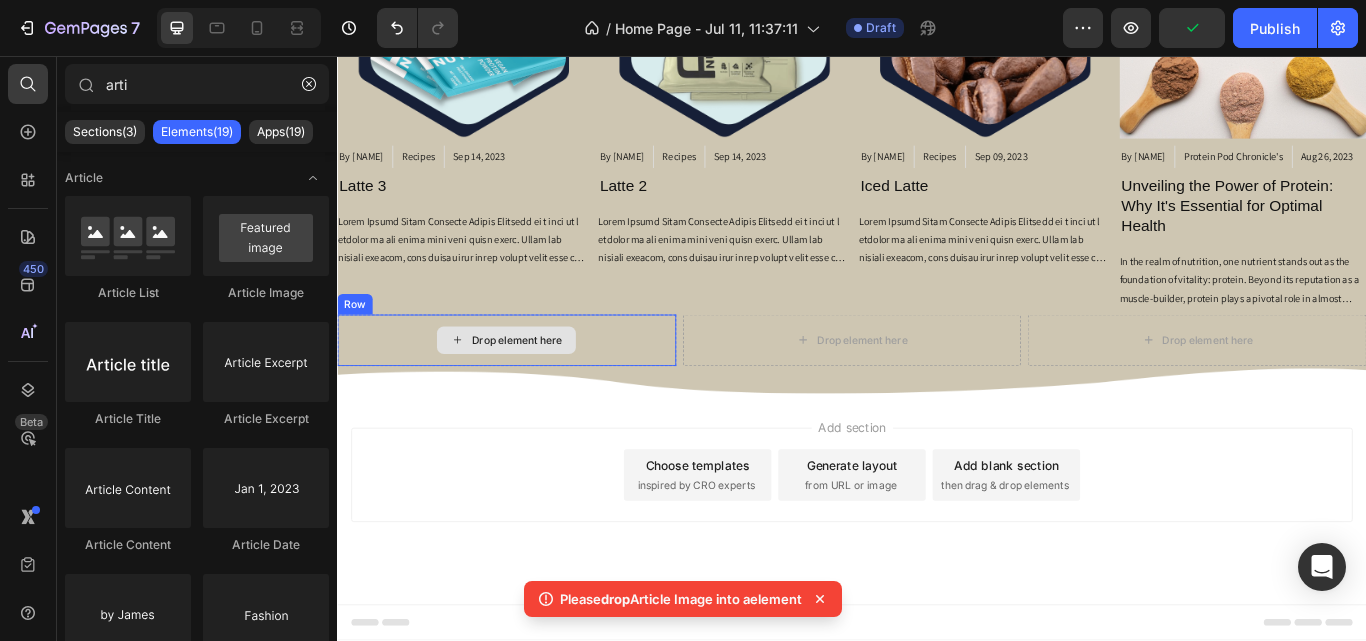 click 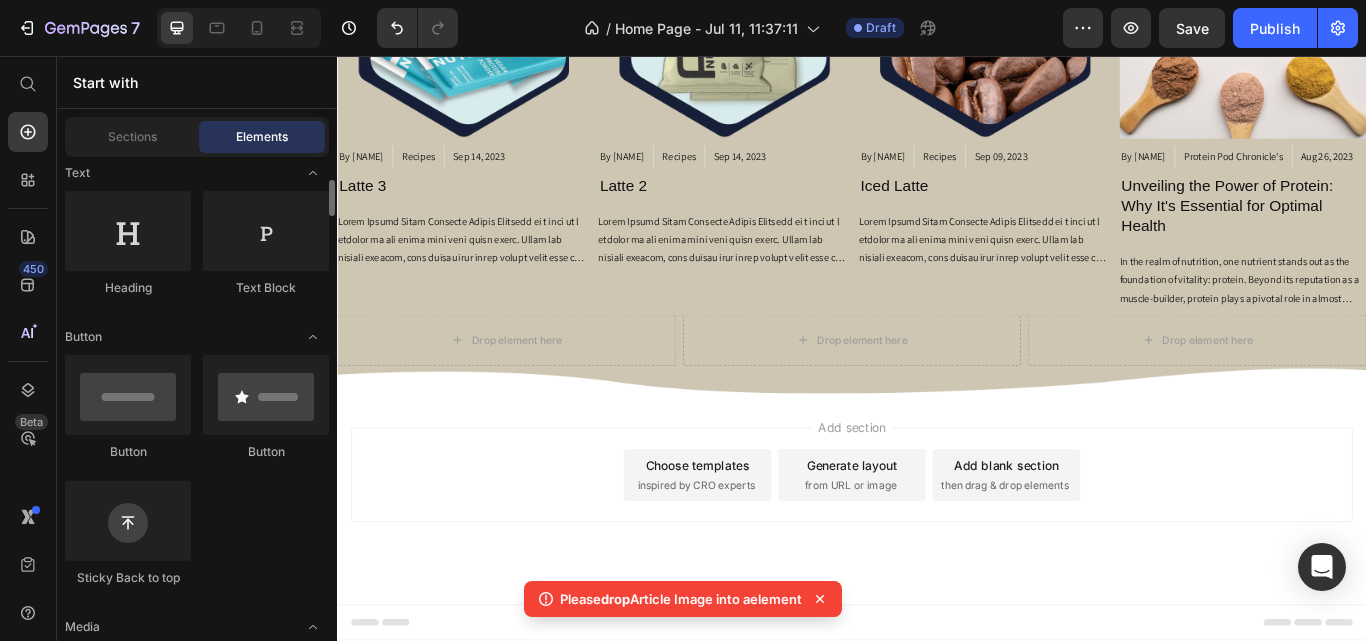 scroll, scrollTop: 0, scrollLeft: 0, axis: both 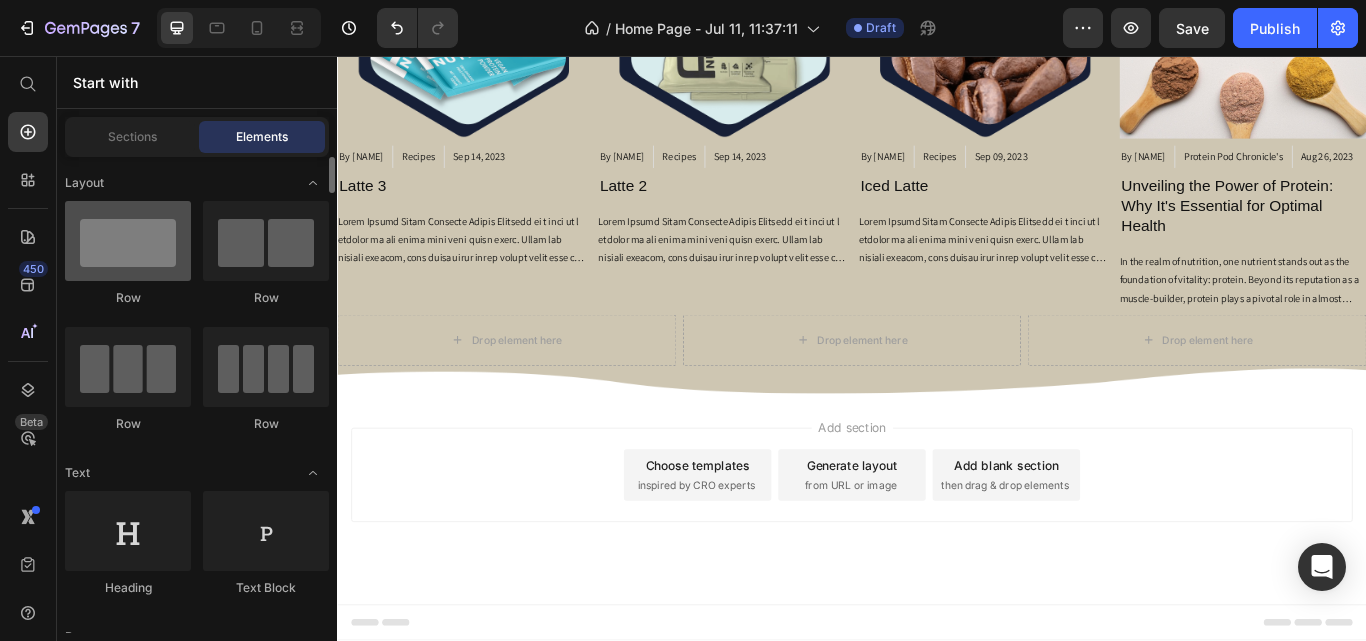 click at bounding box center (128, 241) 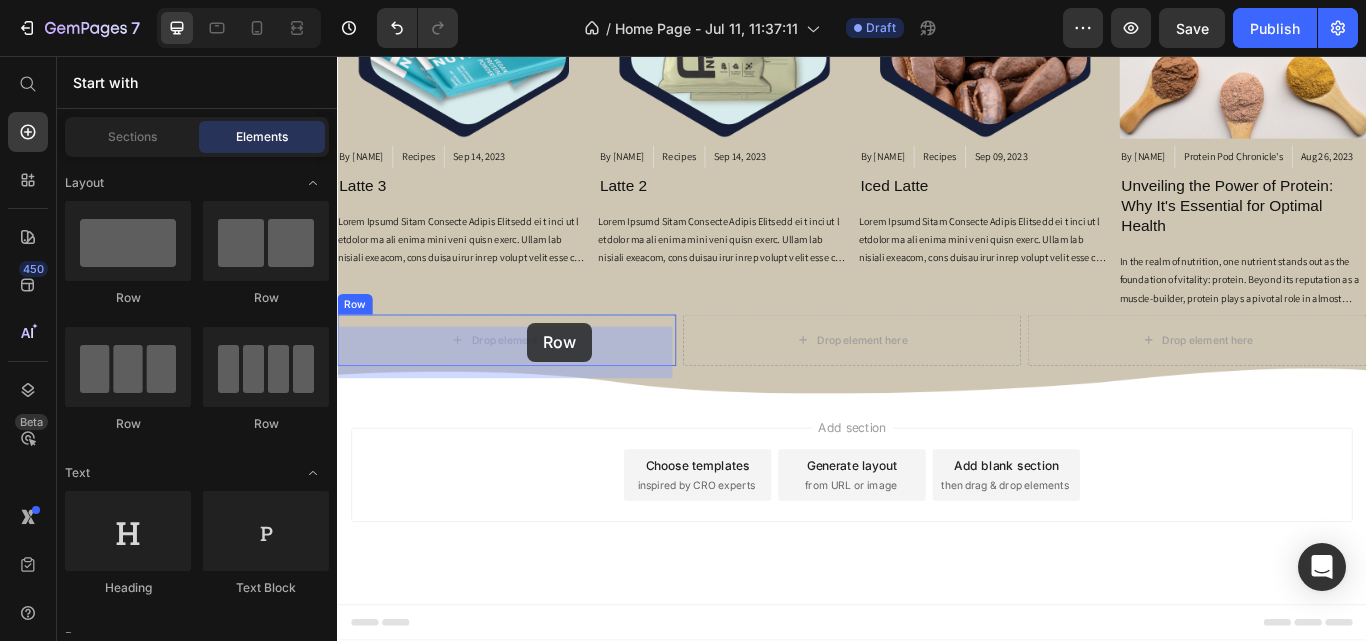 drag, startPoint x: 448, startPoint y: 291, endPoint x: 468, endPoint y: 370, distance: 81.49233 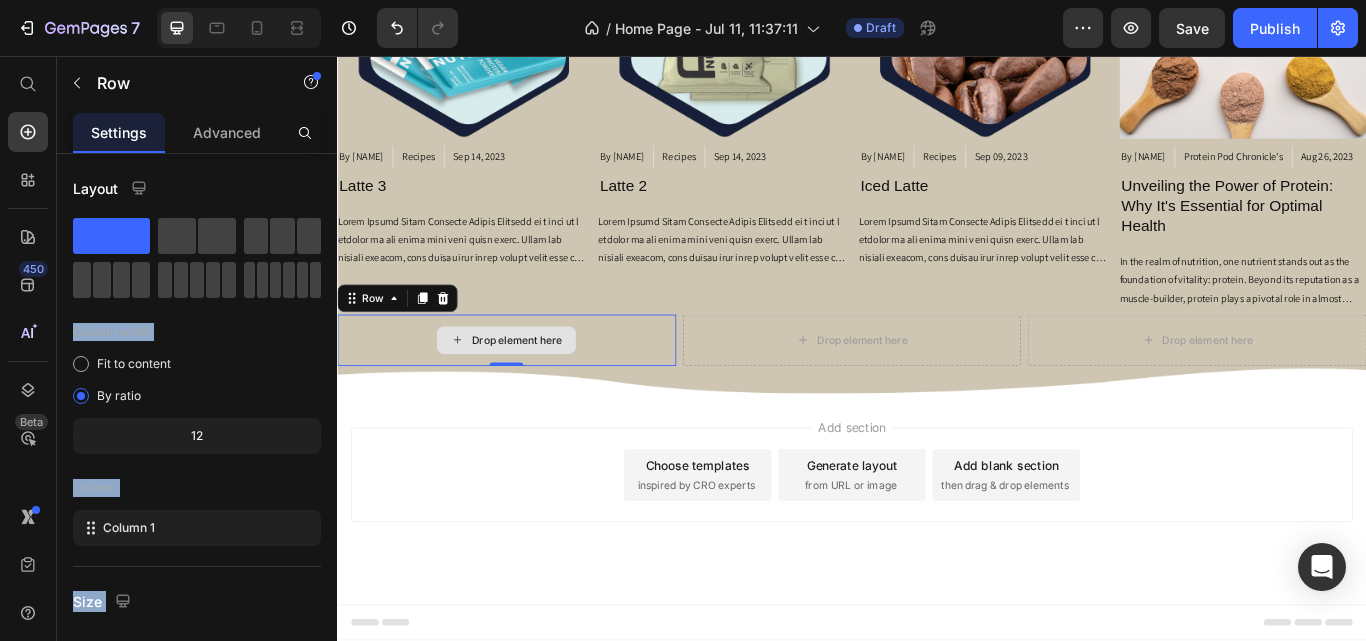 drag, startPoint x: 452, startPoint y: 279, endPoint x: 565, endPoint y: 384, distance: 154.25304 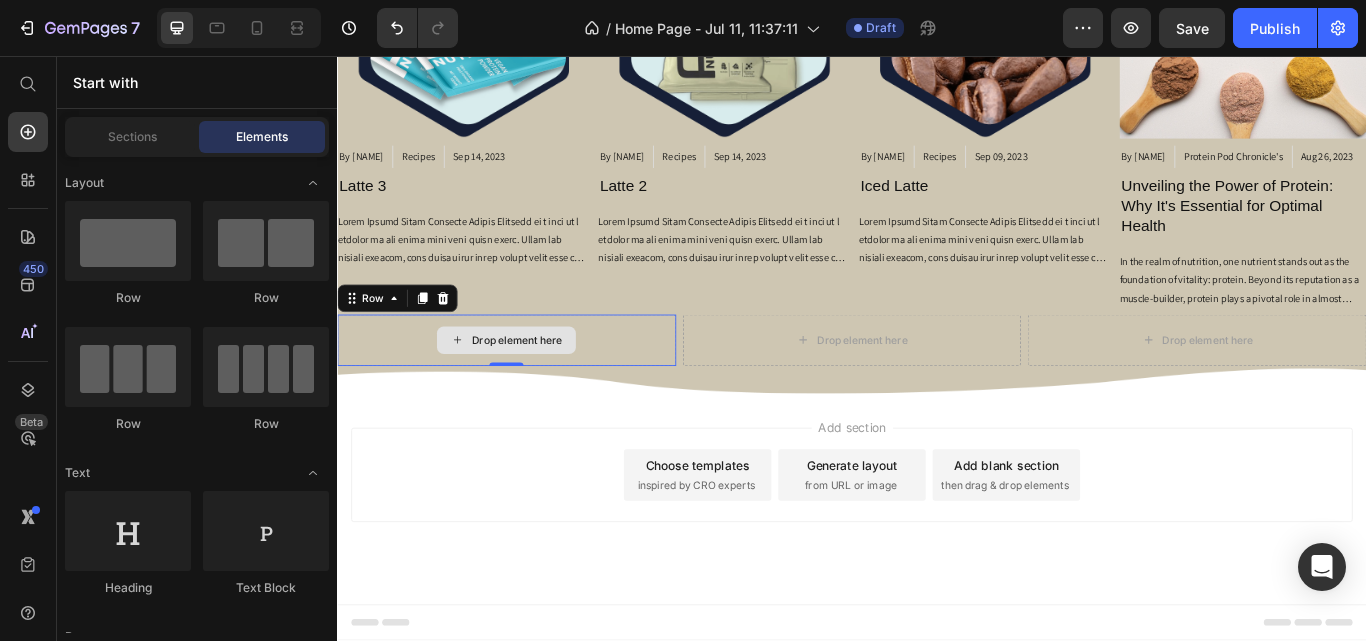 click on "Drop element here" at bounding box center (546, 388) 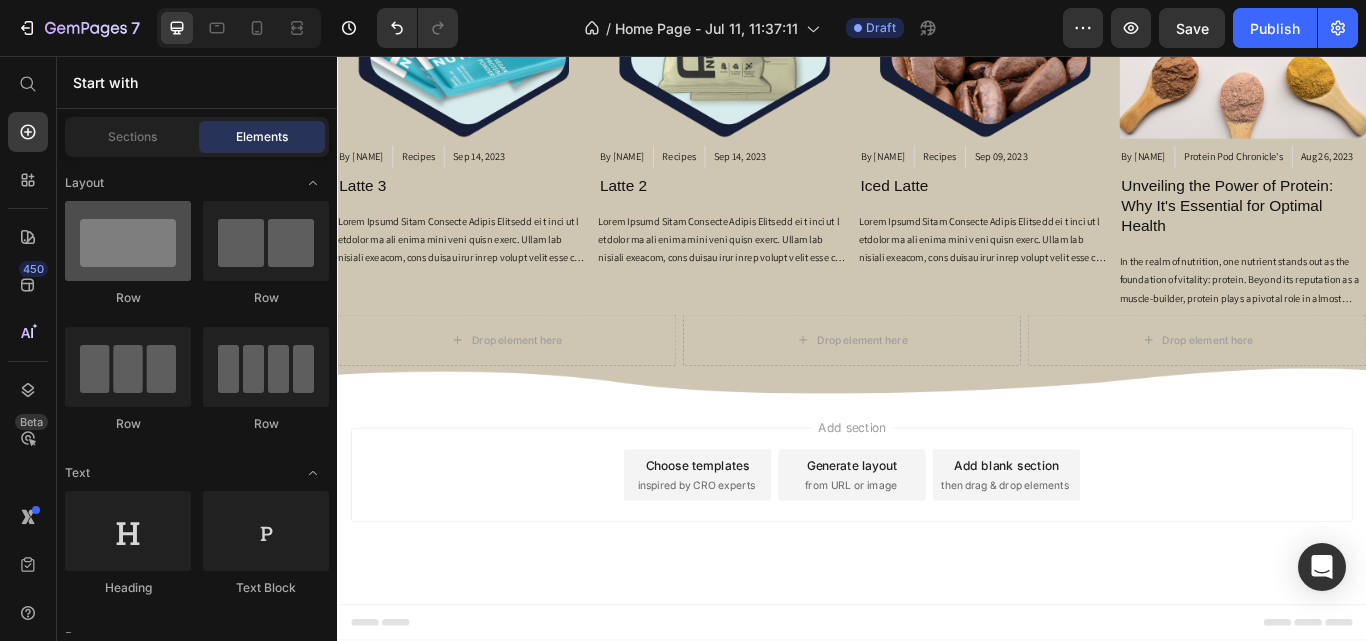 click at bounding box center [128, 241] 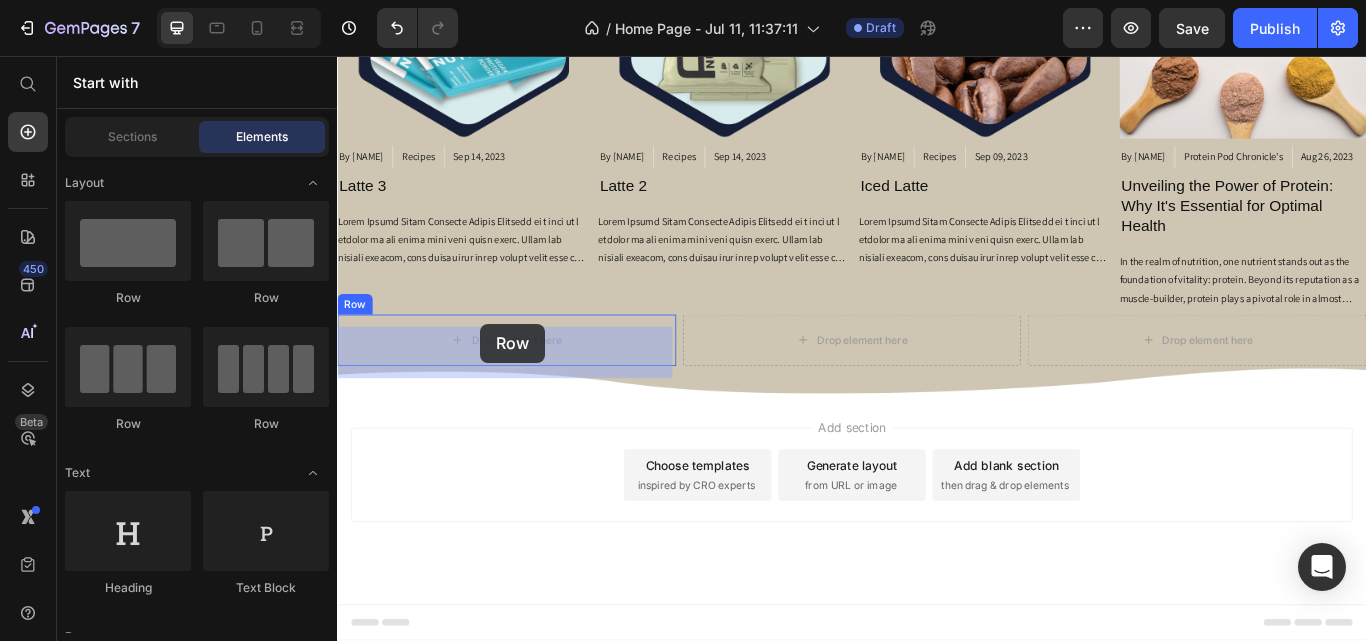 drag, startPoint x: 465, startPoint y: 297, endPoint x: 504, endPoint y: 368, distance: 81.00617 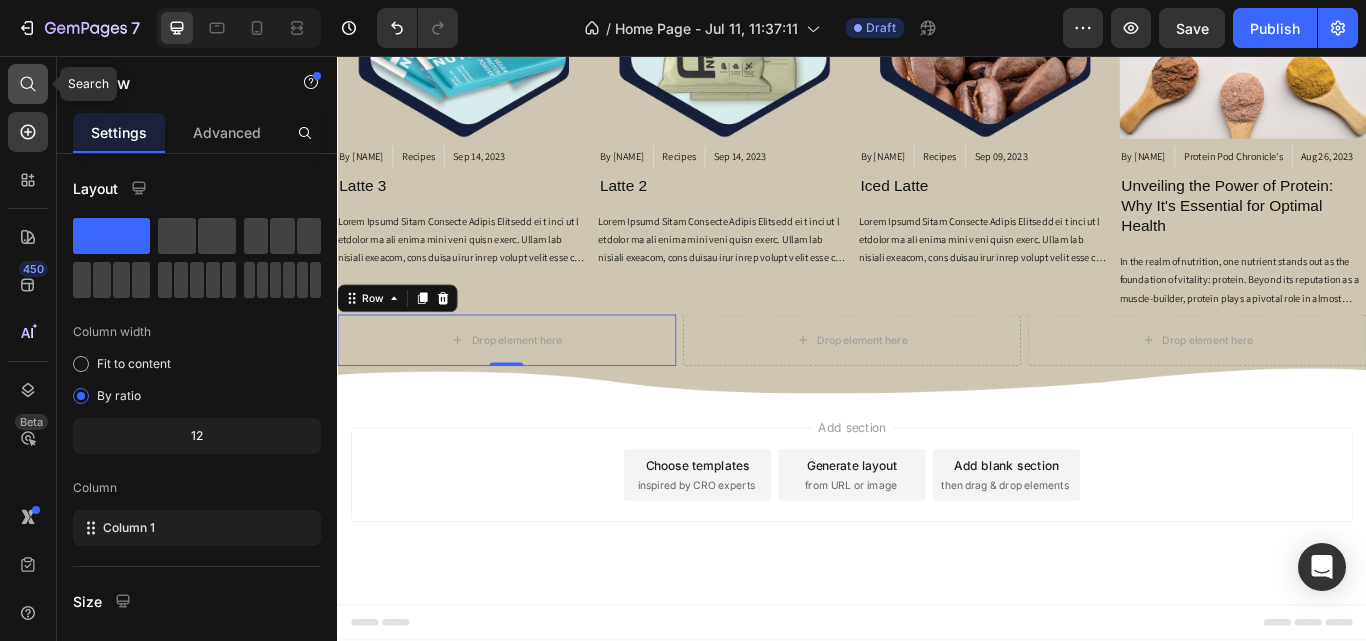 click 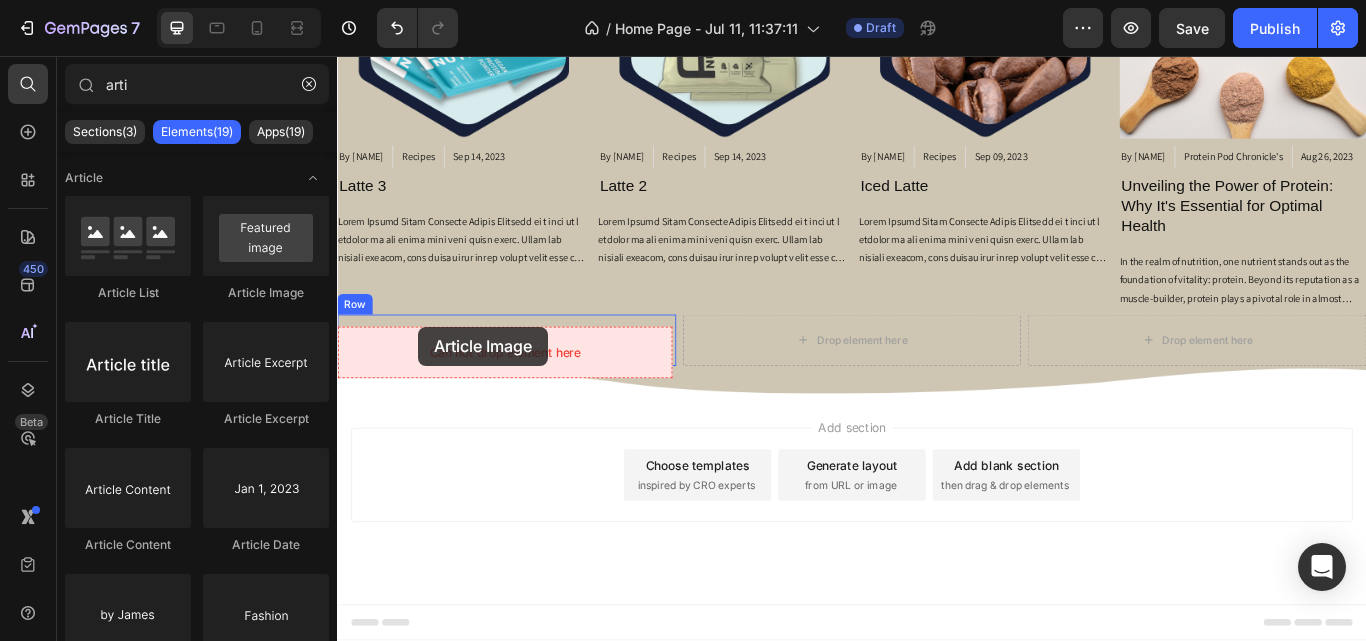 drag, startPoint x: 596, startPoint y: 305, endPoint x: 432, endPoint y: 372, distance: 177.15813 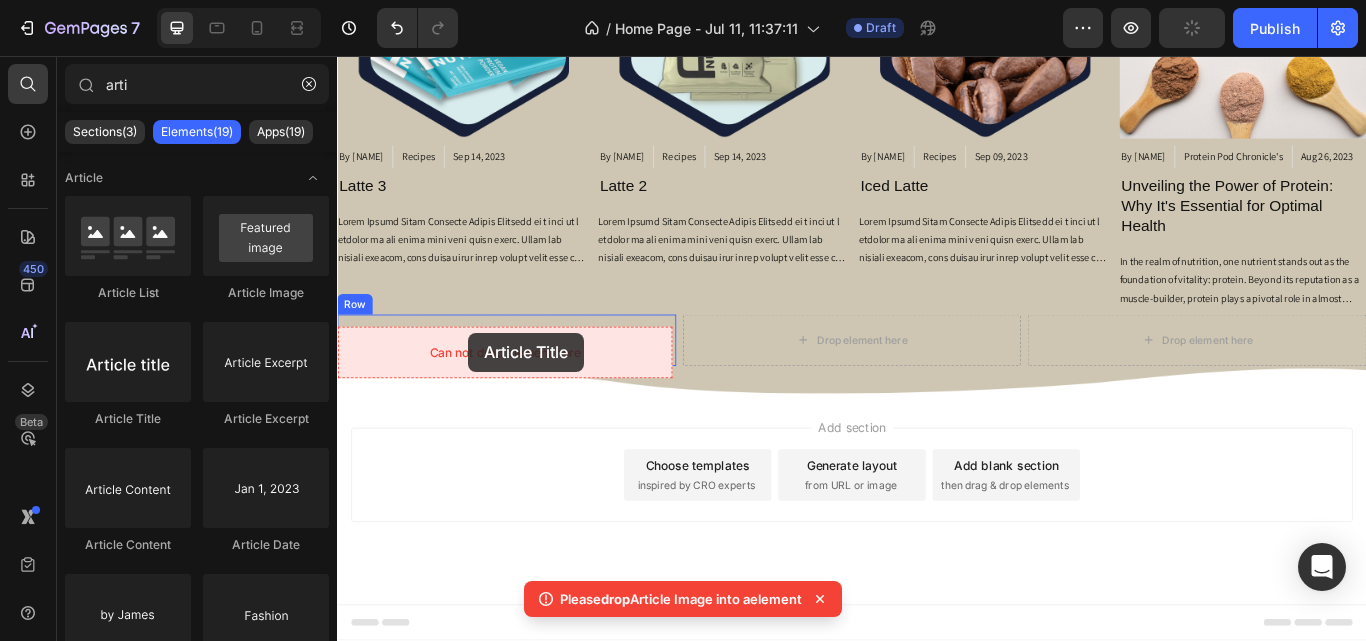 drag, startPoint x: 440, startPoint y: 421, endPoint x: 490, endPoint y: 379, distance: 65.29931 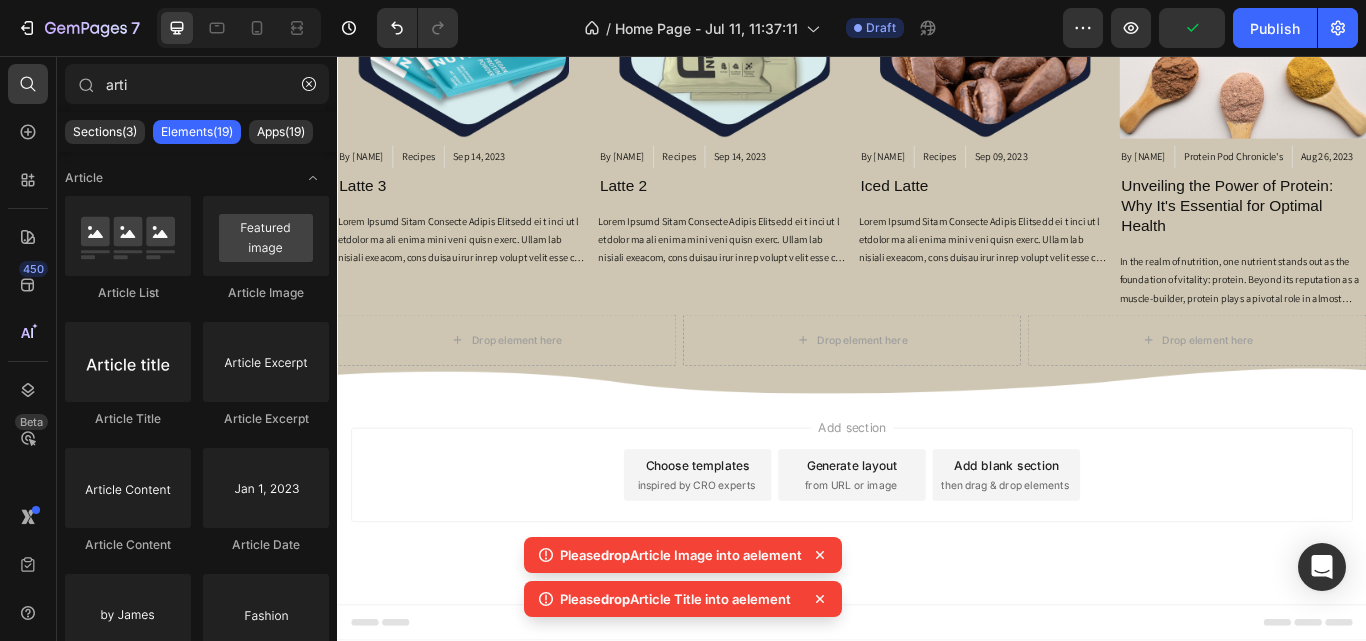 click 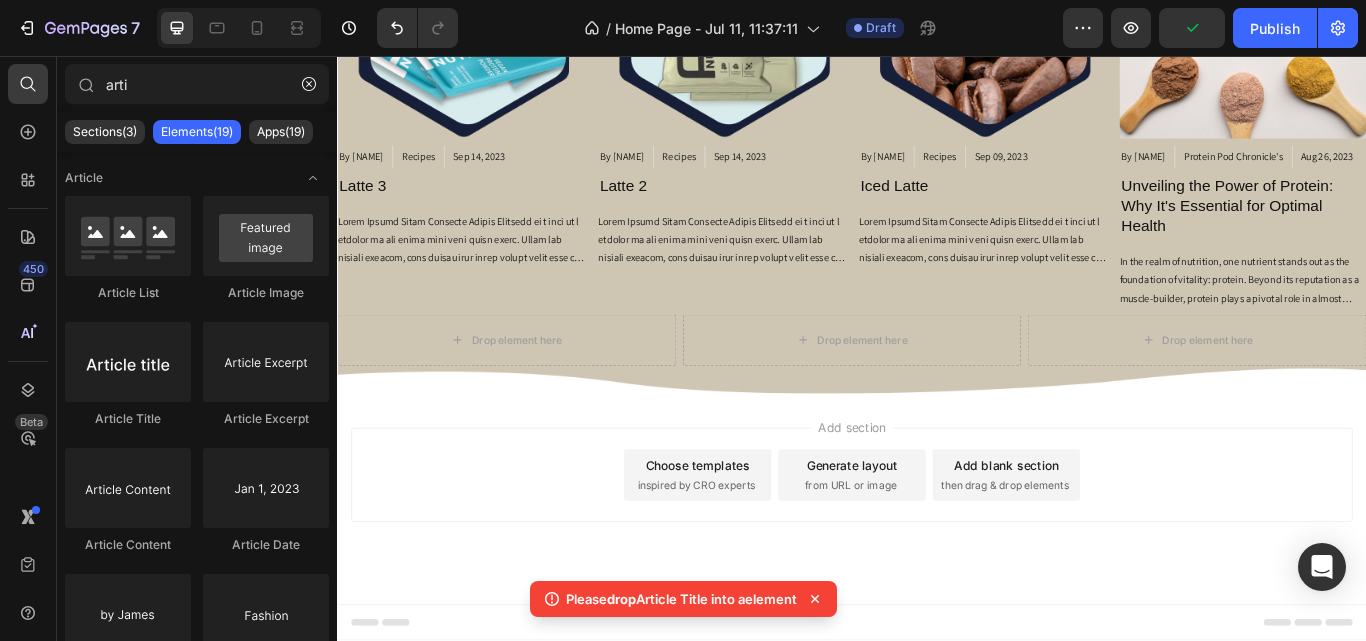 click 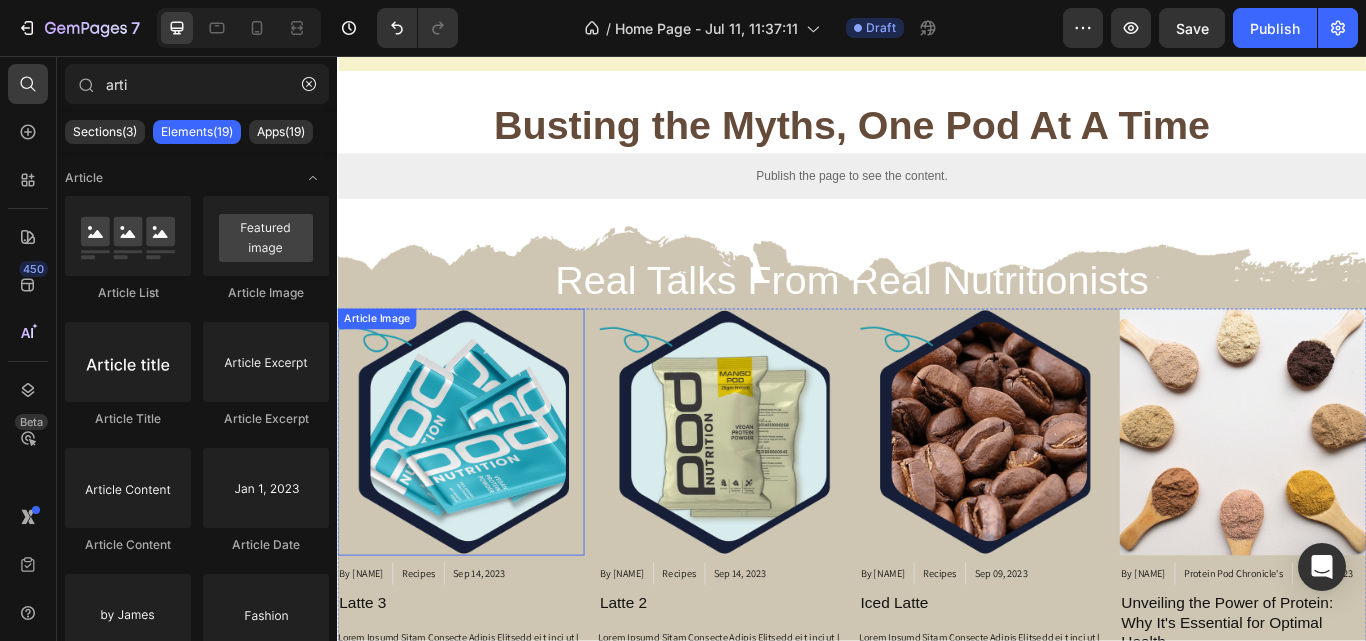 scroll, scrollTop: 2928, scrollLeft: 0, axis: vertical 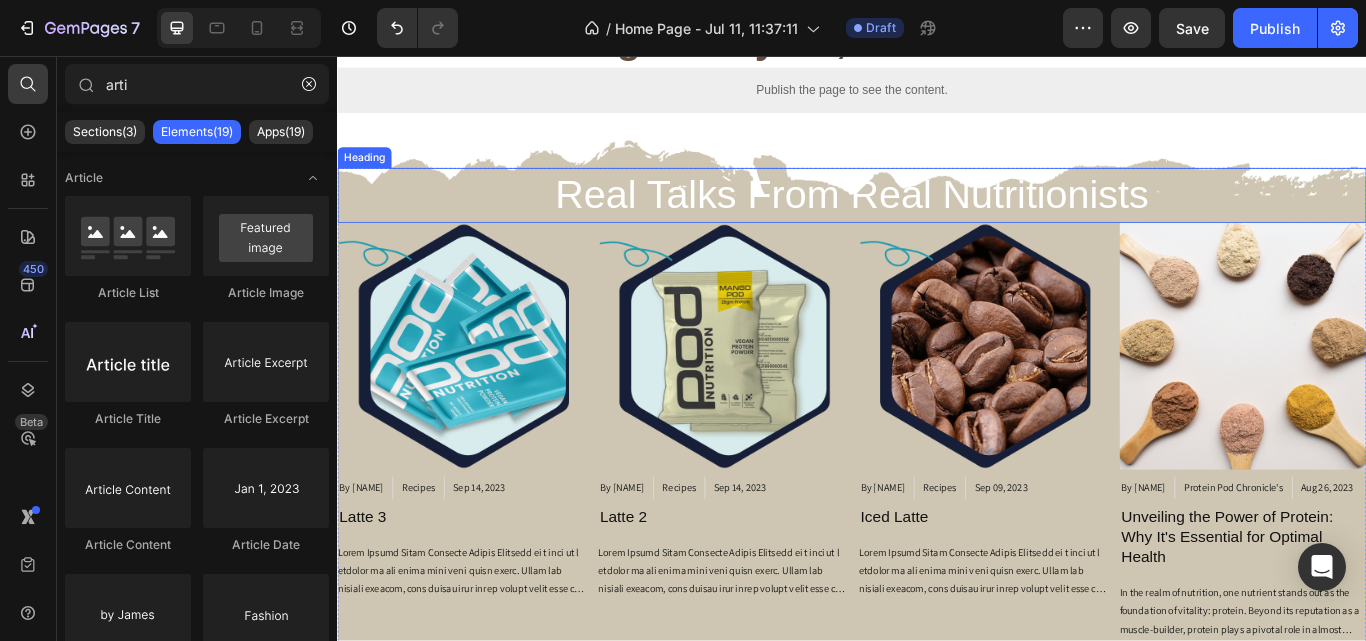 click on "Real Talks From Real Nutritionists" at bounding box center [937, 219] 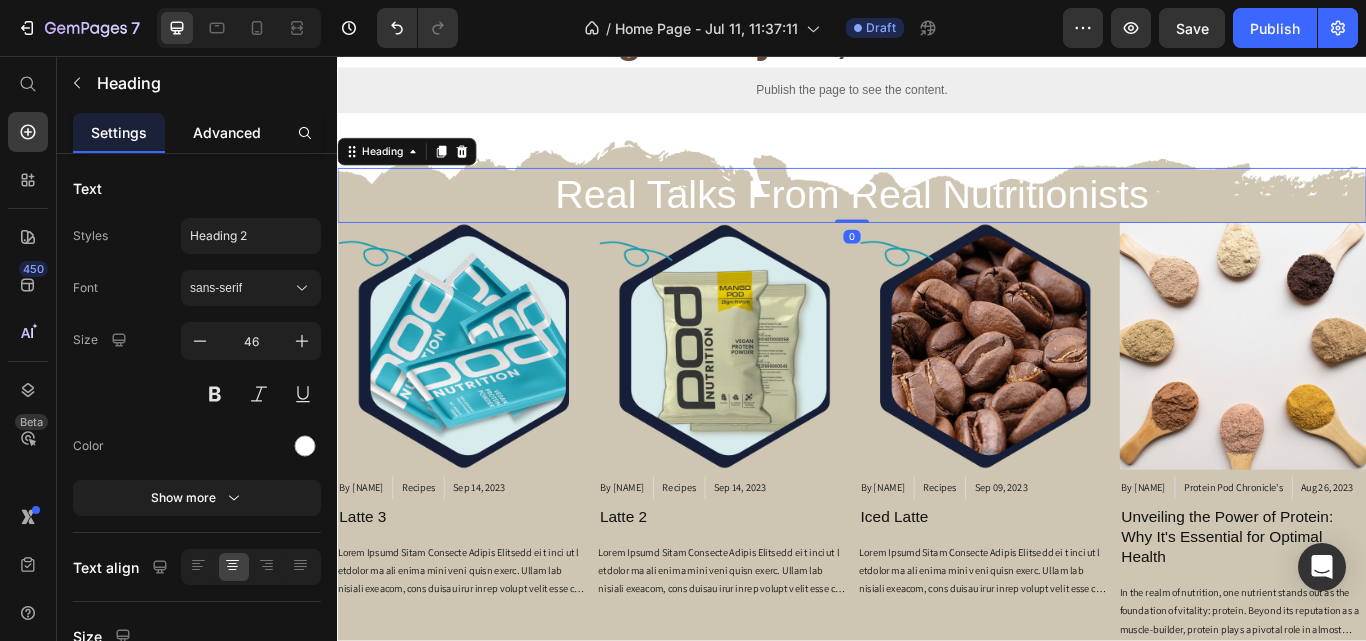 click on "Advanced" at bounding box center (227, 132) 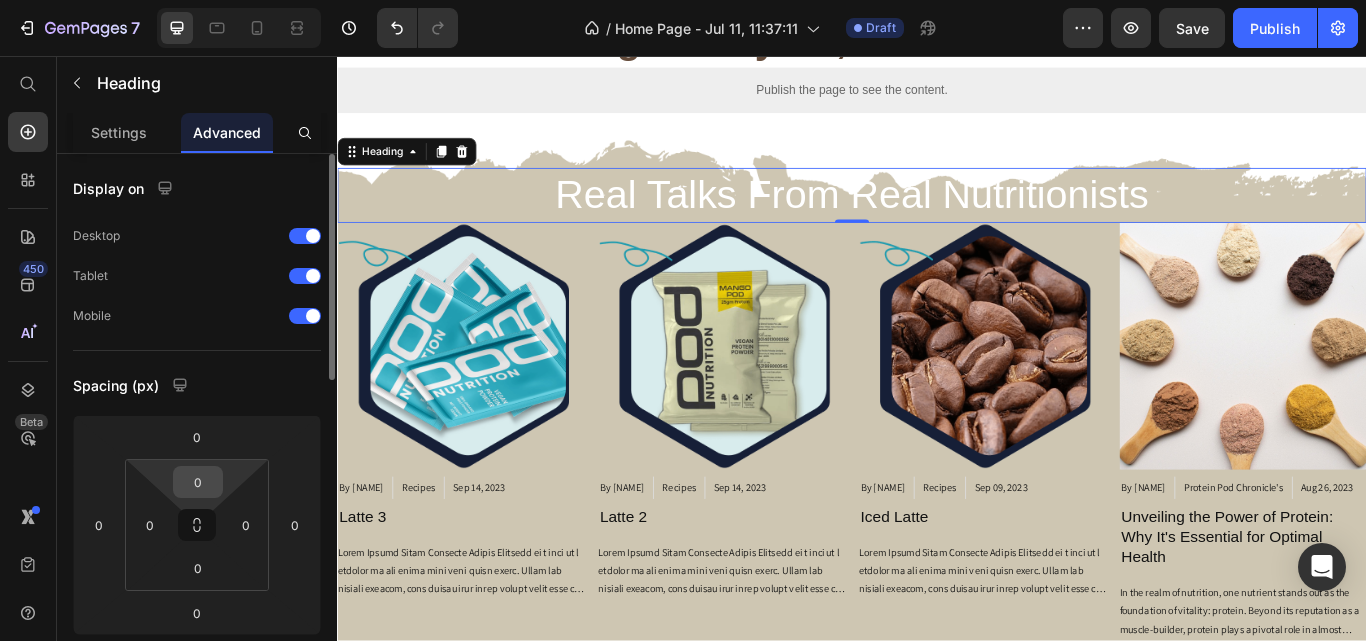 click on "0" at bounding box center (198, 482) 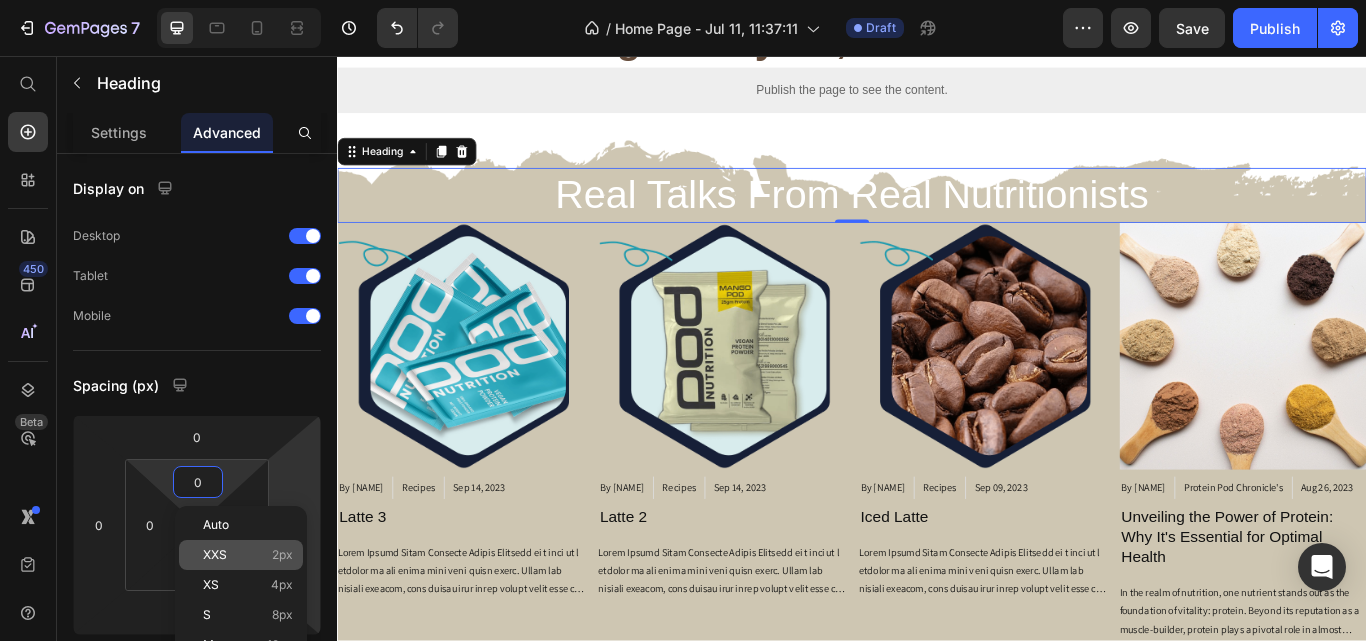 scroll, scrollTop: 100, scrollLeft: 0, axis: vertical 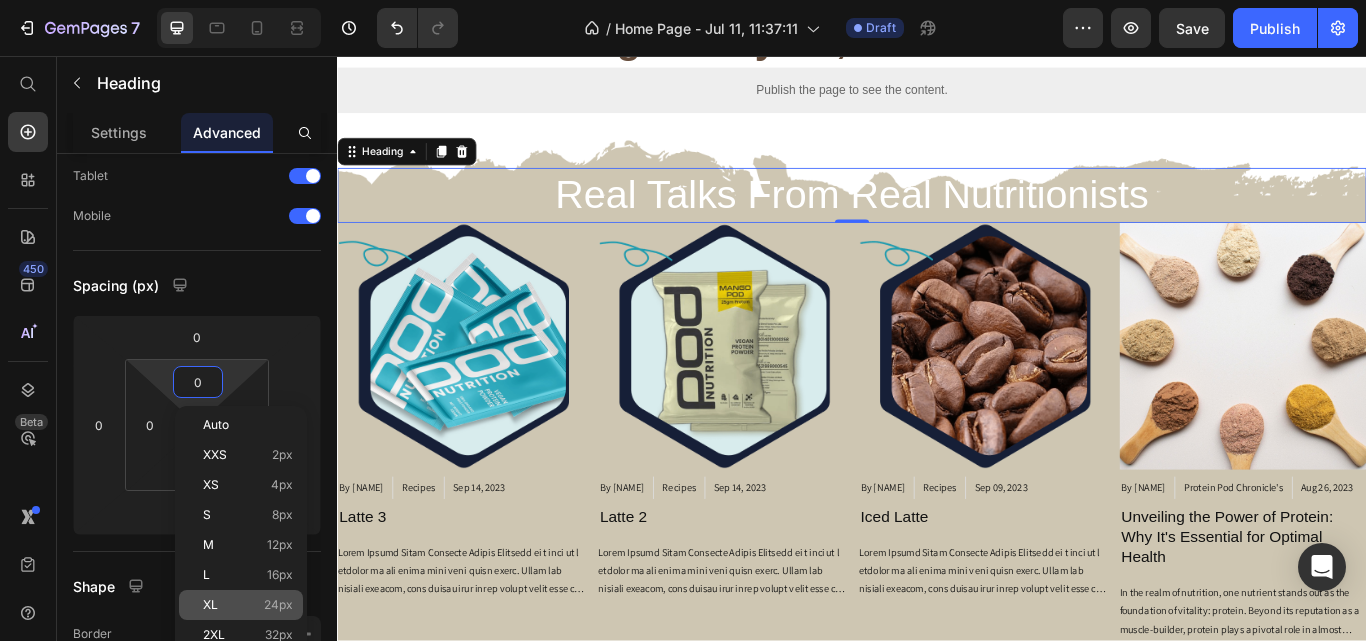 click on "24px" at bounding box center [278, 605] 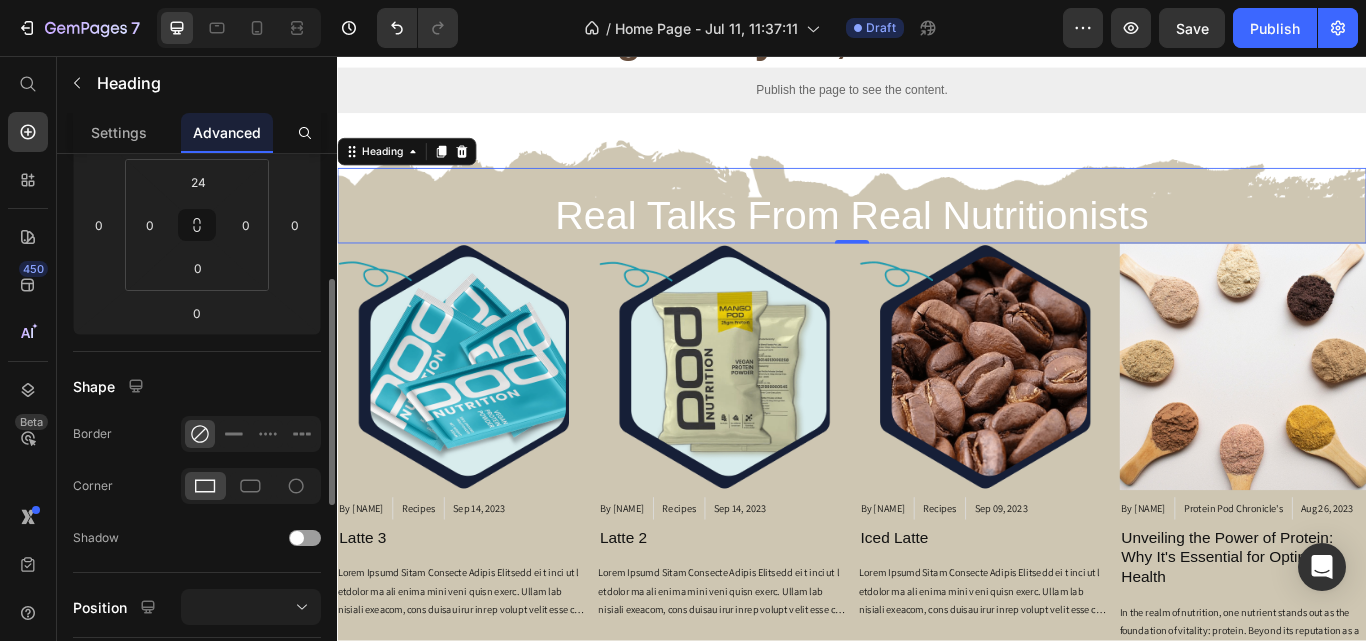 scroll, scrollTop: 200, scrollLeft: 0, axis: vertical 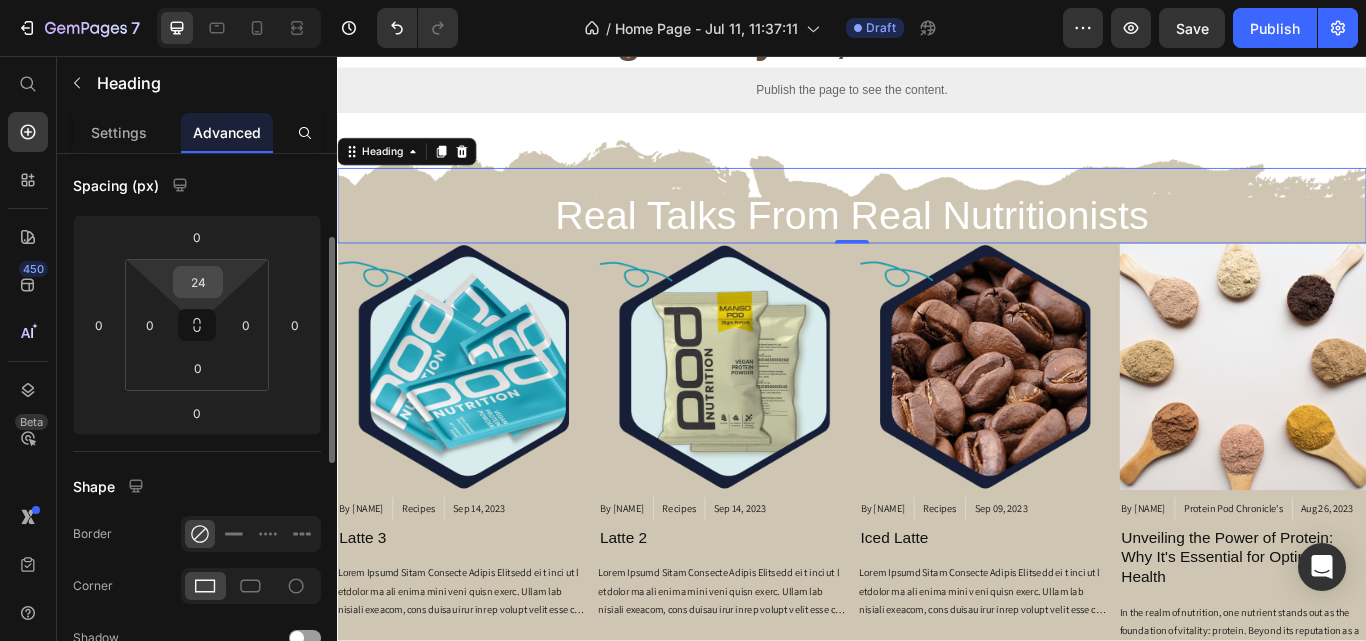 click on "24" at bounding box center (198, 282) 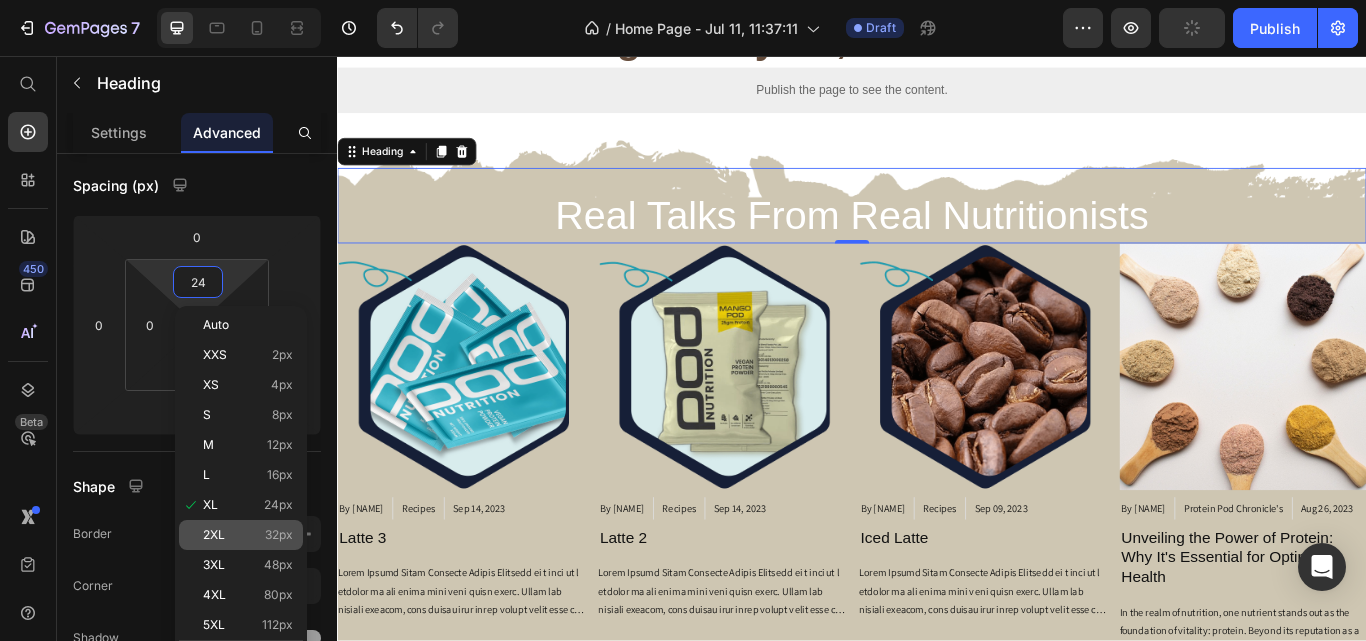 click on "32px" at bounding box center [279, 535] 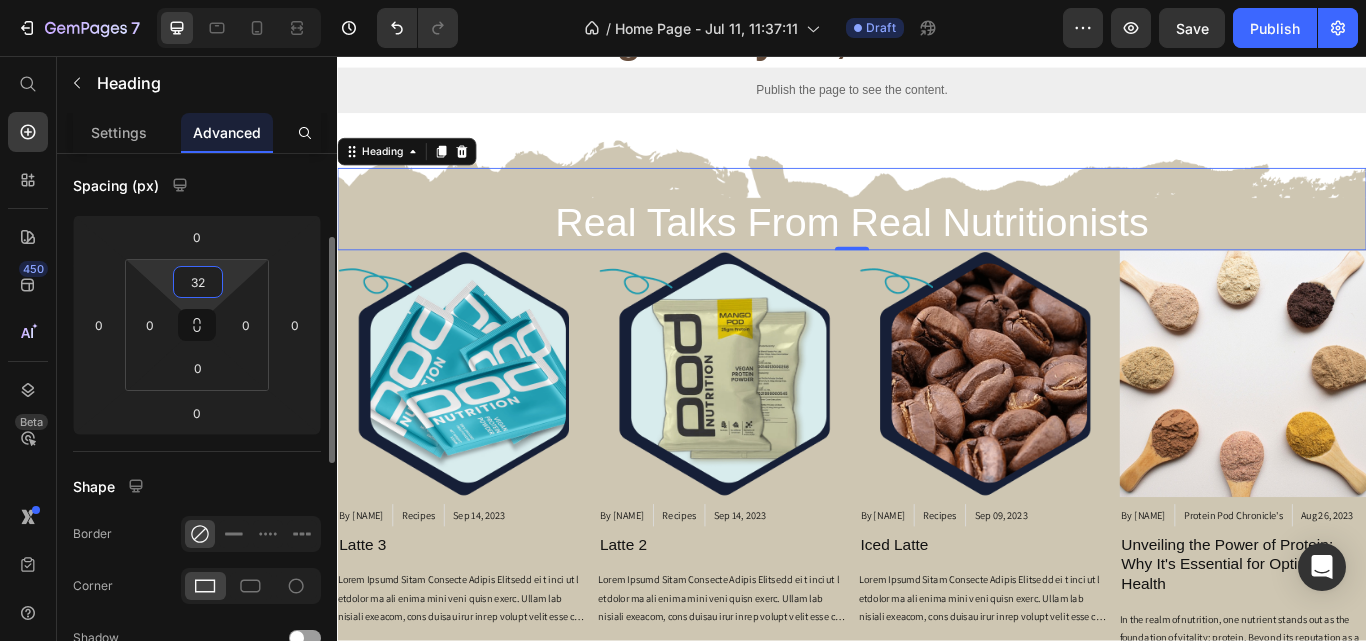 click on "32" at bounding box center (198, 282) 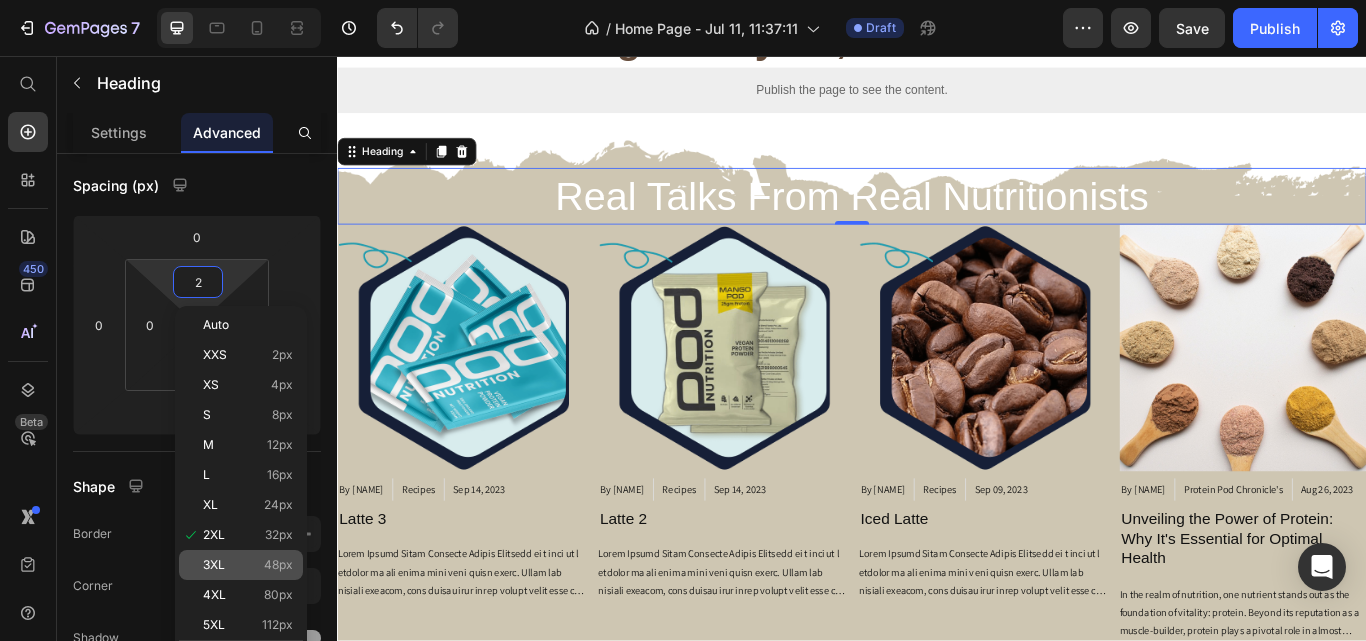click on "48px" at bounding box center [278, 565] 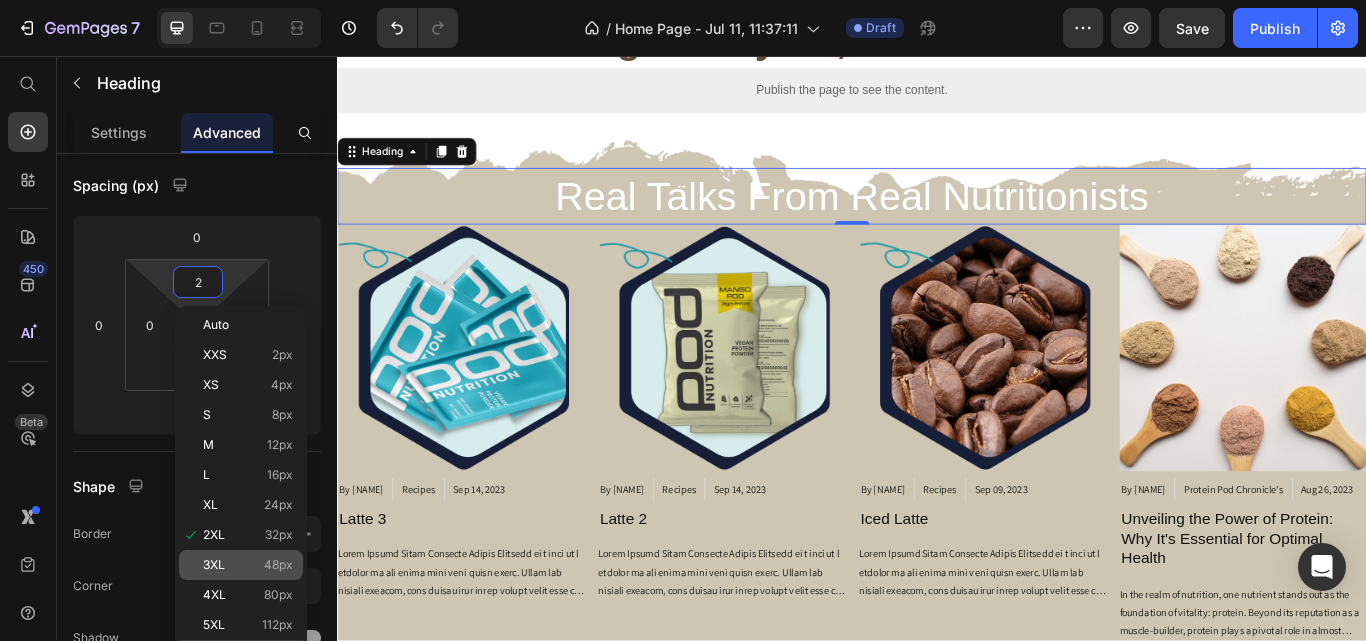 type on "48" 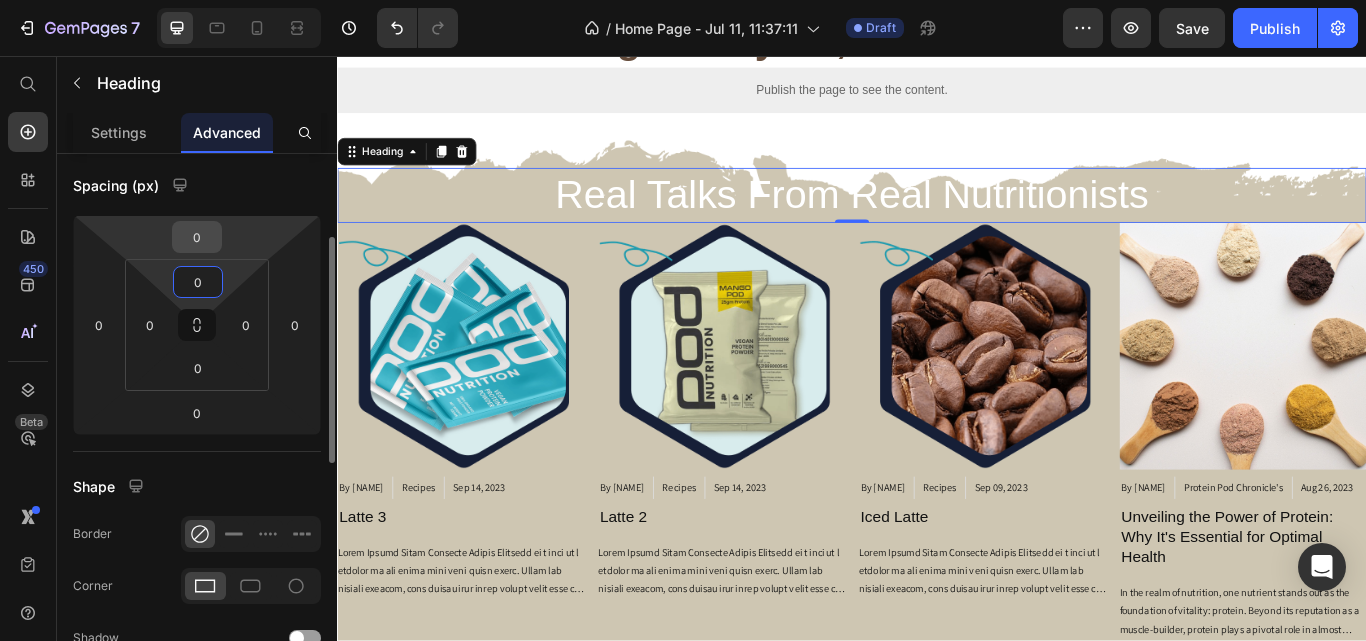 type on "0" 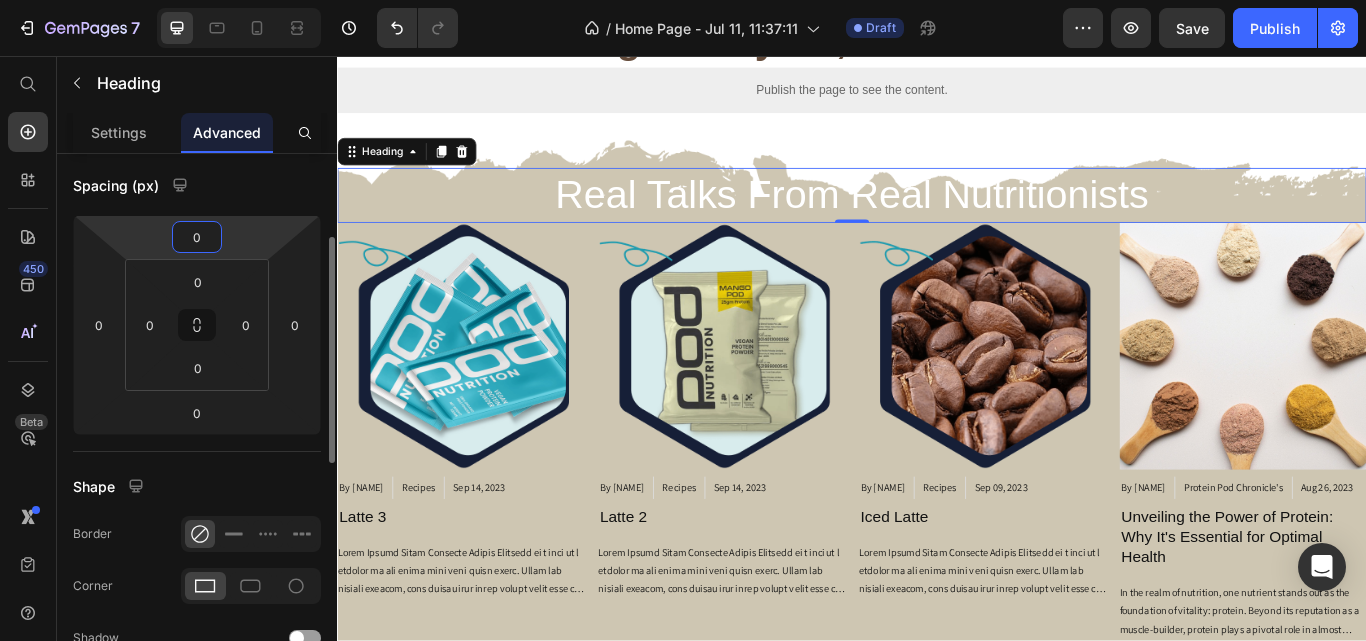 click on "0" at bounding box center (197, 237) 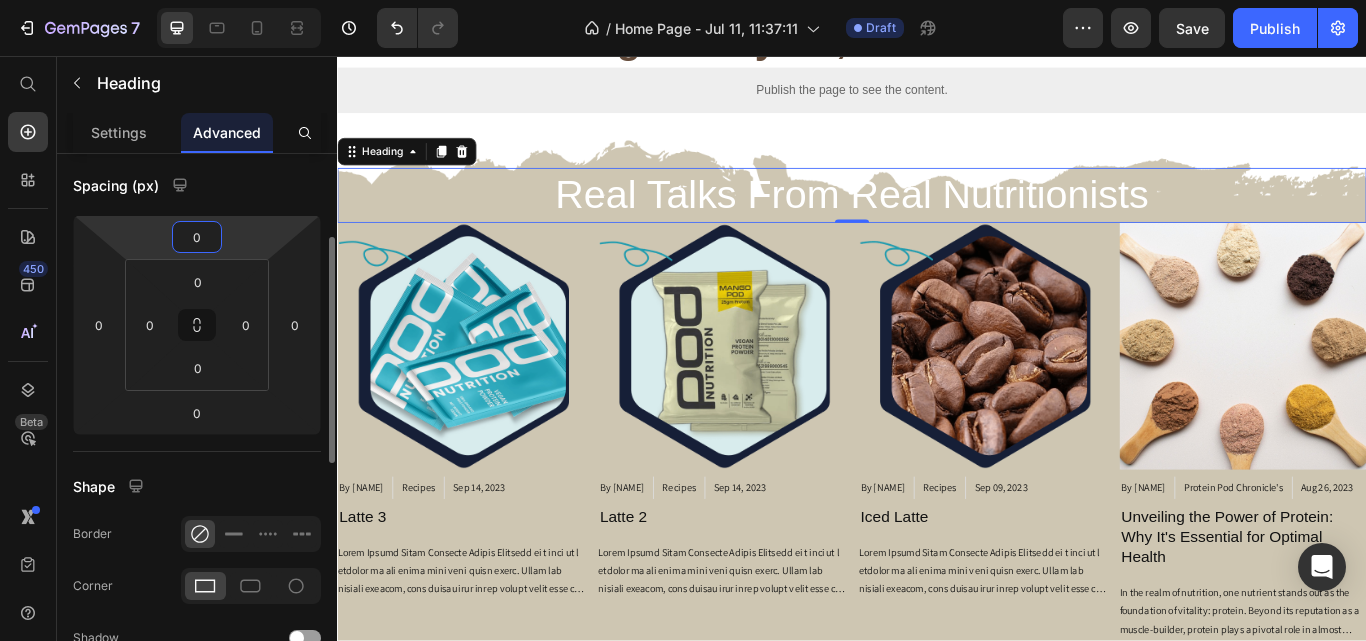 click on "0" at bounding box center [197, 237] 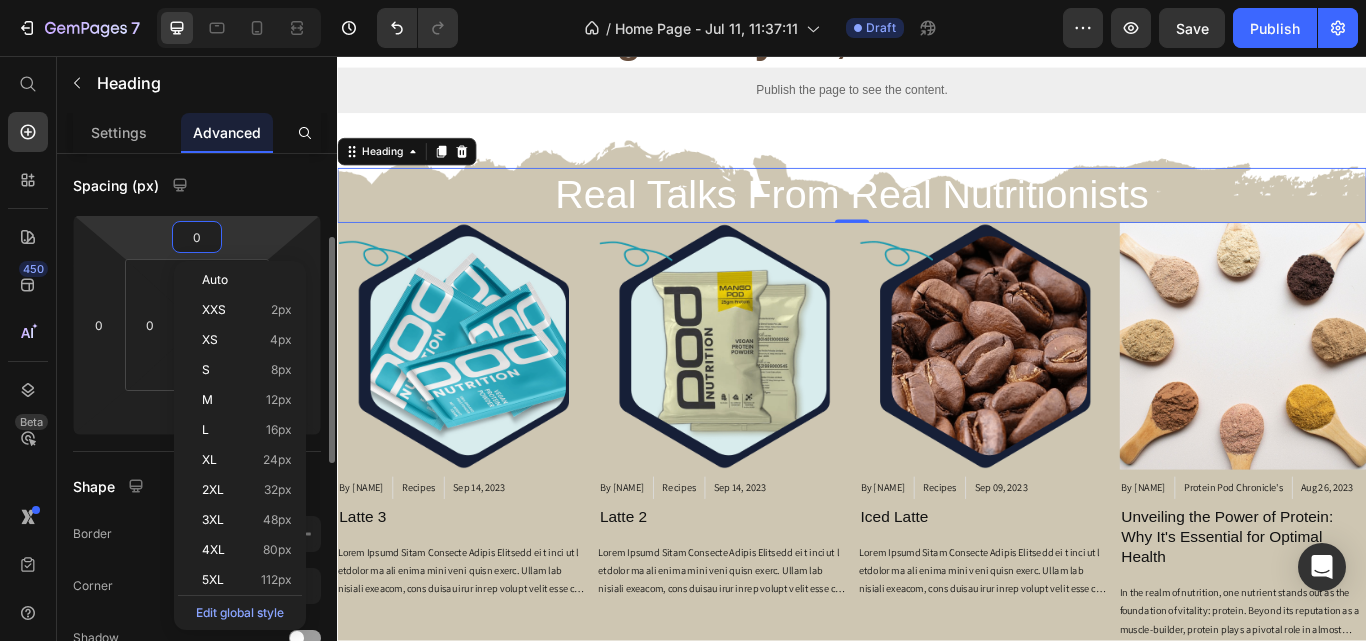 click on "0" at bounding box center [197, 237] 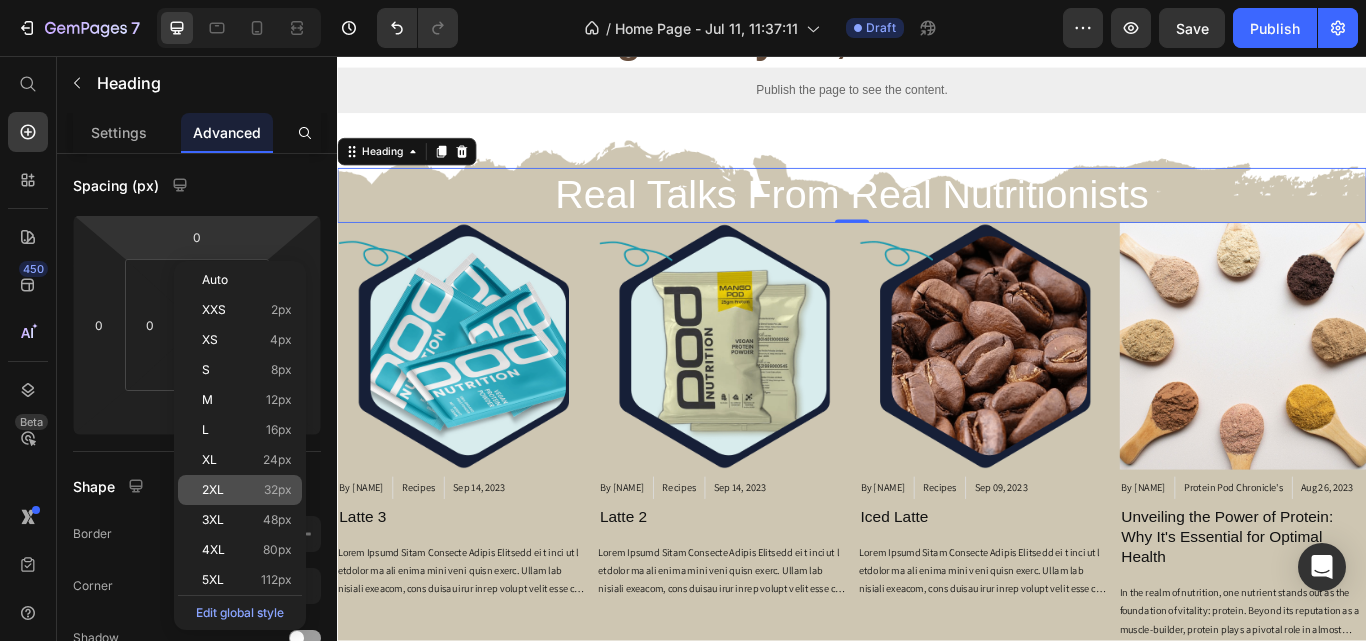 click on "32px" at bounding box center [278, 490] 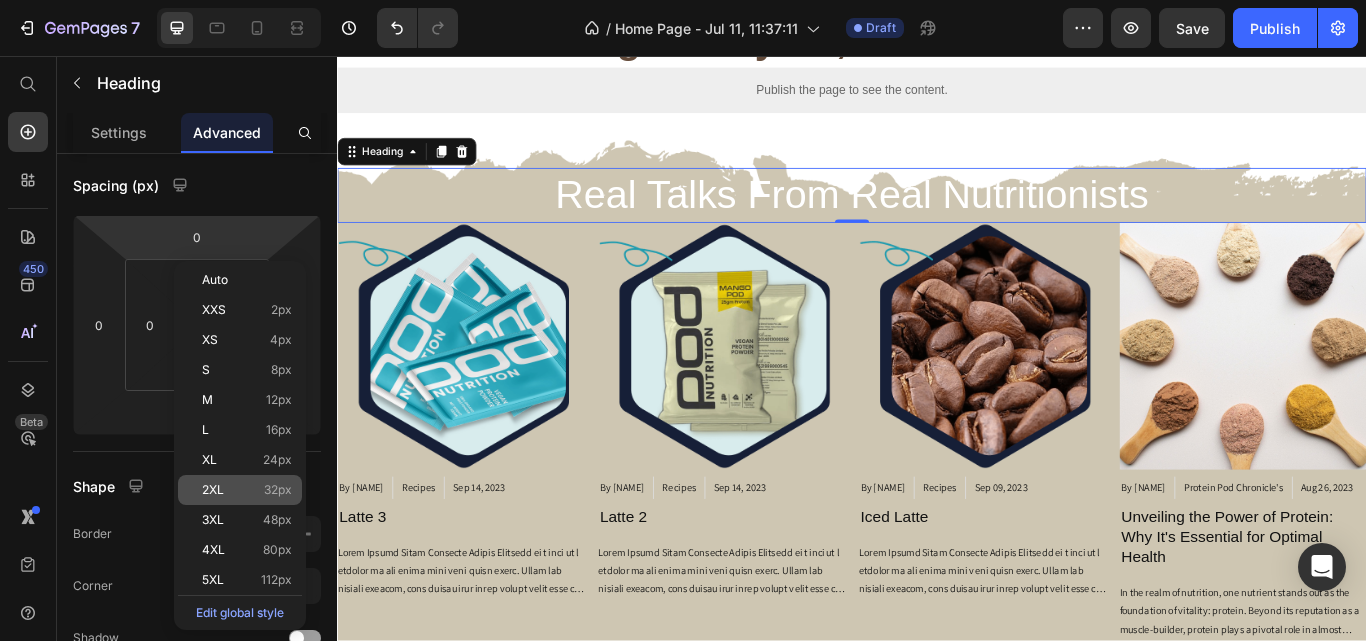 type on "32" 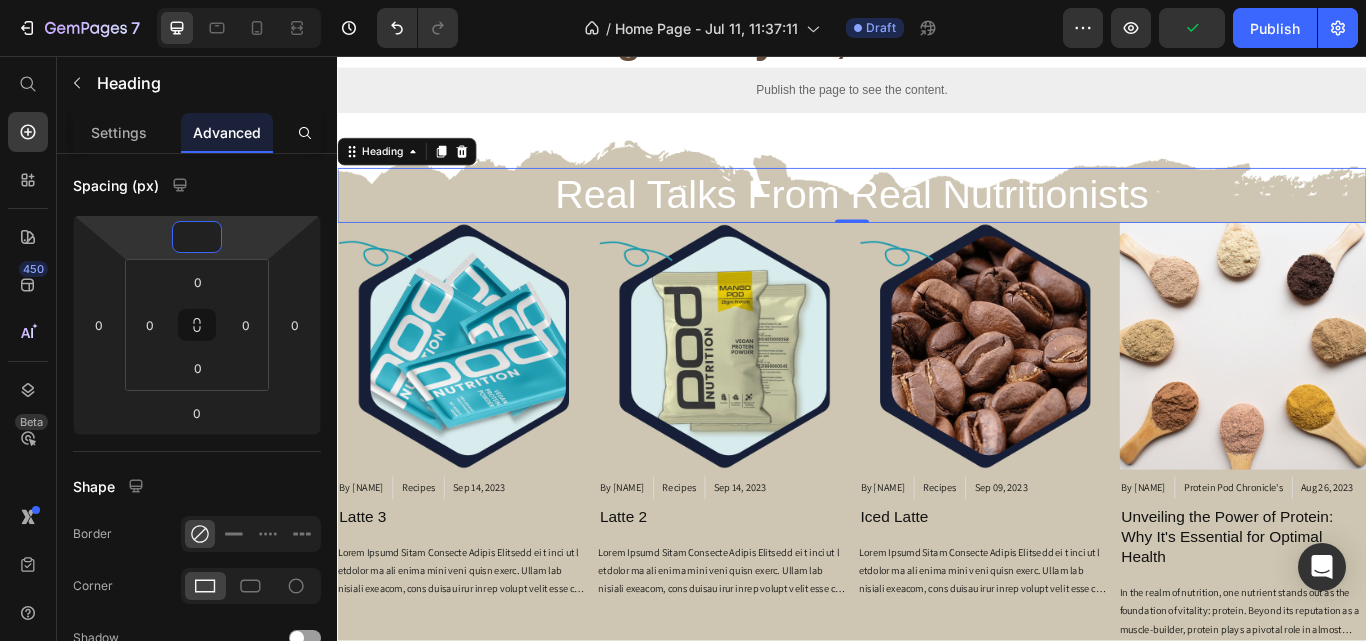 type on "0" 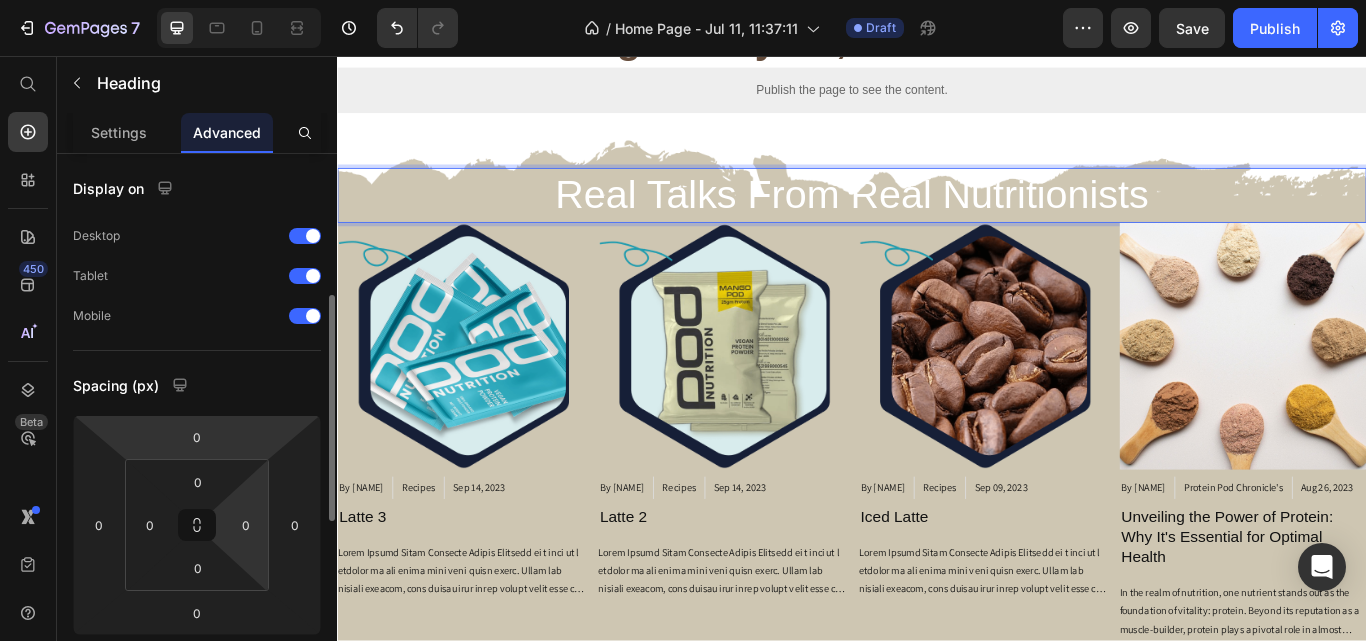 scroll, scrollTop: 100, scrollLeft: 0, axis: vertical 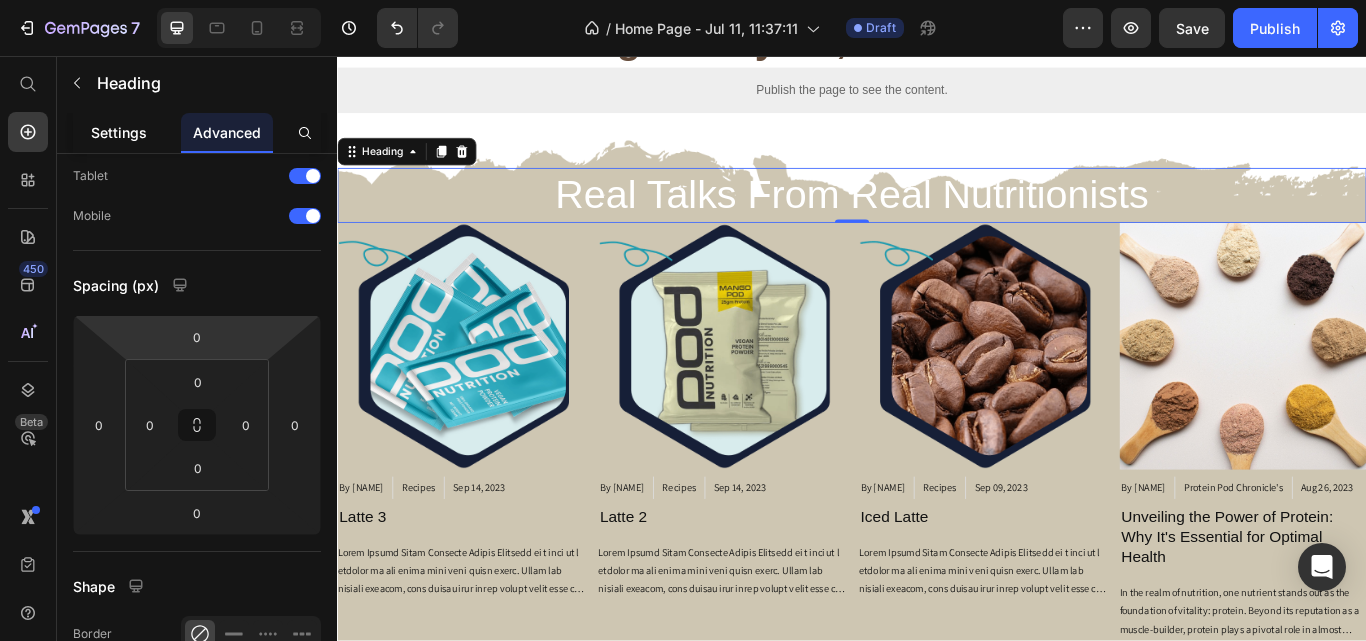 click on "Settings" 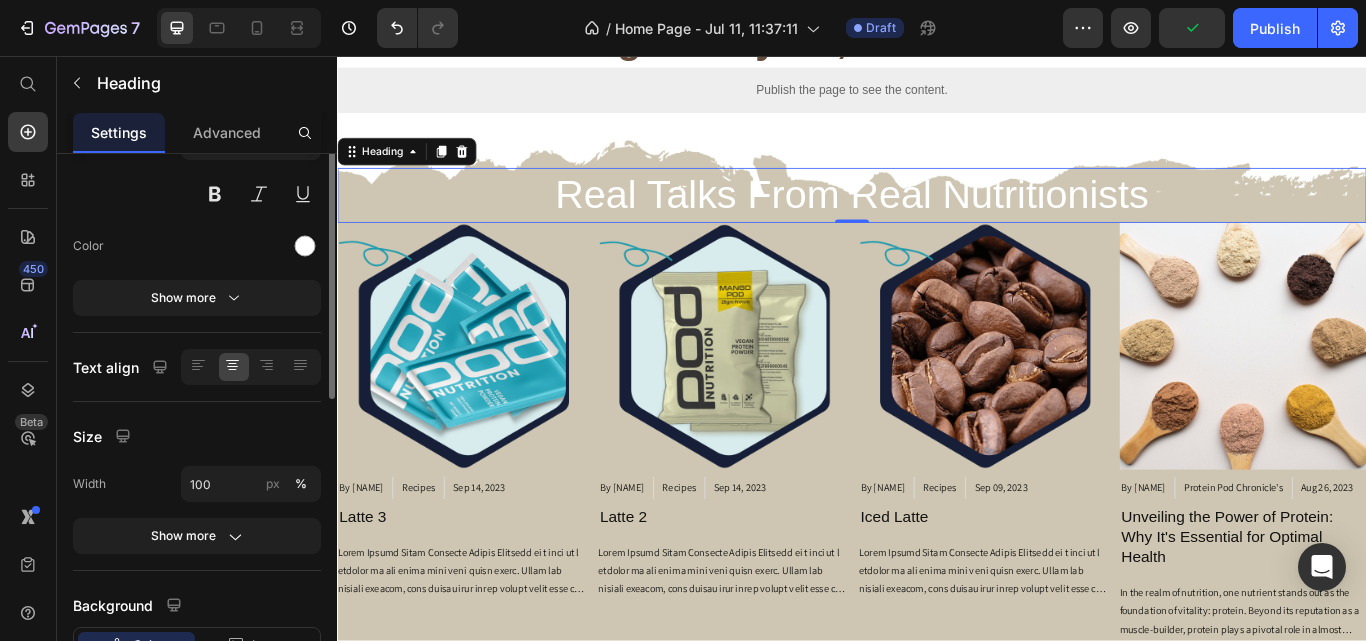 scroll, scrollTop: 100, scrollLeft: 0, axis: vertical 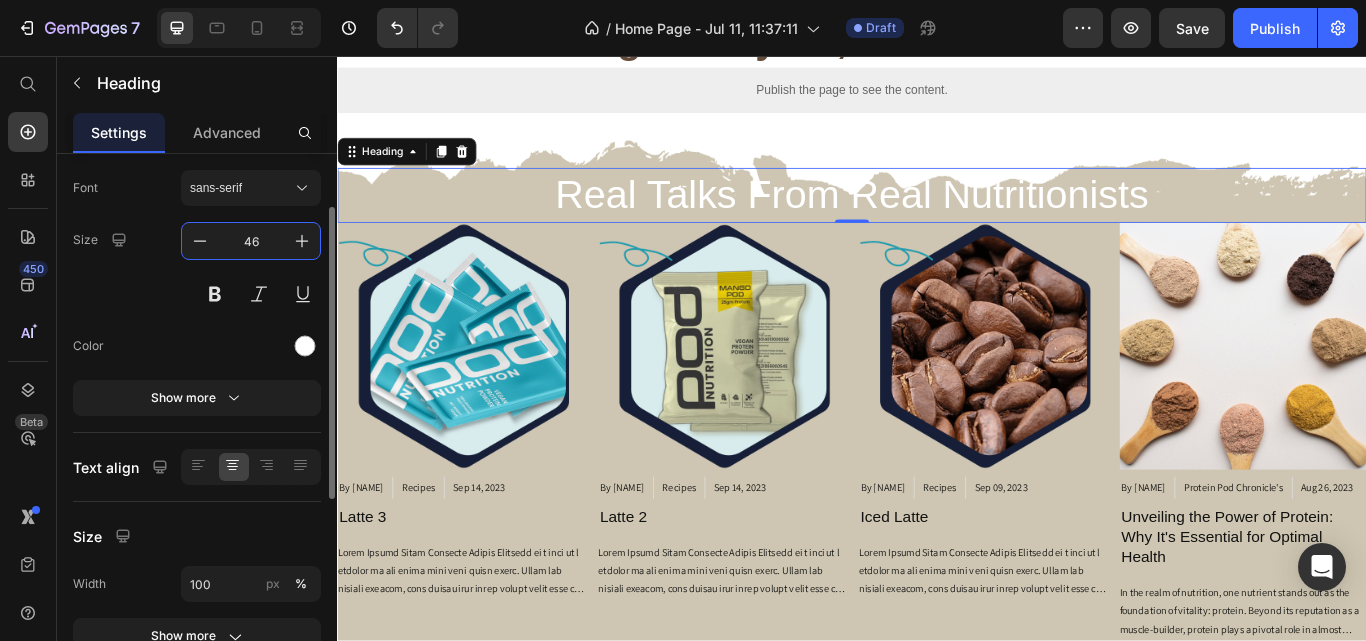 click on "46" at bounding box center (251, 241) 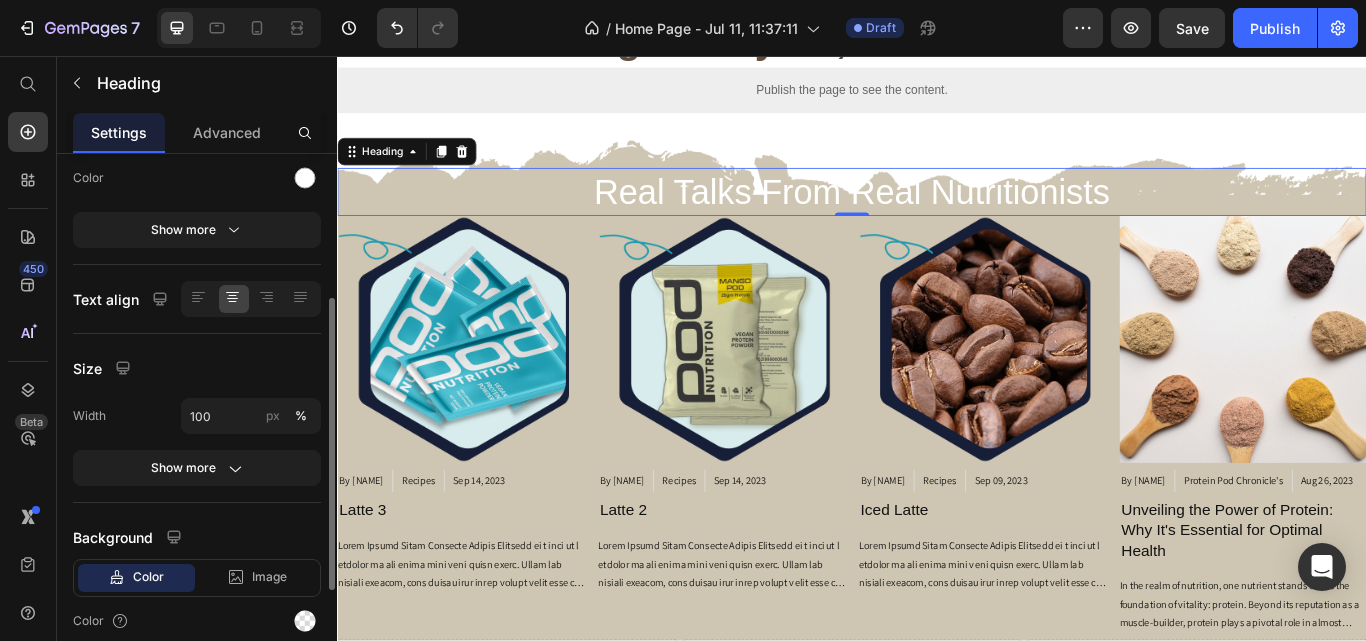 scroll, scrollTop: 0, scrollLeft: 0, axis: both 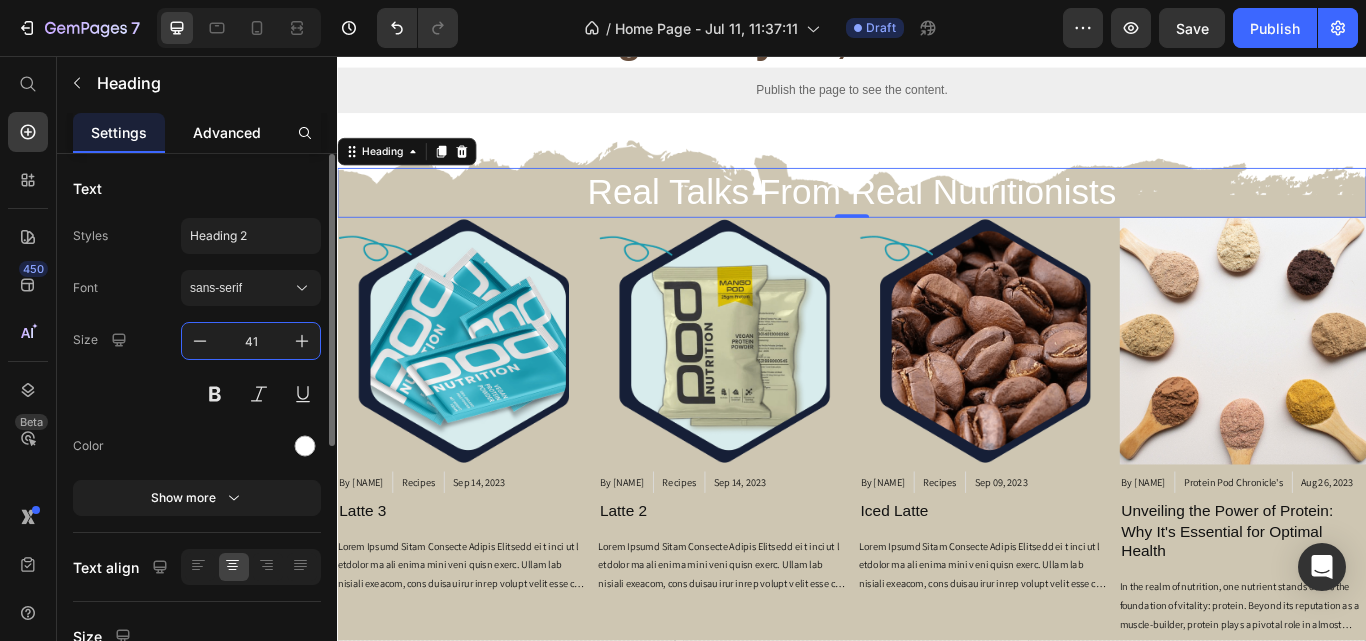 type on "41" 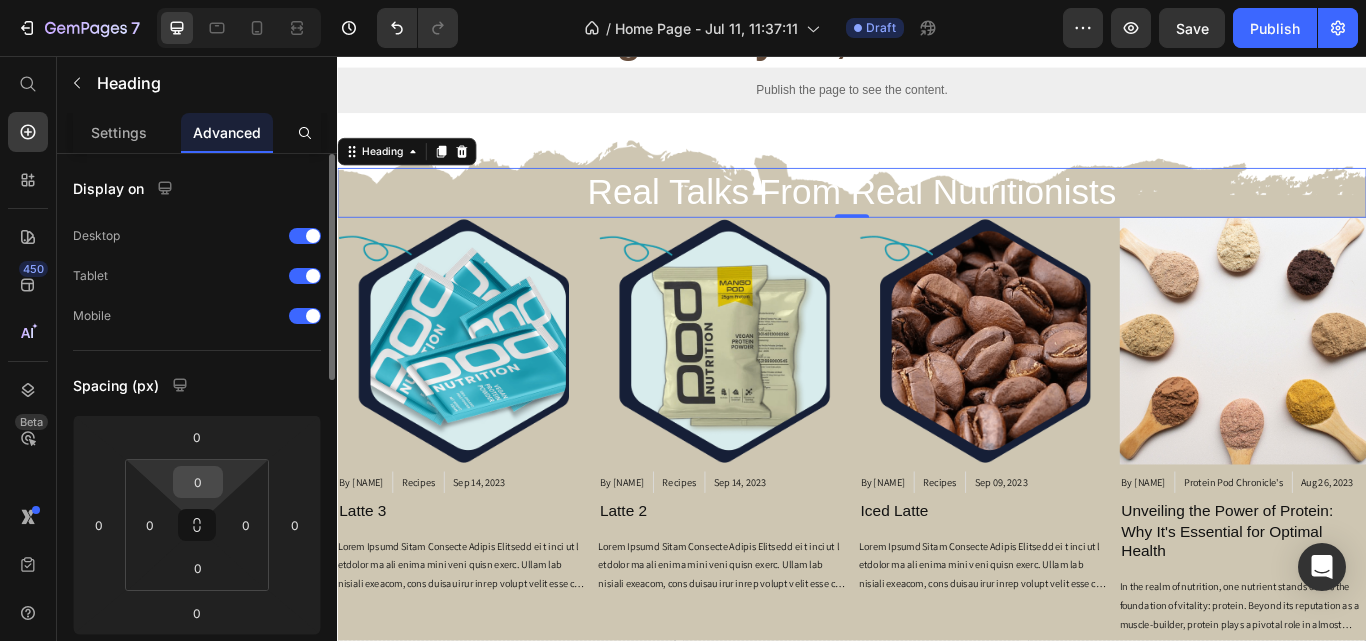 click on "0" at bounding box center (198, 482) 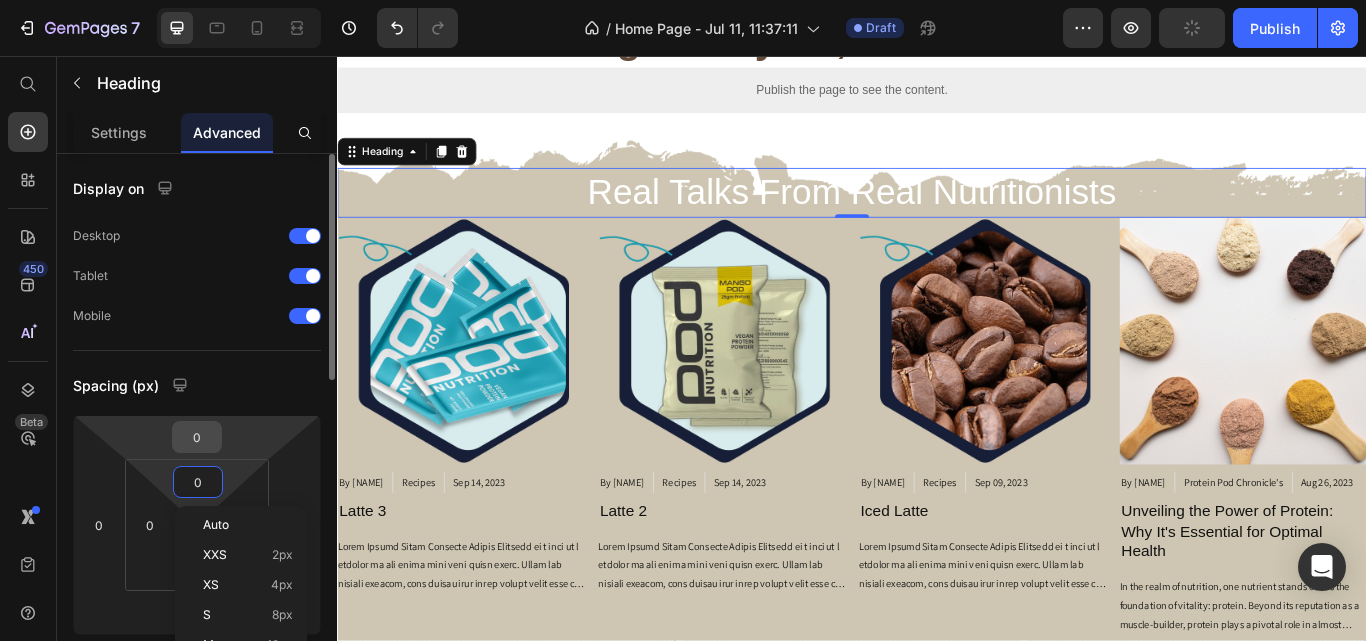 click on "0" at bounding box center [197, 437] 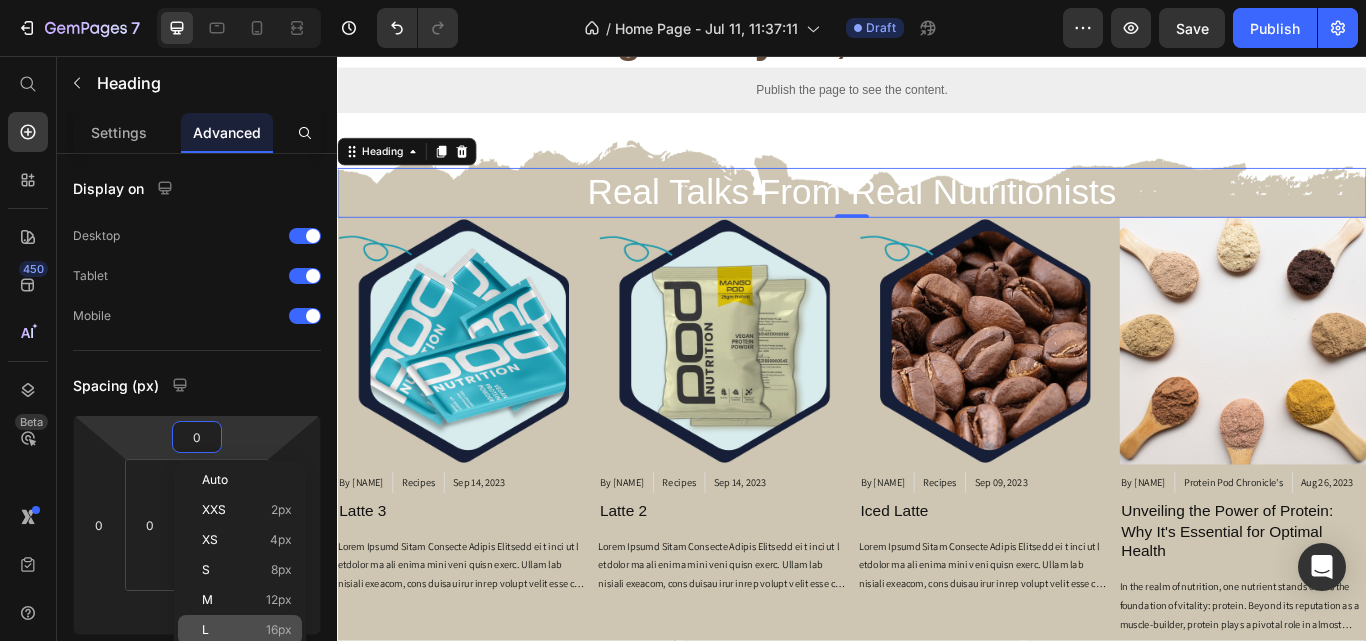 click on "16px" at bounding box center [279, 630] 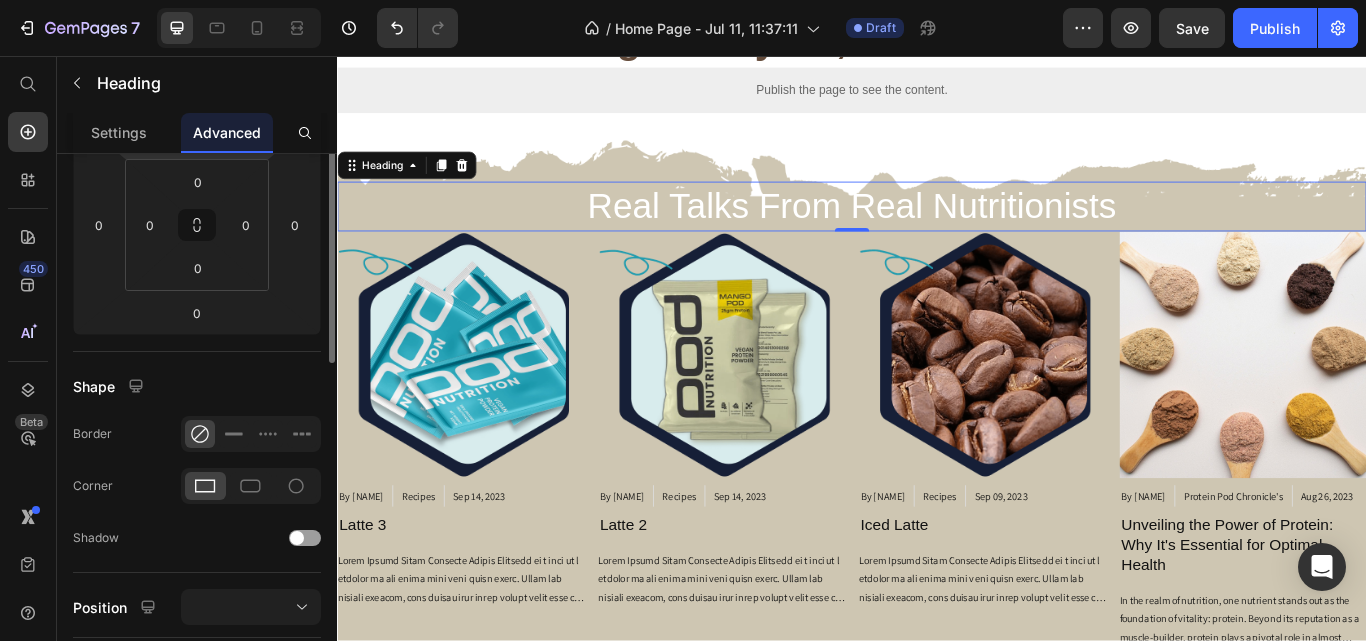scroll, scrollTop: 200, scrollLeft: 0, axis: vertical 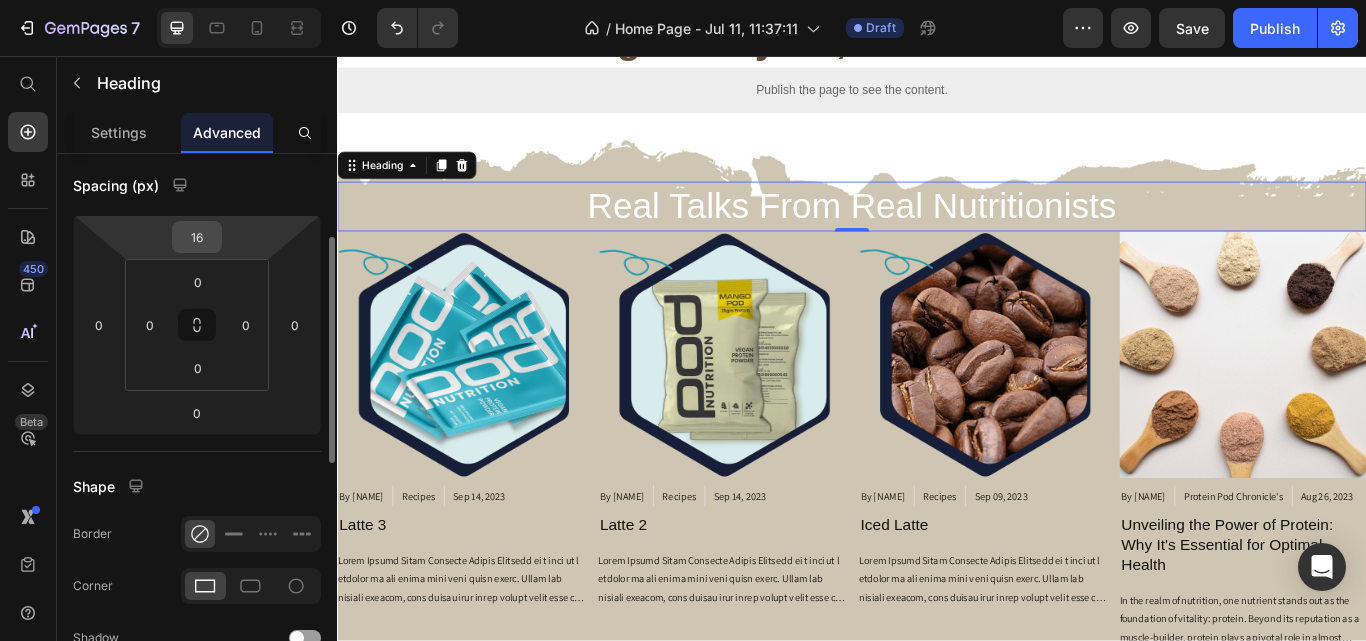 click on "16" at bounding box center (197, 237) 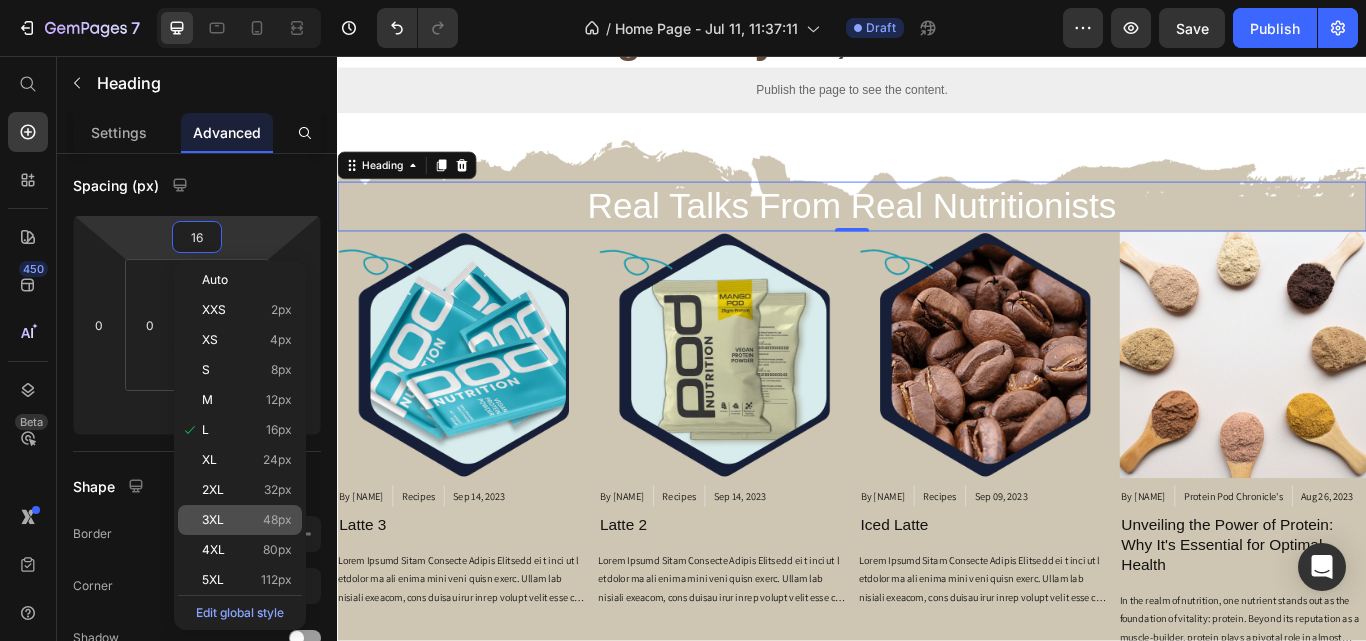 click on "48px" at bounding box center (277, 520) 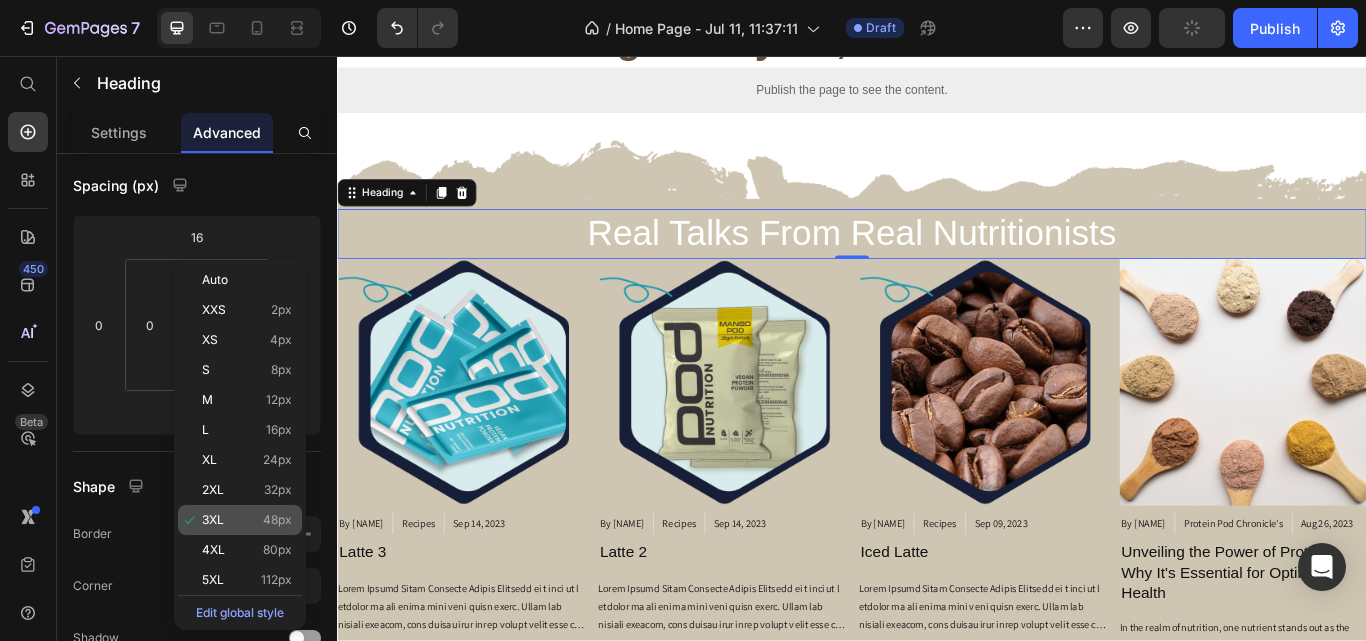 type on "48" 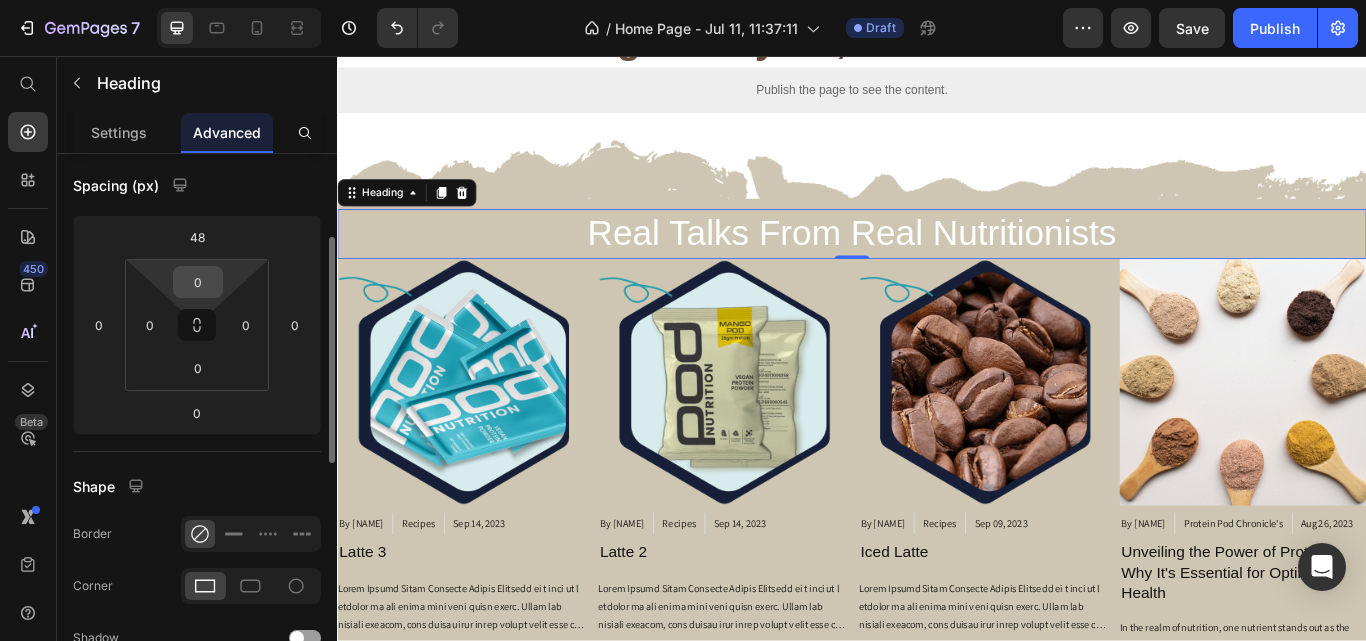 click on "0" at bounding box center [198, 282] 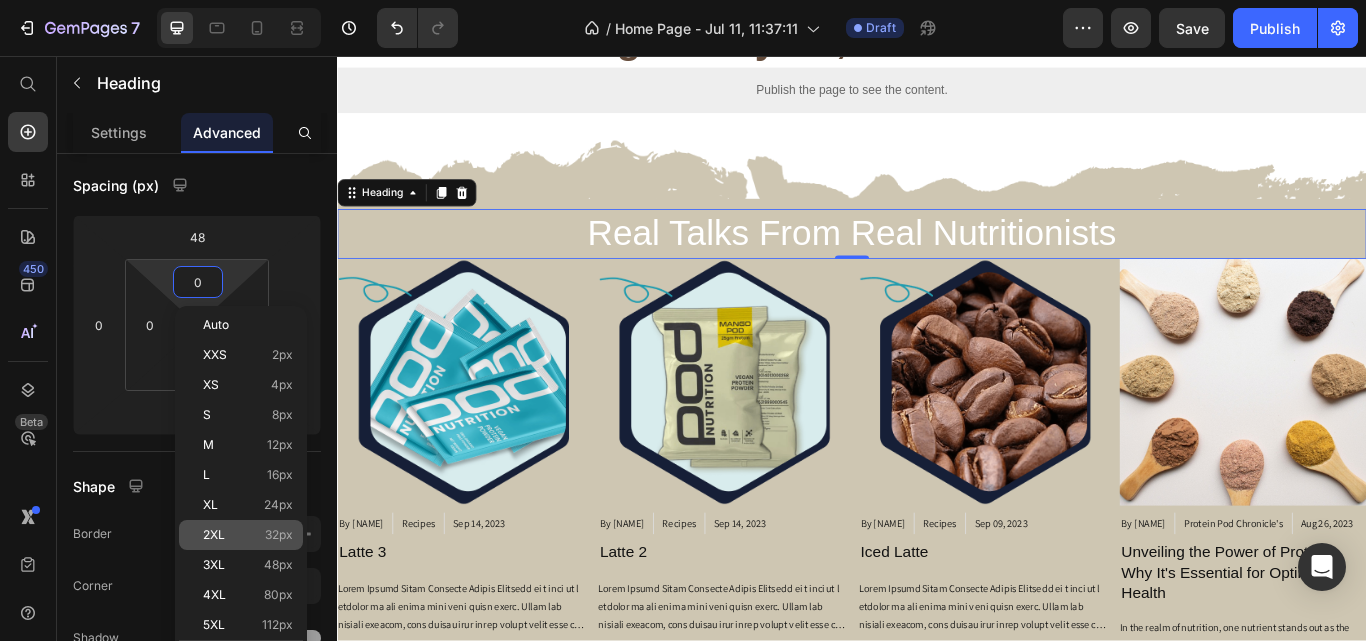 click on "32px" at bounding box center (279, 535) 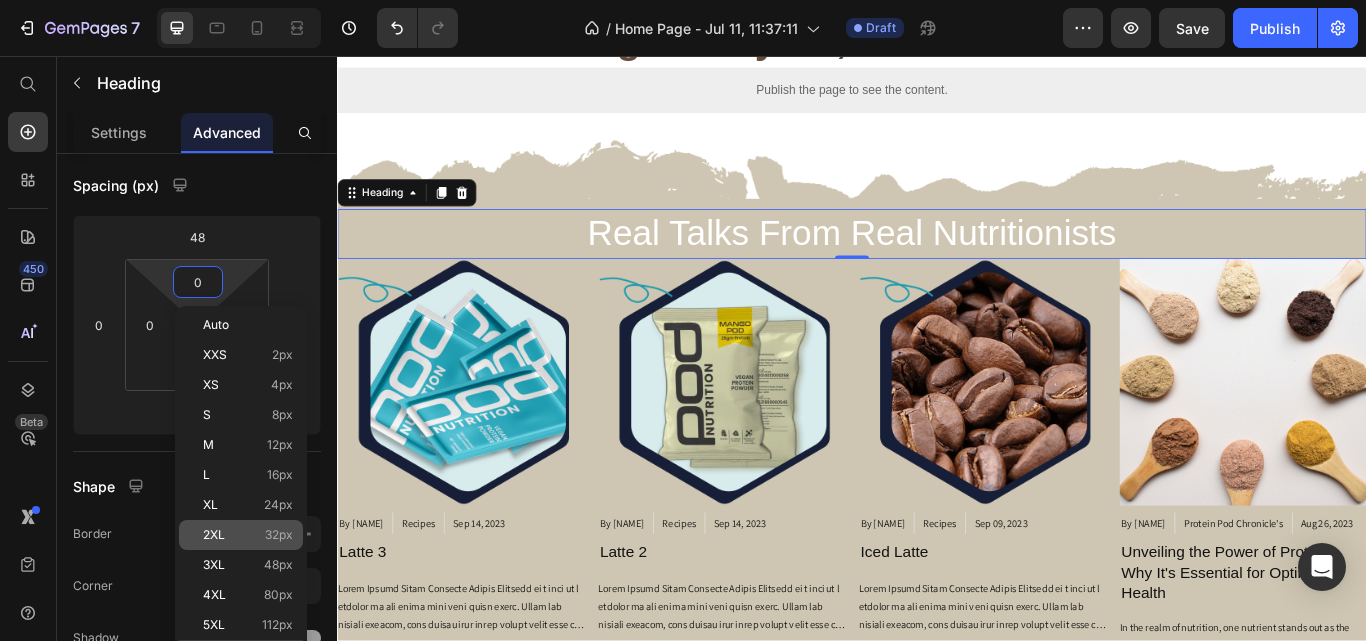 type on "32" 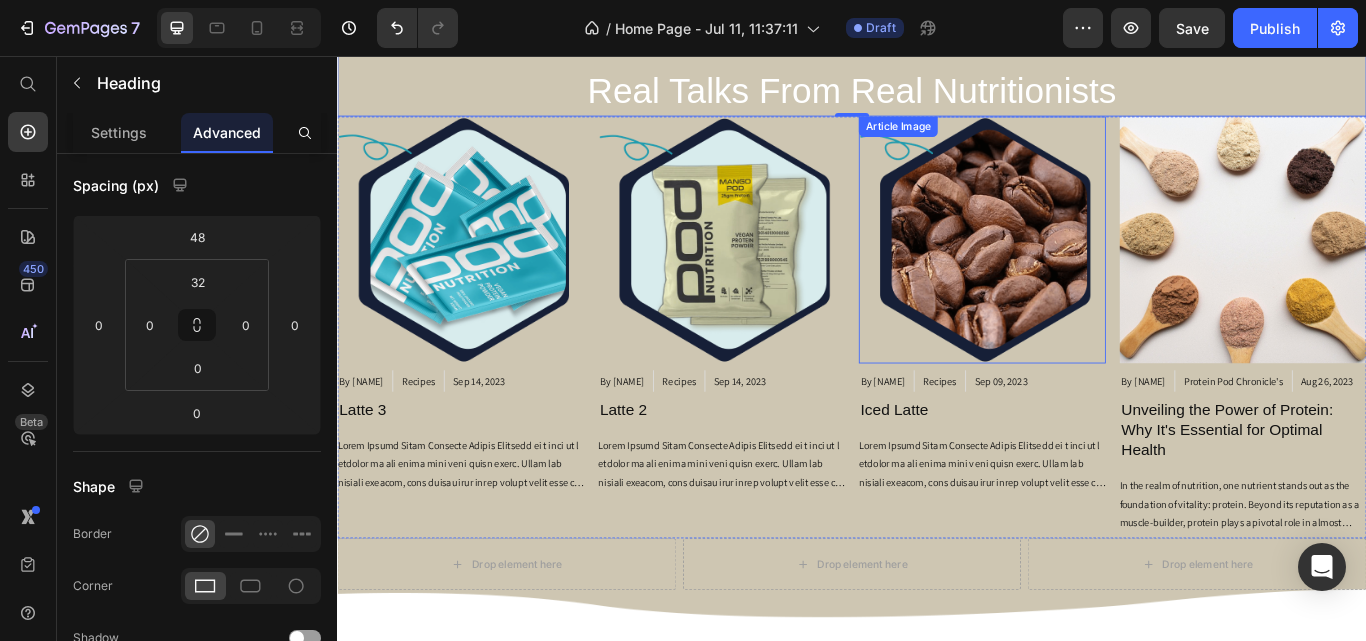 scroll, scrollTop: 3128, scrollLeft: 0, axis: vertical 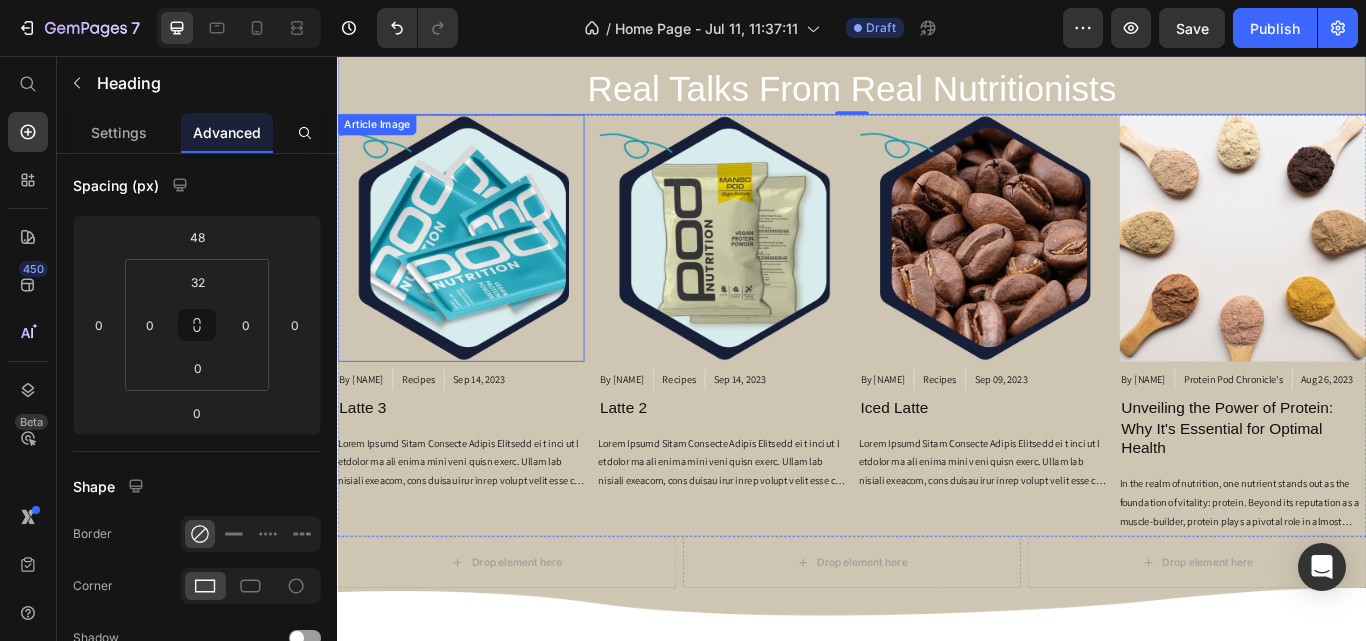 click at bounding box center (481, 269) 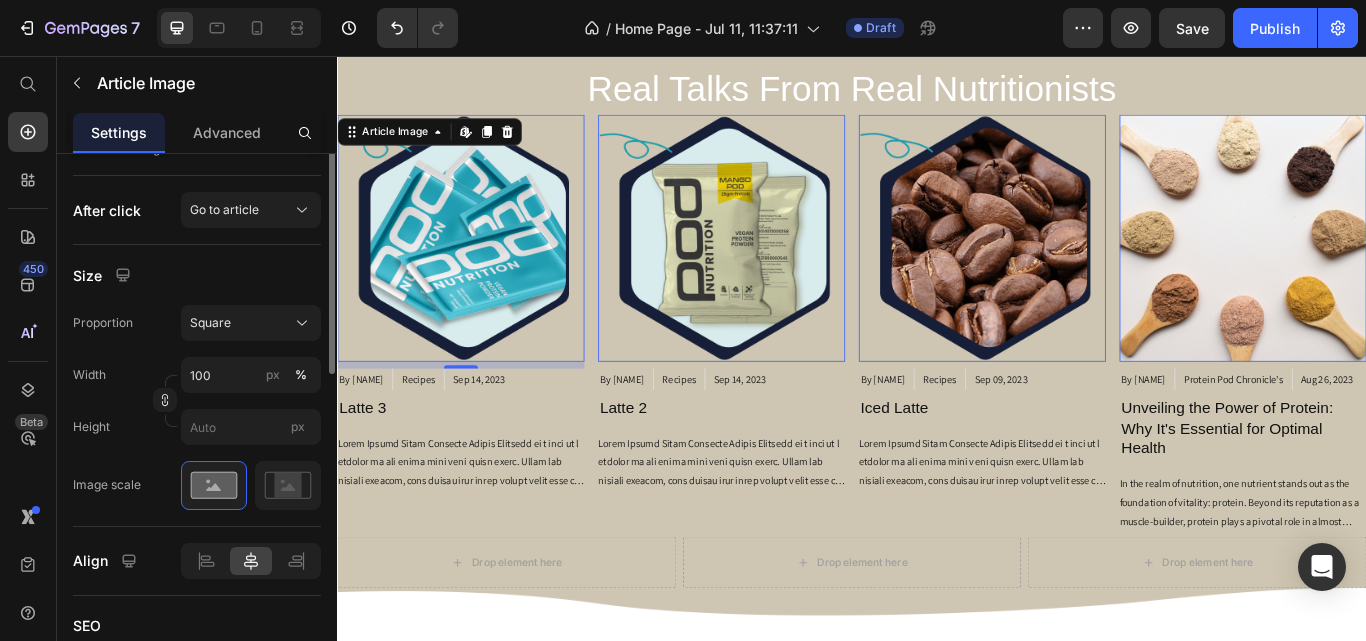 scroll, scrollTop: 0, scrollLeft: 0, axis: both 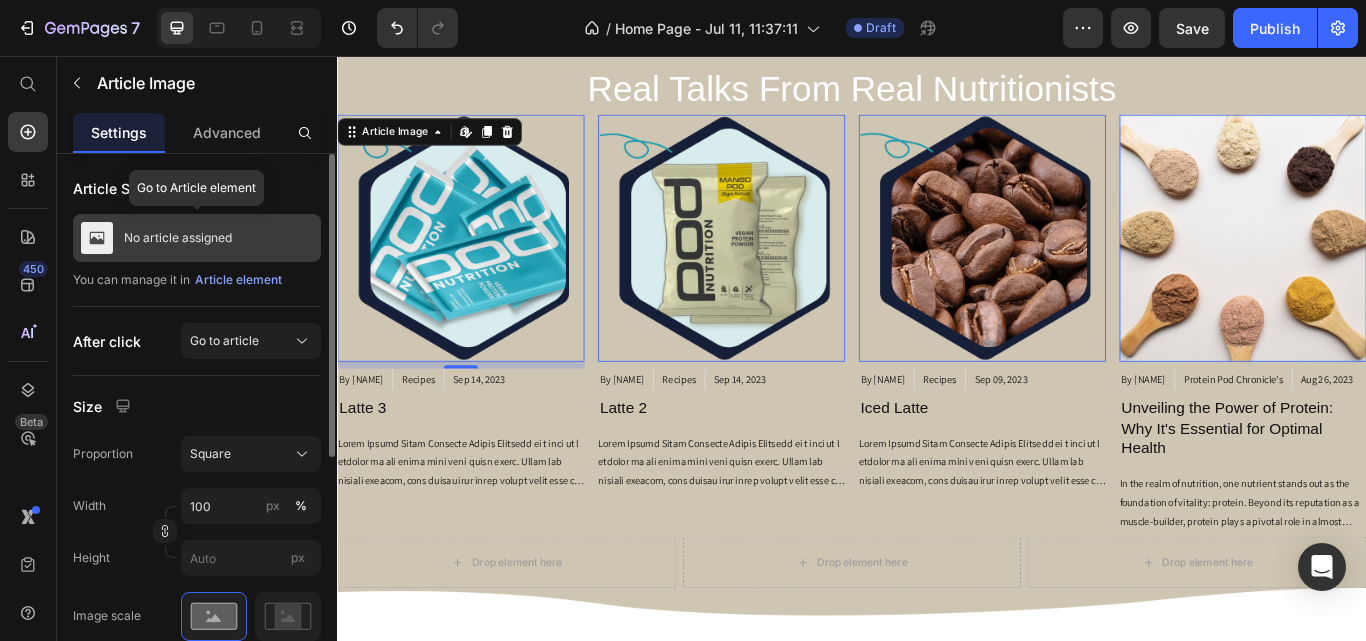click 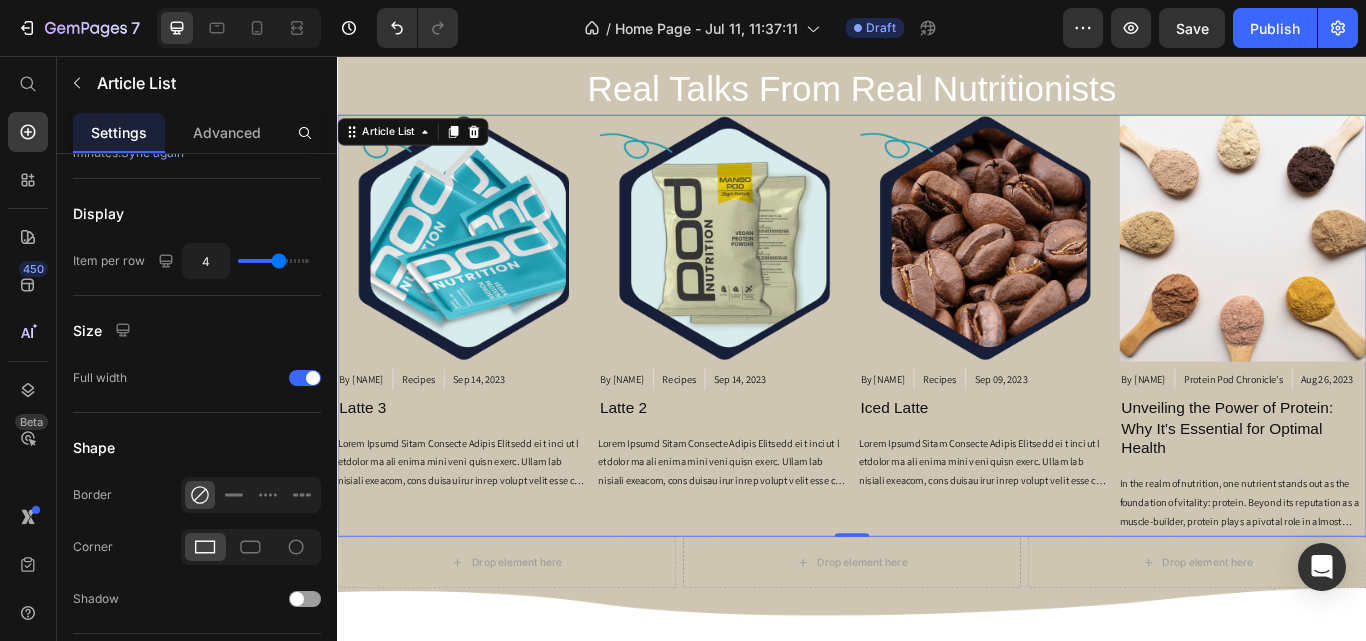 scroll, scrollTop: 0, scrollLeft: 0, axis: both 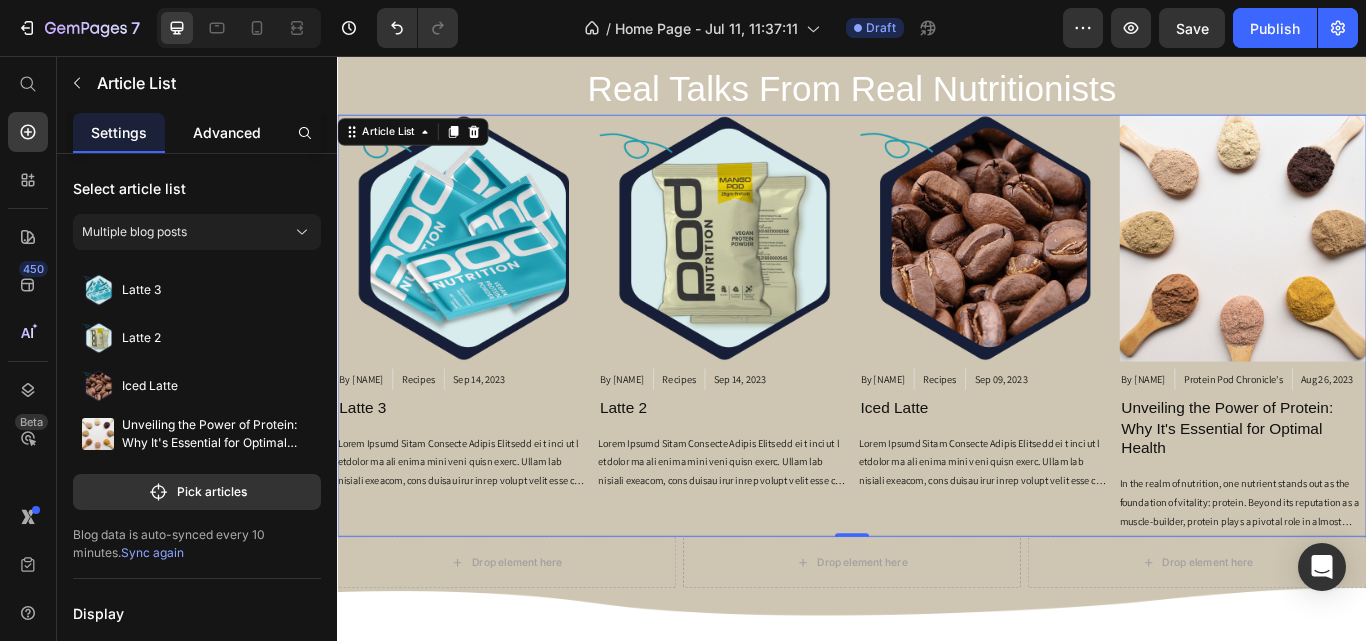 click on "Advanced" at bounding box center (227, 132) 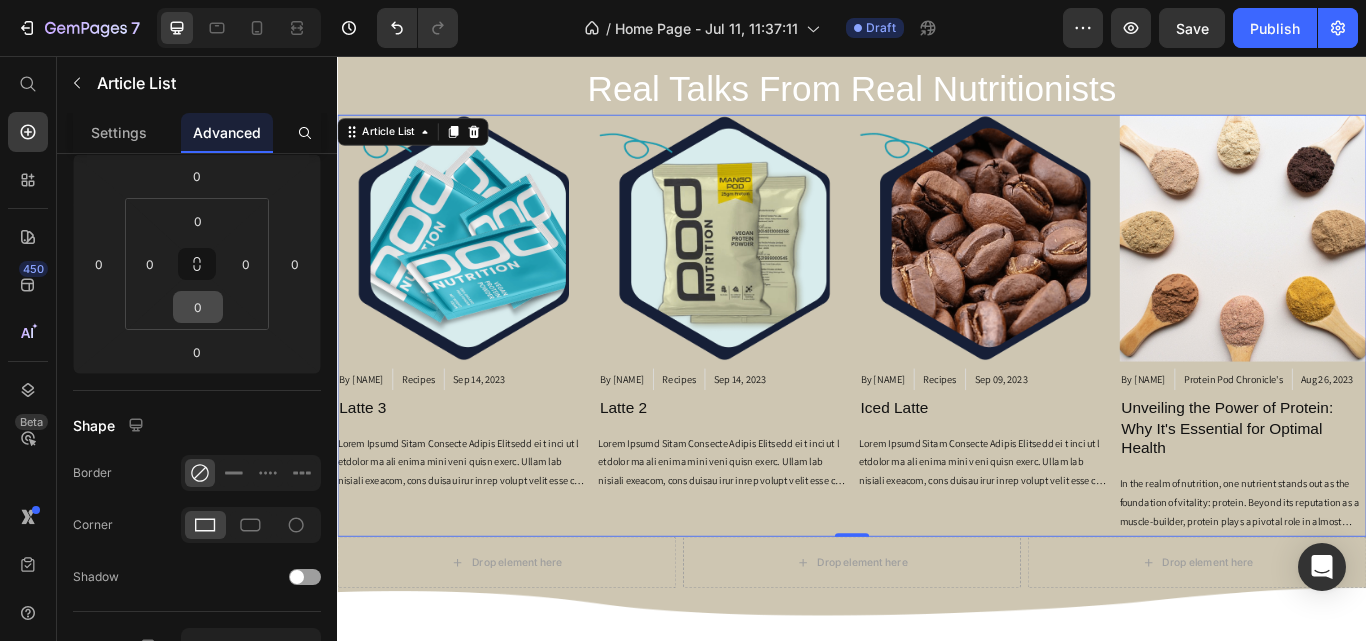 scroll, scrollTop: 0, scrollLeft: 0, axis: both 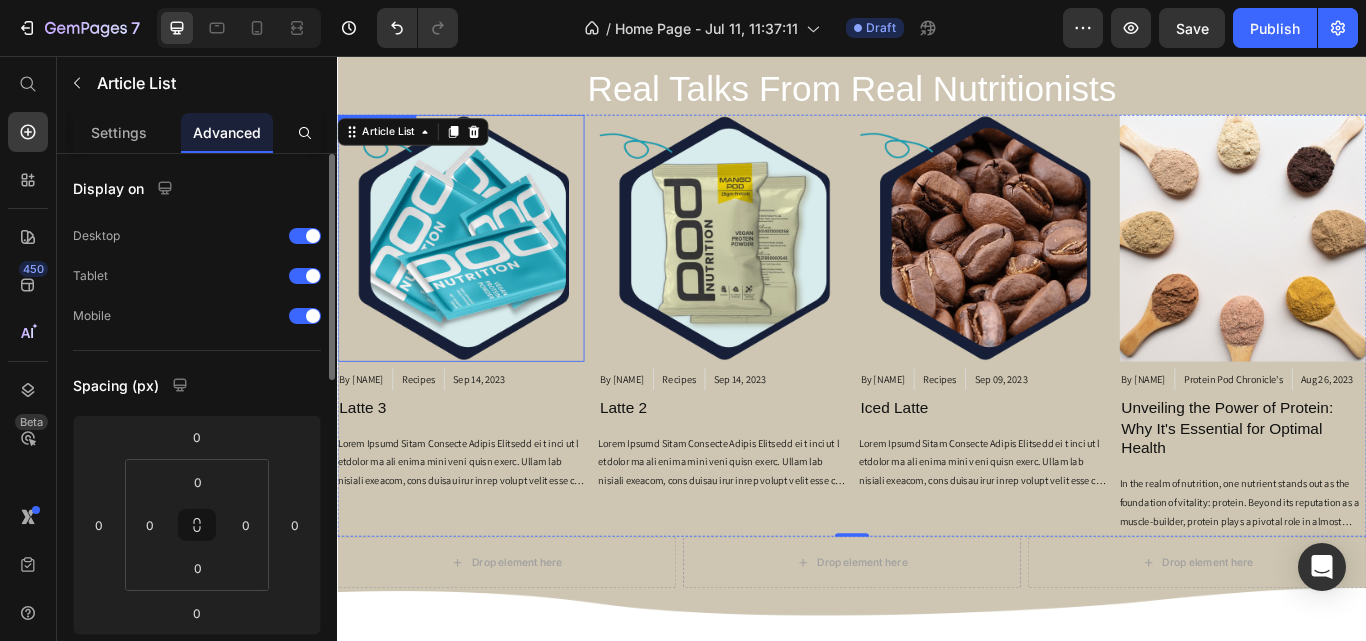 click at bounding box center (481, 269) 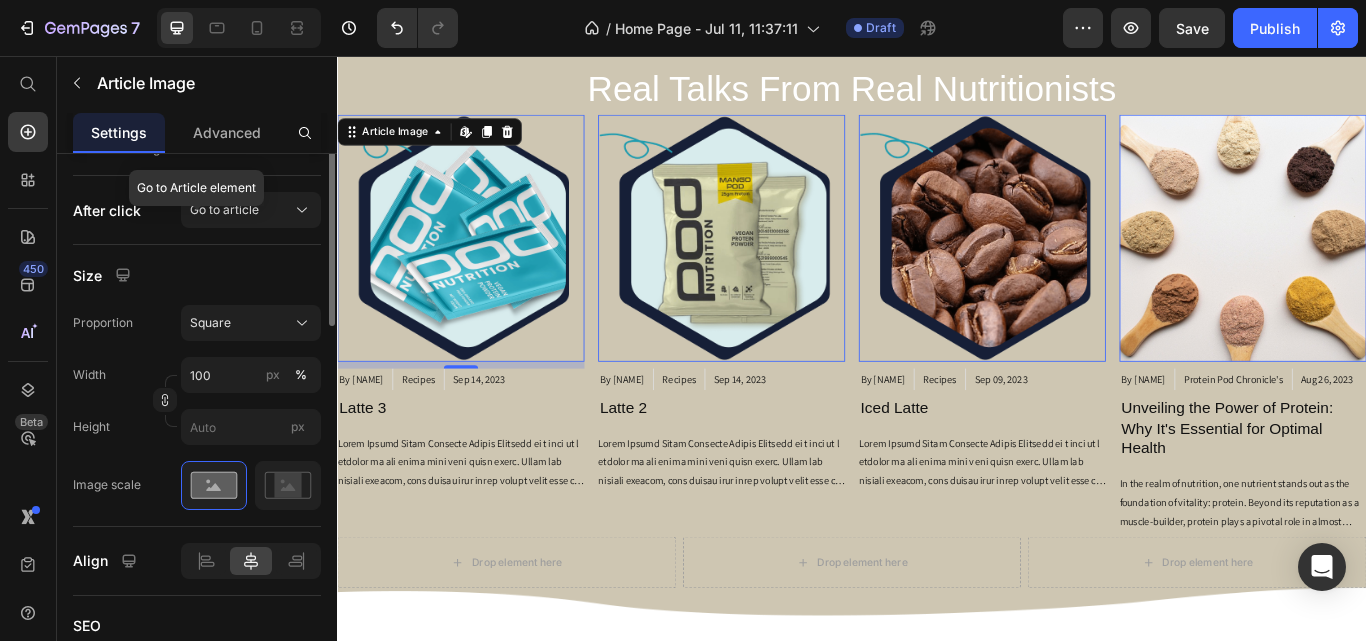 scroll, scrollTop: 0, scrollLeft: 0, axis: both 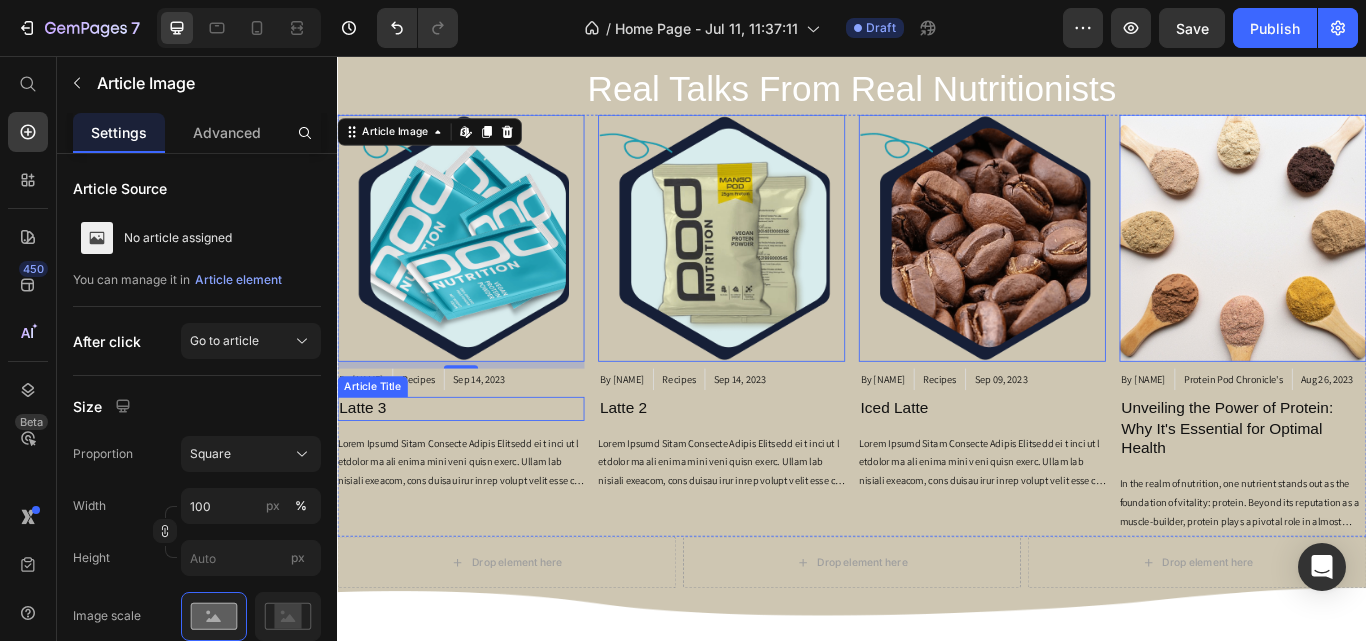 click on "Latte 3" at bounding box center [481, 467] 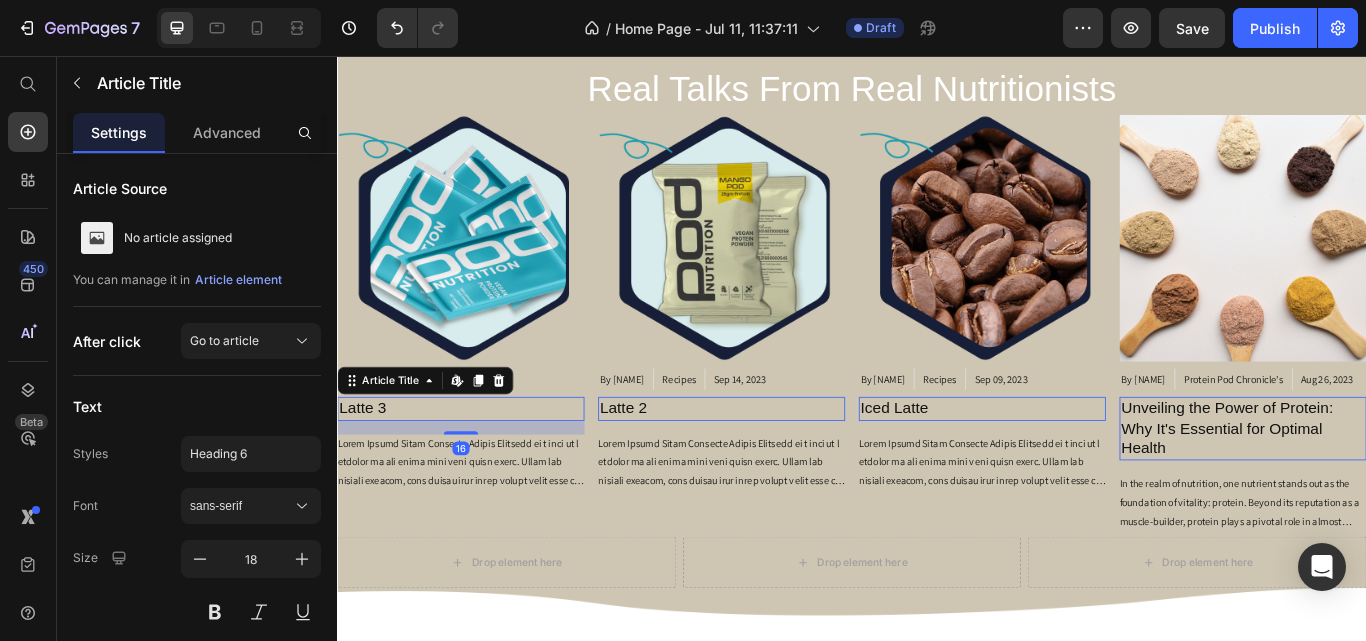 click on "Latte 3" at bounding box center [481, 467] 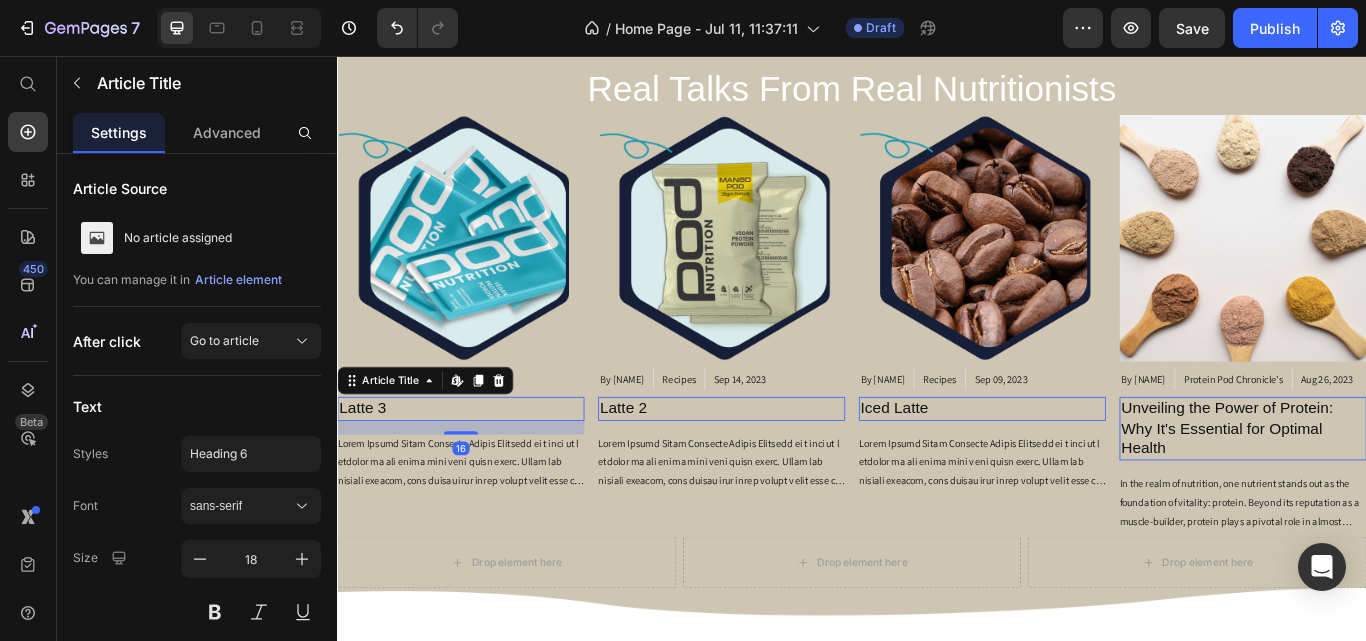 click on "Latte 3" at bounding box center [481, 467] 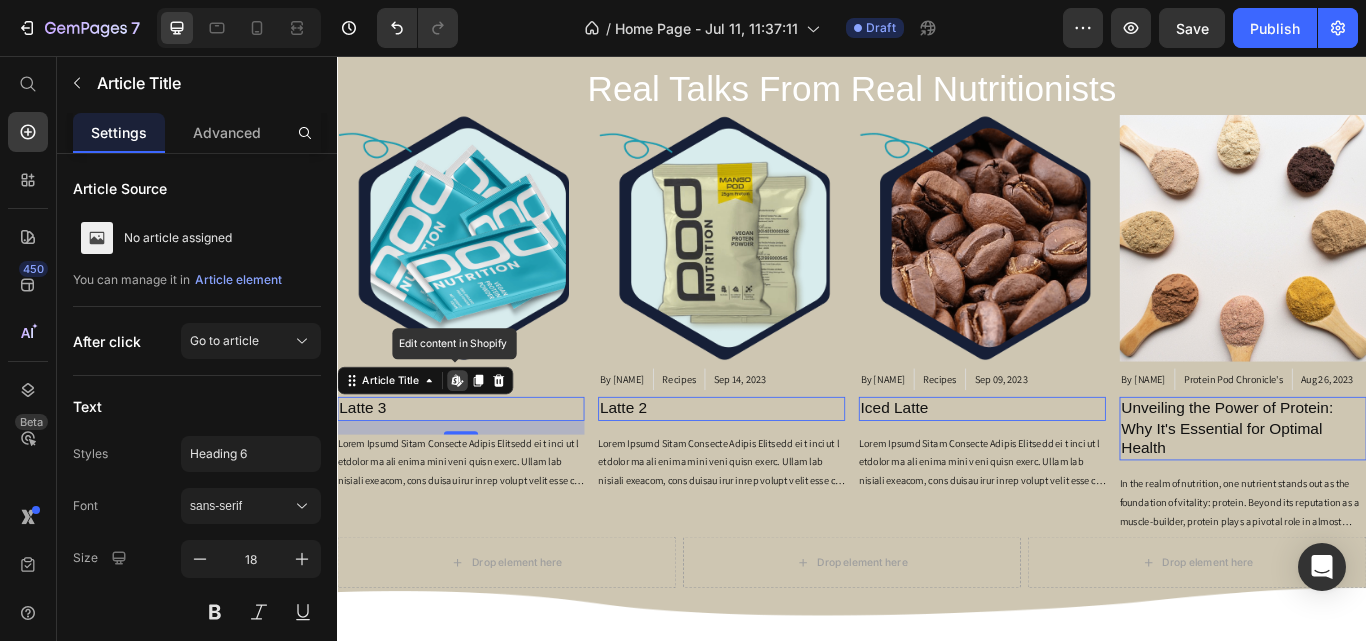 click on "Latte 3" at bounding box center [481, 467] 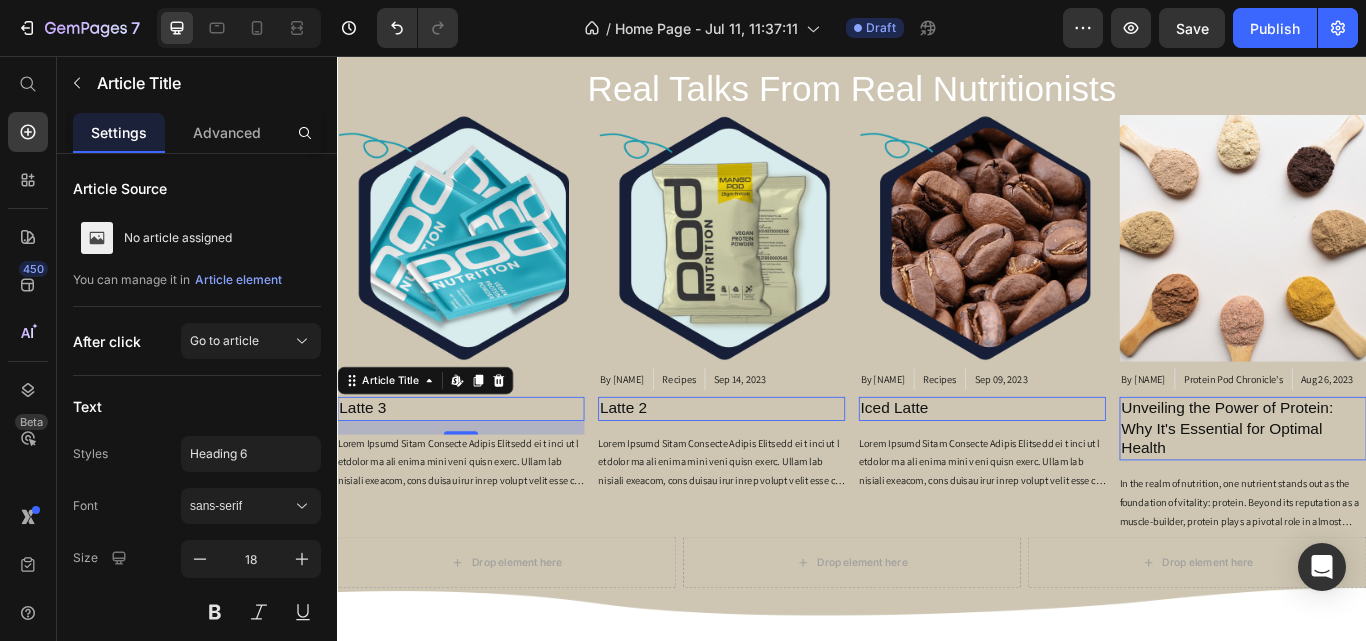 click on "Latte 3" at bounding box center [481, 467] 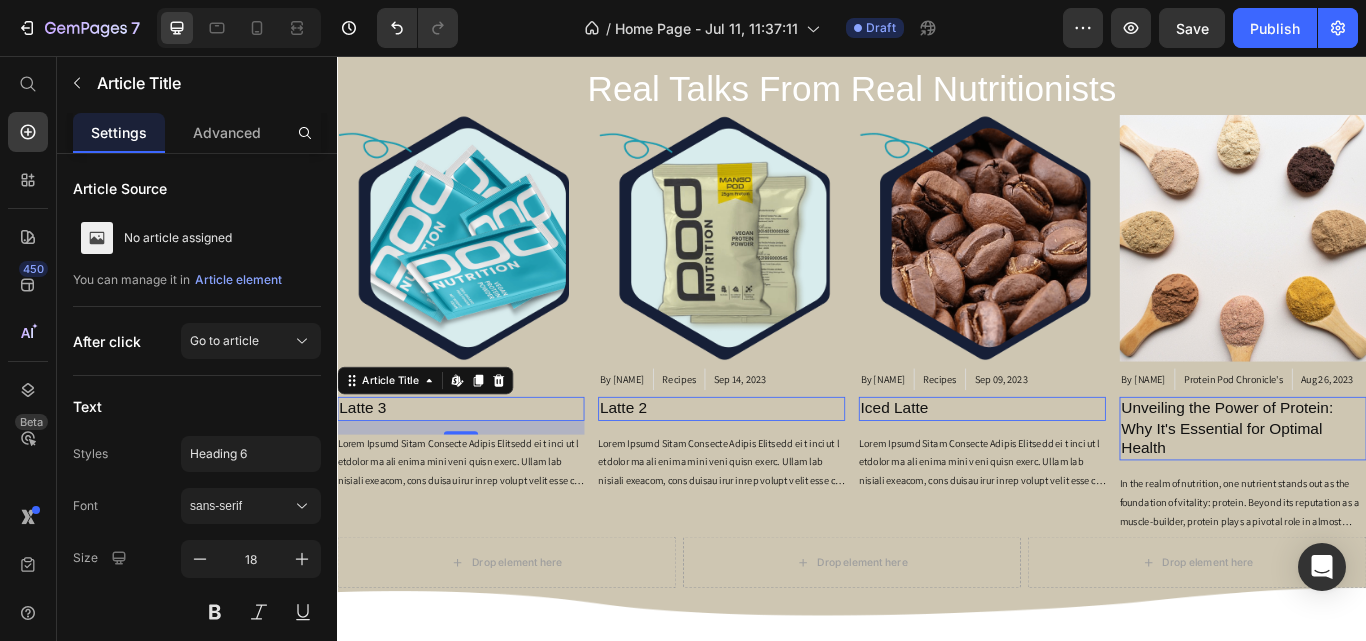click on "Latte 3" at bounding box center [481, 467] 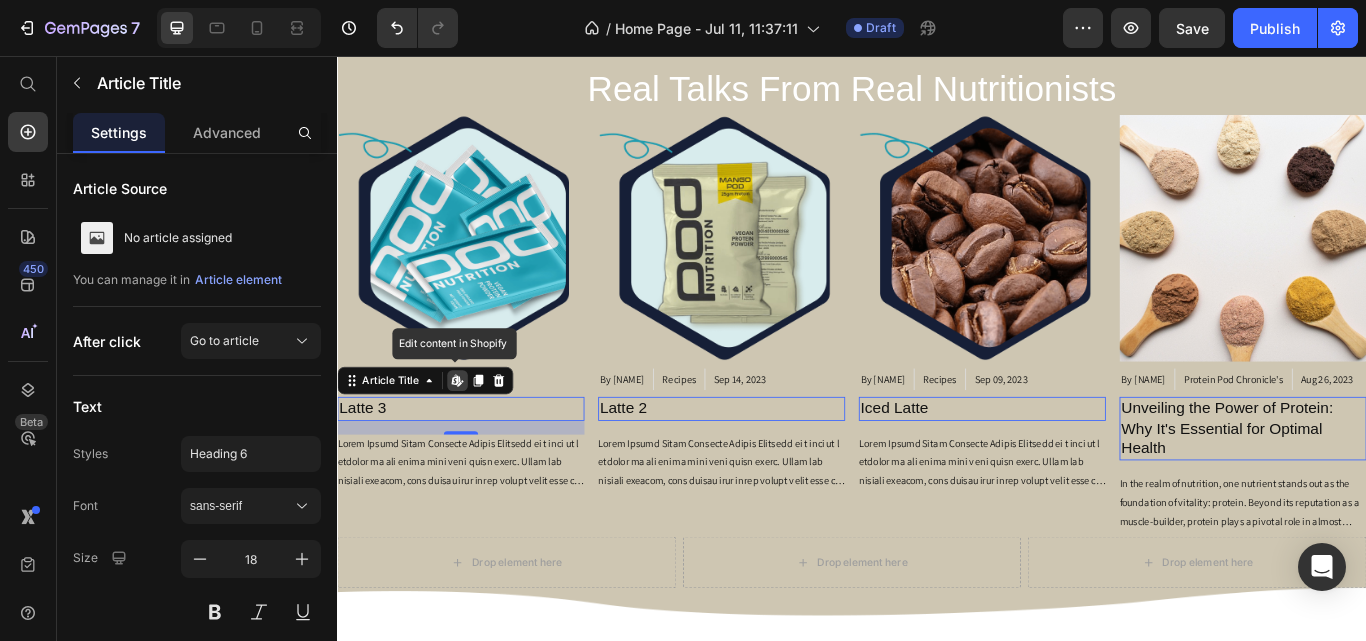click on "Latte 3" at bounding box center [481, 467] 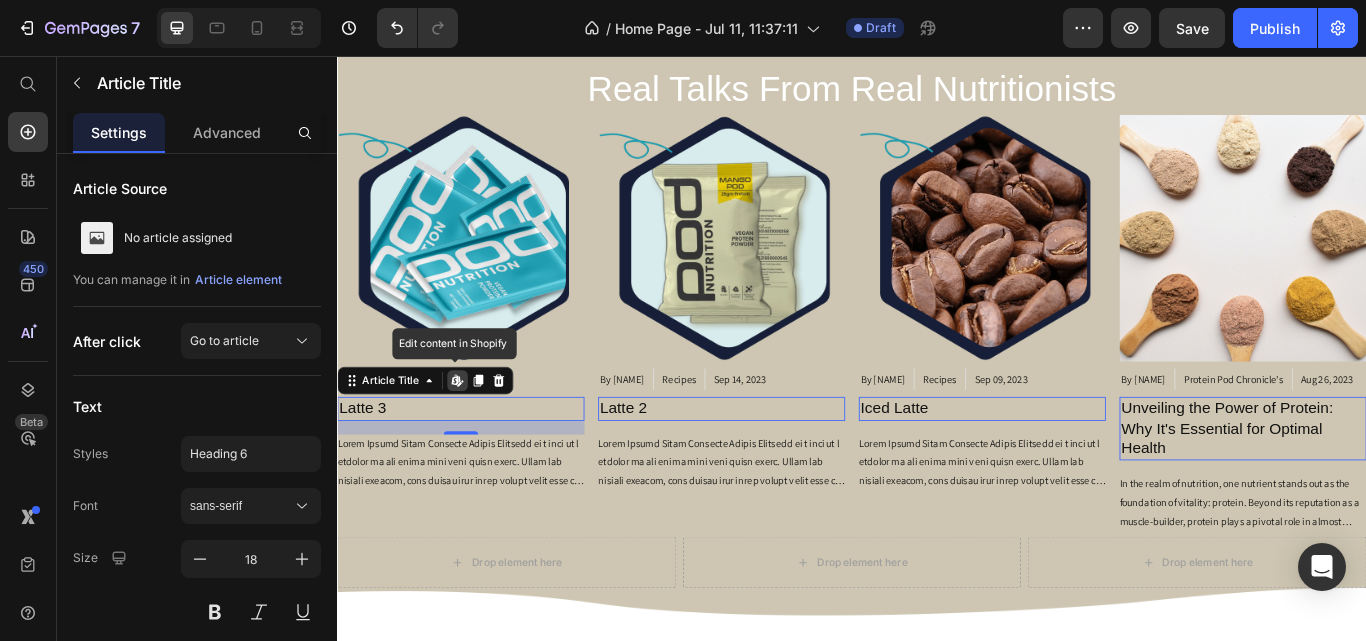 click on "Latte 3" at bounding box center (481, 467) 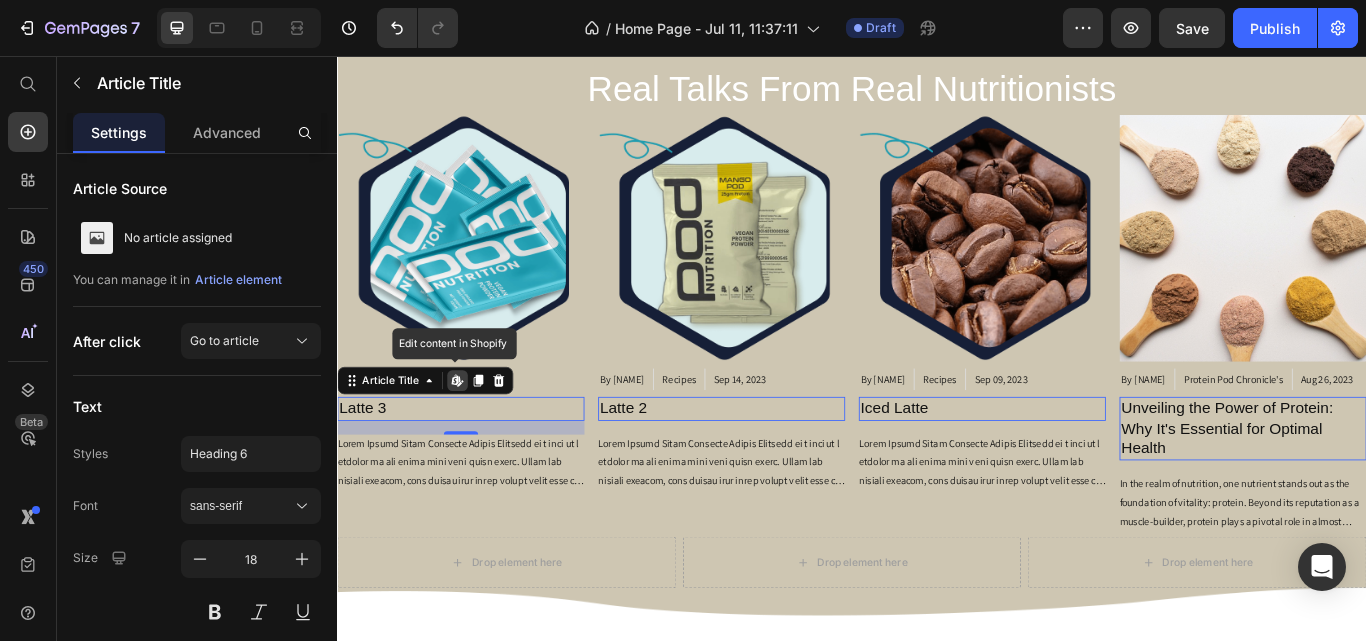 click 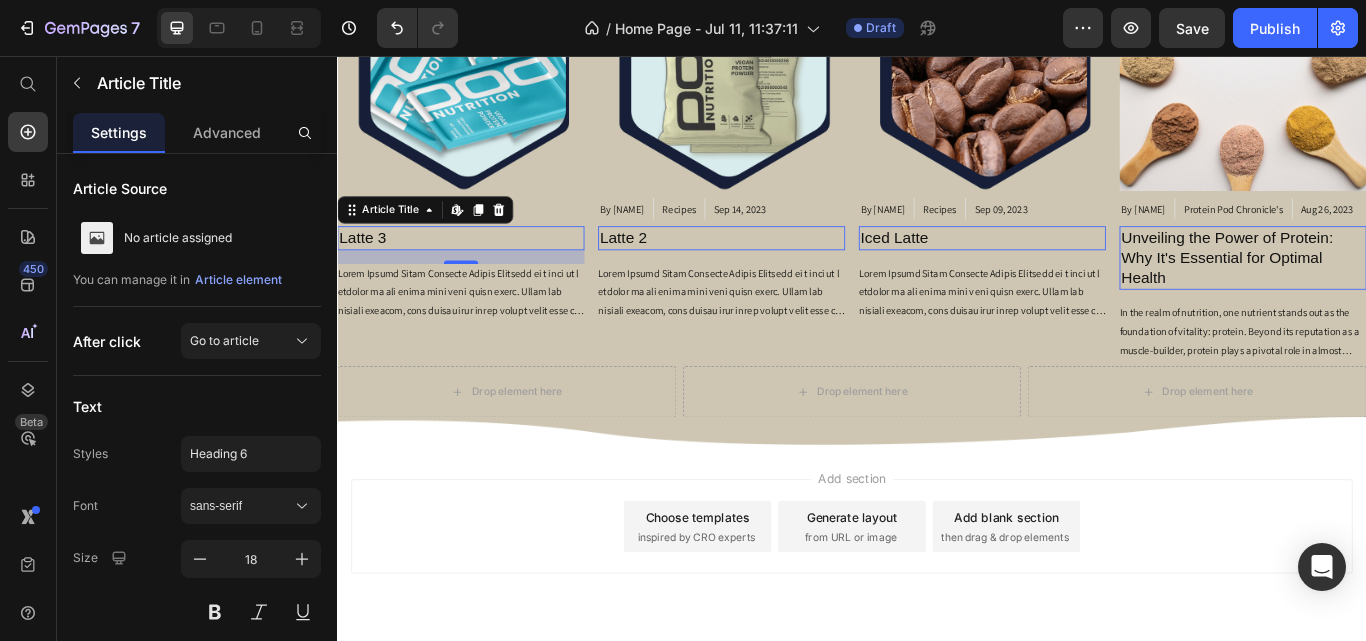 scroll, scrollTop: 3328, scrollLeft: 0, axis: vertical 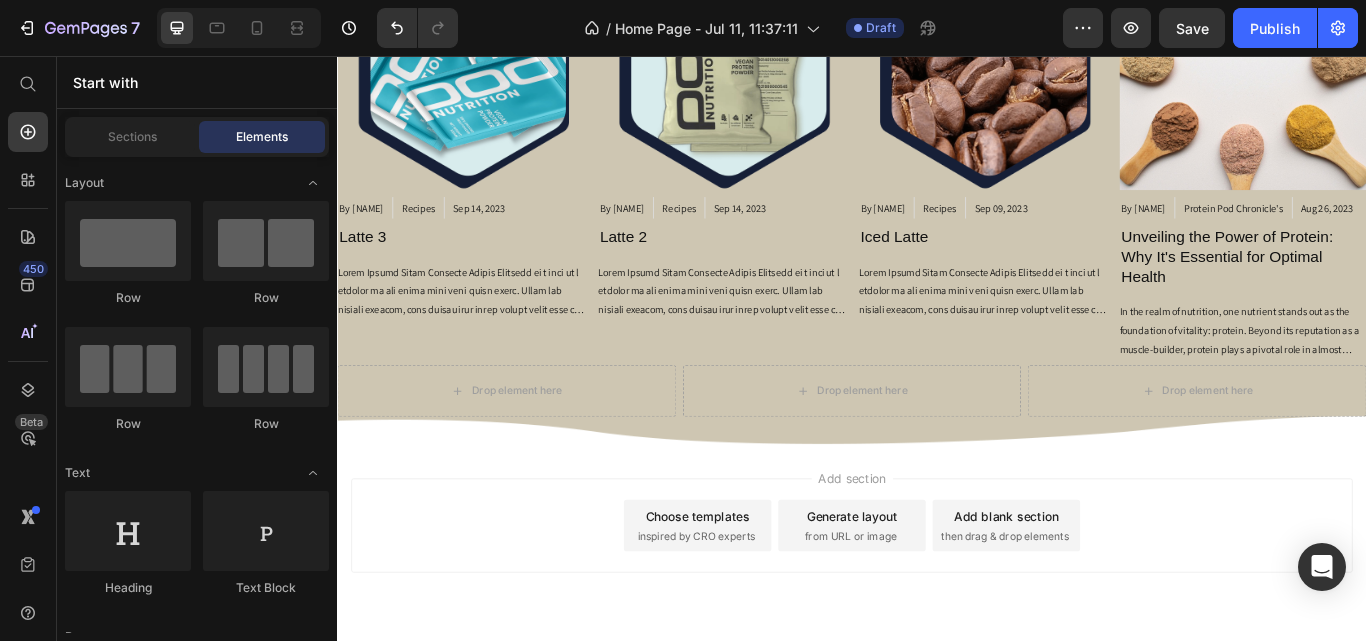 click on "Drop element here" at bounding box center (534, 447) 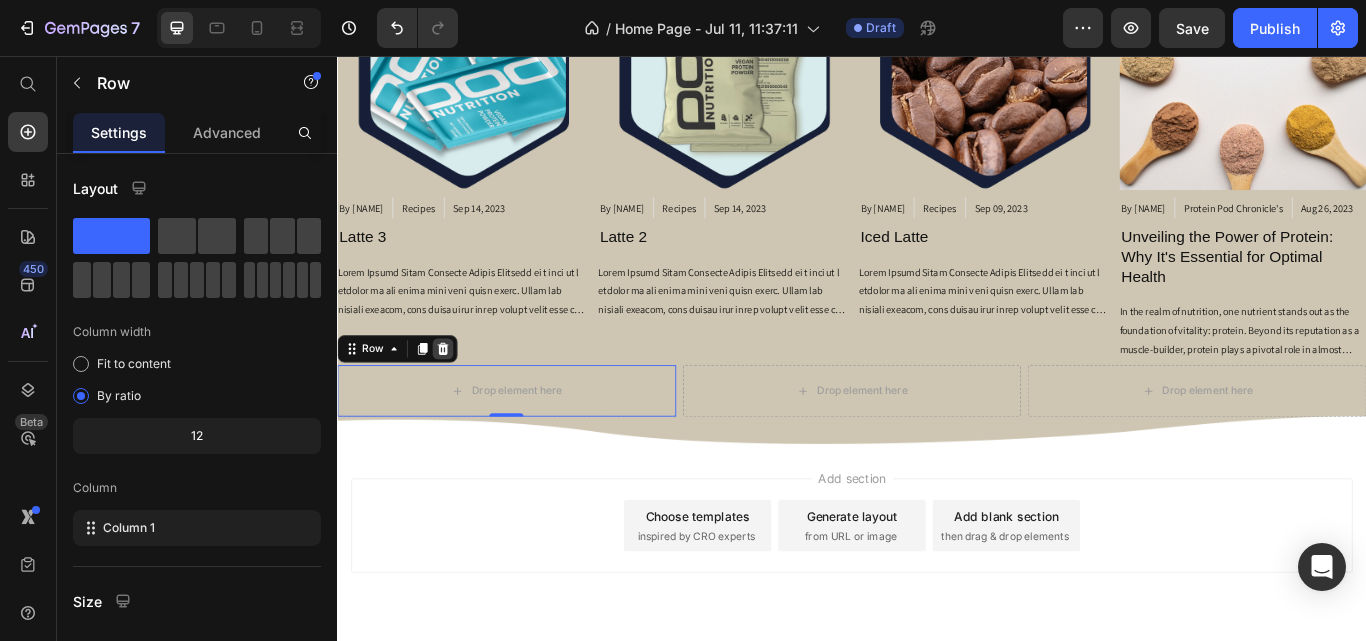 click at bounding box center (460, 398) 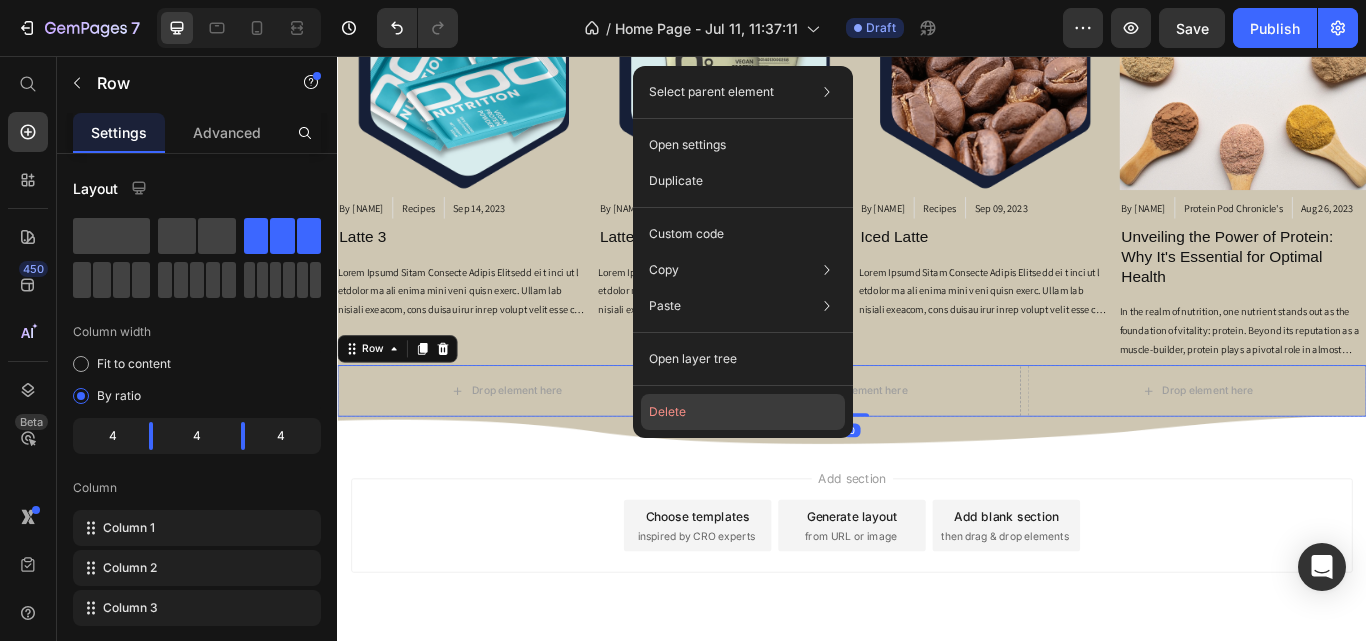 click on "Delete" 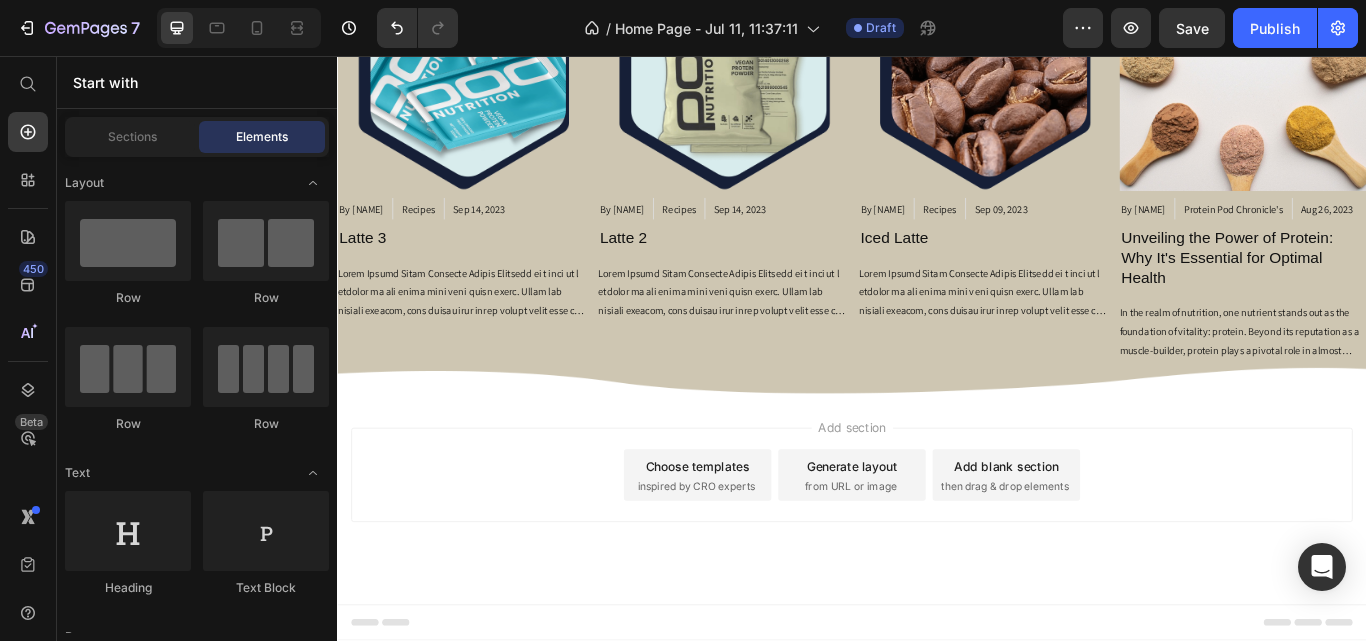 scroll, scrollTop: 3341, scrollLeft: 0, axis: vertical 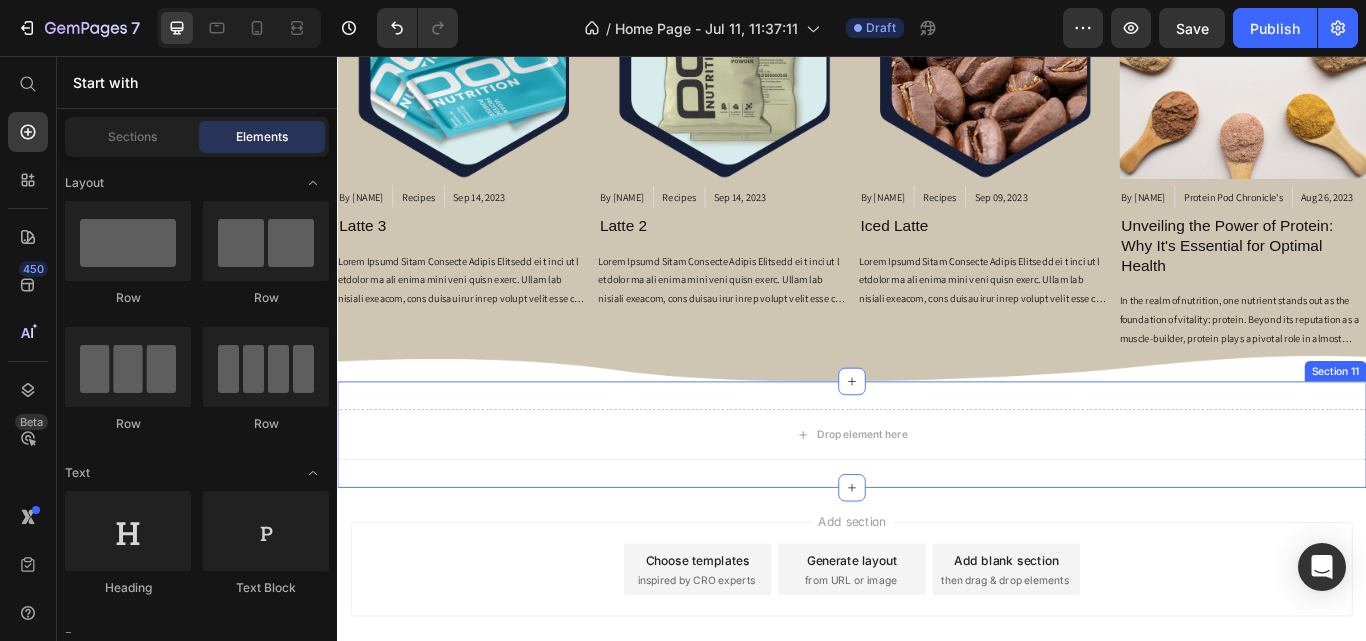 click on "Section 11" at bounding box center (1501, 424) 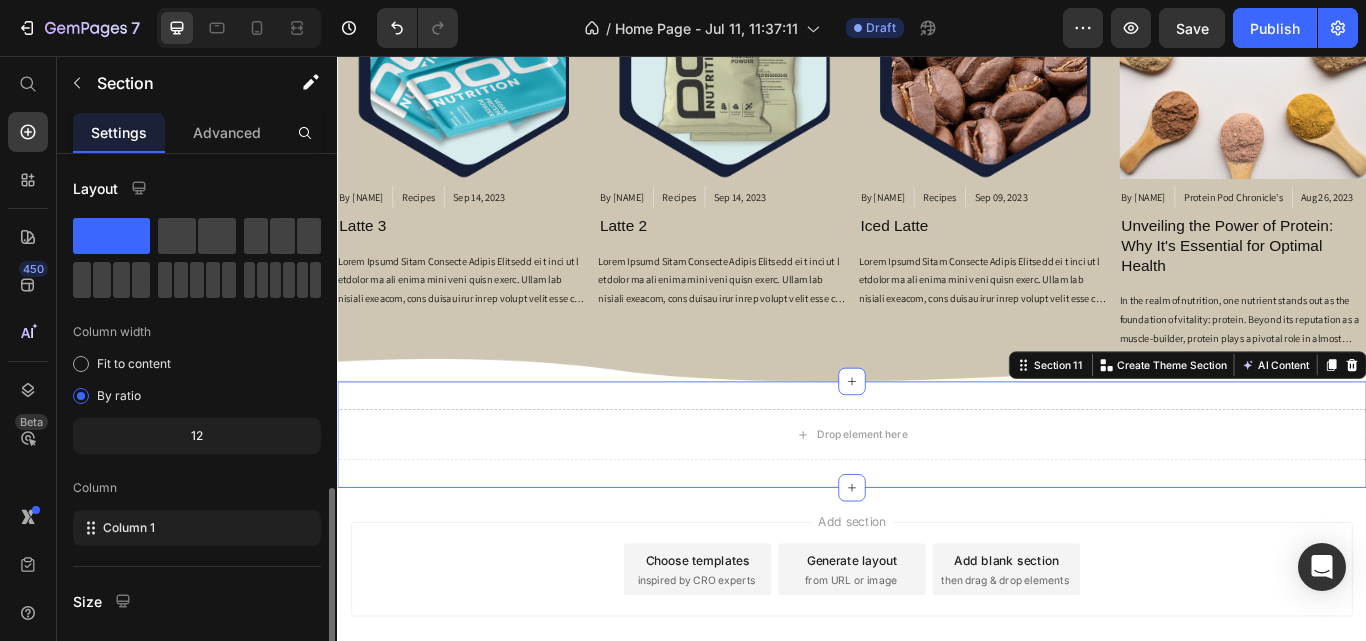 scroll, scrollTop: 264, scrollLeft: 0, axis: vertical 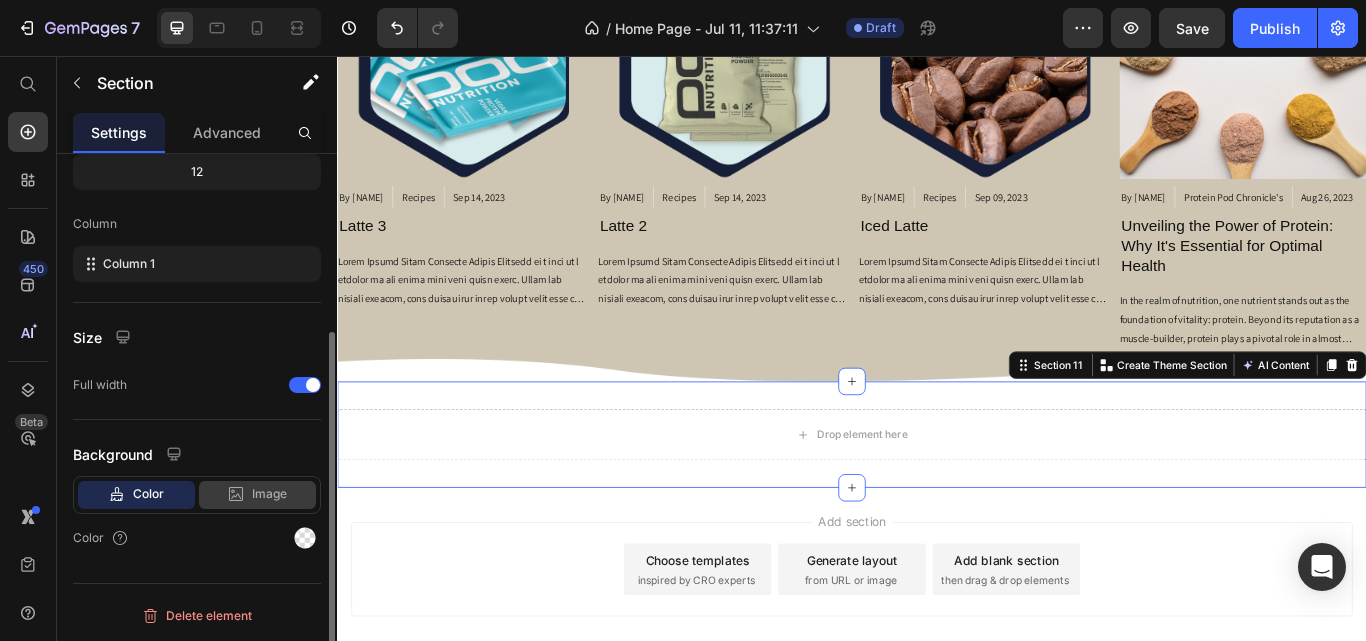 click 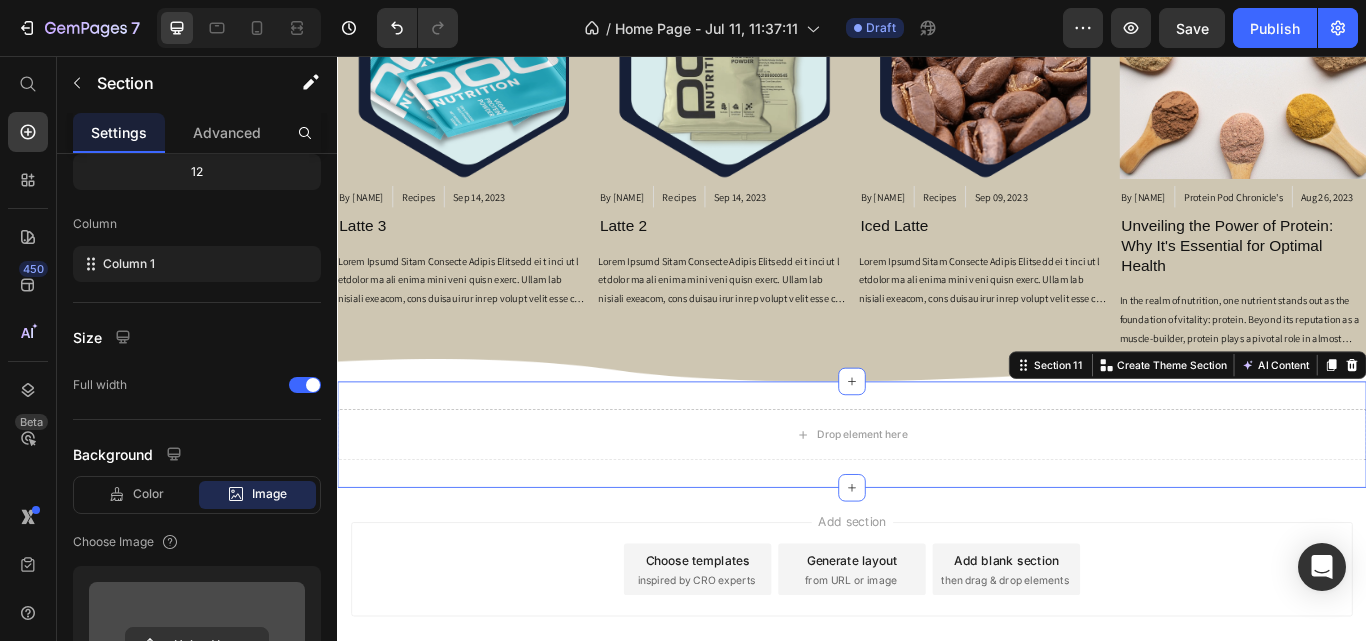 scroll, scrollTop: 620, scrollLeft: 0, axis: vertical 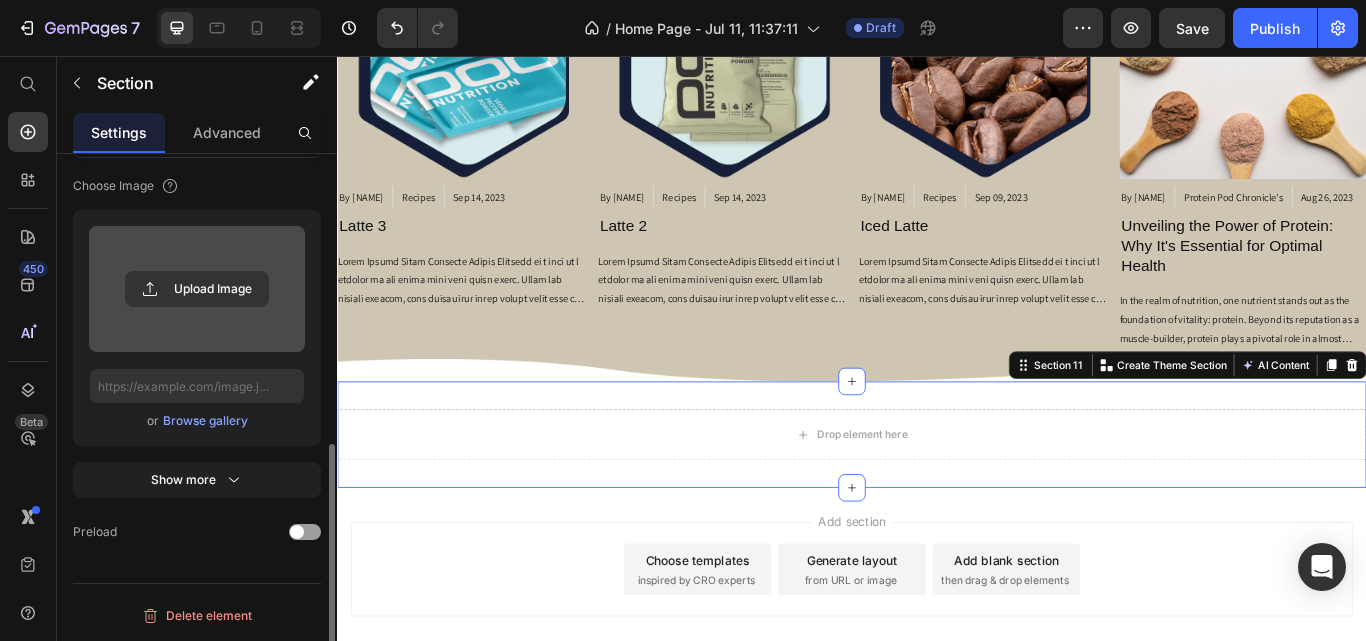 click at bounding box center [197, 289] 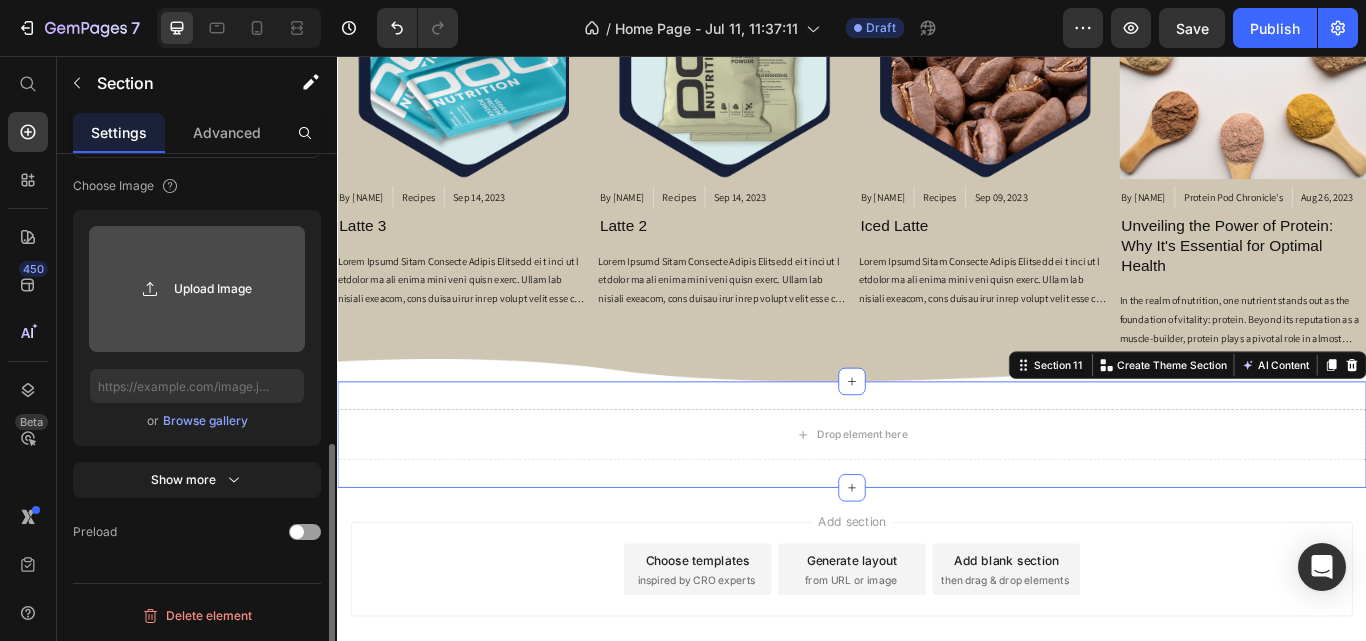 click 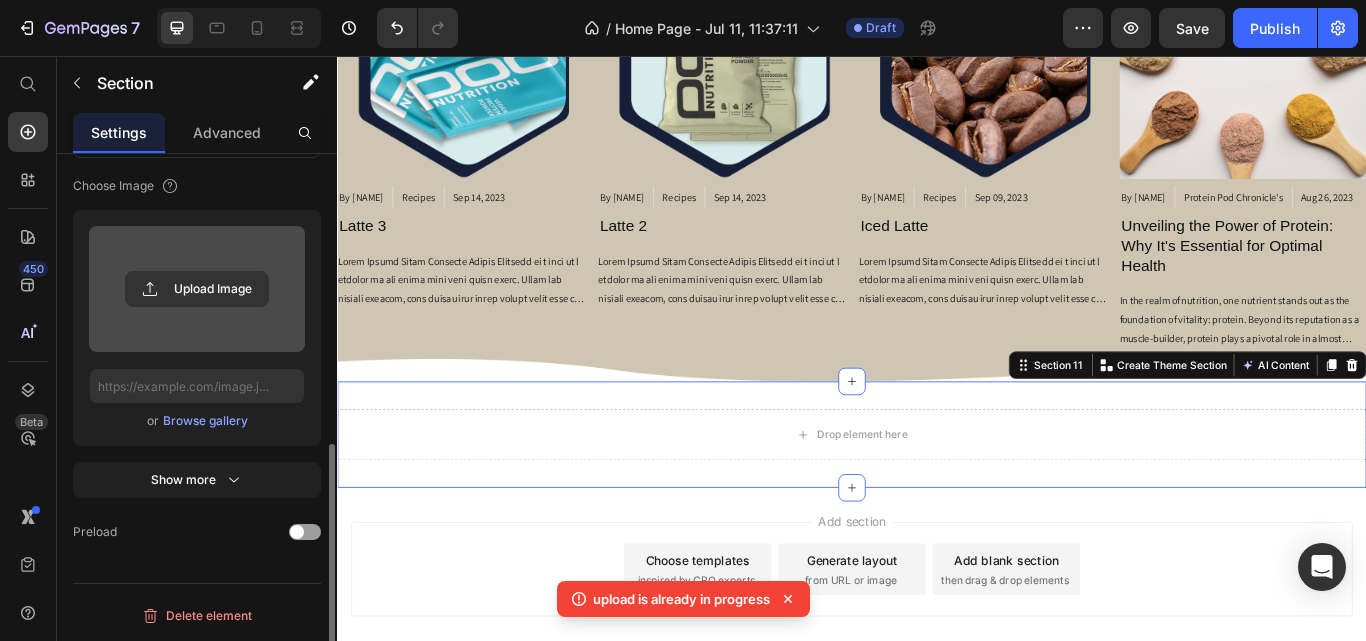 type on "https://cdn.shopify.com/s/files/1/0805/2480/4398/files/gempages_574929025483408613-19fdf884-68b5-4267-87df-ab137179dd17.png" 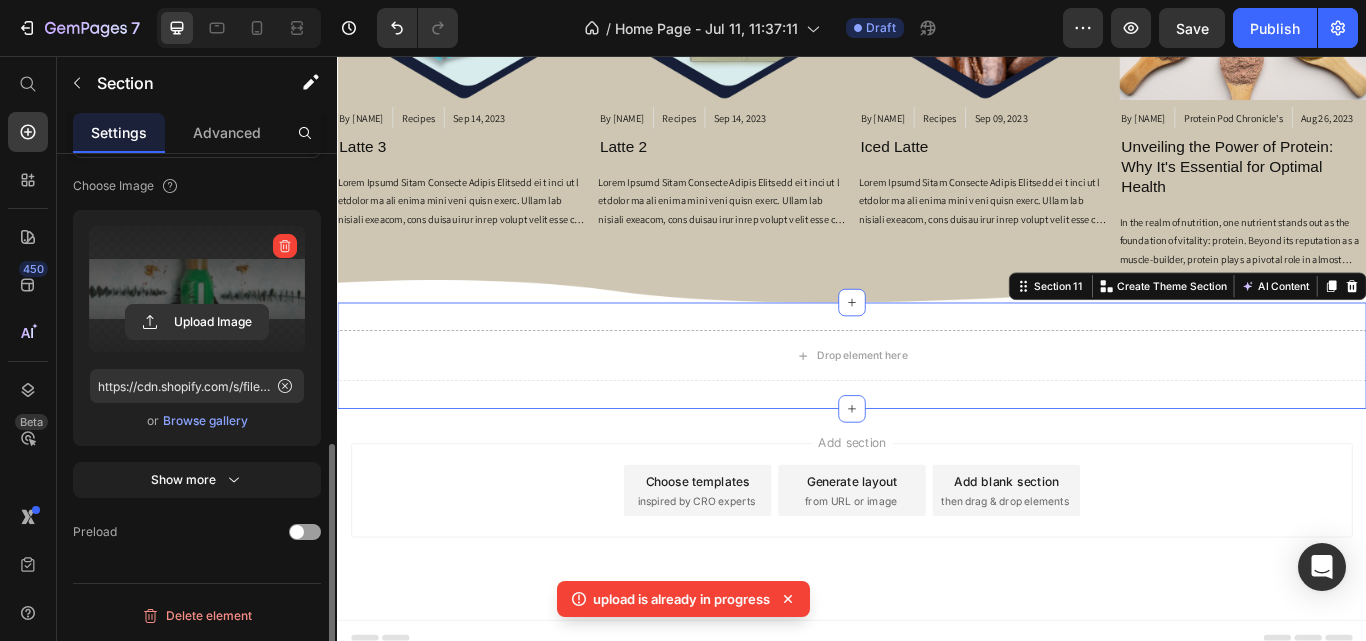 scroll, scrollTop: 3441, scrollLeft: 0, axis: vertical 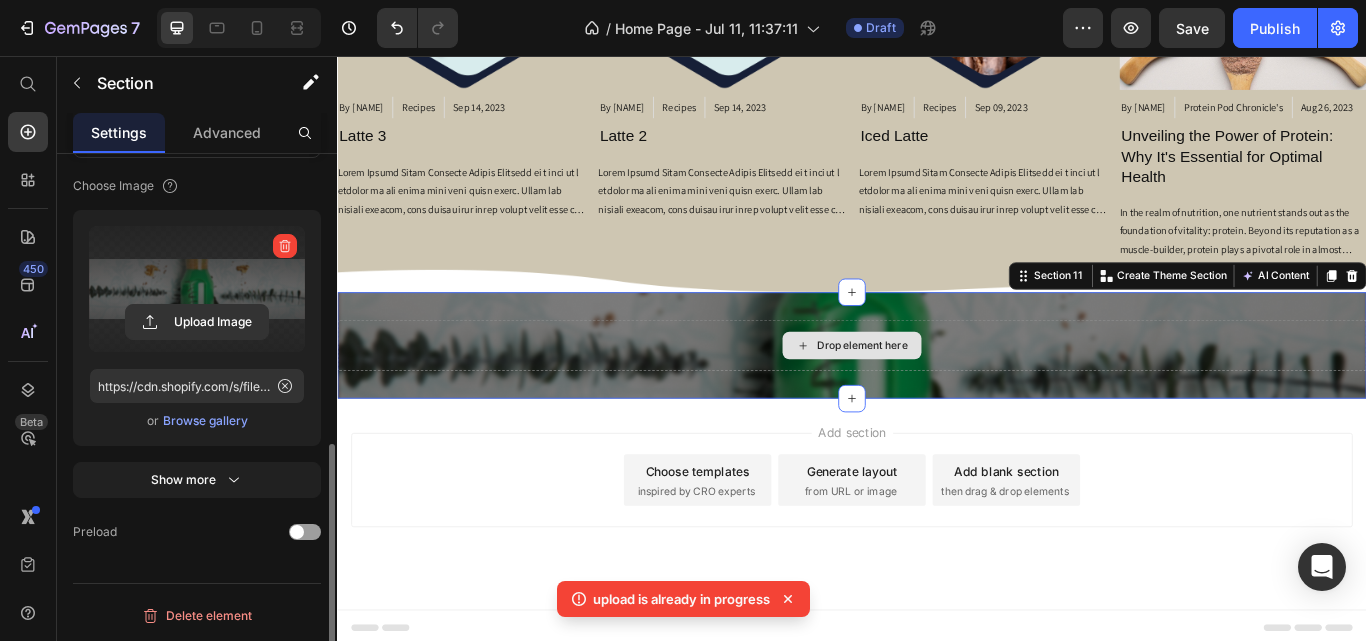 click on "Drop element here" at bounding box center (949, 394) 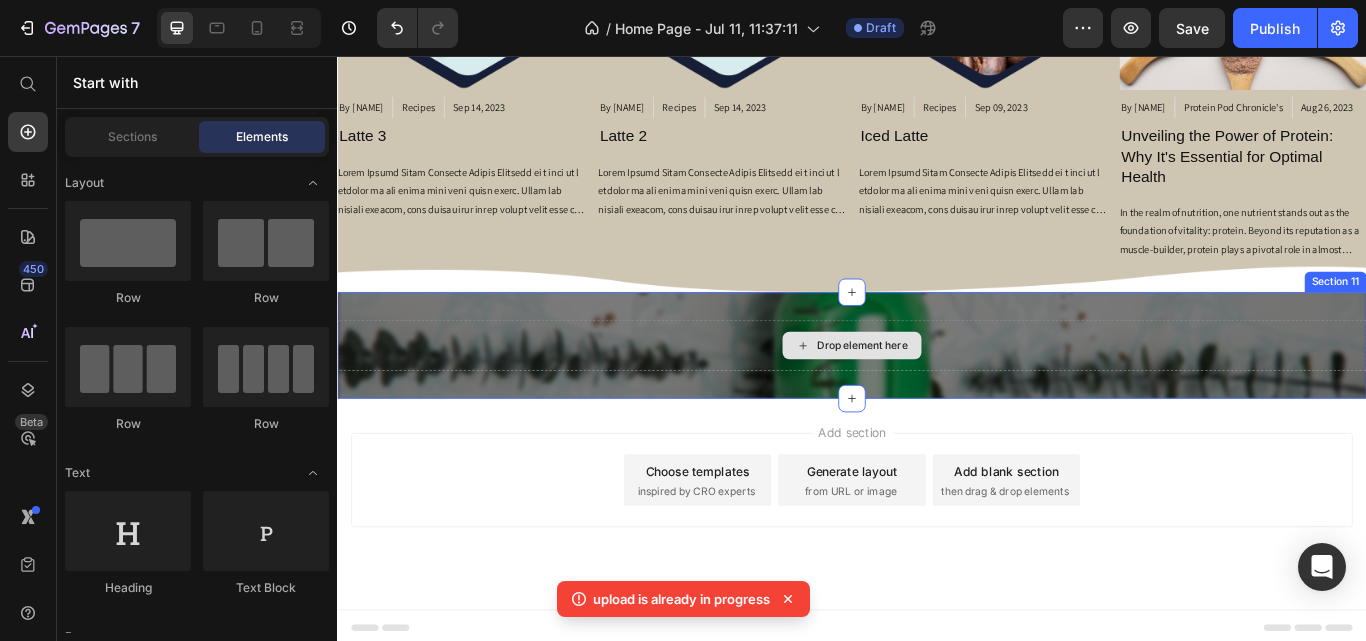 click on "Drop element here" at bounding box center (949, 394) 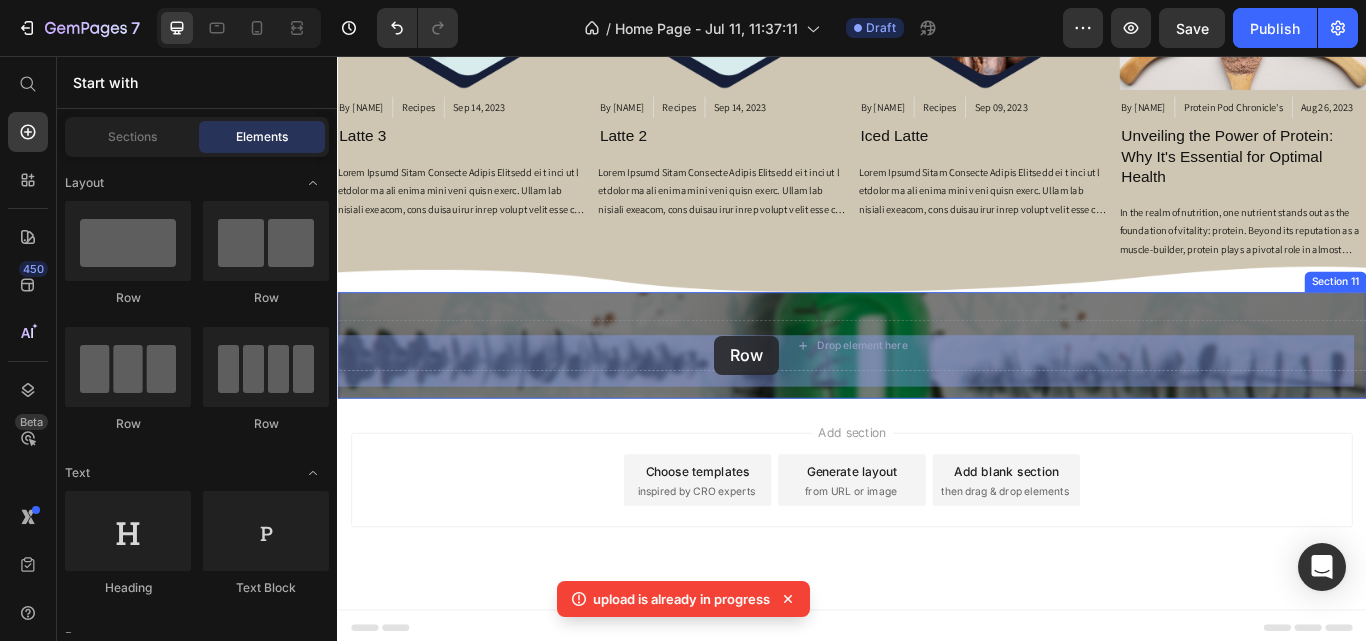 drag, startPoint x: 577, startPoint y: 306, endPoint x: 777, endPoint y: 382, distance: 213.95326 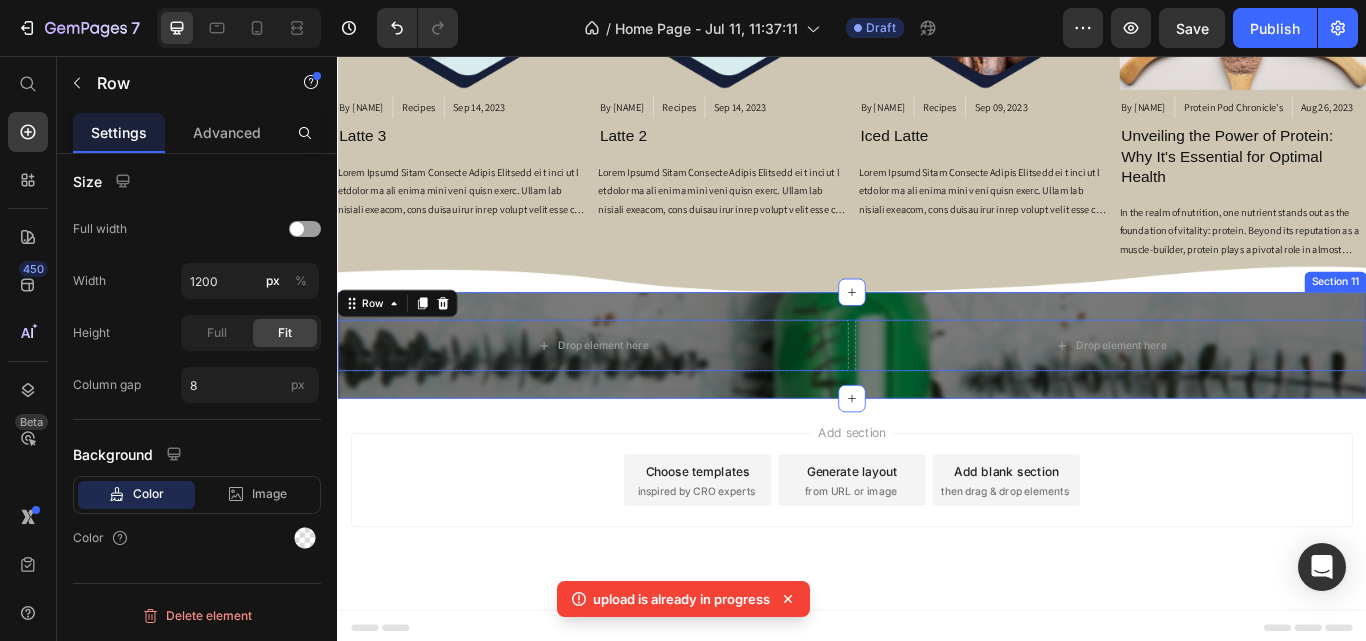 scroll, scrollTop: 0, scrollLeft: 0, axis: both 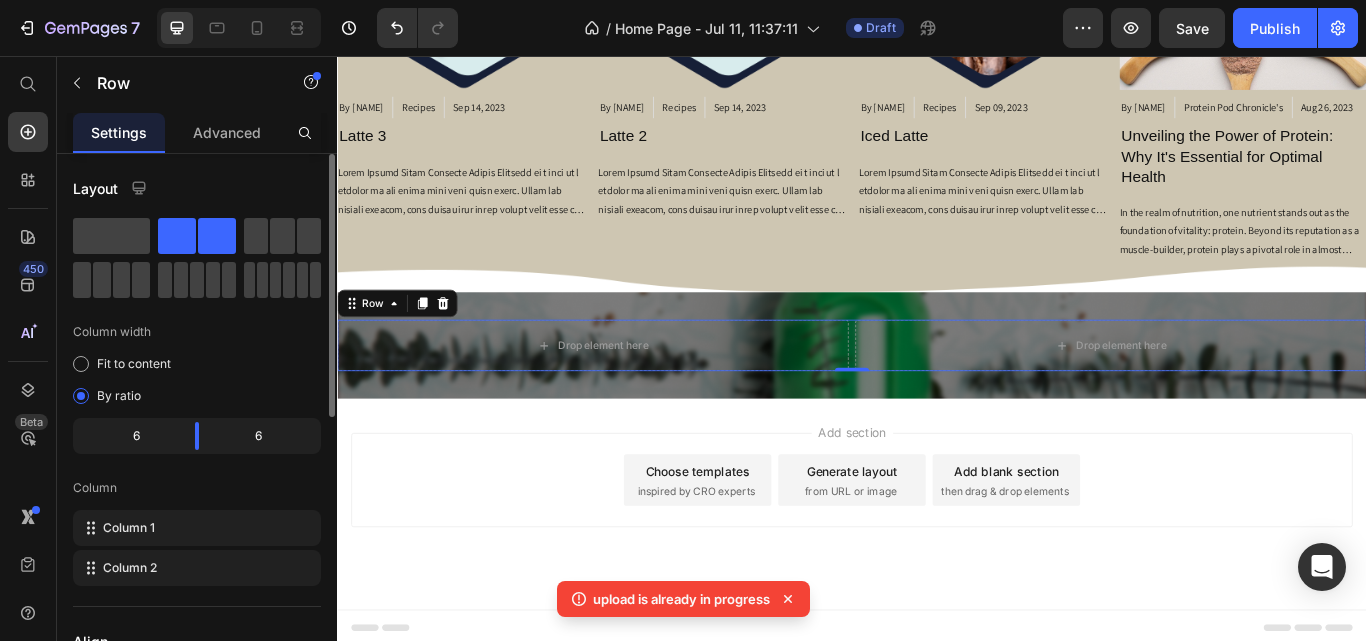 click on "Drop element here" at bounding box center (647, 394) 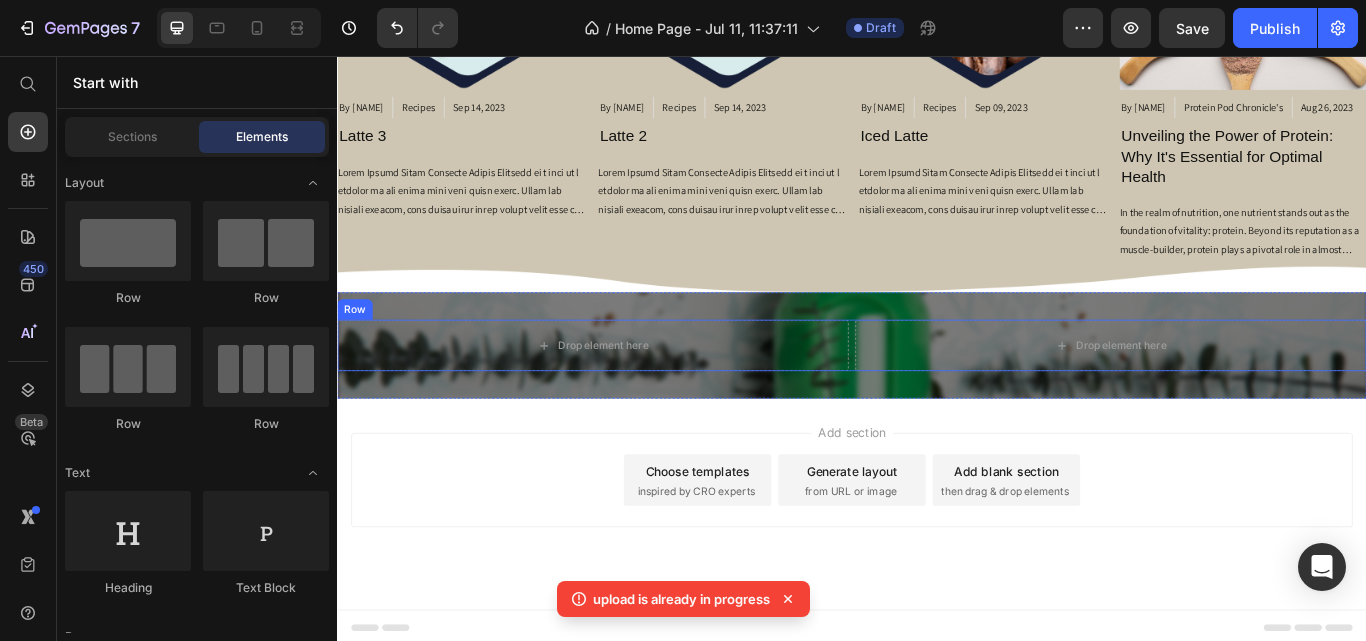 click 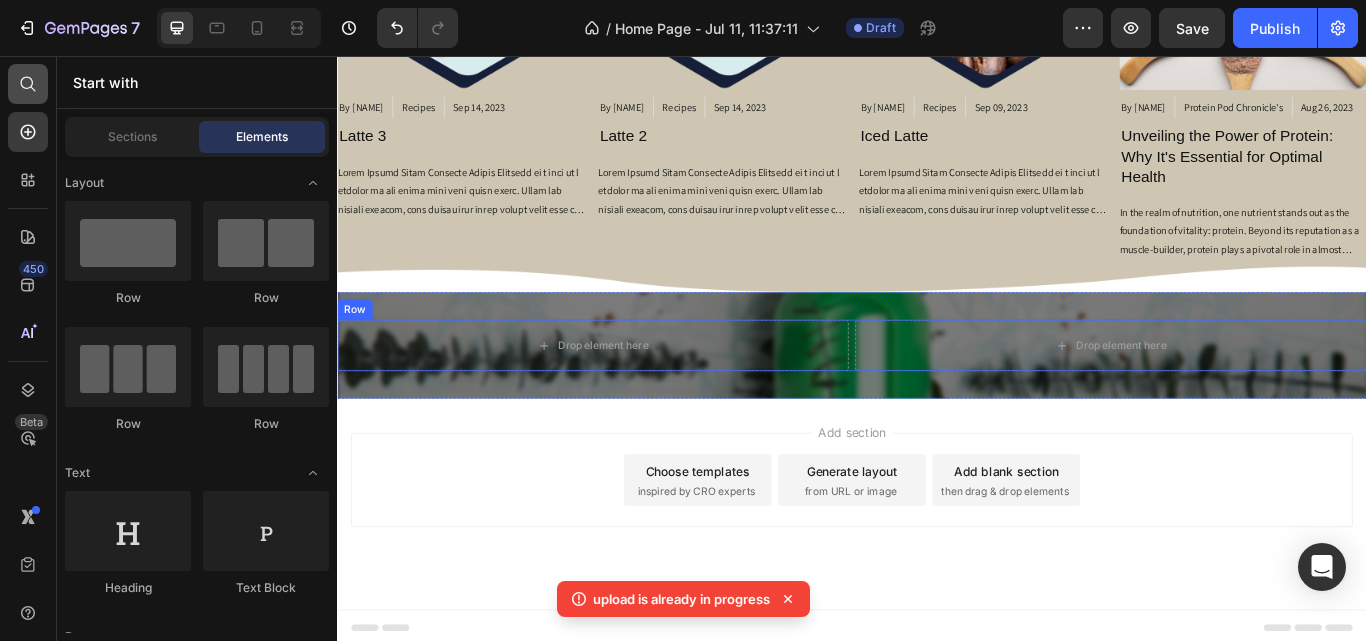 click 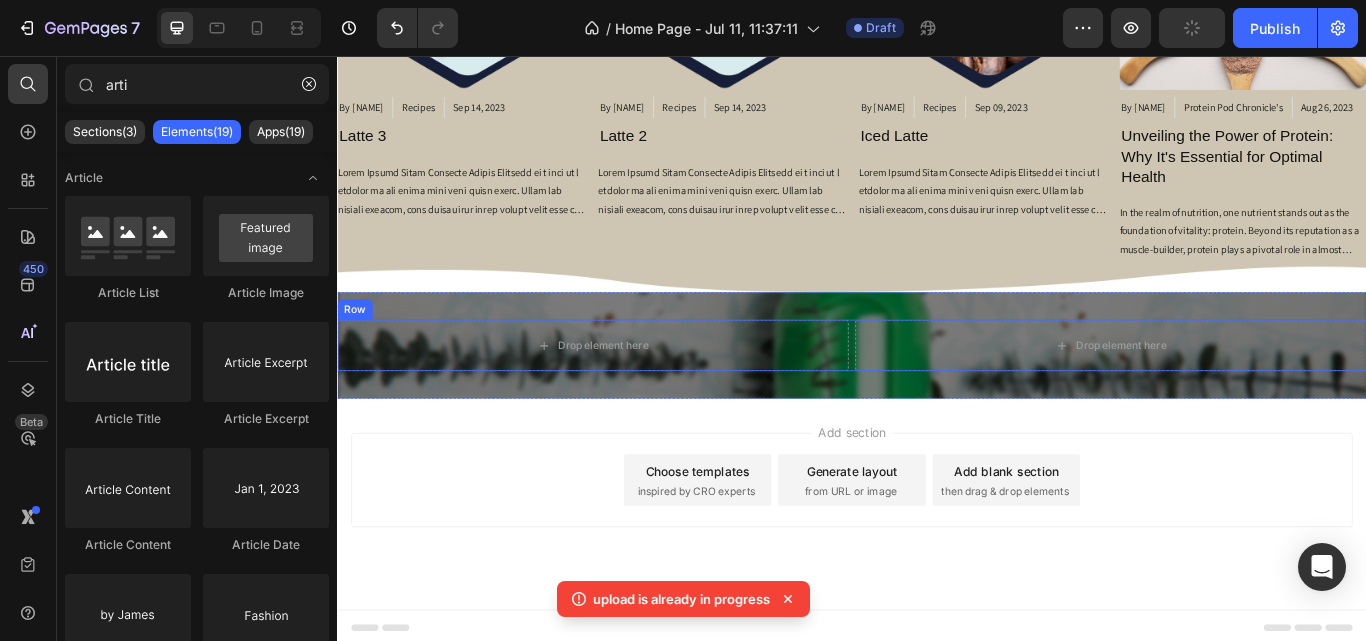 click 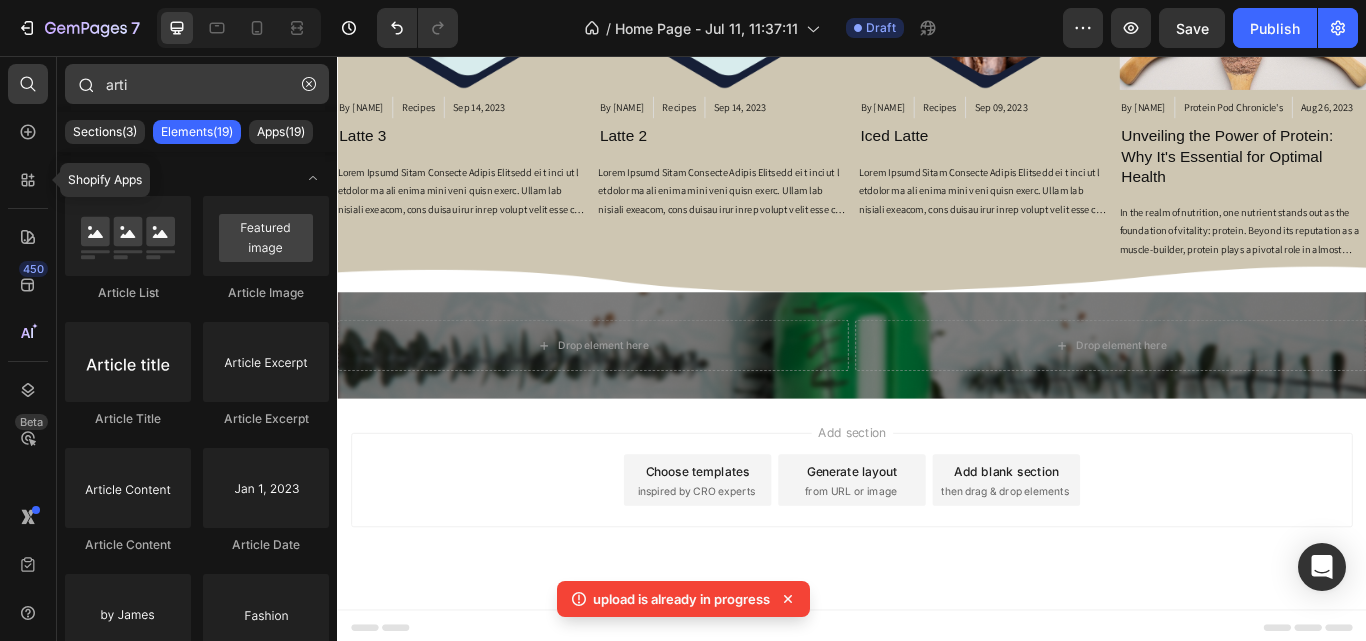 click 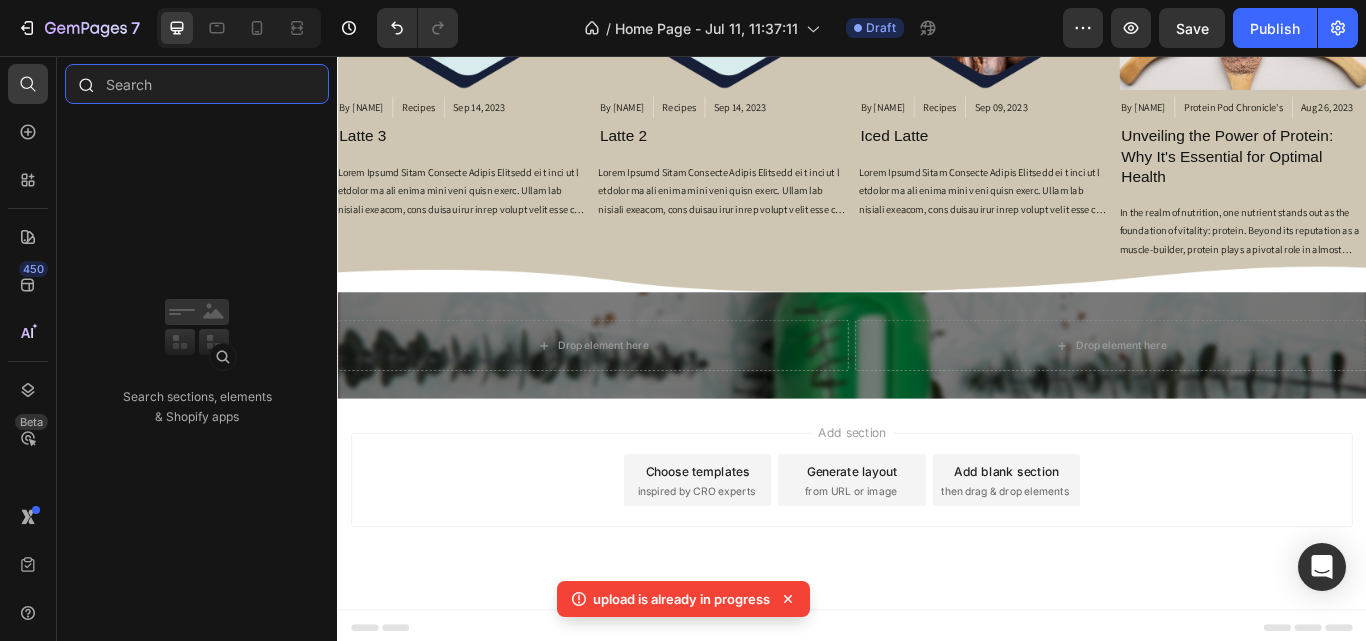 click at bounding box center [197, 84] 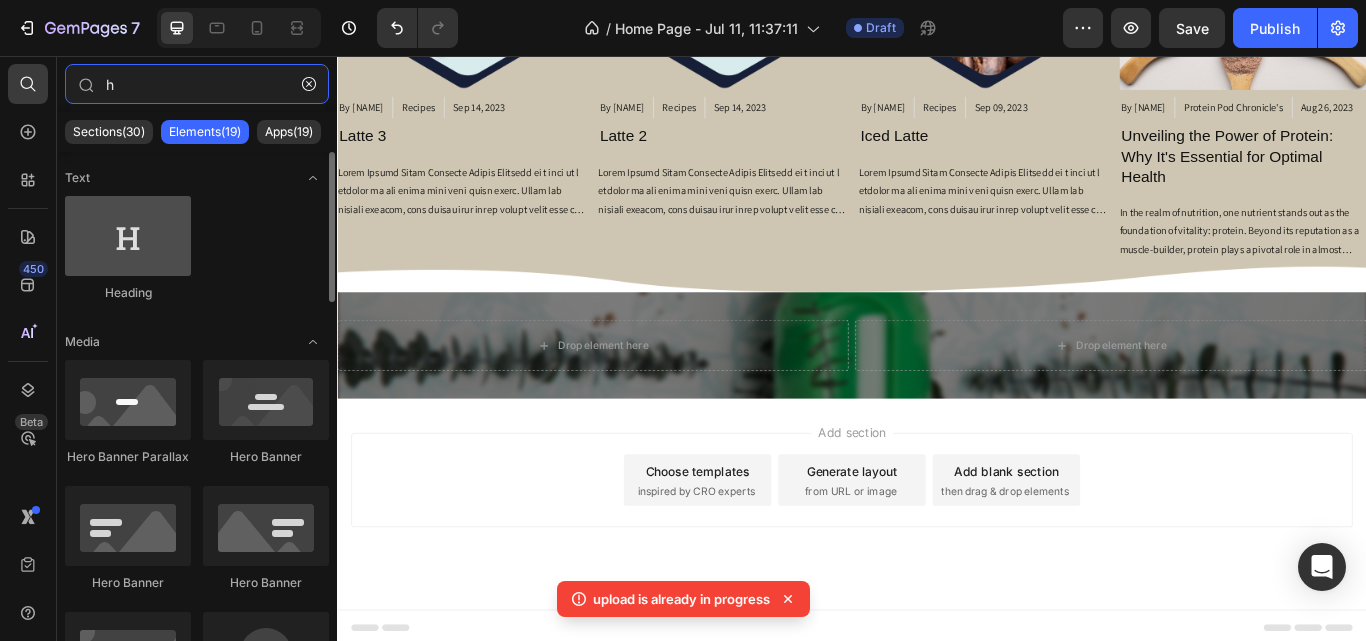 type on "h" 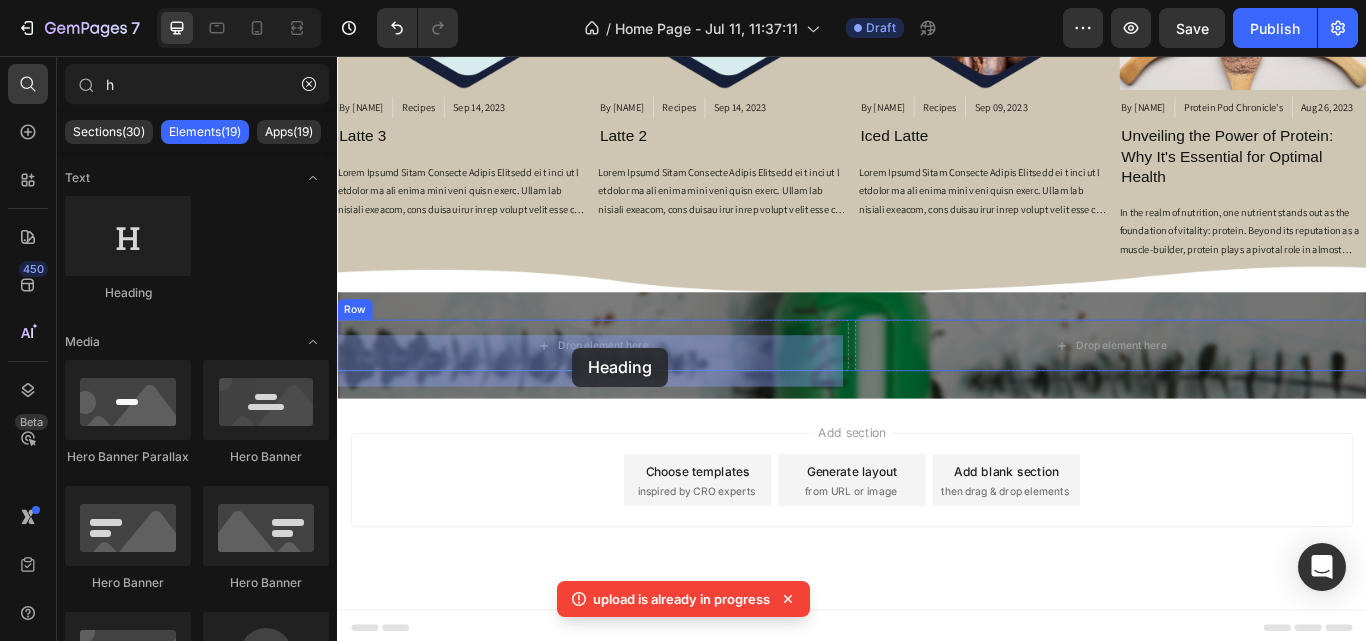 drag, startPoint x: 503, startPoint y: 377, endPoint x: 611, endPoint y: 396, distance: 109.65856 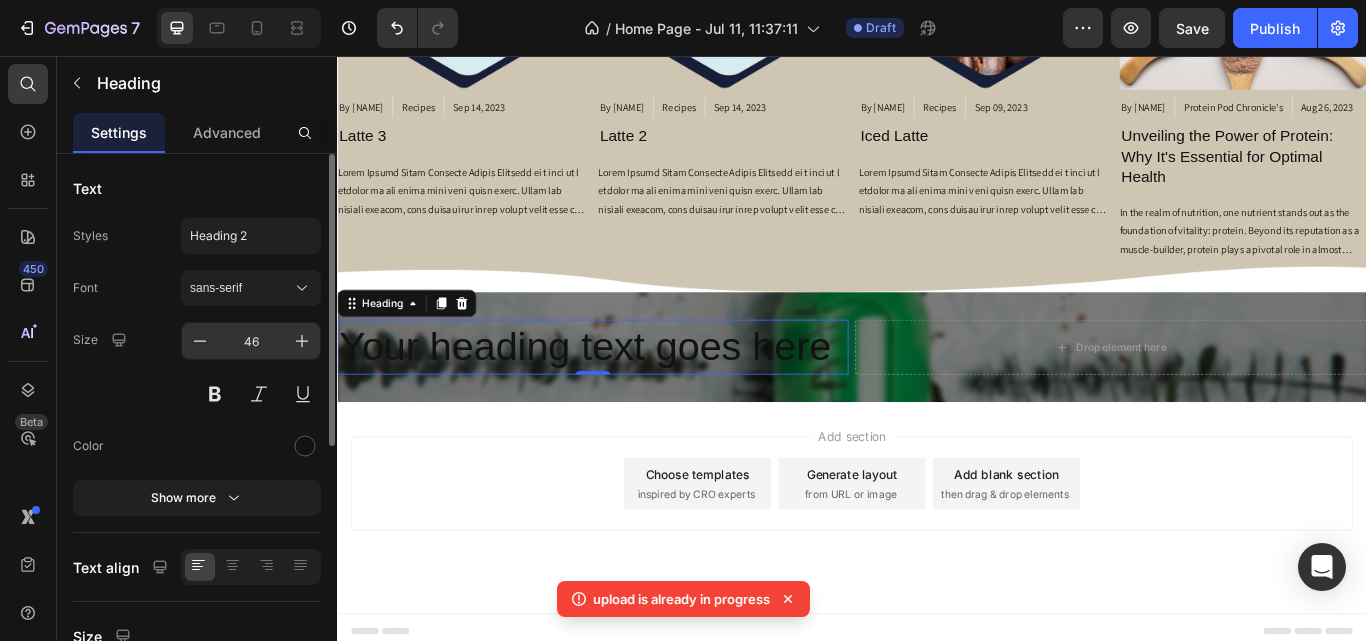 click on "46" at bounding box center [251, 341] 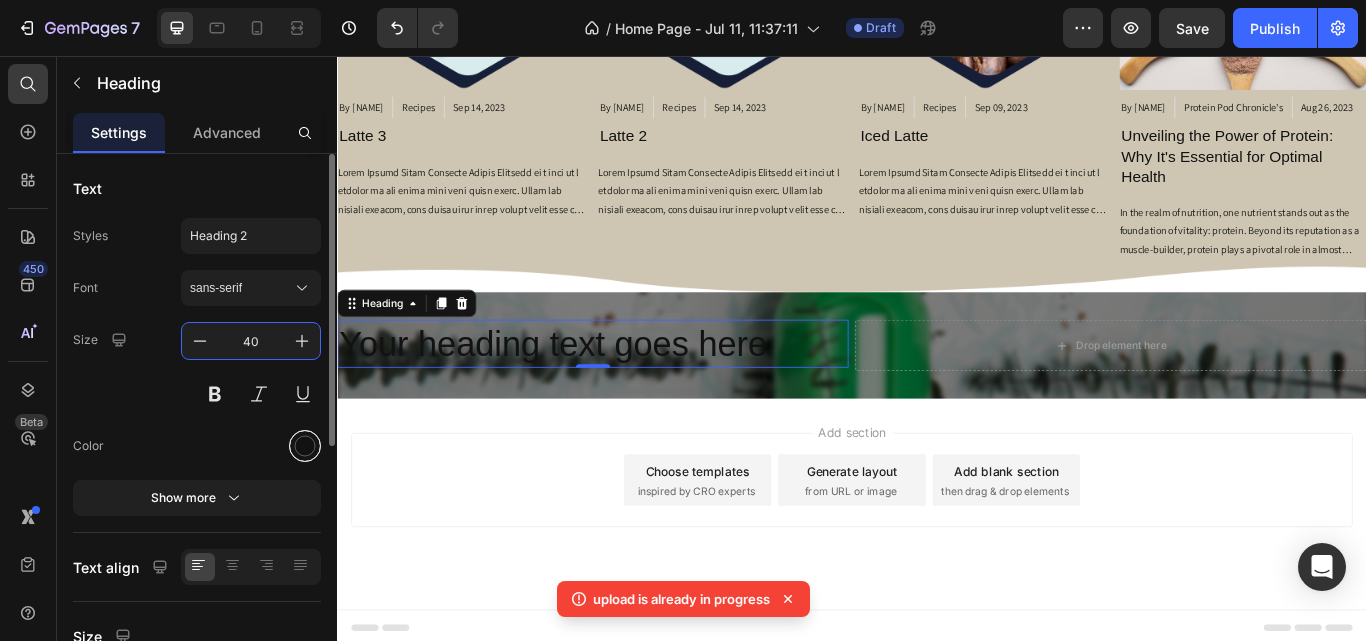 type on "40" 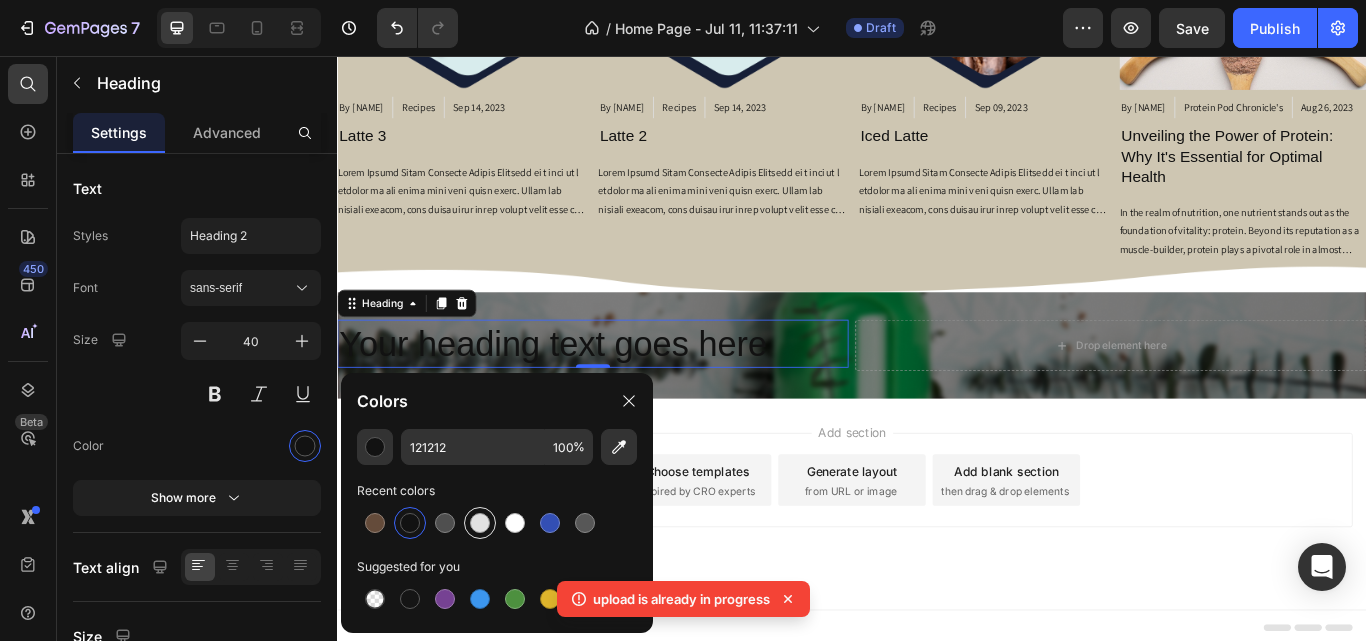 click at bounding box center [480, 523] 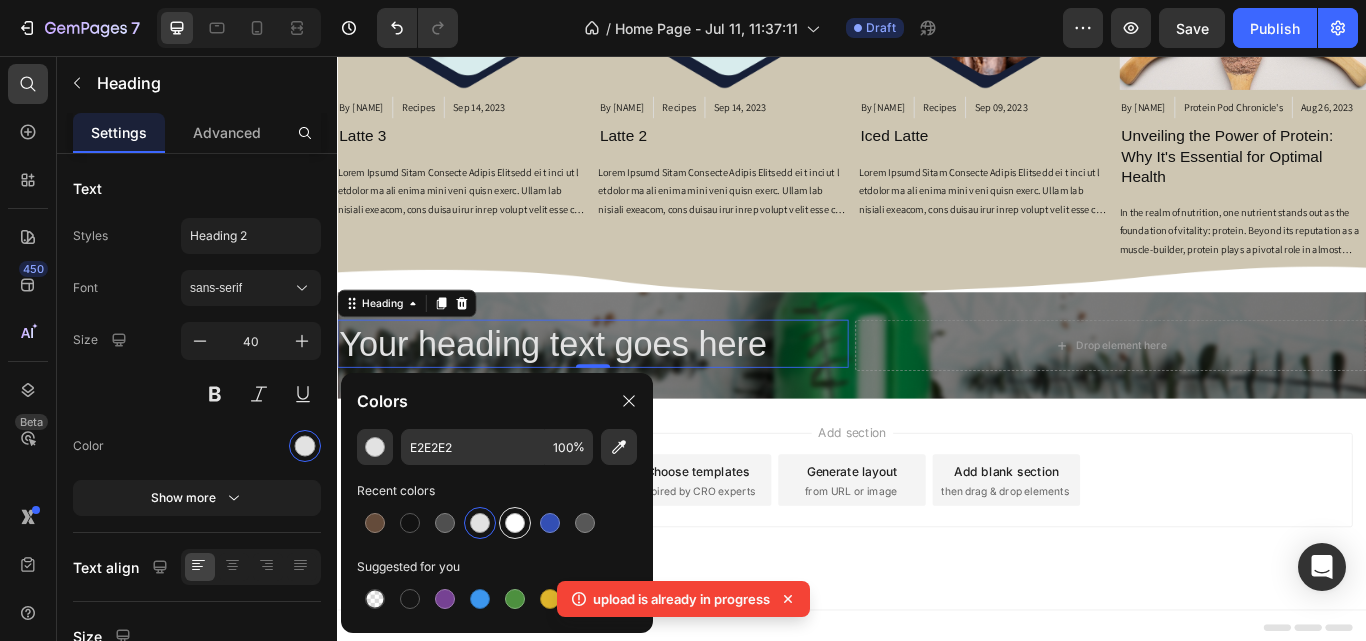 click at bounding box center (515, 523) 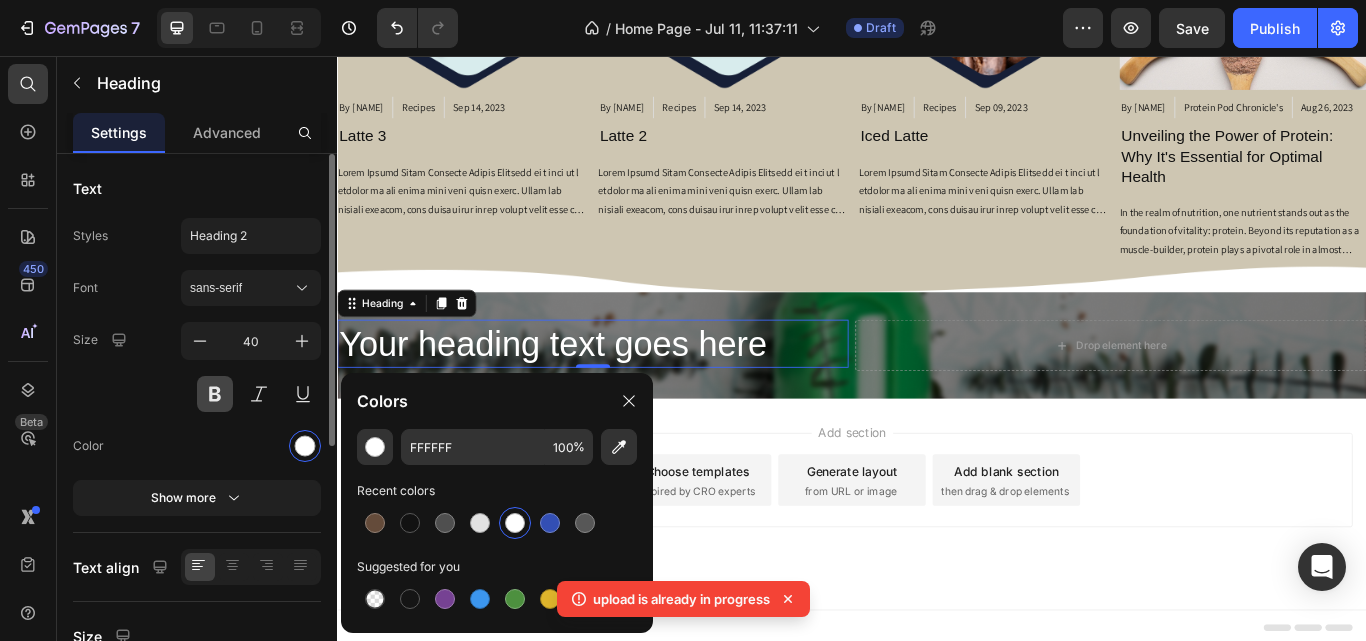 click at bounding box center (215, 394) 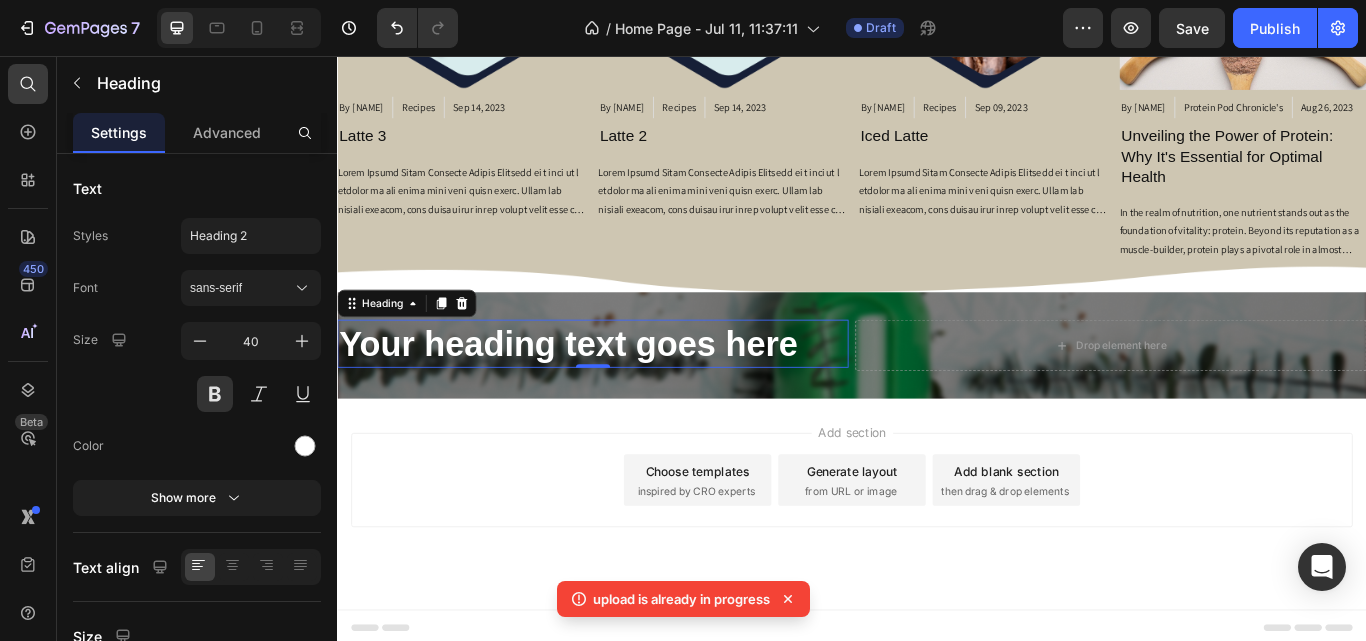 click on "Your heading text goes here" at bounding box center (635, 392) 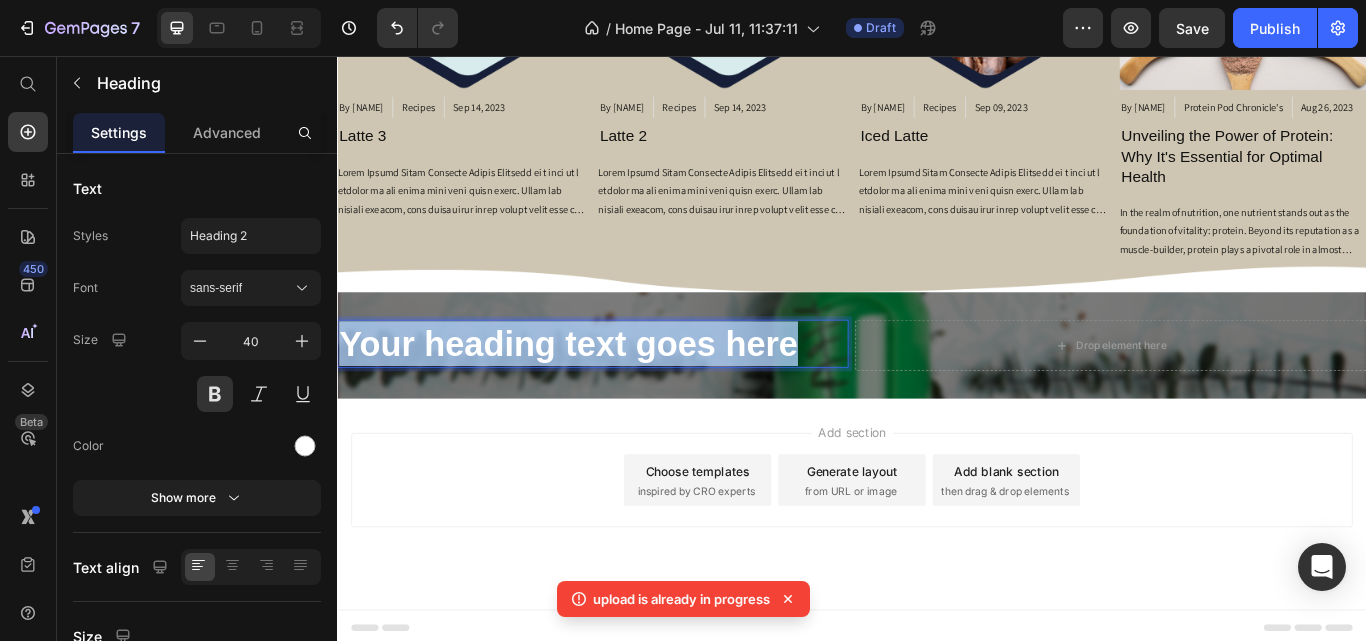 click on "Your heading text goes here" at bounding box center (635, 392) 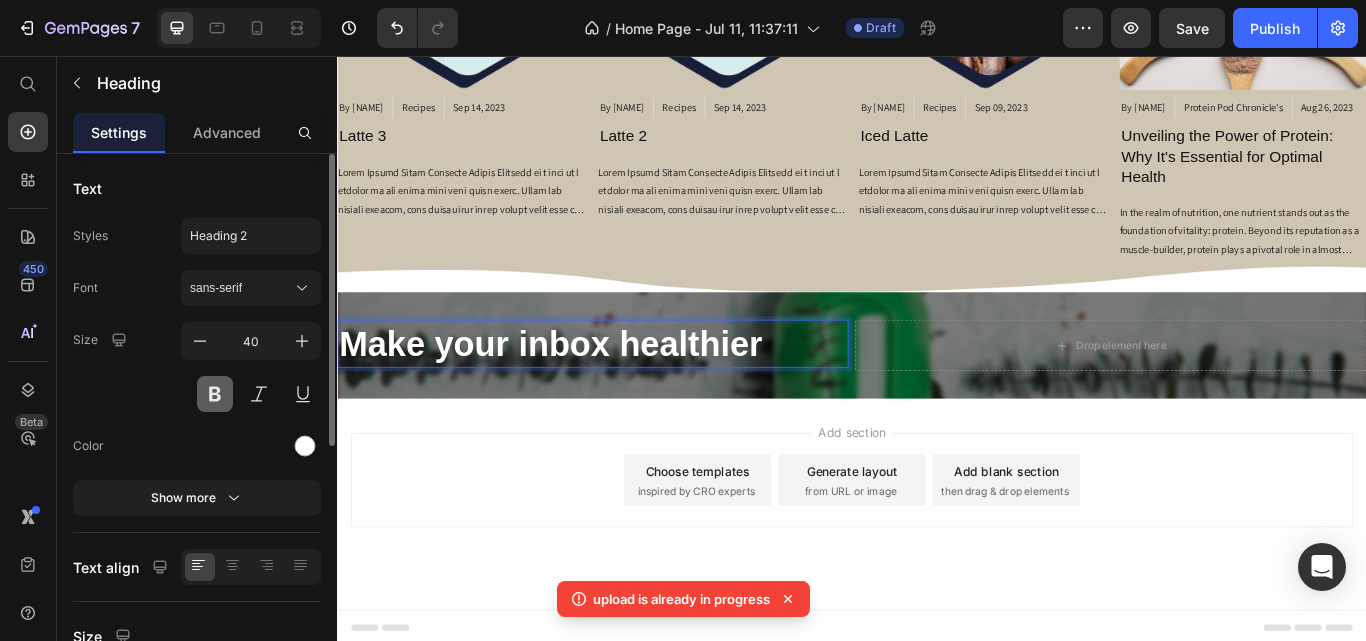 click at bounding box center [215, 394] 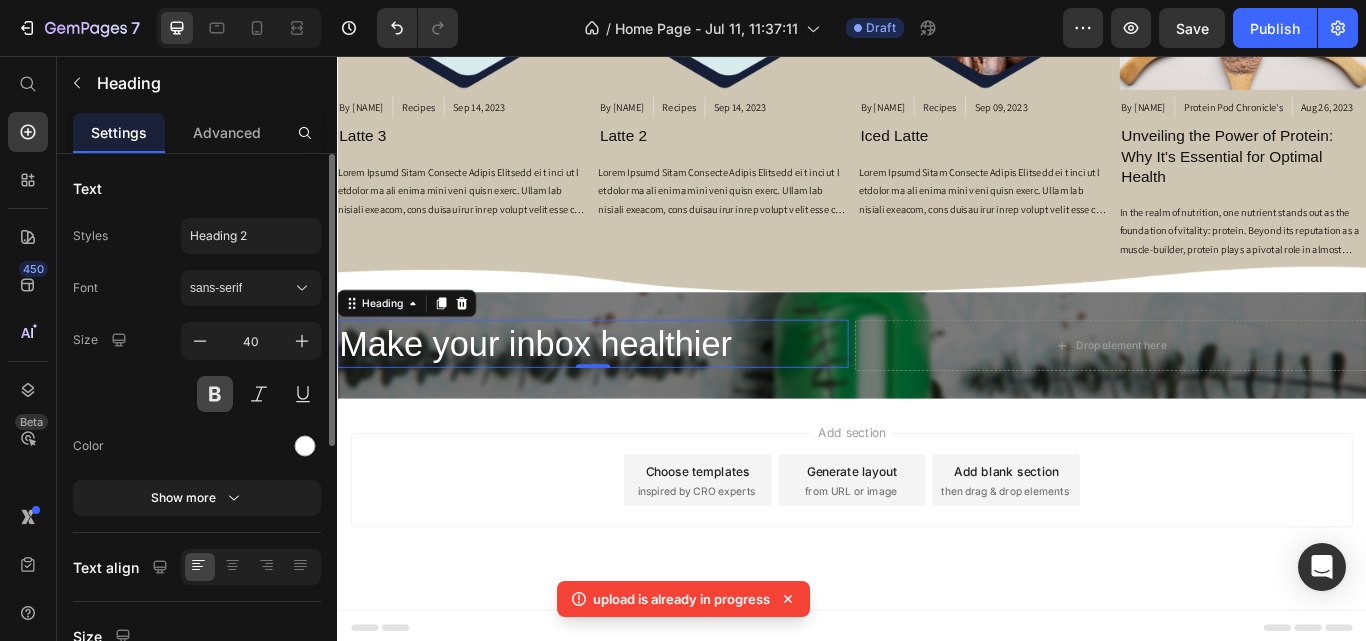 click at bounding box center (215, 394) 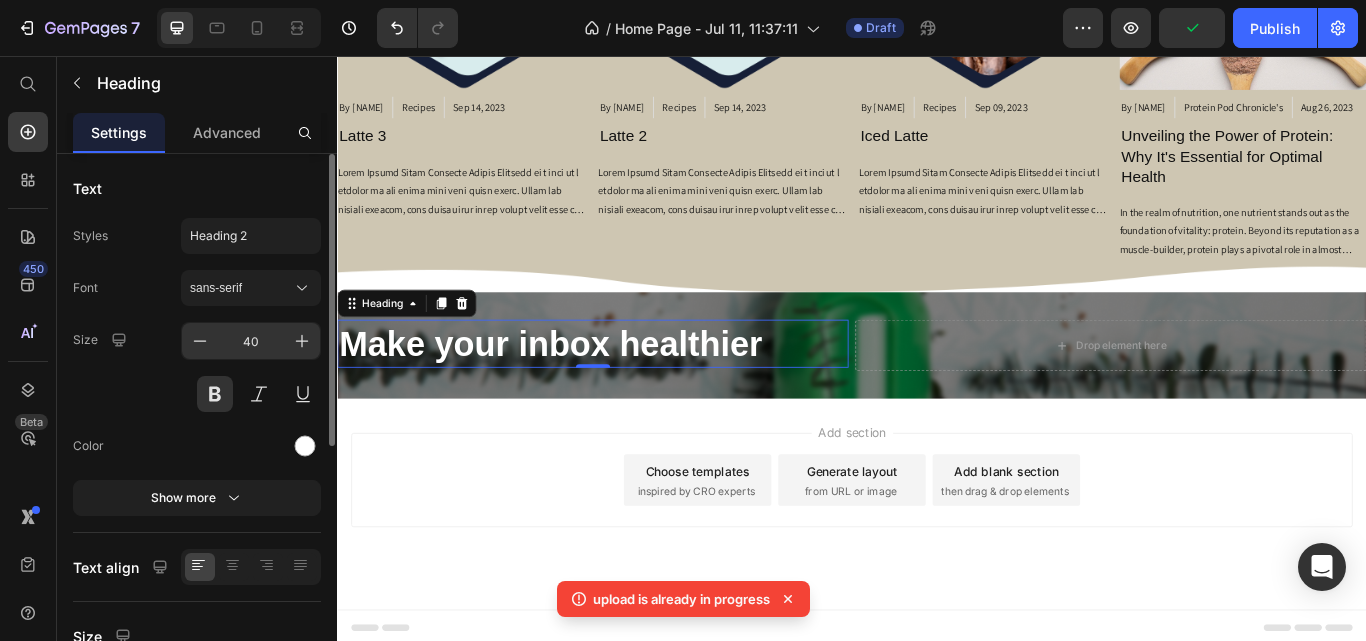 click on "40" at bounding box center (251, 341) 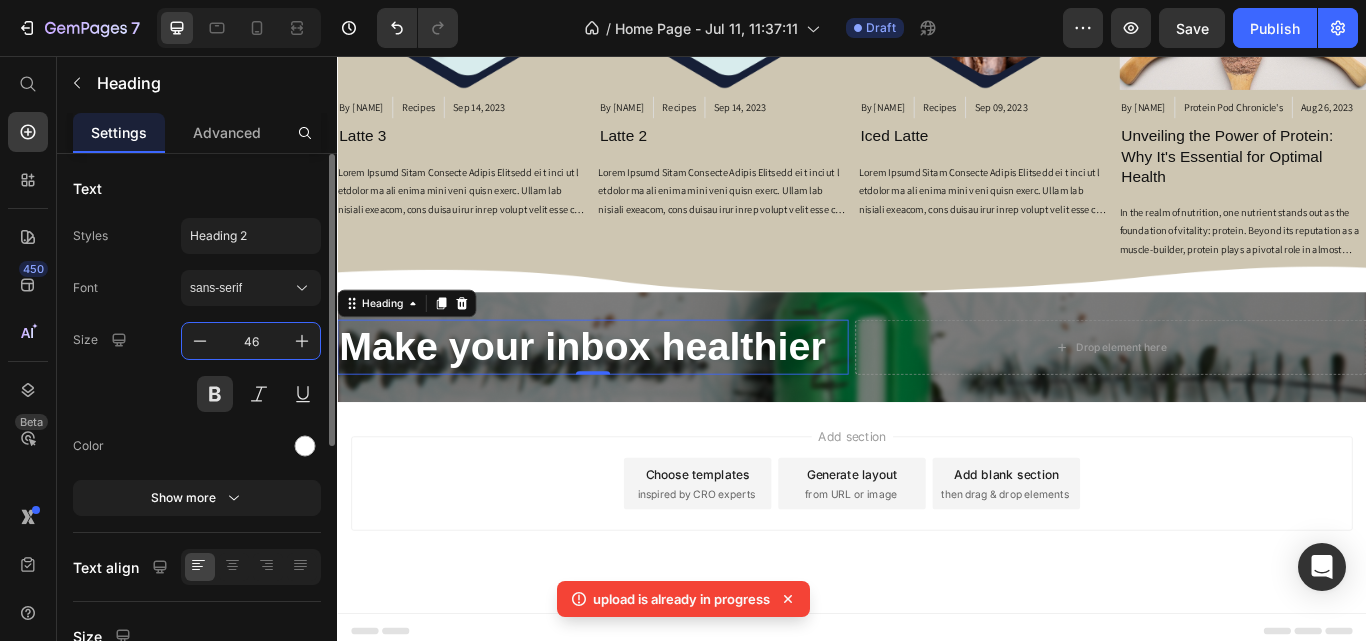 type on "4" 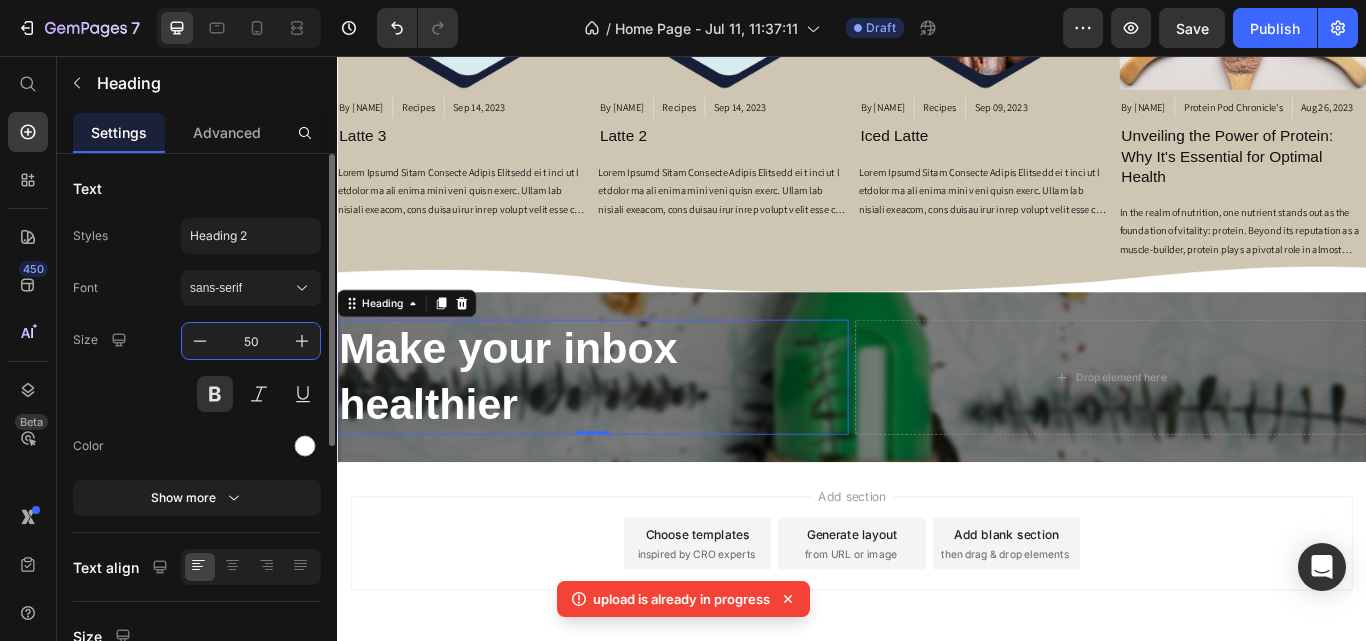 type on "5" 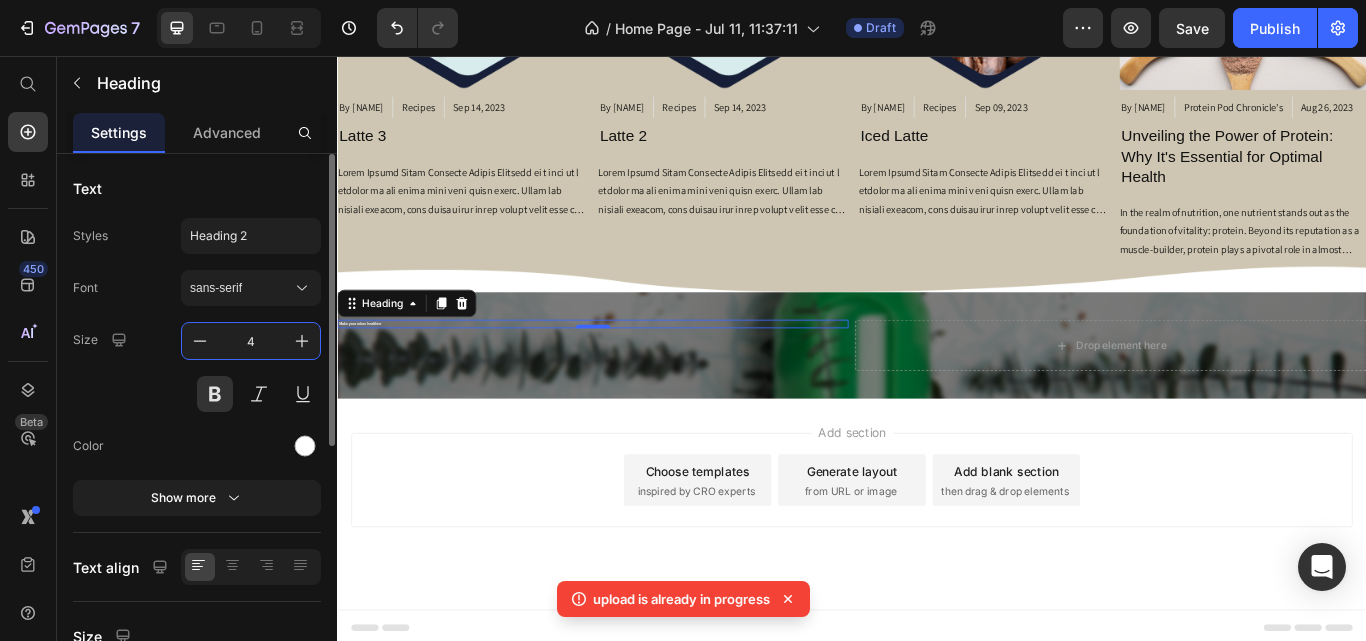 type on "46" 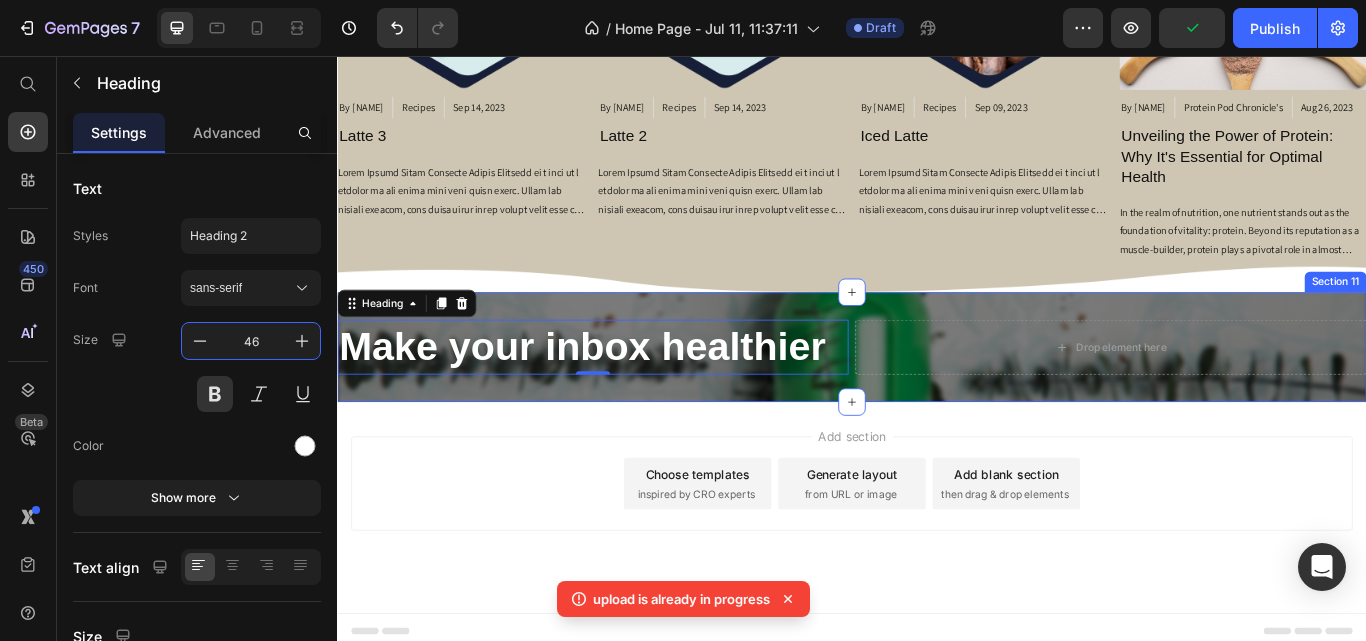 click on "Make your inbox healthier Heading 0 Drop element here Row Section 11" at bounding box center [937, 396] 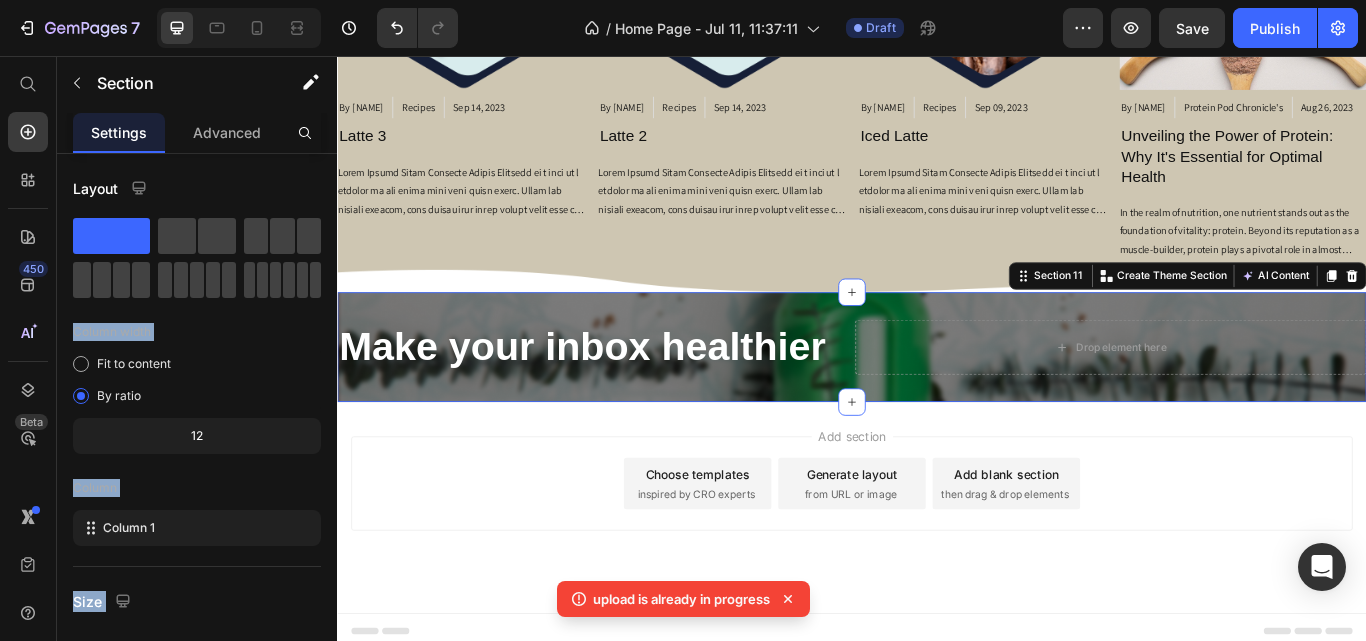 drag, startPoint x: 457, startPoint y: 287, endPoint x: 595, endPoint y: 453, distance: 215.87033 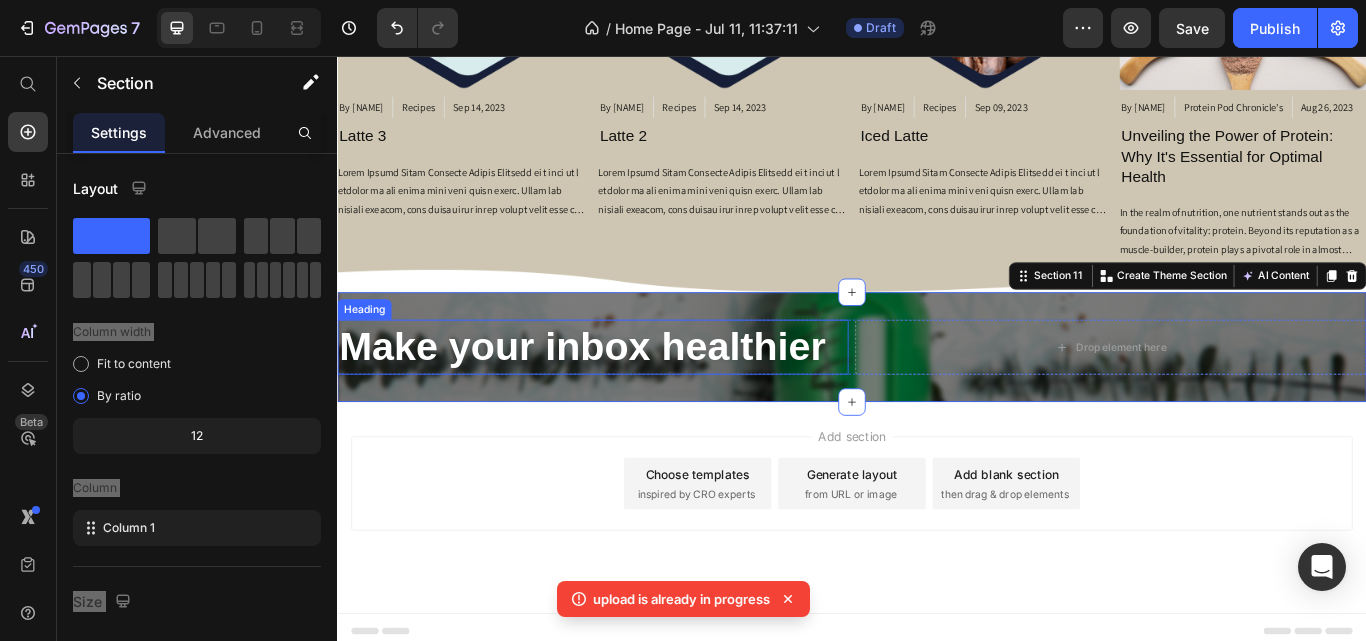 click on "Make your inbox healthier" at bounding box center (635, 396) 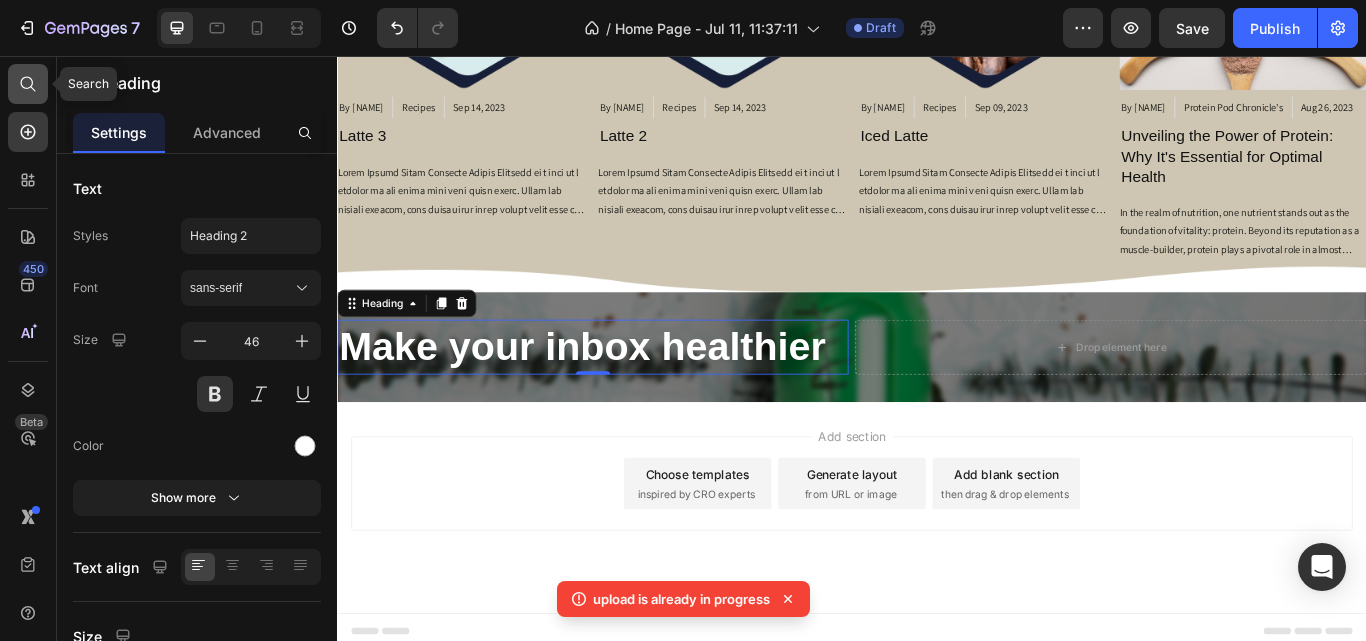 click 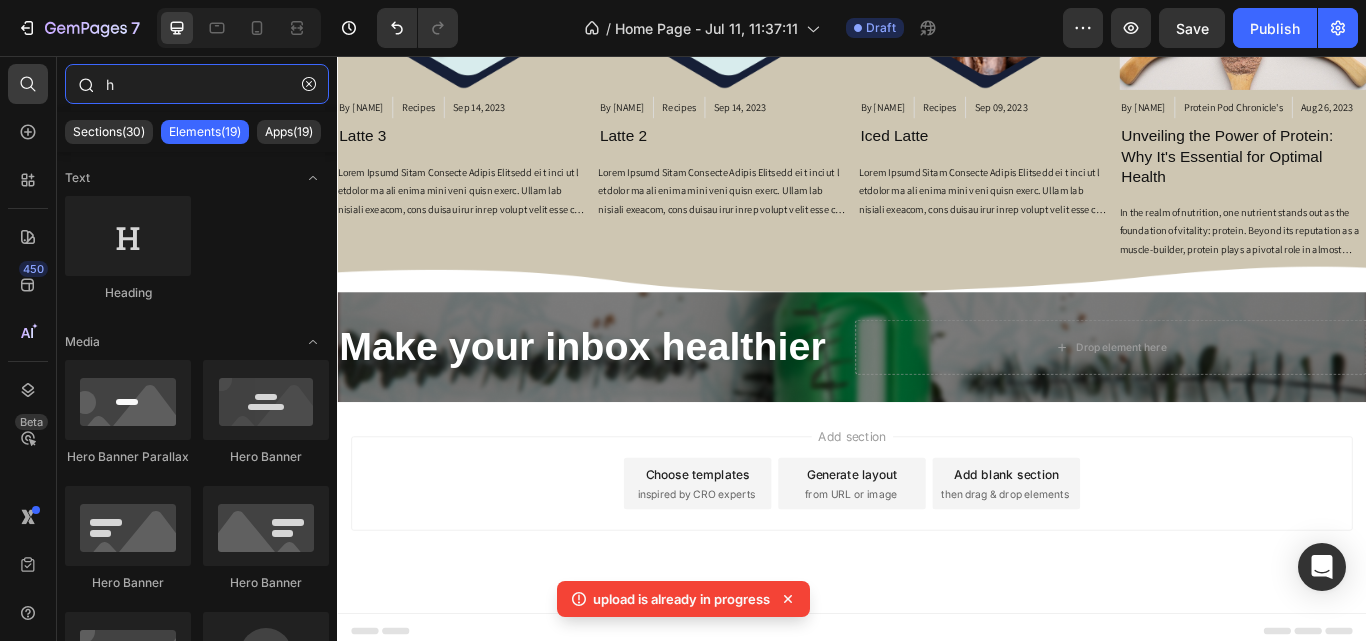 click on "h" at bounding box center (197, 84) 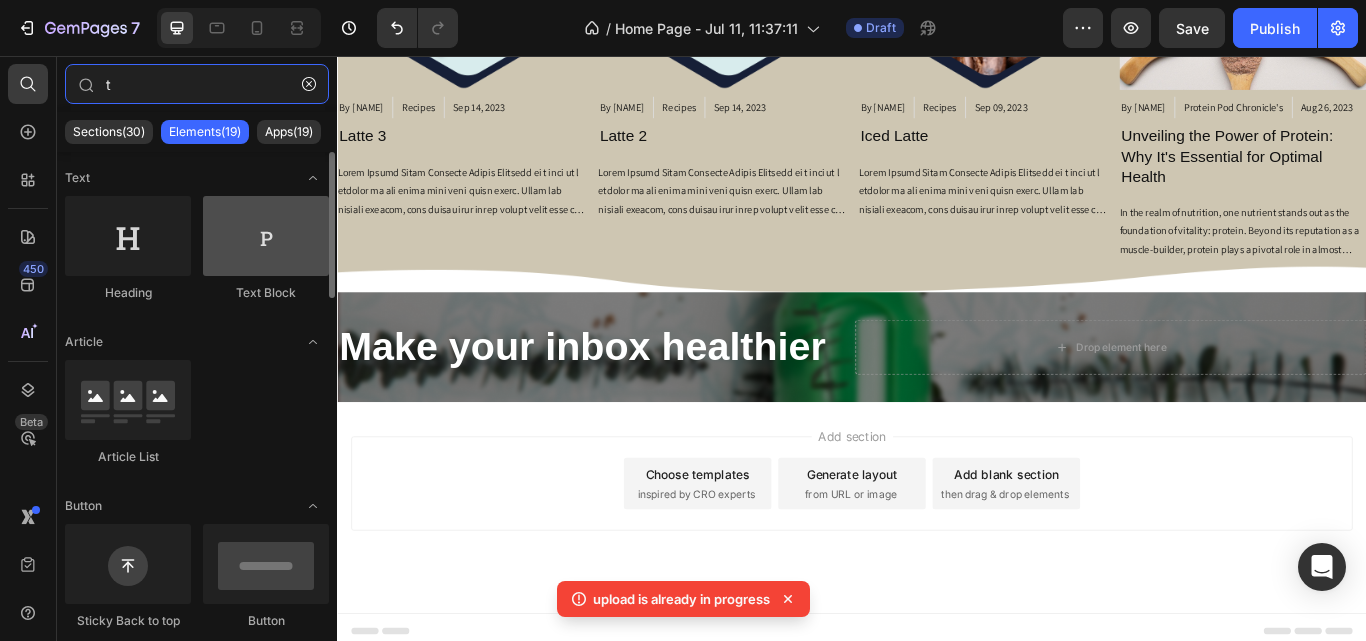 type on "t" 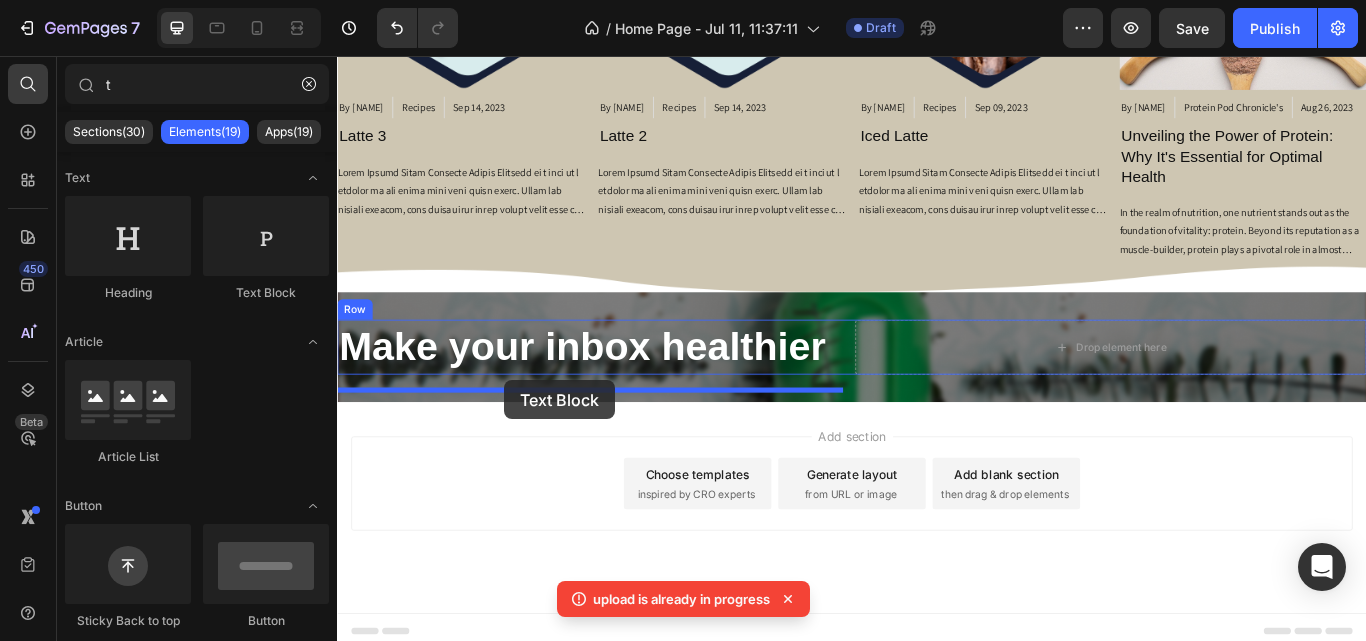 drag, startPoint x: 591, startPoint y: 289, endPoint x: 532, endPoint y: 434, distance: 156.54393 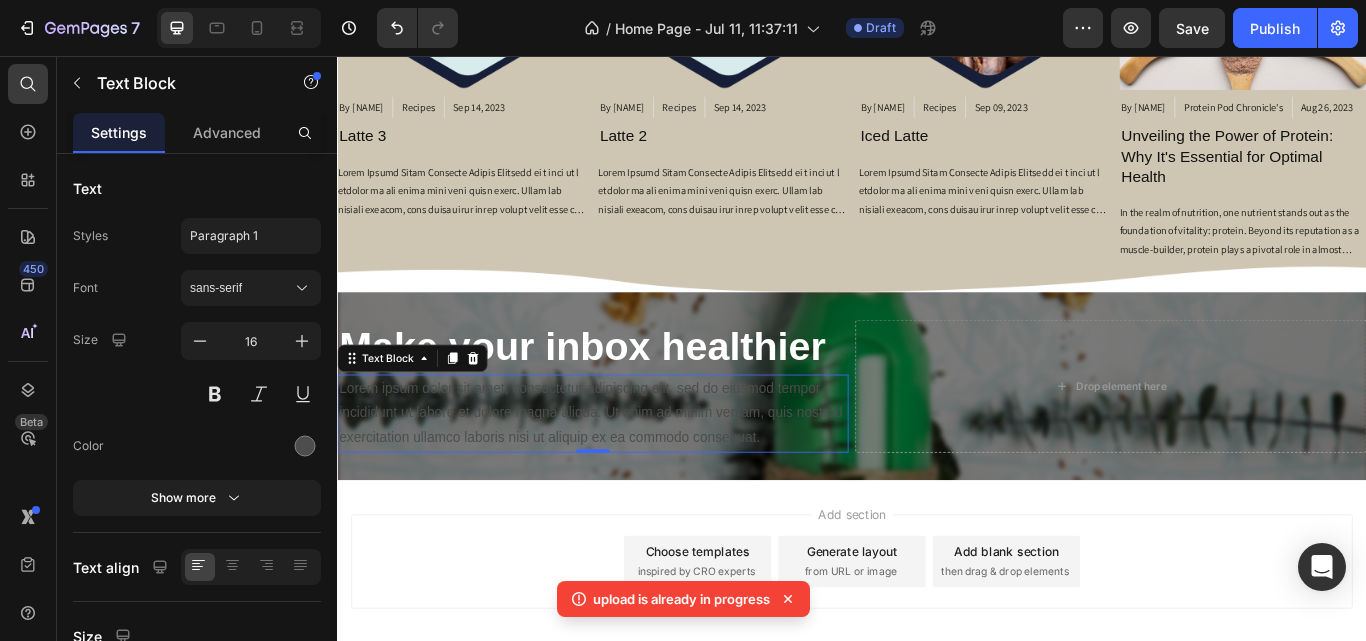 click on "Lorem ipsum dolor sit amet, consectetur adipiscing elit, sed do eiusmod tempor incididunt ut labore et dolore magna aliqua. Ut enim ad minim veniam, quis nostrud exercitation ullamco laboris nisi ut aliquip ex ea commodo consequat." at bounding box center [635, 473] 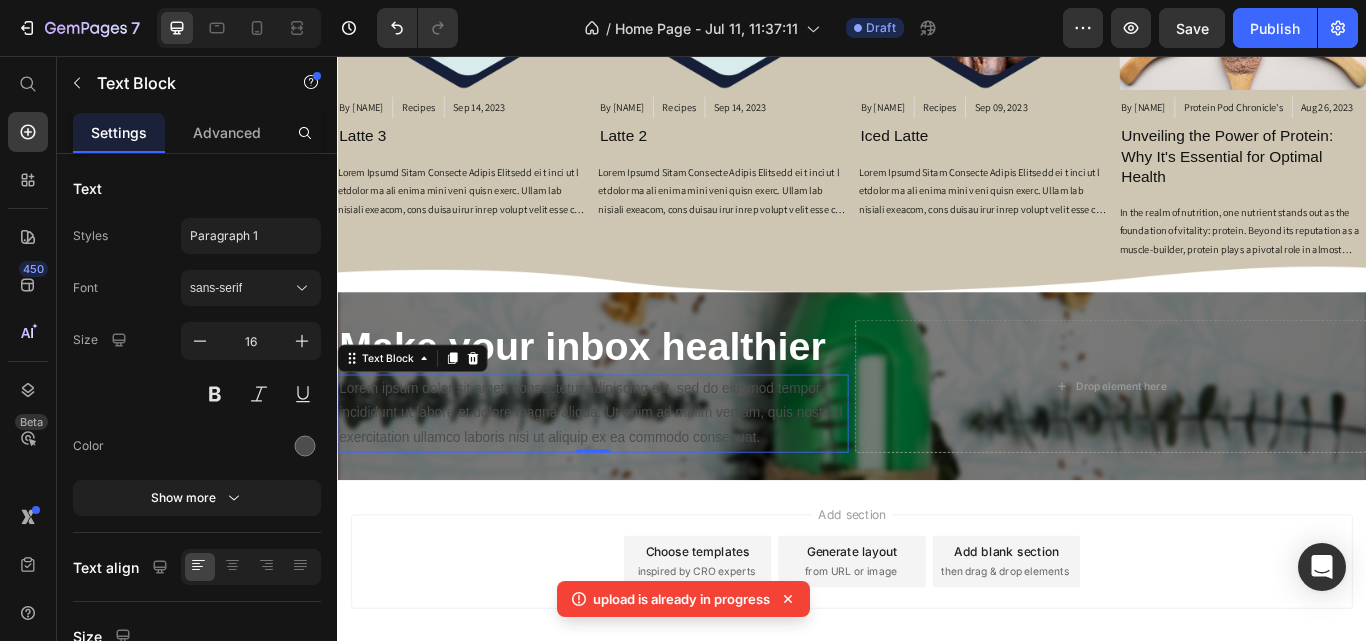 click on "Lorem ipsum dolor sit amet, consectetur adipiscing elit, sed do eiusmod tempor incididunt ut labore et dolore magna aliqua. Ut enim ad minim veniam, quis nostrud exercitation ullamco laboris nisi ut aliquip ex ea commodo consequat." at bounding box center (635, 473) 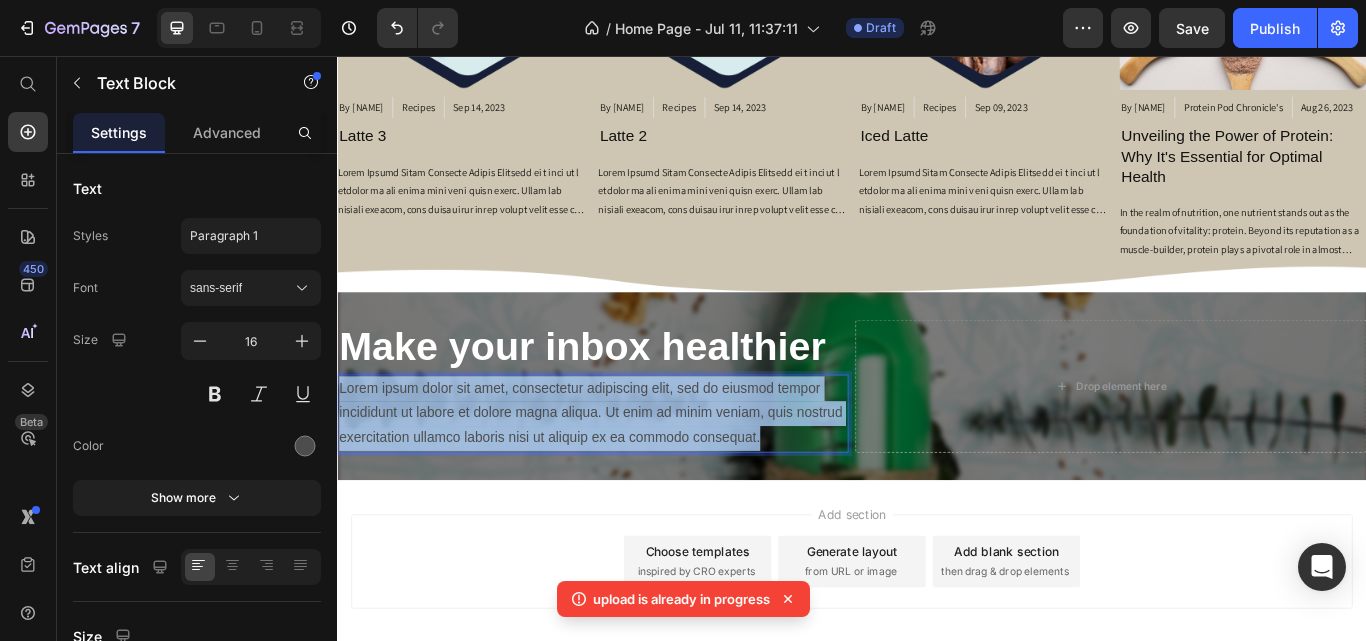 click on "Lorem ipsum dolor sit amet, consectetur adipiscing elit, sed do eiusmod tempor incididunt ut labore et dolore magna aliqua. Ut enim ad minim veniam, quis nostrud exercitation ullamco laboris nisi ut aliquip ex ea commodo consequat." at bounding box center [635, 473] 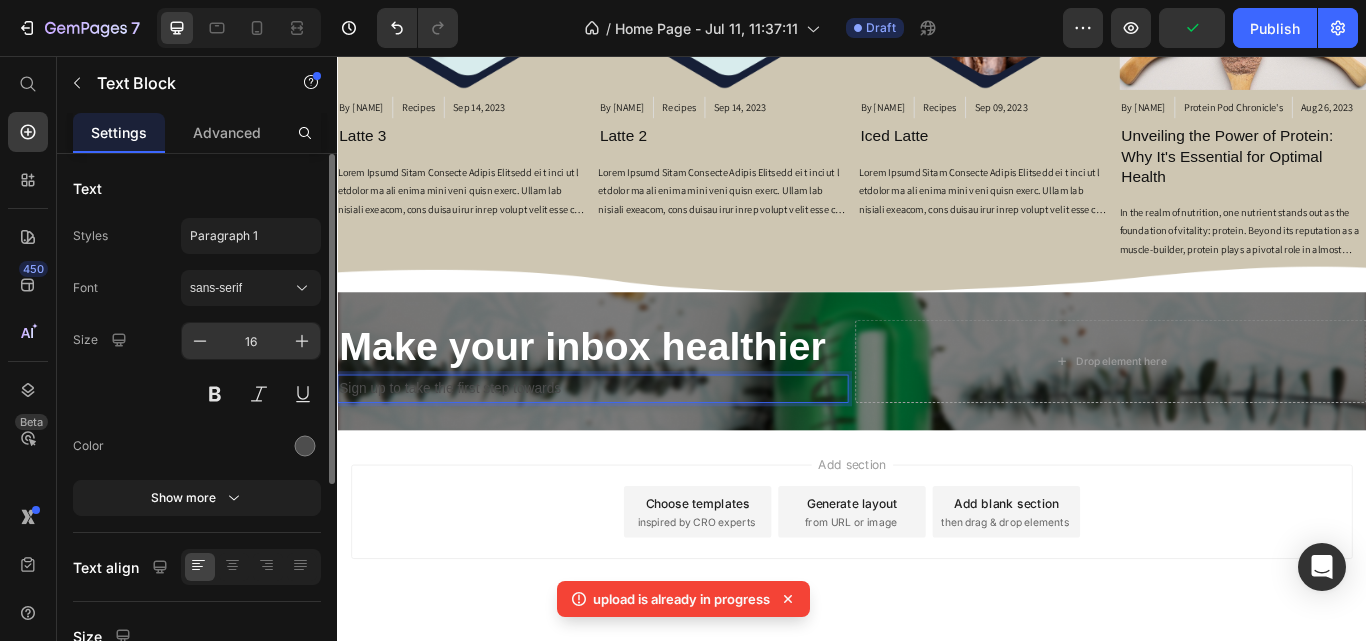 click on "16" at bounding box center (251, 341) 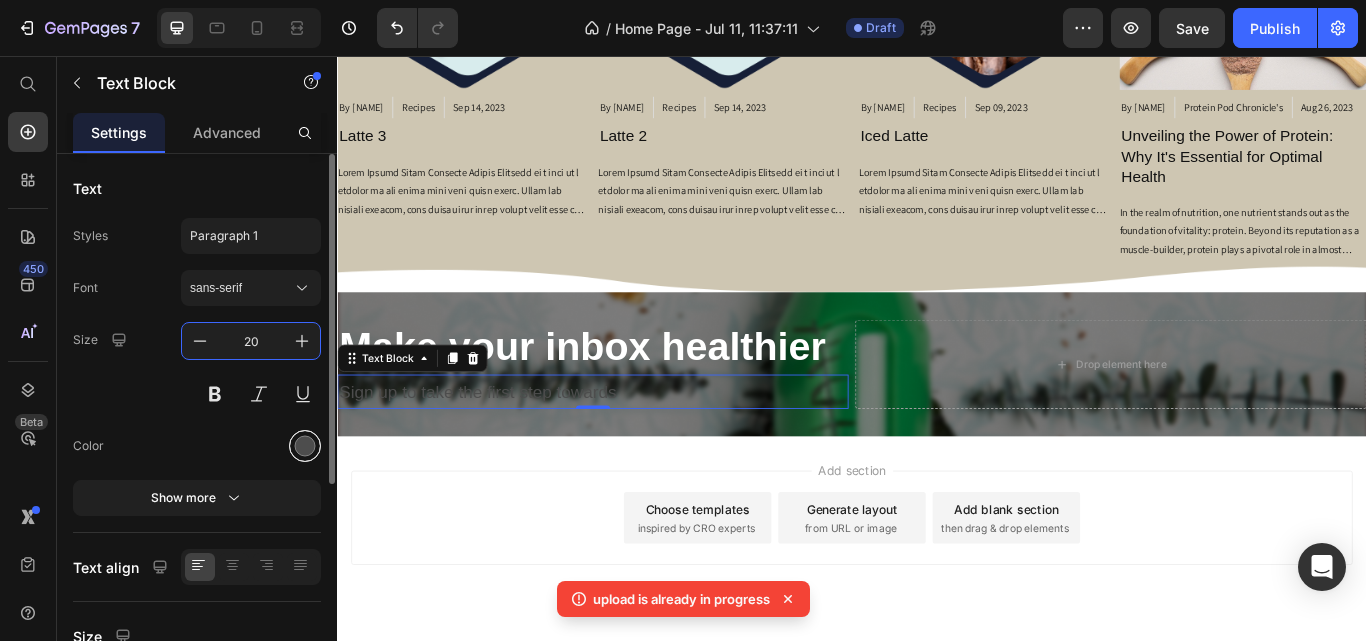 type on "20" 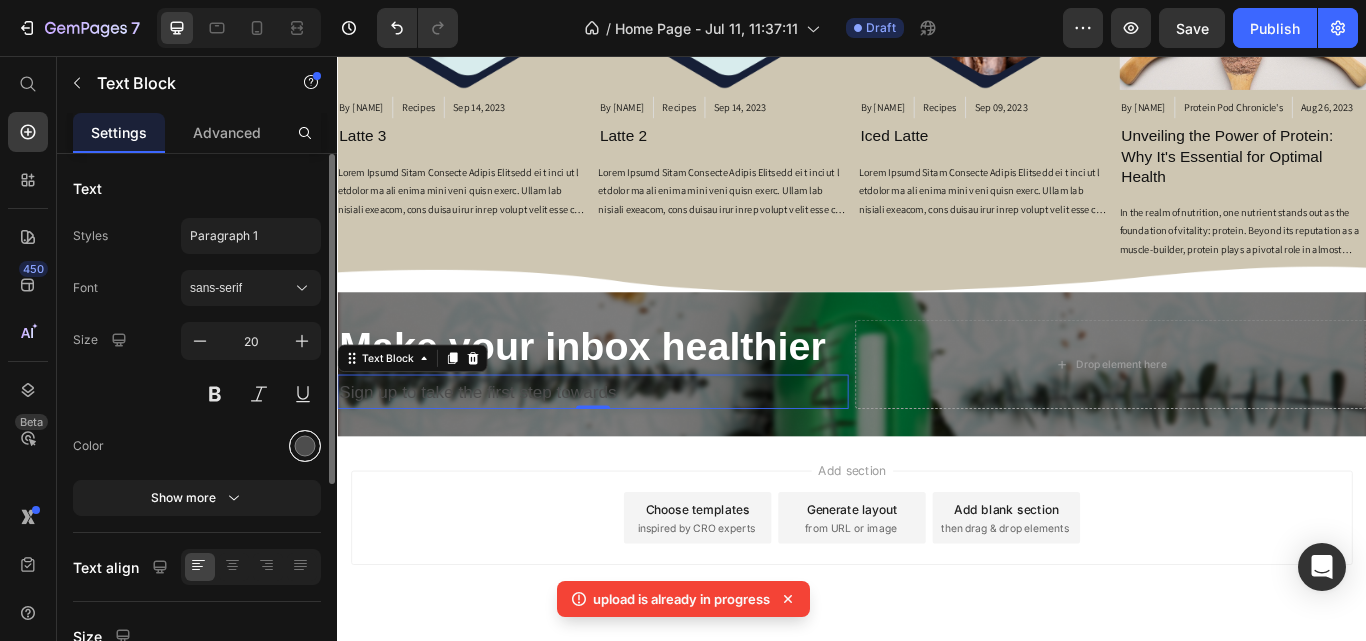 click at bounding box center (305, 446) 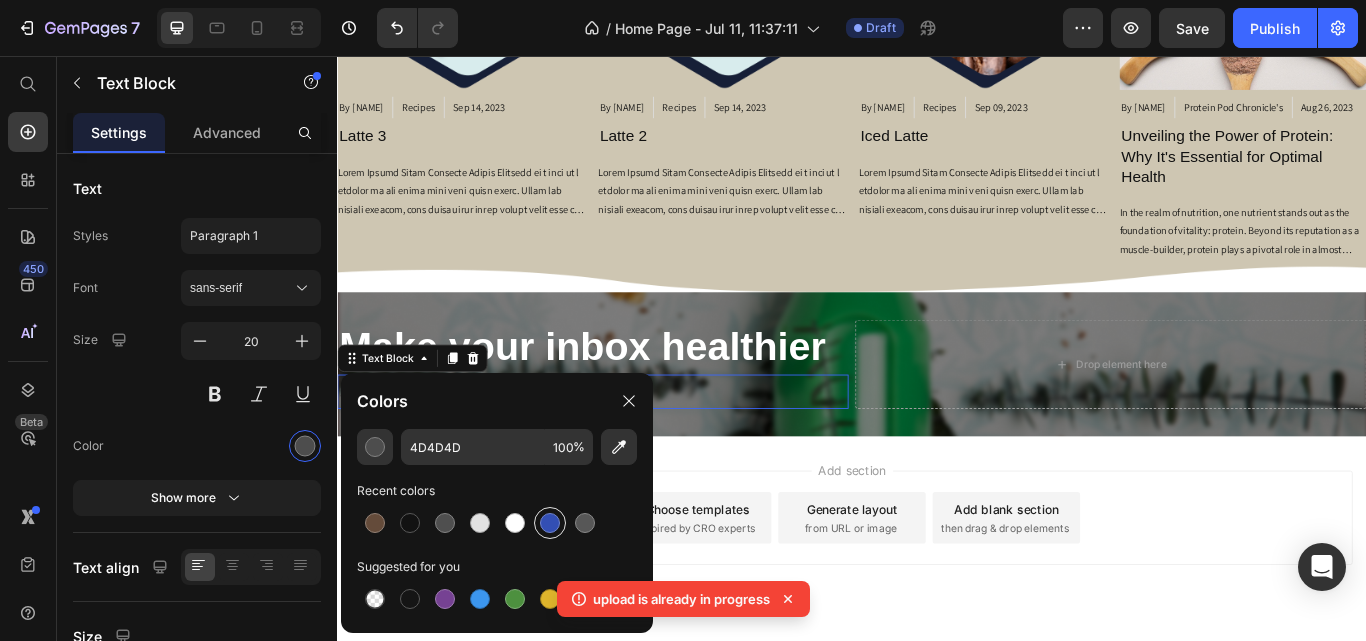 click at bounding box center (550, 523) 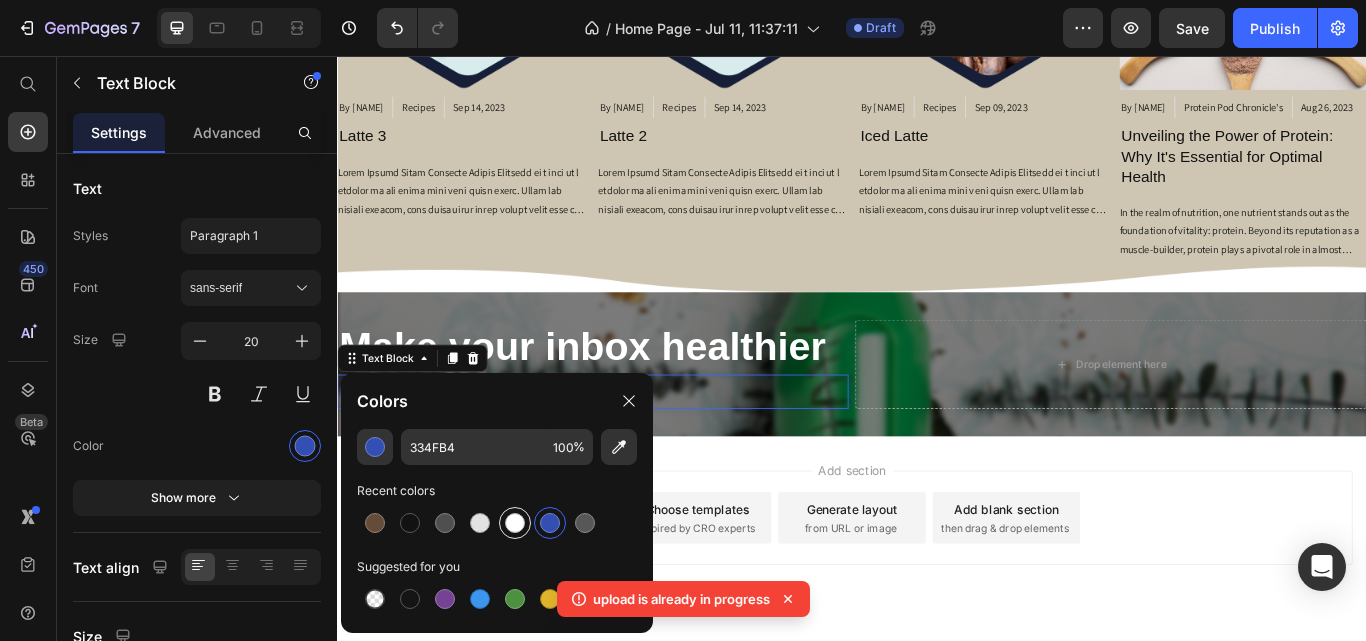 click at bounding box center (515, 523) 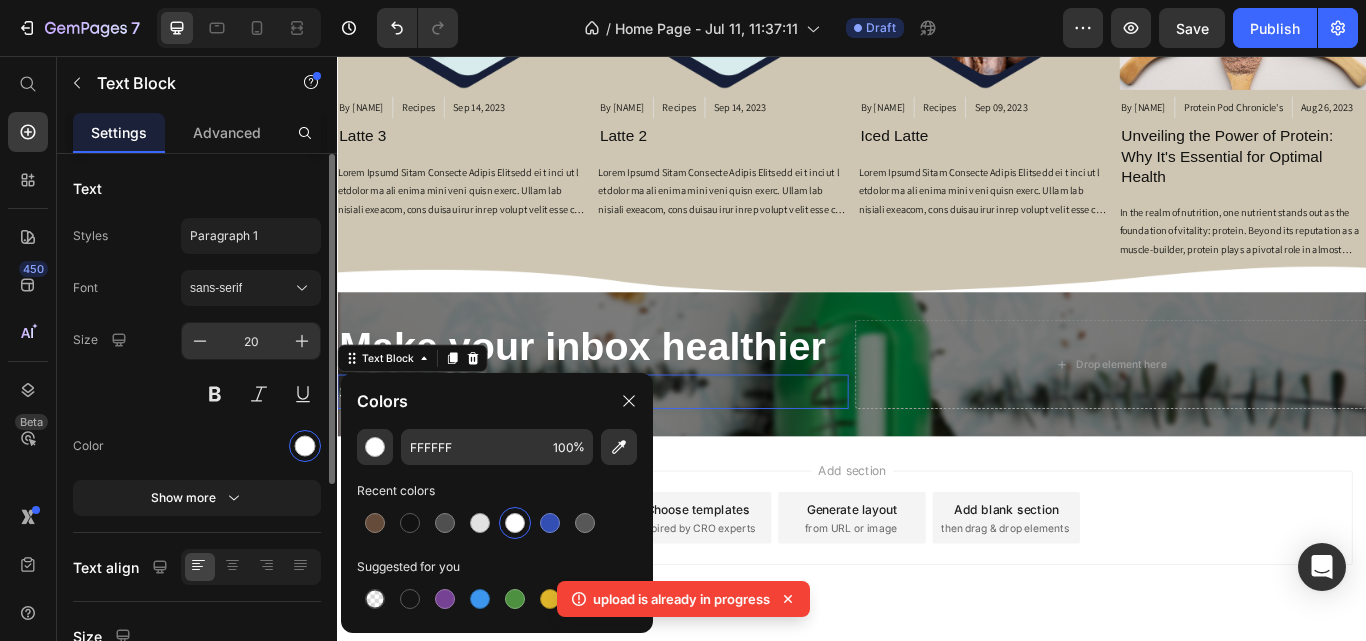 click on "20" at bounding box center [251, 341] 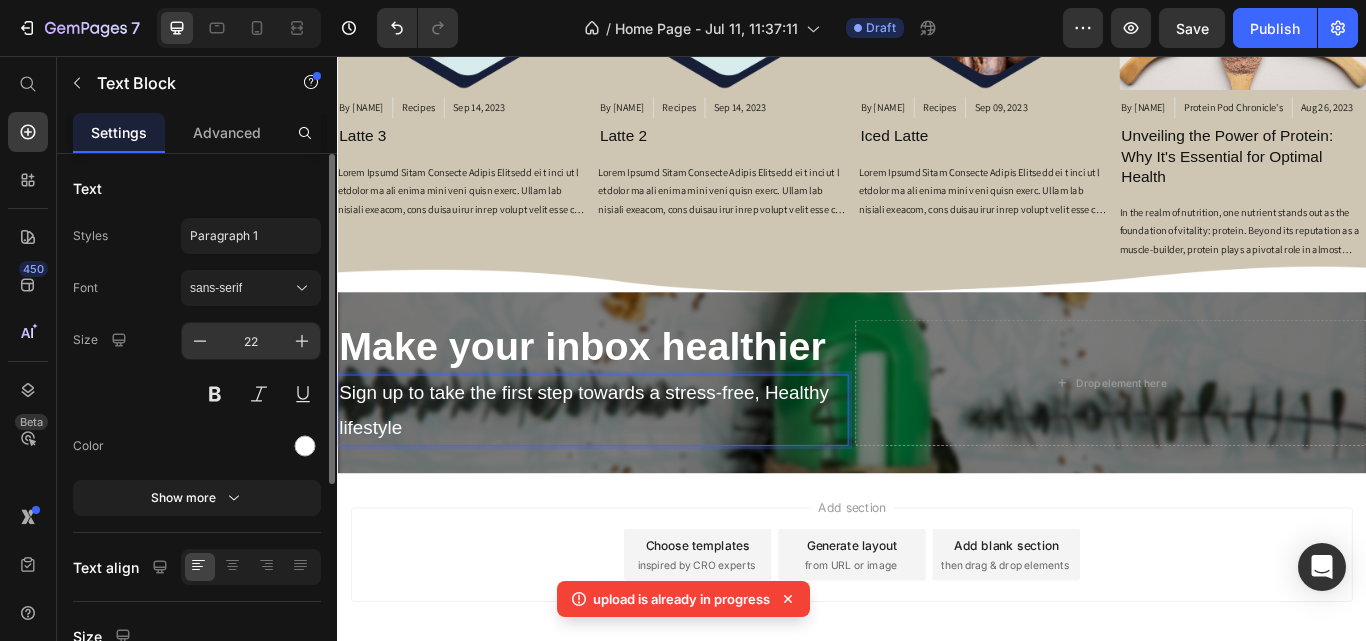 click on "22" at bounding box center (251, 341) 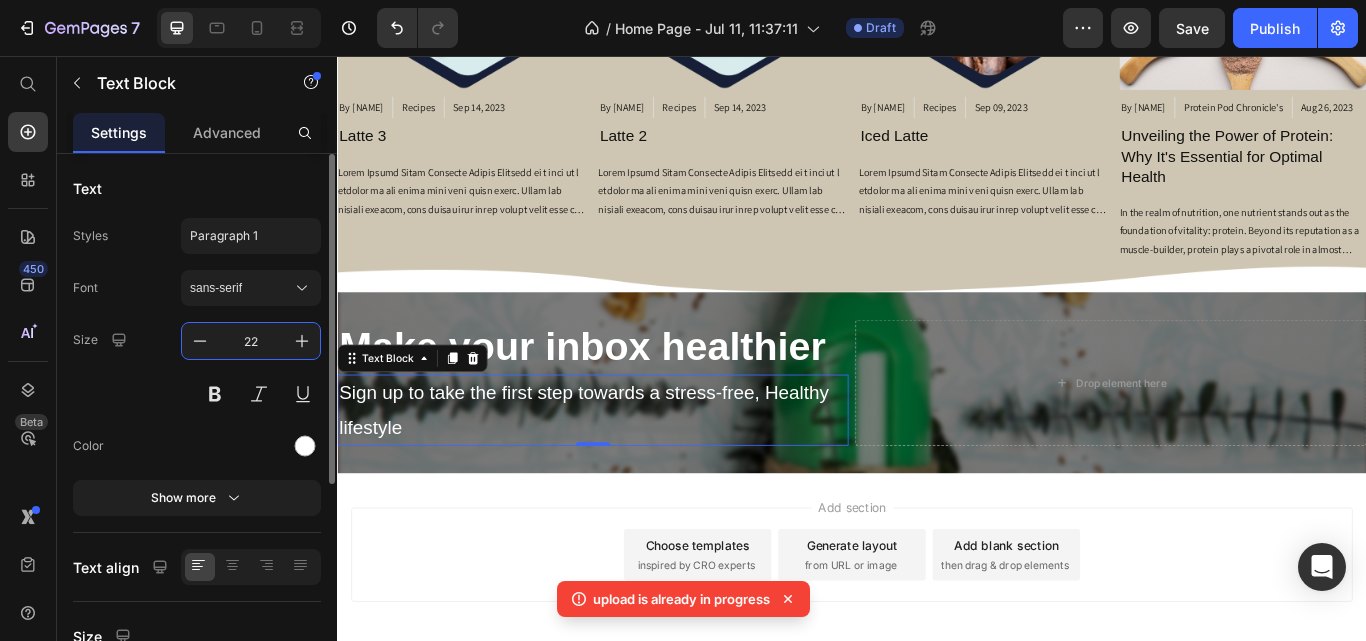 type on "2" 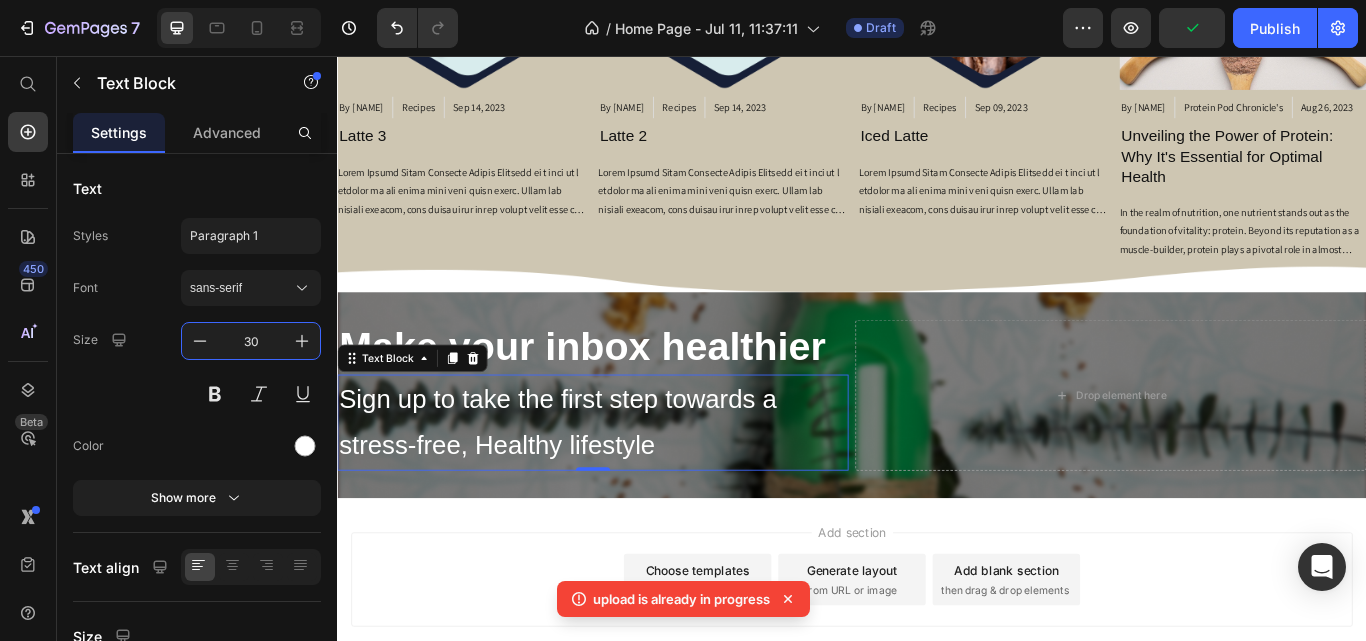 type on "30" 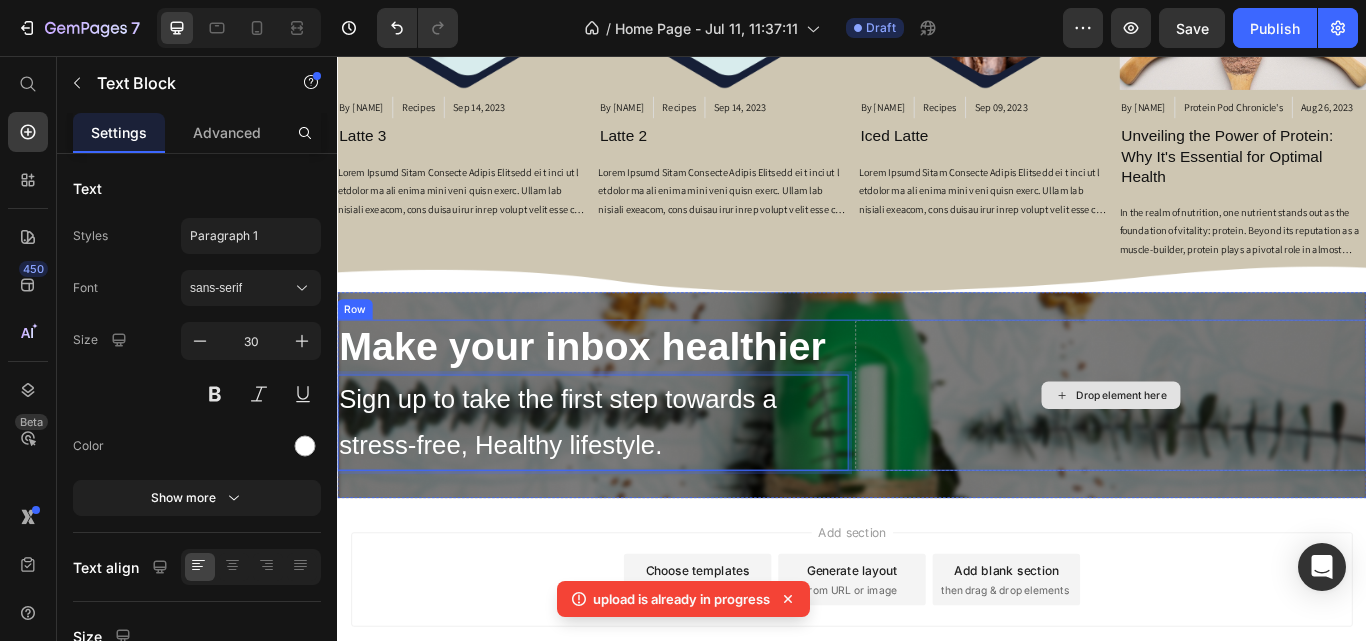 click on "Drop element here" at bounding box center (1239, 452) 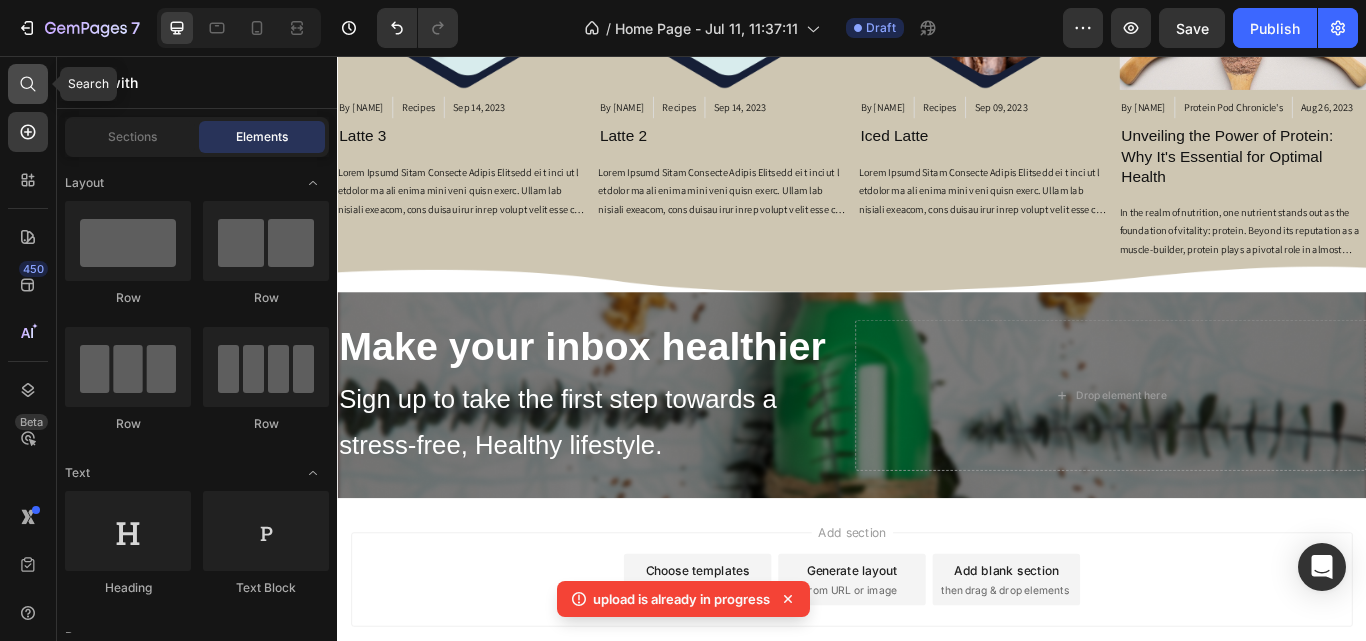 click 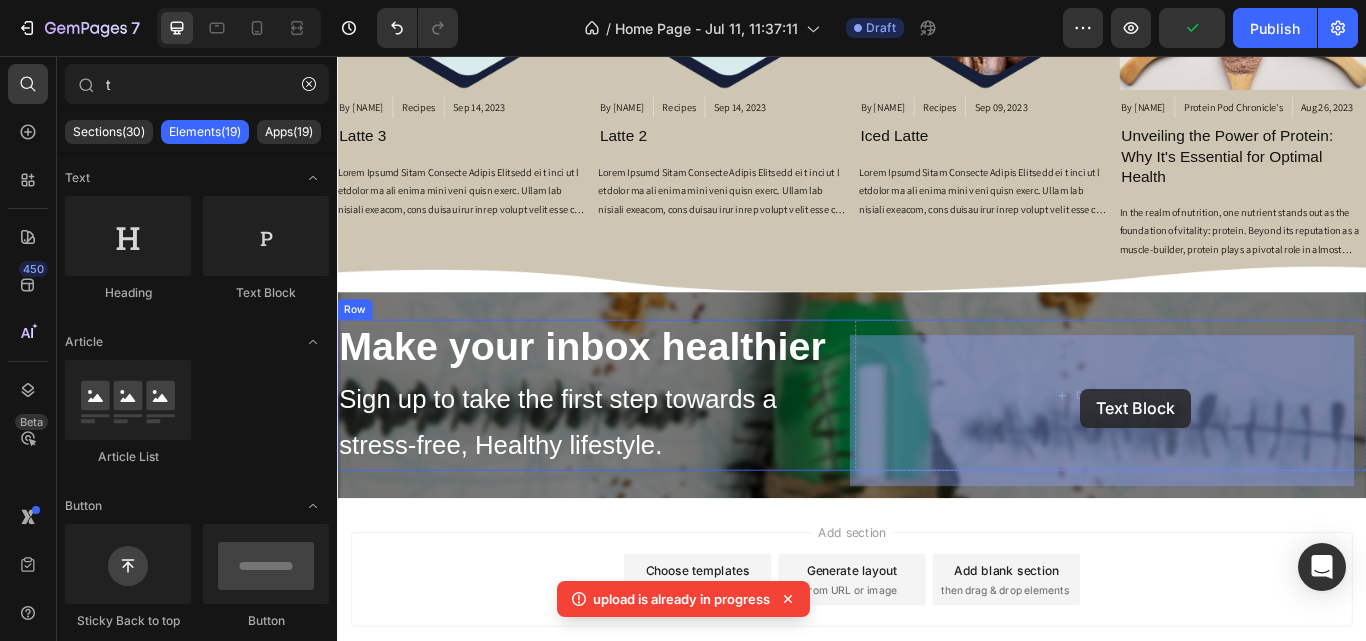 drag, startPoint x: 600, startPoint y: 290, endPoint x: 1204, endPoint y: 444, distance: 623.32336 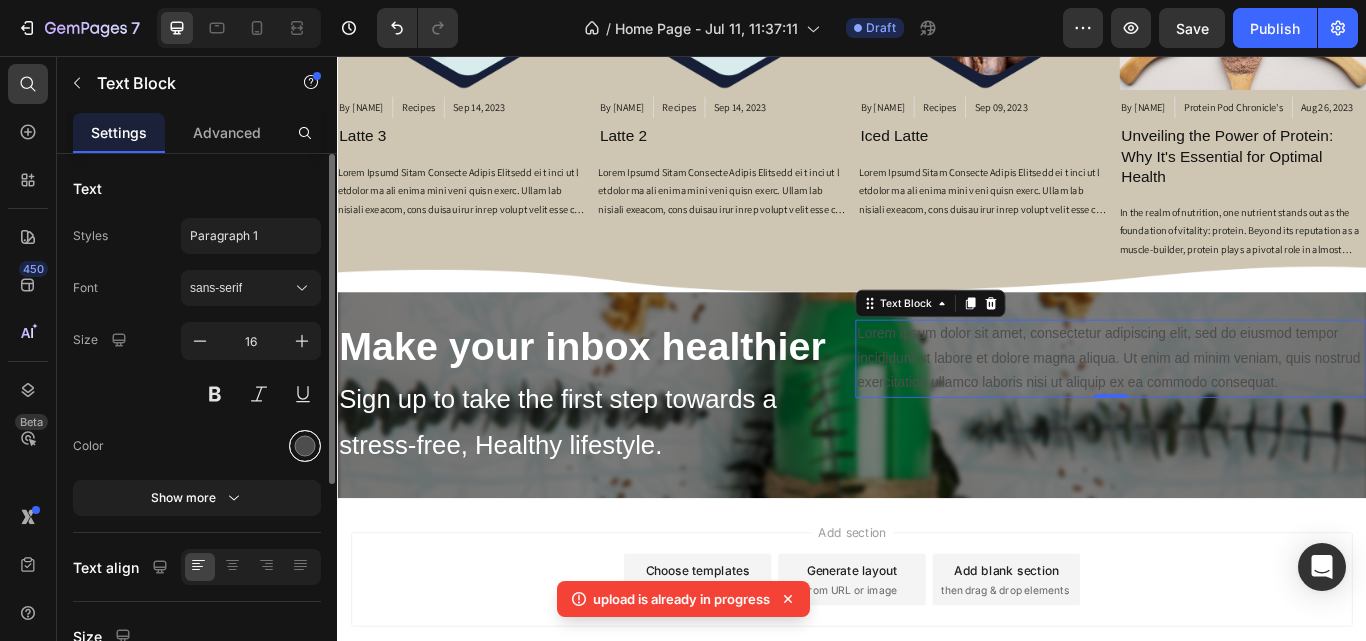 click at bounding box center (305, 446) 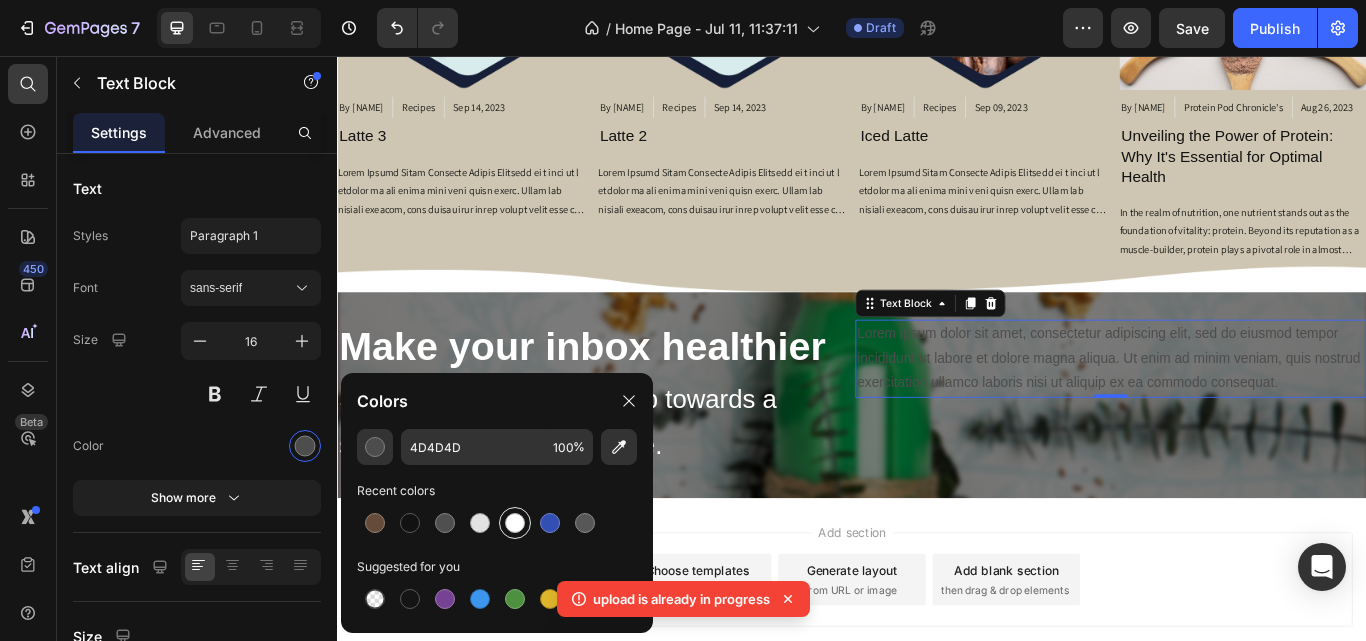 click at bounding box center (515, 523) 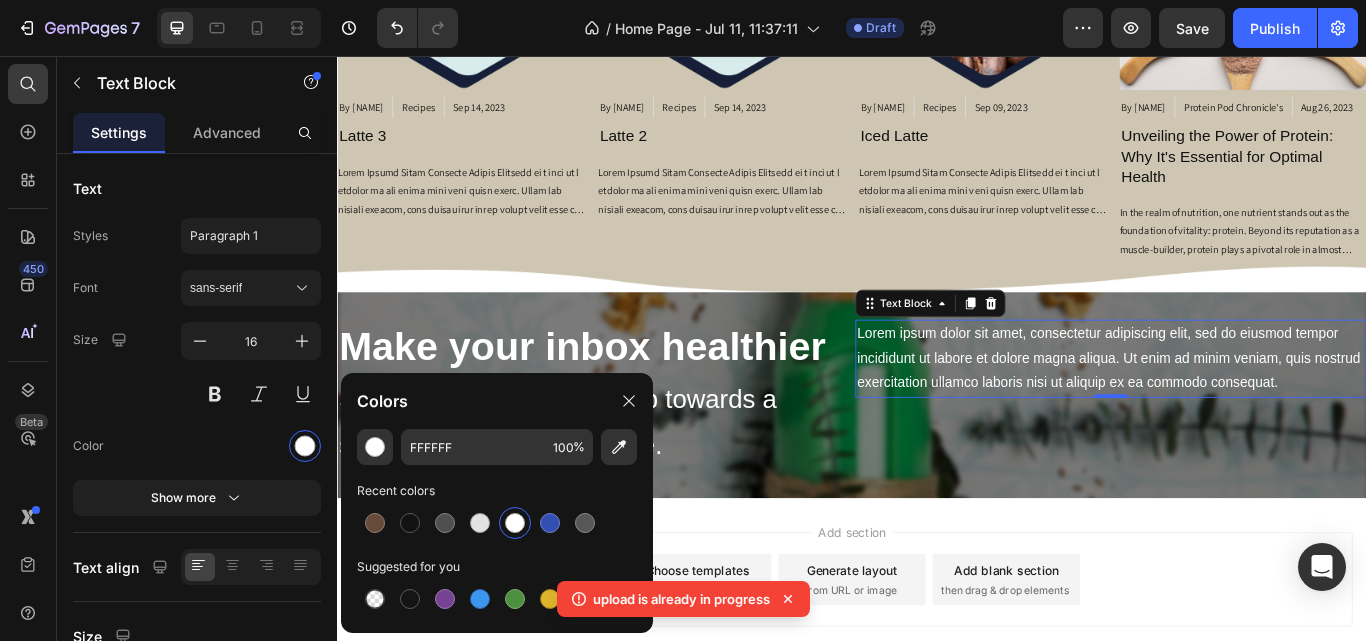 click on "Lorem ipsum dolor sit amet, consectetur adipiscing elit, sed do eiusmod tempor incididunt ut labore et dolore magna aliqua. Ut enim ad minim veniam, quis nostrud exercitation ullamco laboris nisi ut aliquip ex ea commodo consequat." at bounding box center (1239, 409) 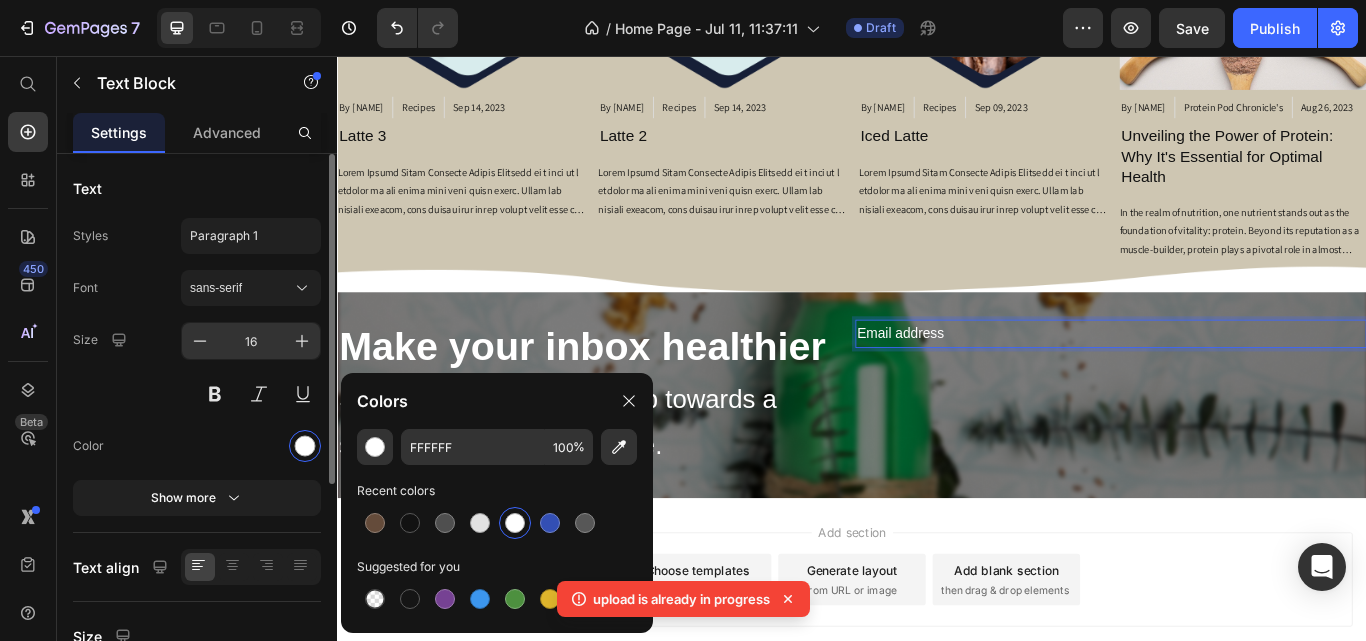 click on "16" at bounding box center [251, 341] 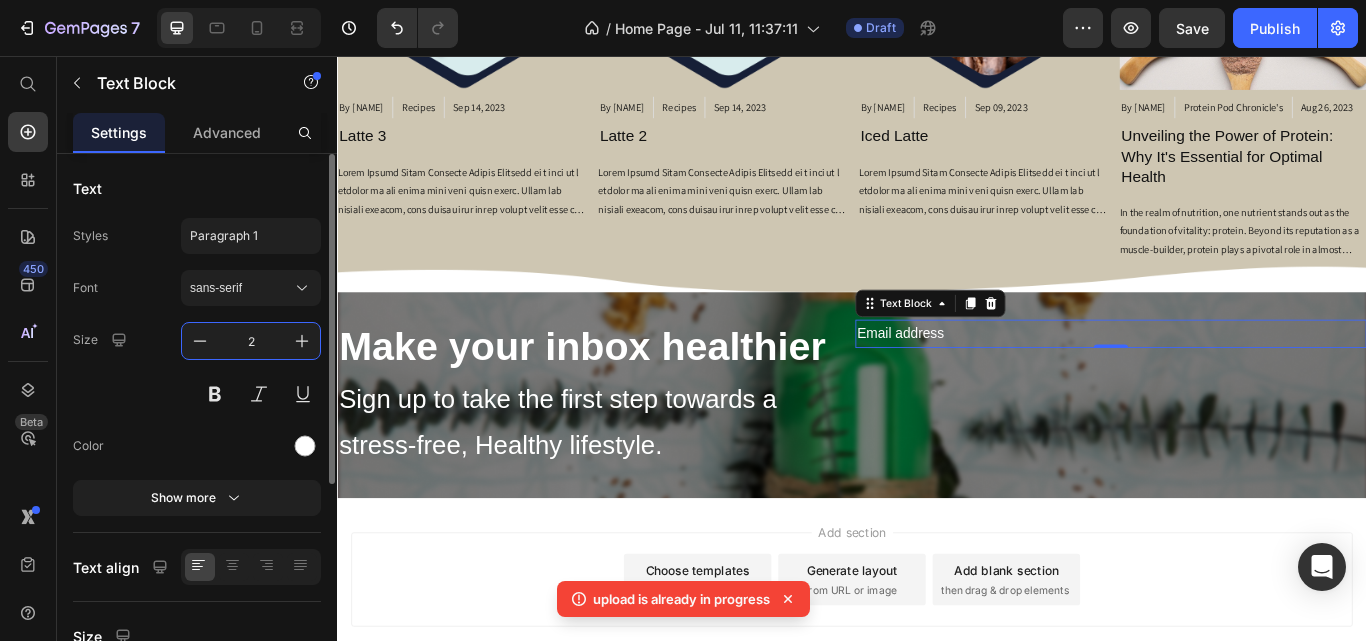 type on "20" 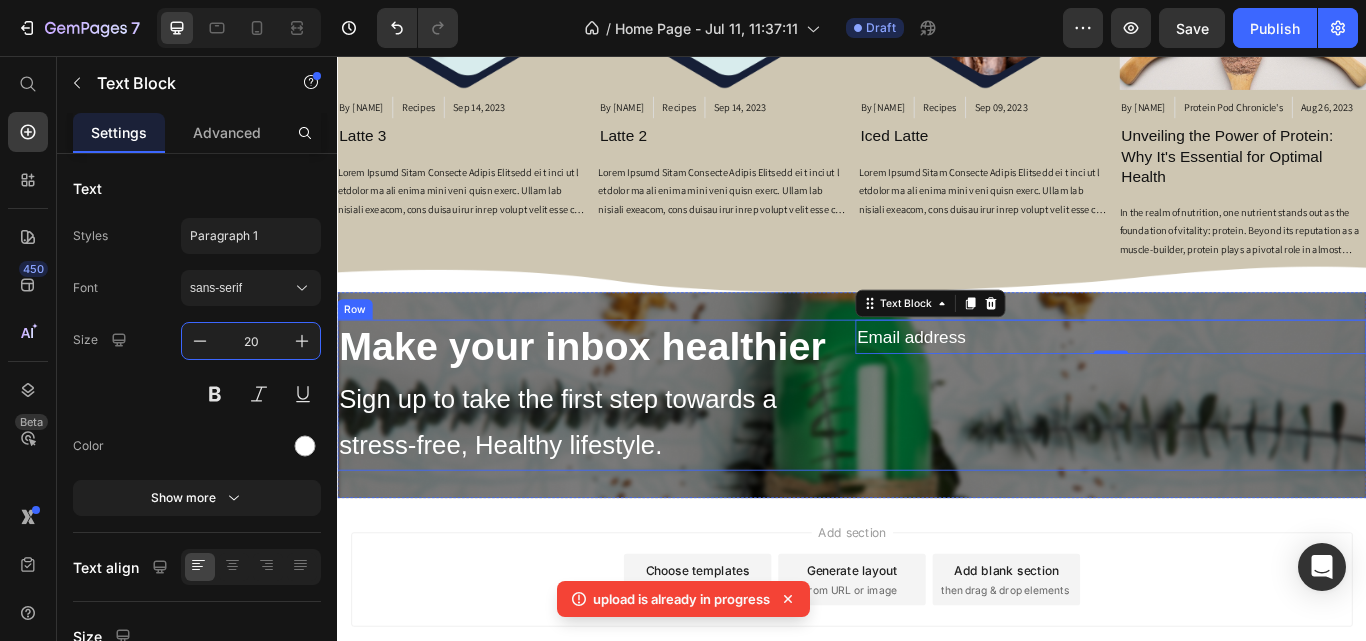 click on "Email address Text Block   0" at bounding box center [1239, 452] 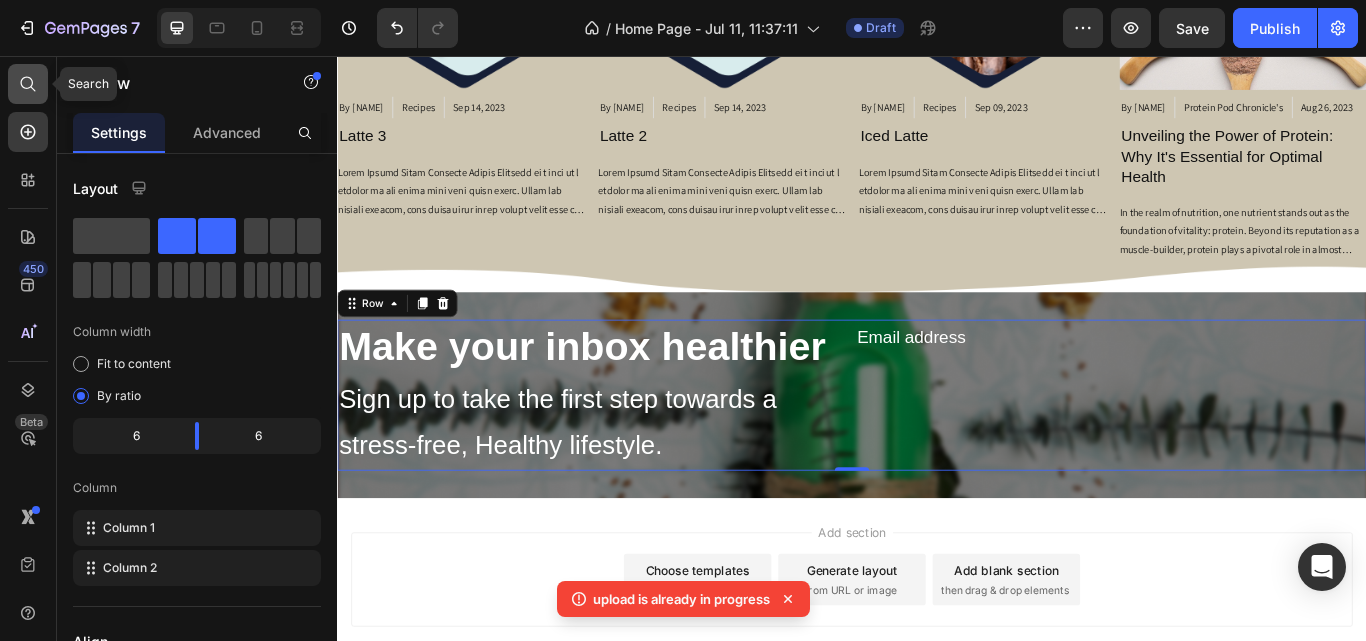 click 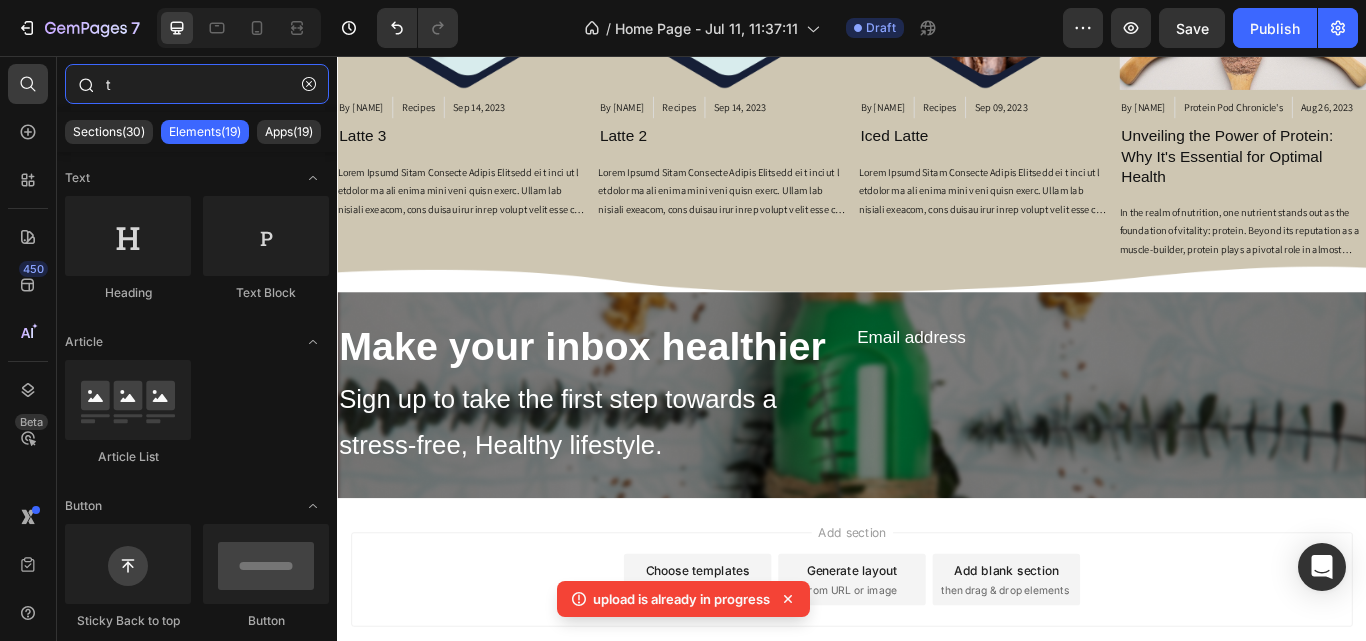 click on "t" at bounding box center [197, 84] 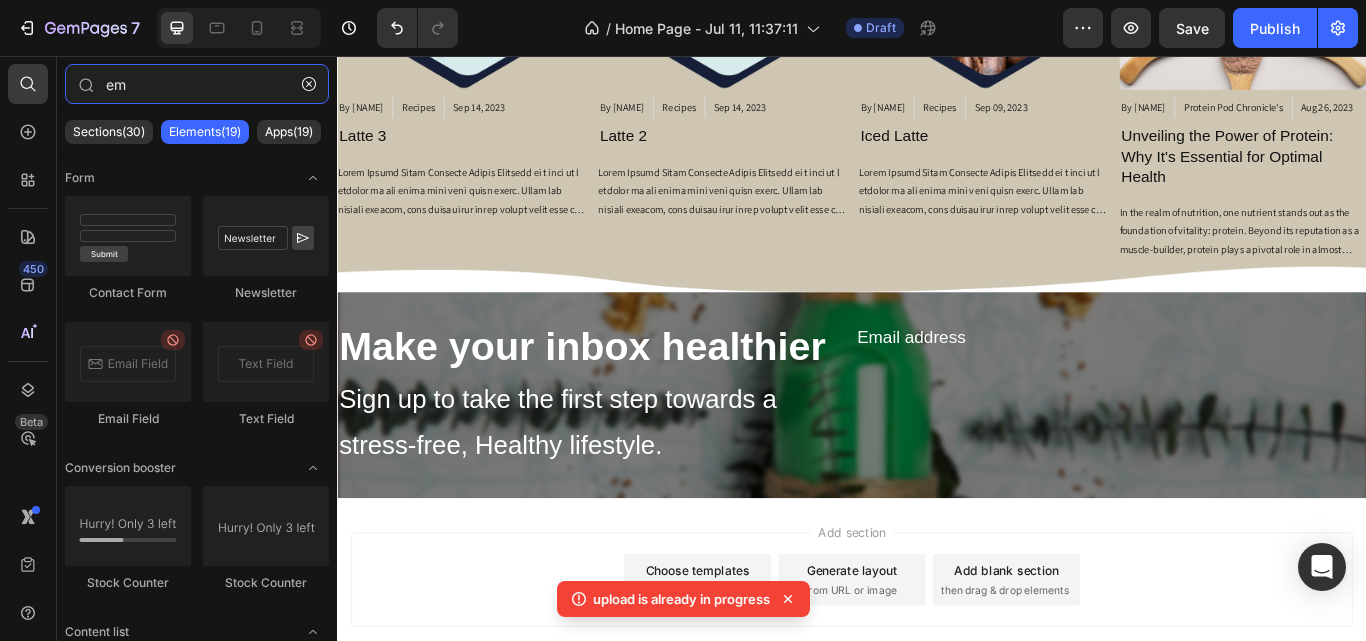 type on "em" 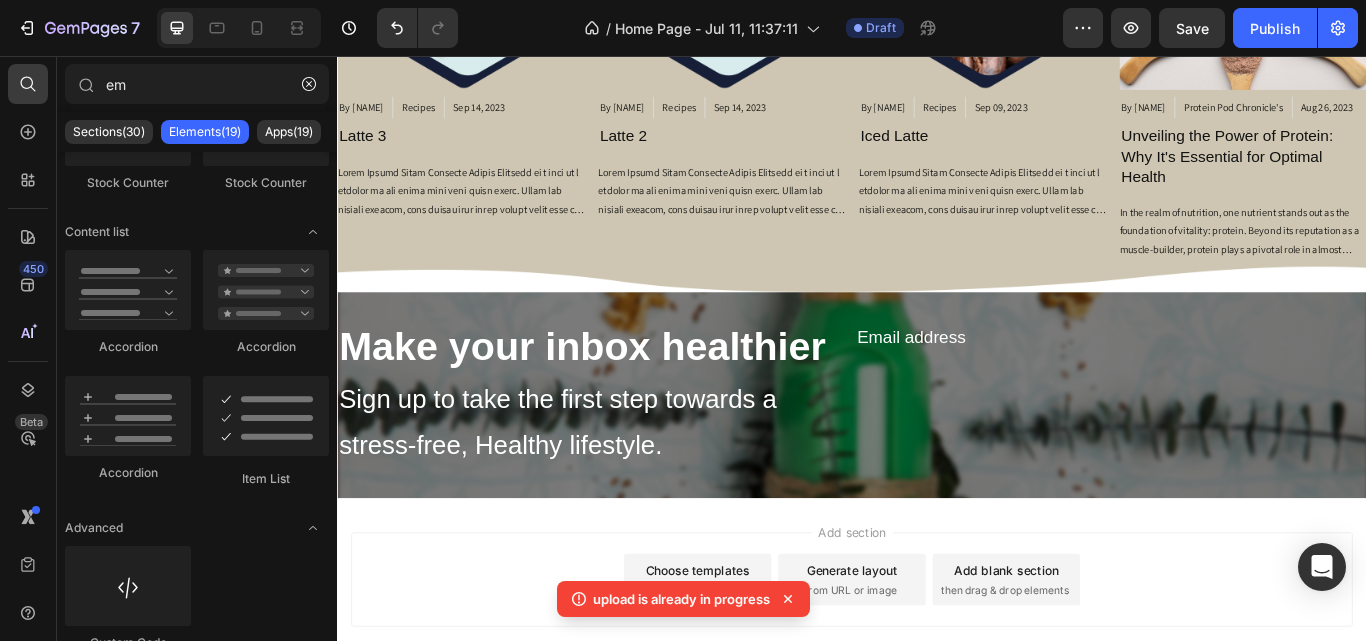scroll, scrollTop: 800, scrollLeft: 0, axis: vertical 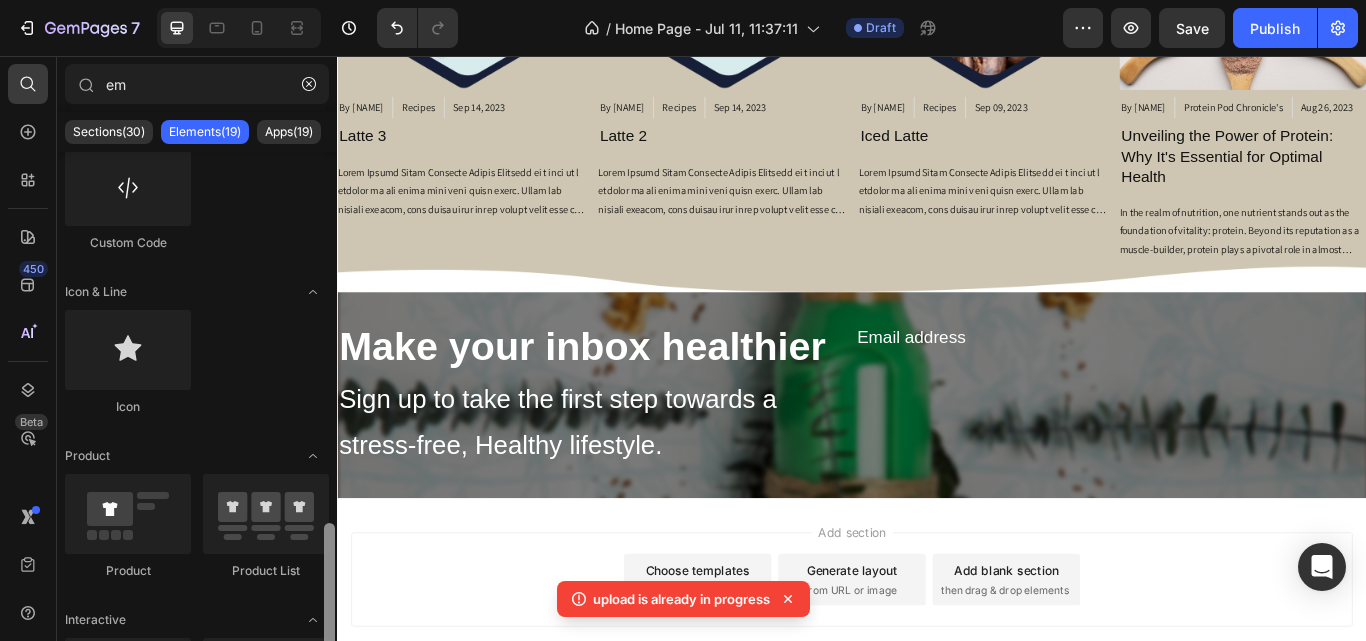 drag, startPoint x: 332, startPoint y: 424, endPoint x: 293, endPoint y: 239, distance: 189.06613 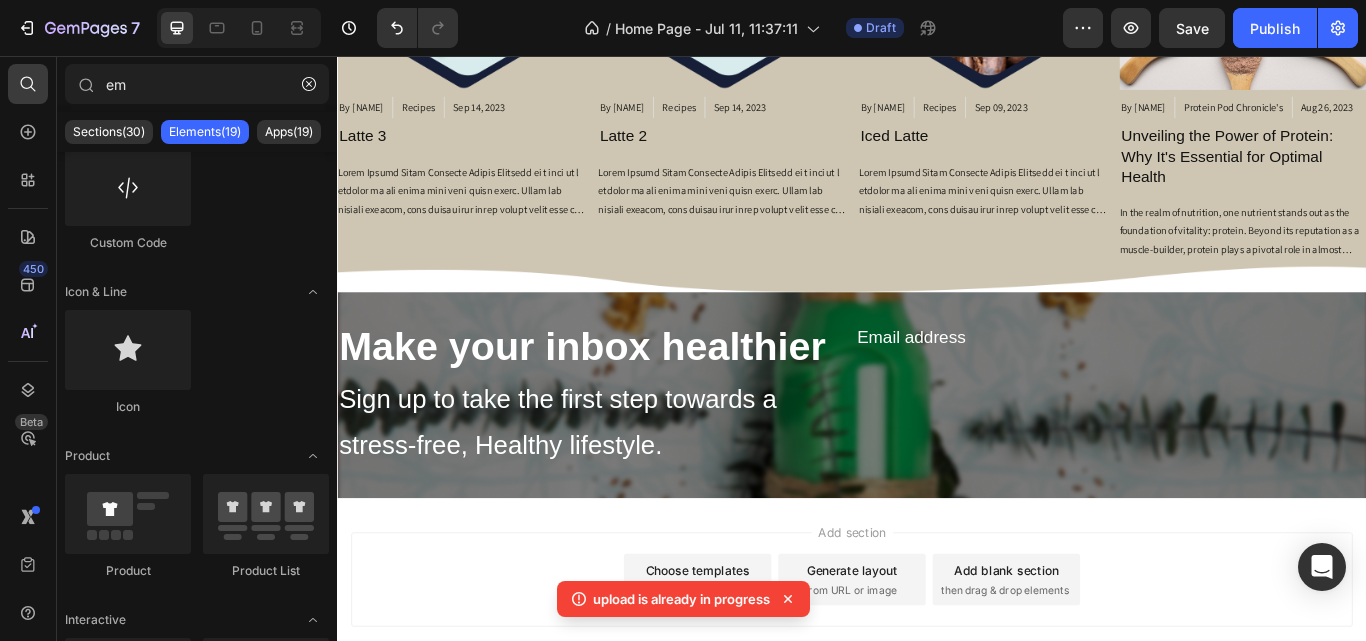 scroll, scrollTop: 287, scrollLeft: 0, axis: vertical 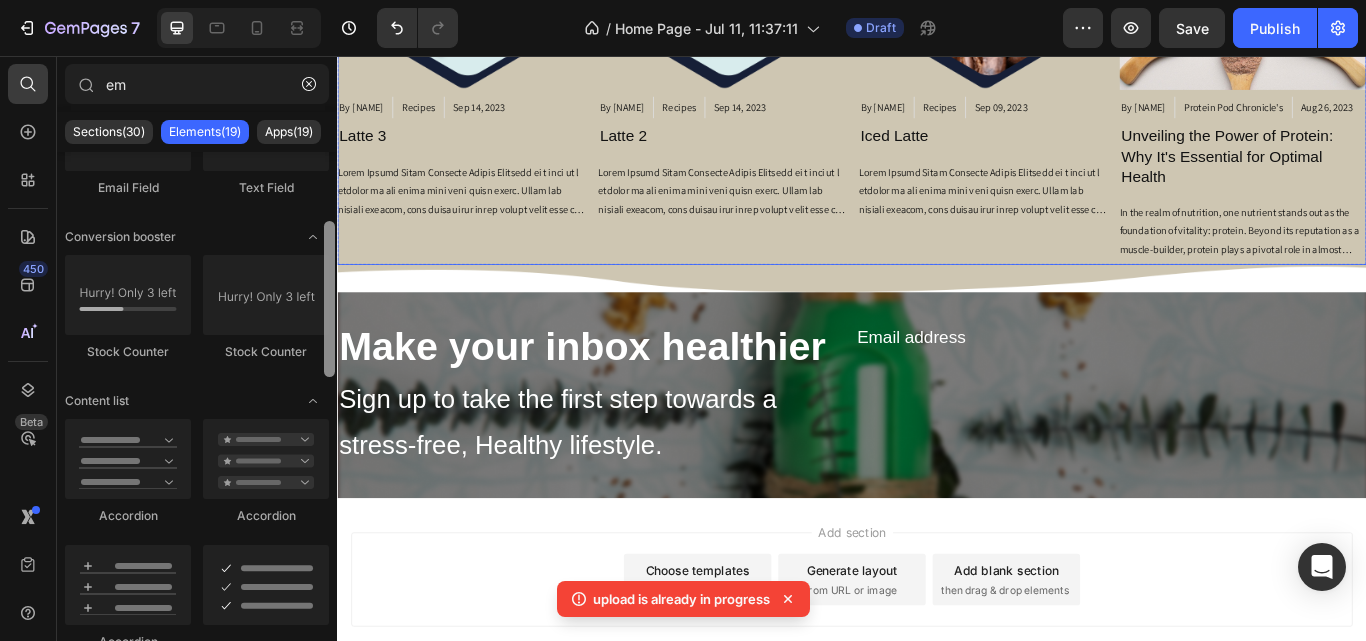 drag, startPoint x: 668, startPoint y: 423, endPoint x: 520, endPoint y: 370, distance: 157.20369 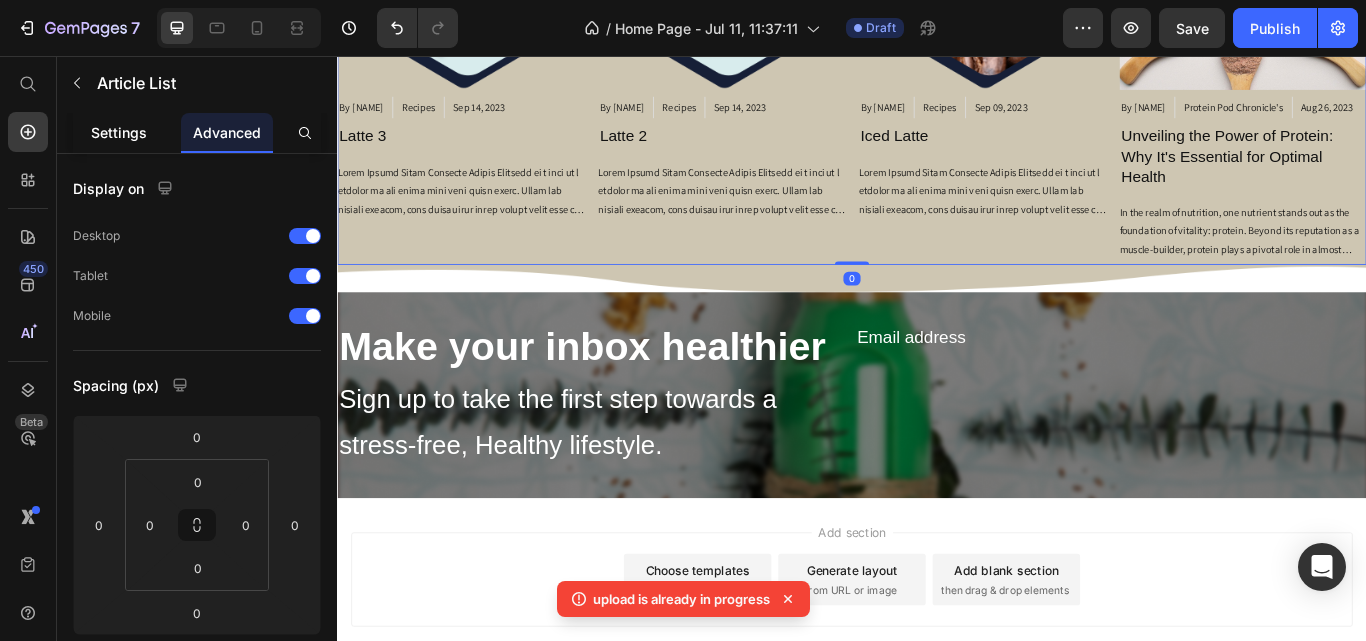 click on "Settings" 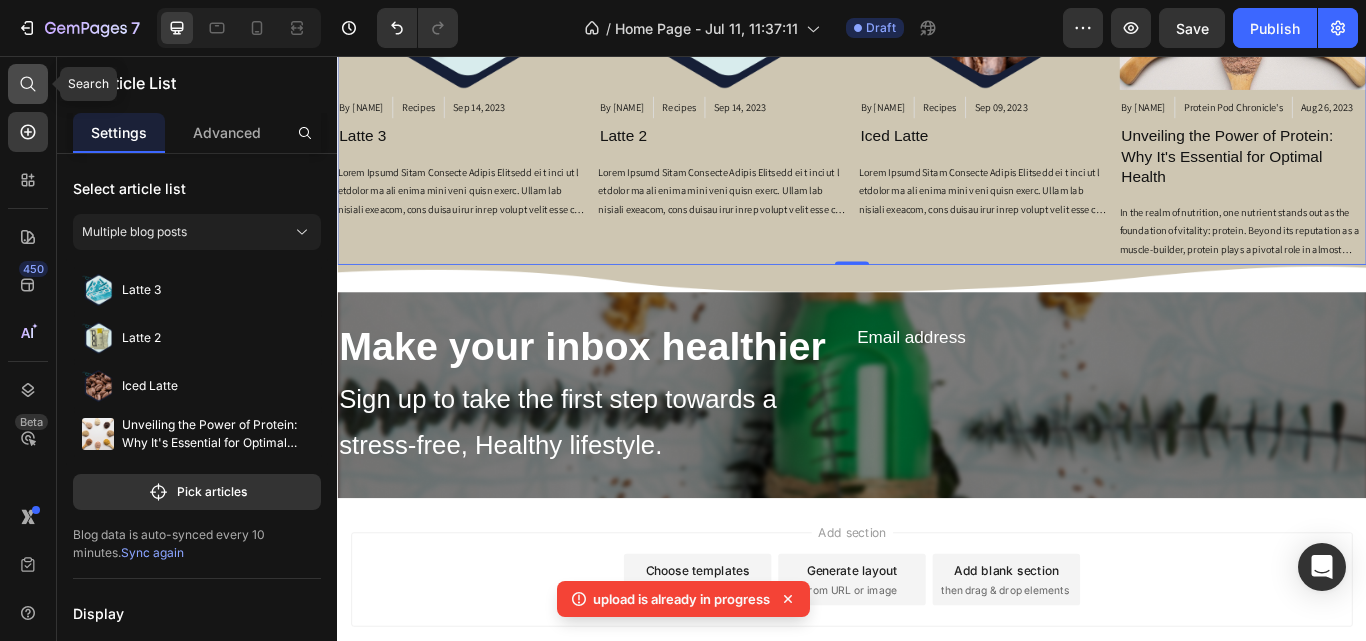click 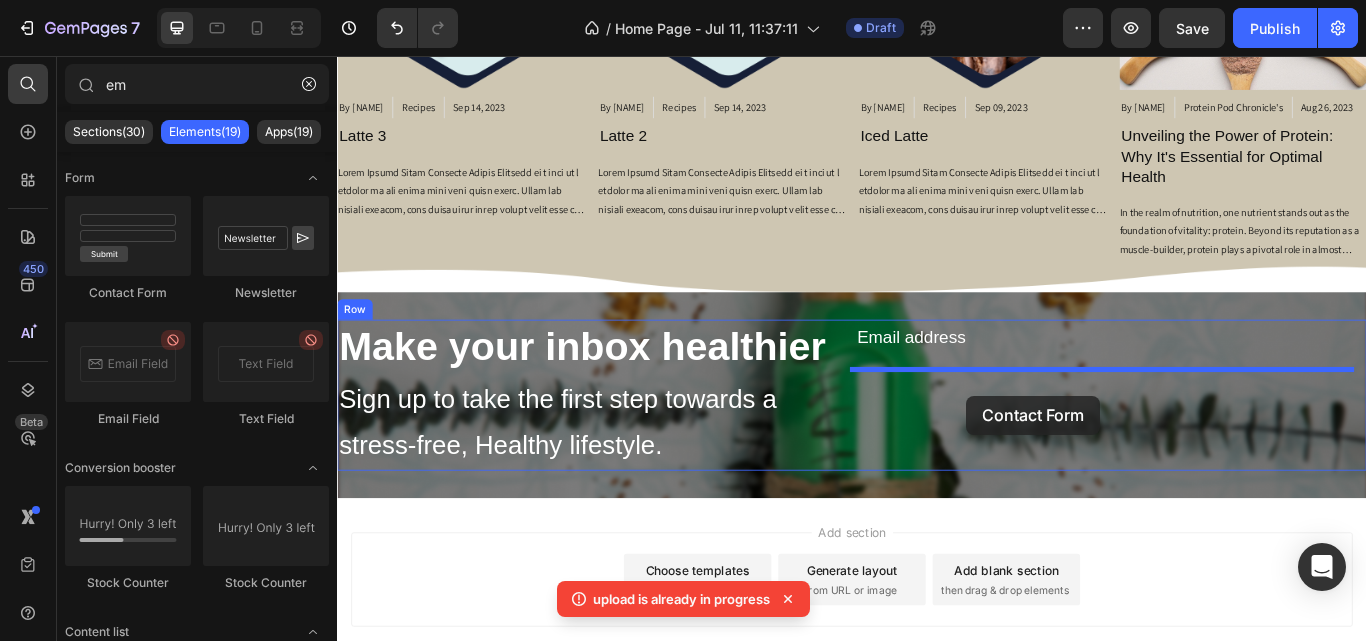drag, startPoint x: 447, startPoint y: 294, endPoint x: 1070, endPoint y: 452, distance: 642.7231 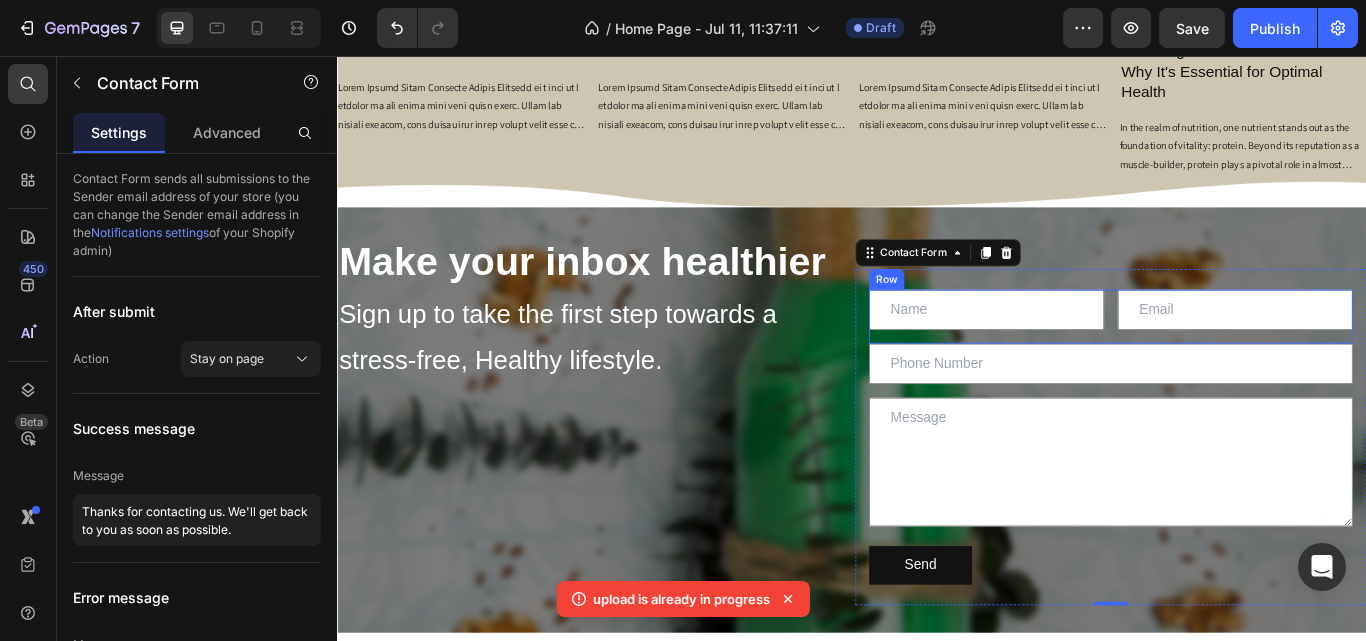 scroll, scrollTop: 3441, scrollLeft: 0, axis: vertical 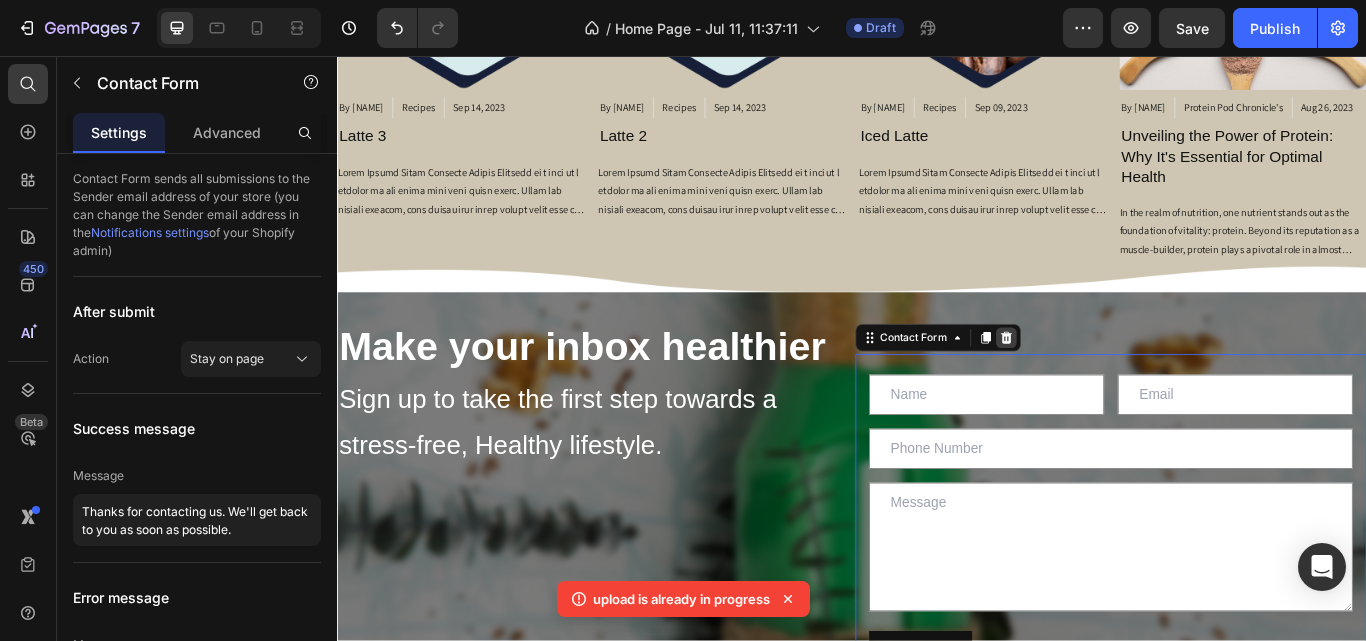 click 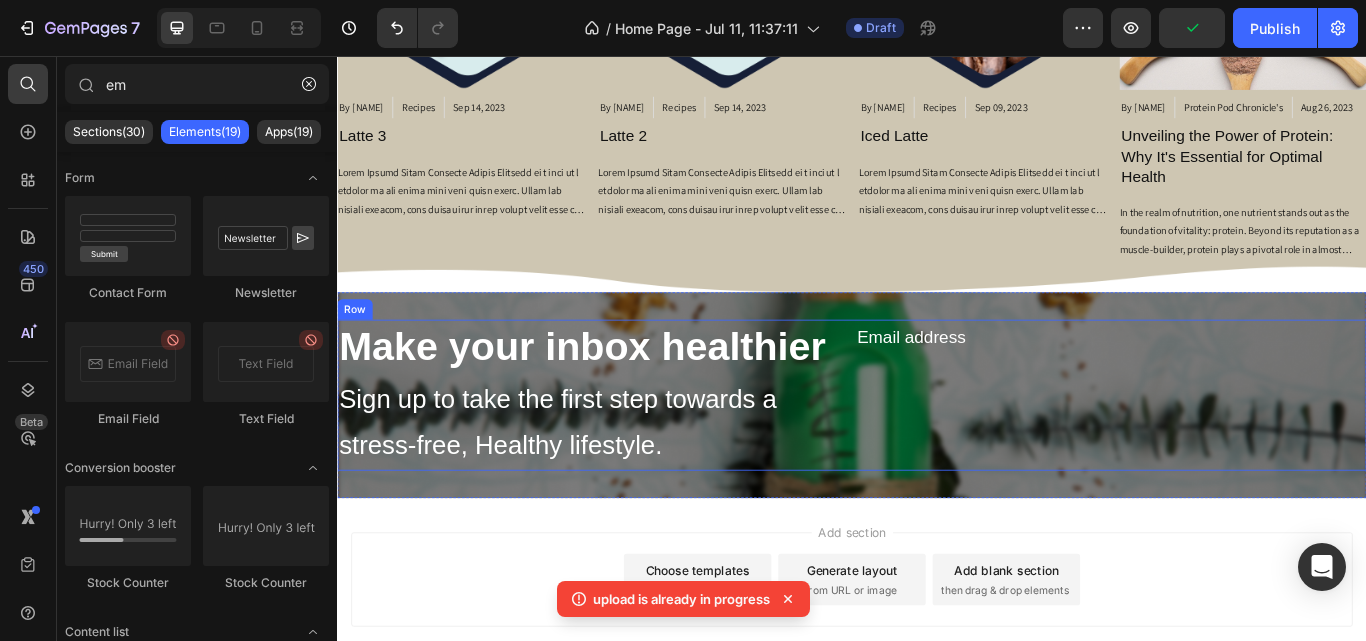 click on "Email address Text Block" at bounding box center [1239, 452] 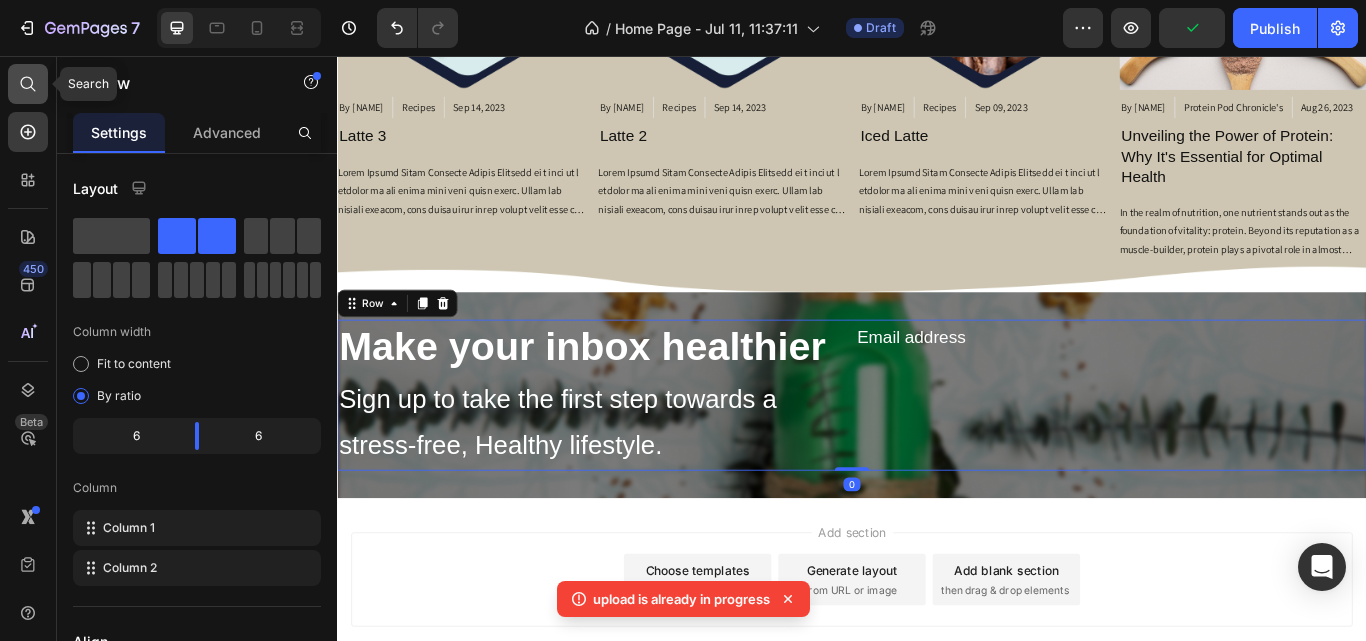 click 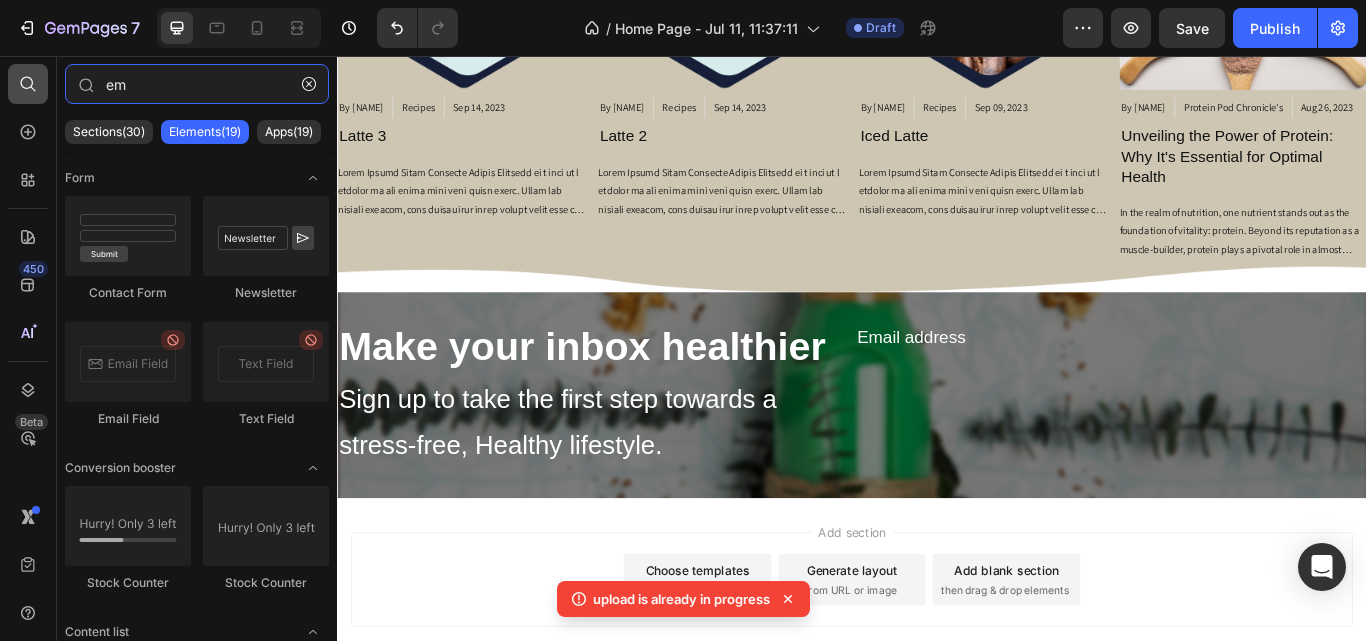 click on "em" at bounding box center [197, 84] 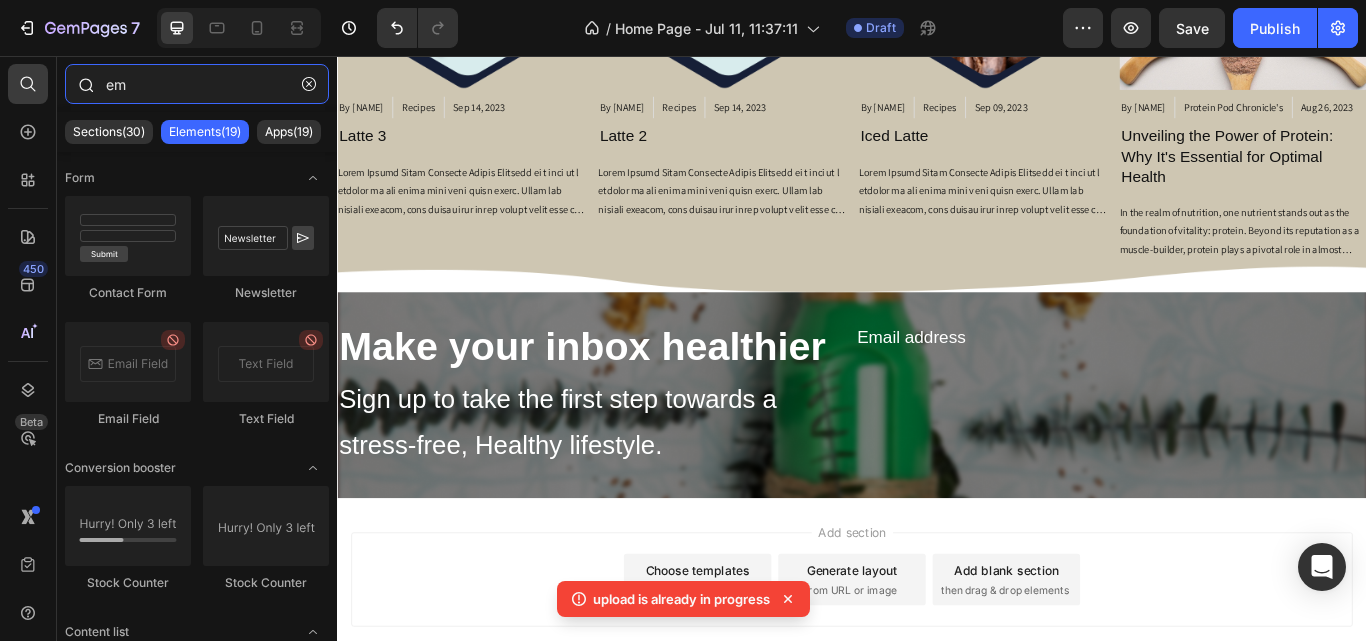 type on "e" 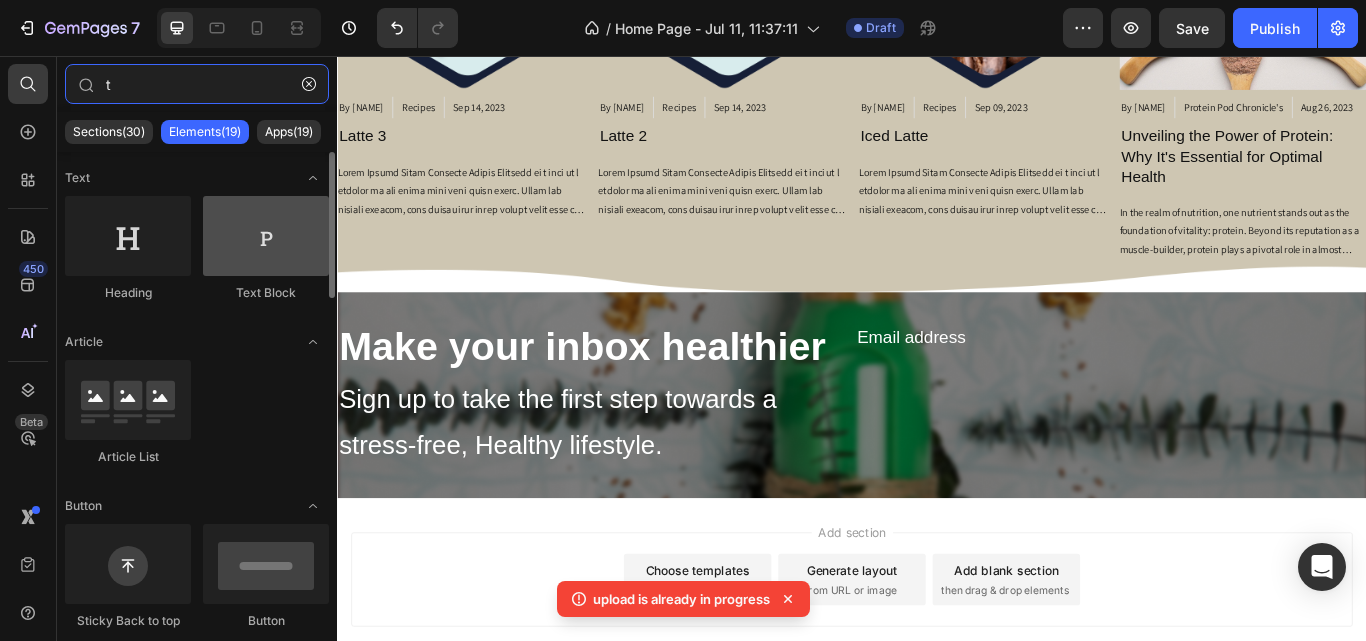 type on "t" 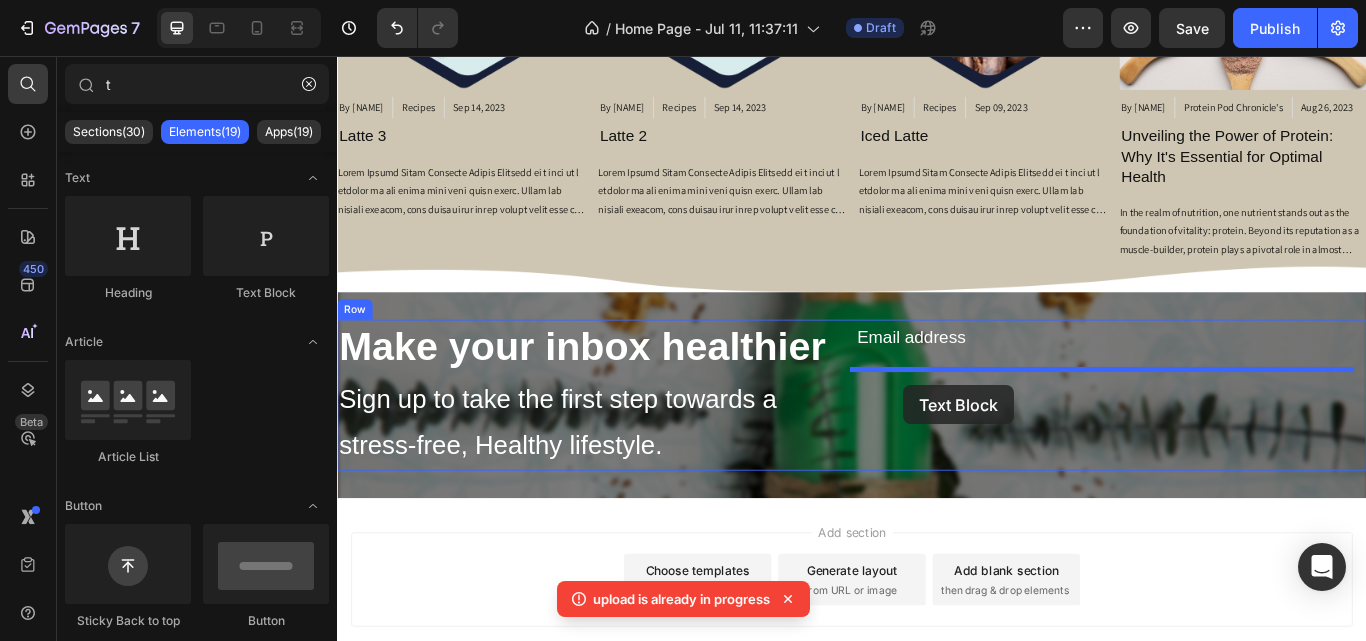 drag, startPoint x: 596, startPoint y: 291, endPoint x: 997, endPoint y: 440, distance: 427.78732 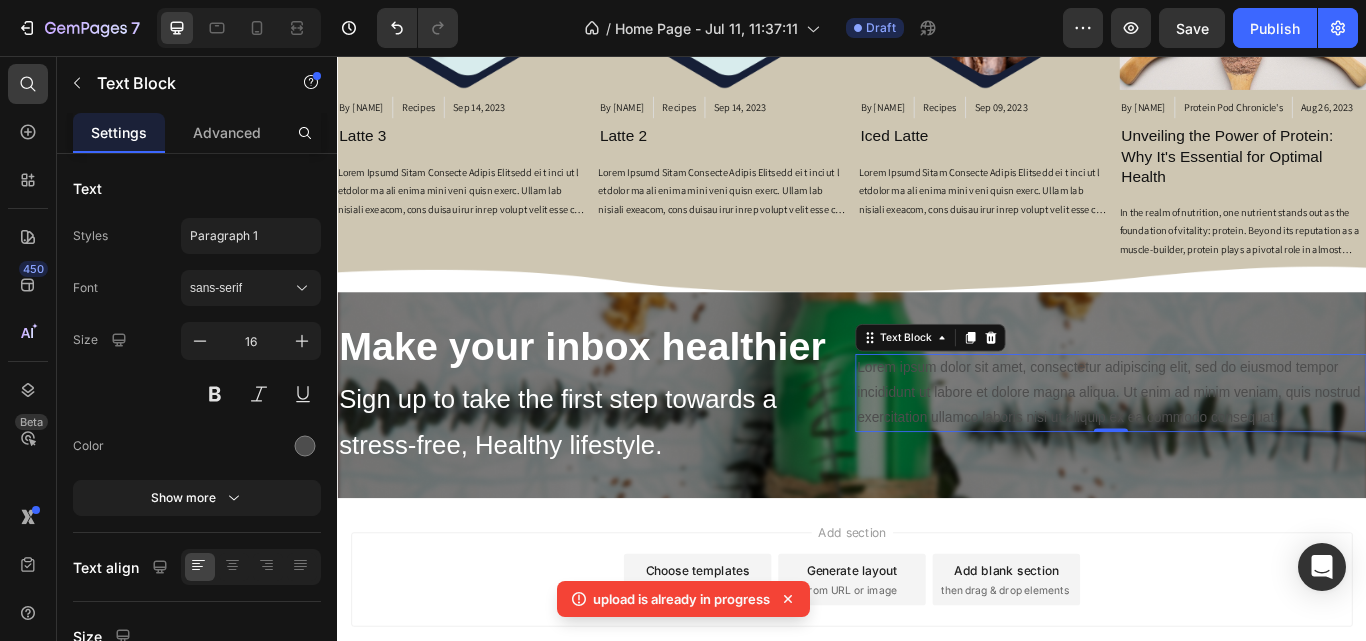 click on "Lorem ipsum dolor sit amet, consectetur adipiscing elit, sed do eiusmod tempor incididunt ut labore et dolore magna aliqua. Ut enim ad minim veniam, quis nostrud exercitation ullamco laboris nisi ut aliquip ex ea commodo consequat." at bounding box center [1239, 449] 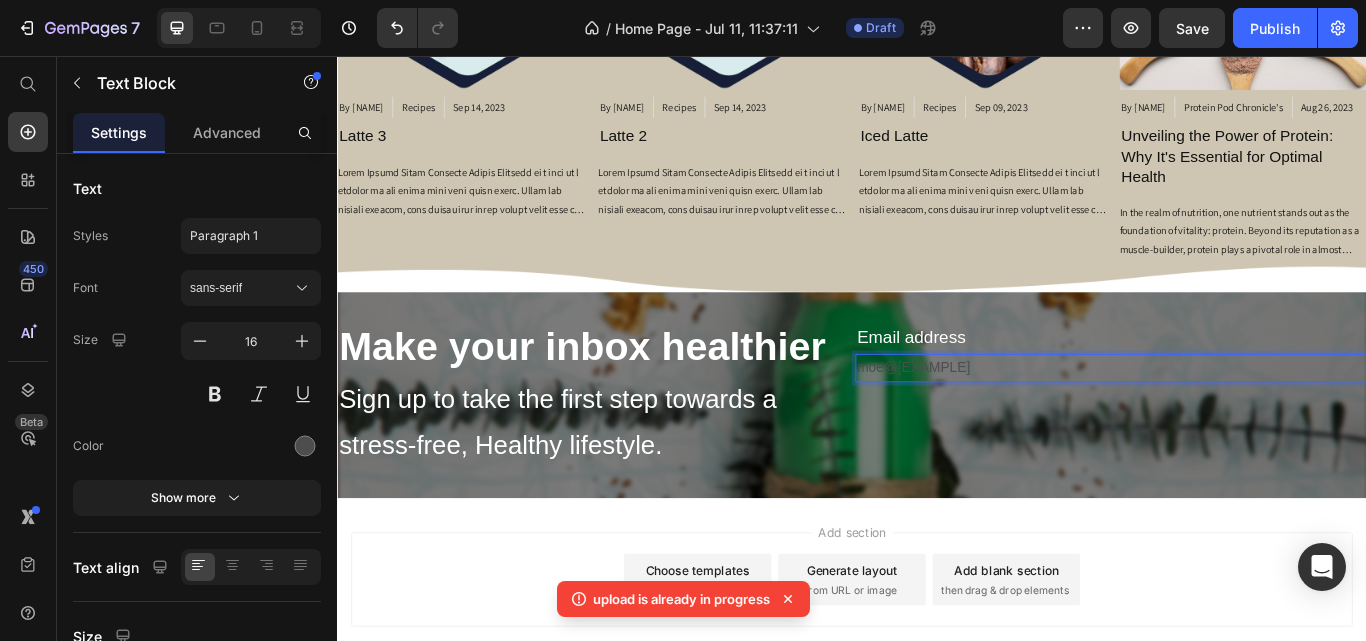 click on "moe@[EXAMPLE]" at bounding box center (1239, 420) 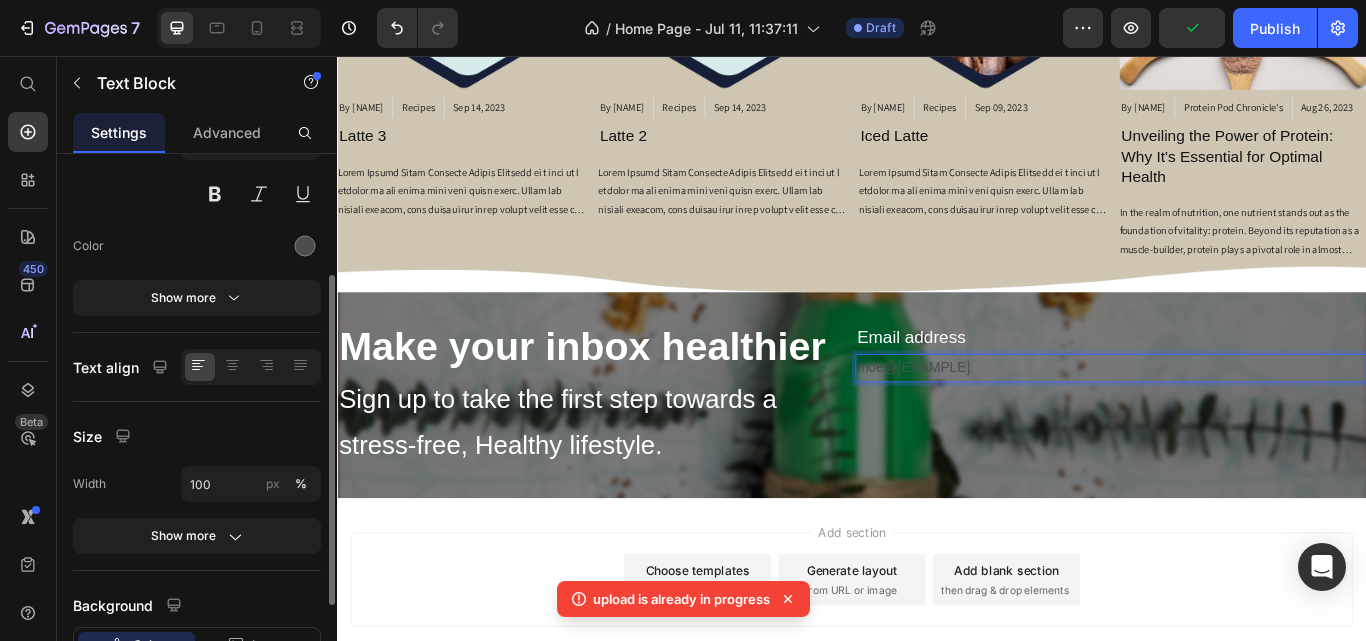 scroll, scrollTop: 351, scrollLeft: 0, axis: vertical 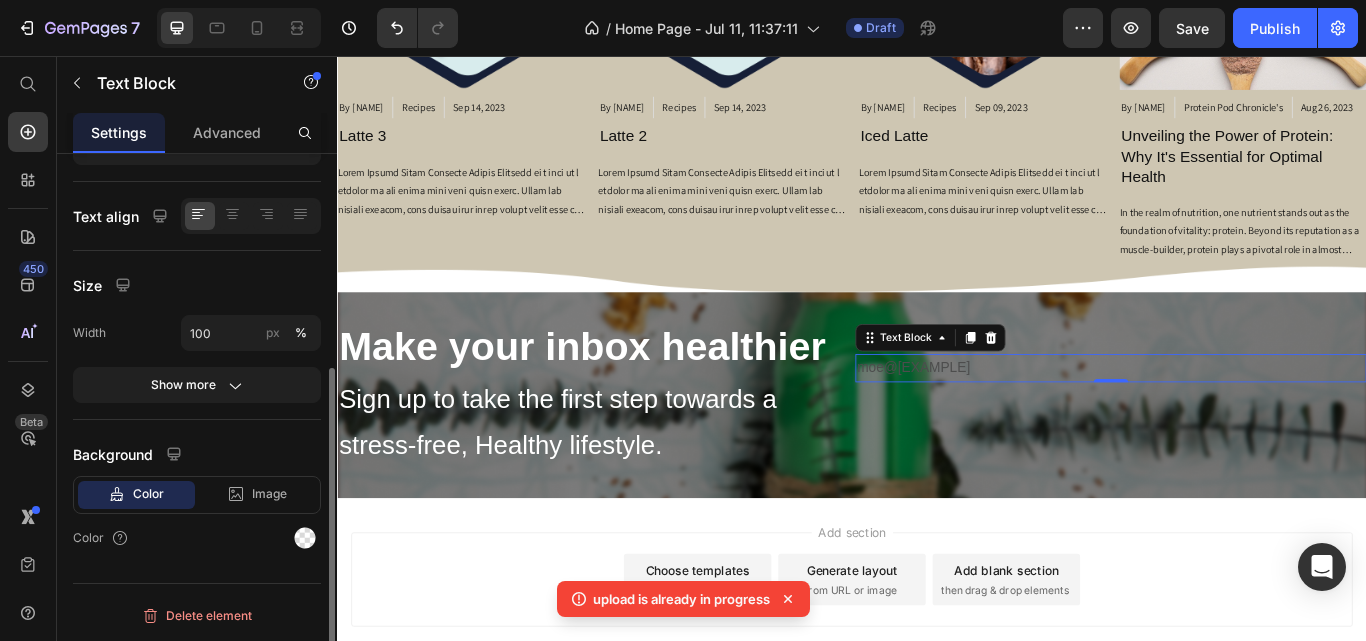 click on "Color" at bounding box center (148, 494) 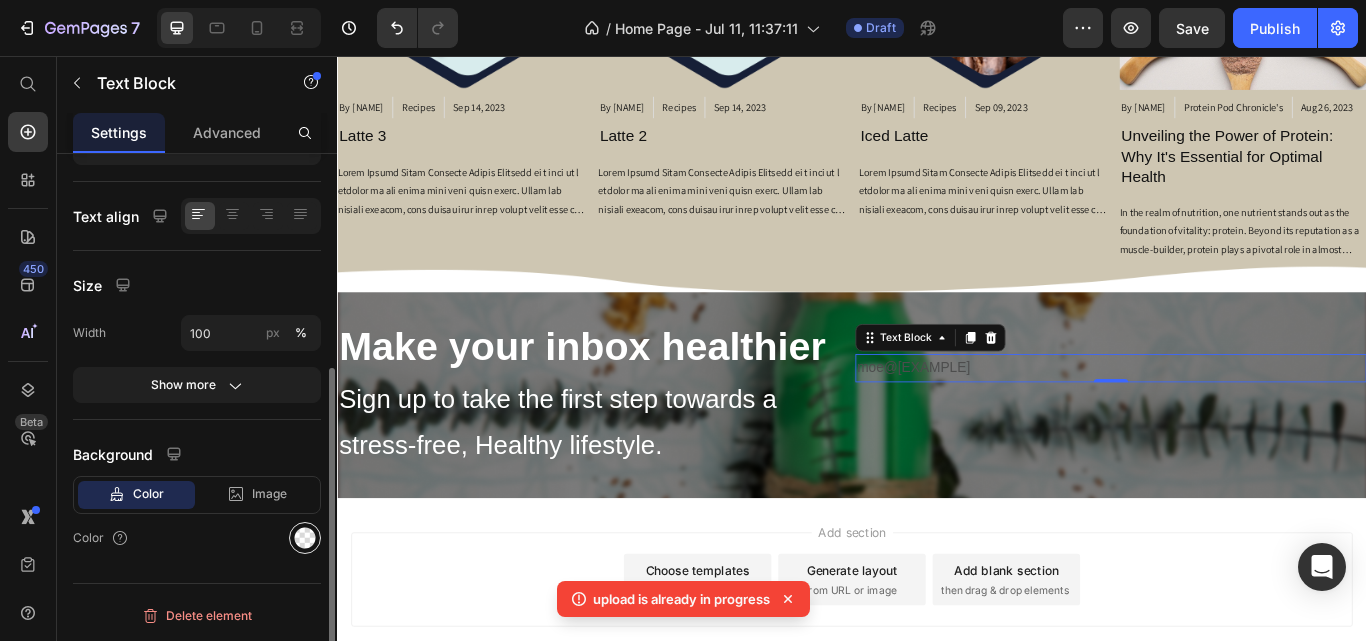 click at bounding box center (305, 538) 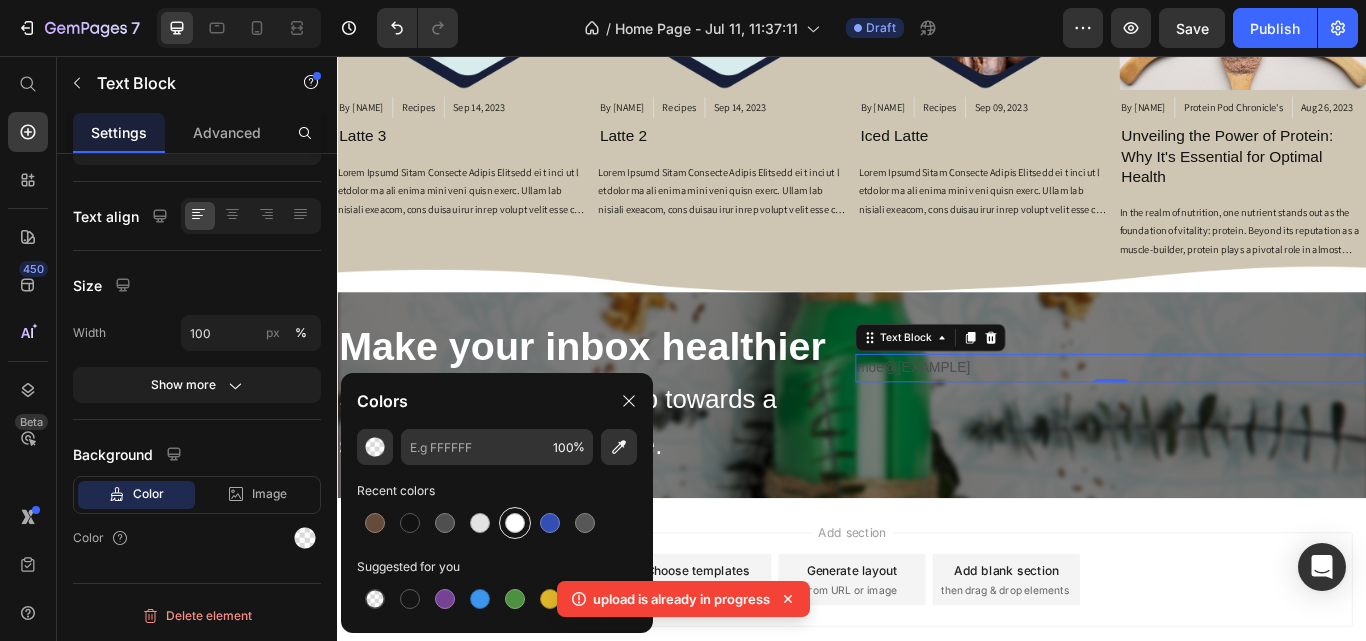 click at bounding box center (515, 523) 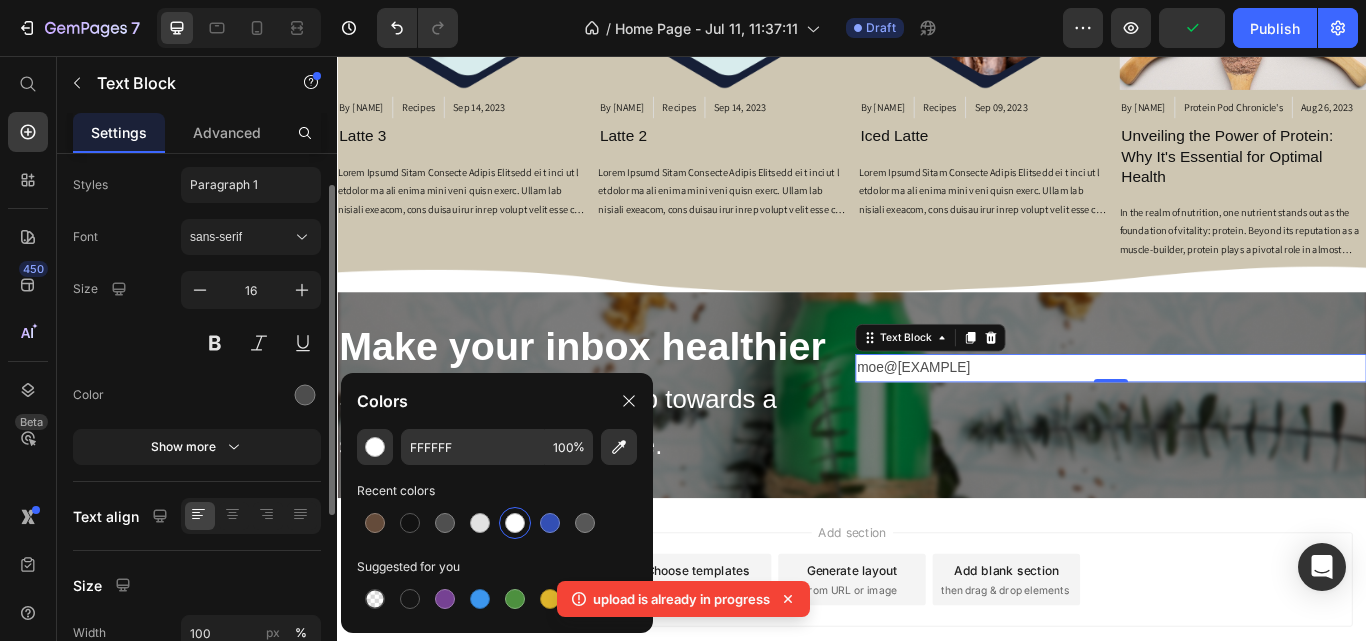 scroll, scrollTop: 0, scrollLeft: 0, axis: both 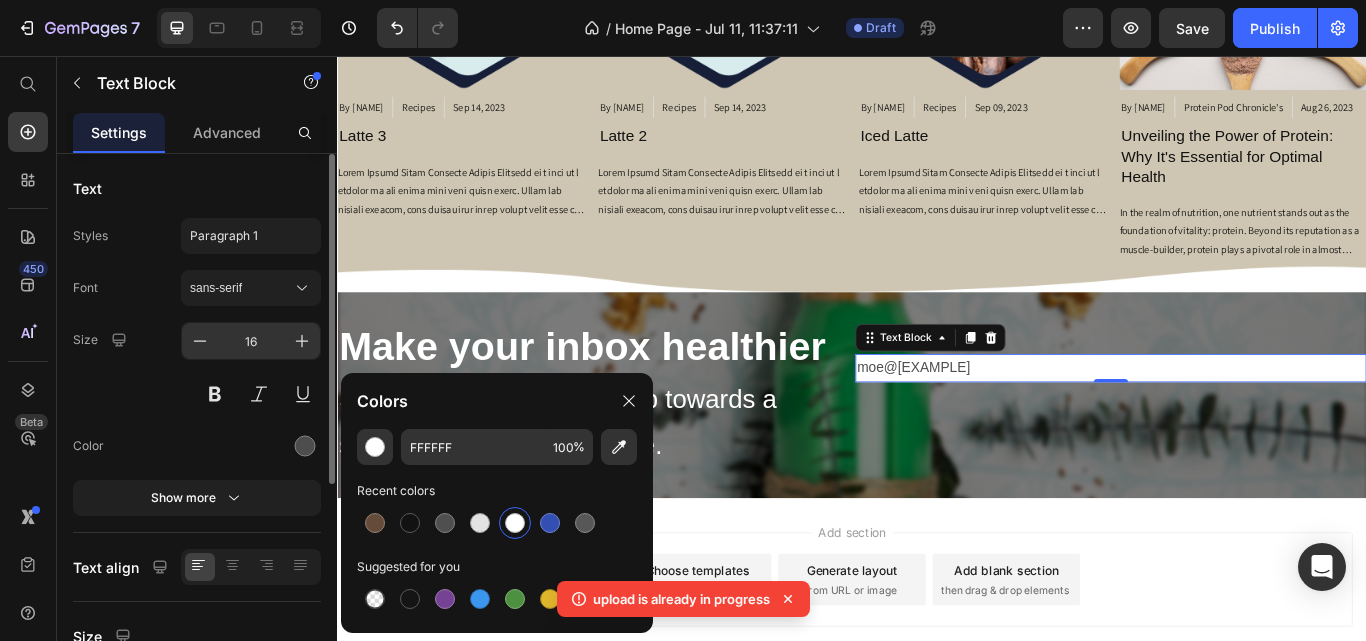 click on "16" at bounding box center (251, 341) 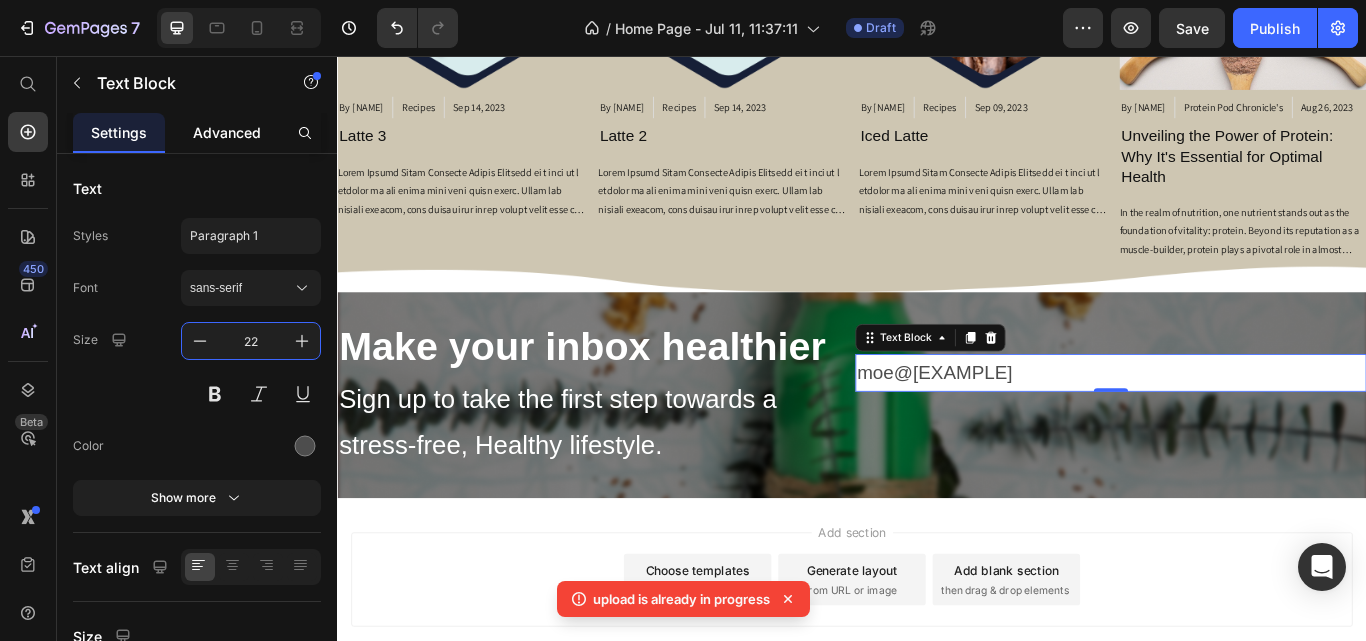 type on "22" 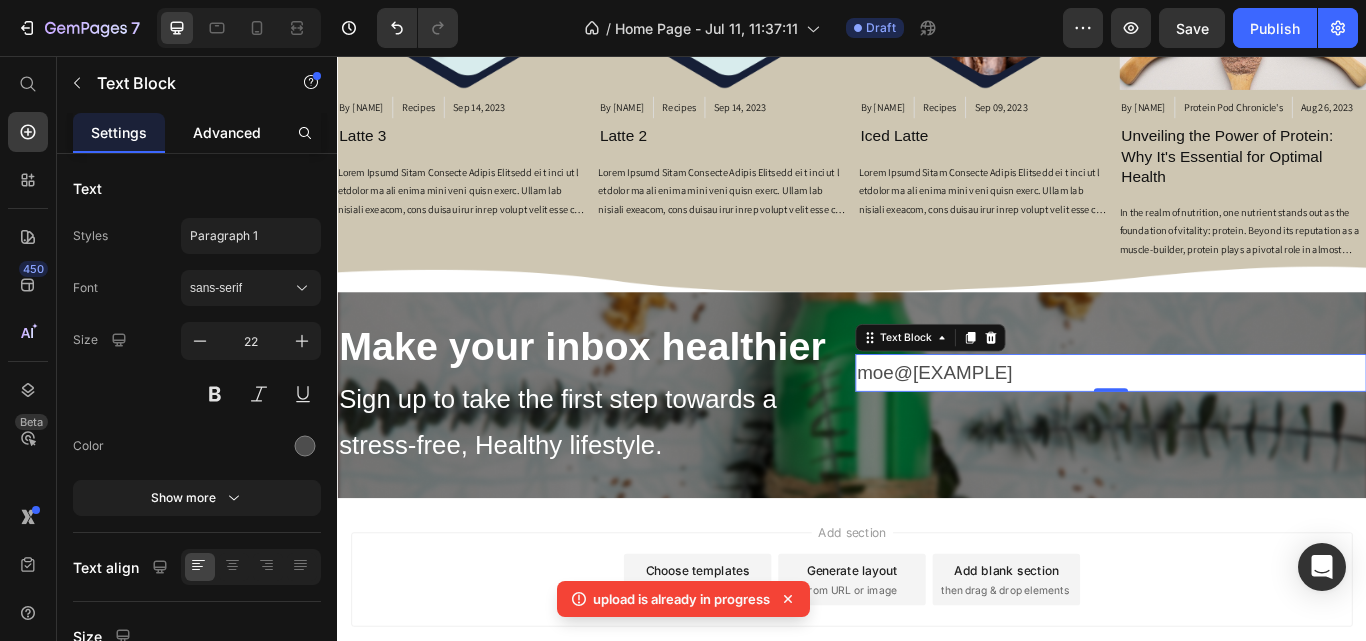 click on "Advanced" at bounding box center (227, 132) 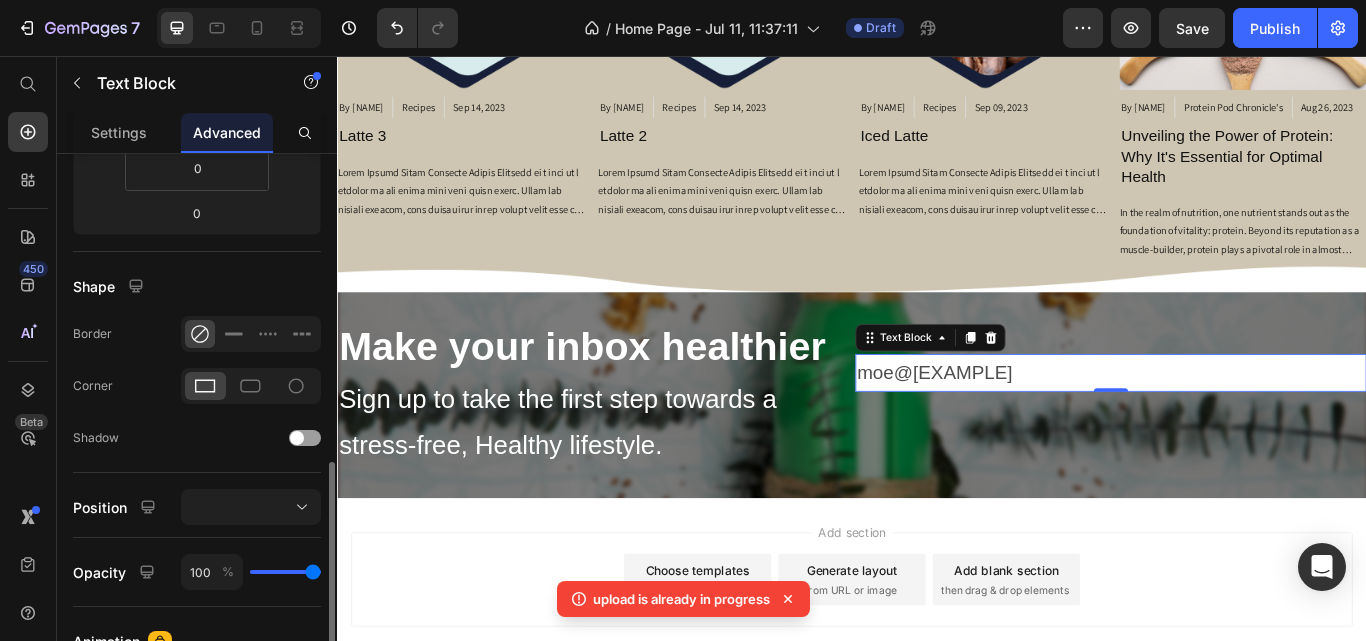 scroll, scrollTop: 500, scrollLeft: 0, axis: vertical 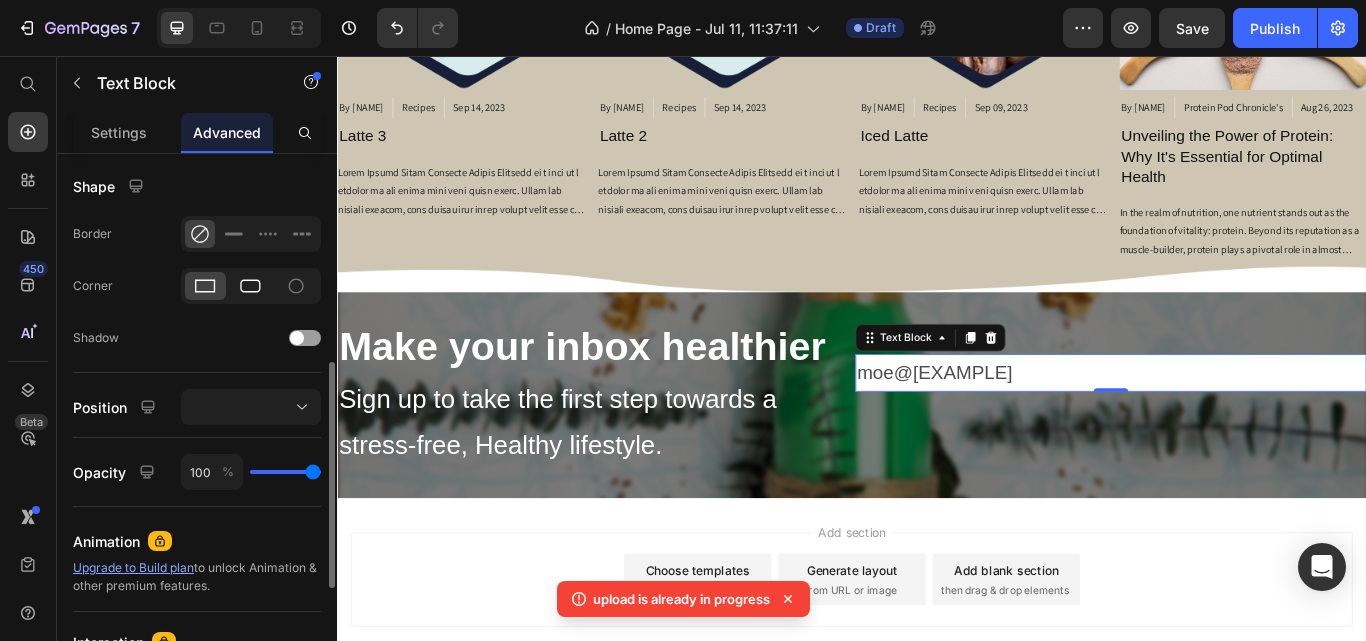 click 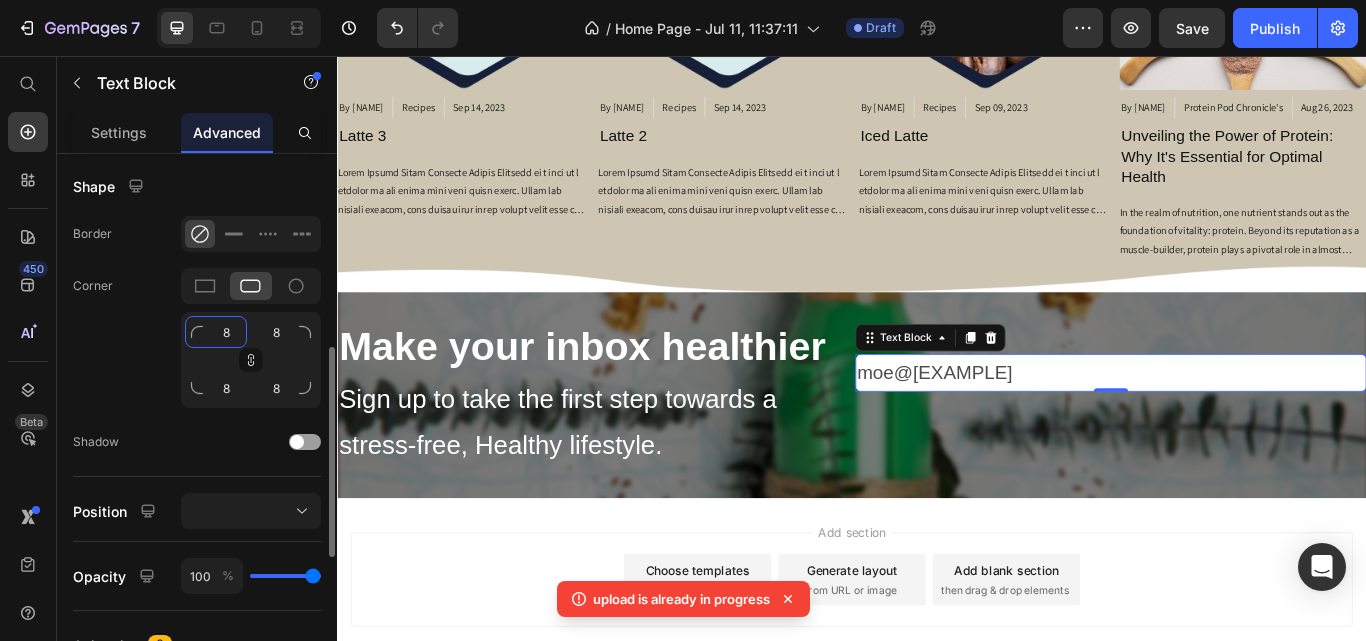 click on "8" 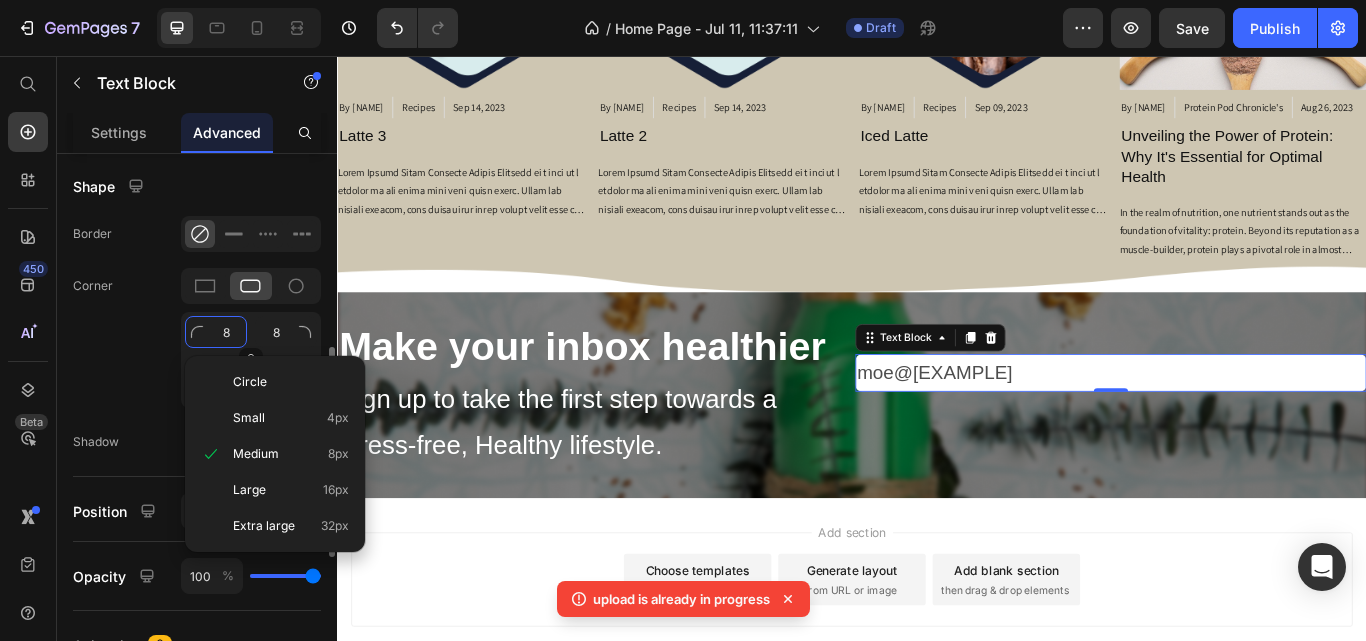 type on "9" 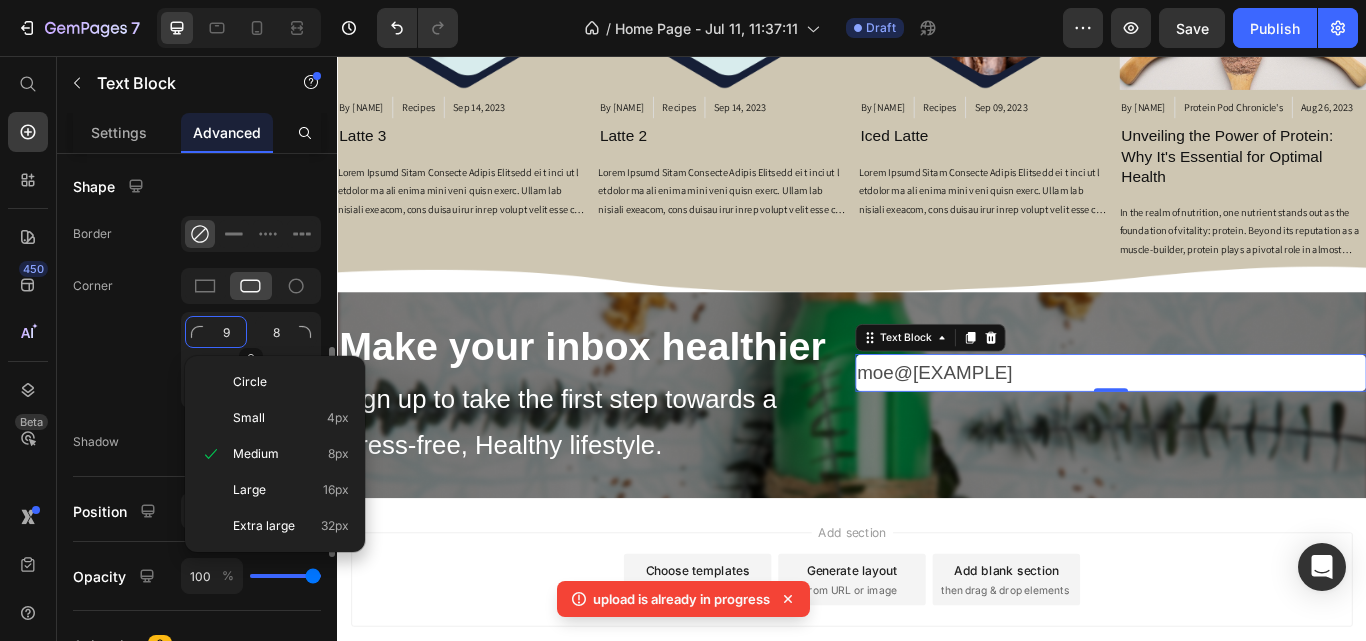type on "9" 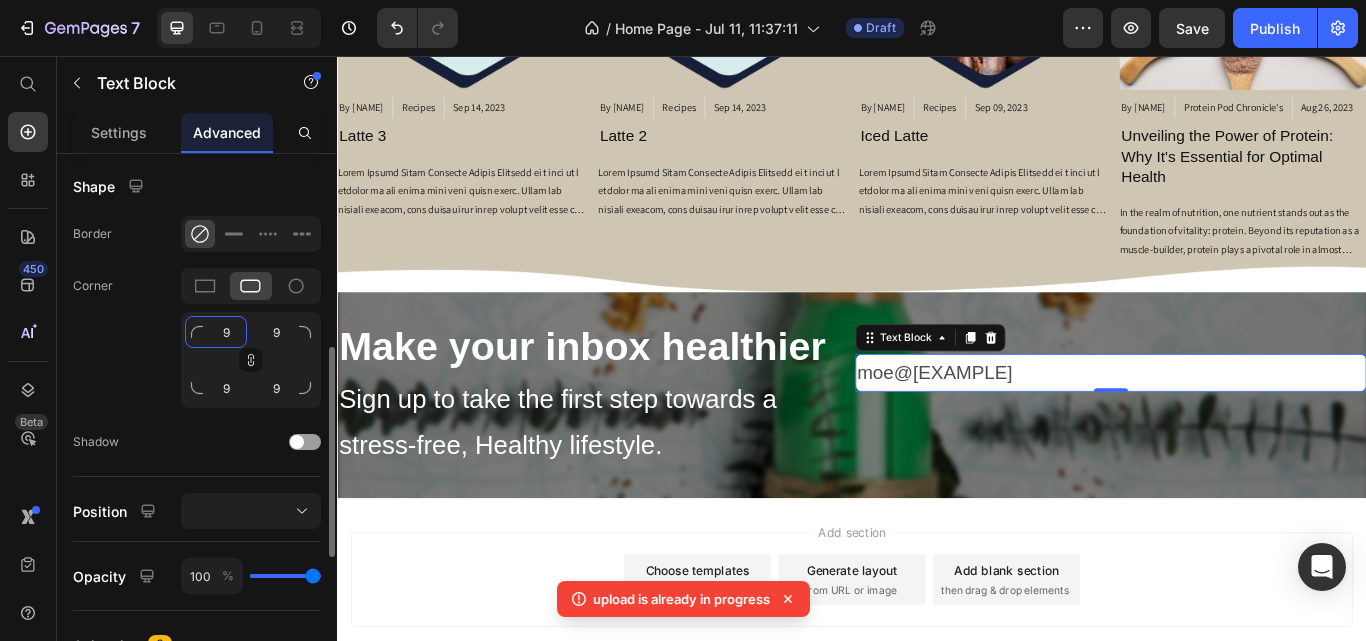 type on "10" 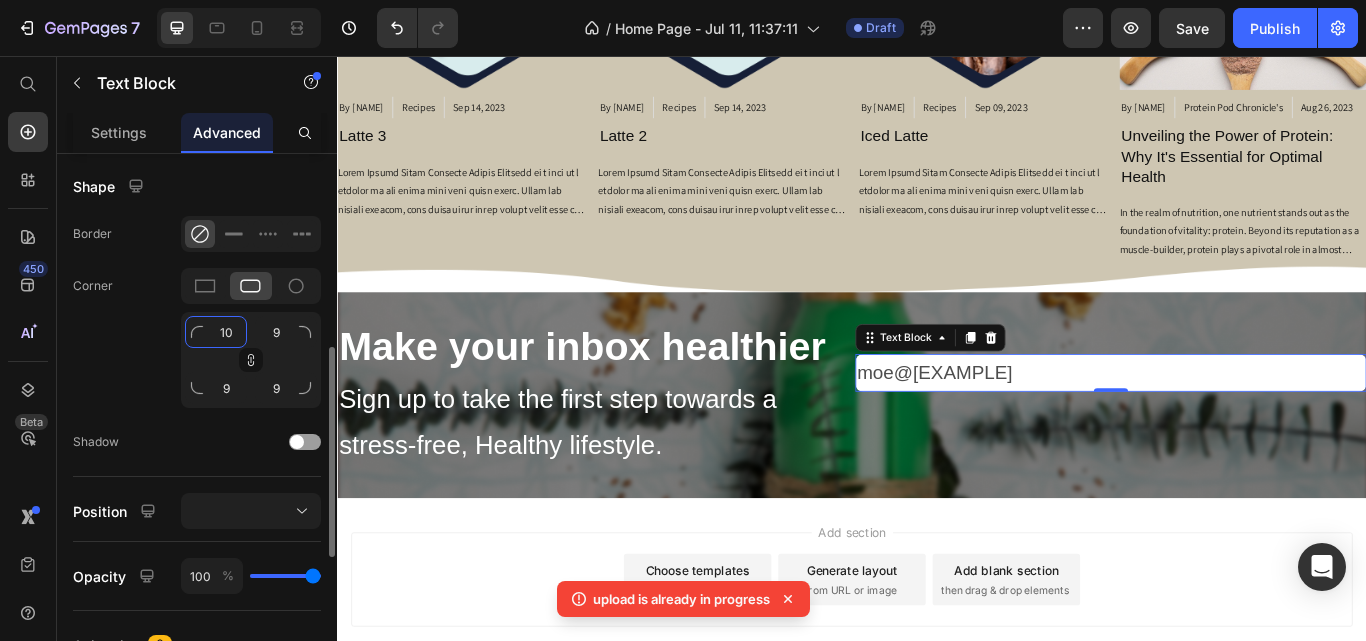 type on "10" 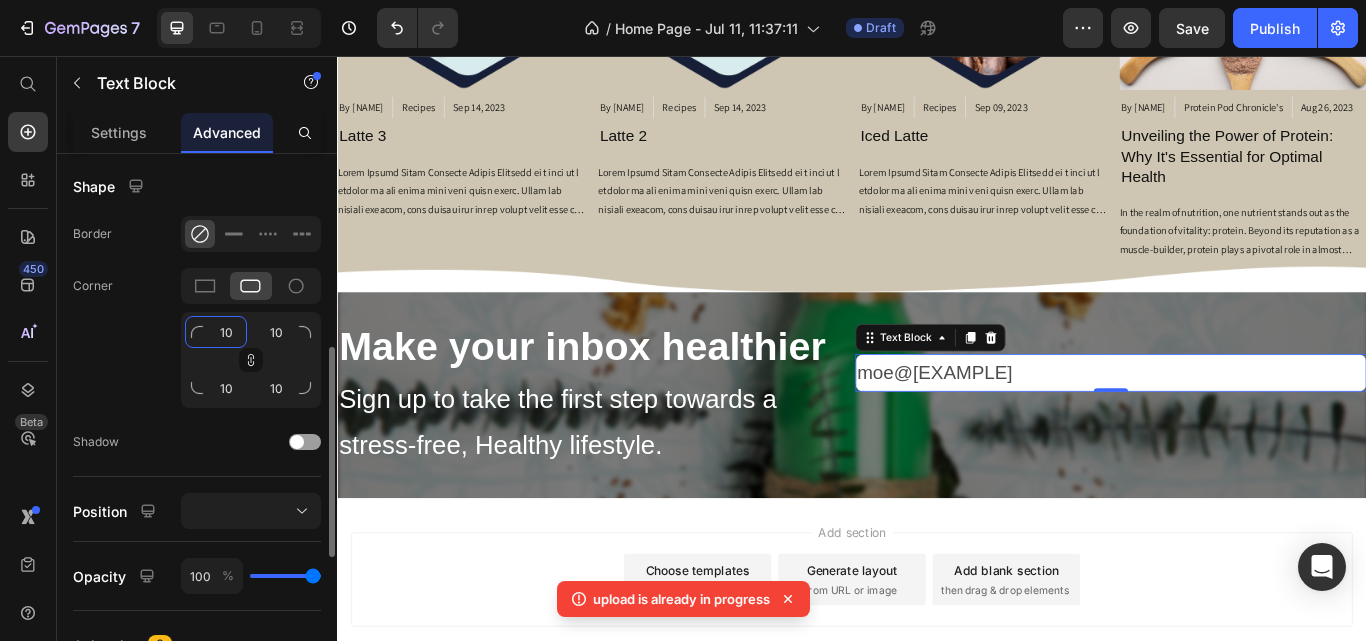 type on "11" 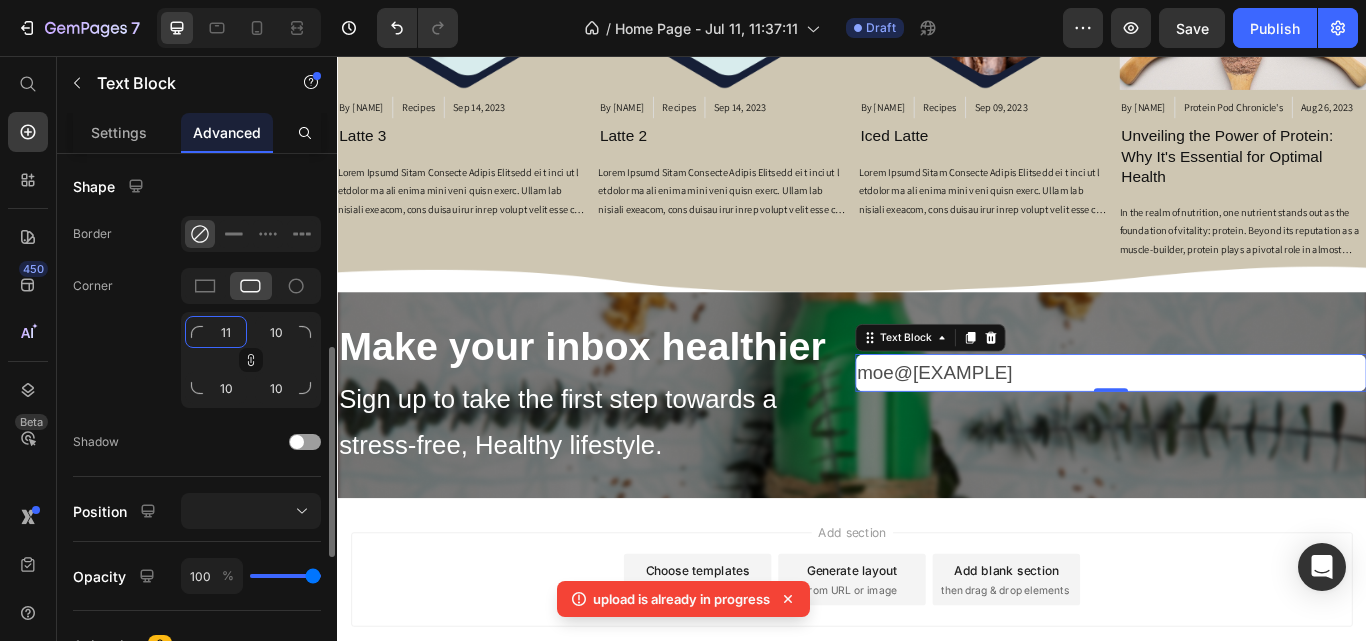type on "11" 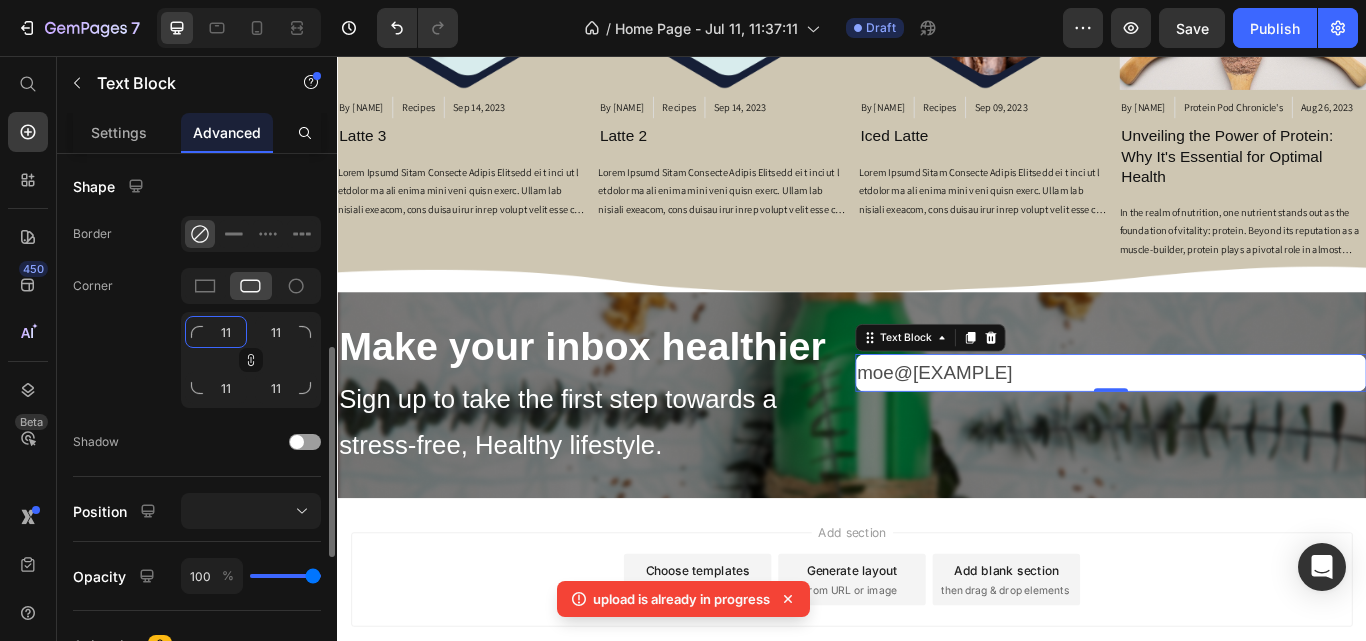 type on "12" 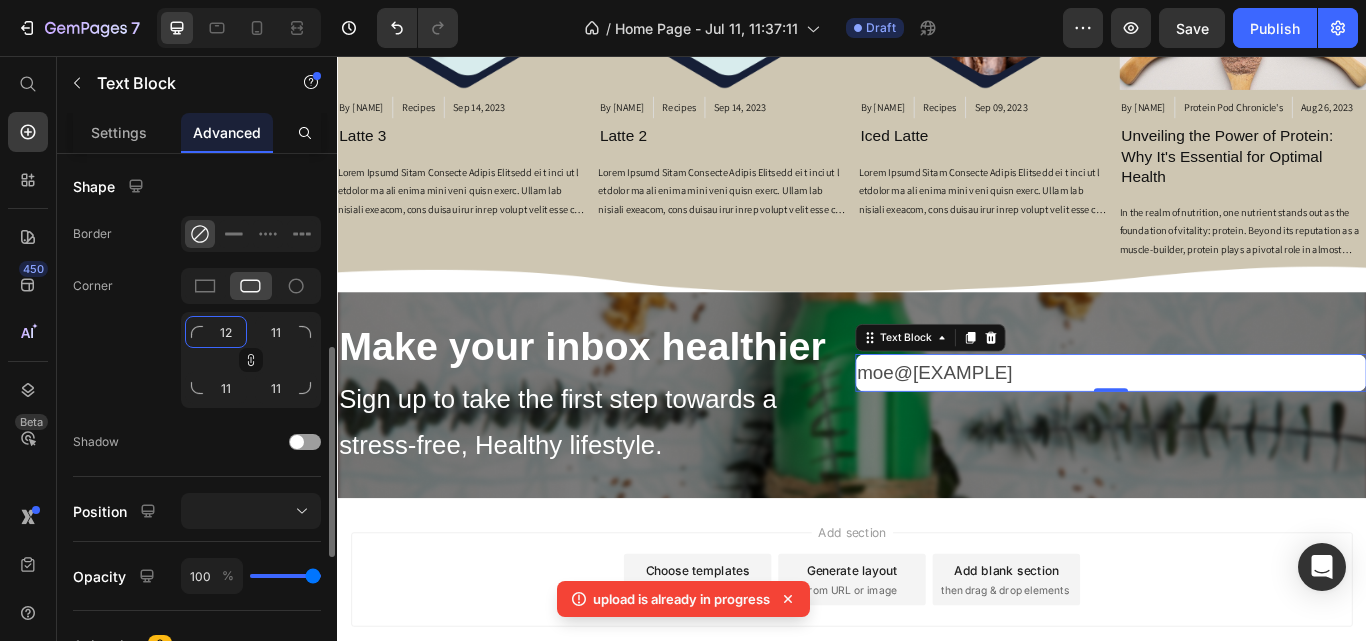 type on "12" 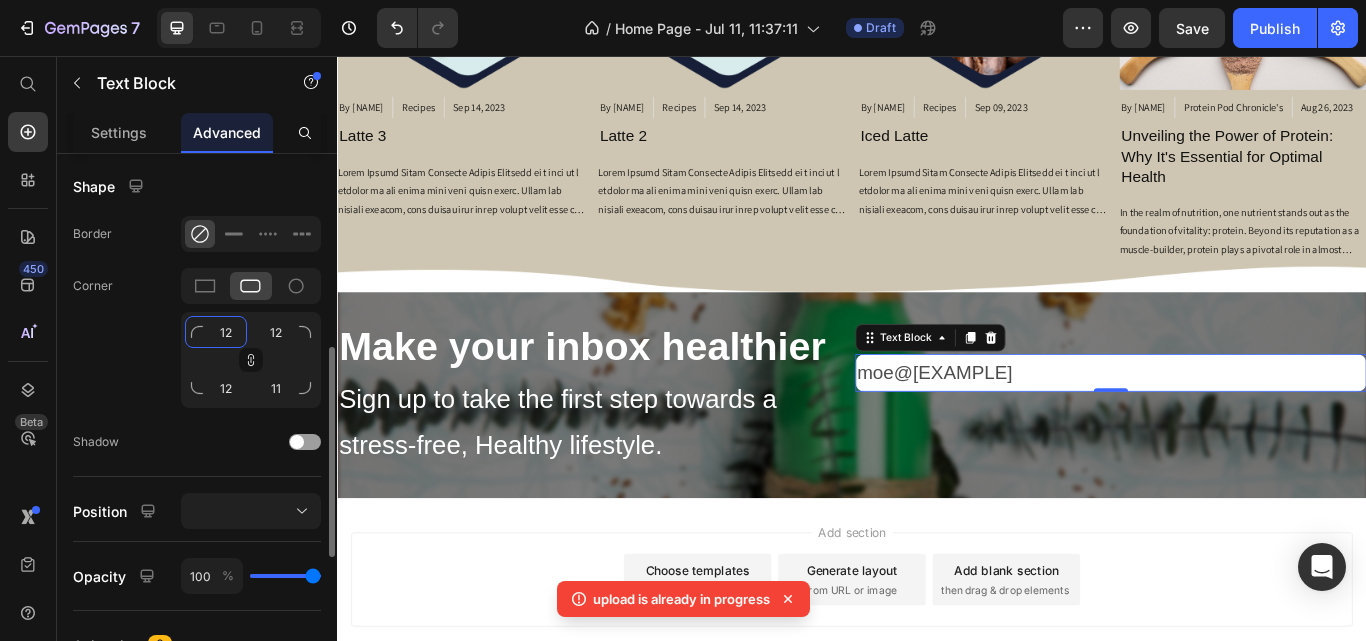 type on "12" 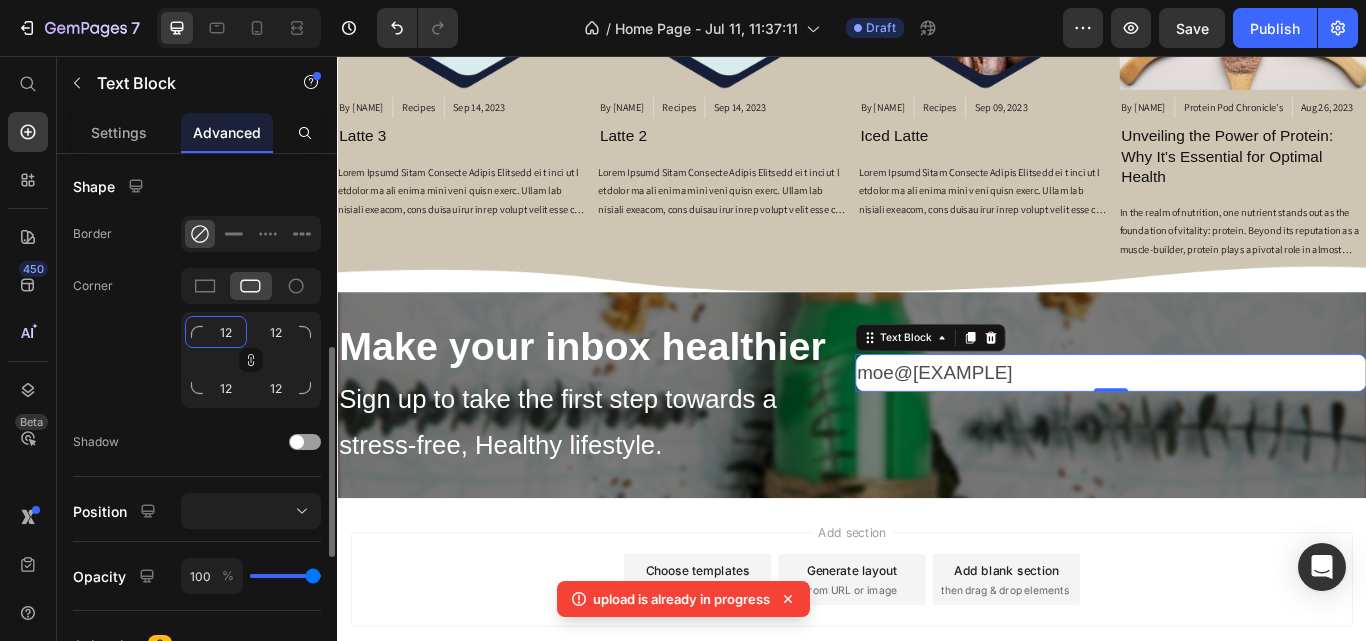 type on "13" 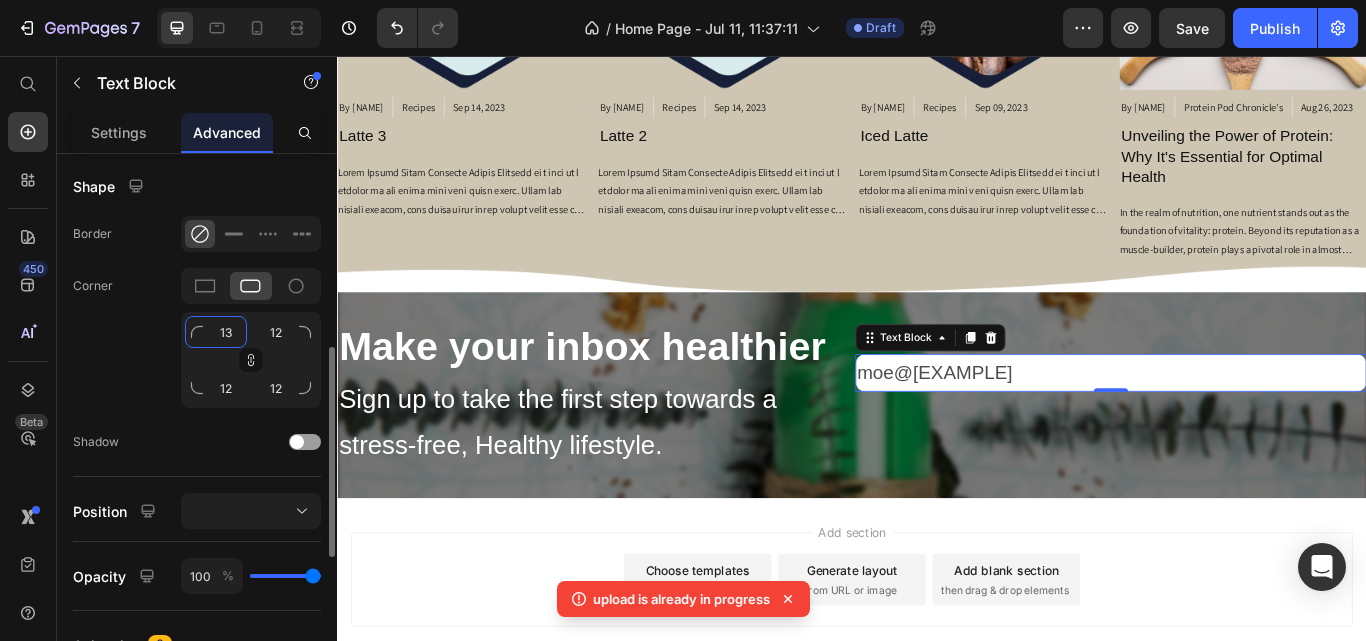 type on "13" 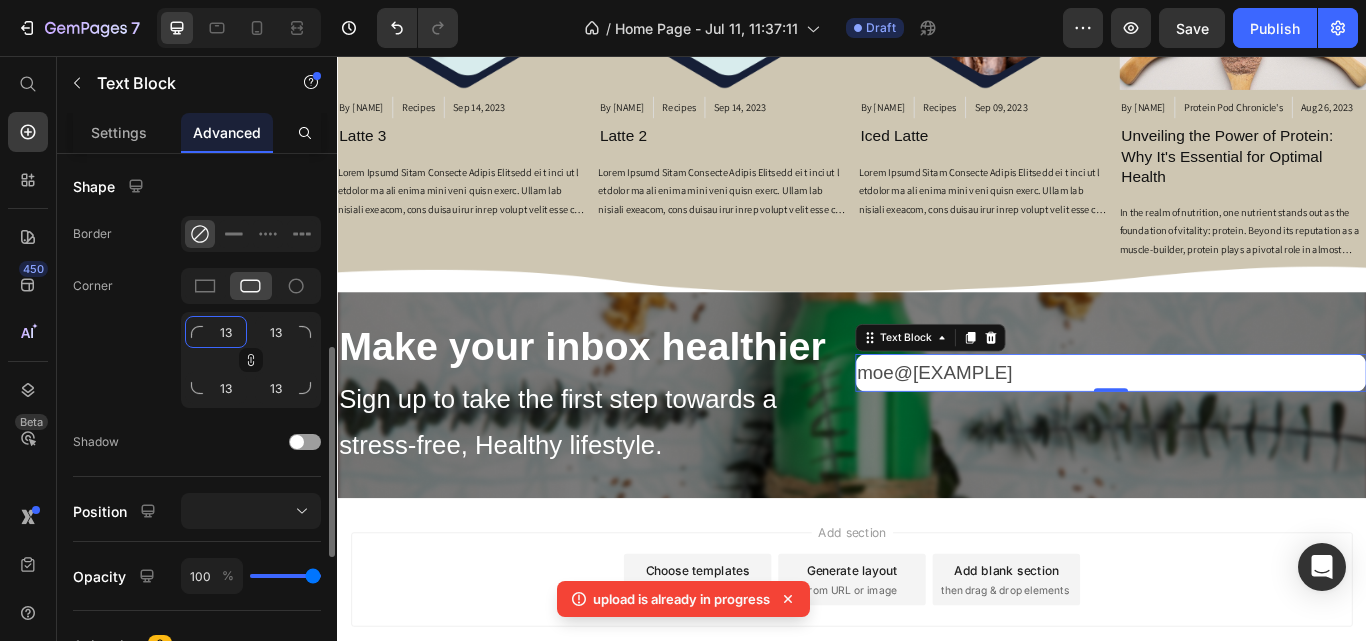 type on "14" 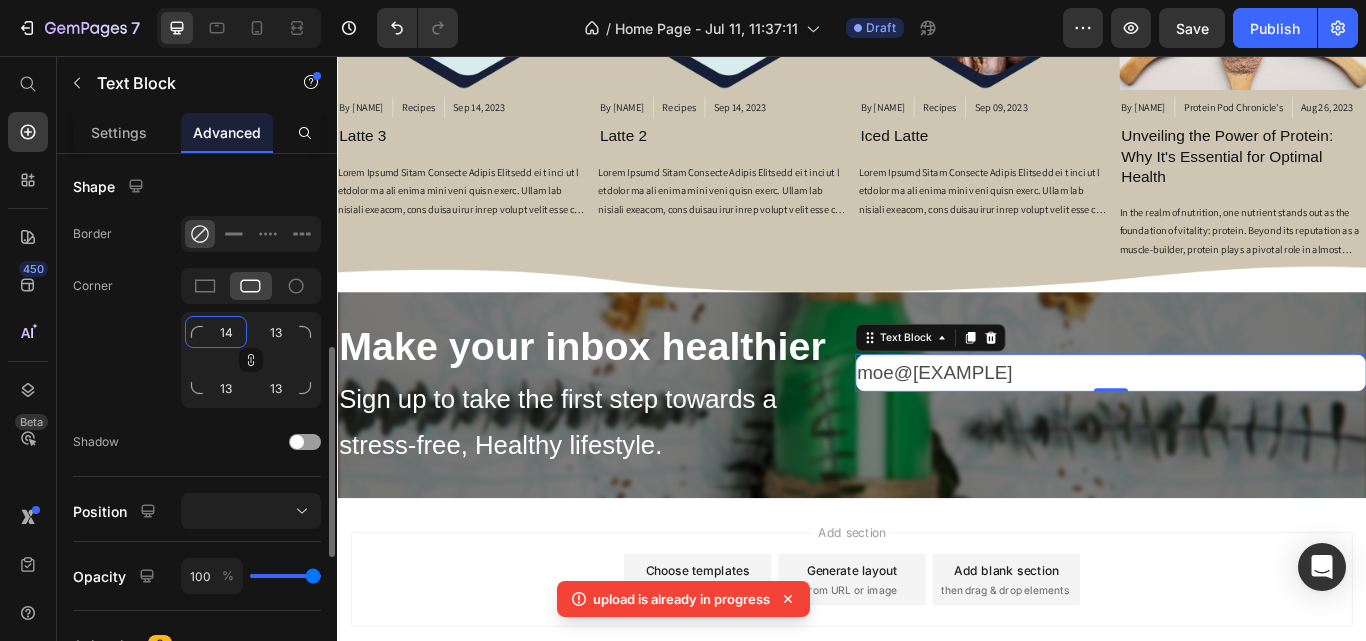 type on "14" 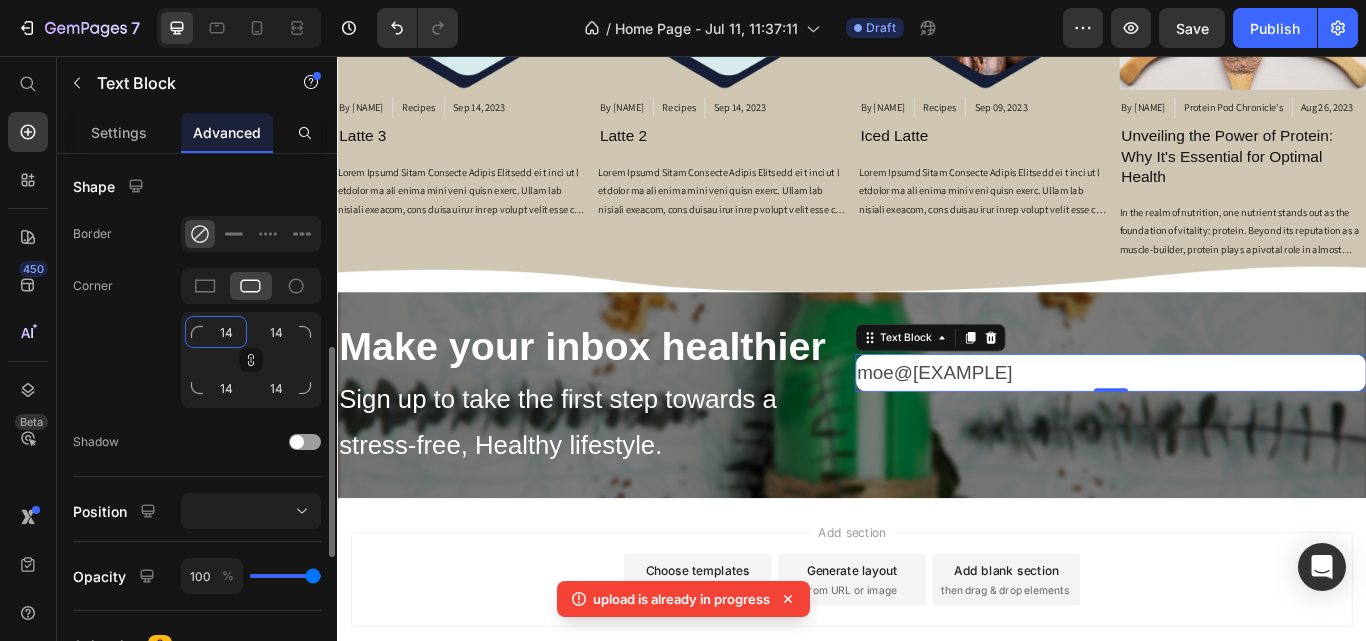 type on "13" 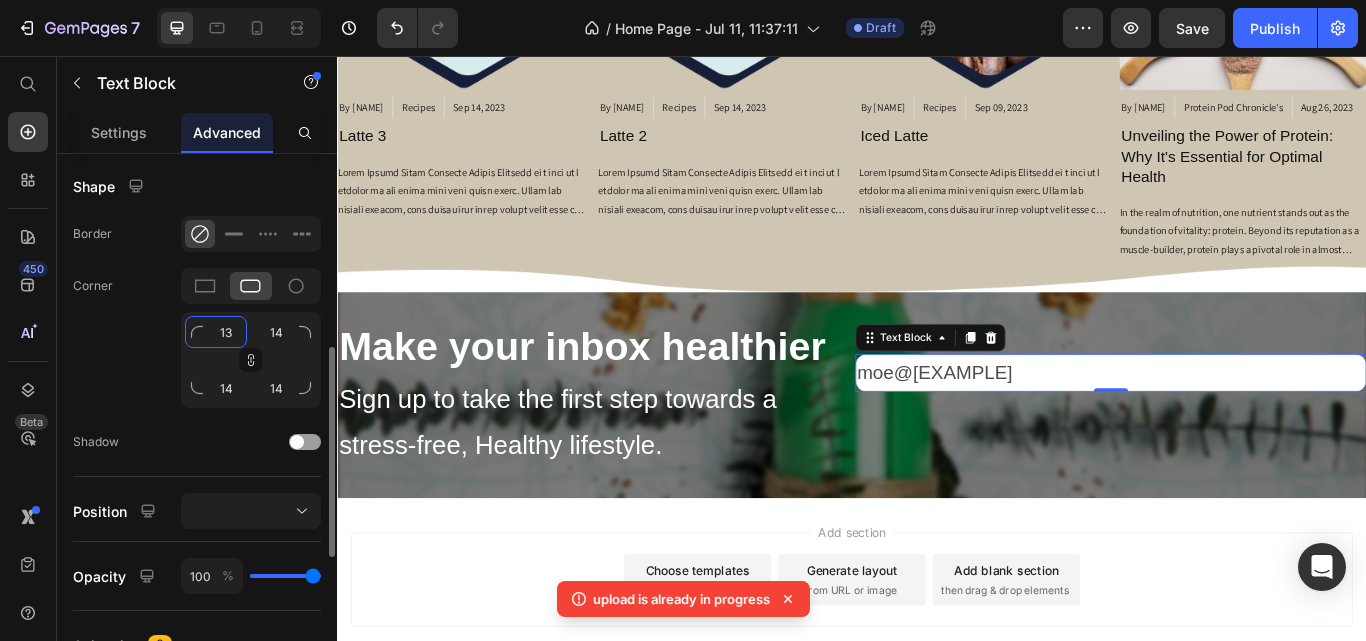 type on "13" 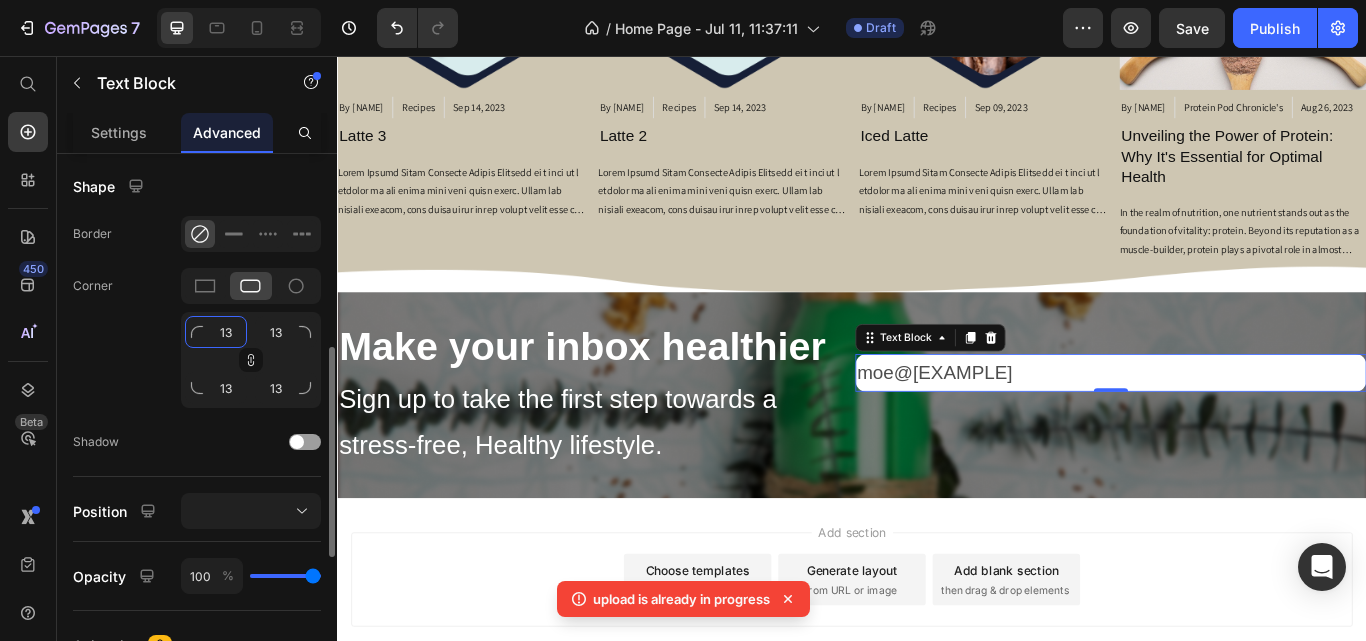 type on "12" 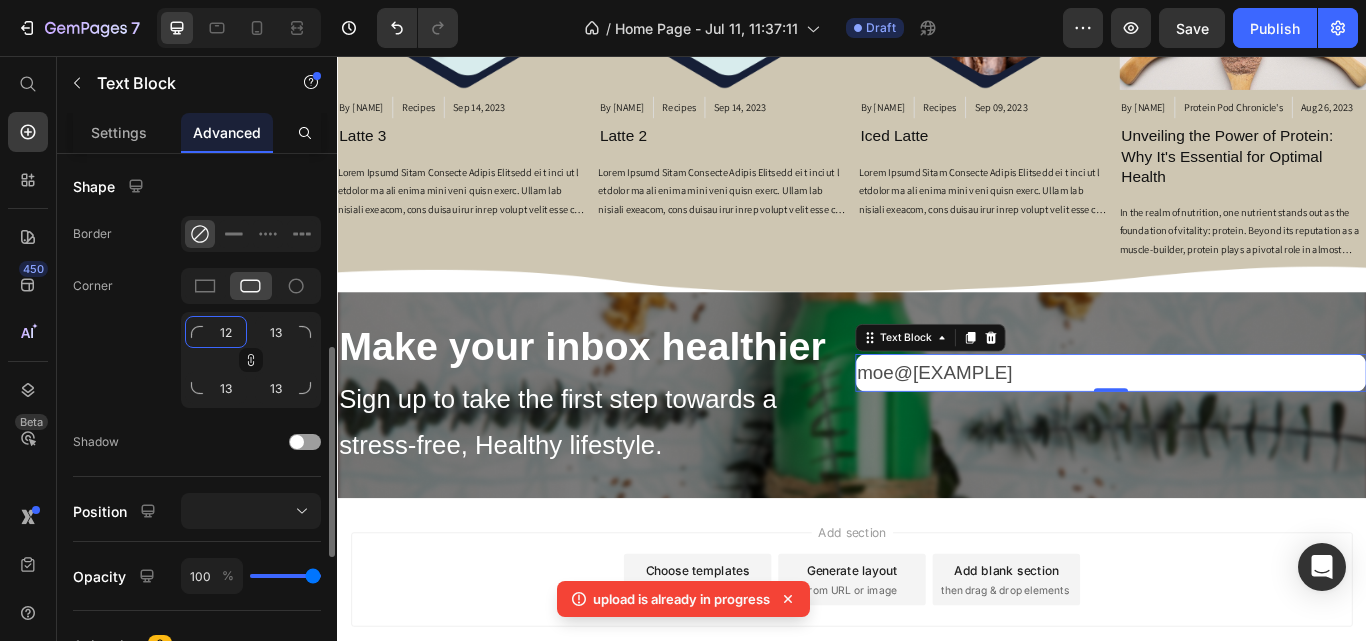 type on "12" 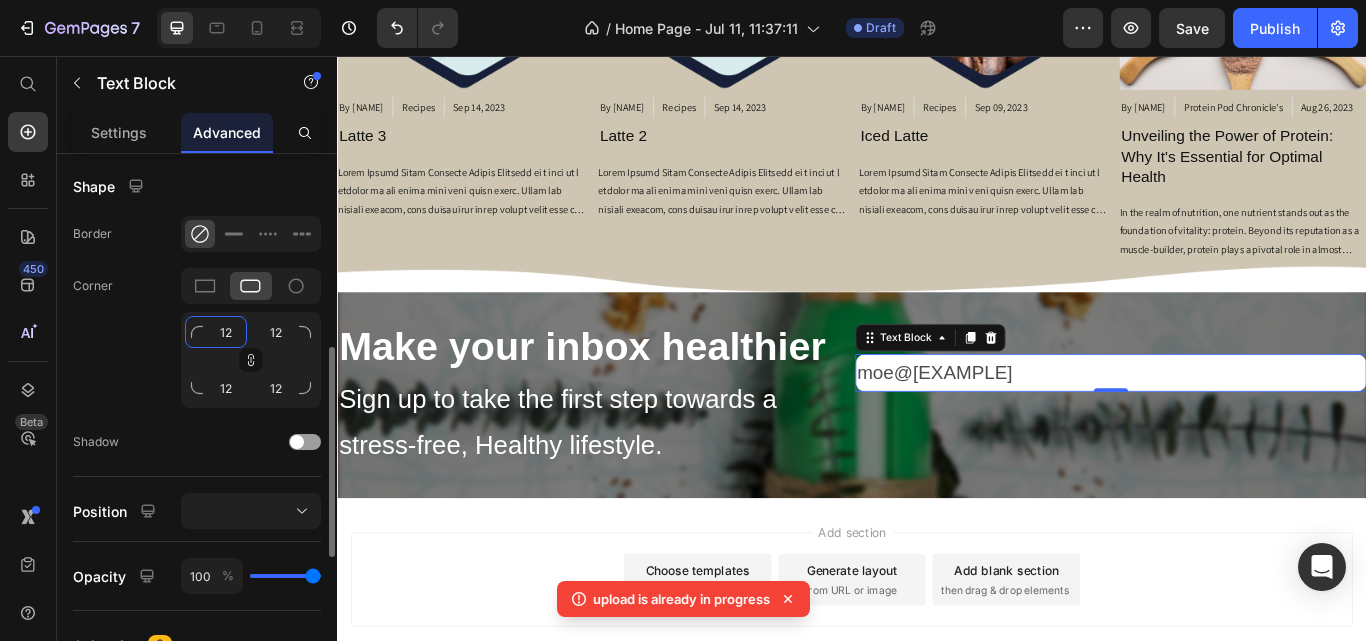 type on "11" 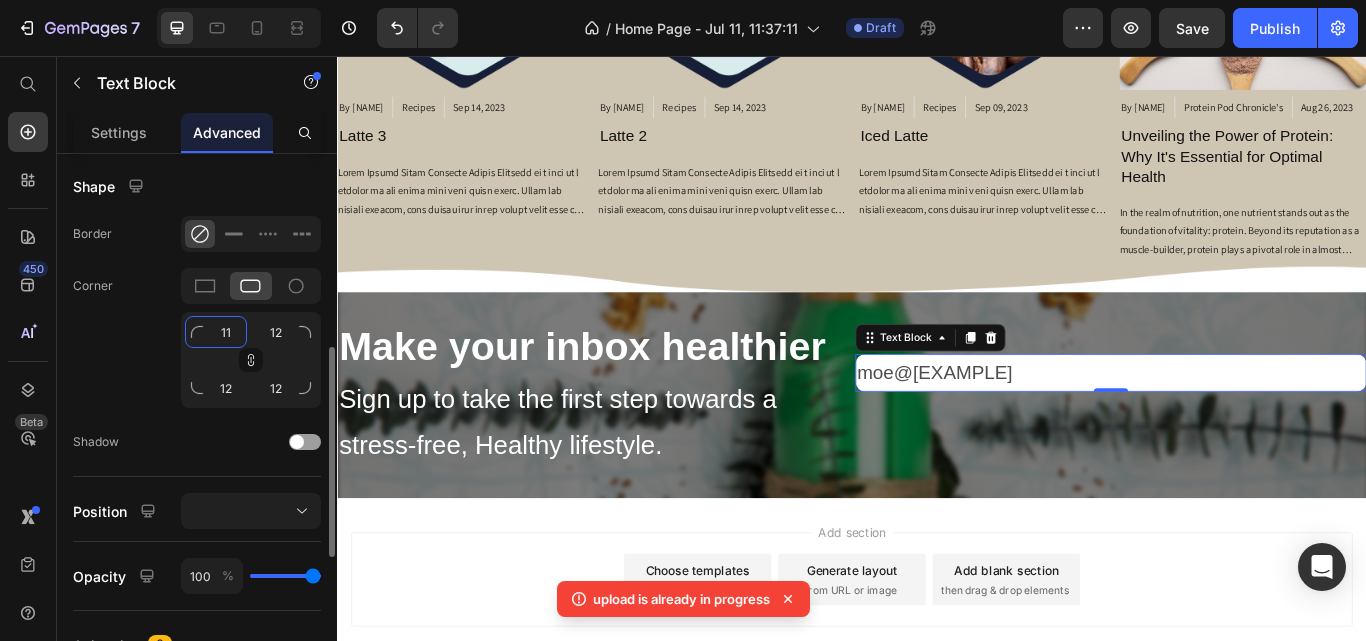 type on "11" 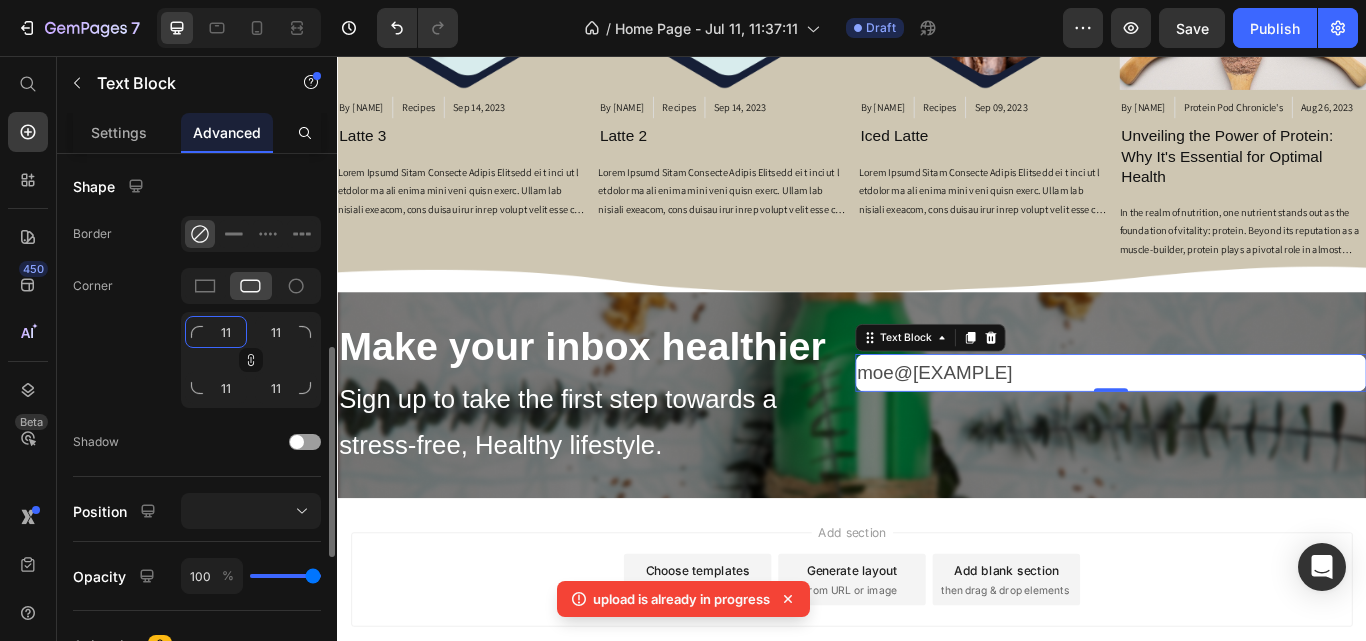 type on "10" 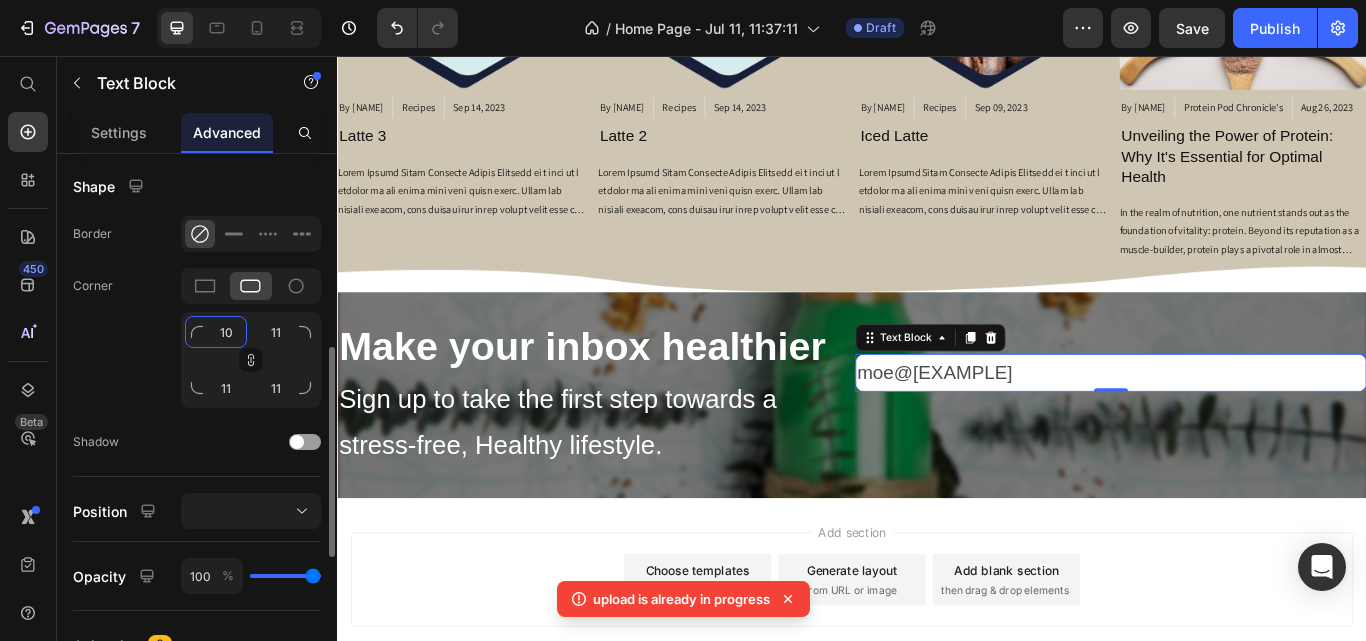 type on "10" 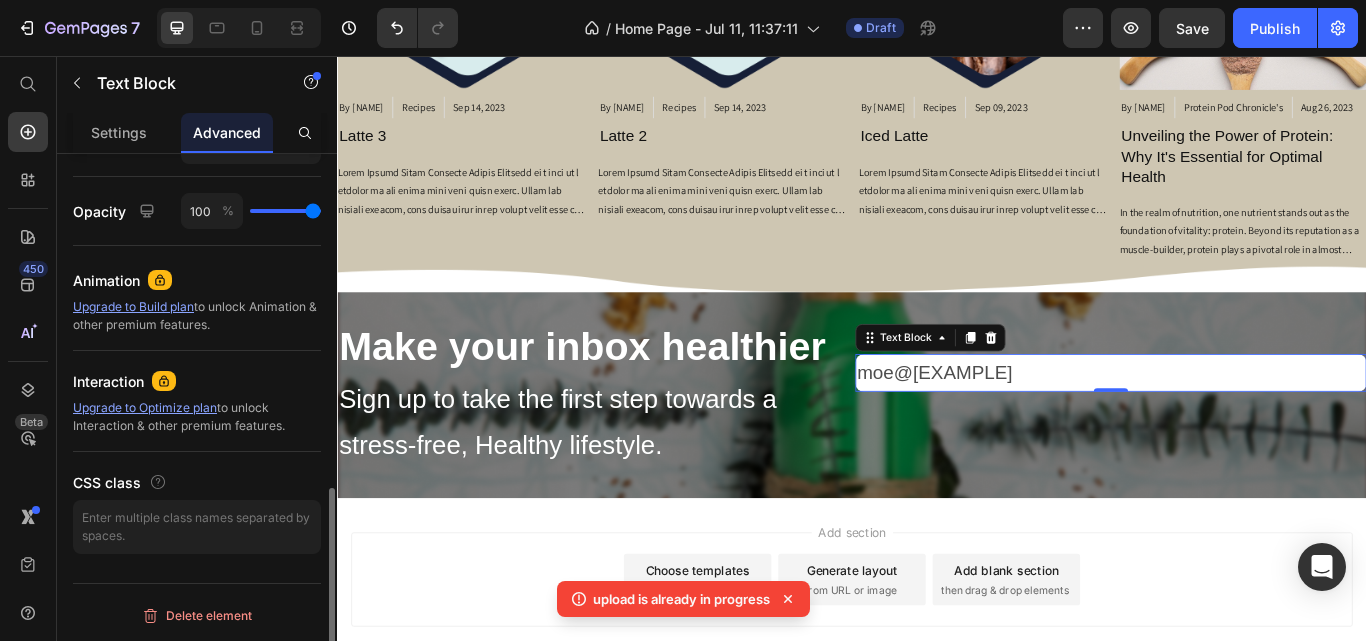 scroll, scrollTop: 665, scrollLeft: 0, axis: vertical 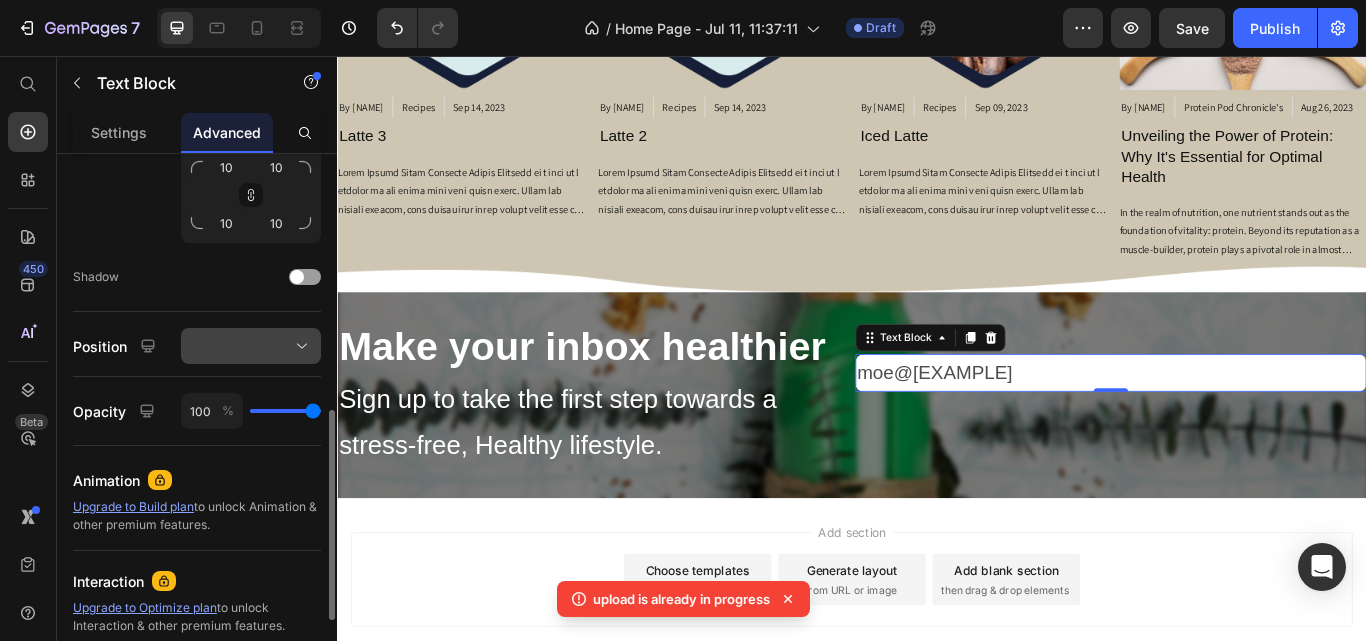 click at bounding box center [251, 346] 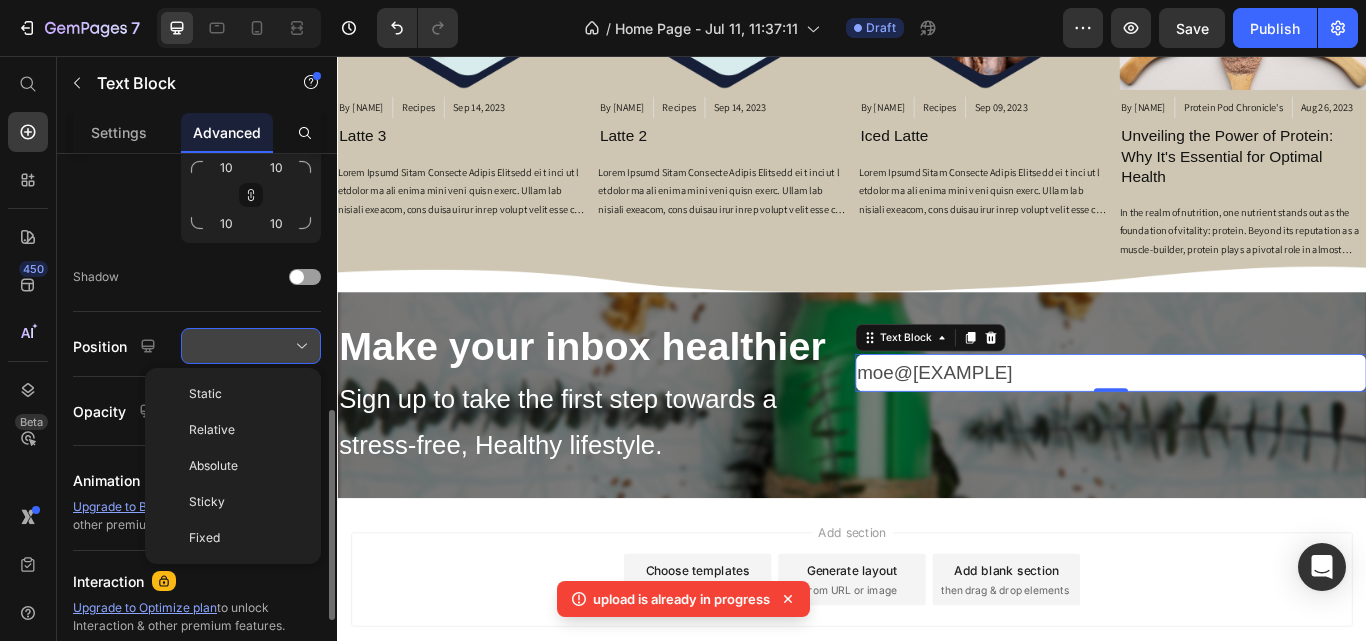 click at bounding box center (251, 346) 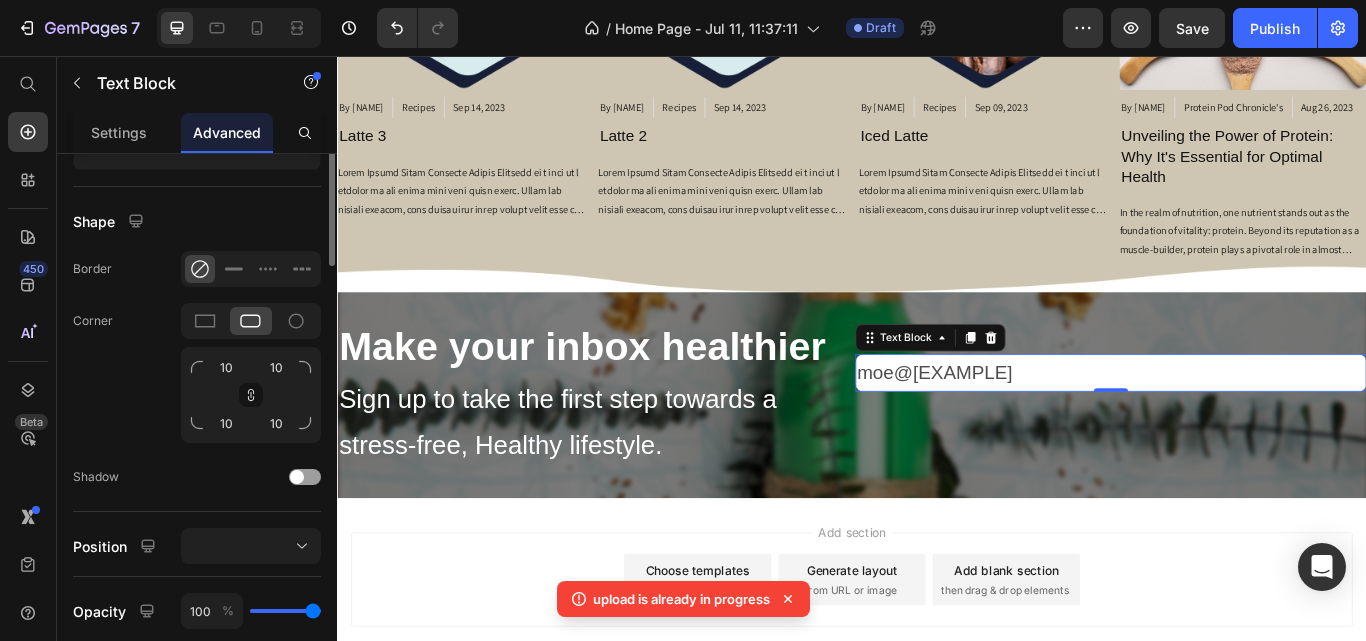 scroll, scrollTop: 165, scrollLeft: 0, axis: vertical 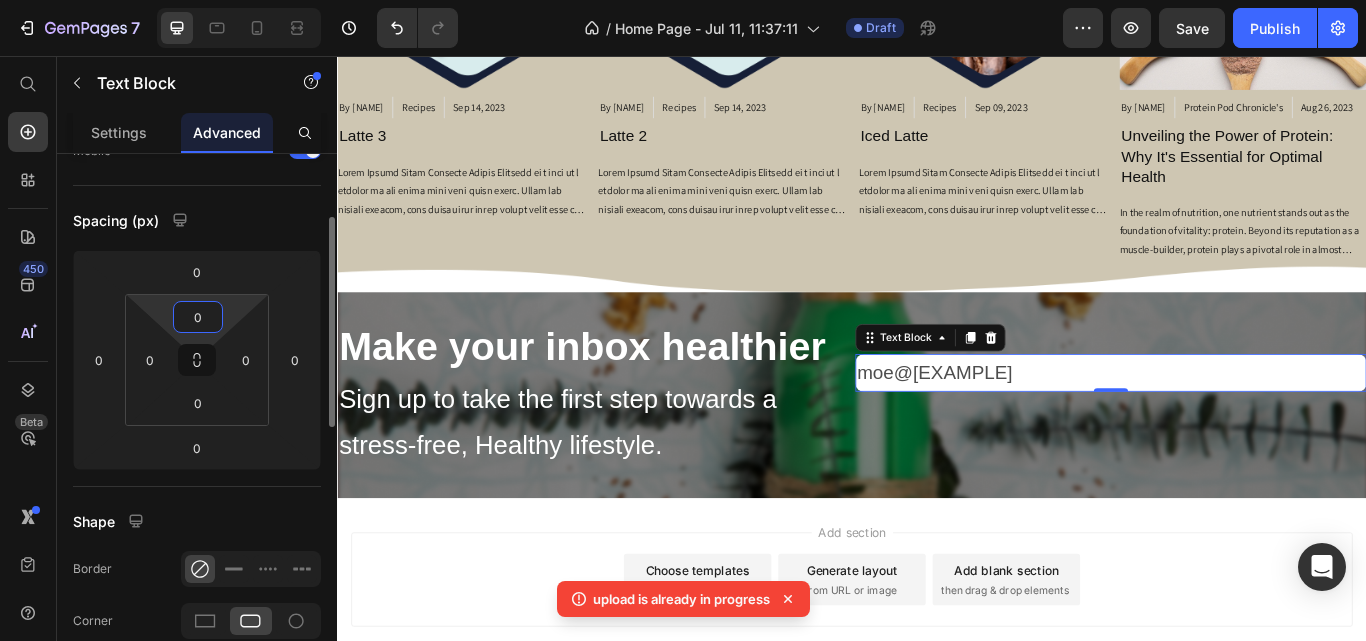 click on "0" at bounding box center (198, 317) 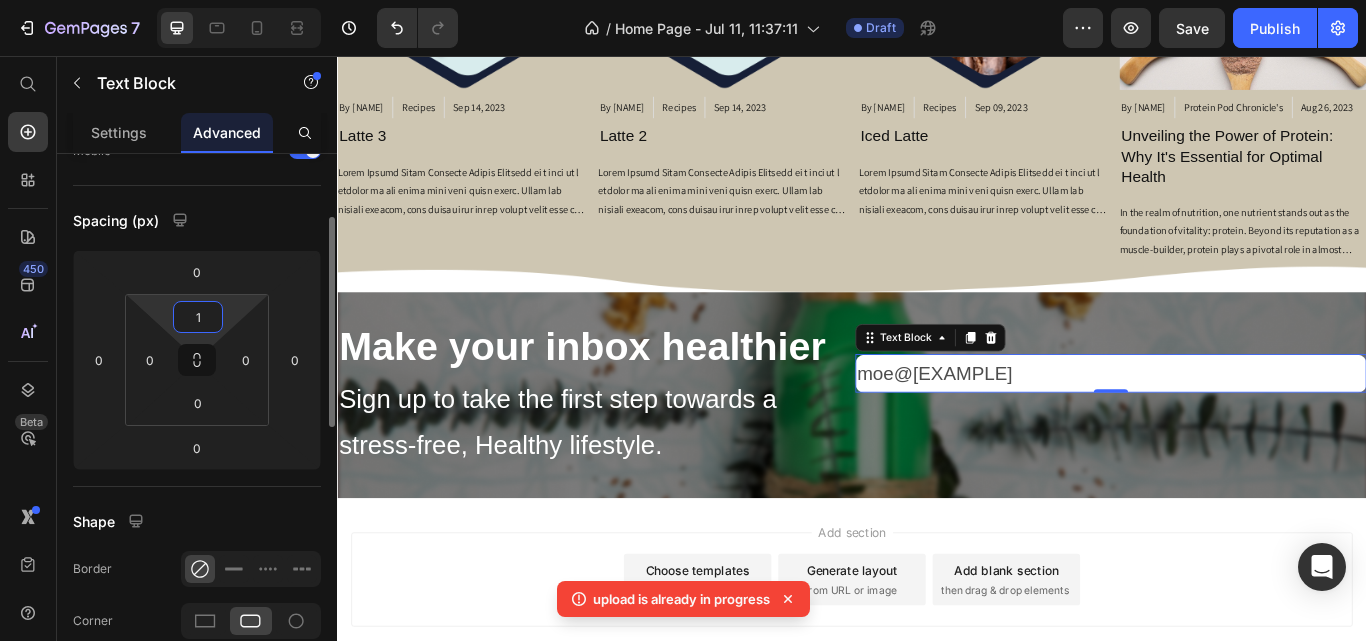 type on "0" 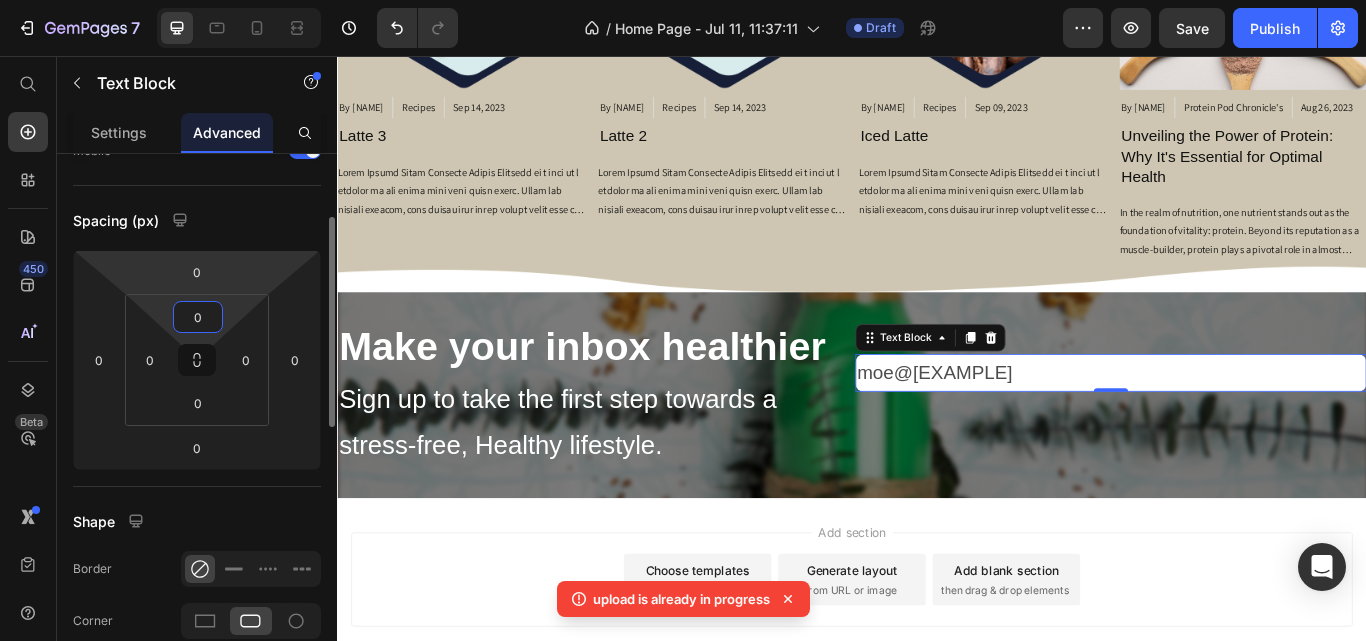 click on "7   /  Home Page - Jul 11, 11:37:11 Draft Preview  Save   Publish  450 Beta Start with Sections Elements Hero Section Product Detail Brands Trusted Badges Guarantee Product Breakdown How to use Testimonials Compare Bundle FAQs Social Proof Brand Story Product List Collection Blog List Contact Sticky Add to Cart Custom Footer Browse Library 450 Layout
Row
Row
Row
Row Text
Heading
Text Block Button
Button
Button
Sticky Back to top Media
Image" at bounding box center (683, 0) 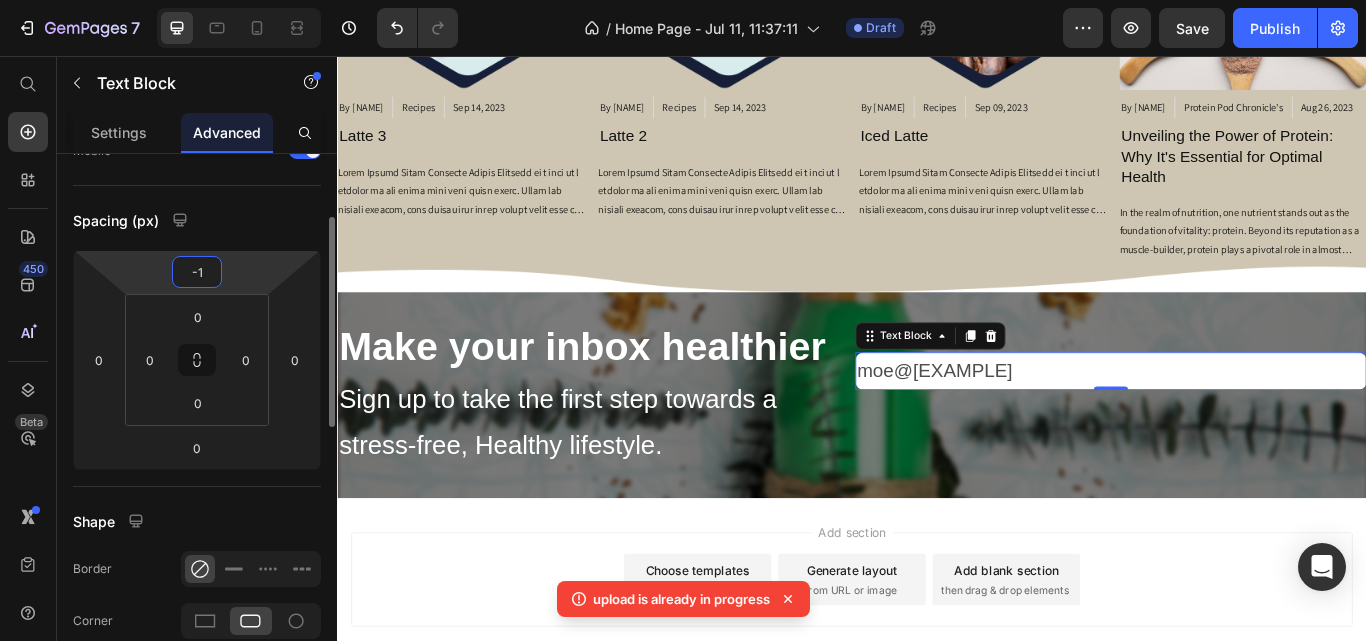 type on "0" 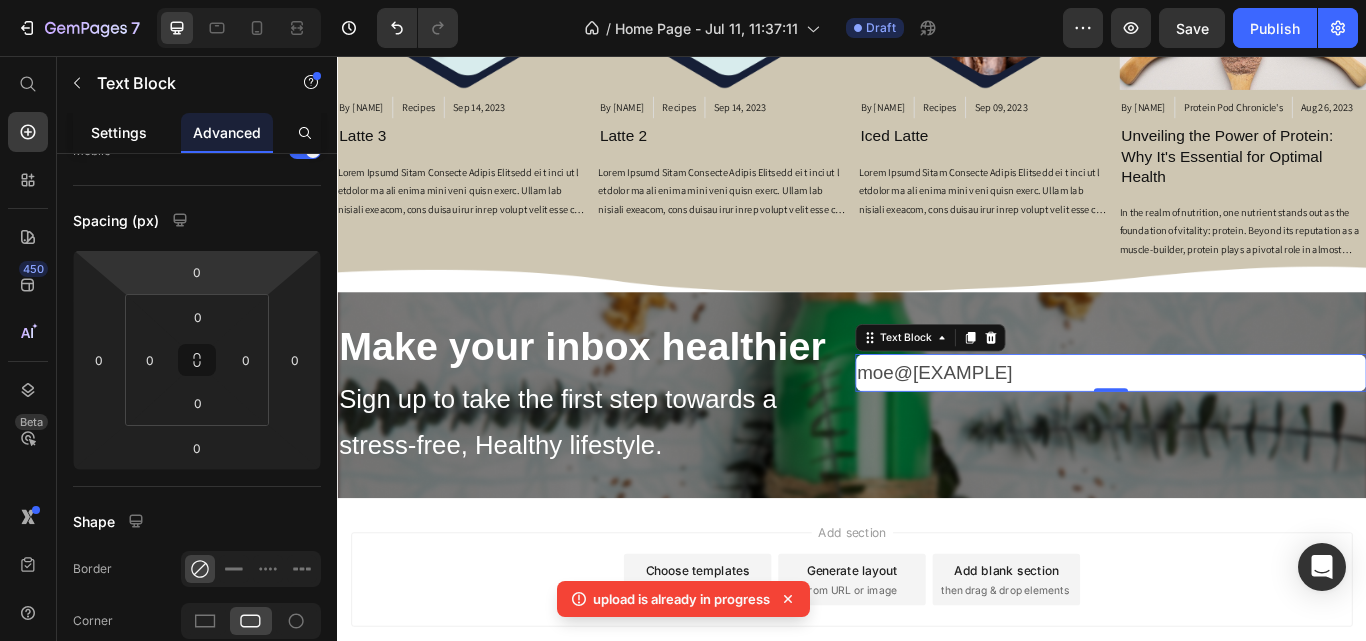 click on "Settings" at bounding box center (119, 132) 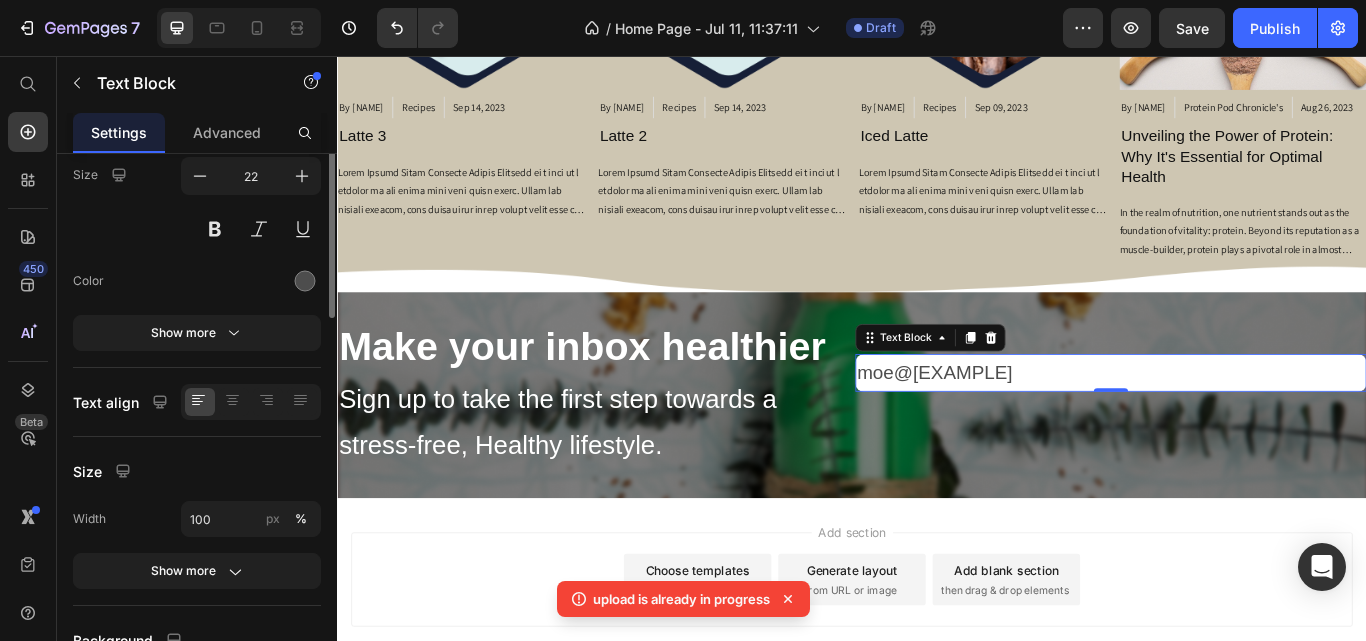 scroll, scrollTop: 0, scrollLeft: 0, axis: both 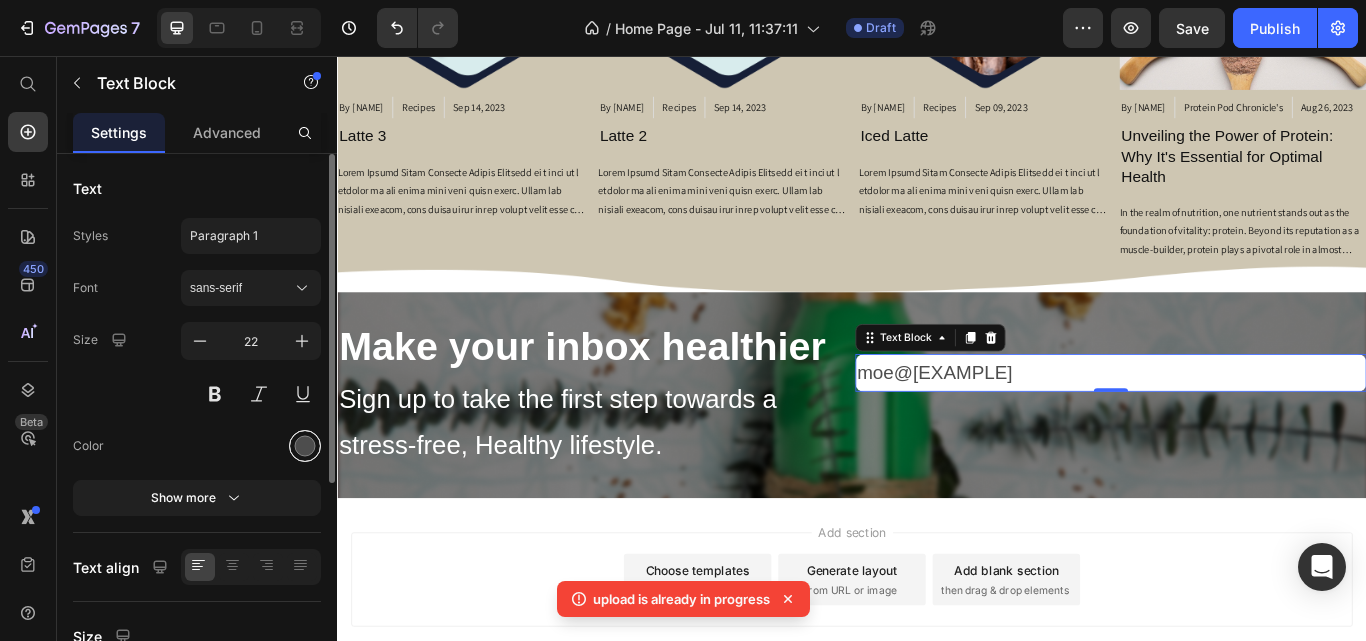 click at bounding box center [305, 446] 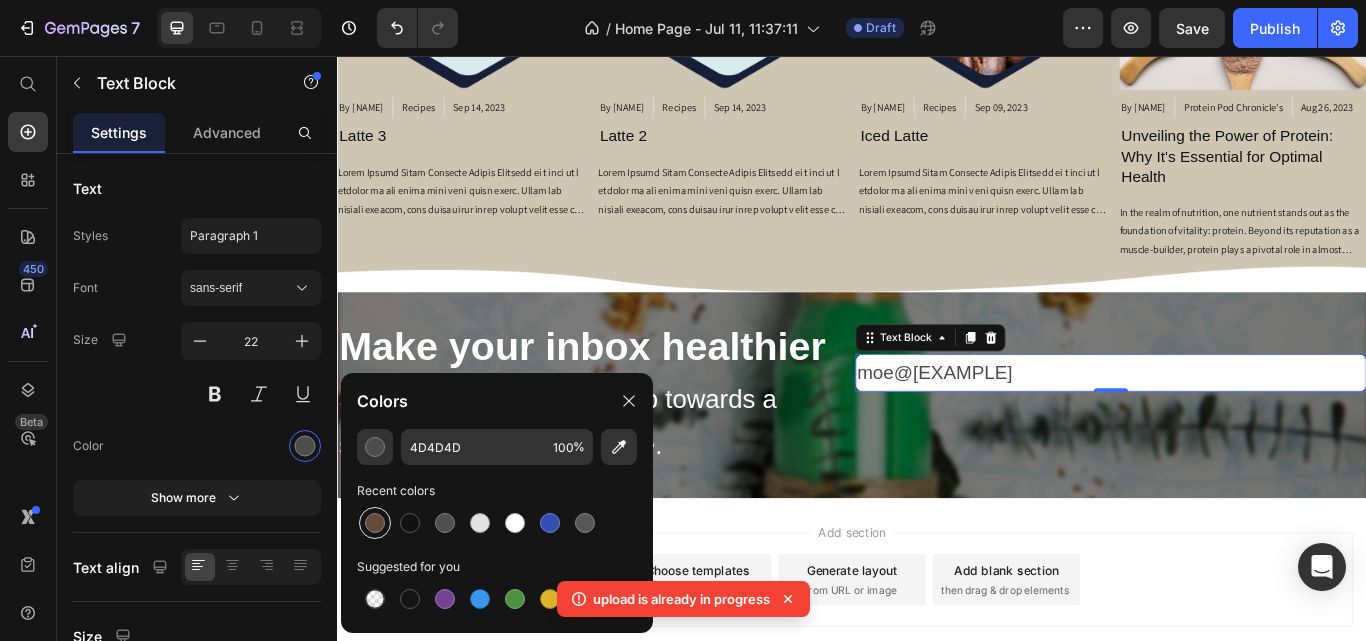 click at bounding box center [375, 523] 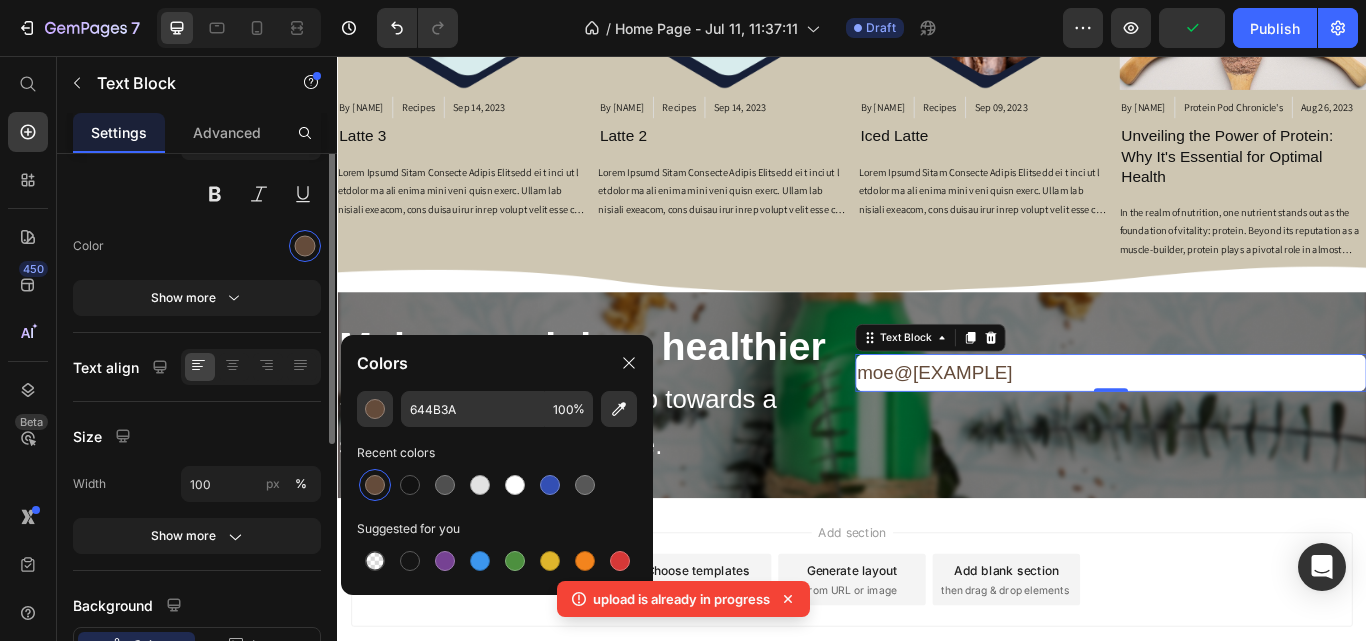 scroll, scrollTop: 300, scrollLeft: 0, axis: vertical 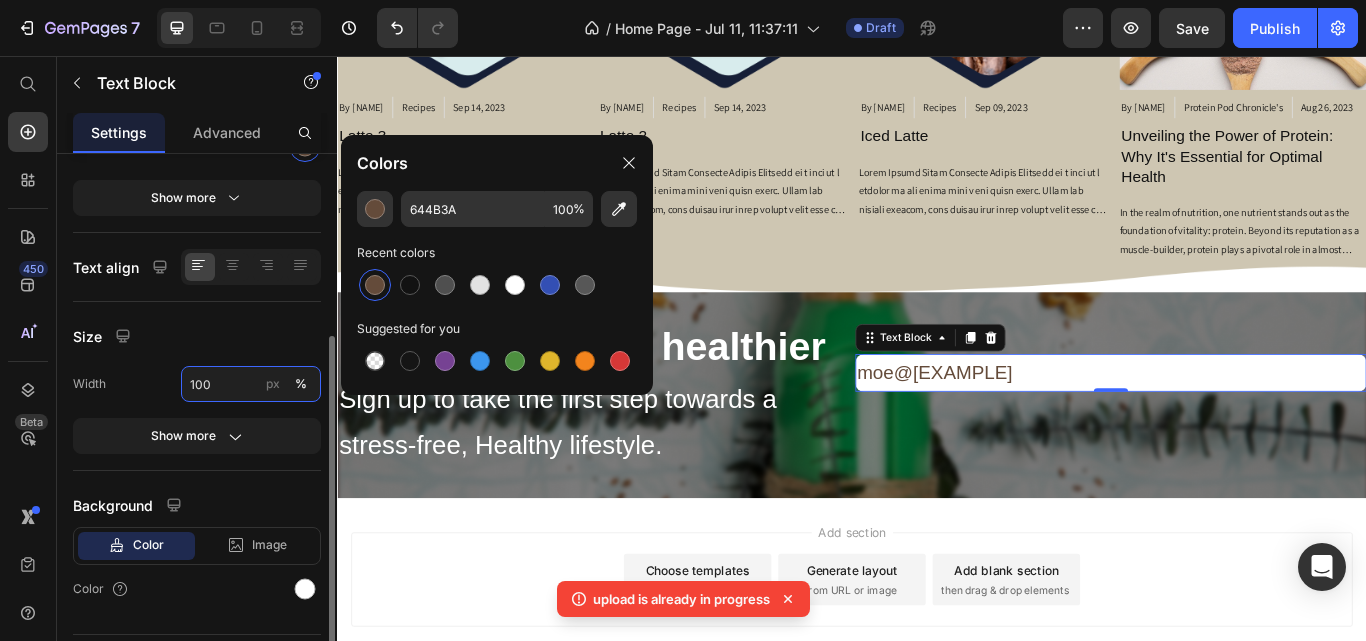 click on "100" at bounding box center [251, 384] 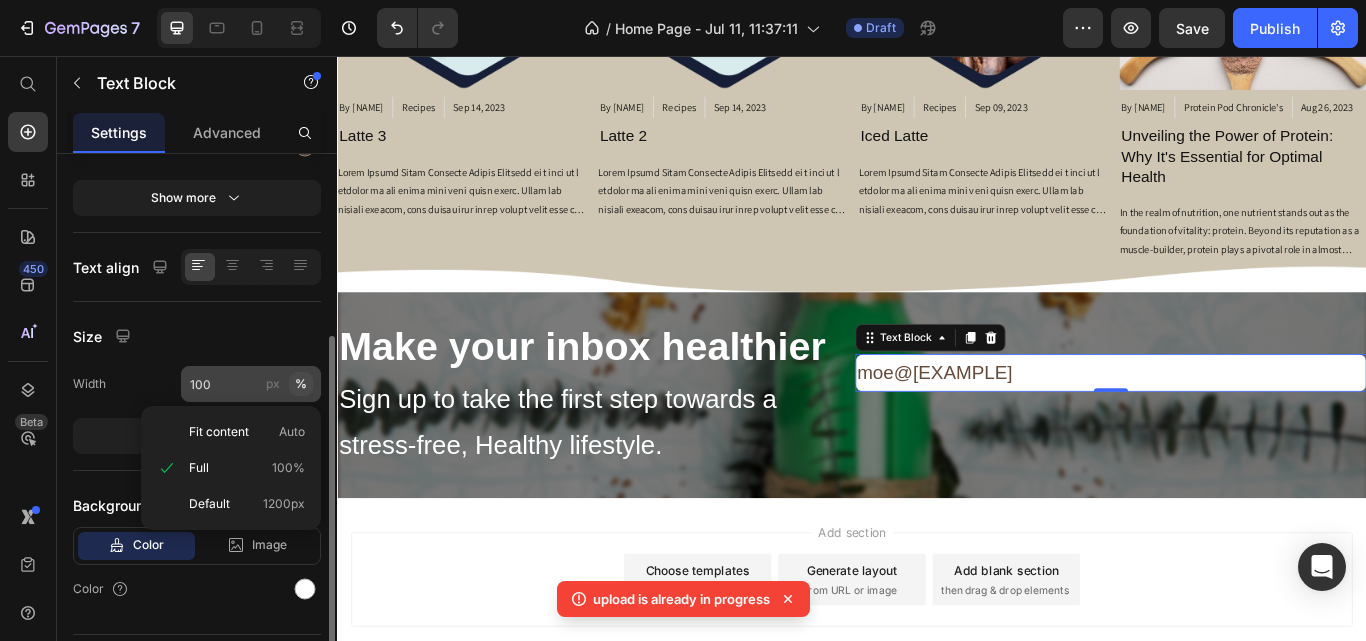 click on "%" at bounding box center (301, 384) 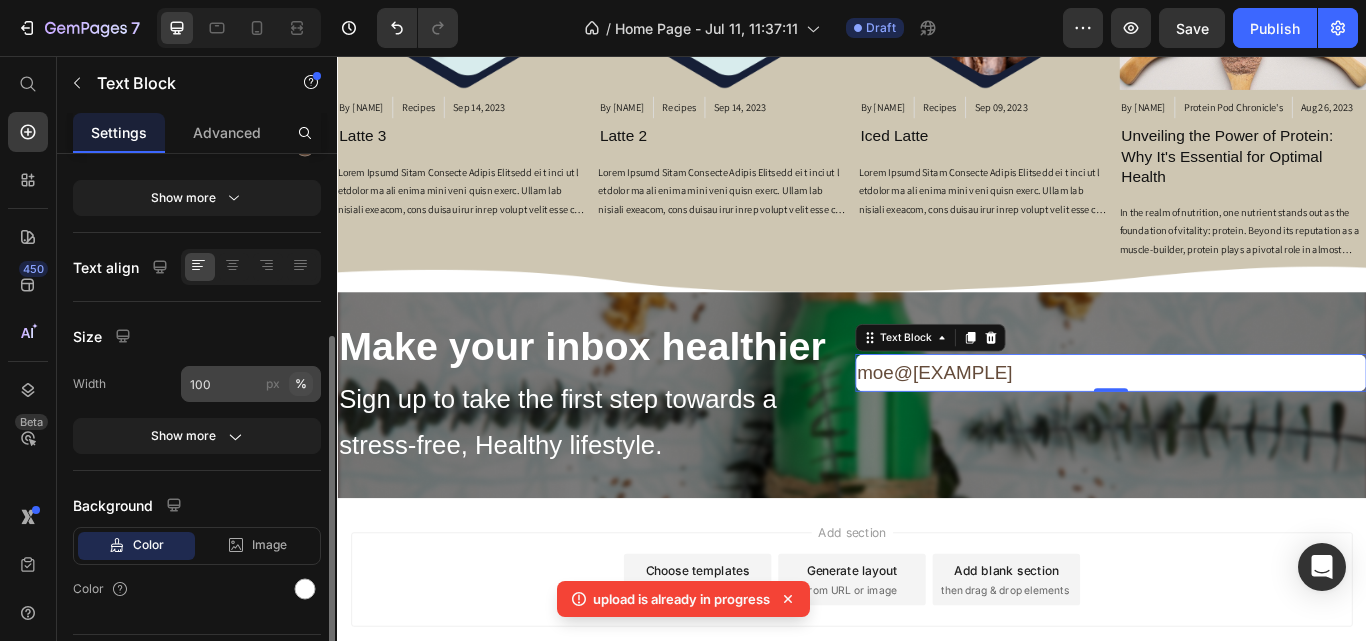 click on "%" at bounding box center [301, 384] 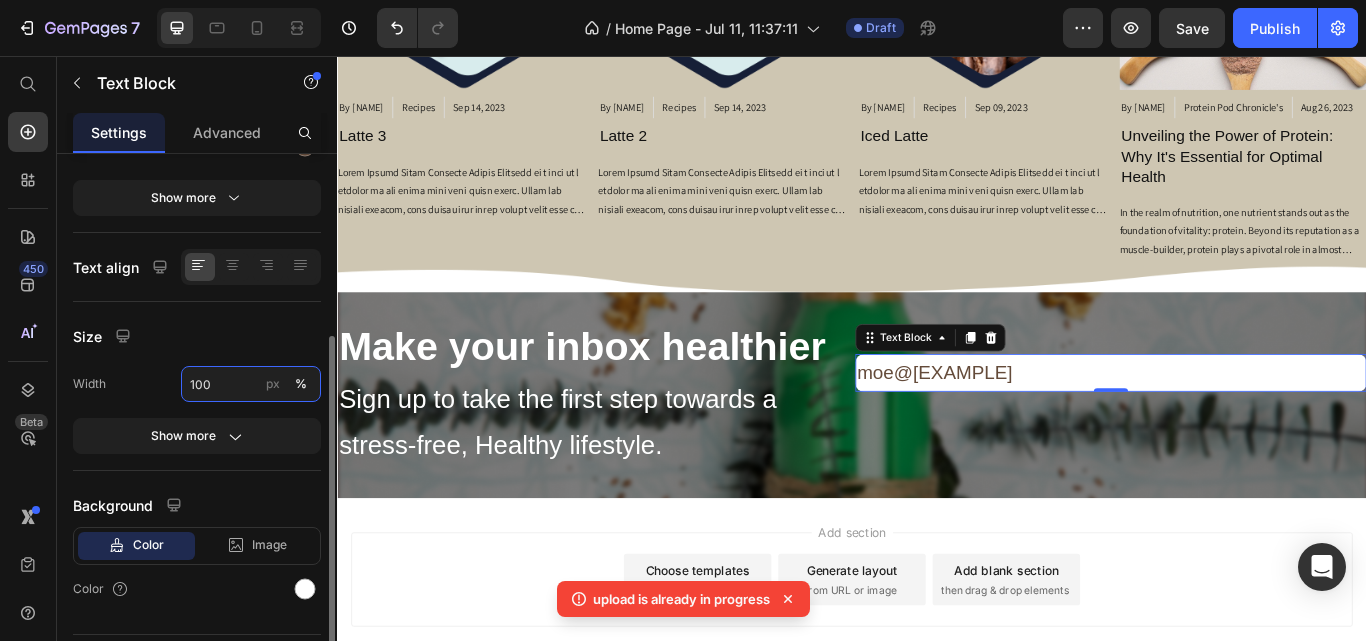 click on "100" at bounding box center [251, 384] 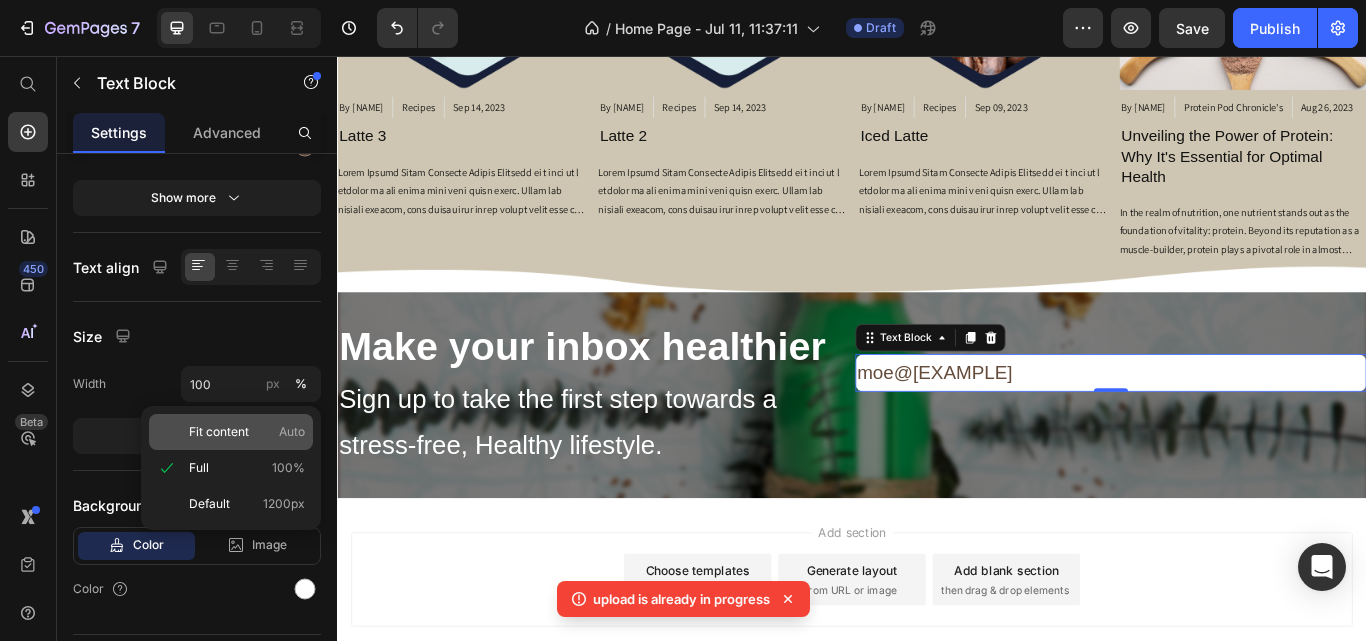 click on "Fit content Auto" at bounding box center (247, 432) 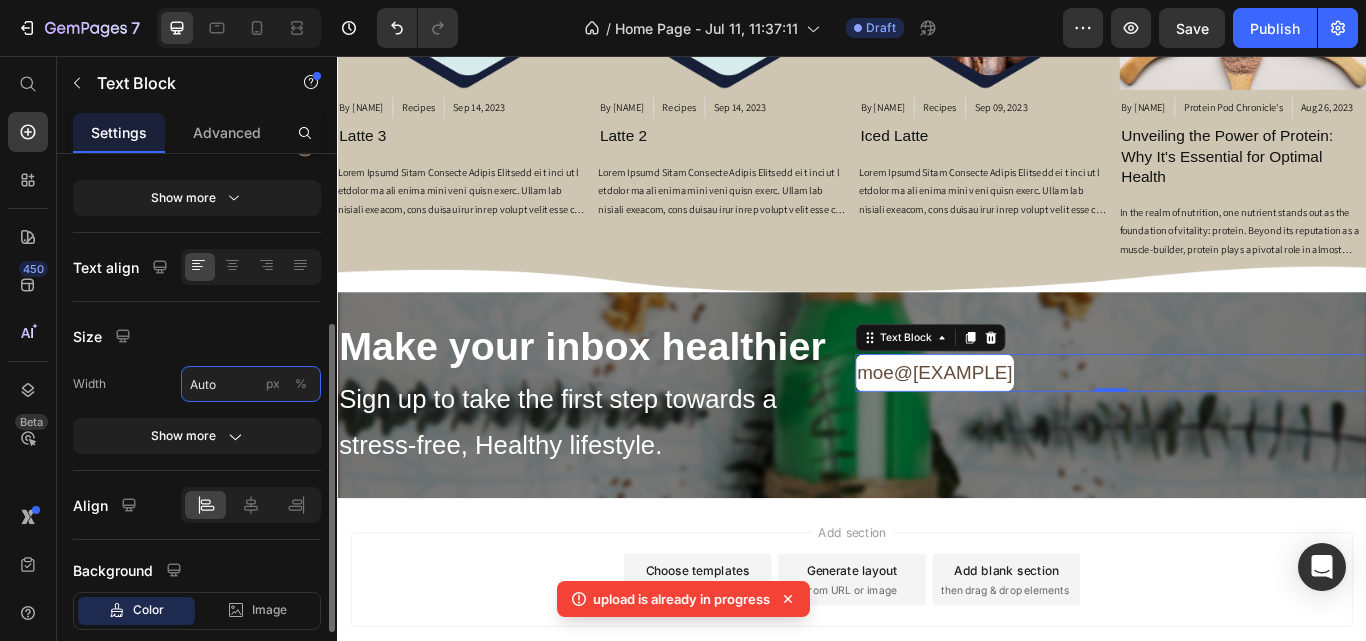 click on "Auto" at bounding box center (251, 384) 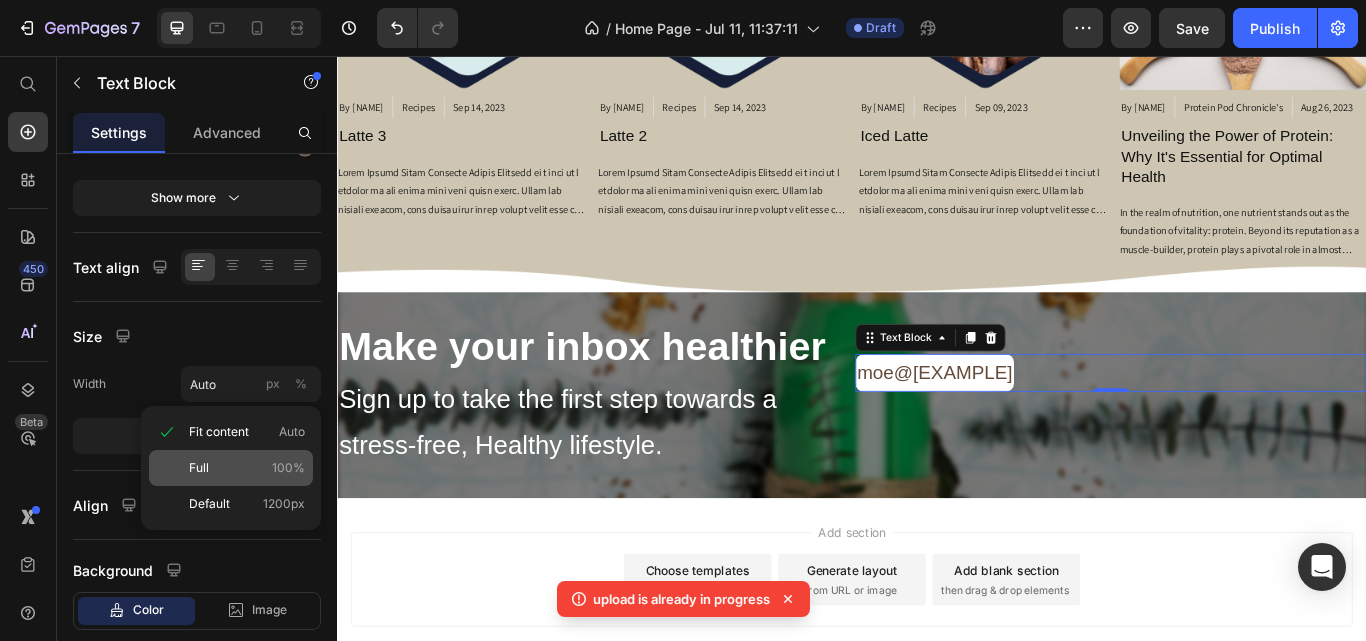 click on "Full 100%" at bounding box center (247, 468) 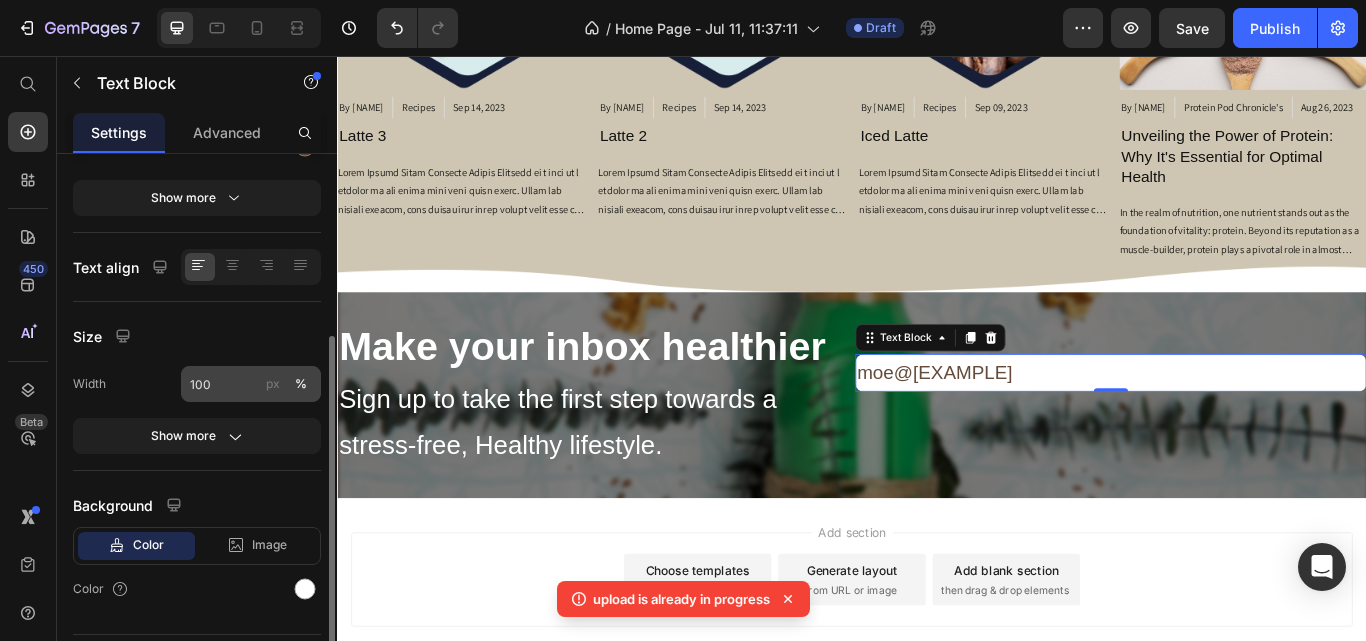 click on "px" at bounding box center [273, 384] 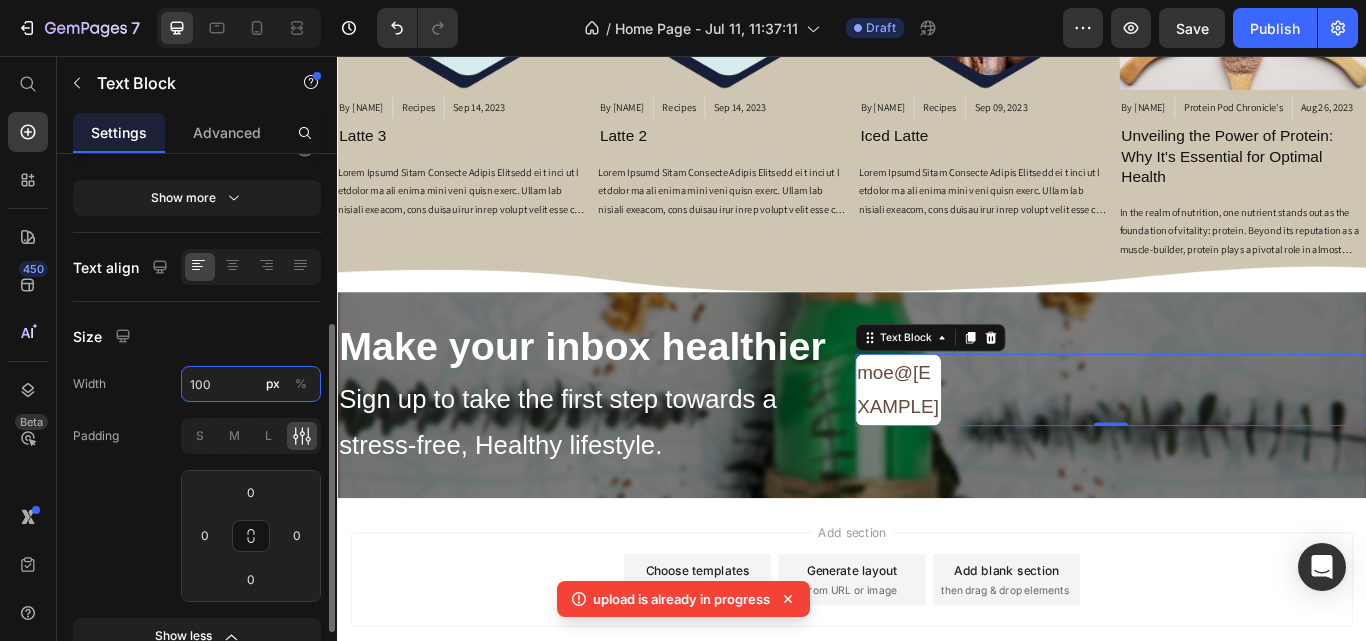click on "100" at bounding box center (251, 384) 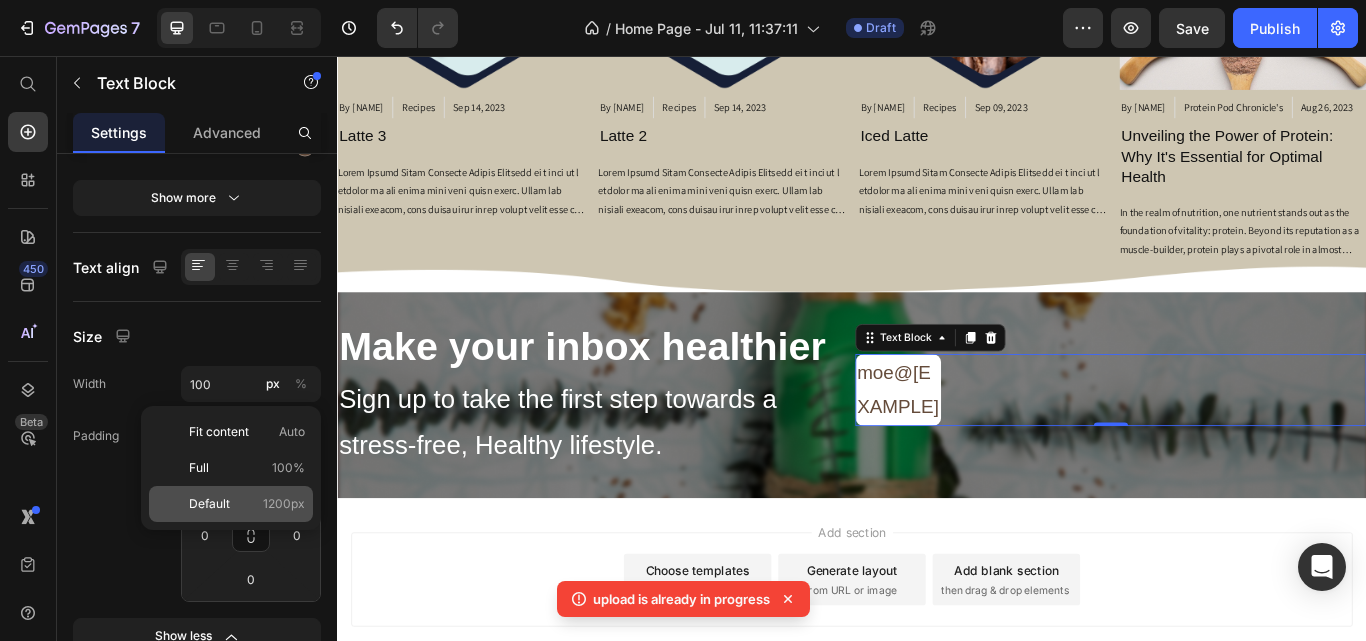 click on "Default" at bounding box center [209, 504] 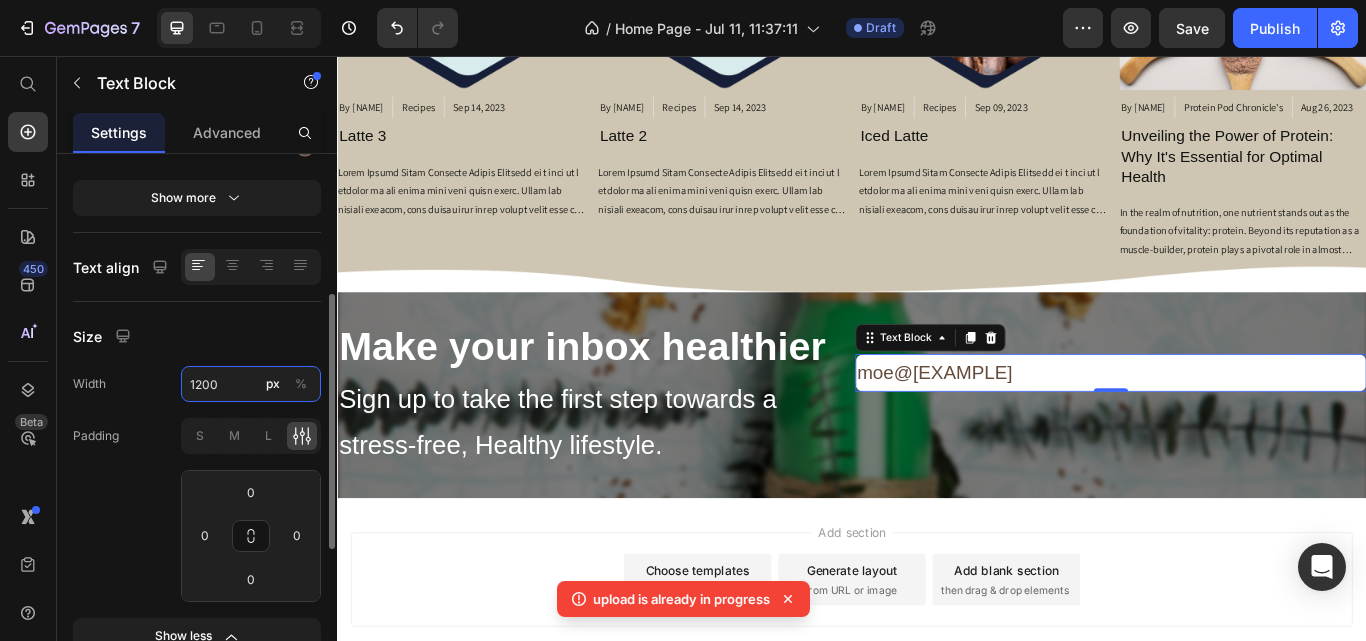 click on "1200" at bounding box center (251, 384) 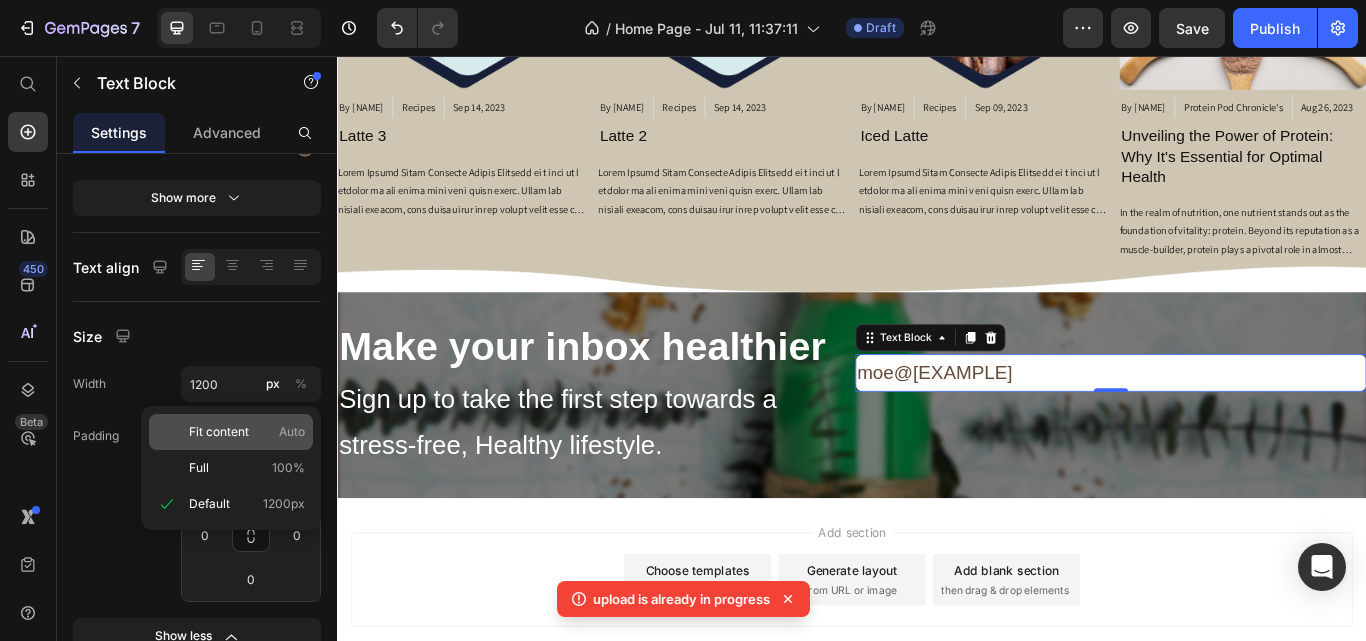 click on "Fit content" at bounding box center (219, 432) 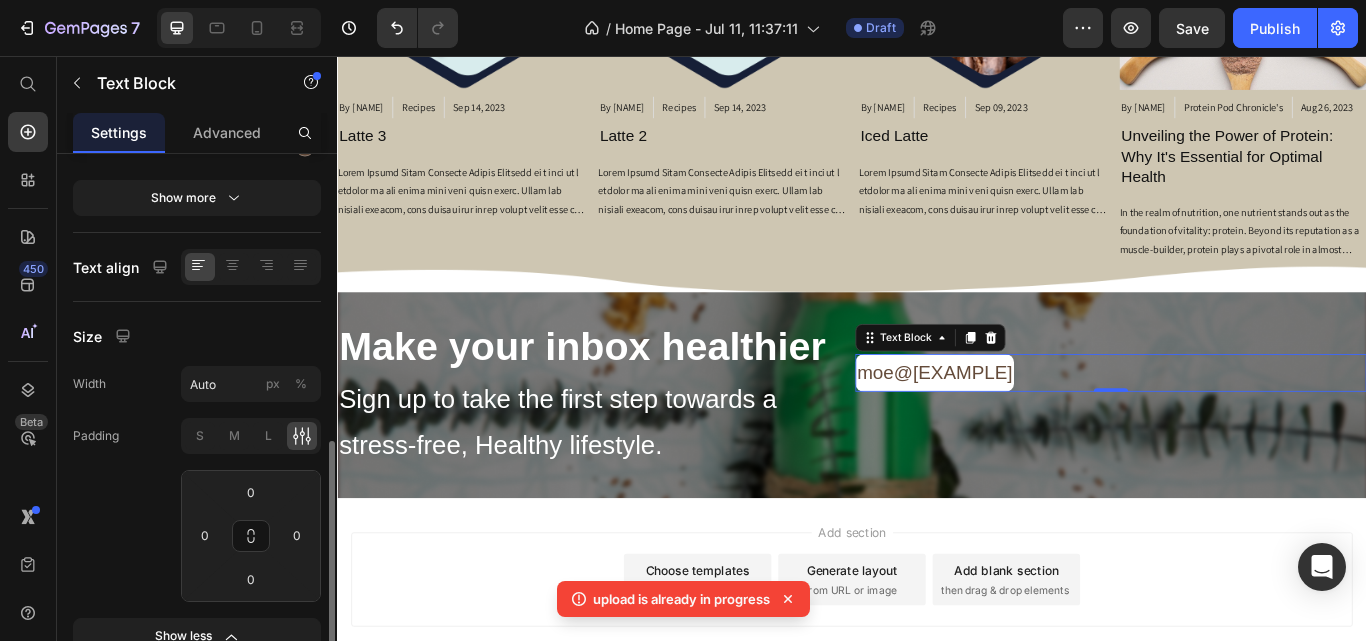 scroll, scrollTop: 400, scrollLeft: 0, axis: vertical 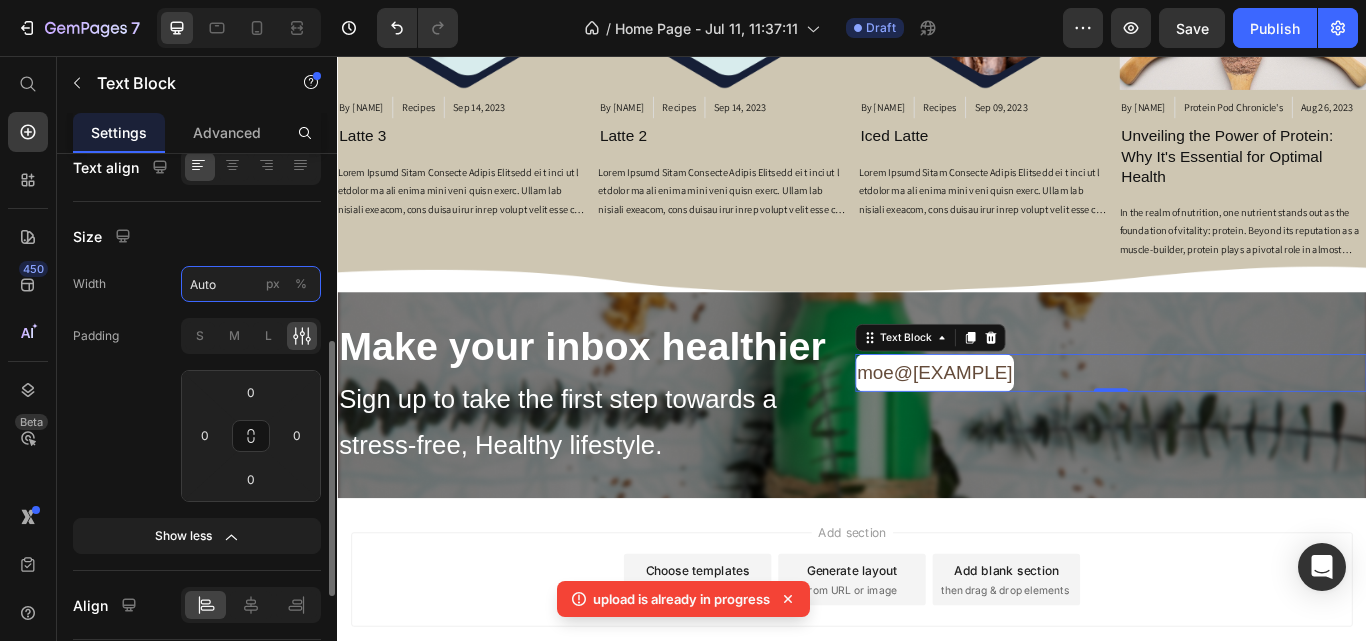 click on "Auto" at bounding box center (251, 284) 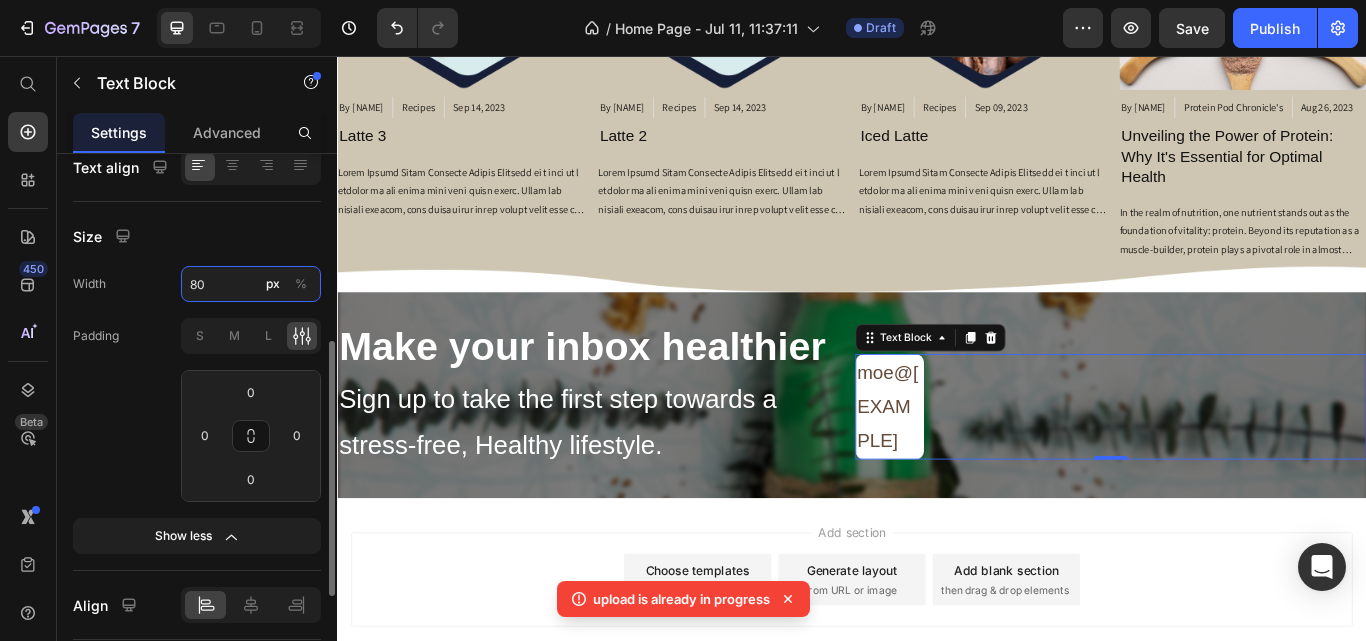 type on "80" 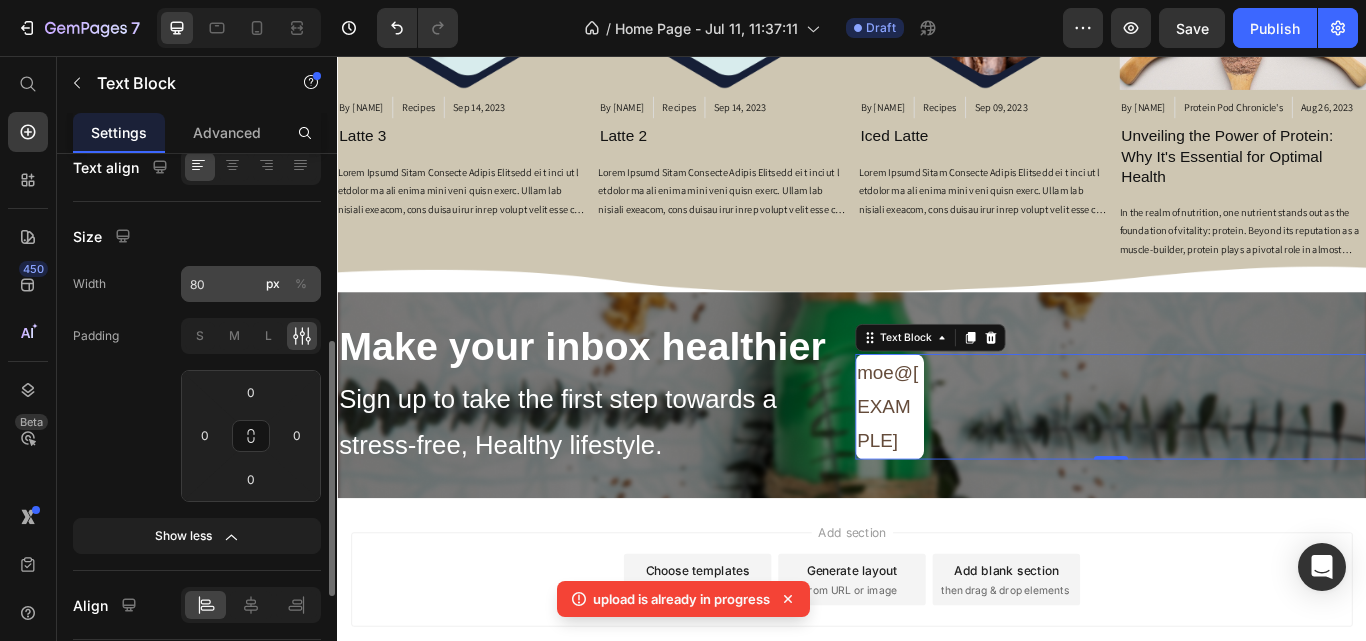 click on "%" at bounding box center [301, 284] 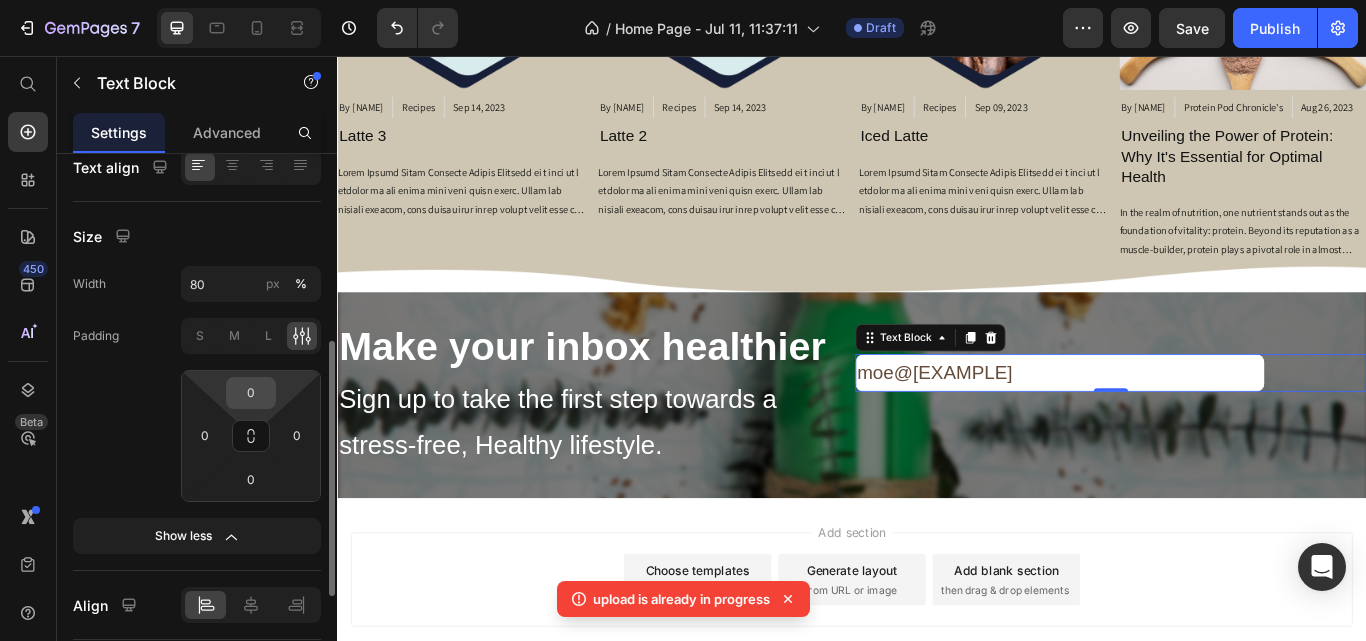 drag, startPoint x: 248, startPoint y: 381, endPoint x: 267, endPoint y: 381, distance: 19 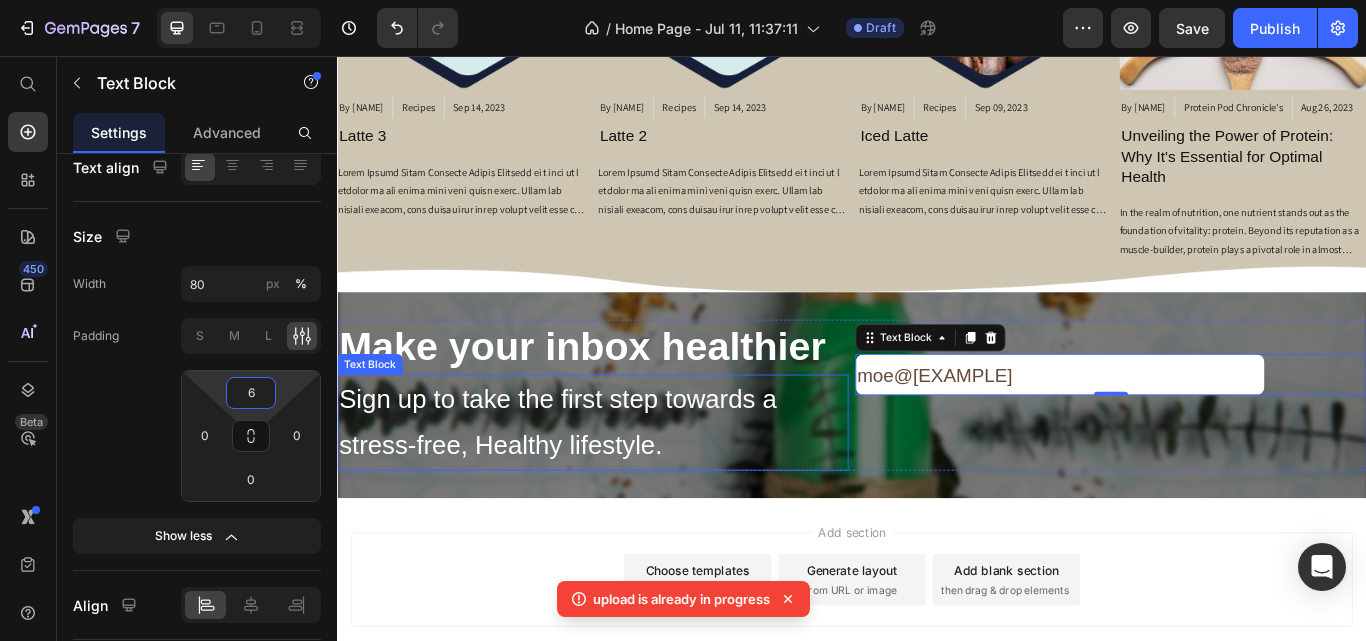 type on "5" 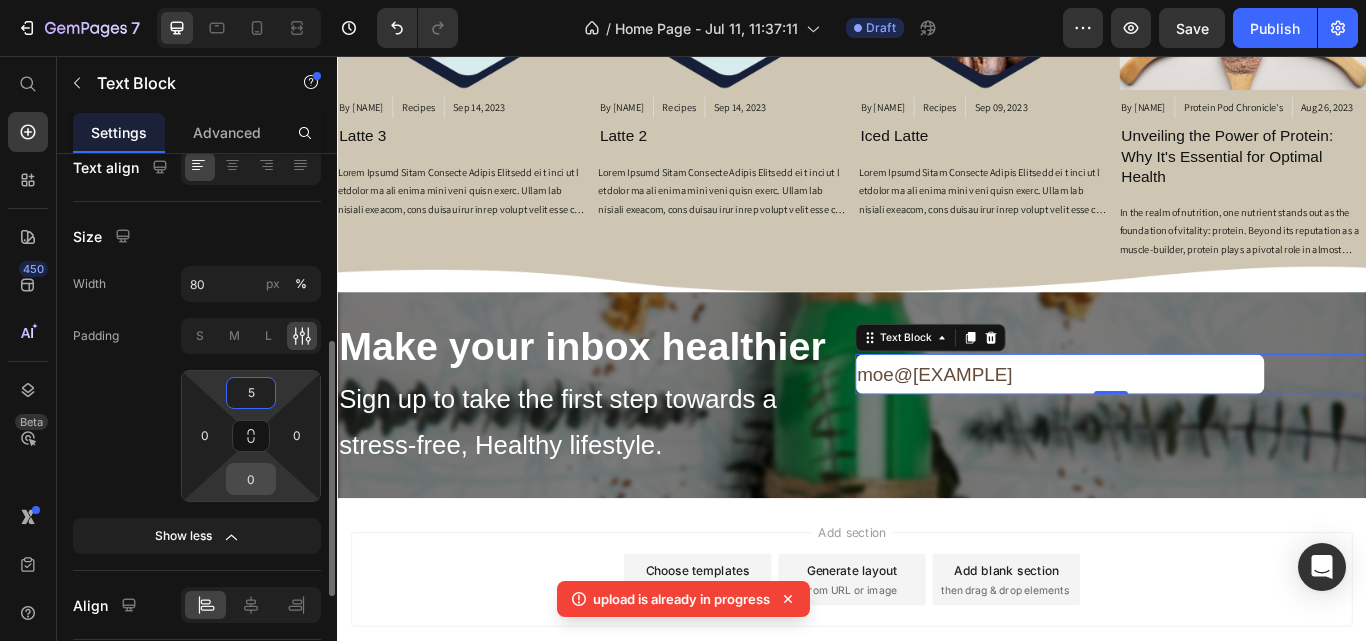 click on "0" at bounding box center (251, 479) 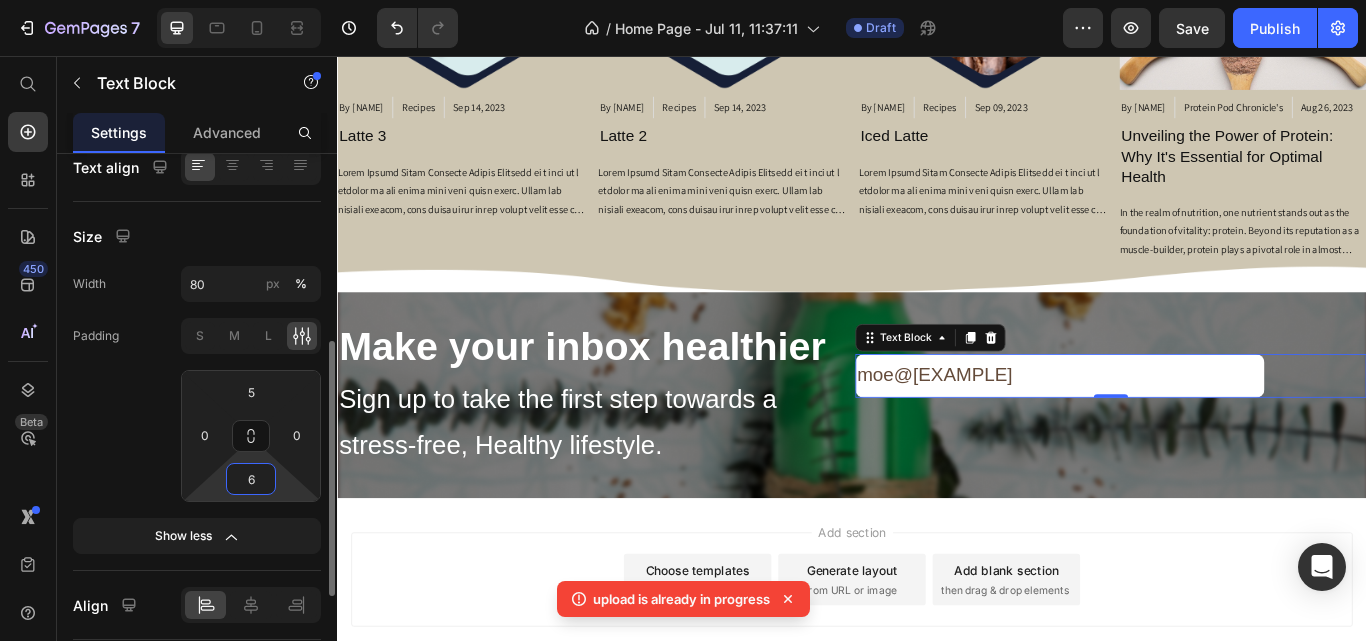 type on "7" 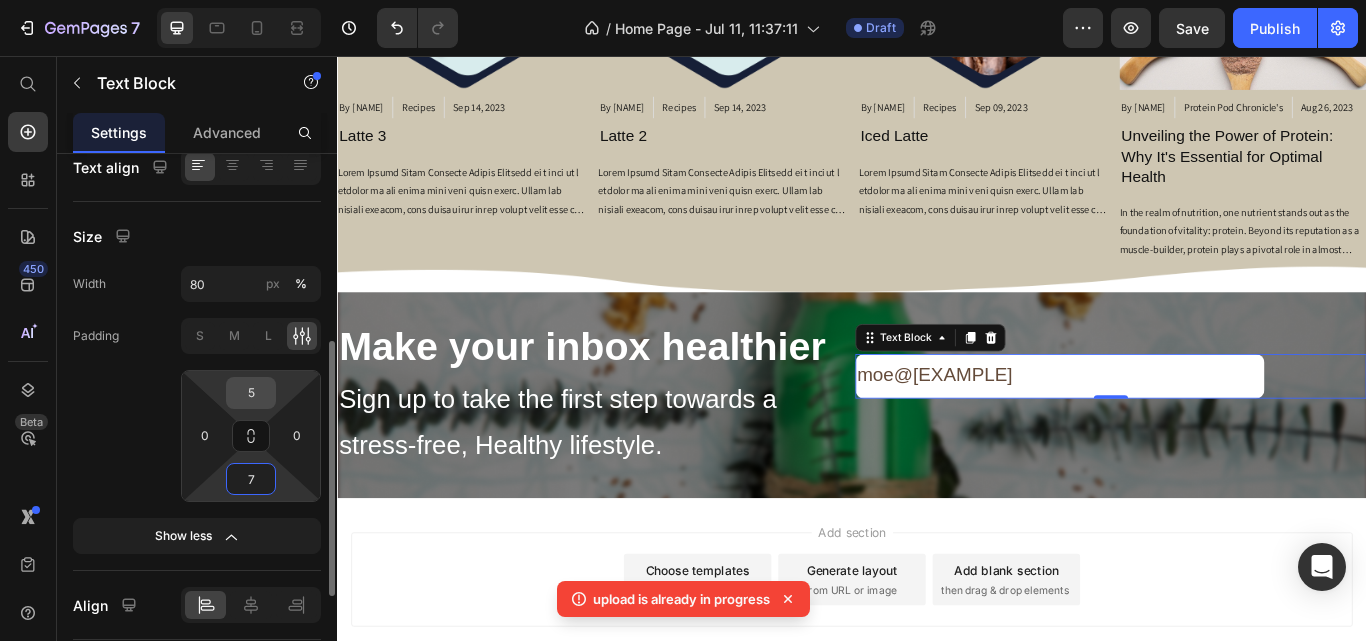 click on "5" at bounding box center (251, 393) 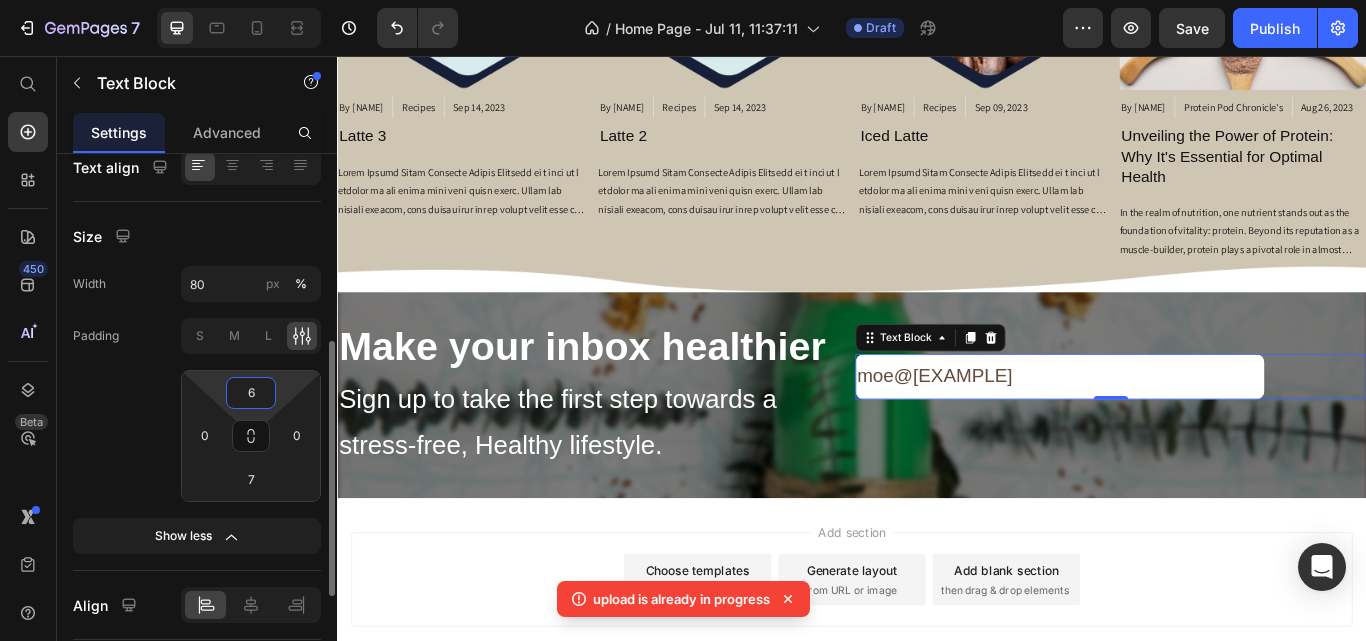 type on "7" 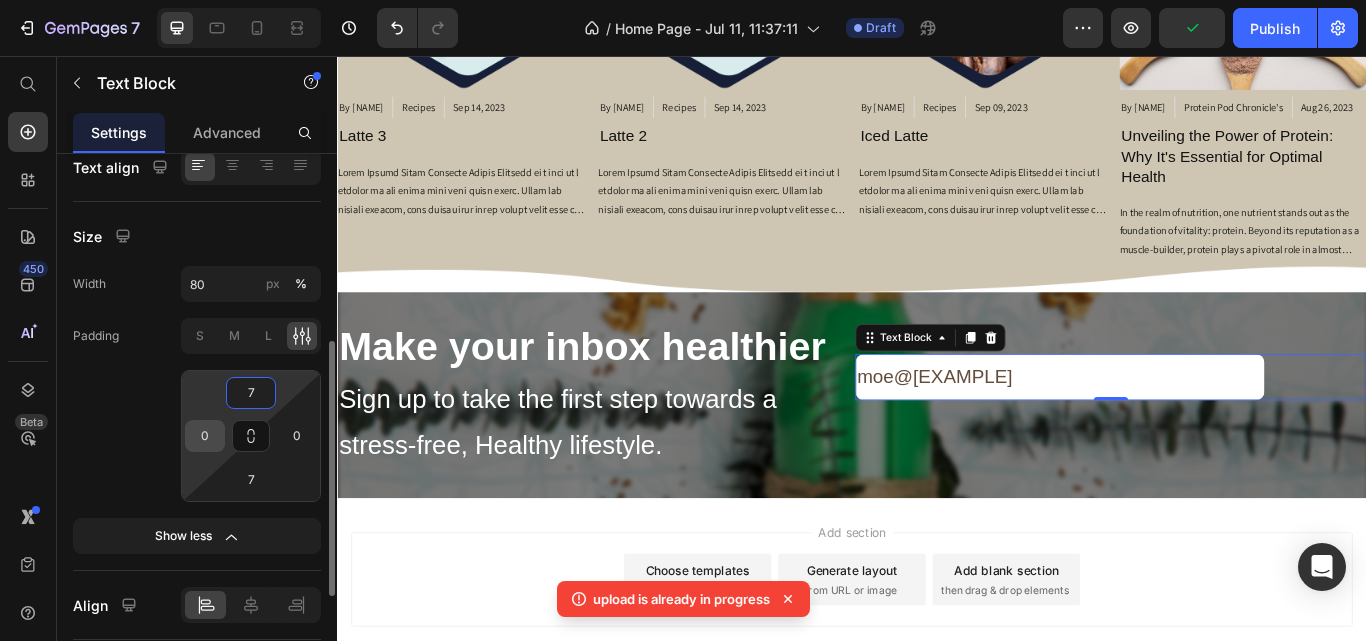 click on "0" at bounding box center (205, 436) 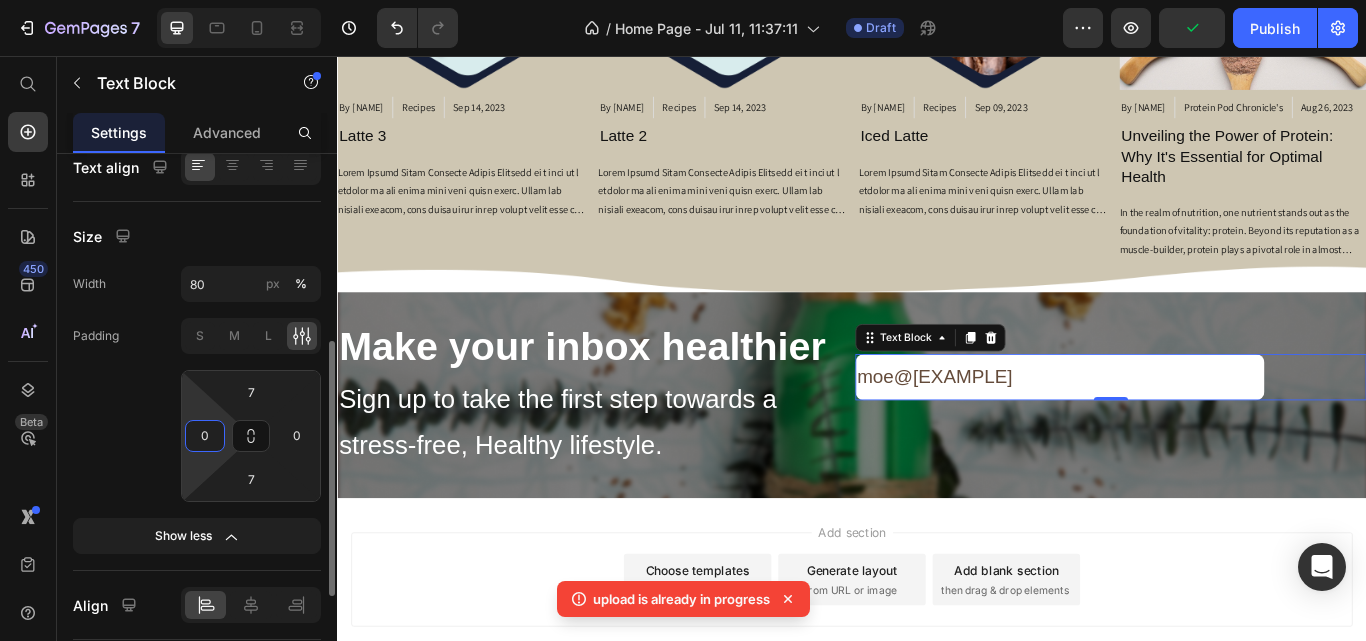 click on "0" at bounding box center [205, 436] 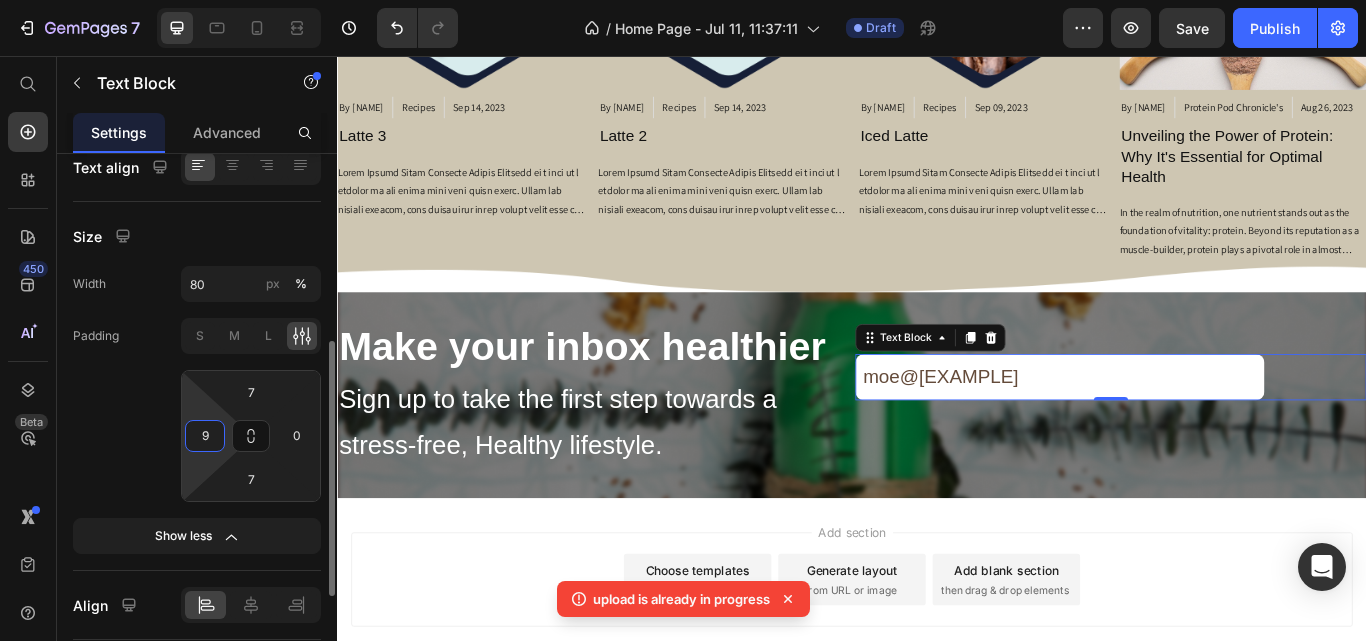 type on "10" 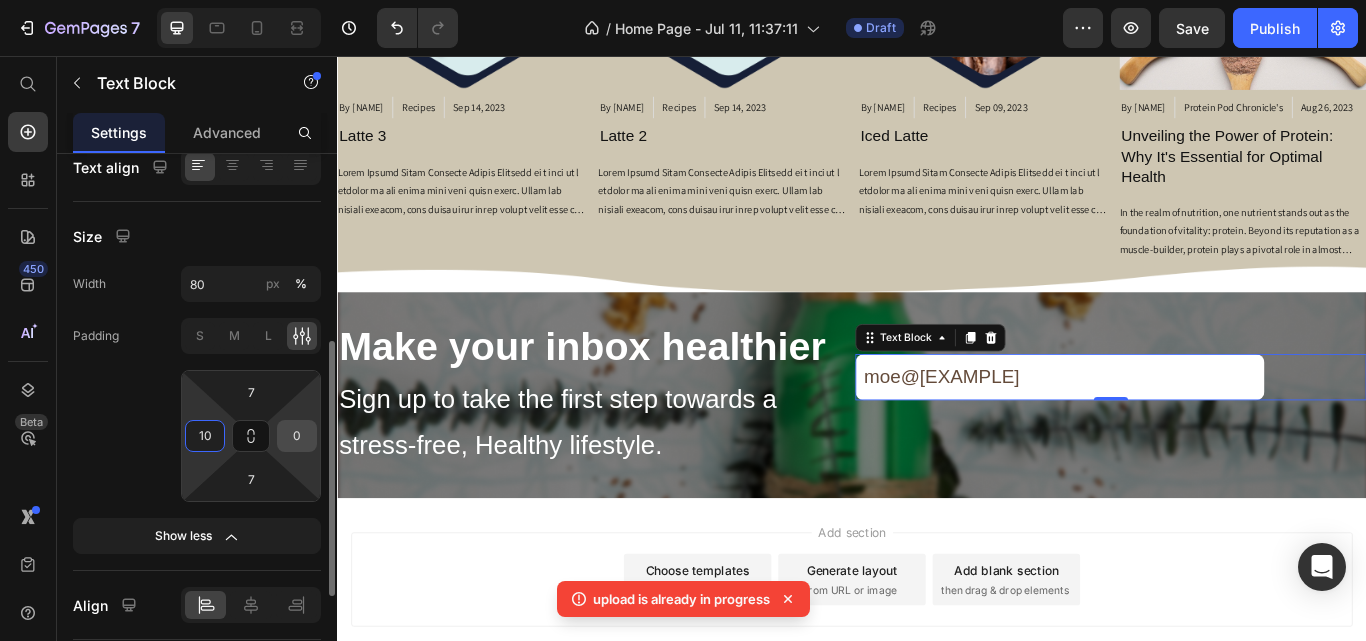 click on "0" at bounding box center (297, 436) 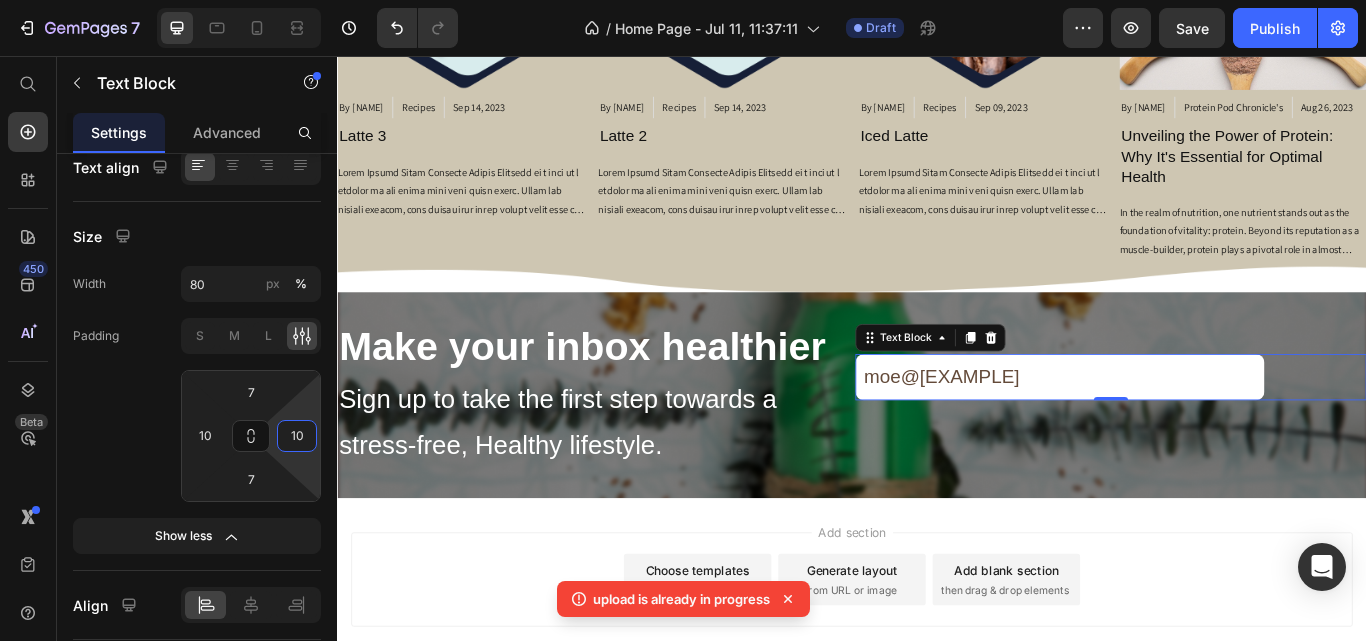 type on "10" 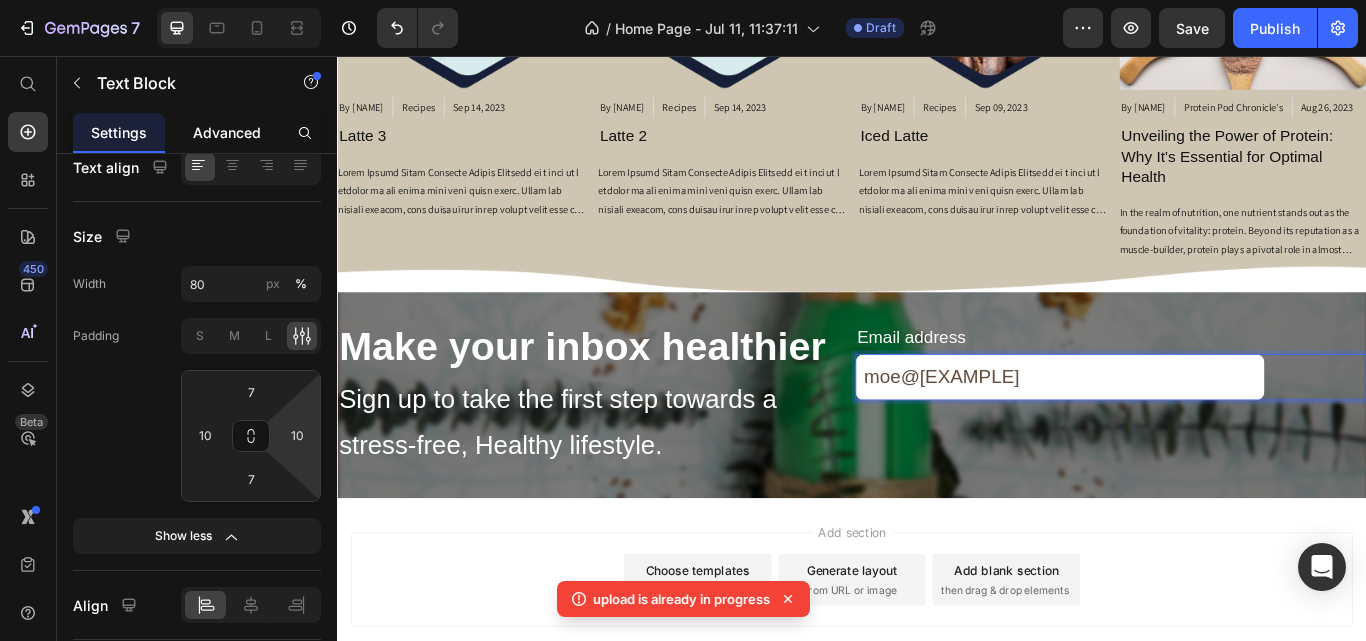 click on "Advanced" at bounding box center (227, 132) 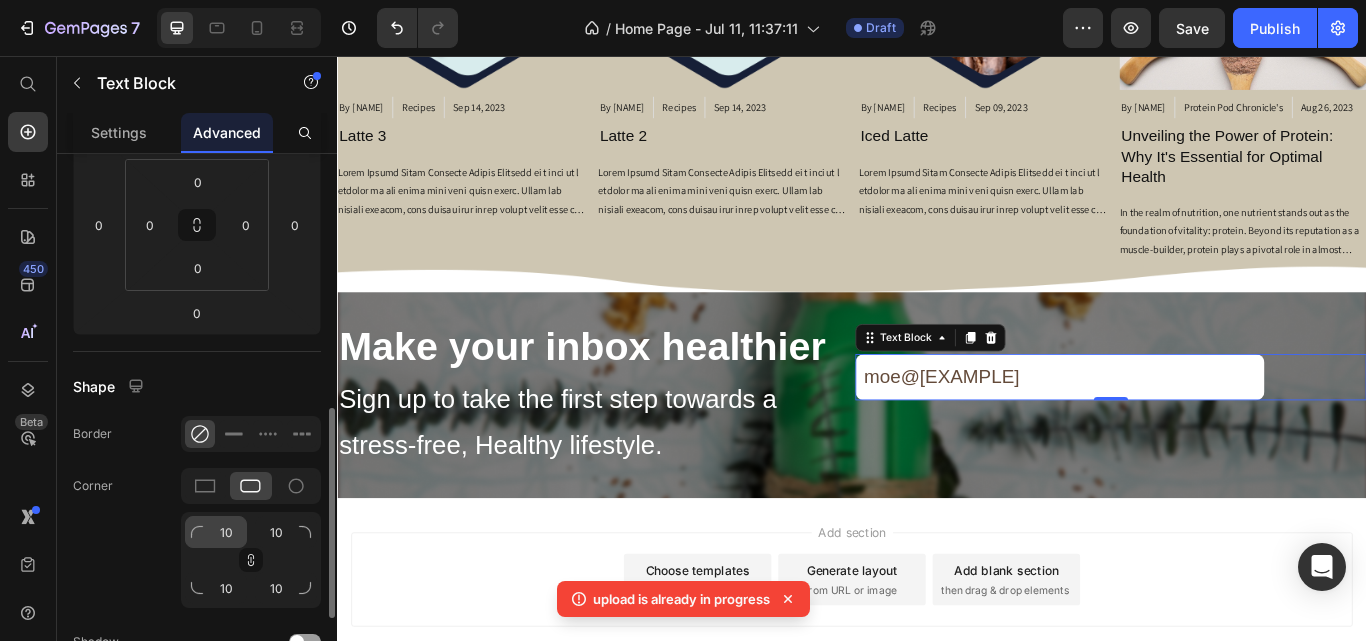 scroll, scrollTop: 500, scrollLeft: 0, axis: vertical 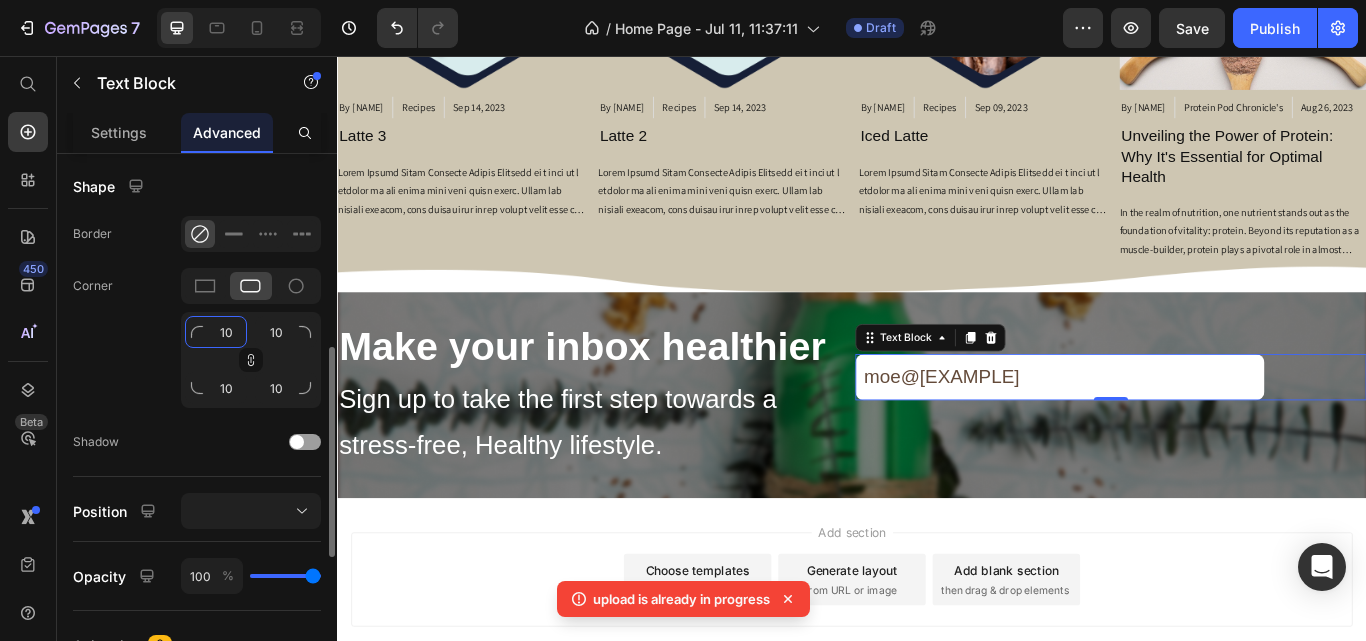 click on "10" 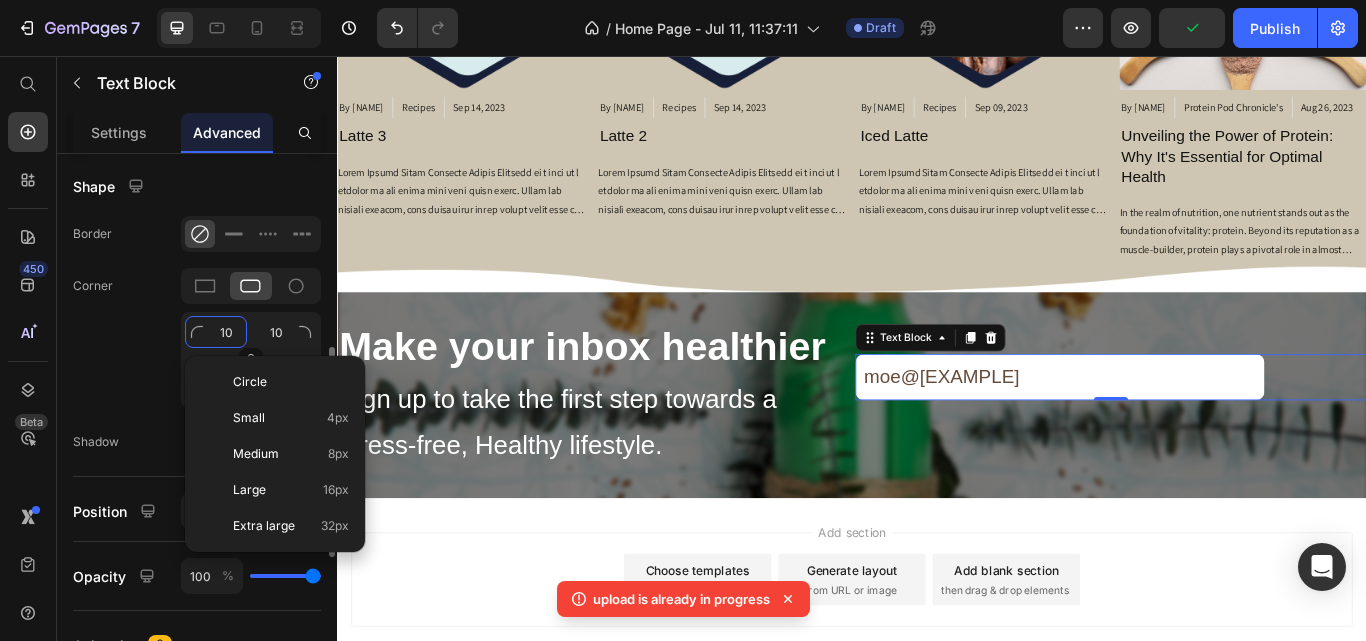 type on "11" 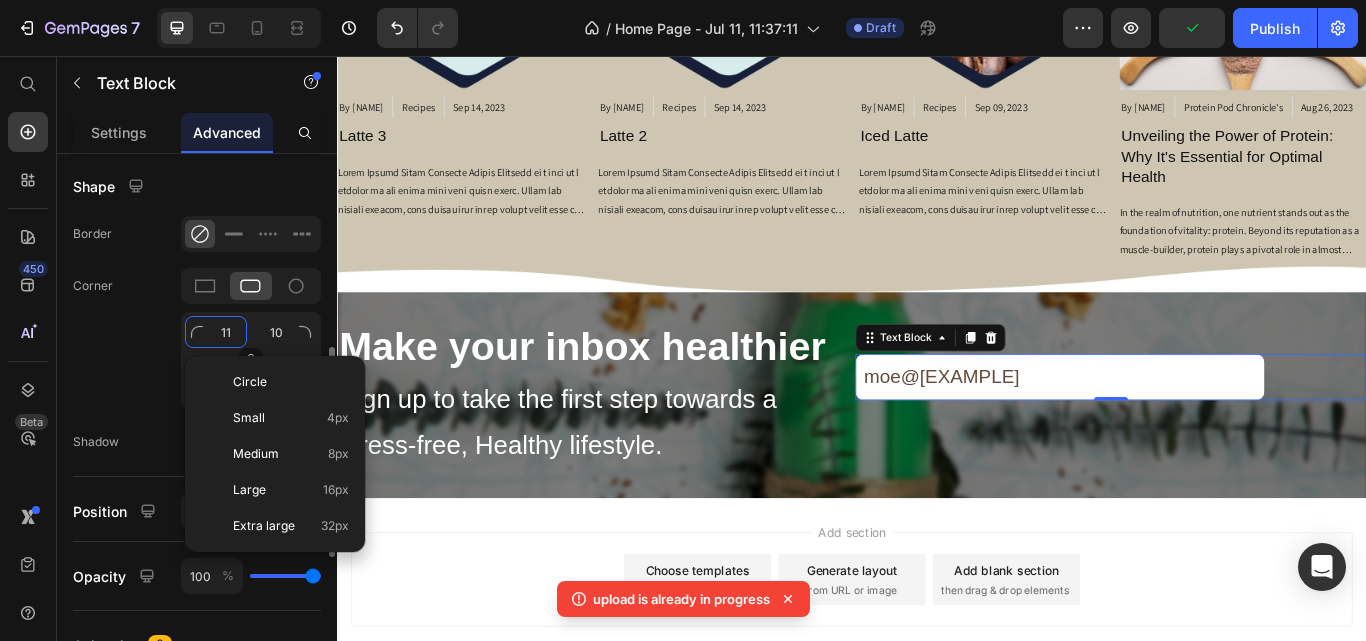 type on "11" 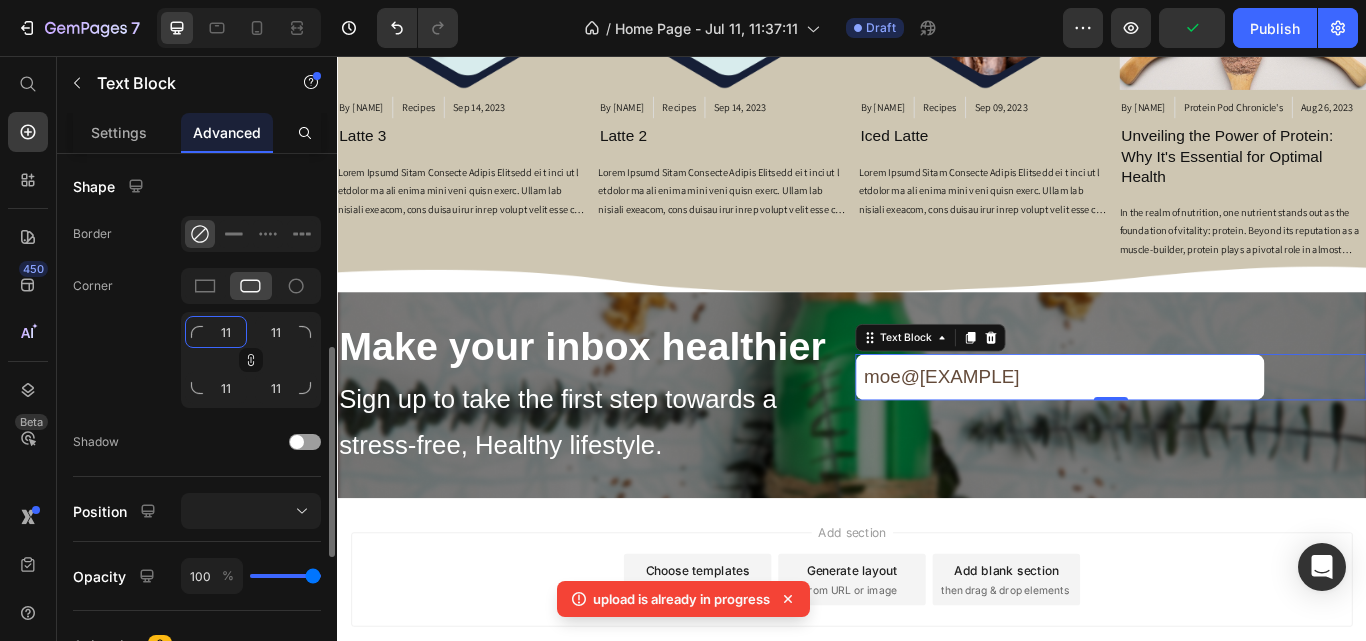 type on "12" 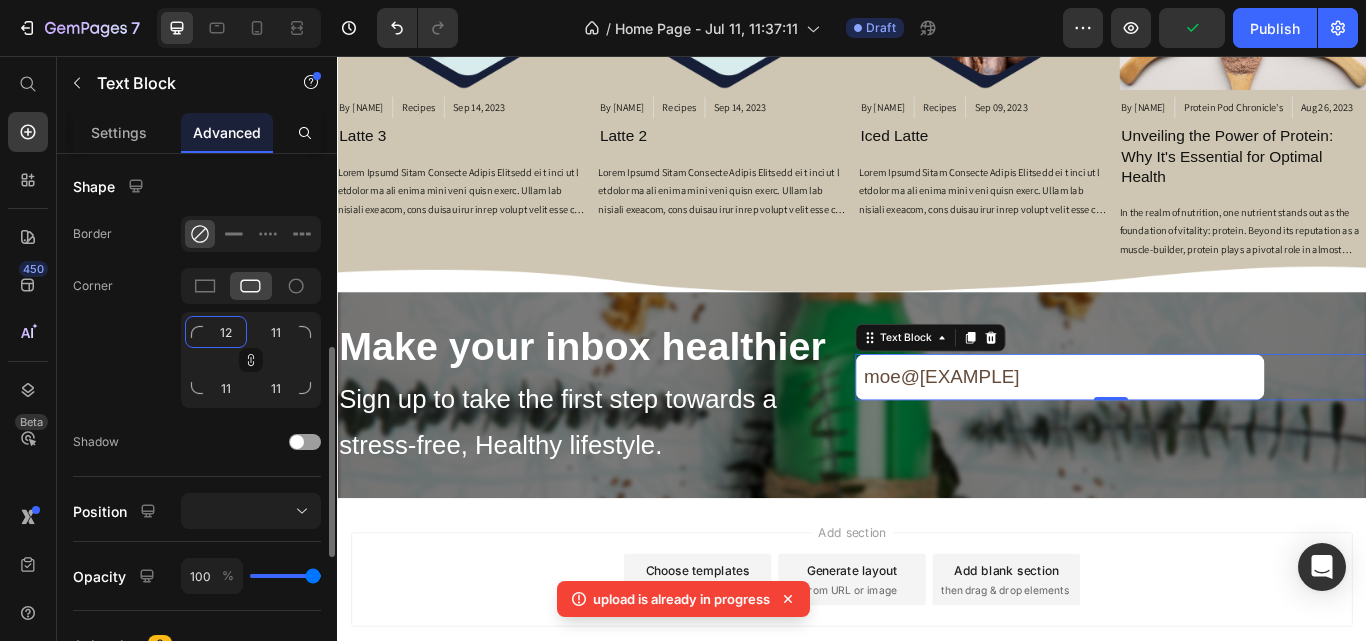 type on "12" 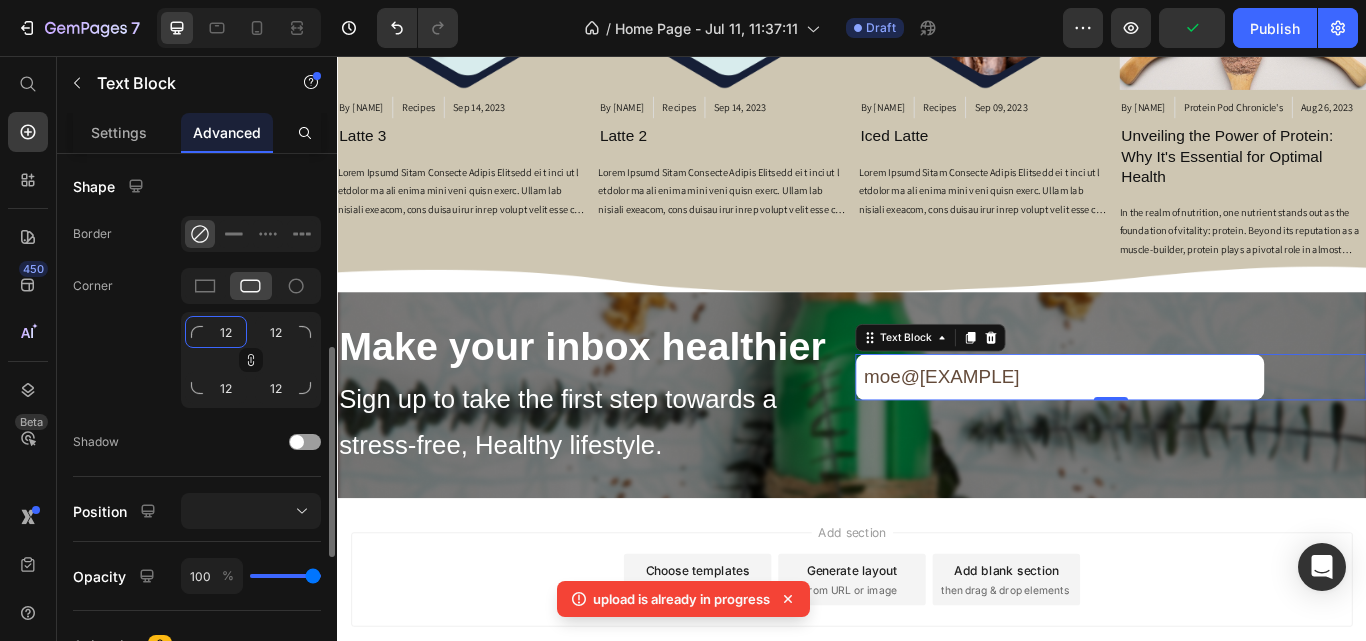 type on "13" 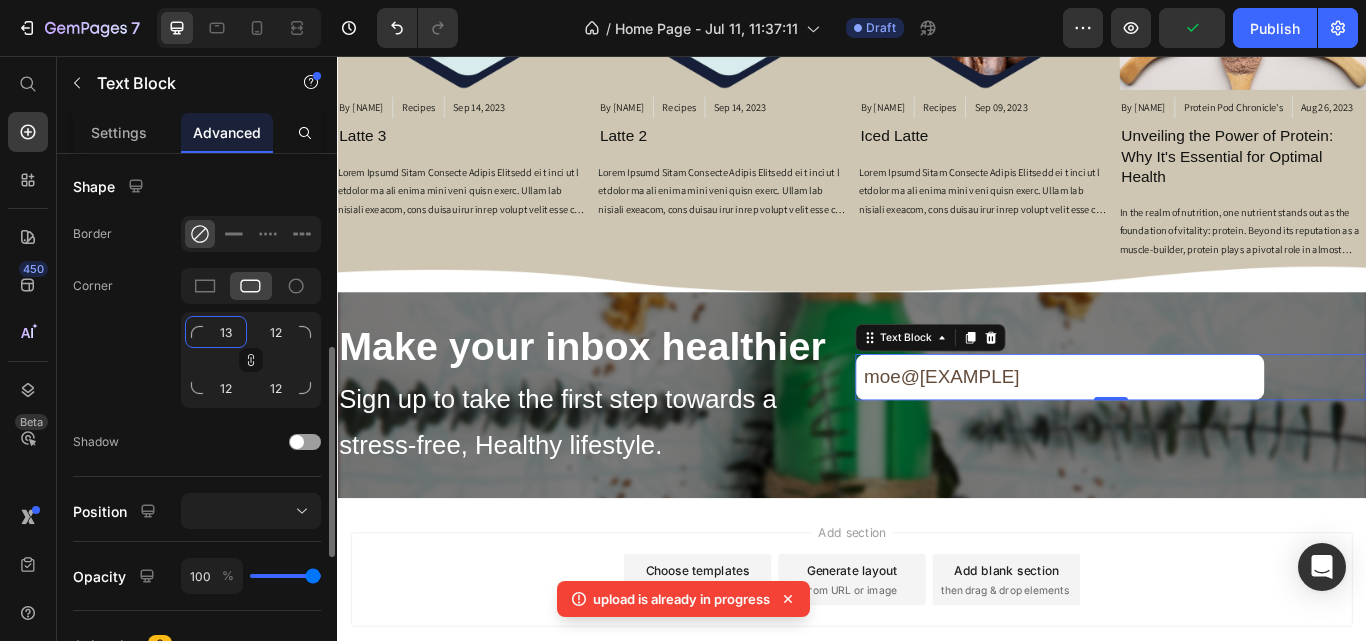 type on "13" 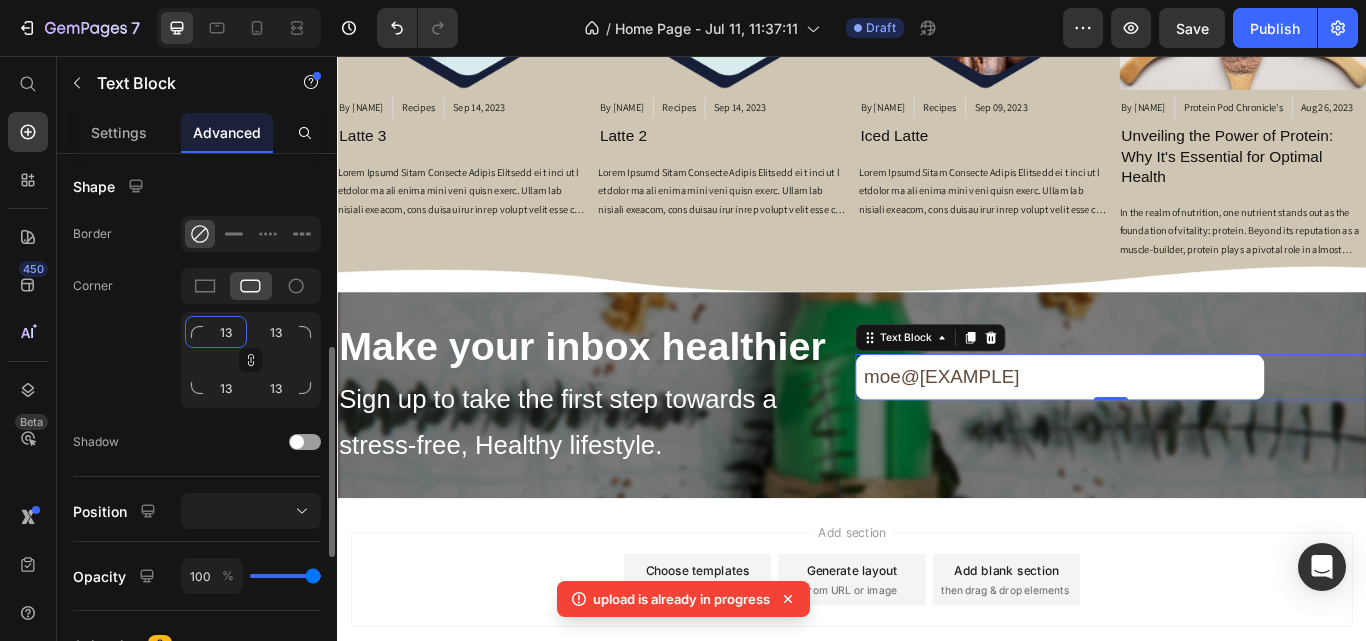 type on "12" 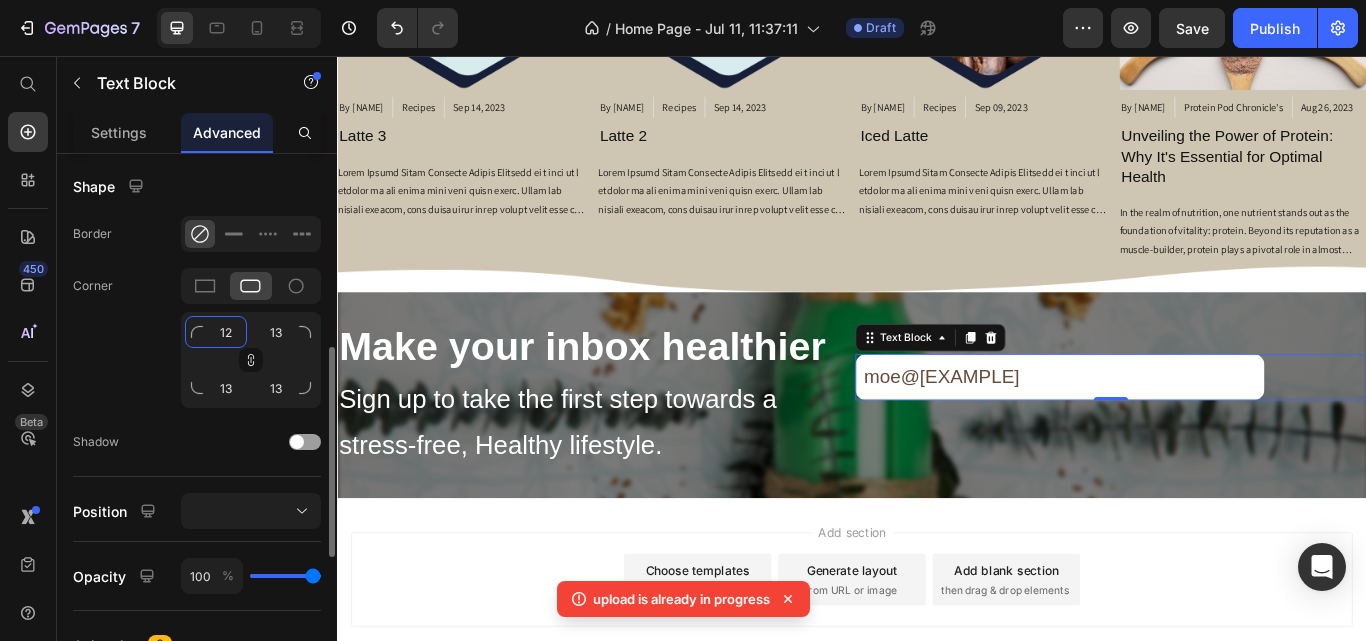 type on "12" 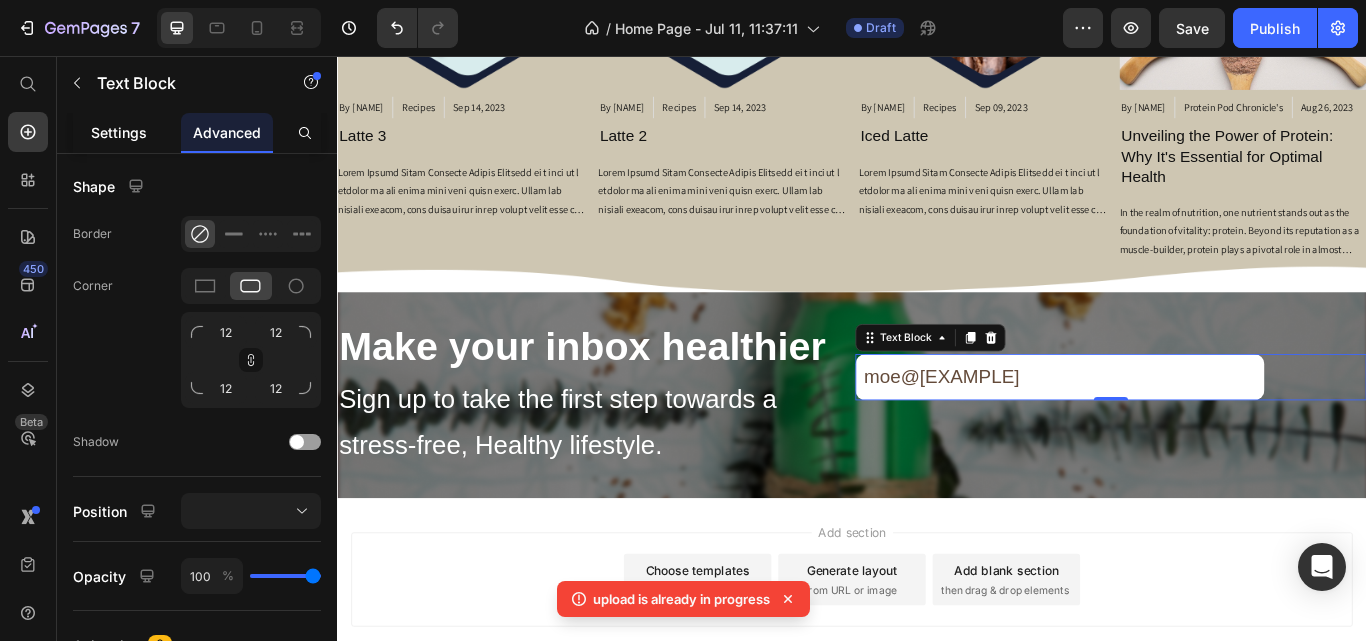 click on "Settings" at bounding box center [119, 132] 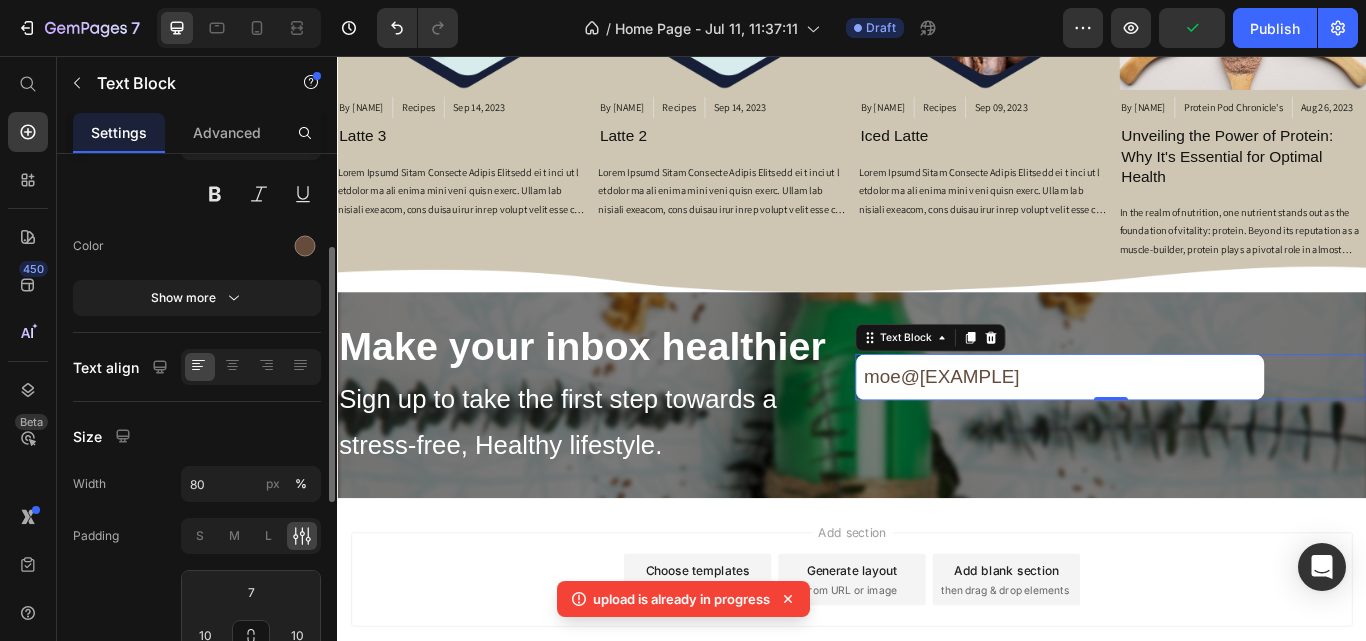 scroll, scrollTop: 400, scrollLeft: 0, axis: vertical 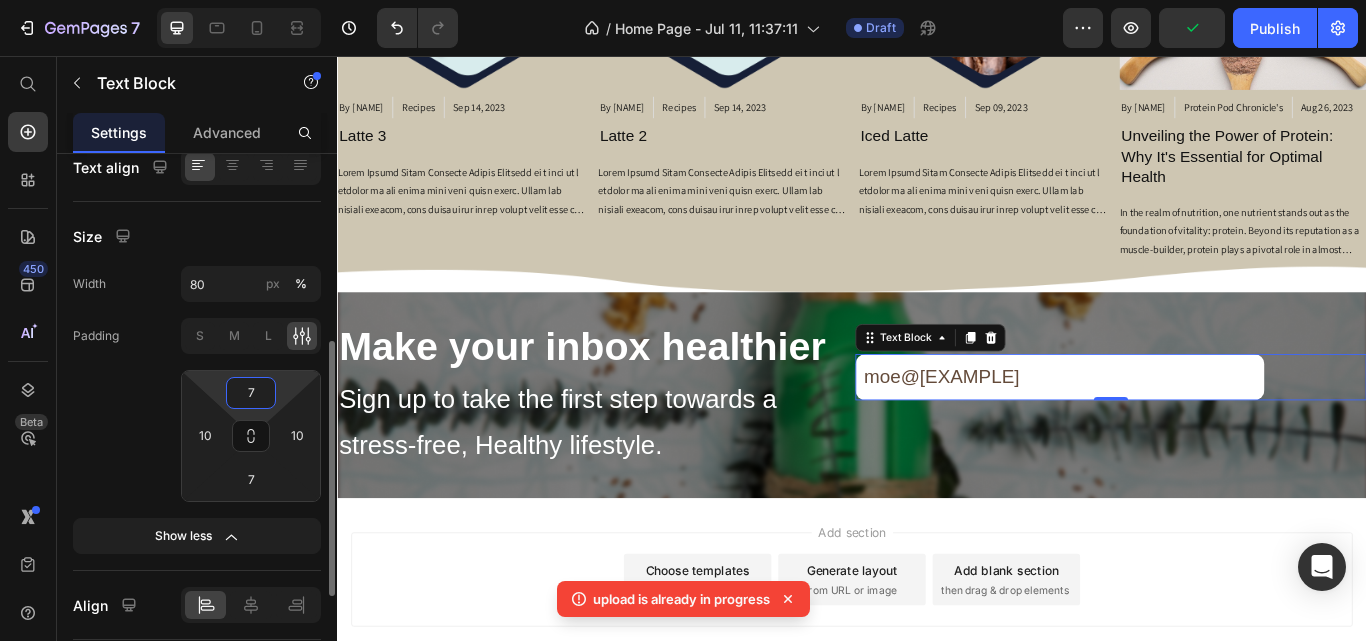 click on "7" at bounding box center (251, 393) 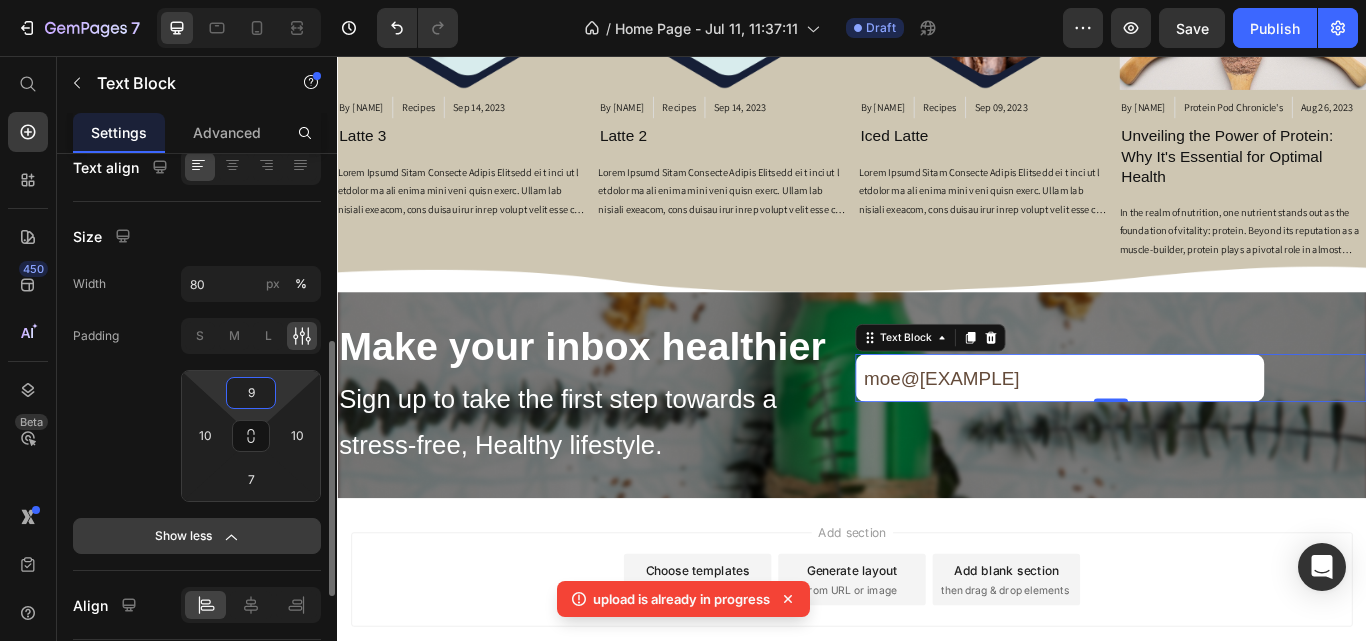 type on "10" 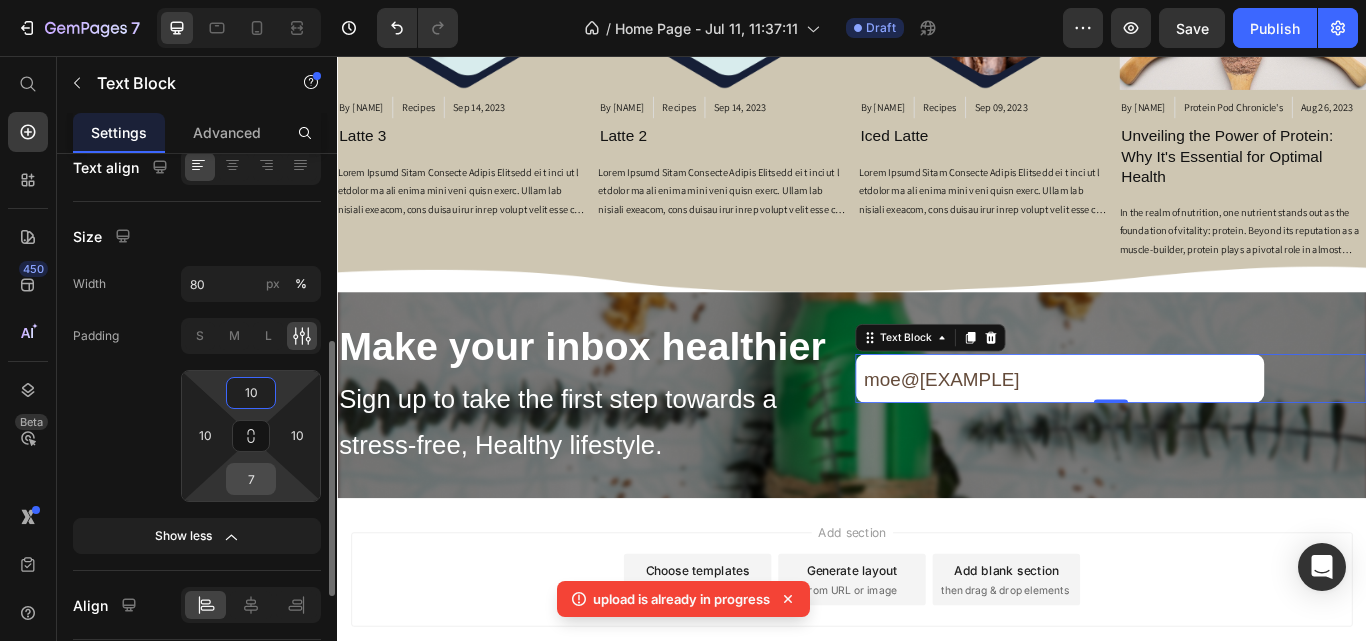 click on "7" at bounding box center [251, 479] 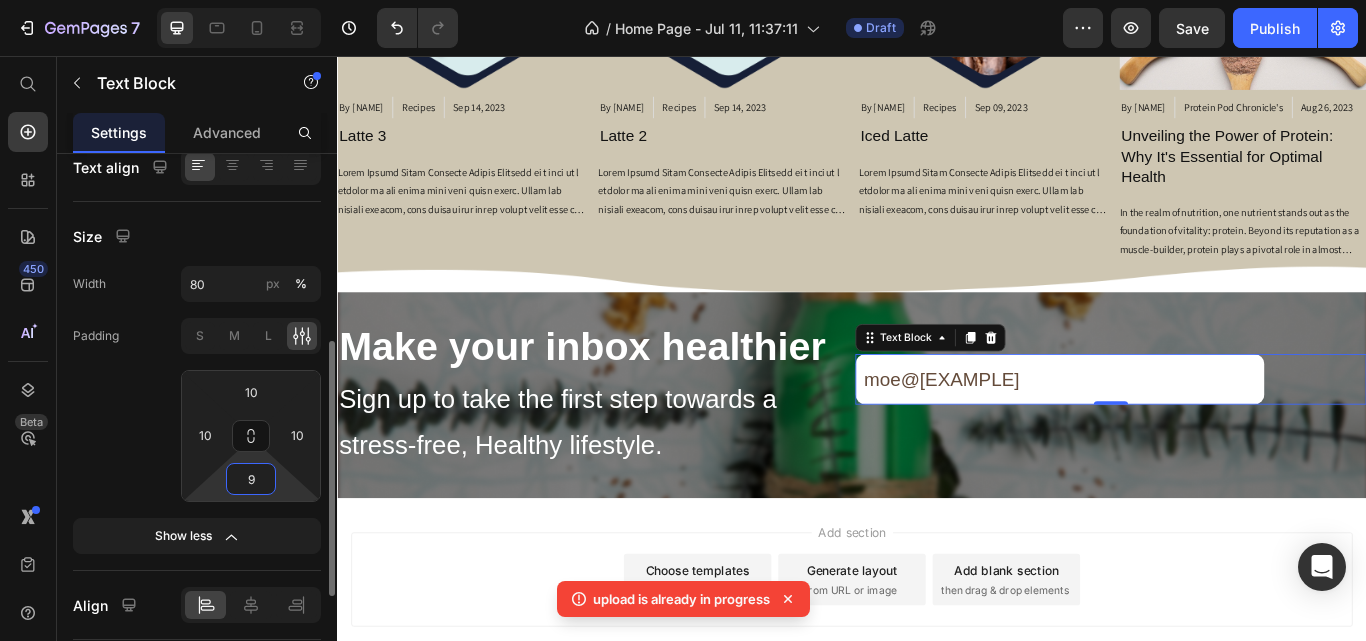 type on "10" 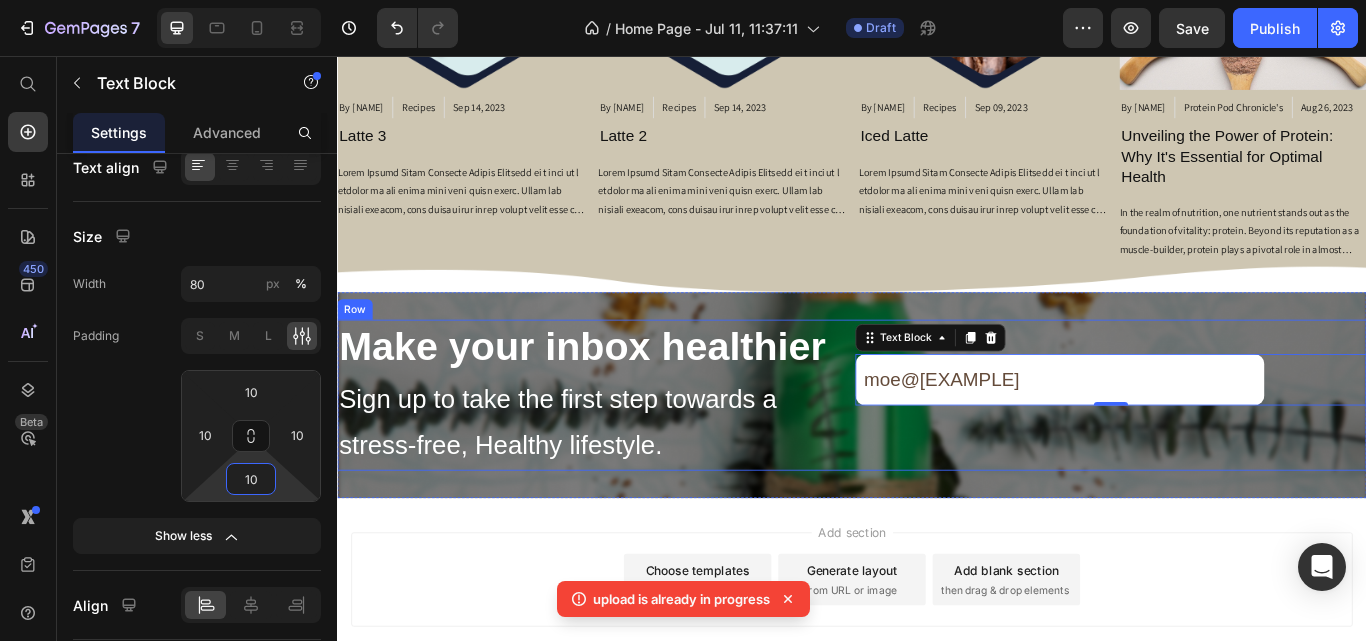 click on "Email address Text Block moe@[EXAMPLE] Text Block 0" at bounding box center [1239, 452] 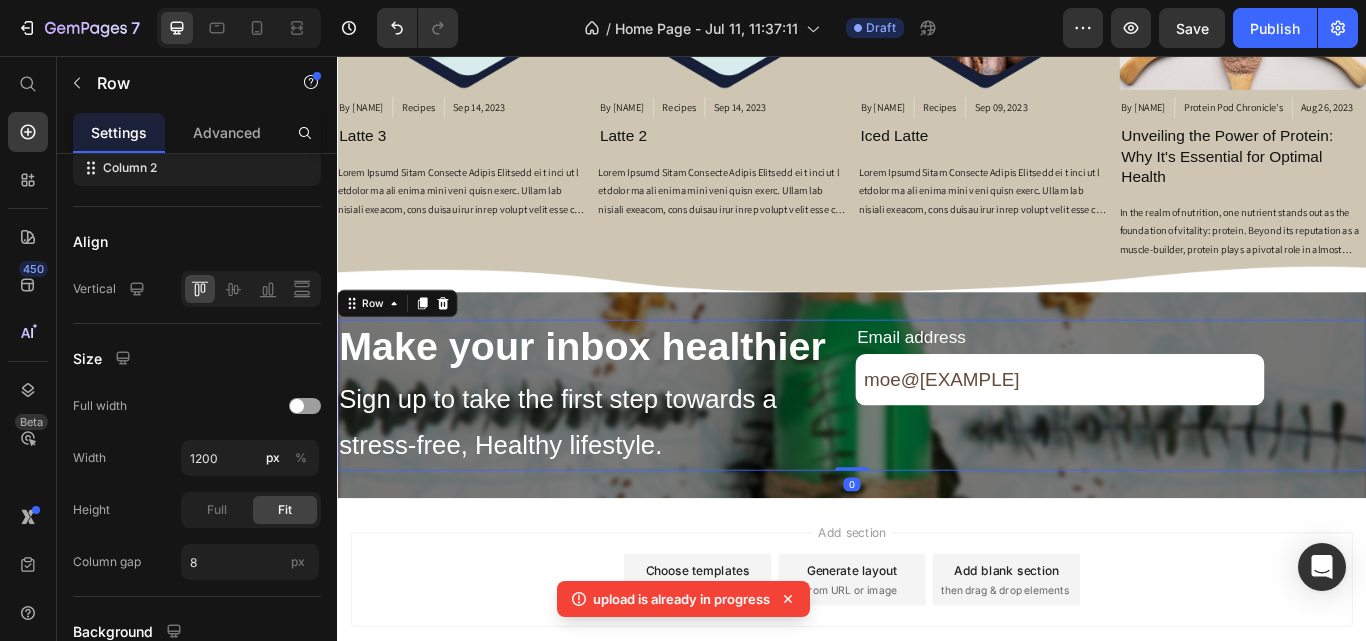 scroll, scrollTop: 0, scrollLeft: 0, axis: both 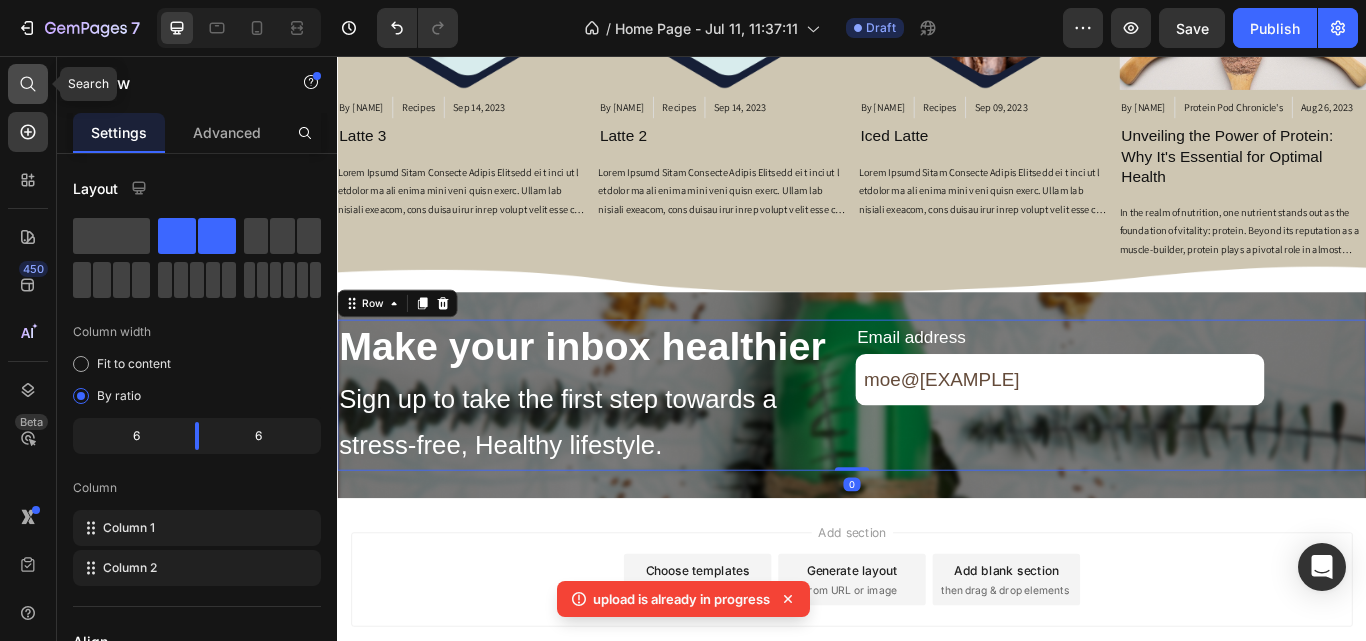 click 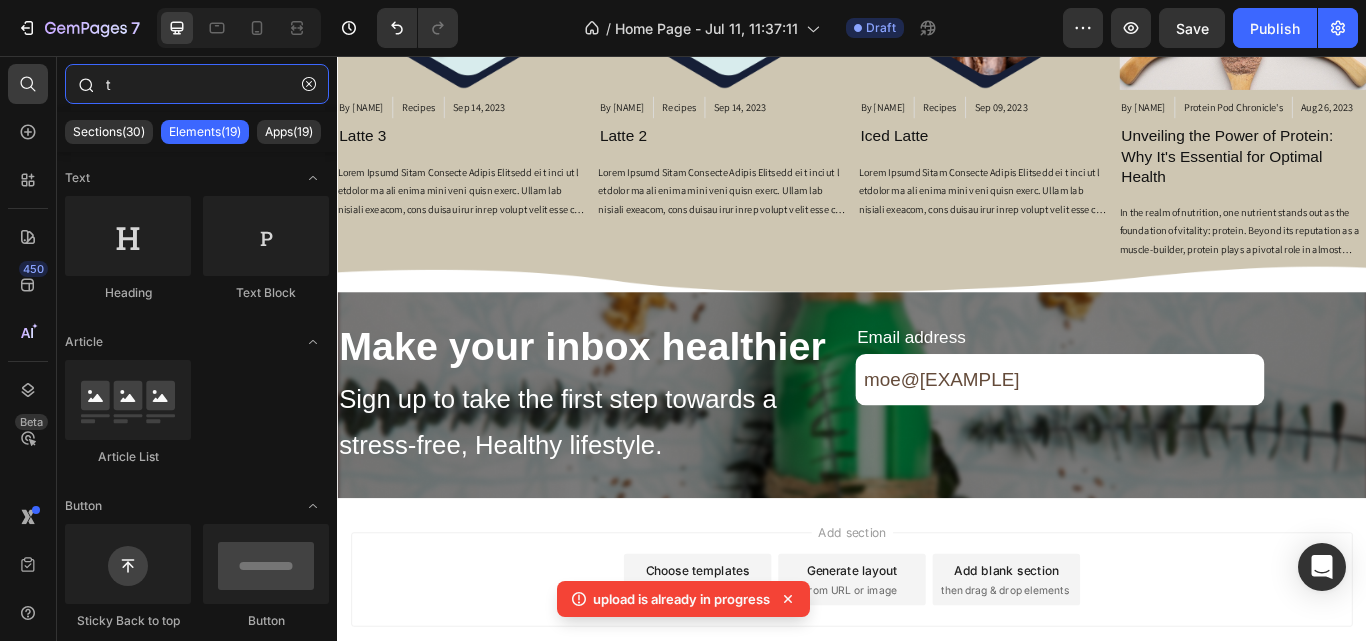 click on "t" at bounding box center [197, 84] 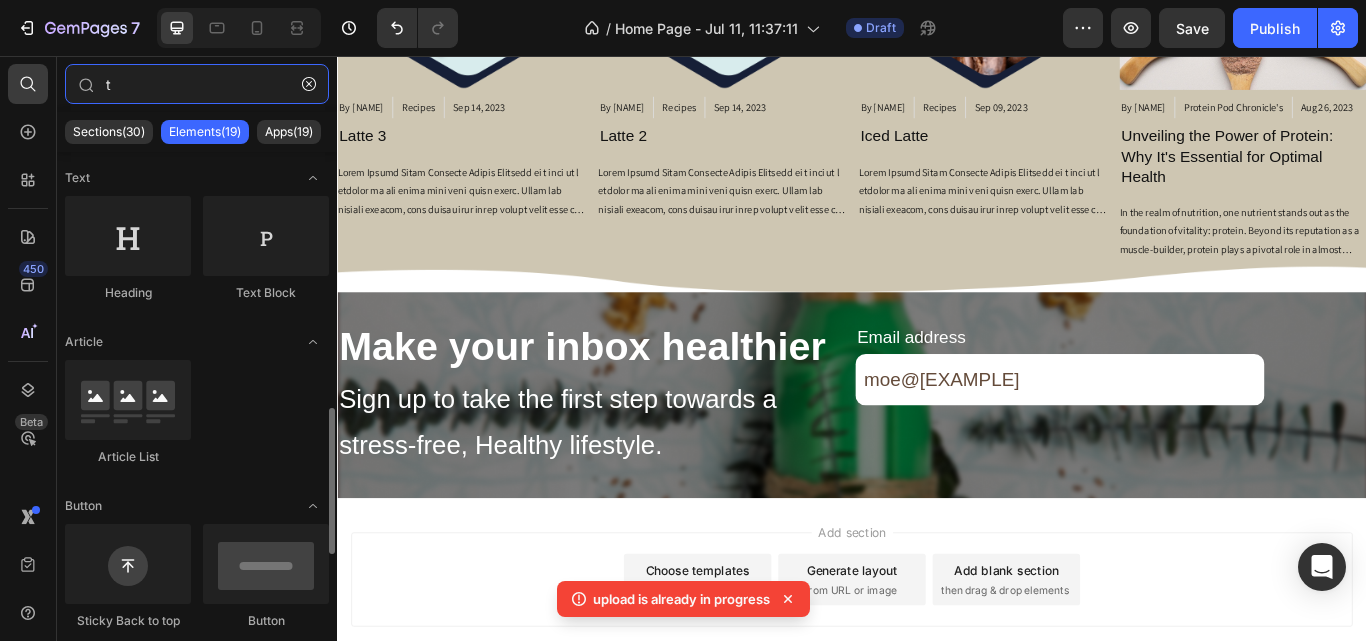 scroll, scrollTop: 200, scrollLeft: 0, axis: vertical 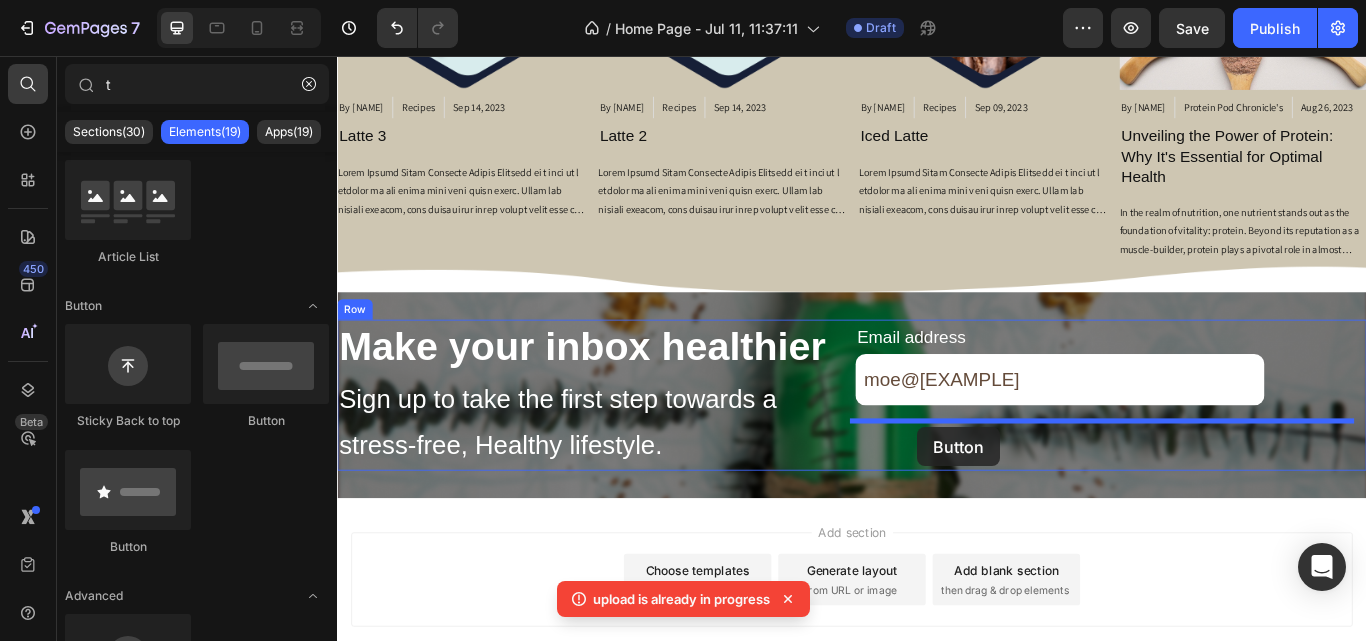 drag, startPoint x: 603, startPoint y: 425, endPoint x: 1013, endPoint y: 489, distance: 414.96506 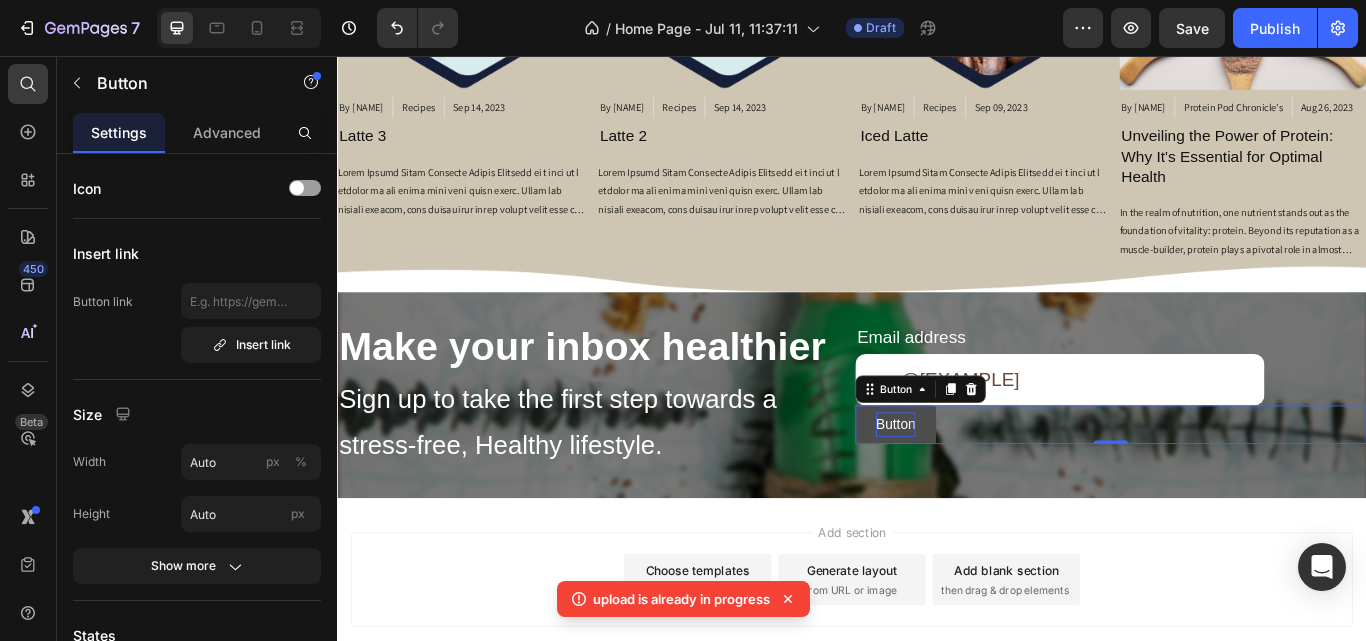 click on "Button" at bounding box center [988, 486] 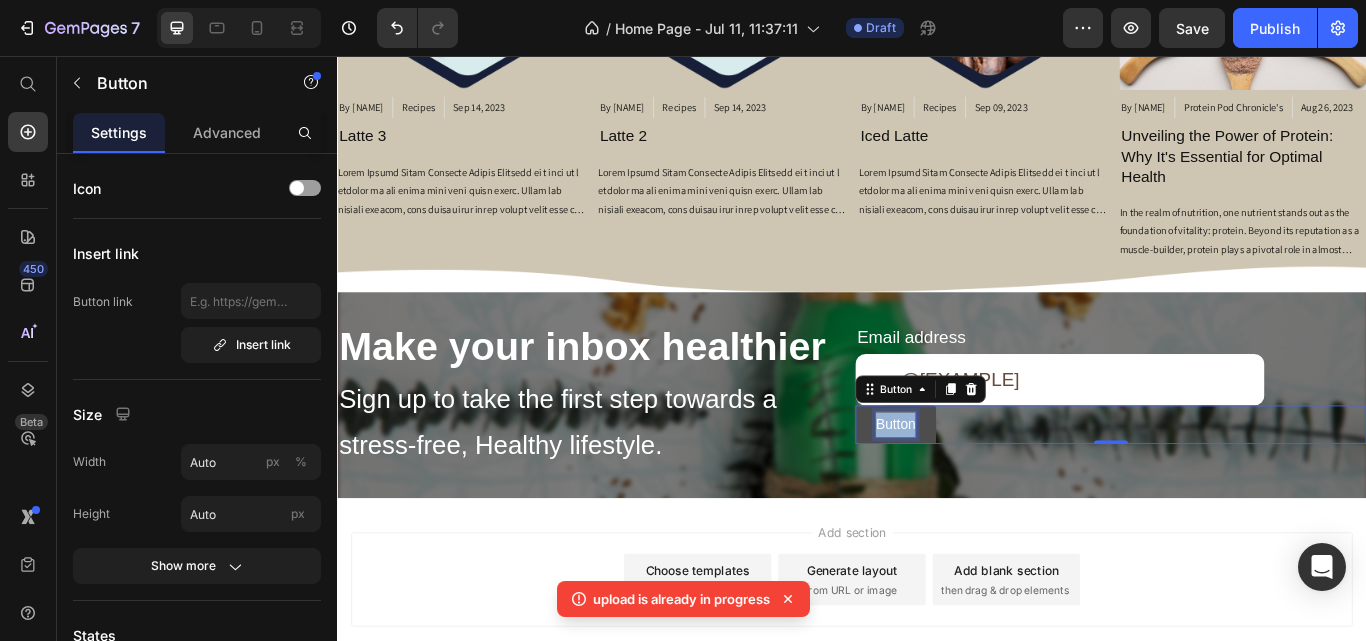 click on "Button" at bounding box center (988, 486) 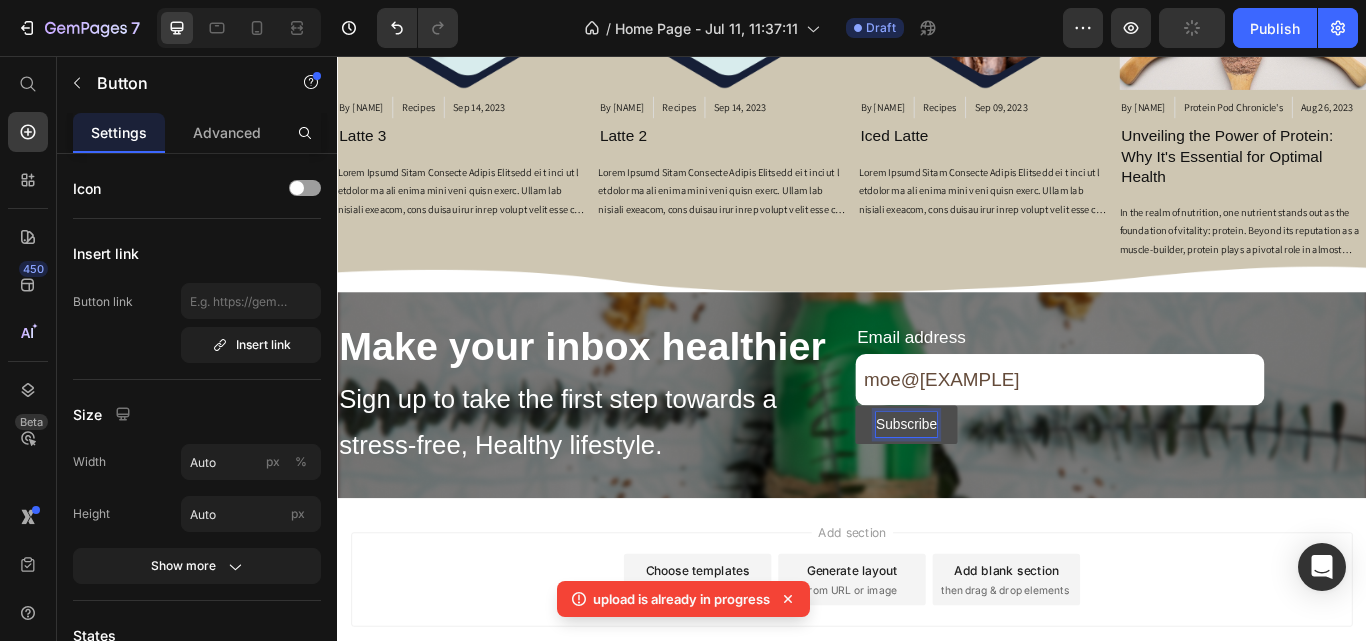 click on "Subscribe" at bounding box center (1000, 486) 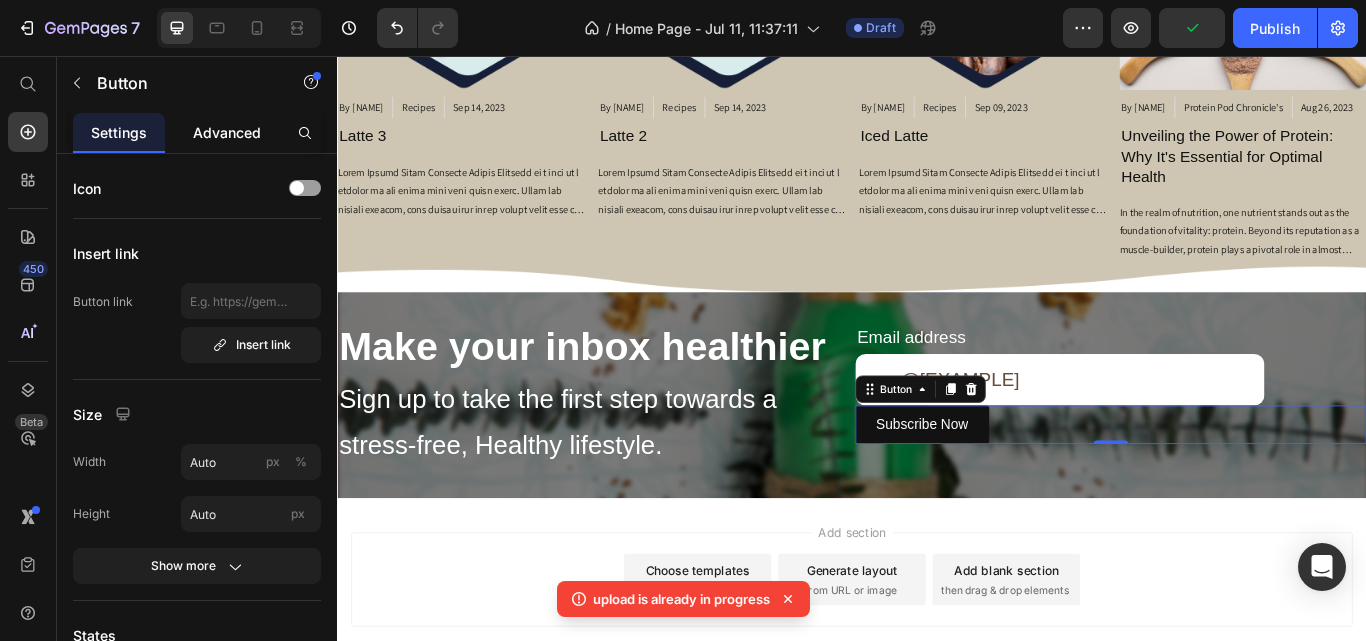 click on "Advanced" at bounding box center (227, 132) 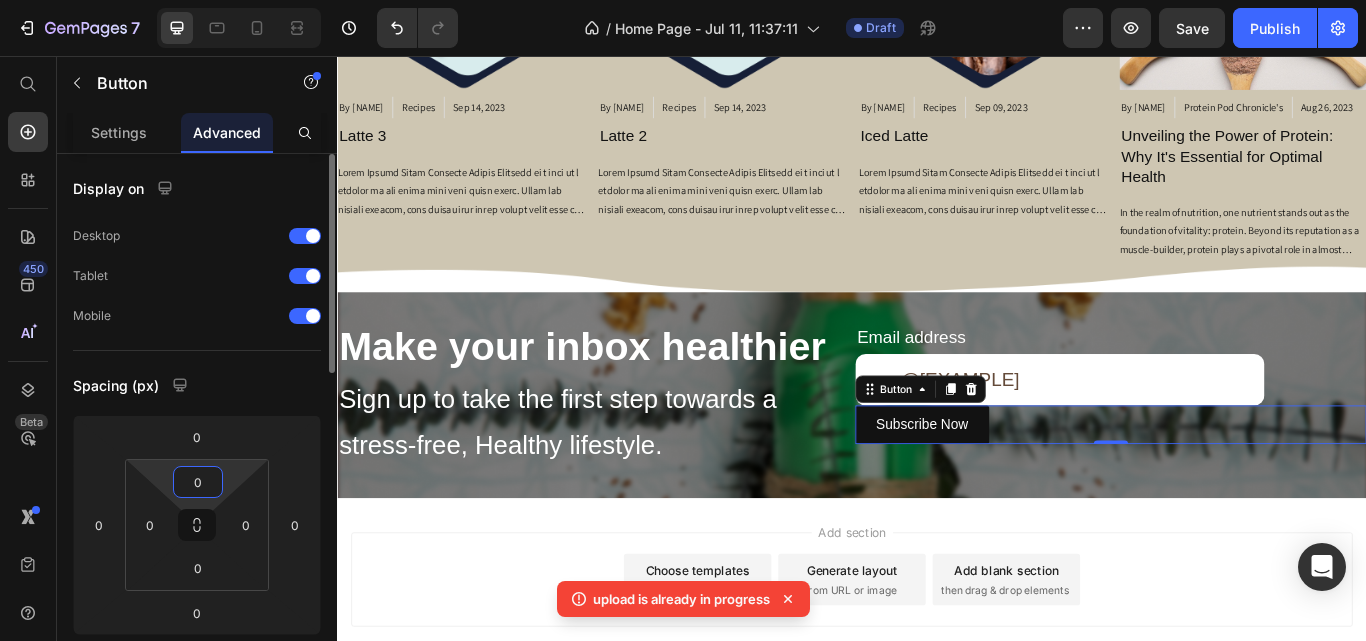 click on "0" at bounding box center [198, 482] 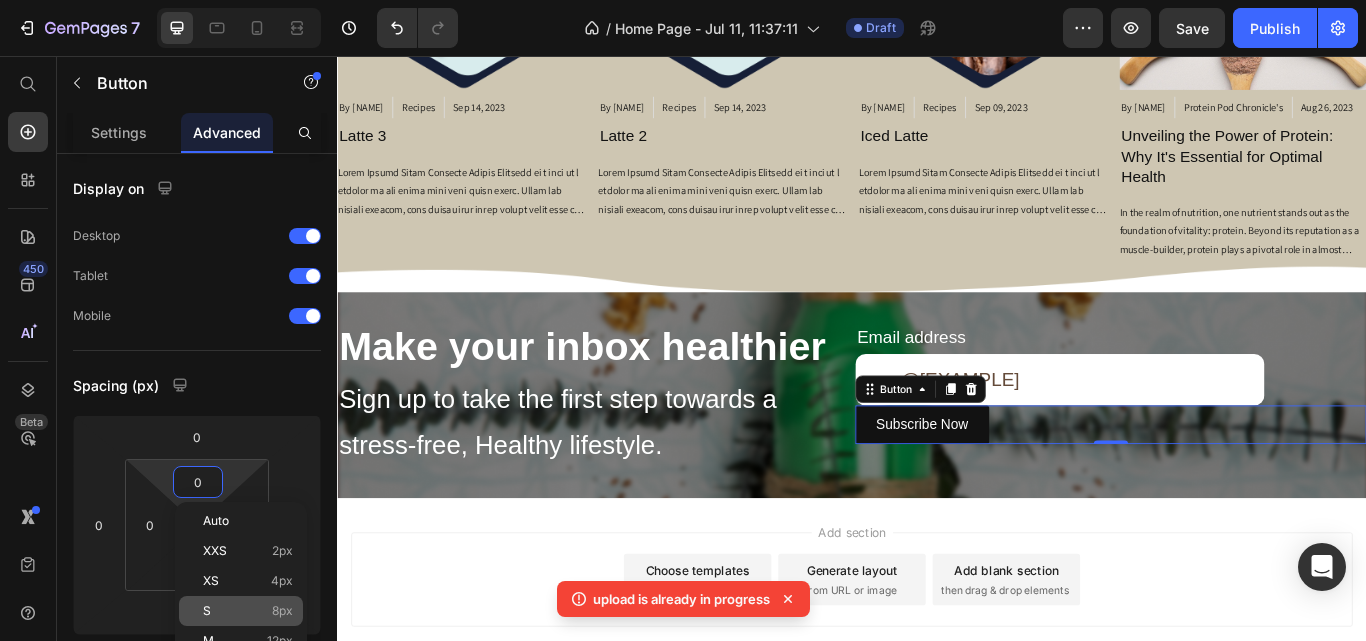 click on "S 8px" 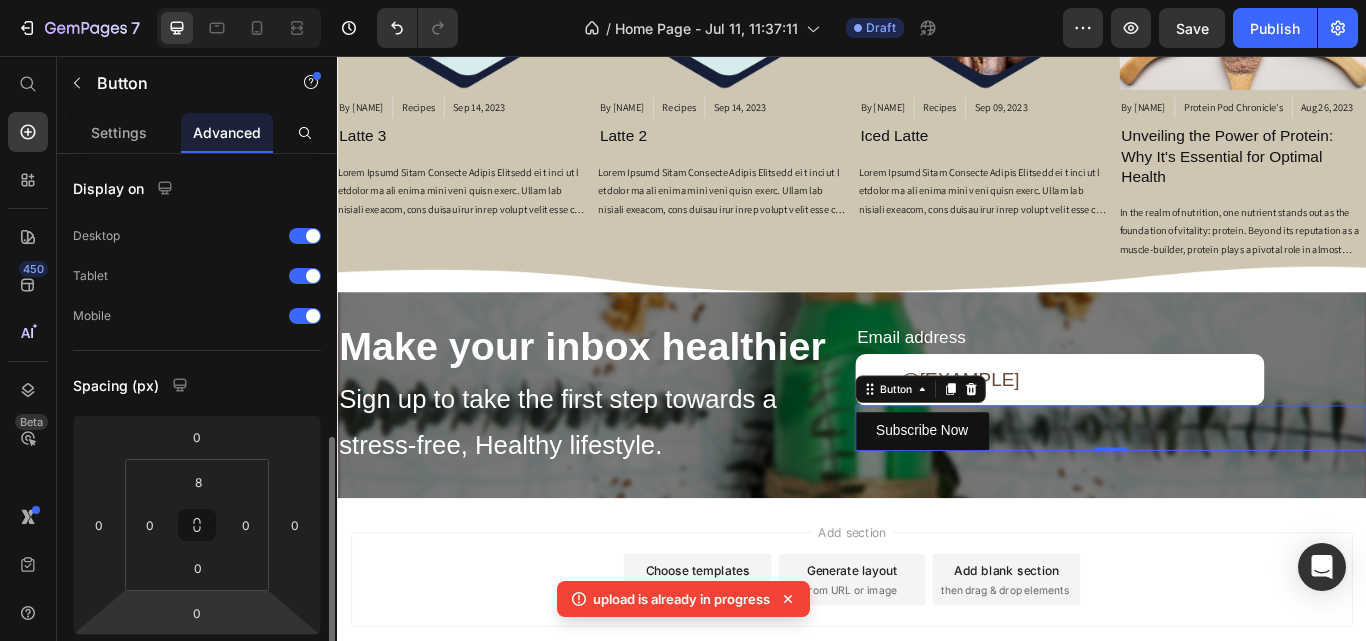 scroll, scrollTop: 300, scrollLeft: 0, axis: vertical 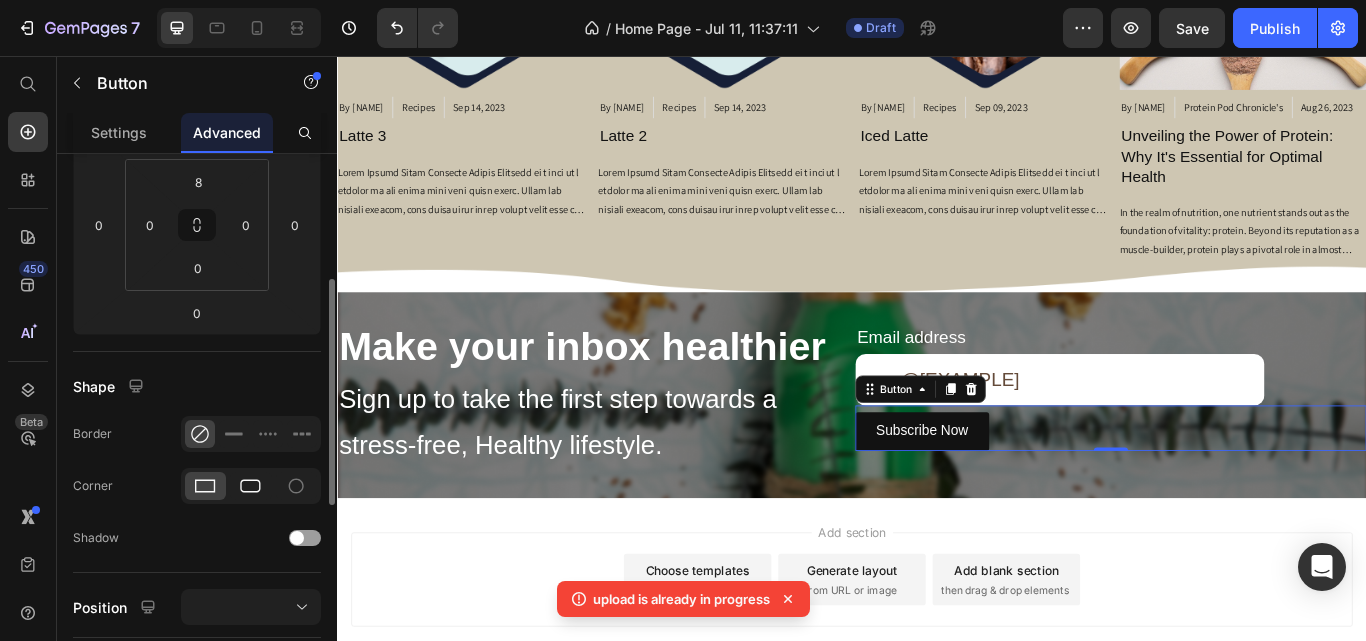 click 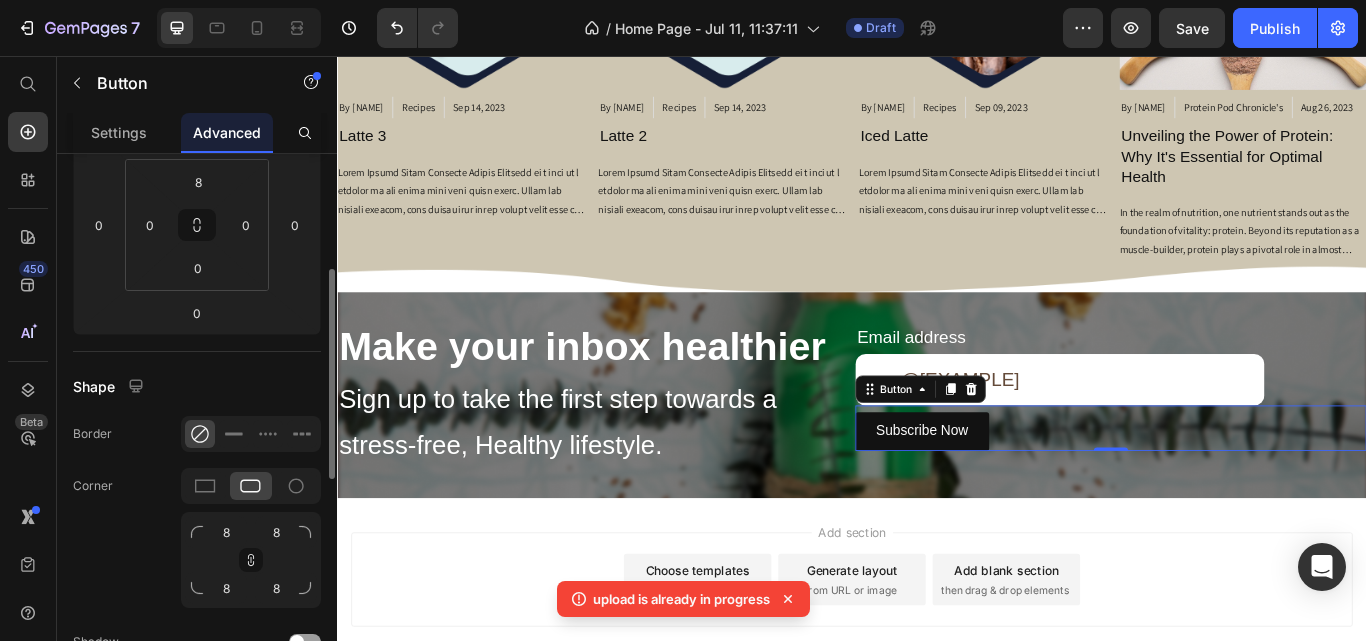 scroll, scrollTop: 500, scrollLeft: 0, axis: vertical 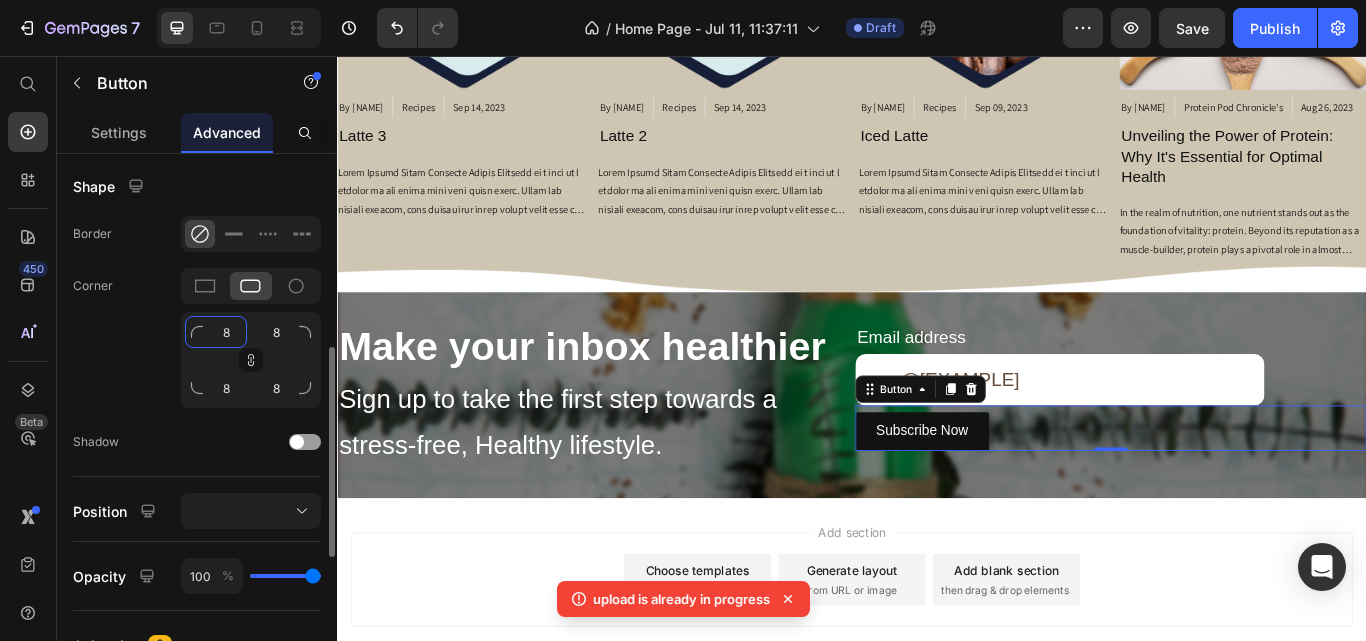 click on "8" 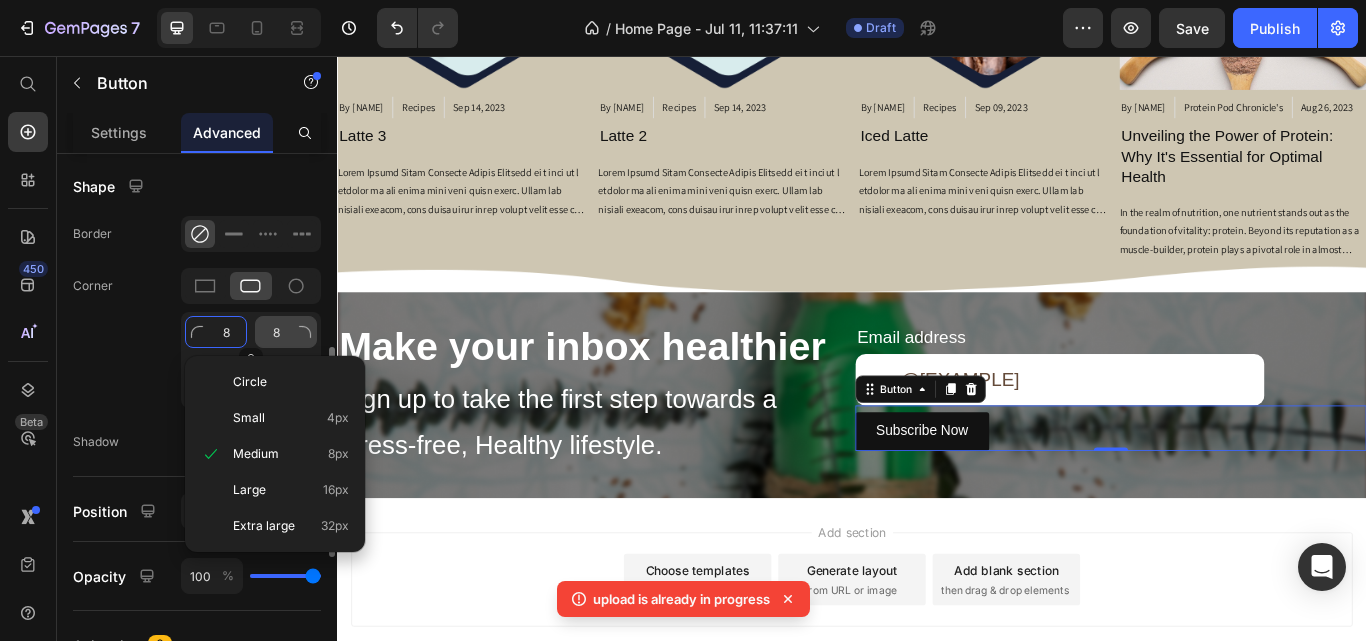 type on "9" 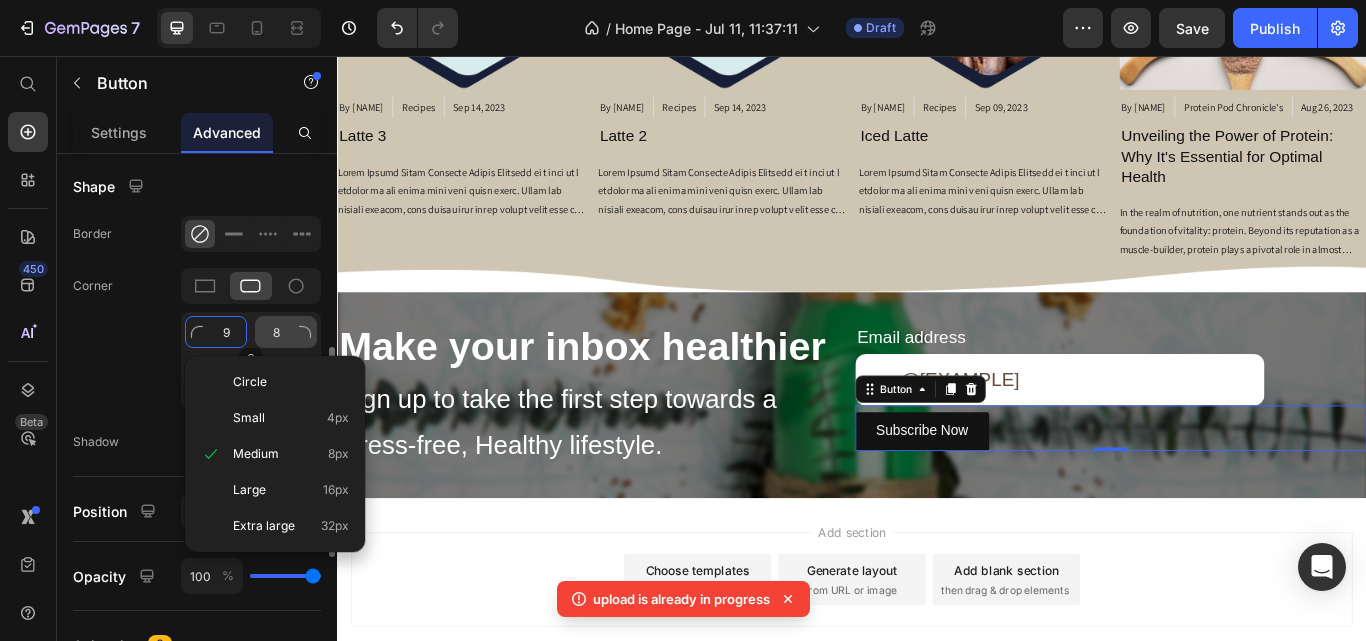 type on "9" 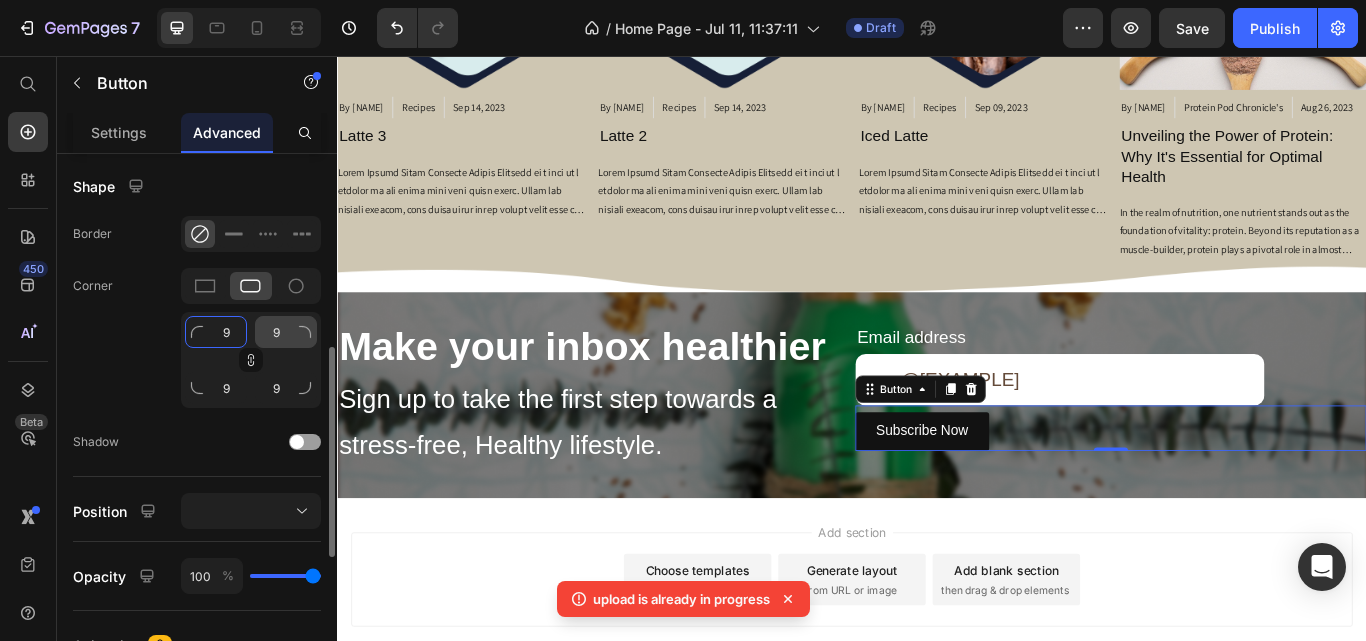 type on "10" 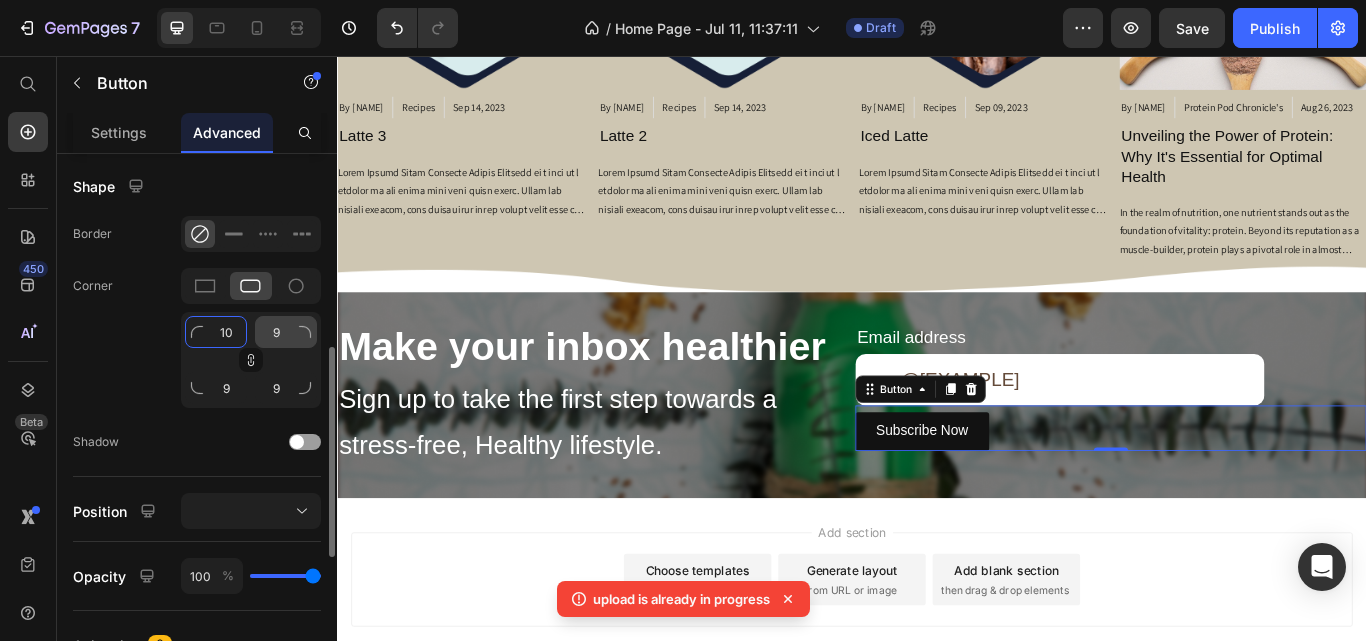 type on "10" 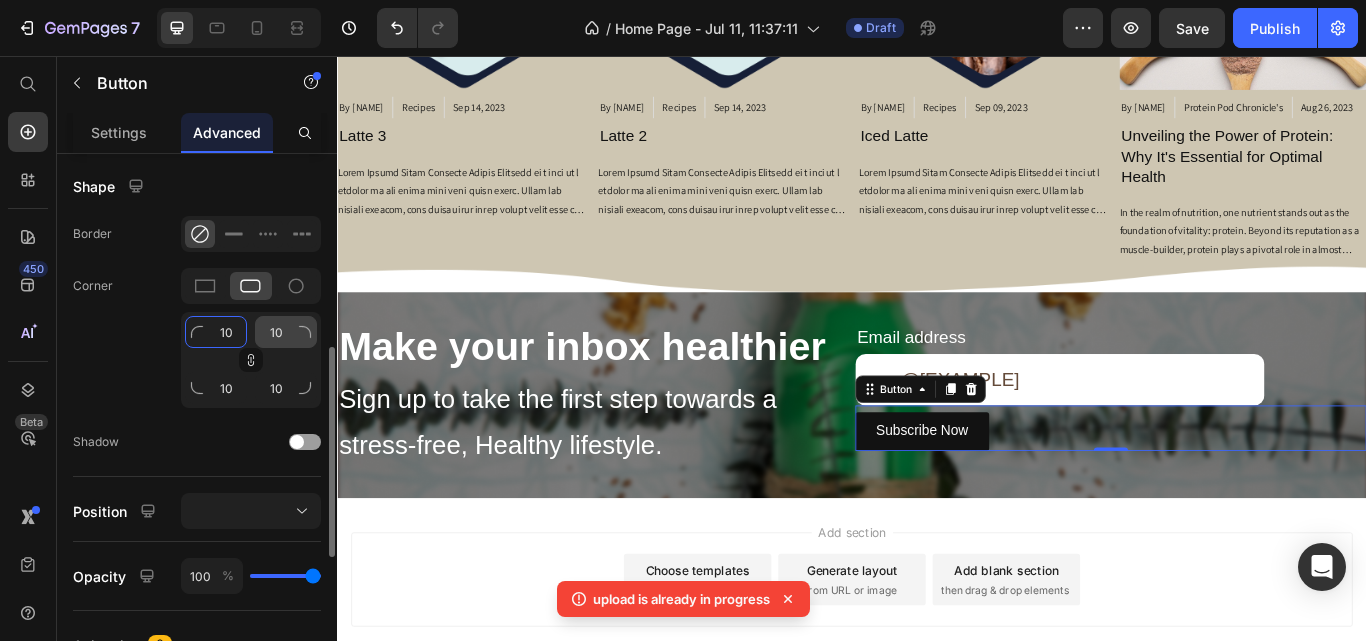 type on "11" 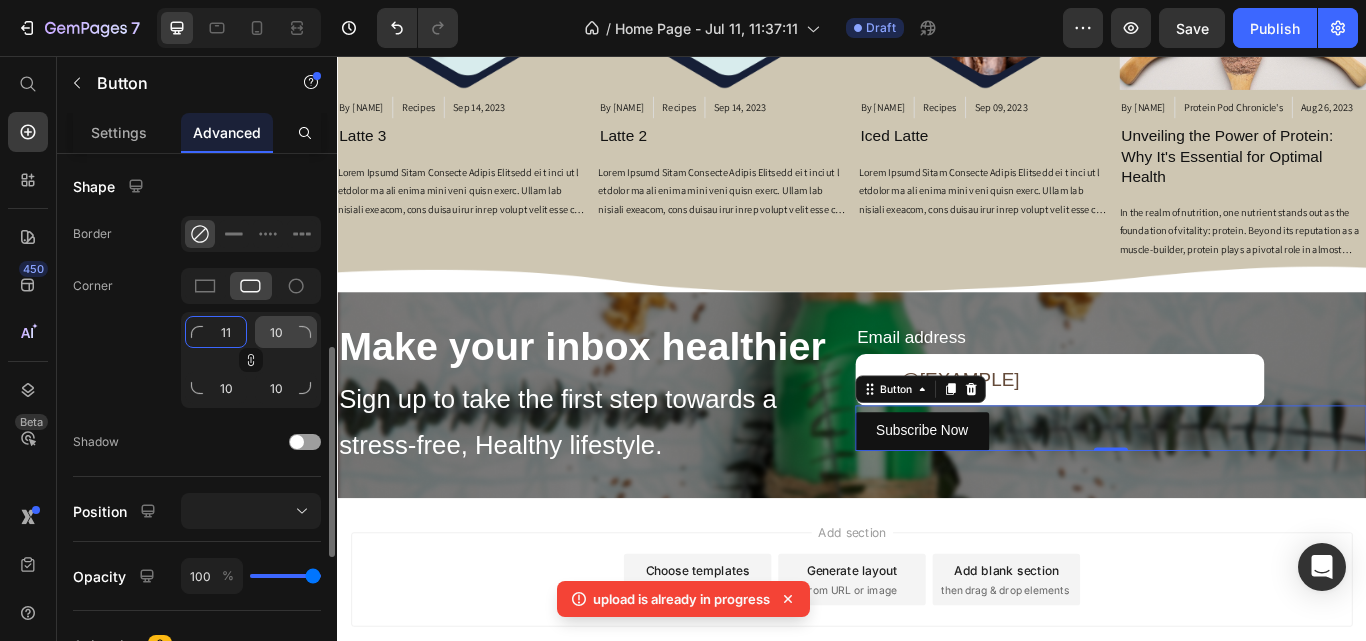 type on "11" 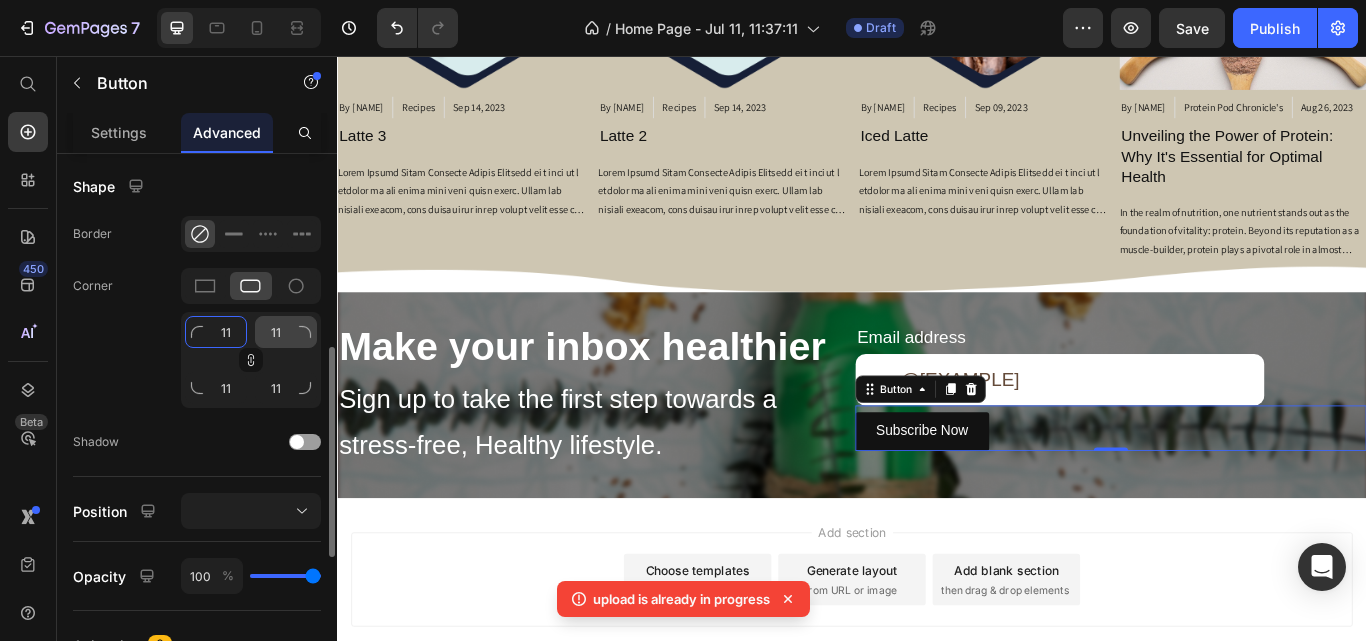 type on "12" 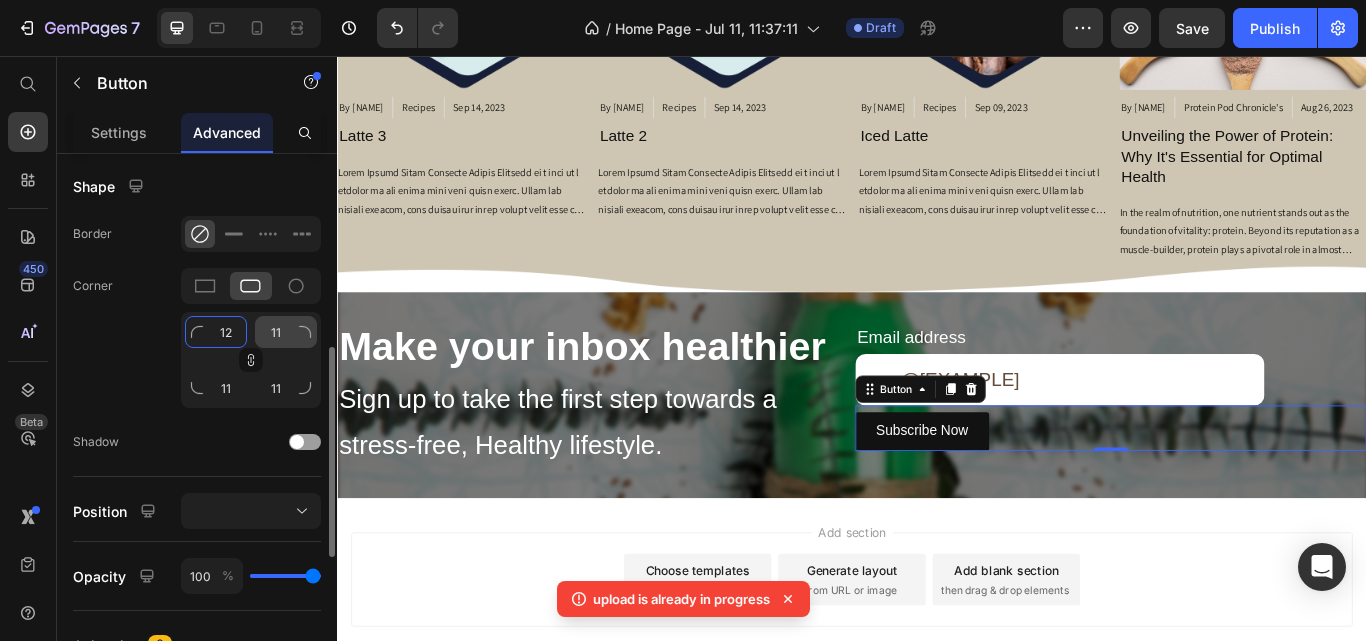 type on "12" 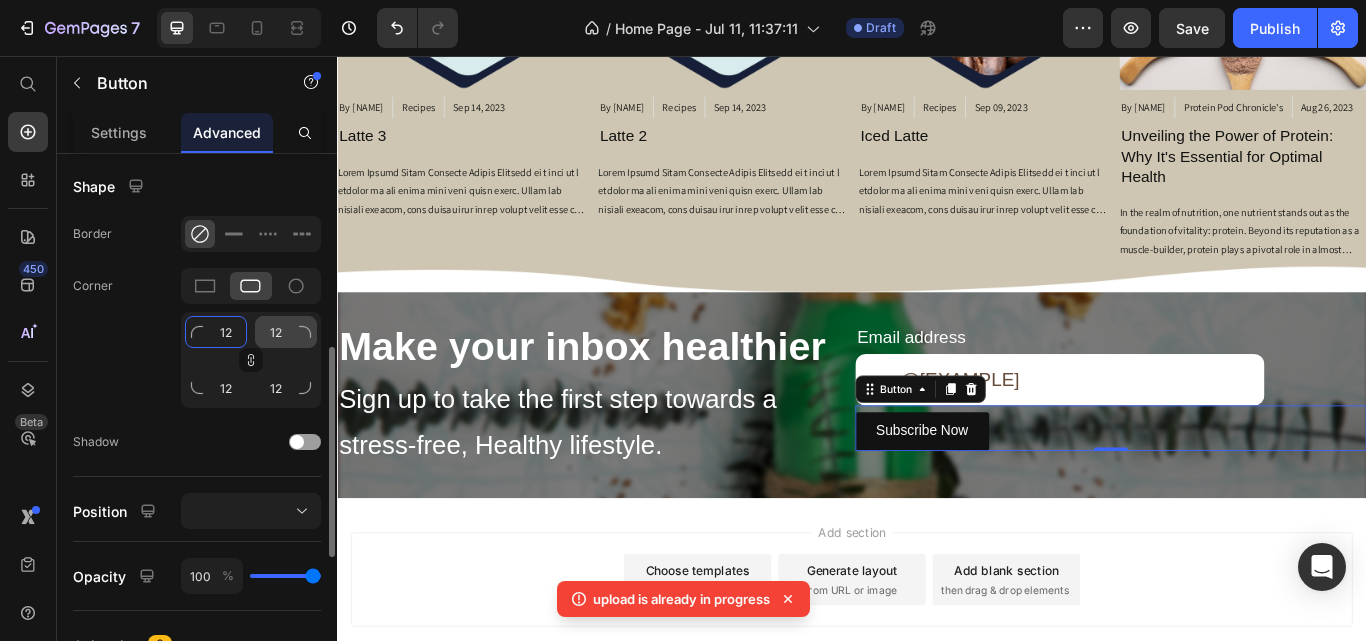 type on "13" 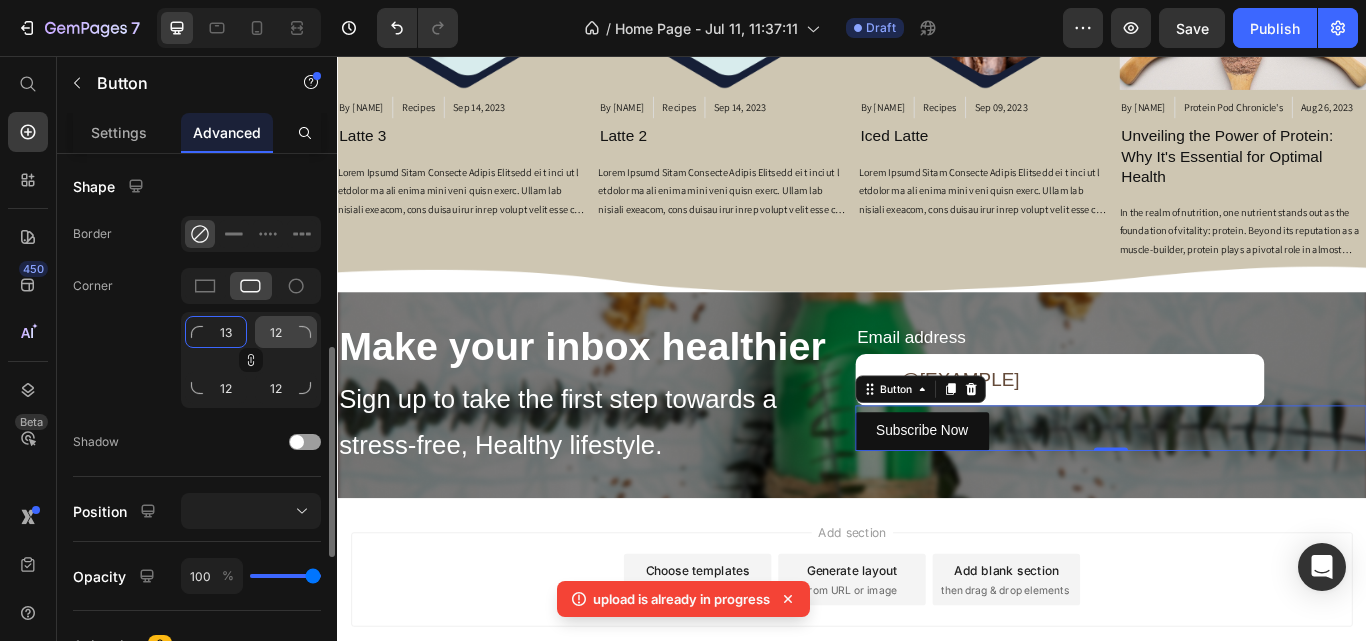 type on "13" 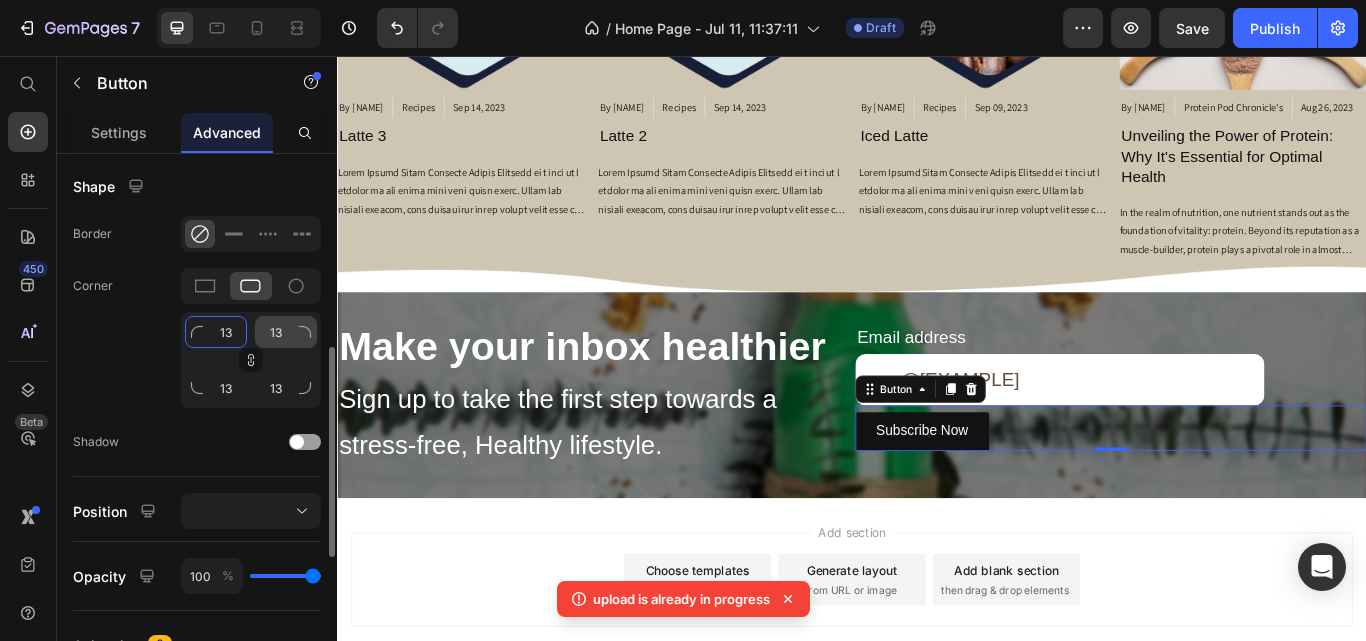 type on "14" 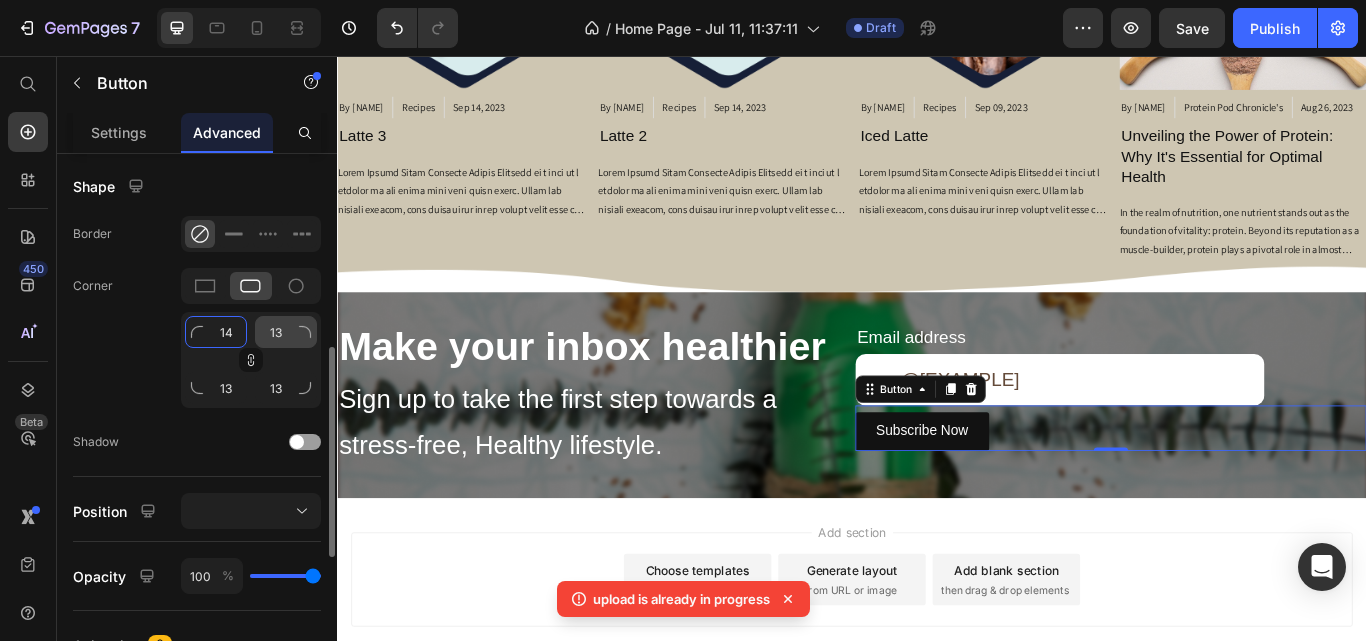type on "14" 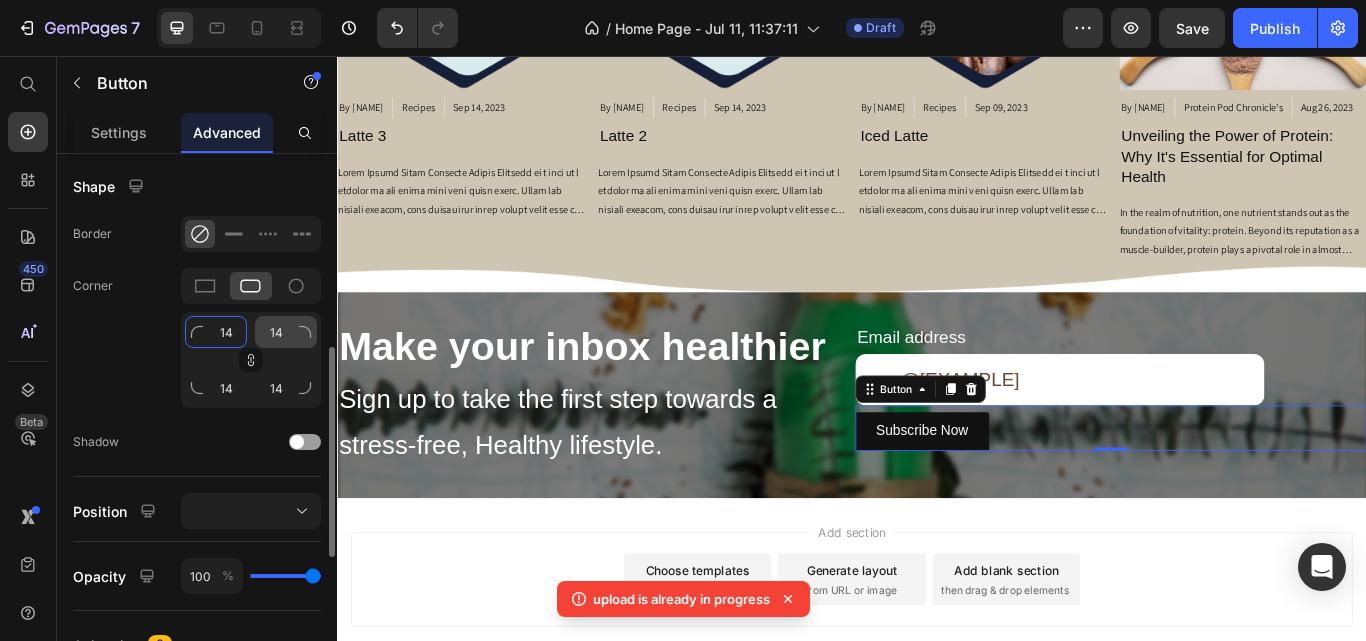 type on "15" 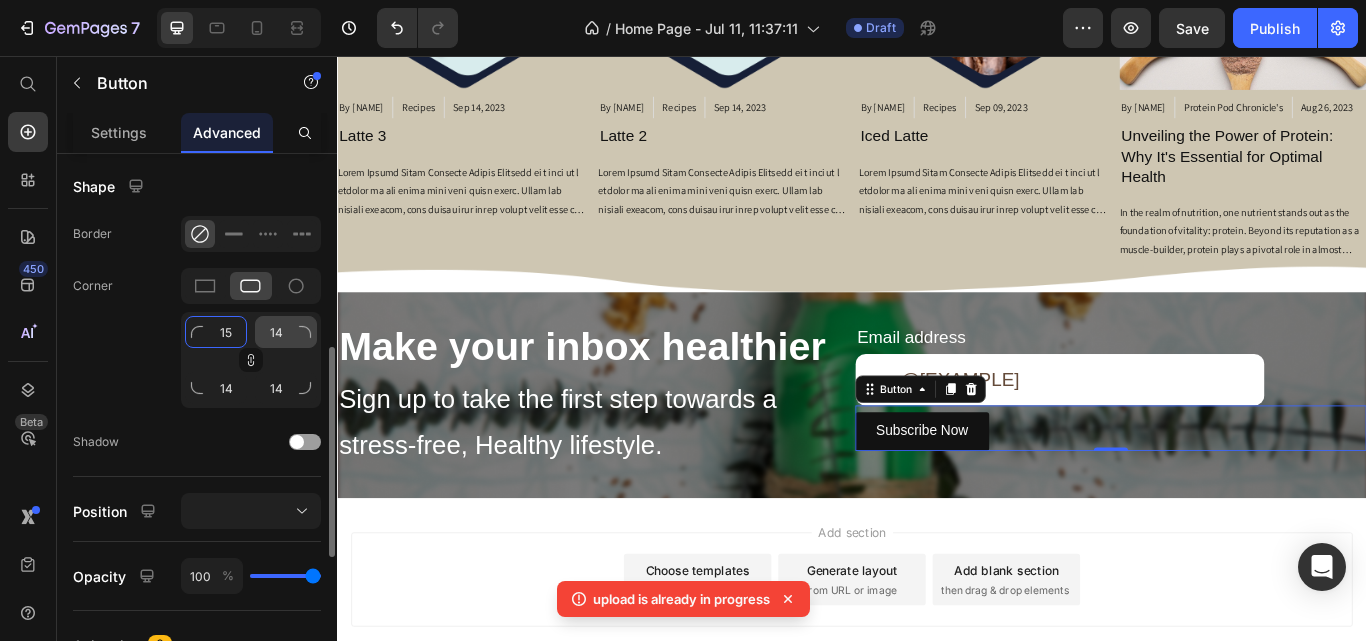 type on "15" 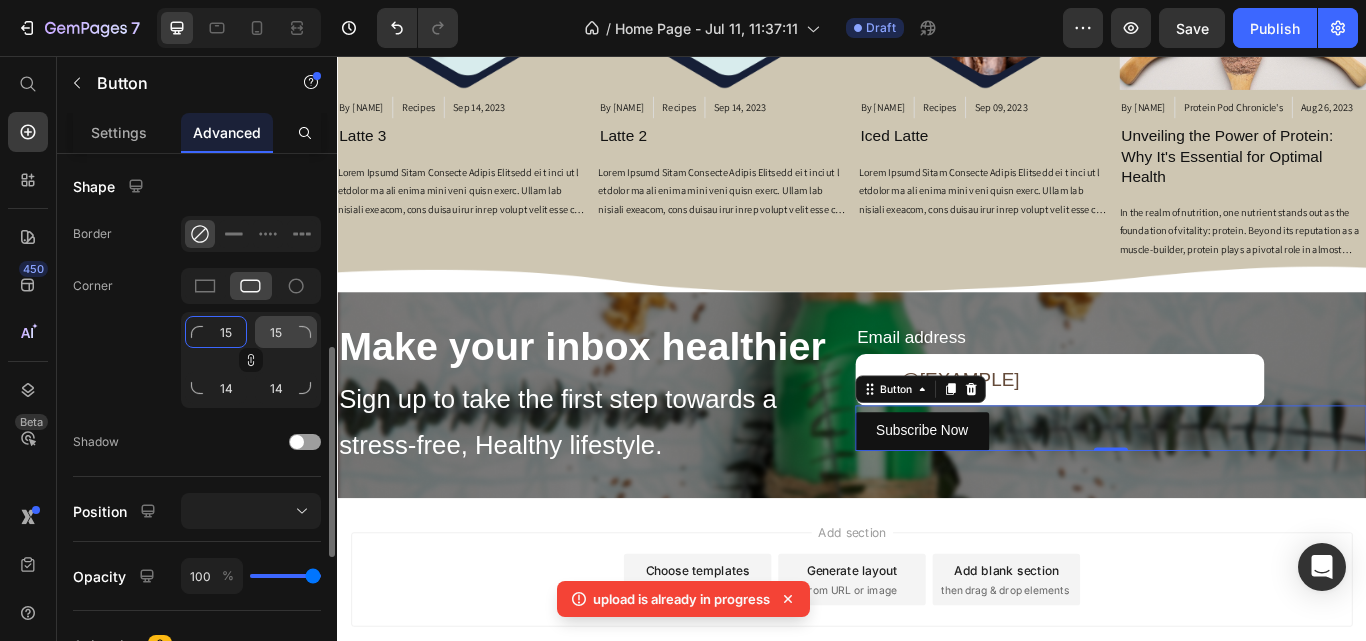 type on "15" 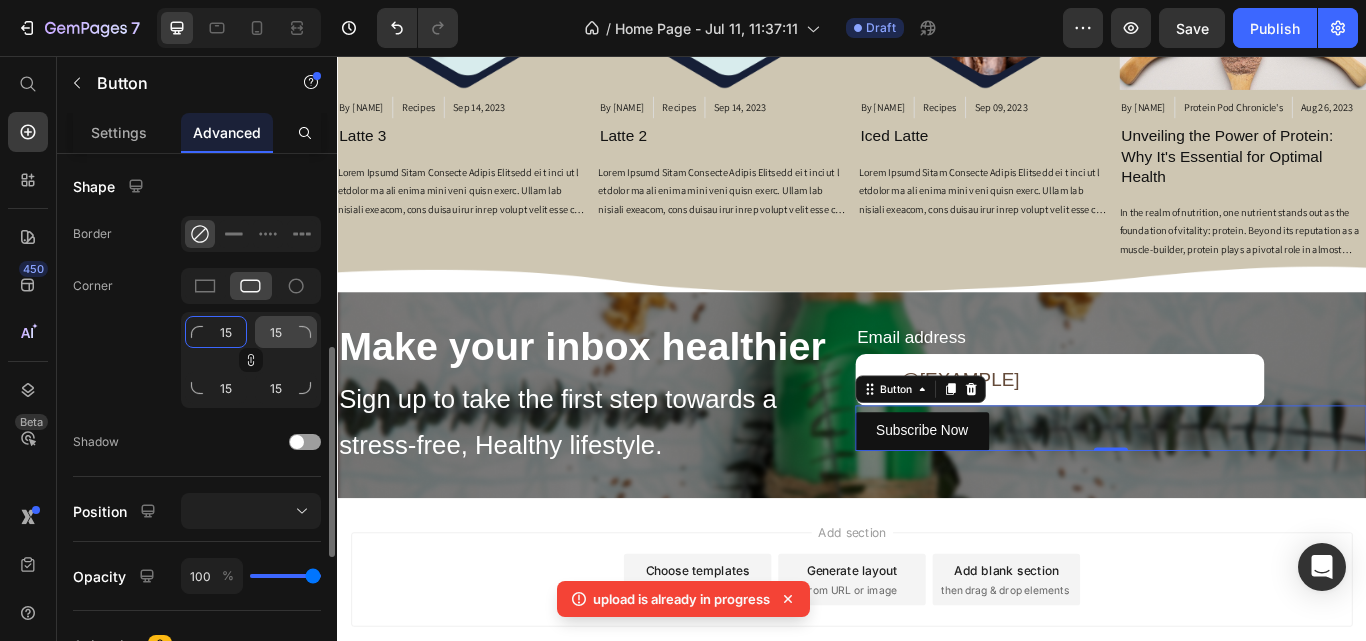 type on "16" 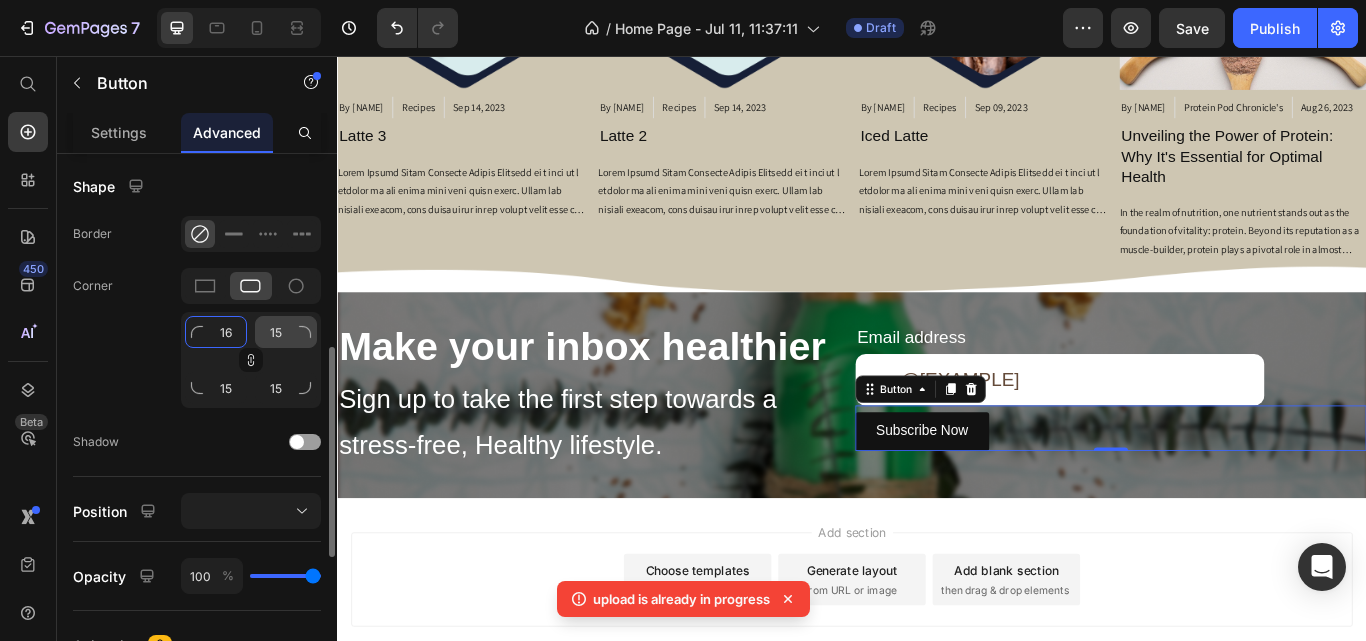 type on "16" 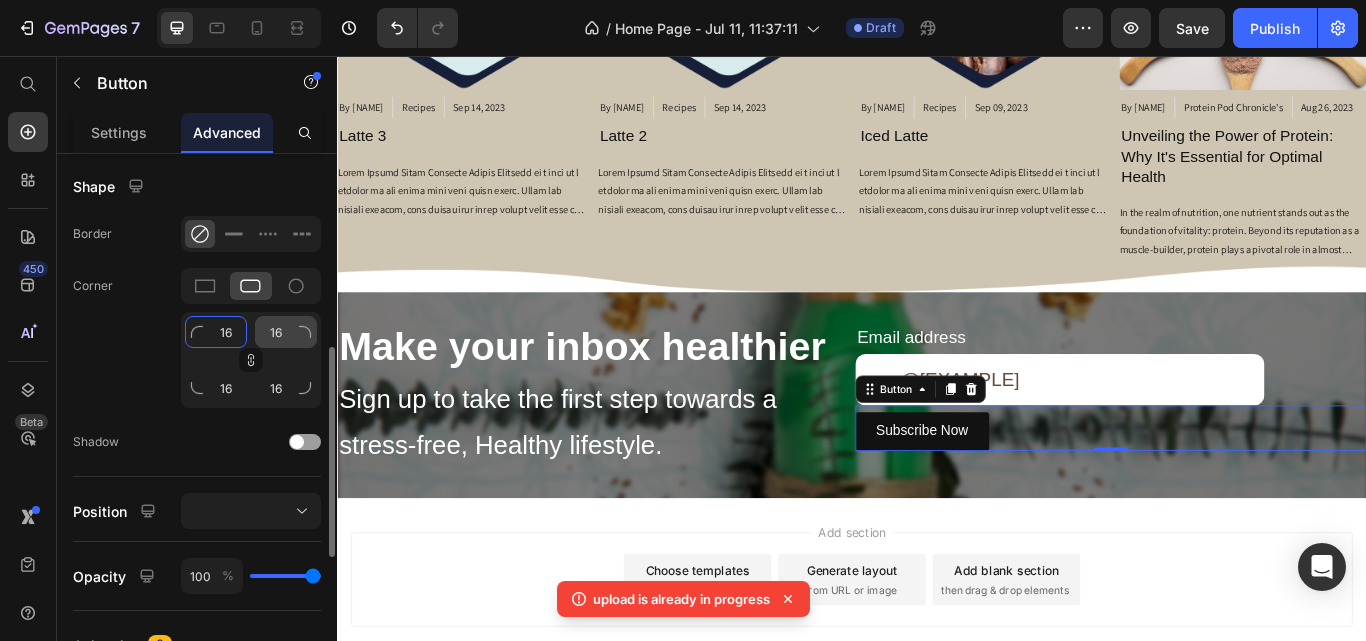type on "15" 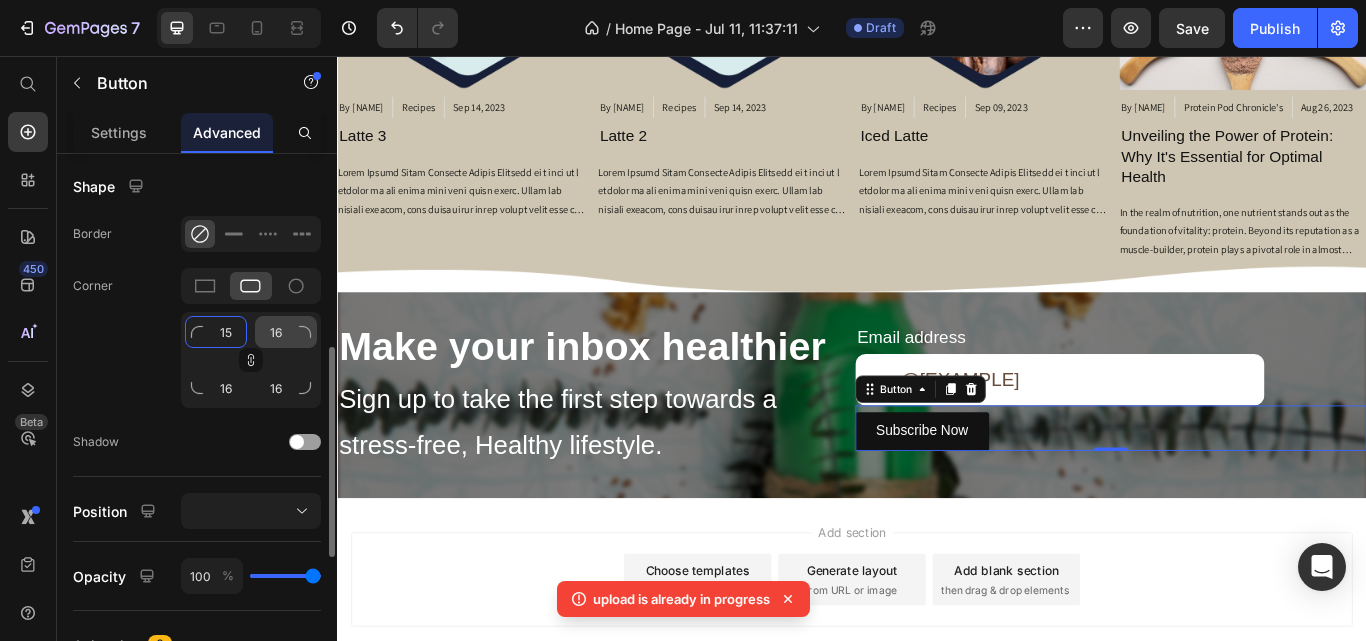 type on "15" 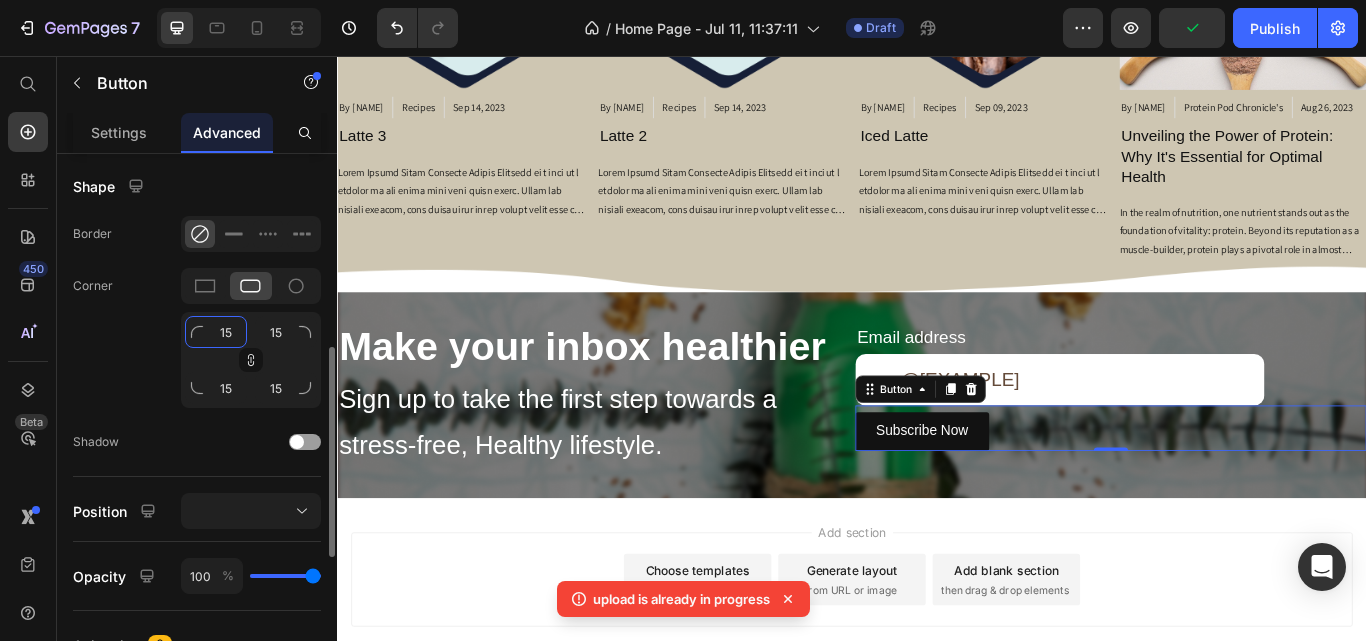scroll, scrollTop: 200, scrollLeft: 0, axis: vertical 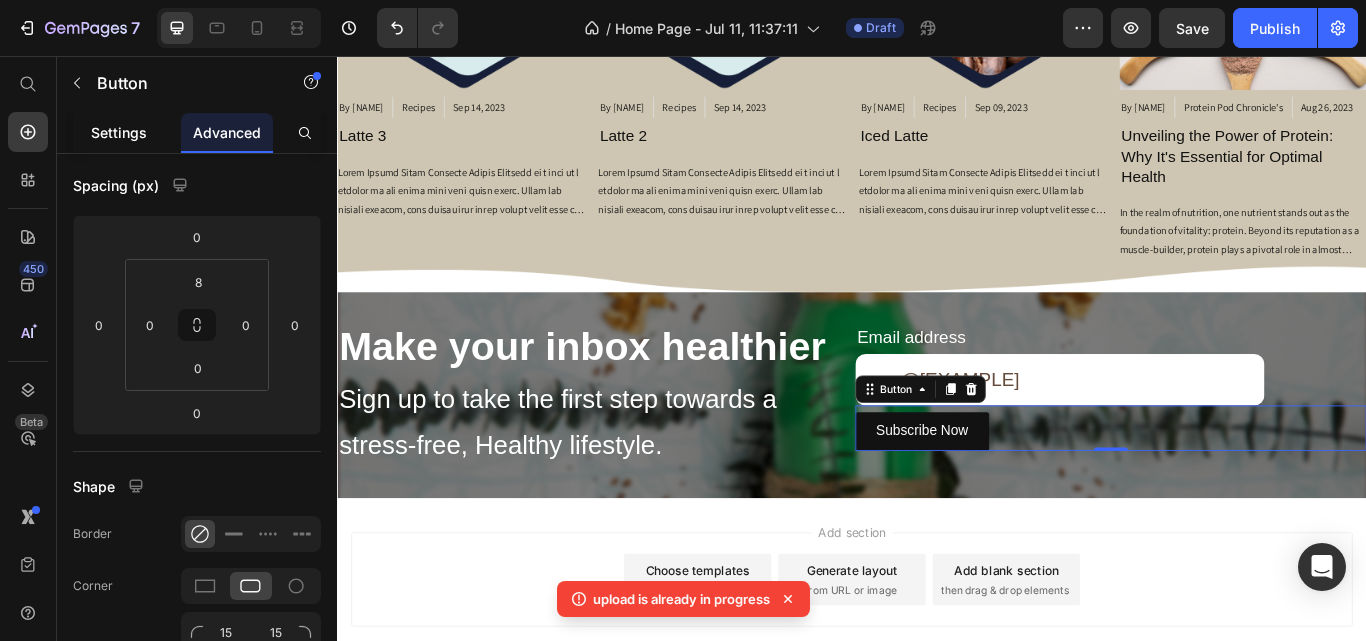 click on "Settings" at bounding box center [119, 132] 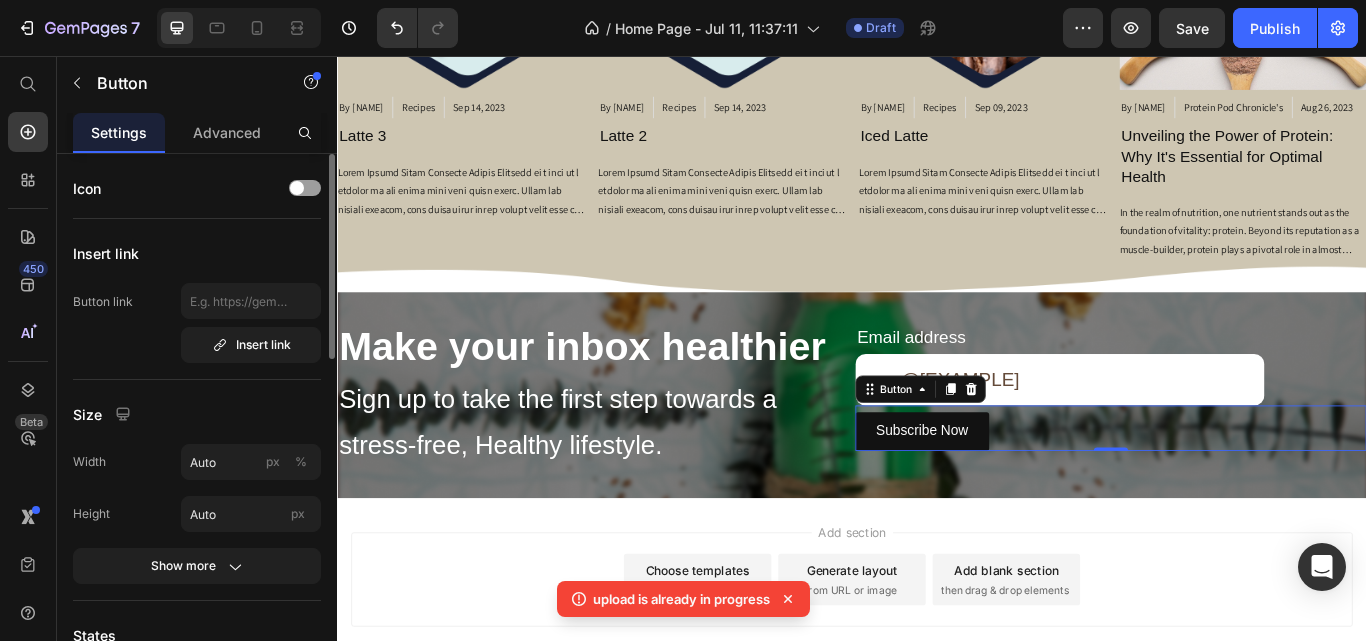 scroll, scrollTop: 100, scrollLeft: 0, axis: vertical 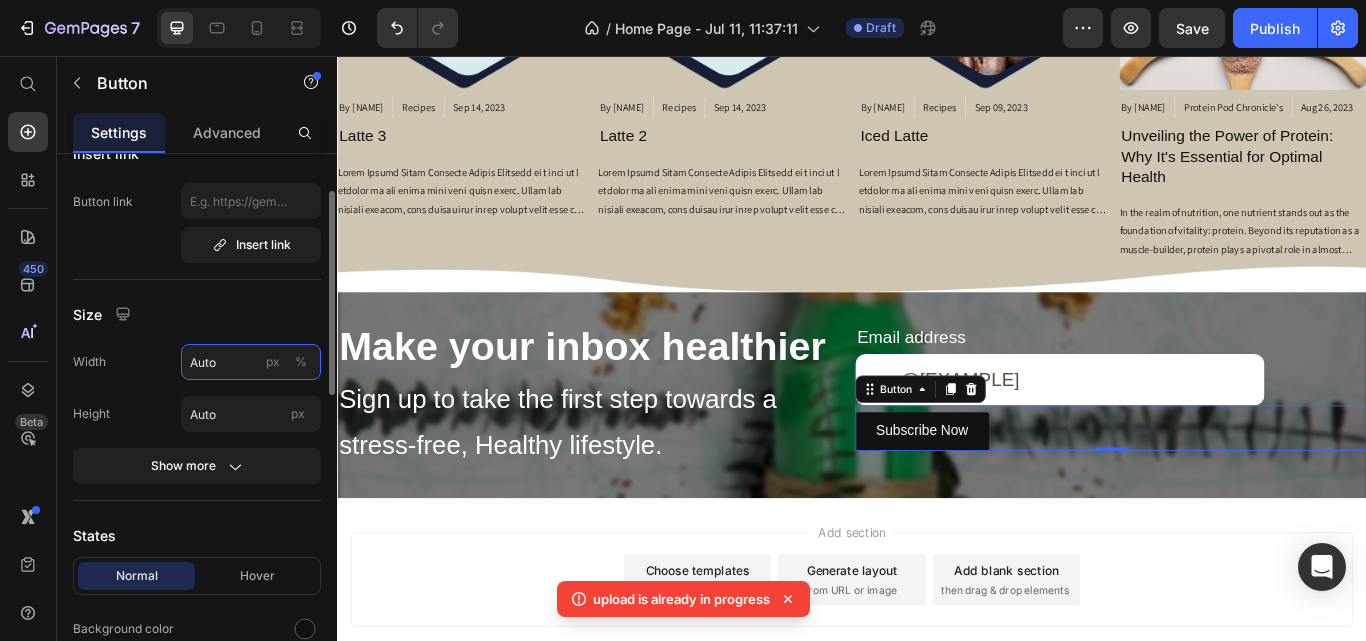 click on "Auto" at bounding box center (251, 362) 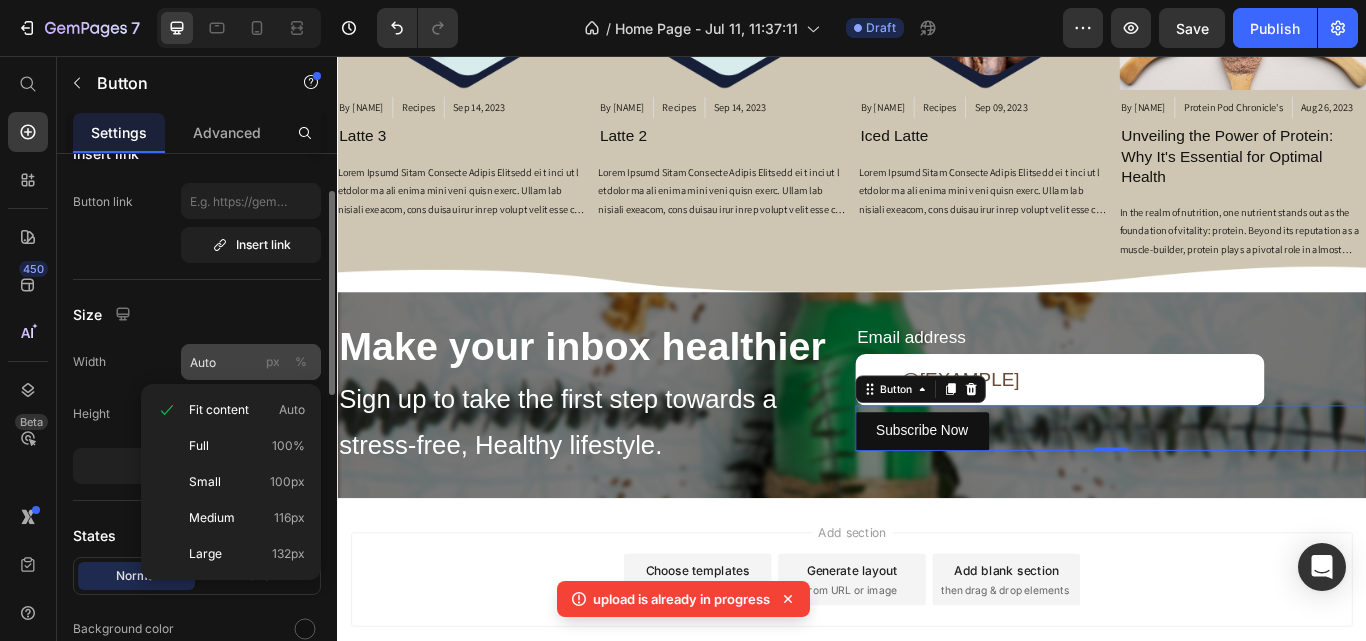 click on "%" at bounding box center [301, 362] 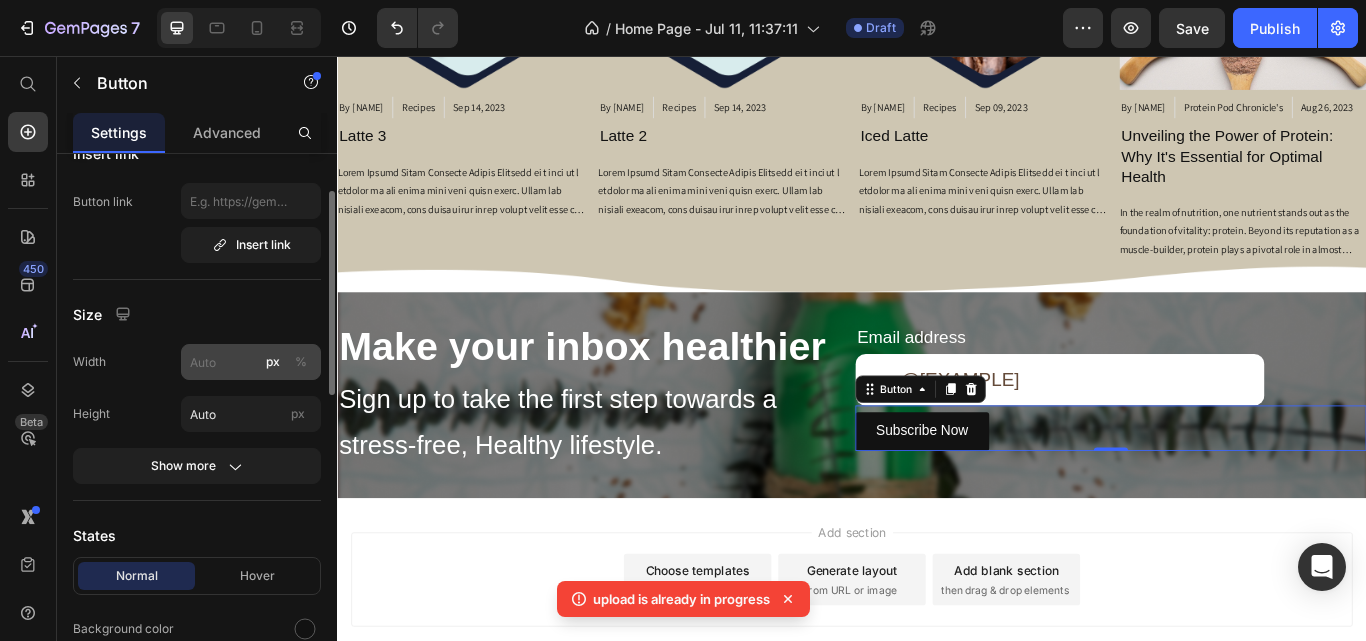 click on "%" at bounding box center (301, 362) 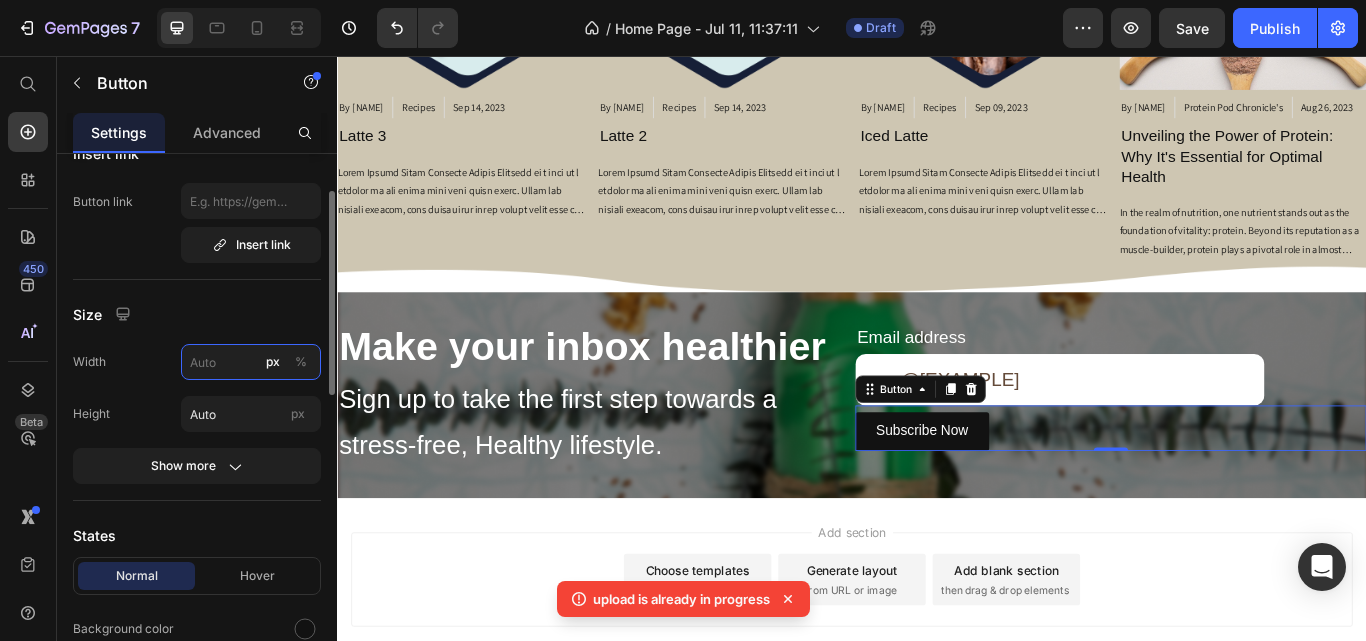 click on "px %" at bounding box center (251, 362) 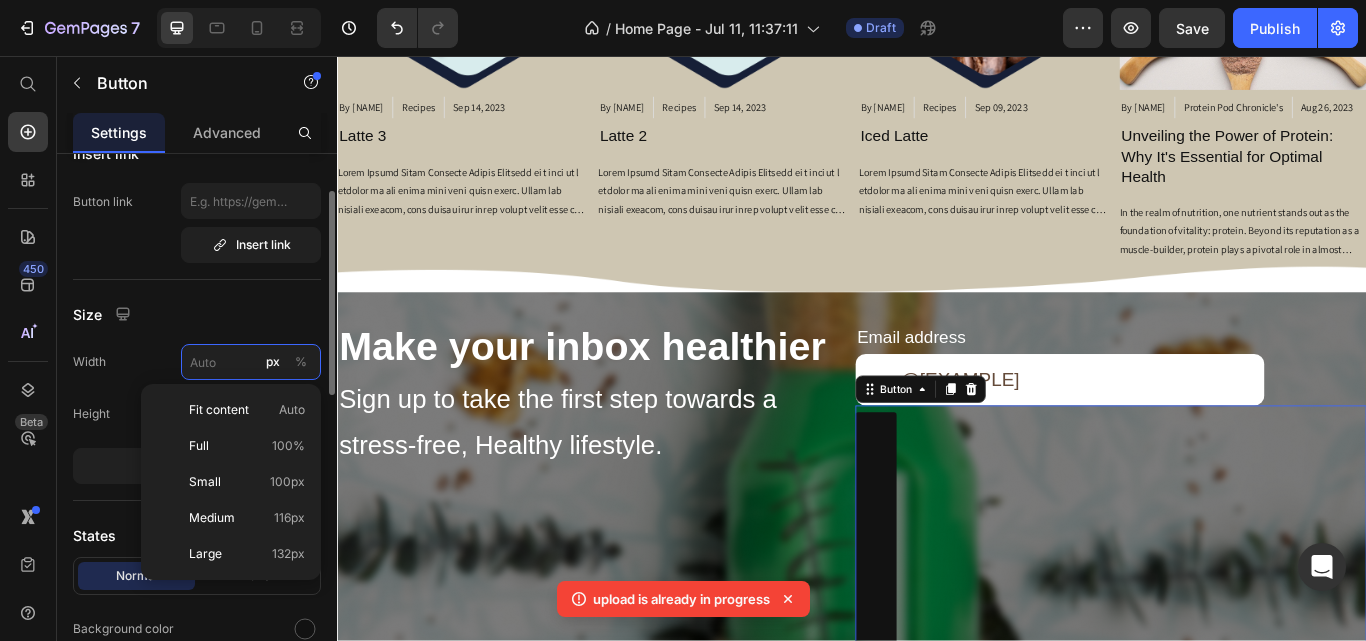 type on "5" 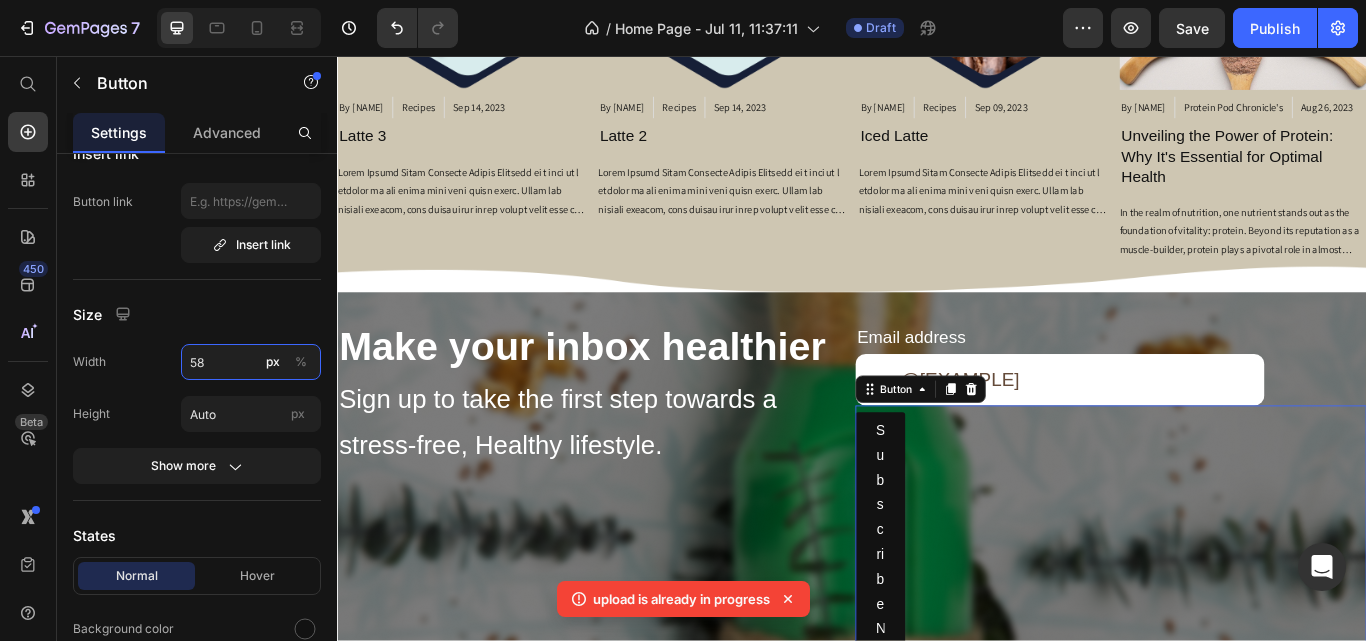 type on "5" 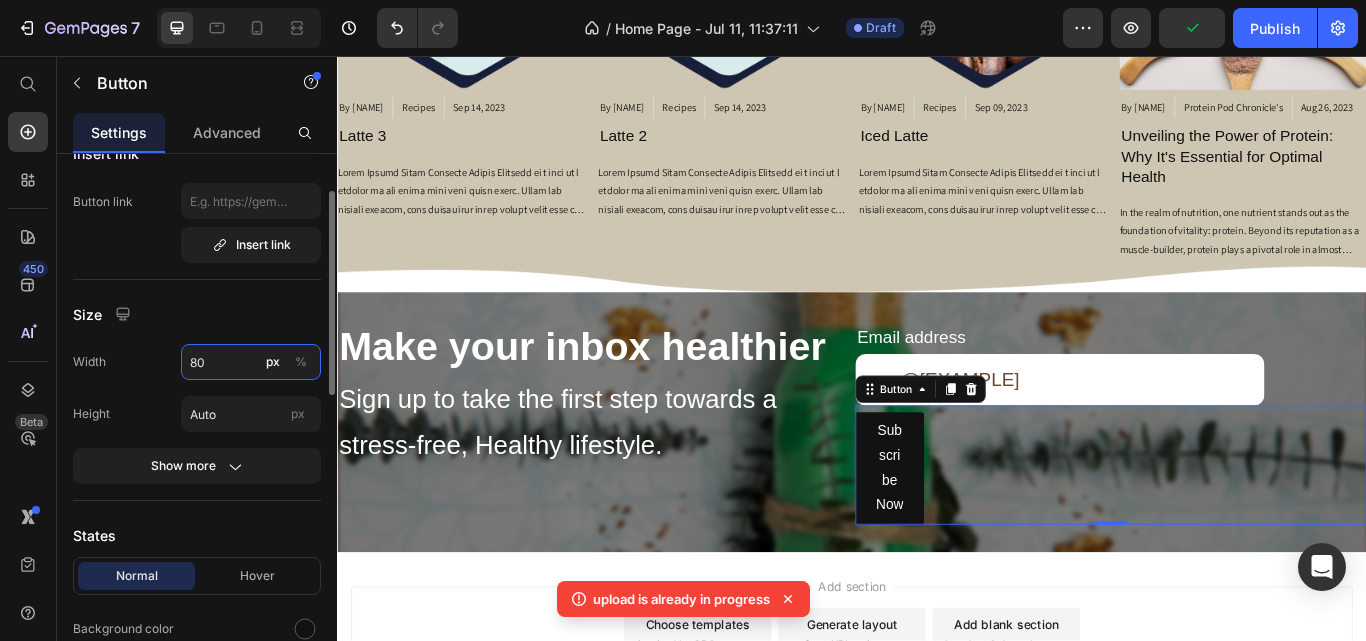 type on "80" 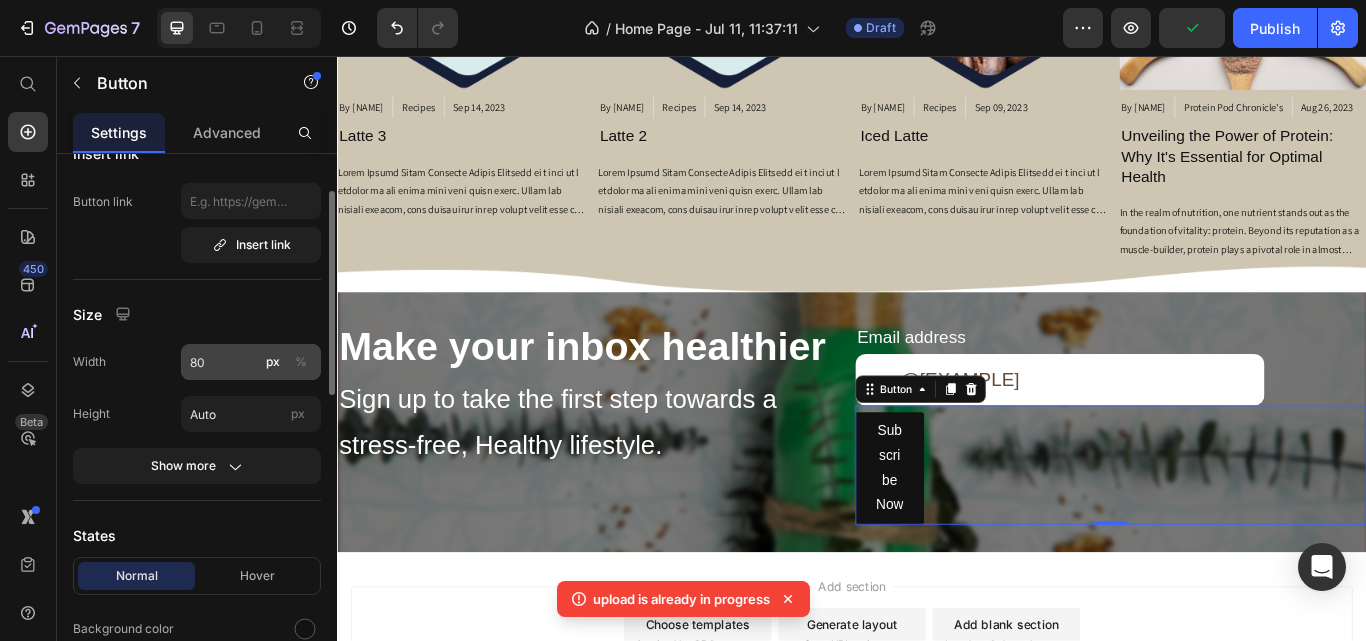 click on "%" at bounding box center (301, 362) 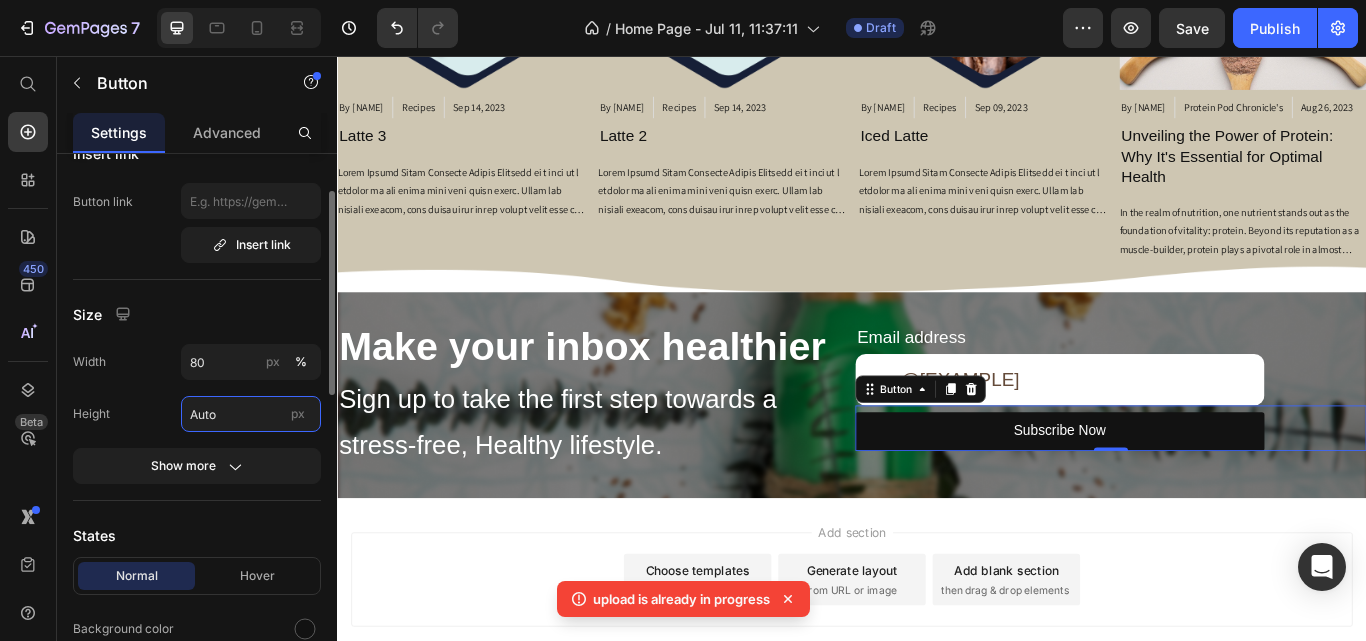 click on "Auto" at bounding box center [251, 414] 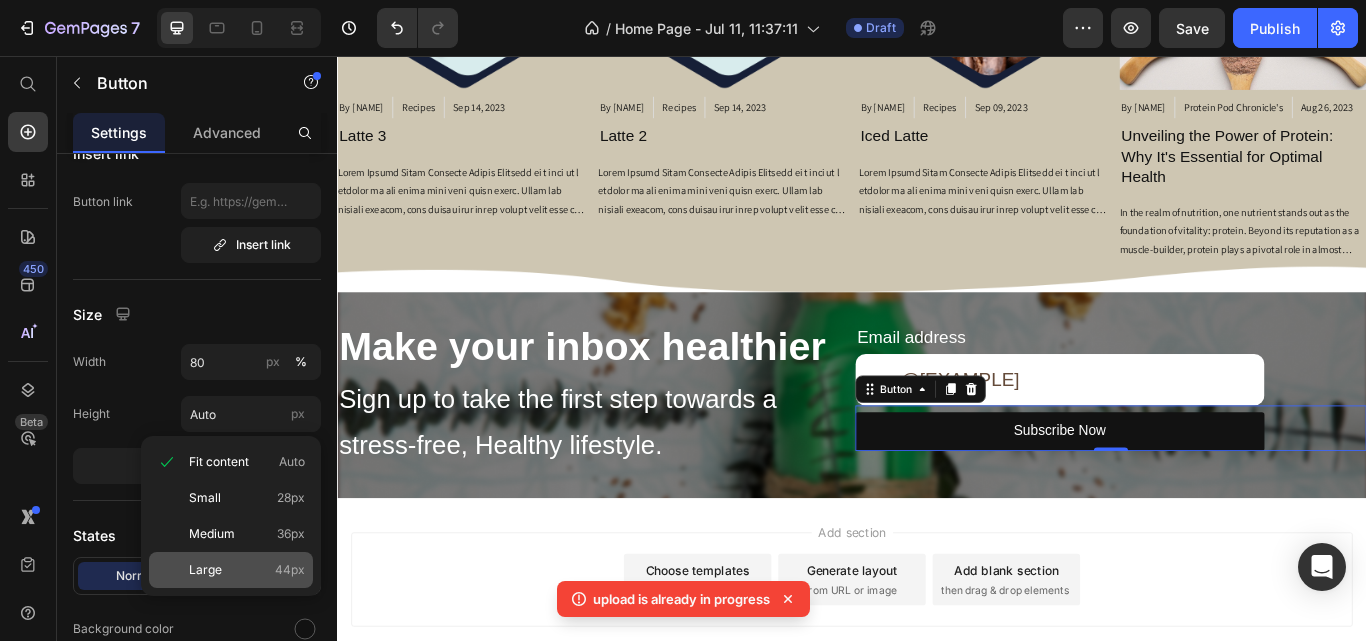 click on "44px" at bounding box center [290, 570] 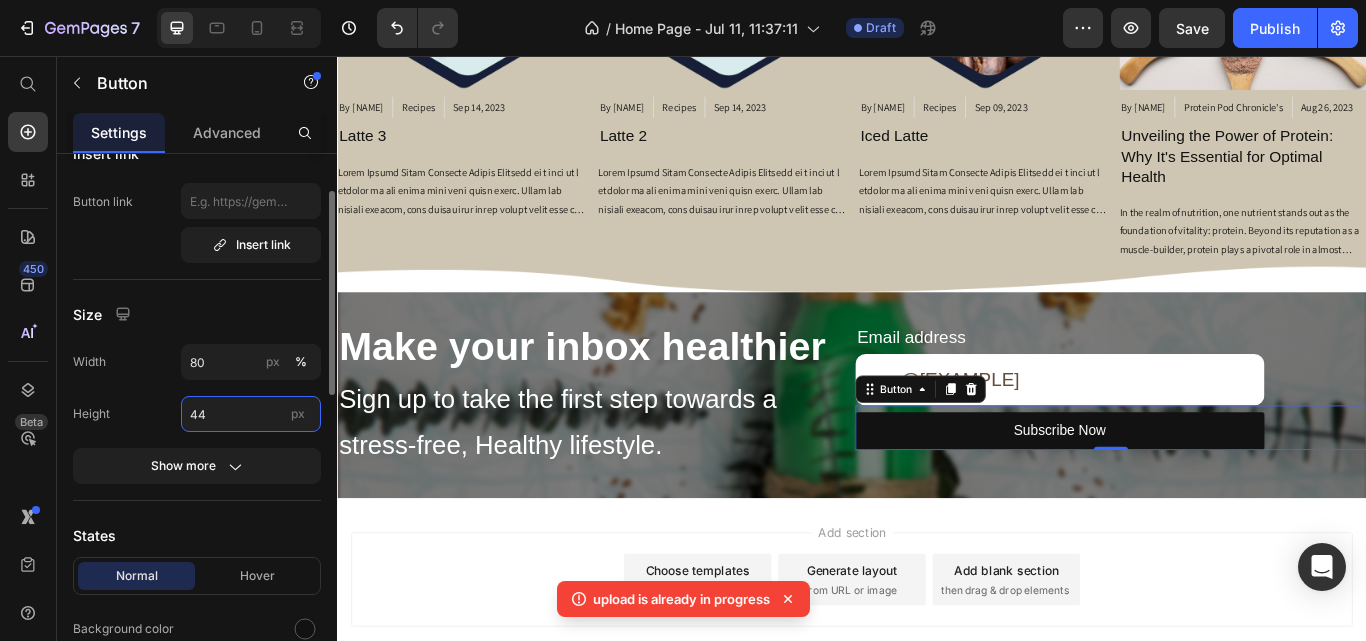 click on "44" at bounding box center (251, 414) 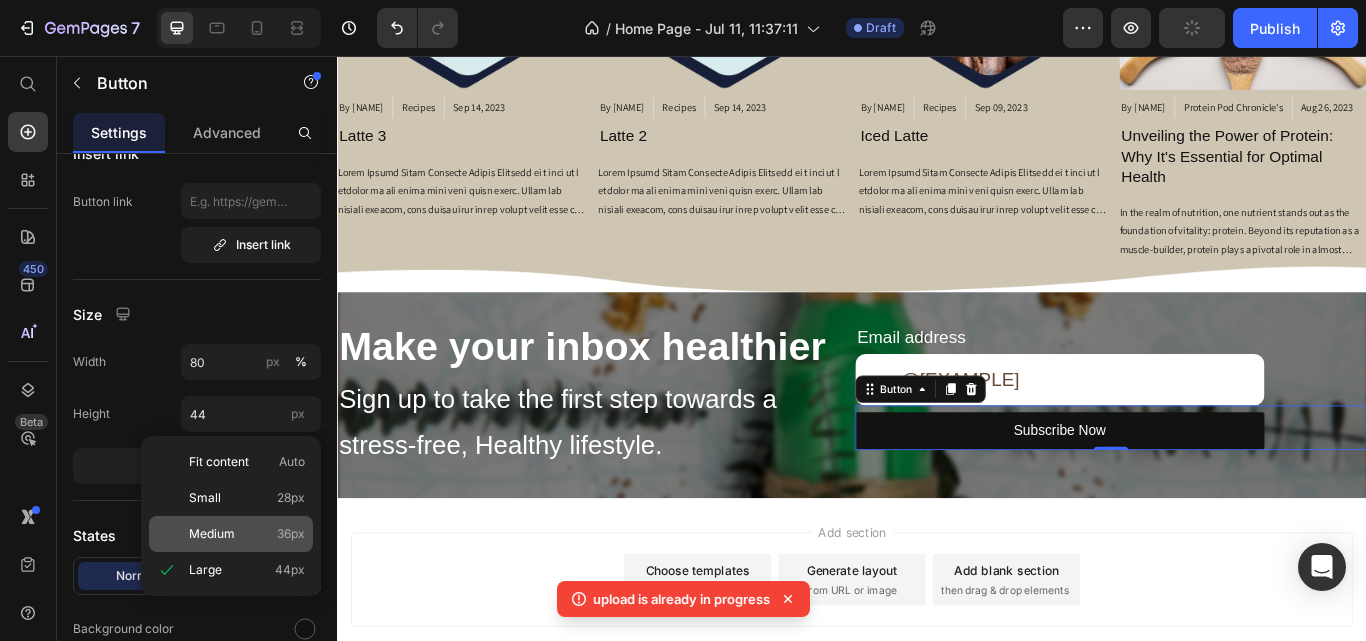 click on "36px" at bounding box center [291, 534] 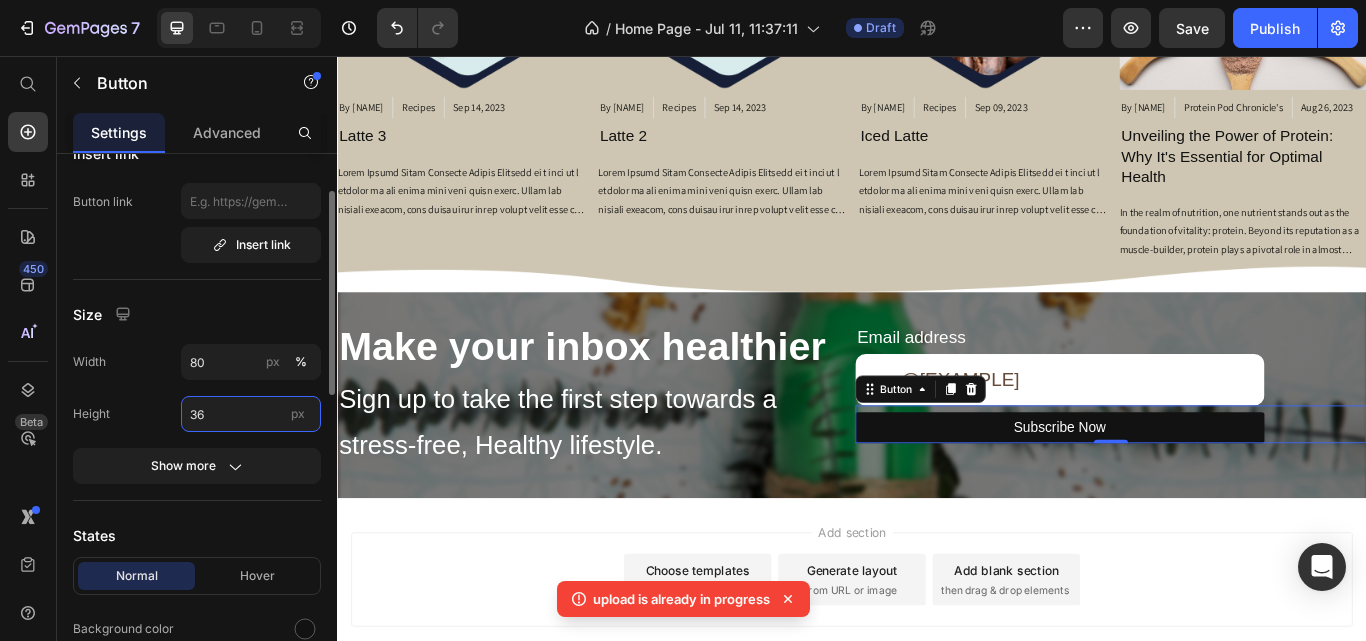 click on "36" at bounding box center [251, 414] 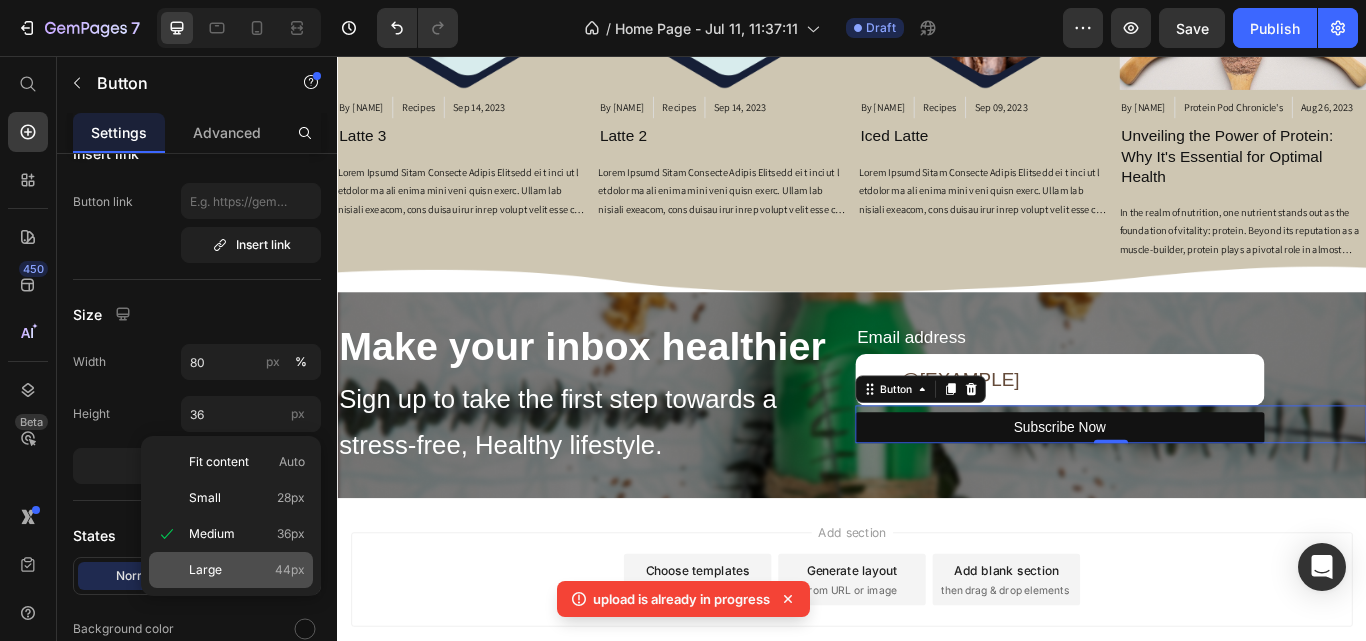 click on "44px" at bounding box center (290, 570) 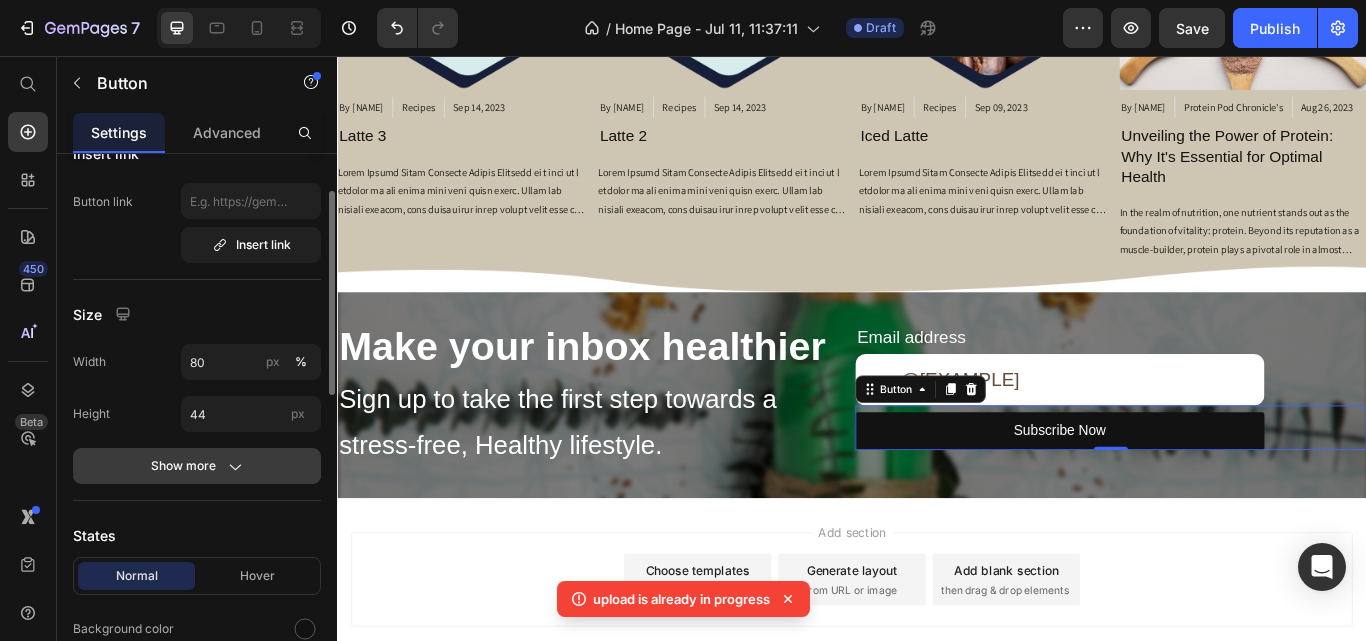 click 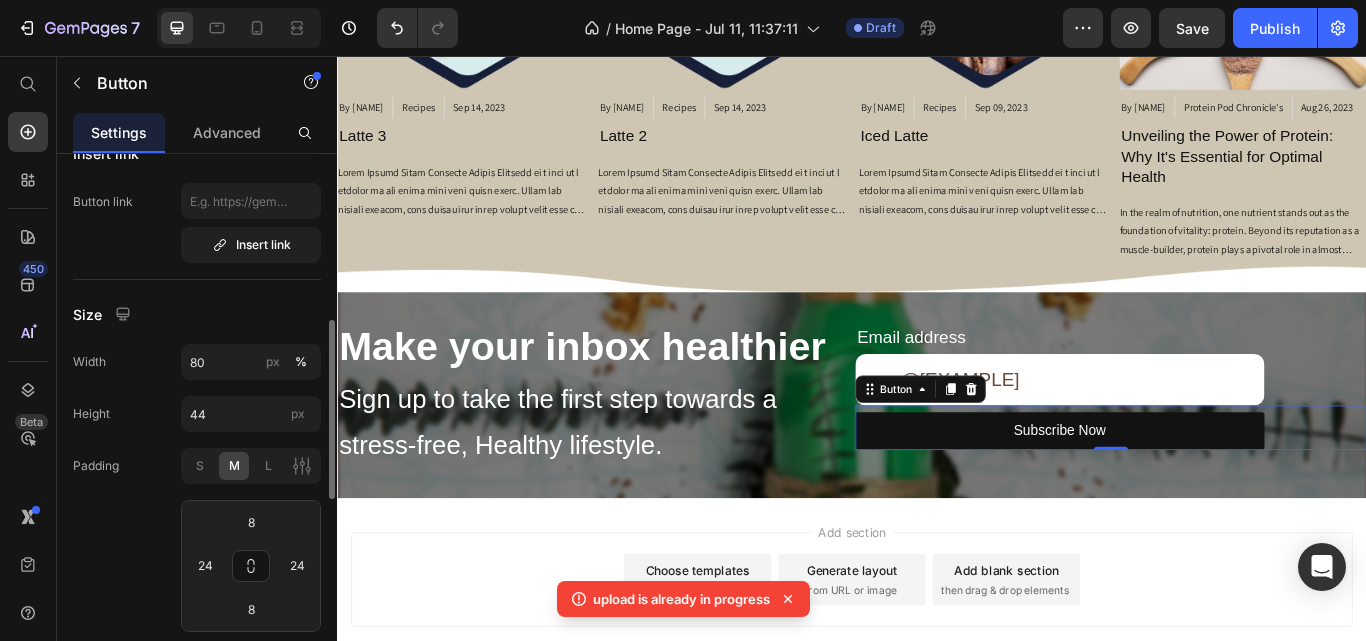 scroll, scrollTop: 300, scrollLeft: 0, axis: vertical 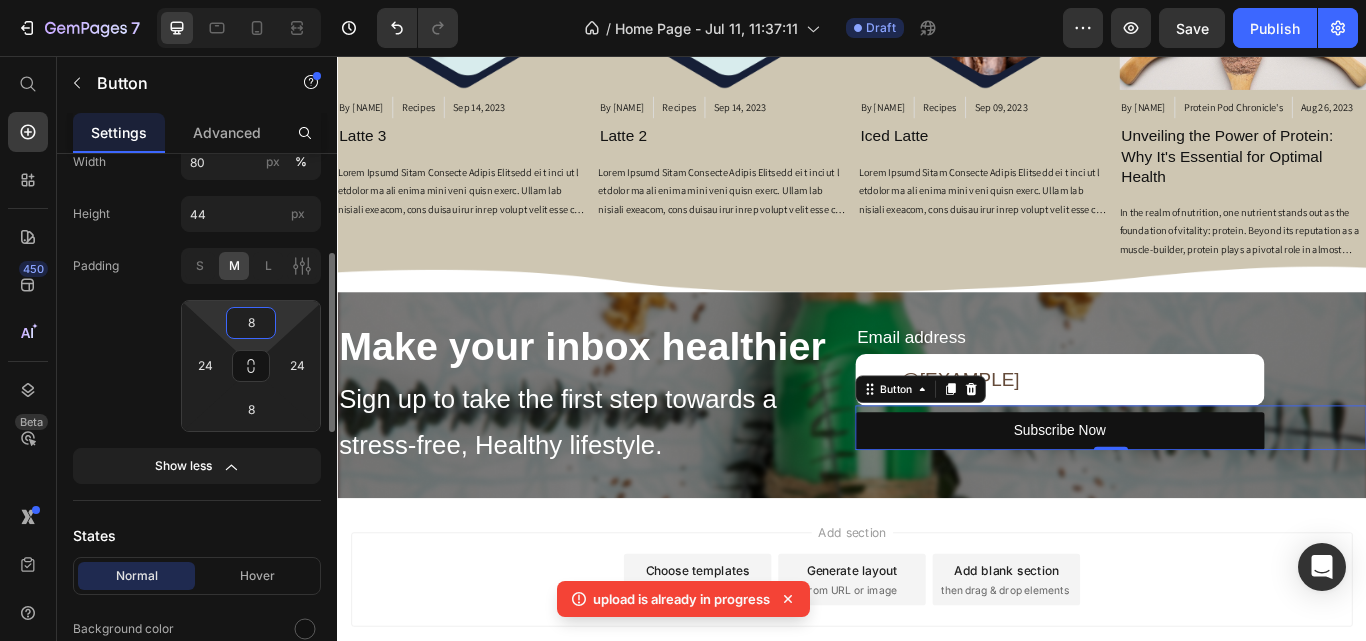 click on "8" at bounding box center (251, 323) 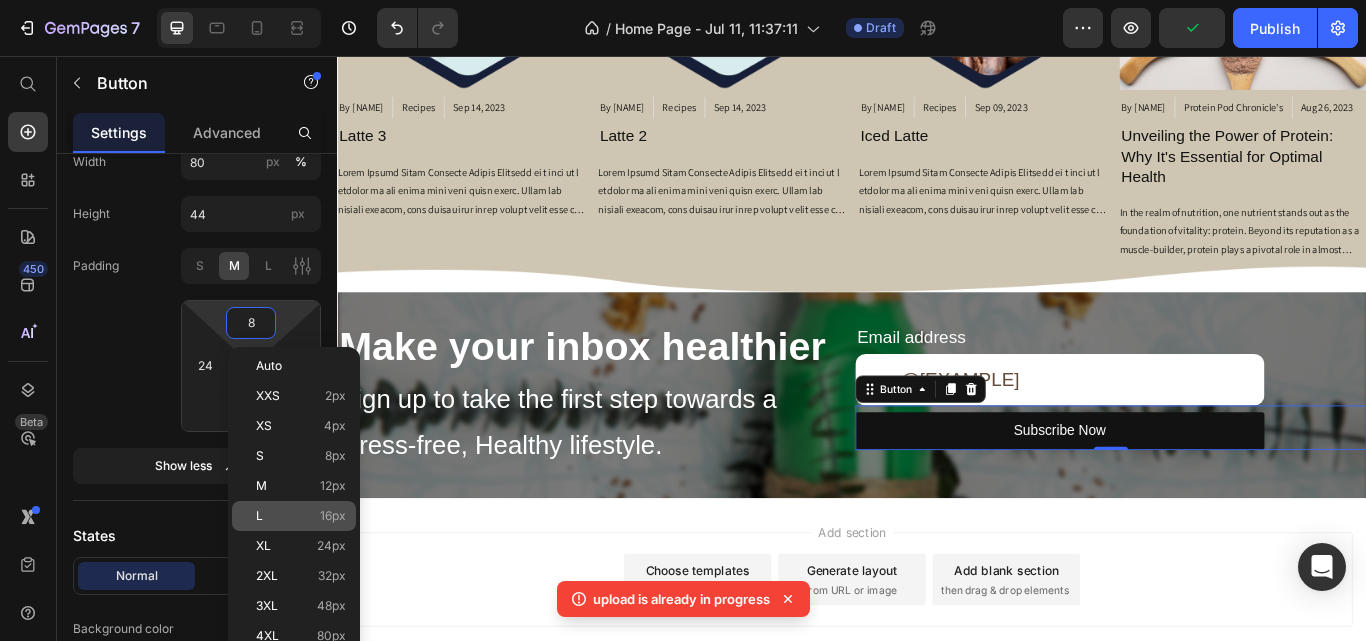 click on "16px" at bounding box center [333, 516] 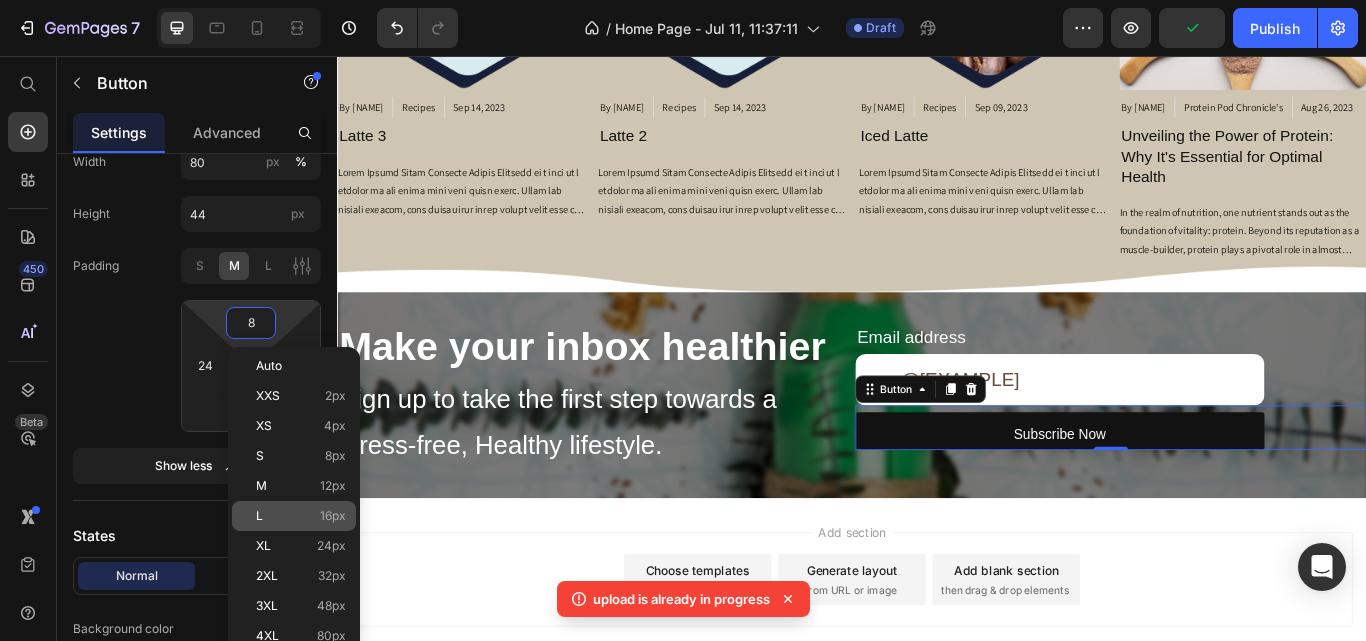 type on "16" 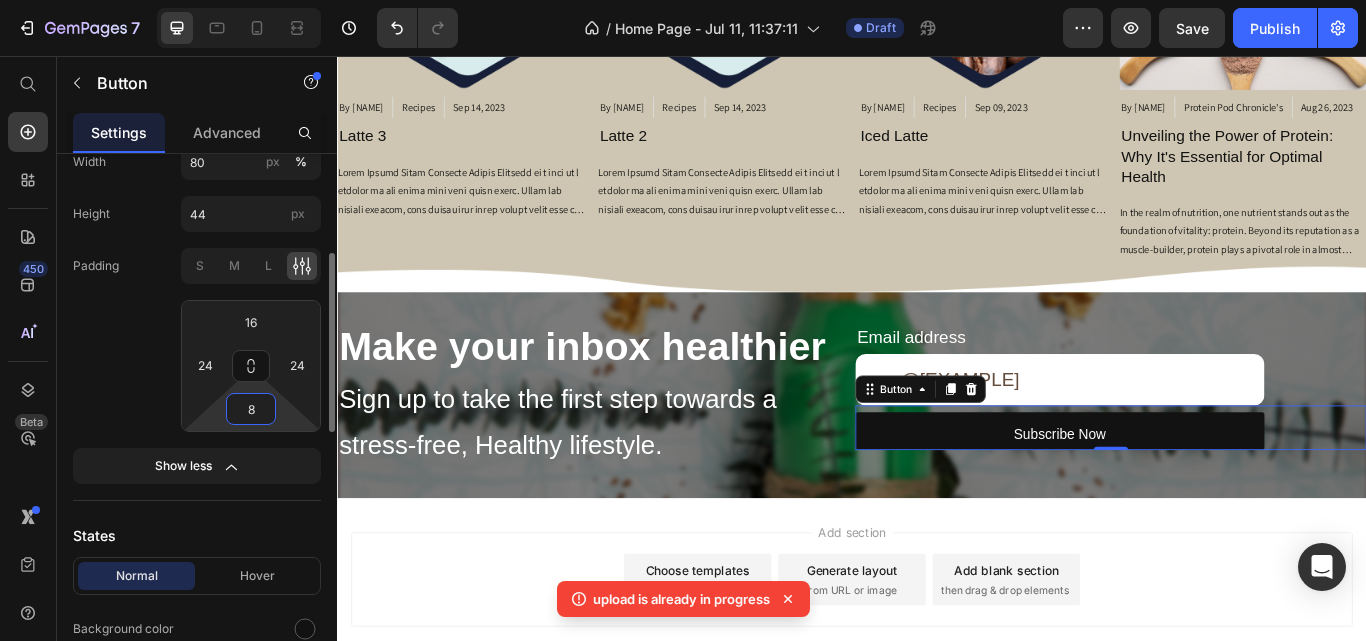 click on "8" at bounding box center [251, 409] 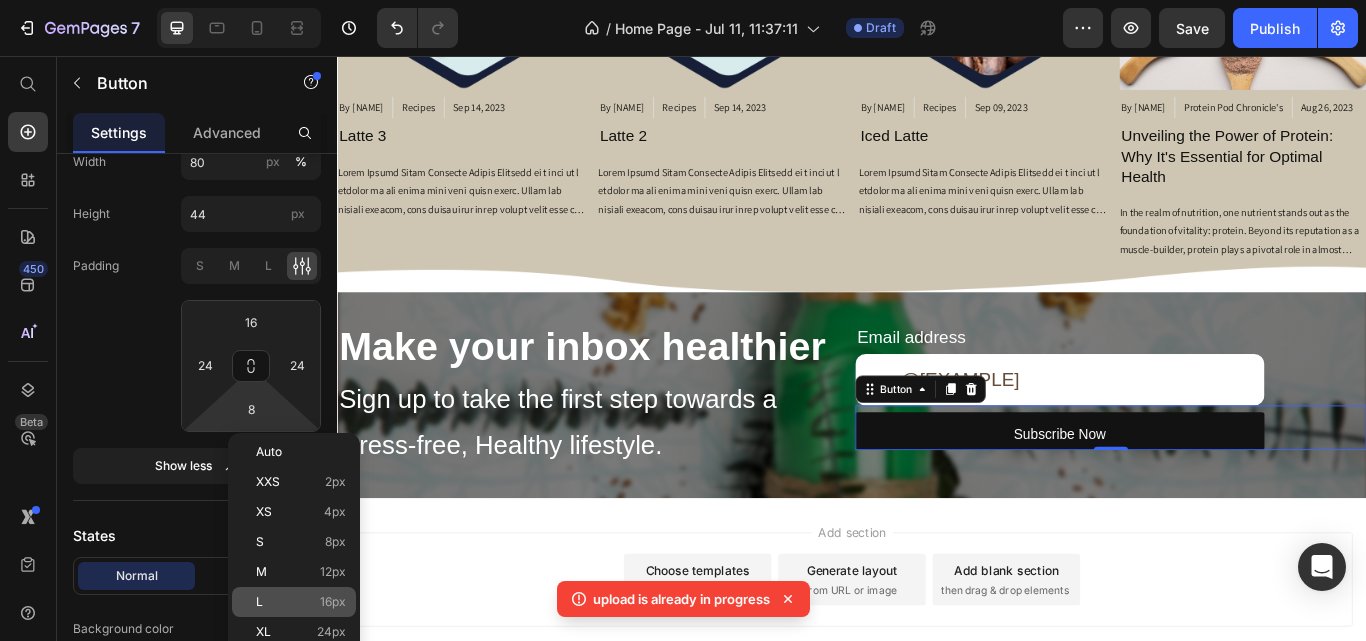 click on "16px" at bounding box center (333, 602) 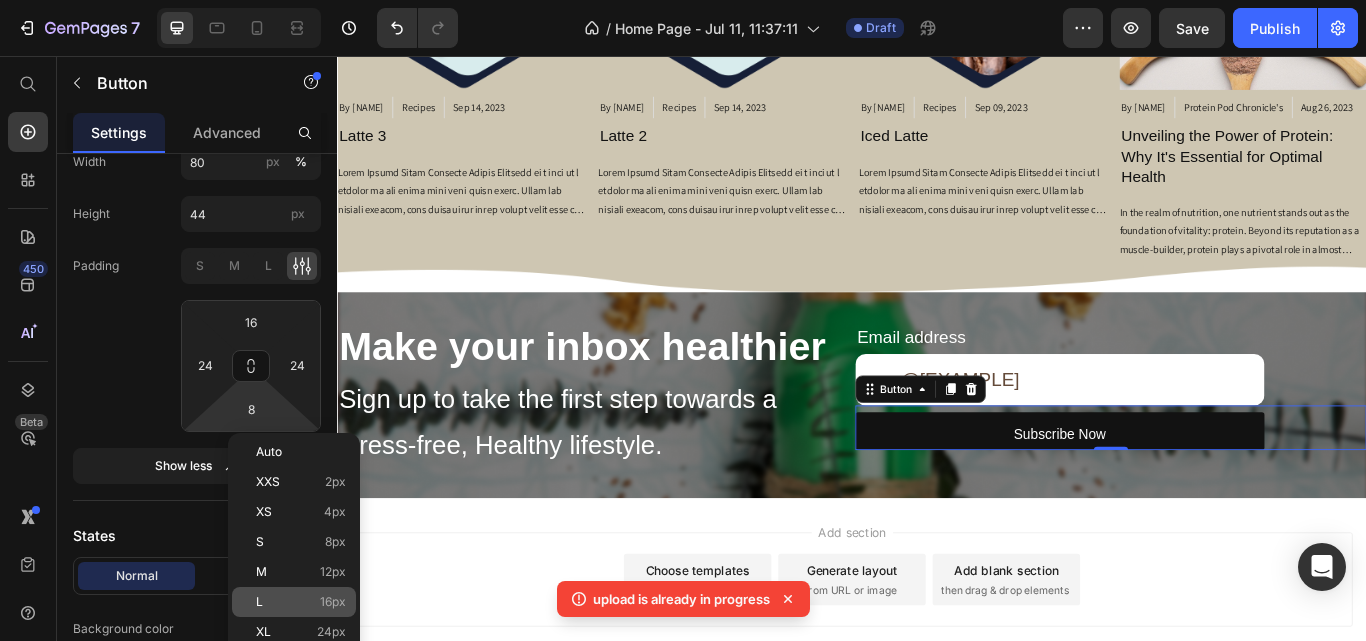 type on "16" 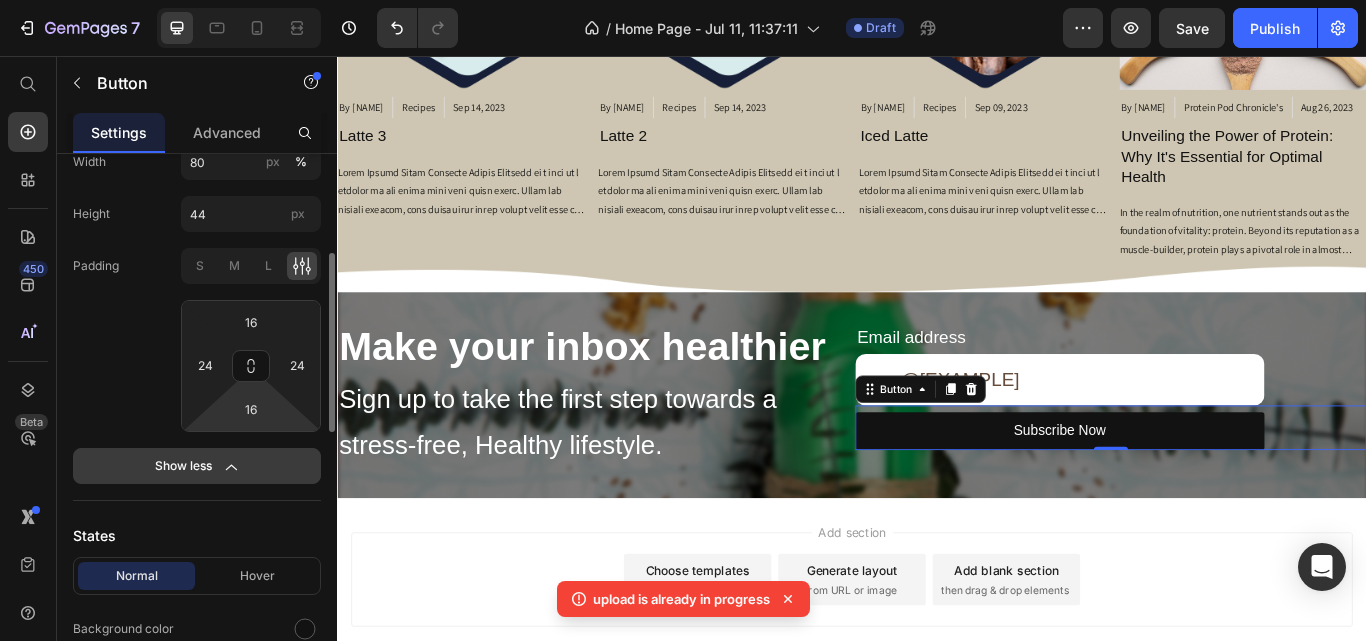 scroll, scrollTop: 400, scrollLeft: 0, axis: vertical 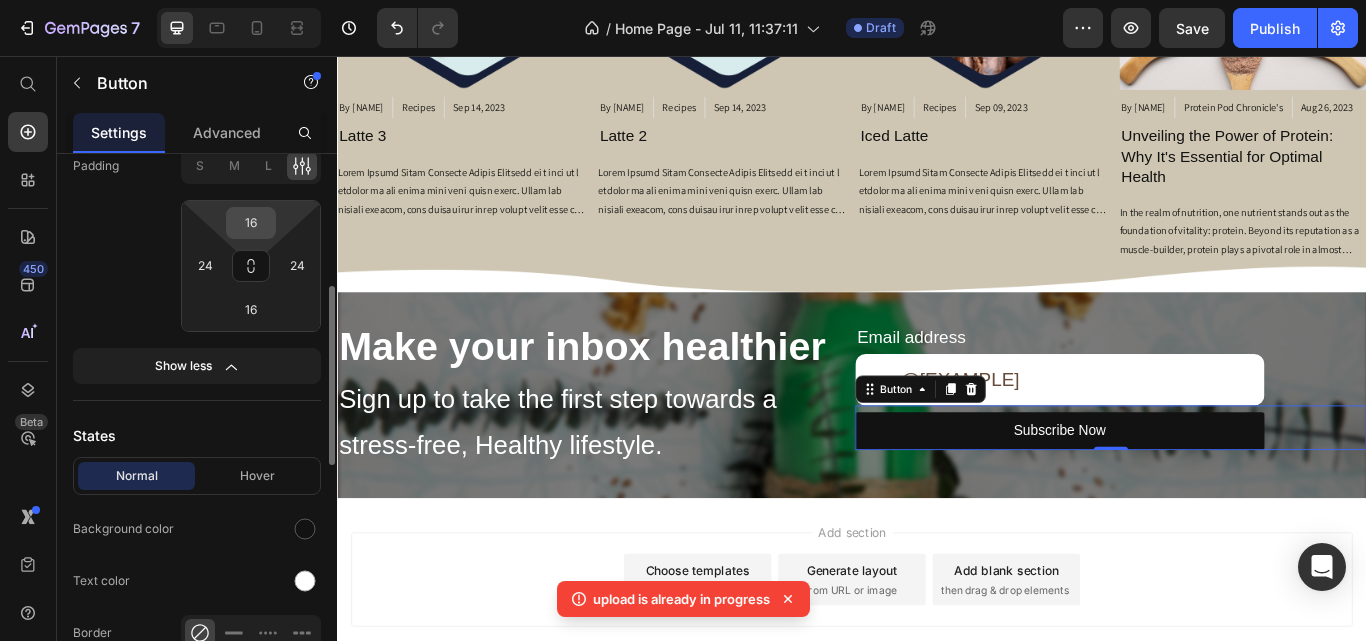 click on "16" at bounding box center [251, 223] 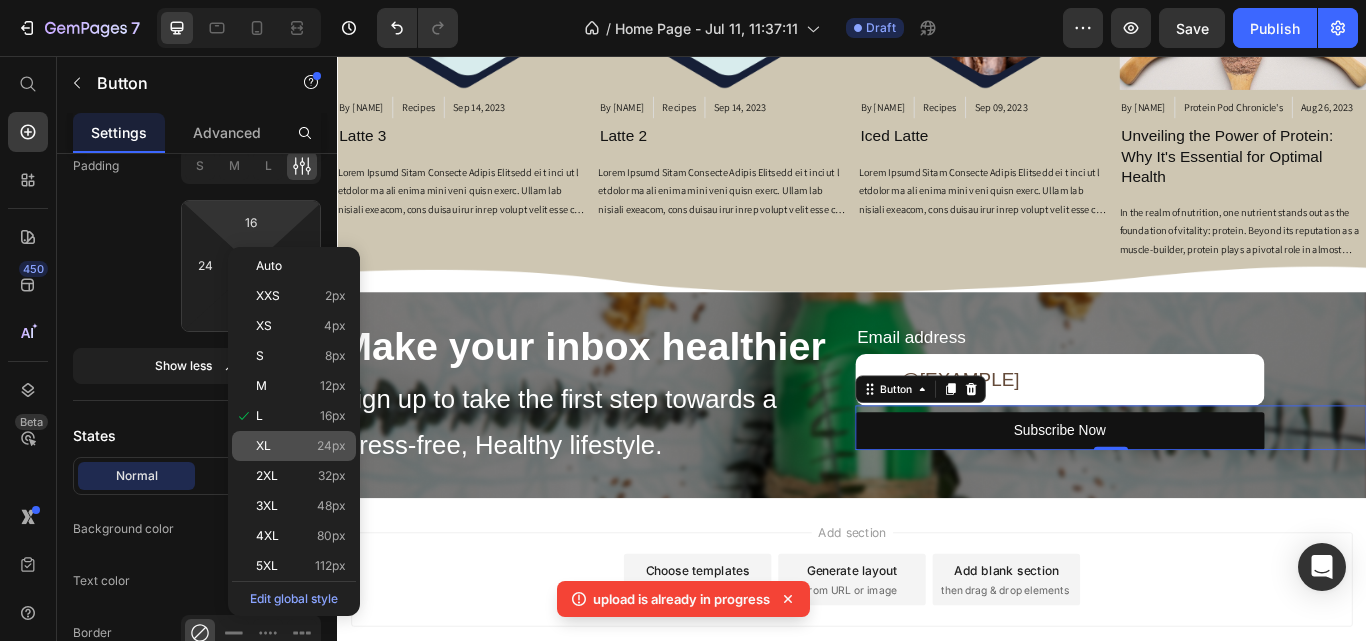 click on "24px" at bounding box center (331, 446) 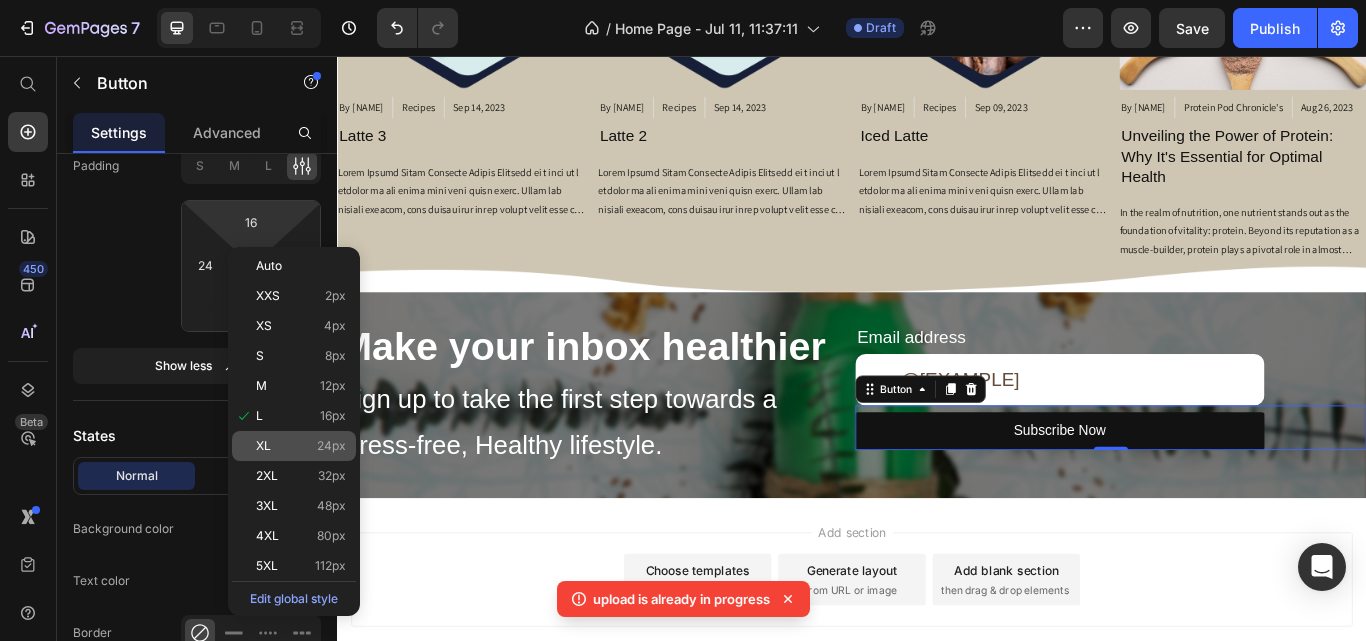 type on "24" 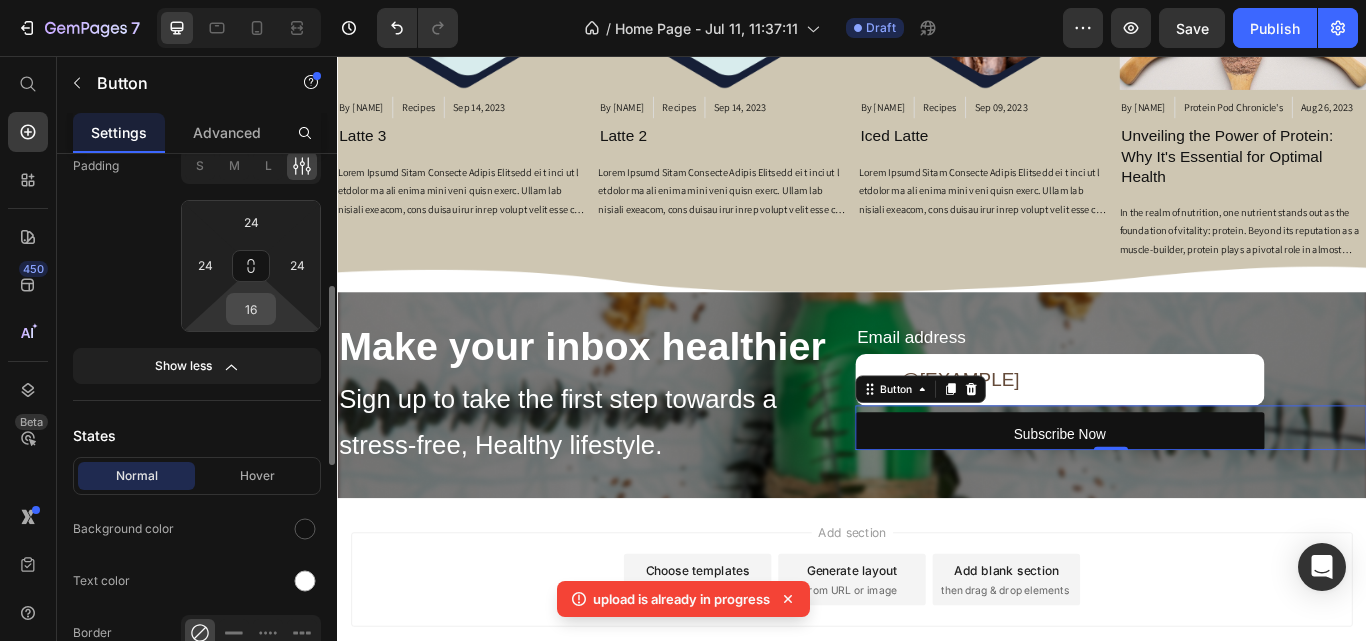 click on "16" at bounding box center [251, 309] 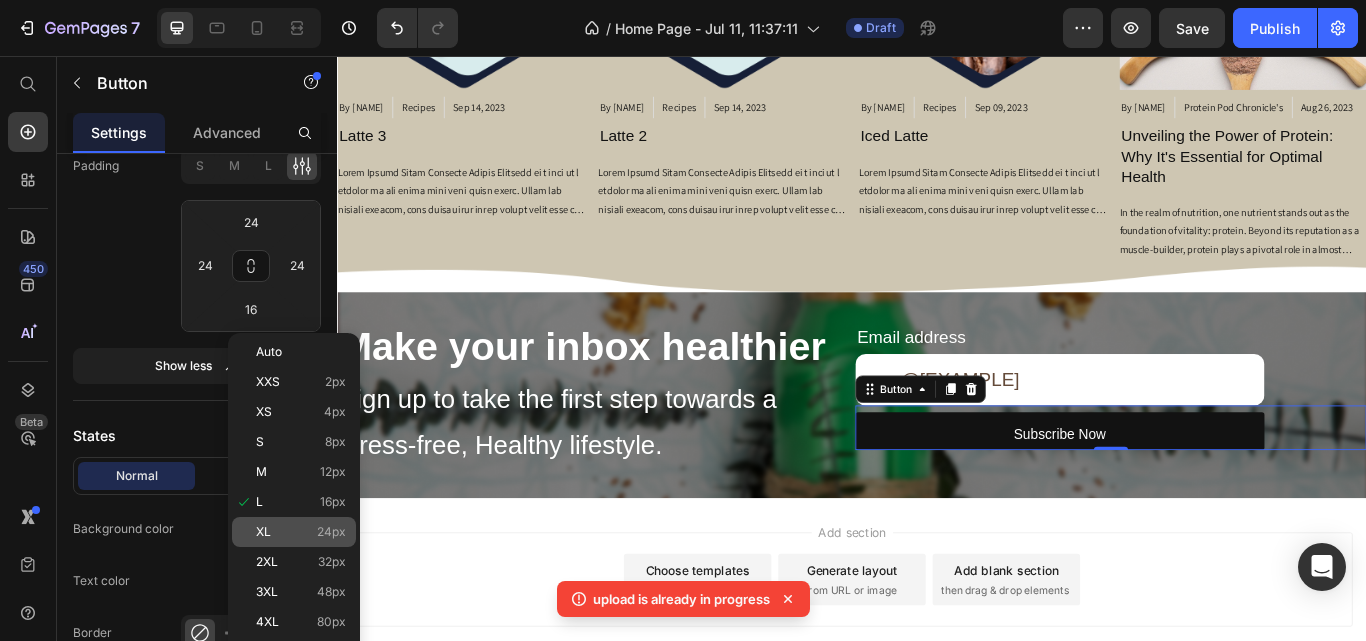 click on "24px" at bounding box center [331, 532] 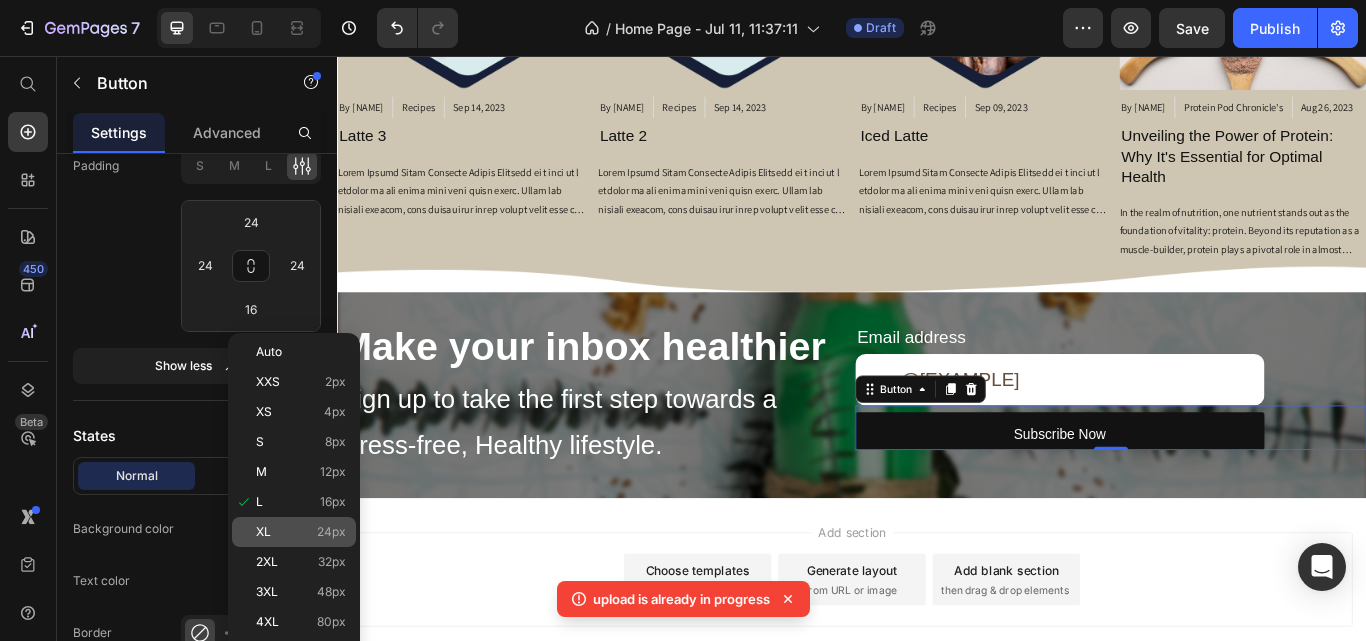 type on "24" 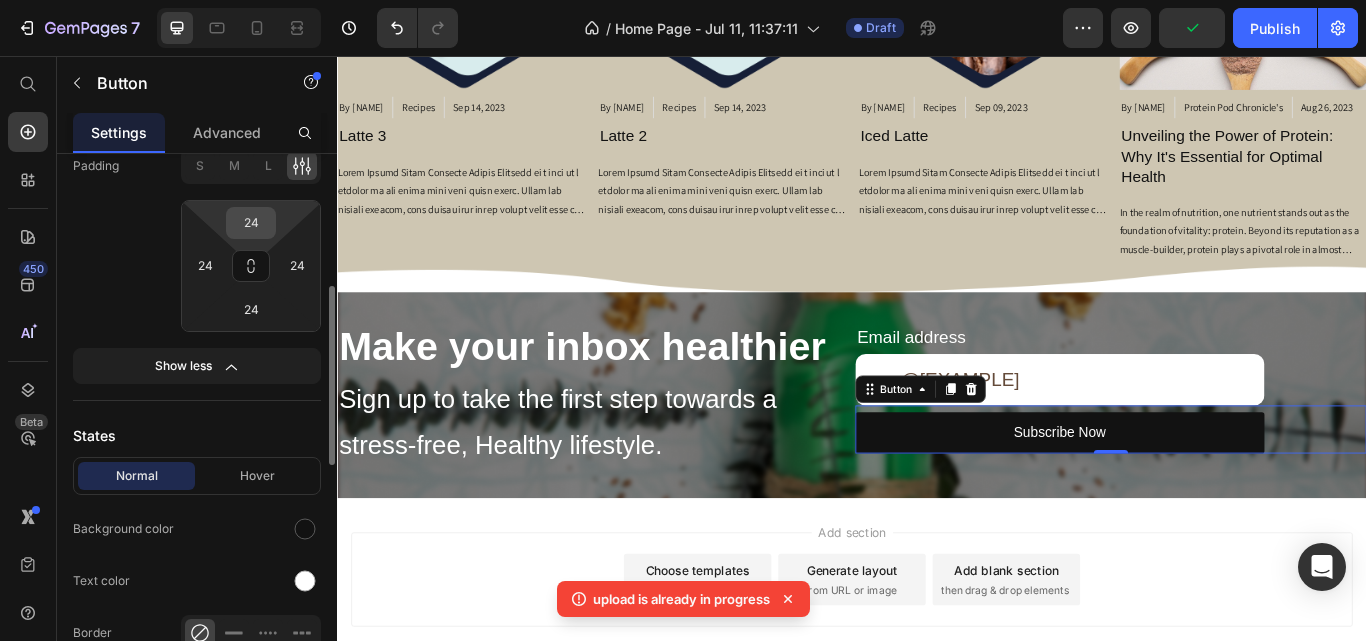 click on "24" at bounding box center [251, 223] 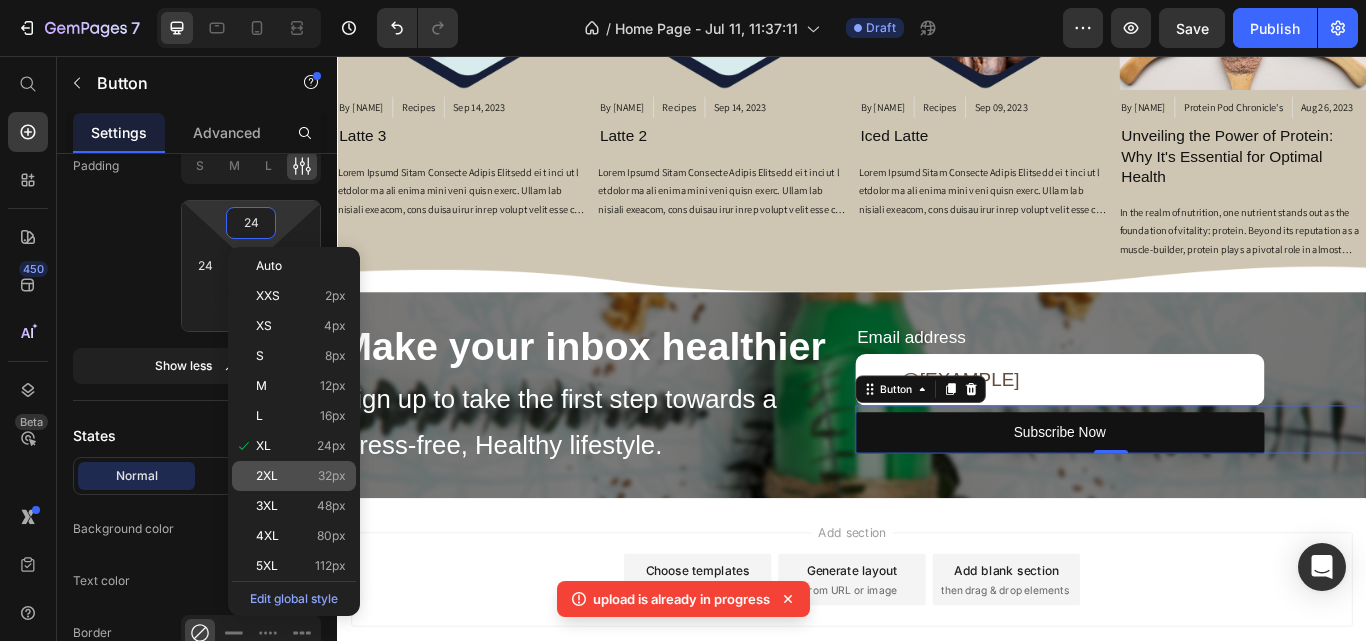 click on "32px" at bounding box center (332, 476) 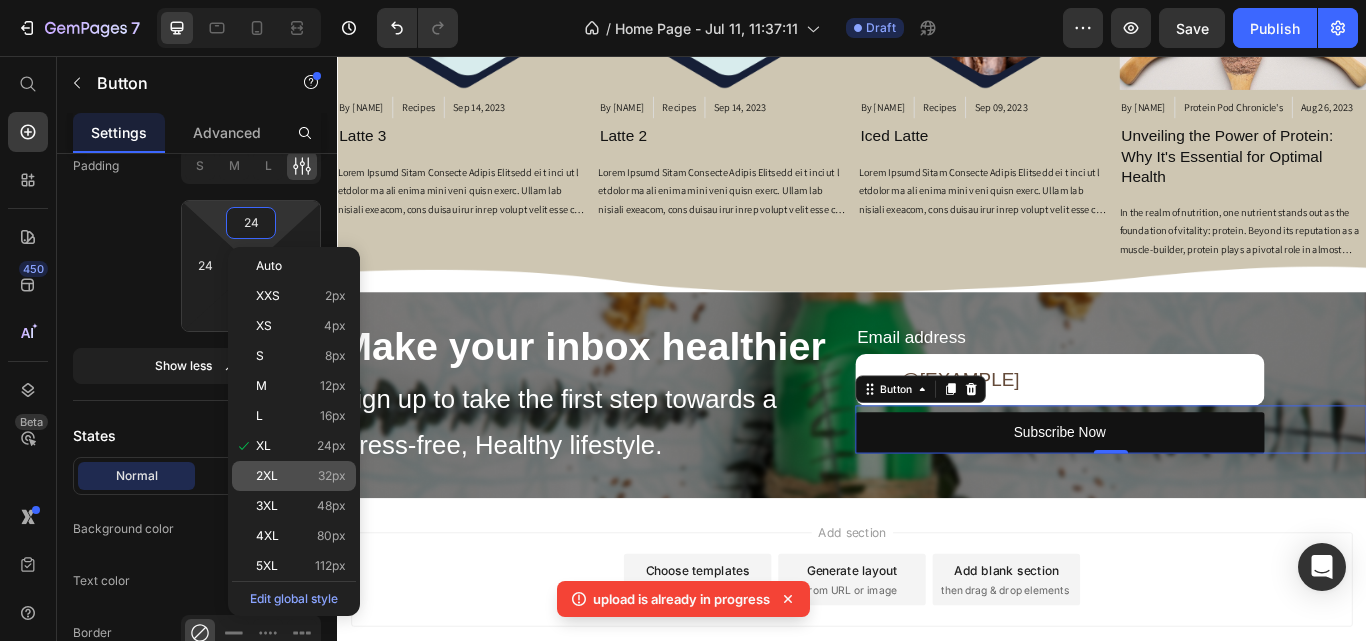 type on "32" 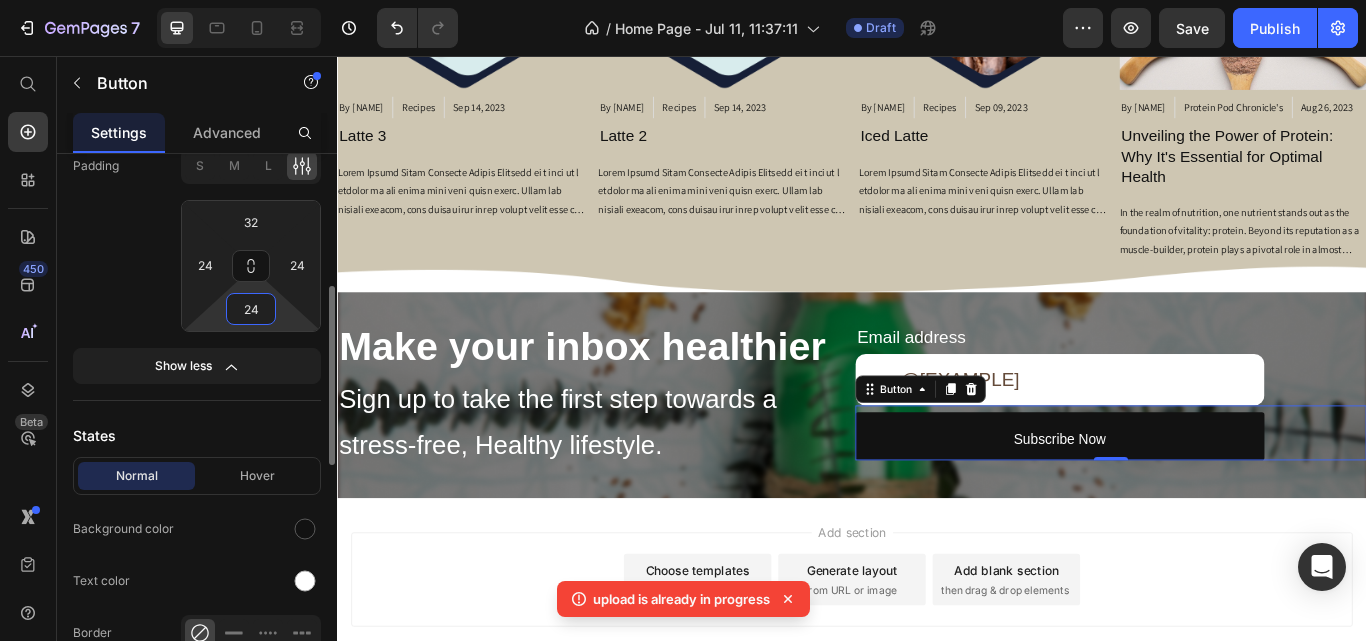 click on "24" at bounding box center (251, 309) 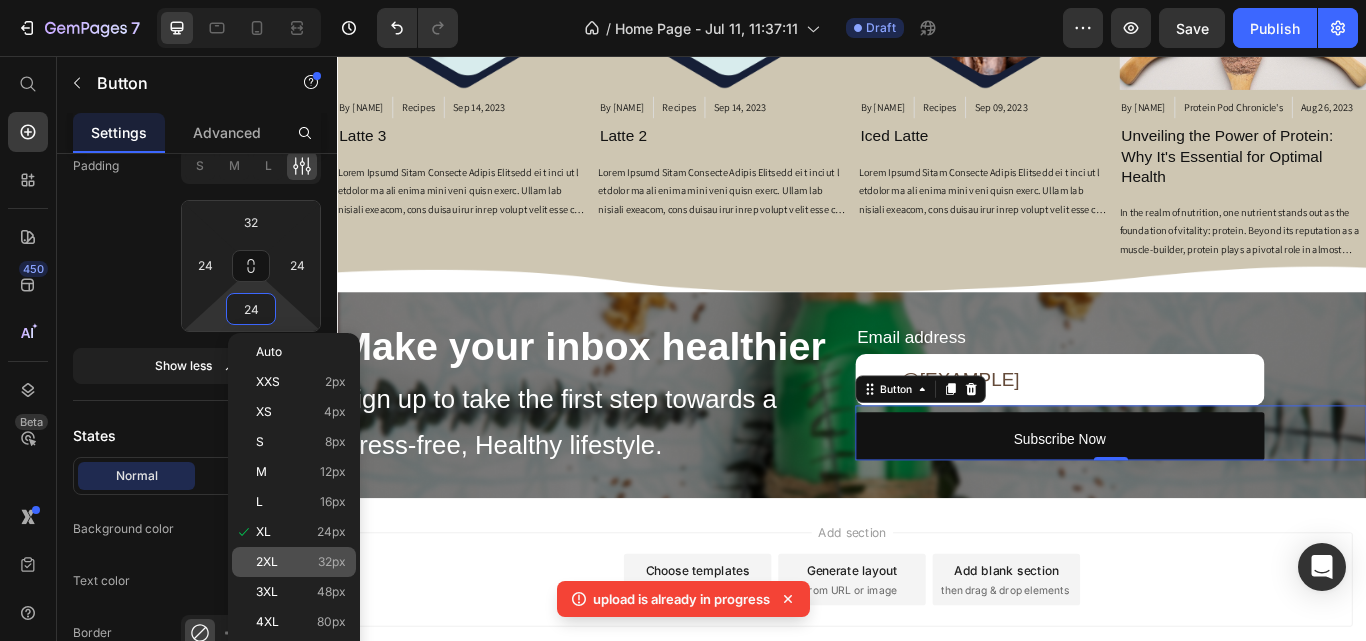 click on "2XL 32px" 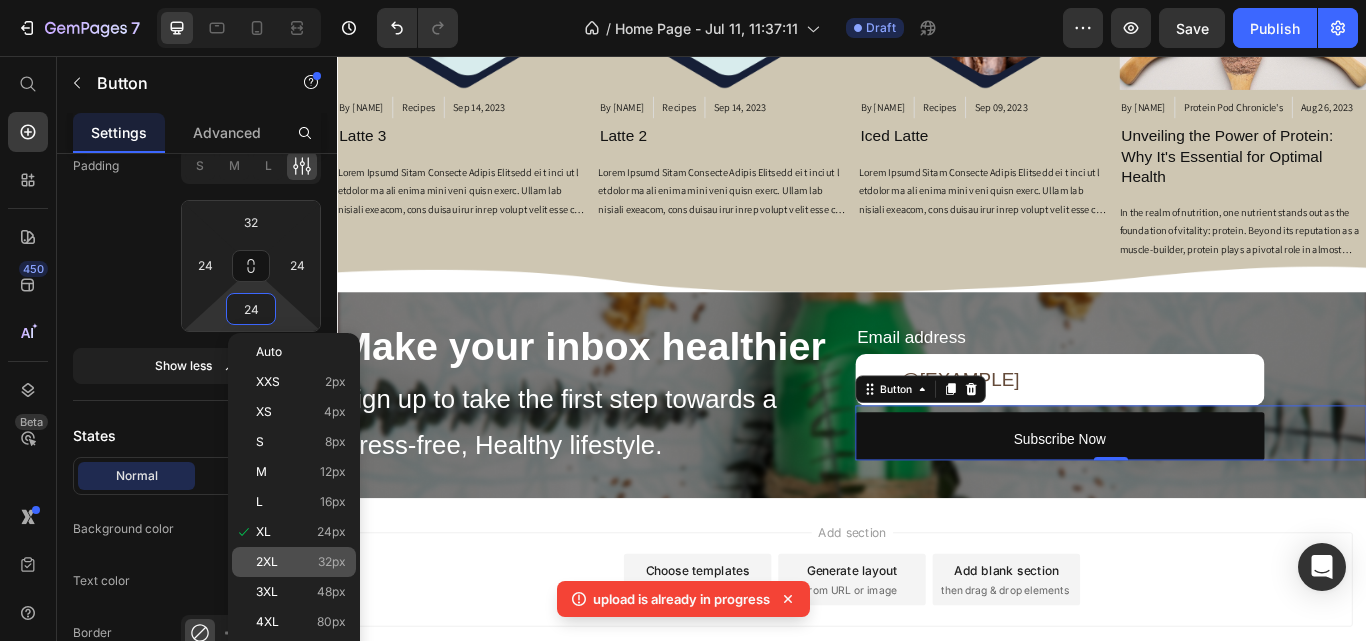 type on "32" 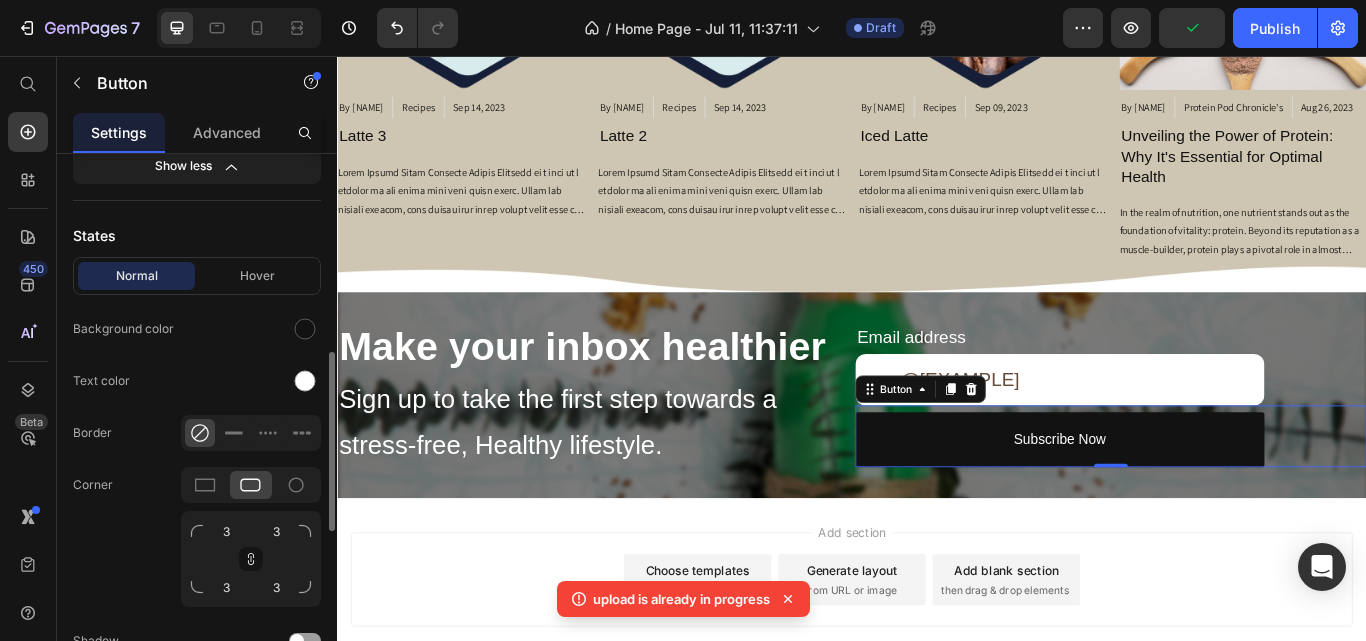 scroll, scrollTop: 700, scrollLeft: 0, axis: vertical 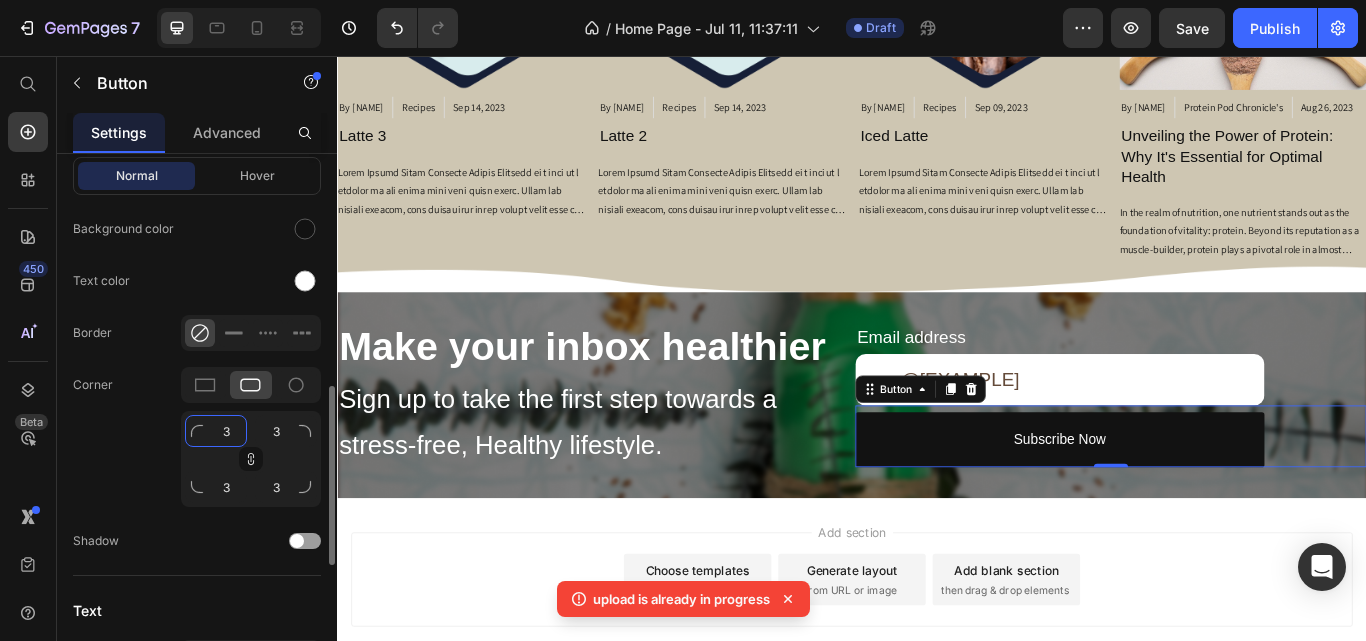 click on "3" 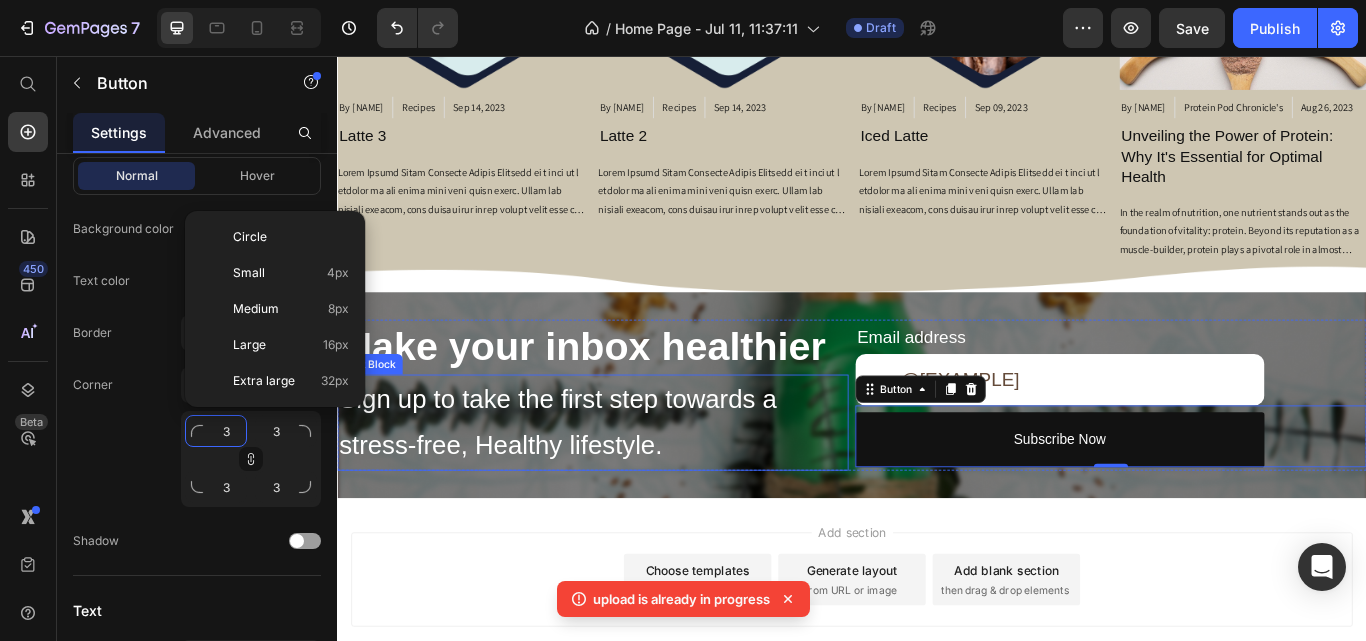 type on "4" 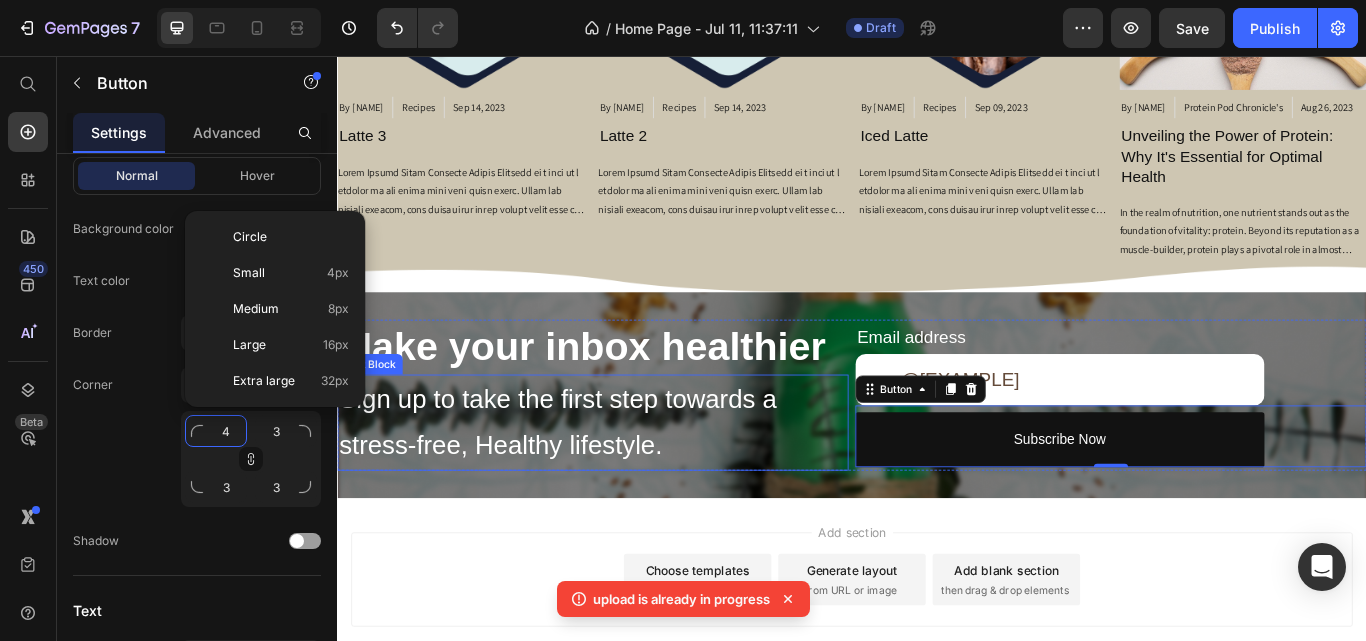 type on "4" 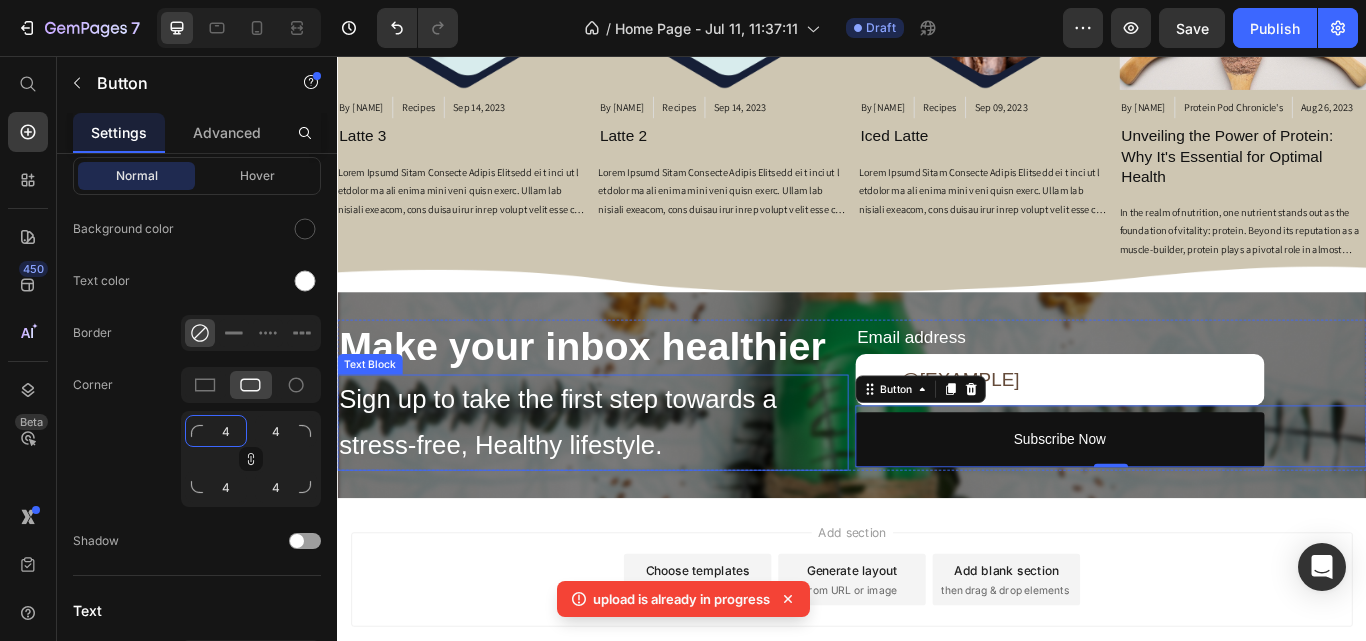 type on "5" 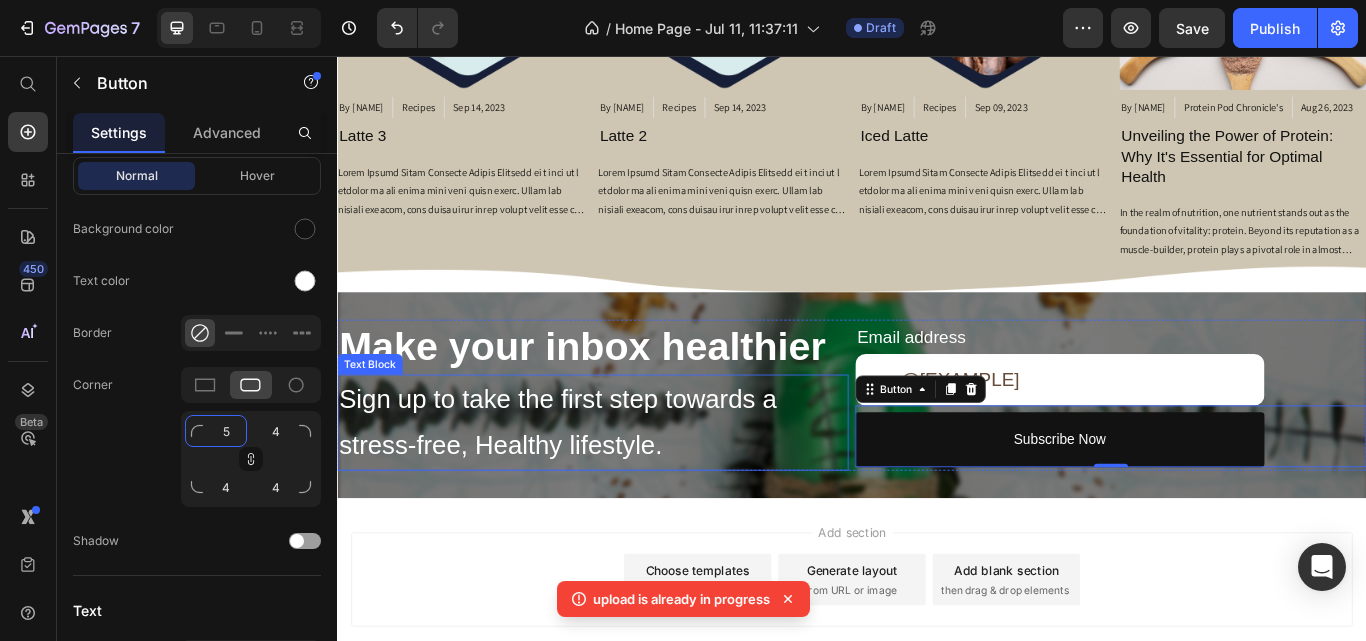 type on "5" 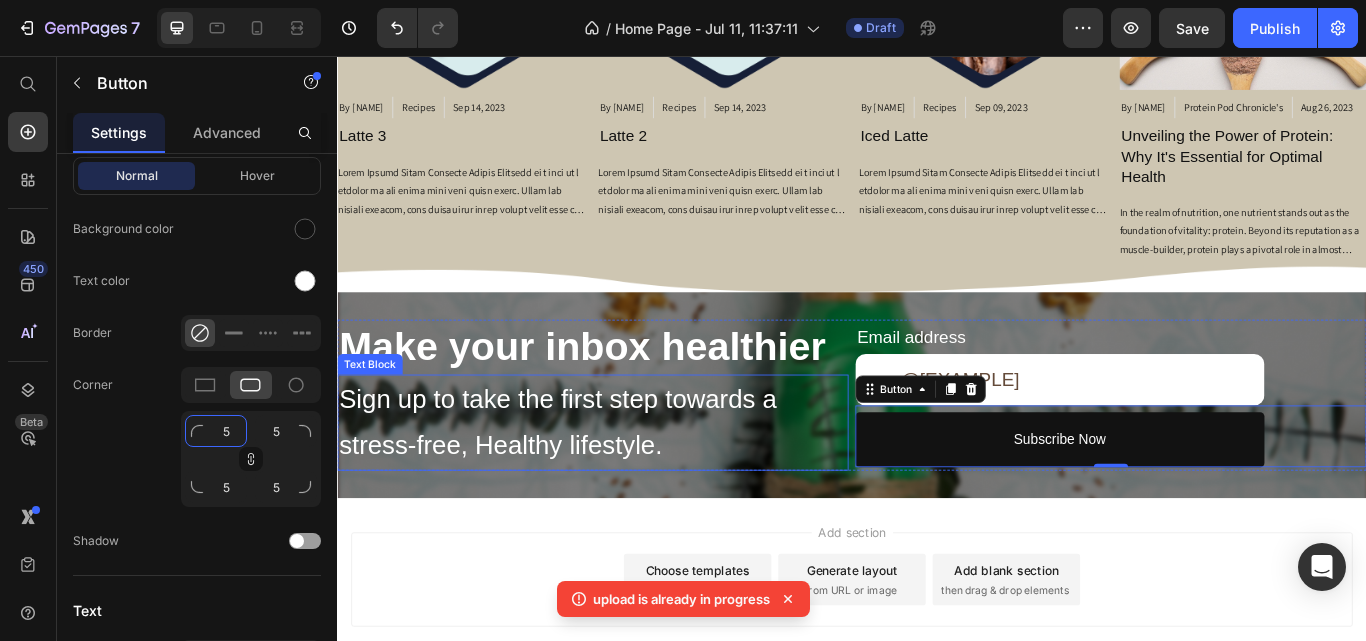 type on "6" 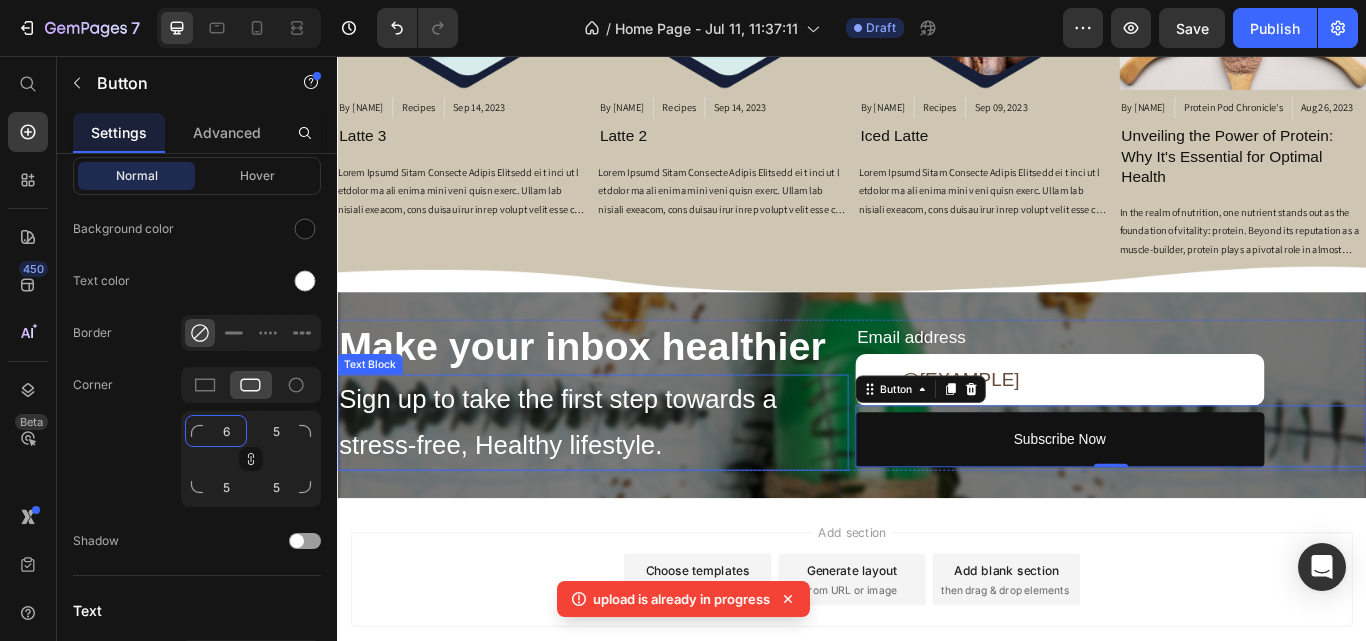 type on "6" 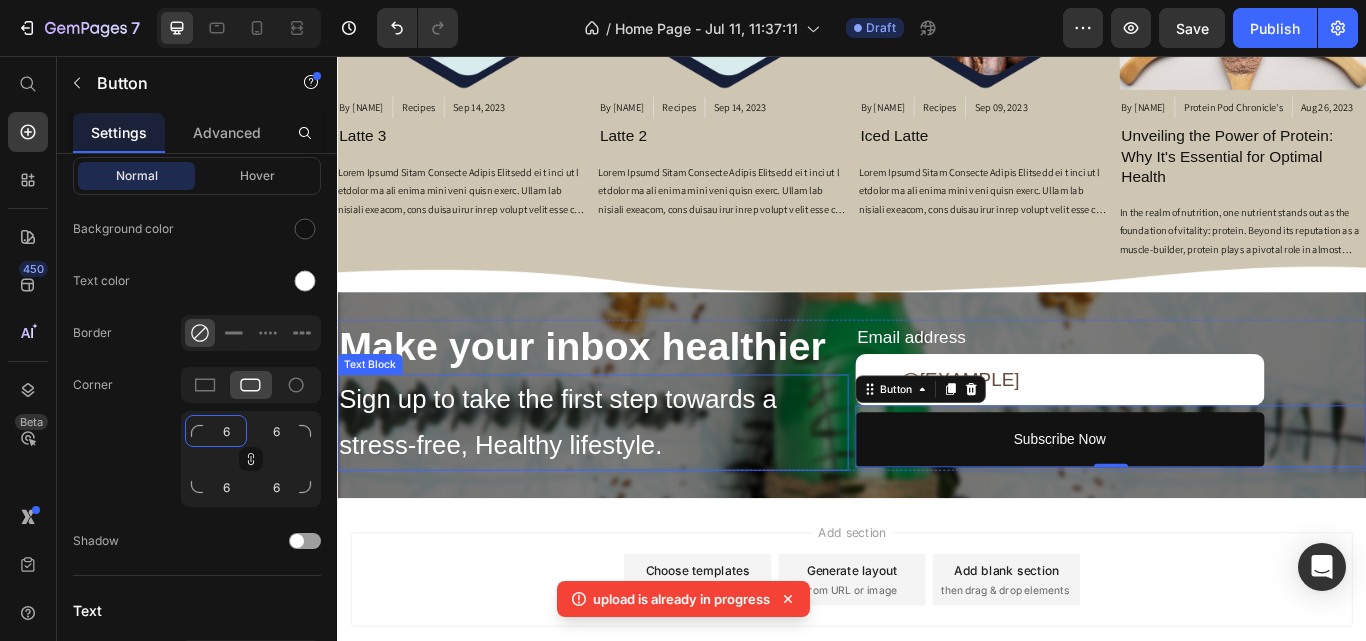 type on "7" 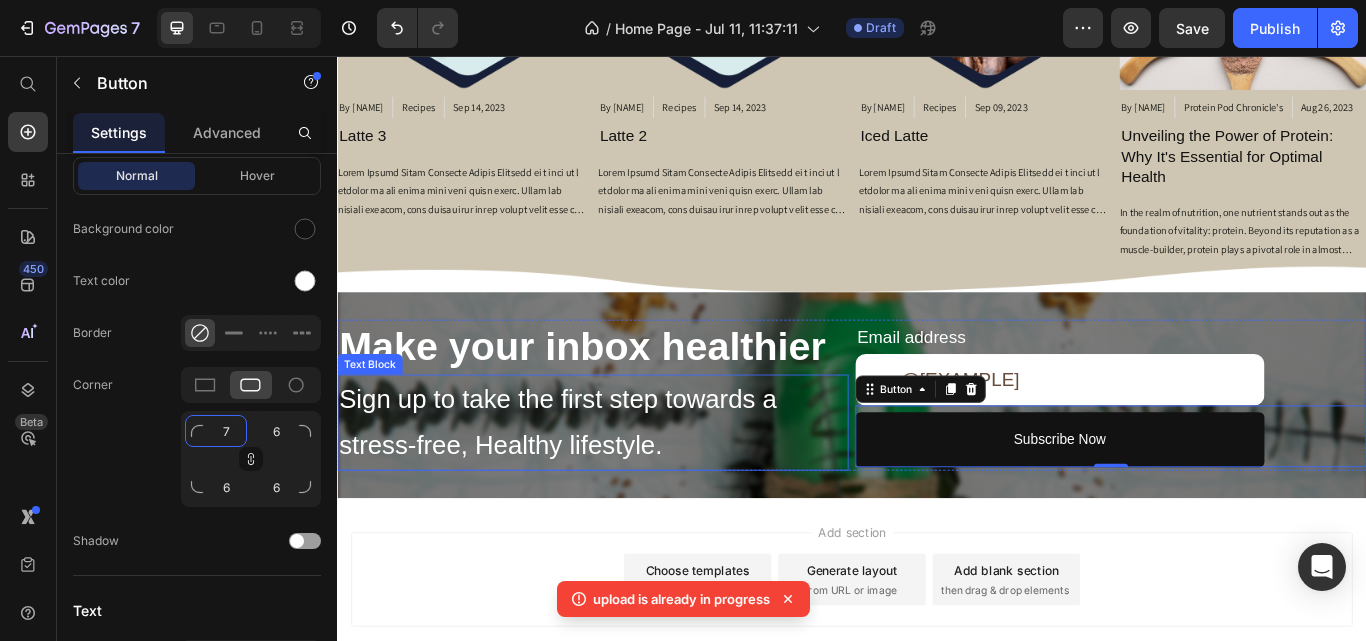type on "7" 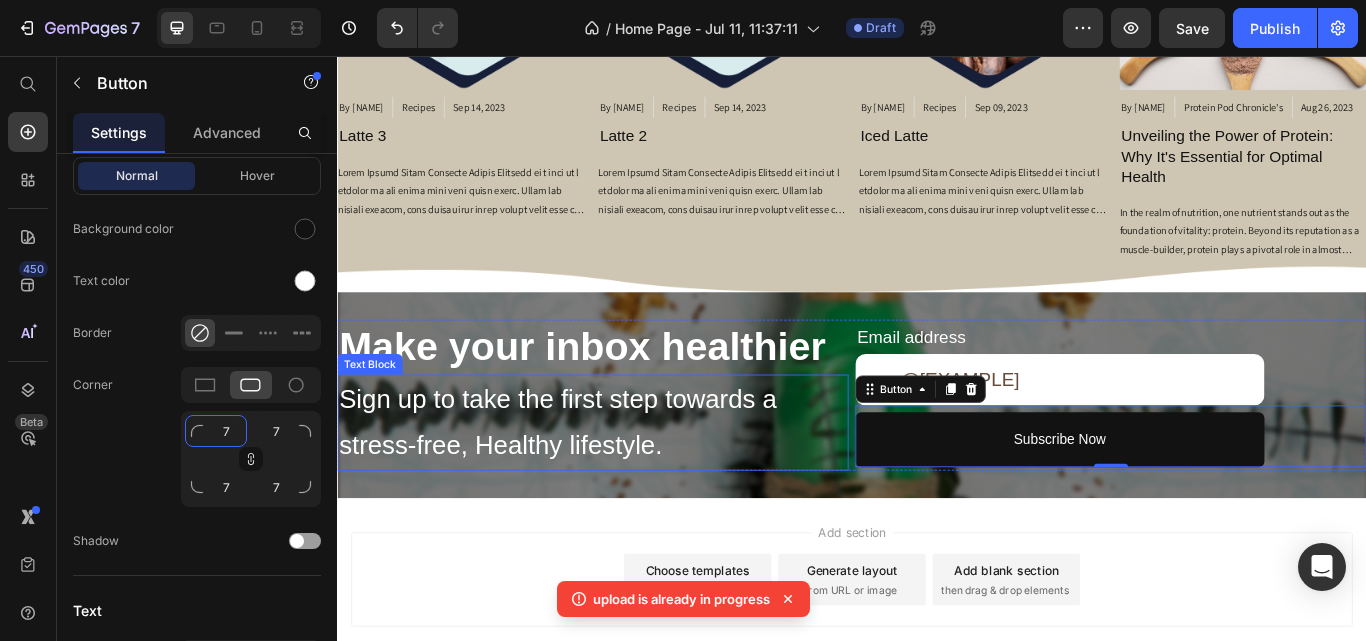type on "8" 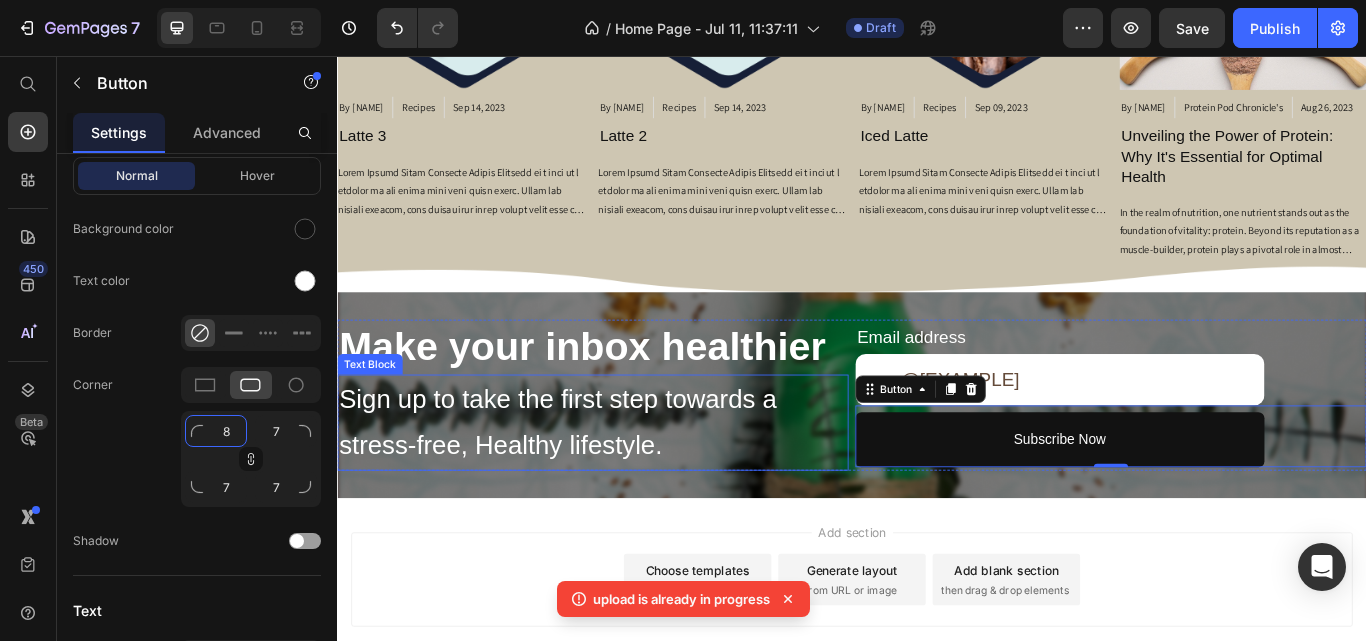 type on "8" 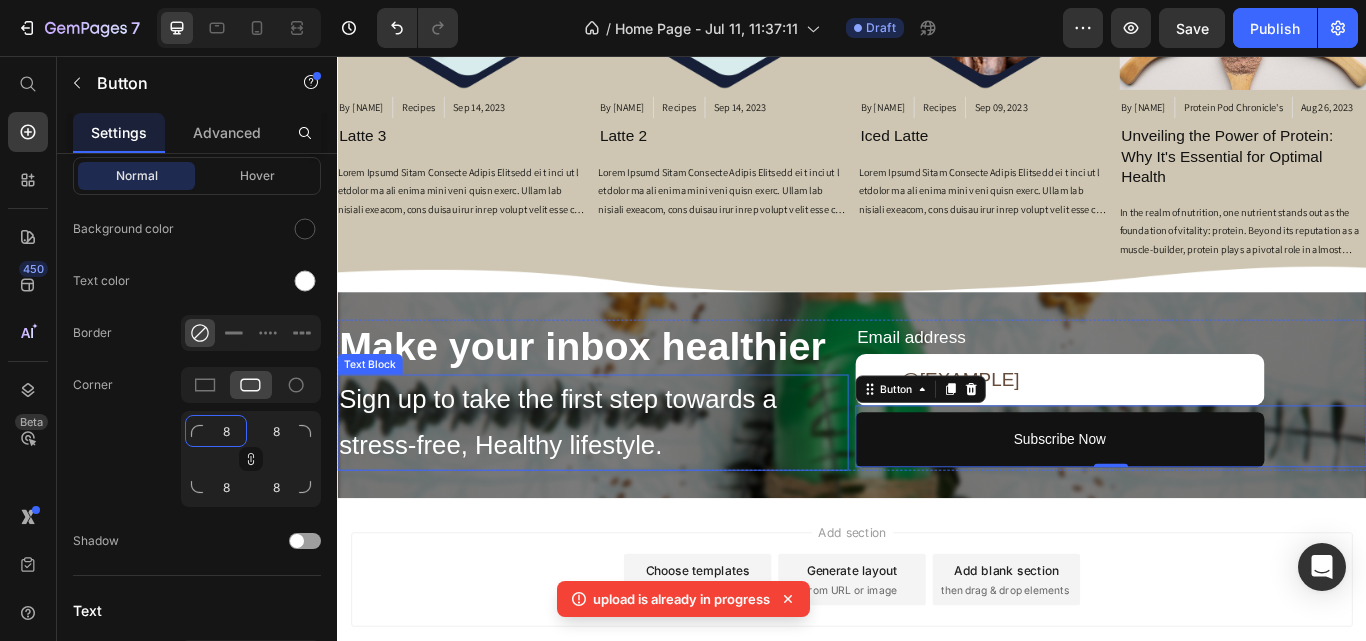 type on "9" 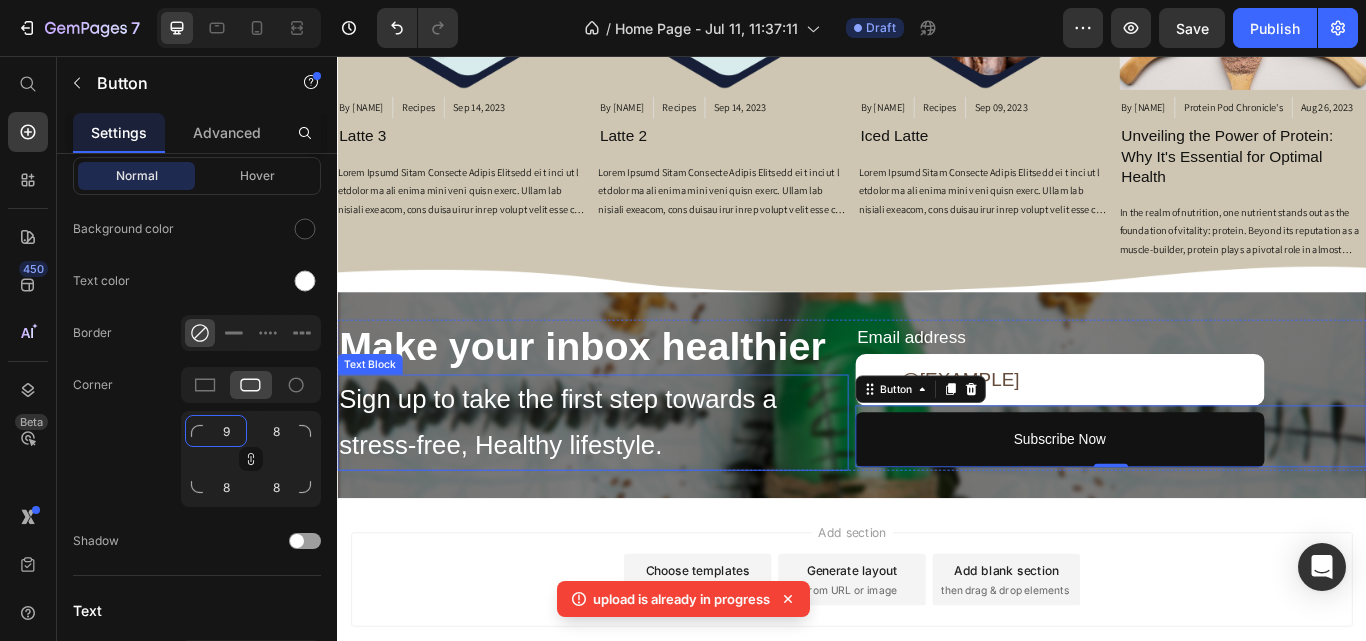 type on "9" 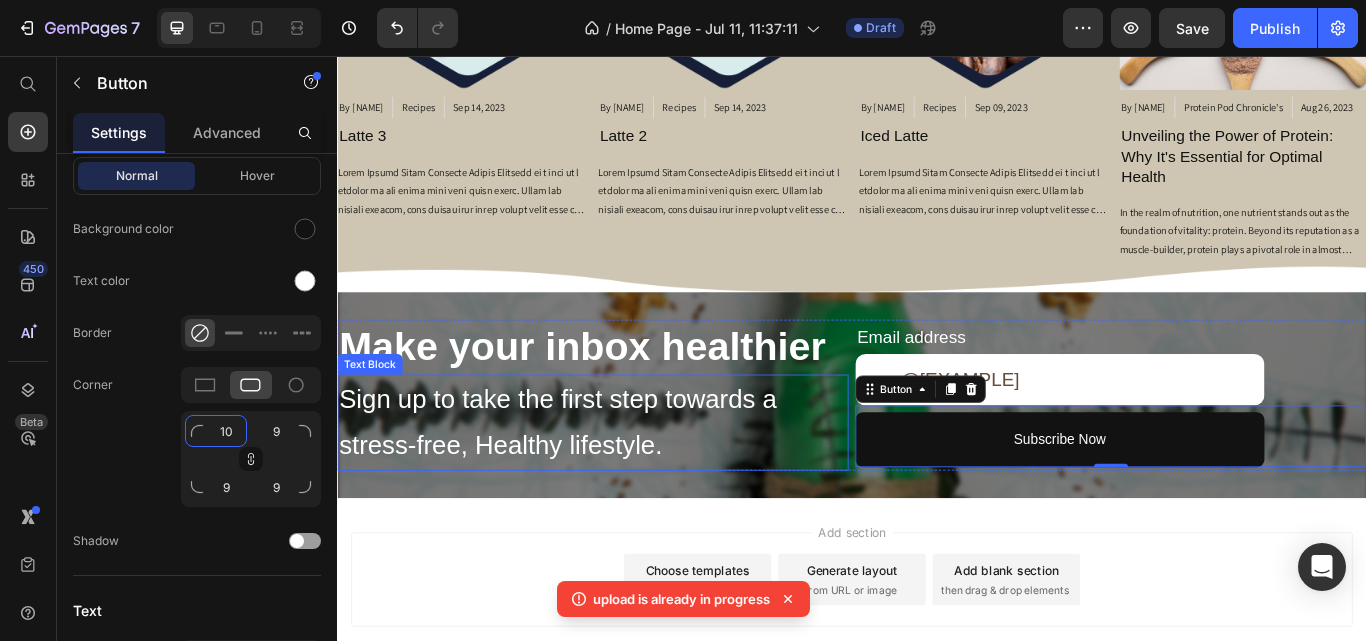type on "11" 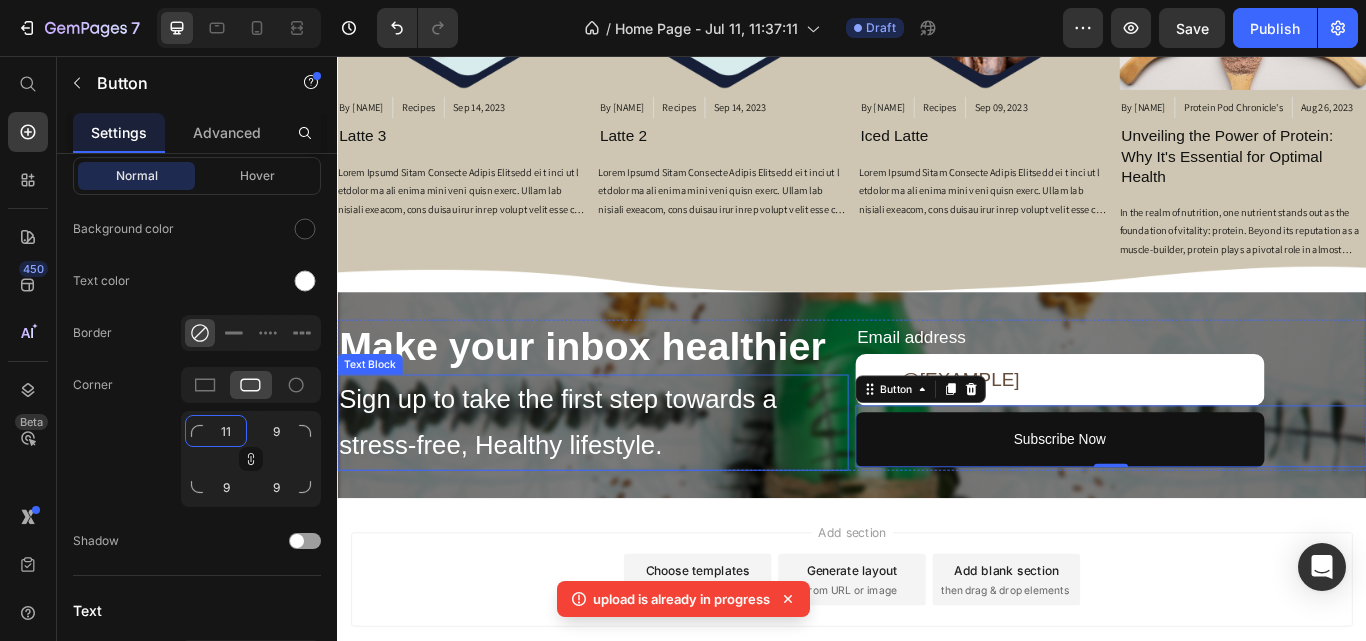 type on "11" 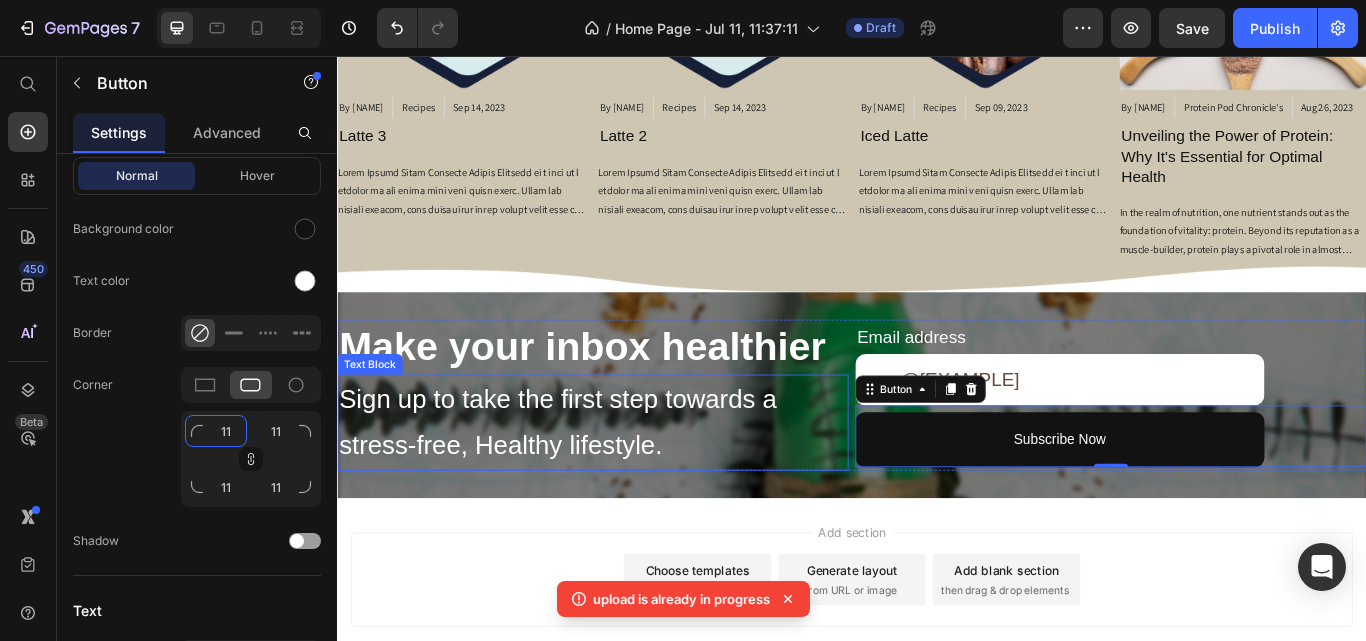type on "12" 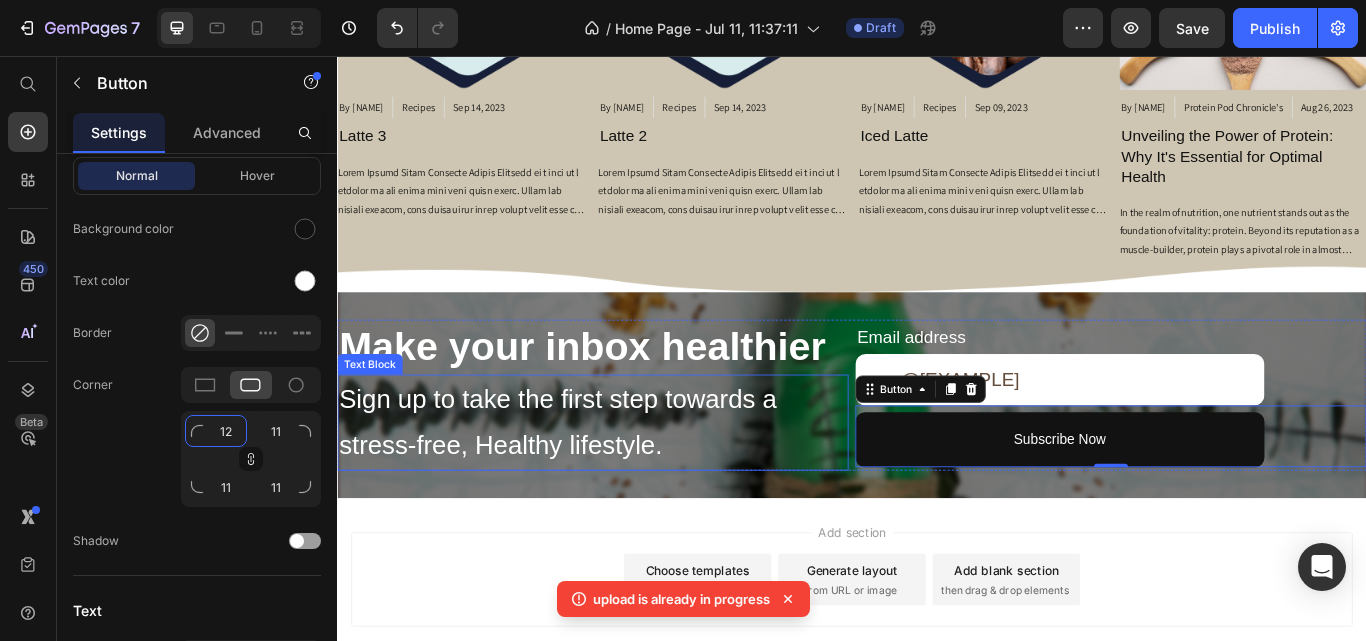 type on "12" 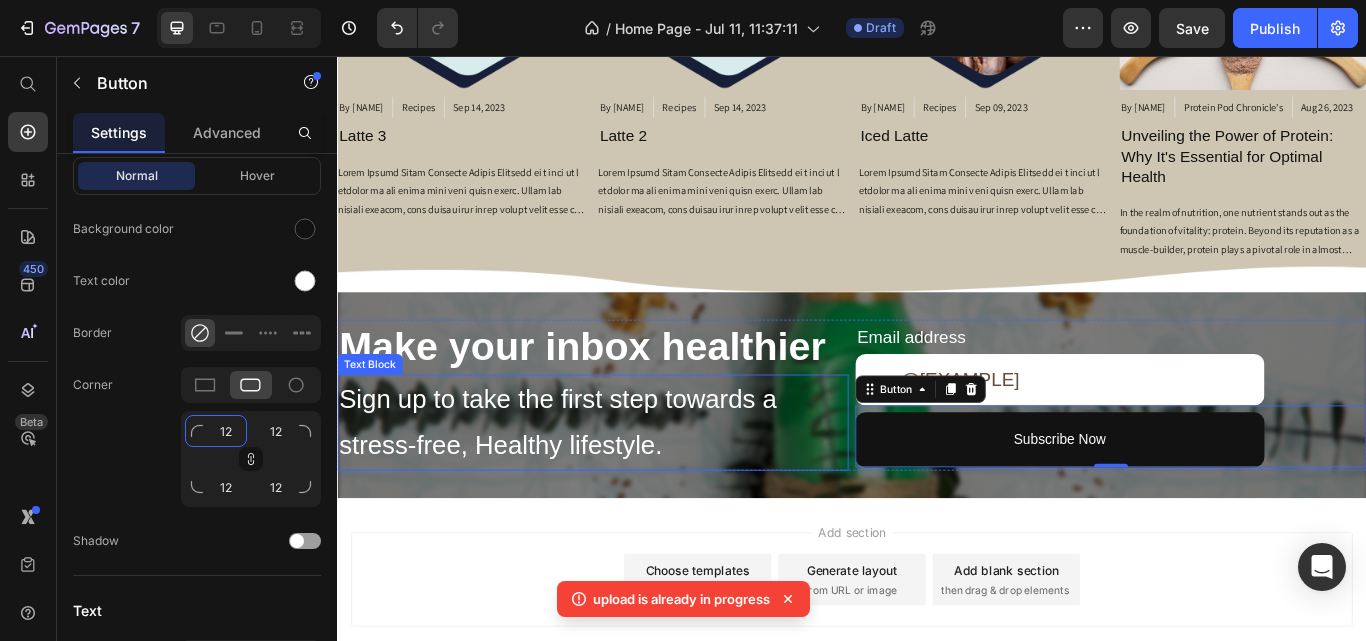 type on "13" 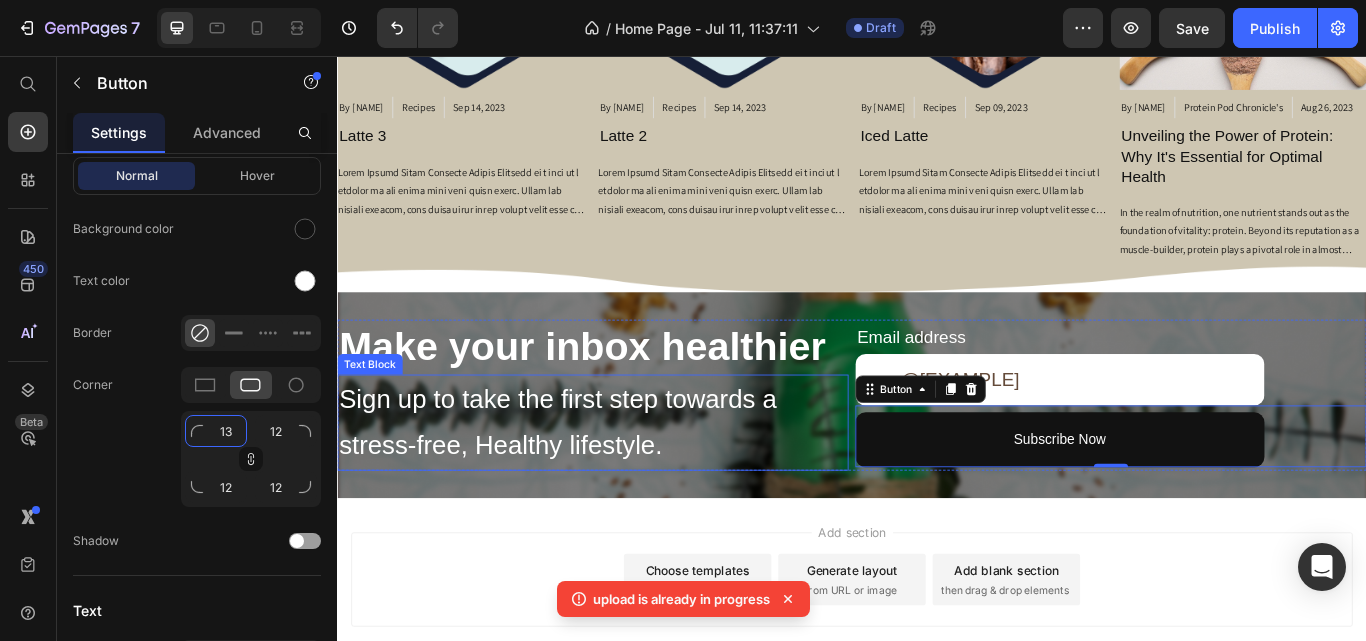 type on "13" 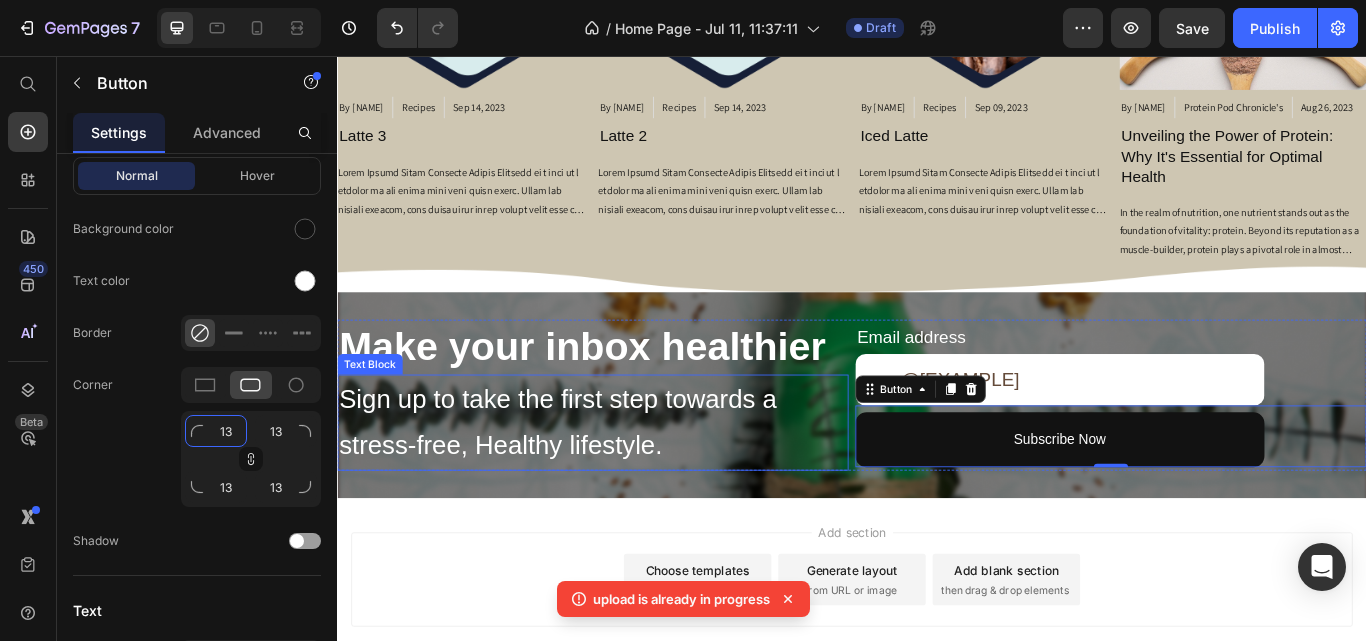 type on "14" 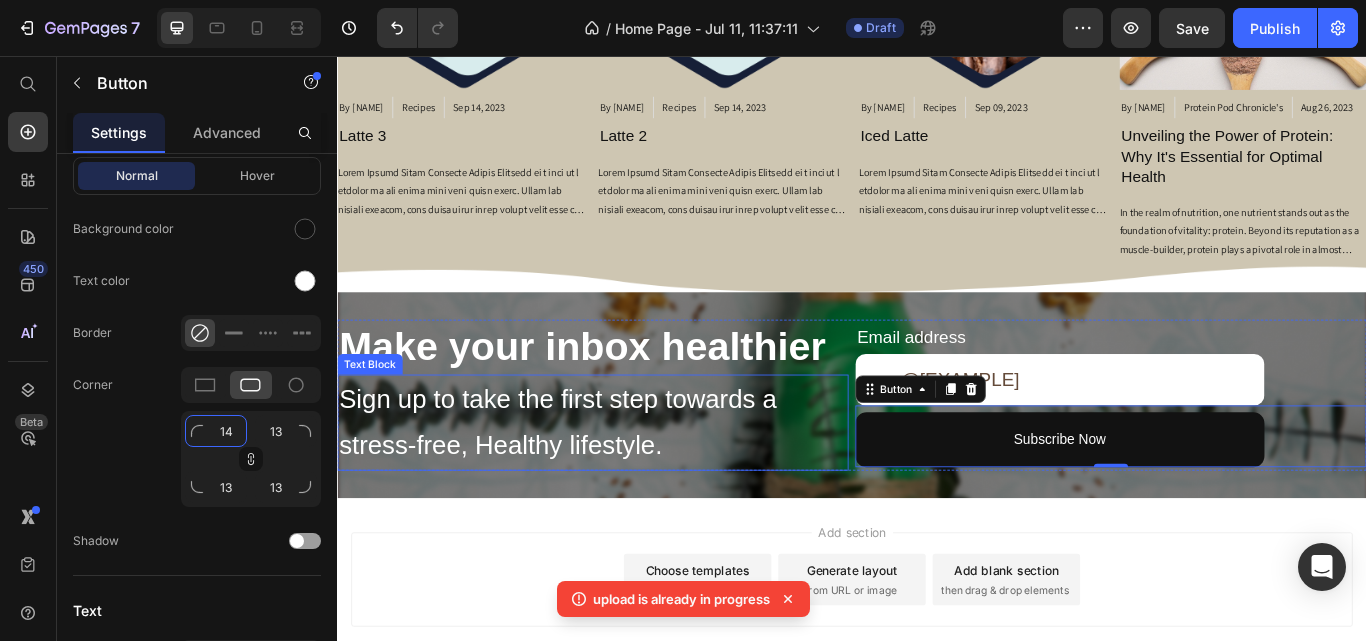 type on "14" 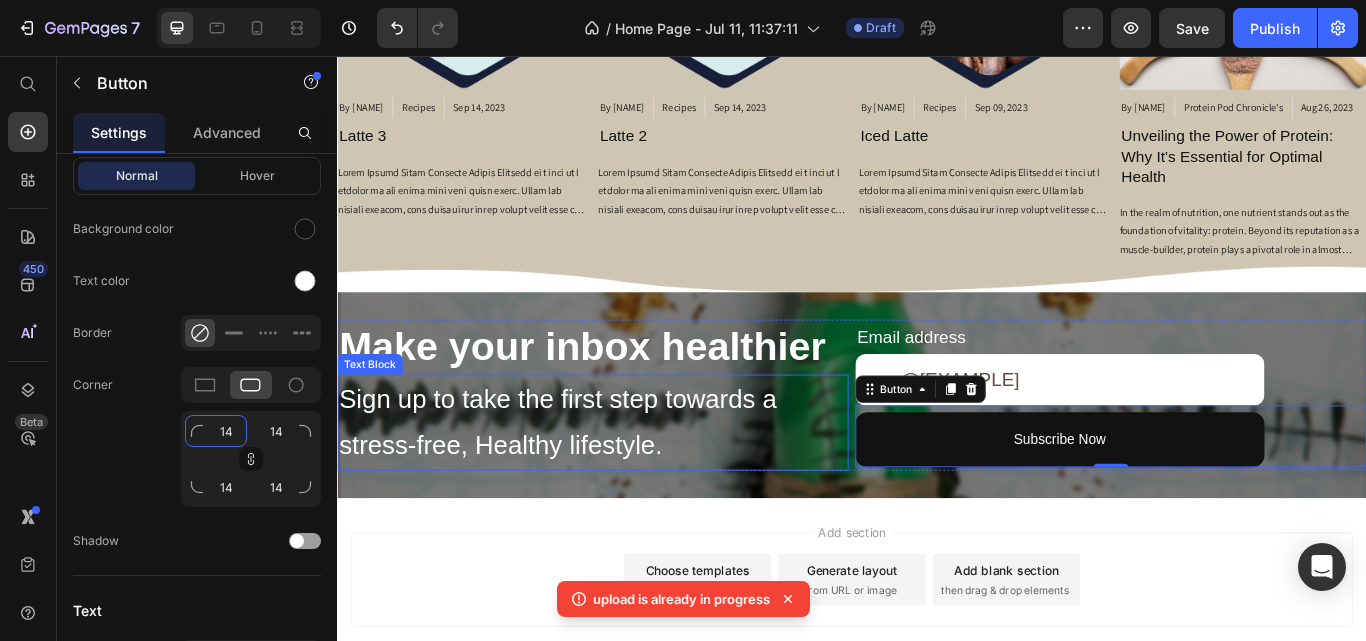 type on "15" 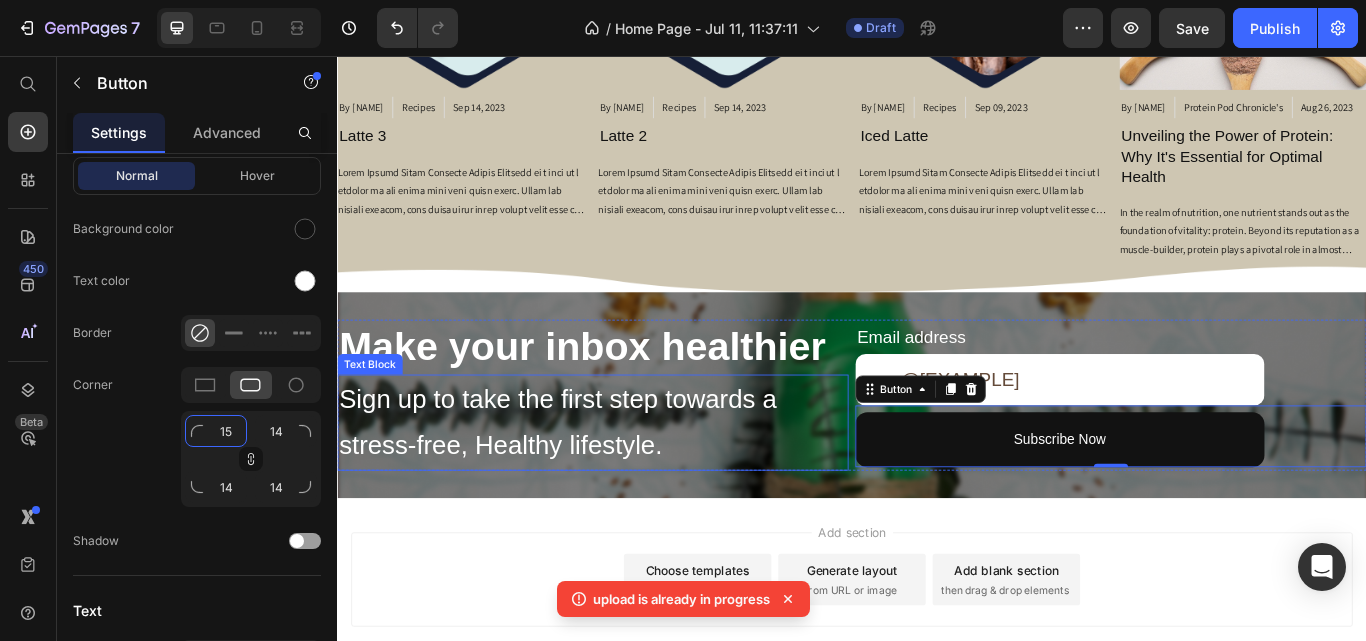 type on "15" 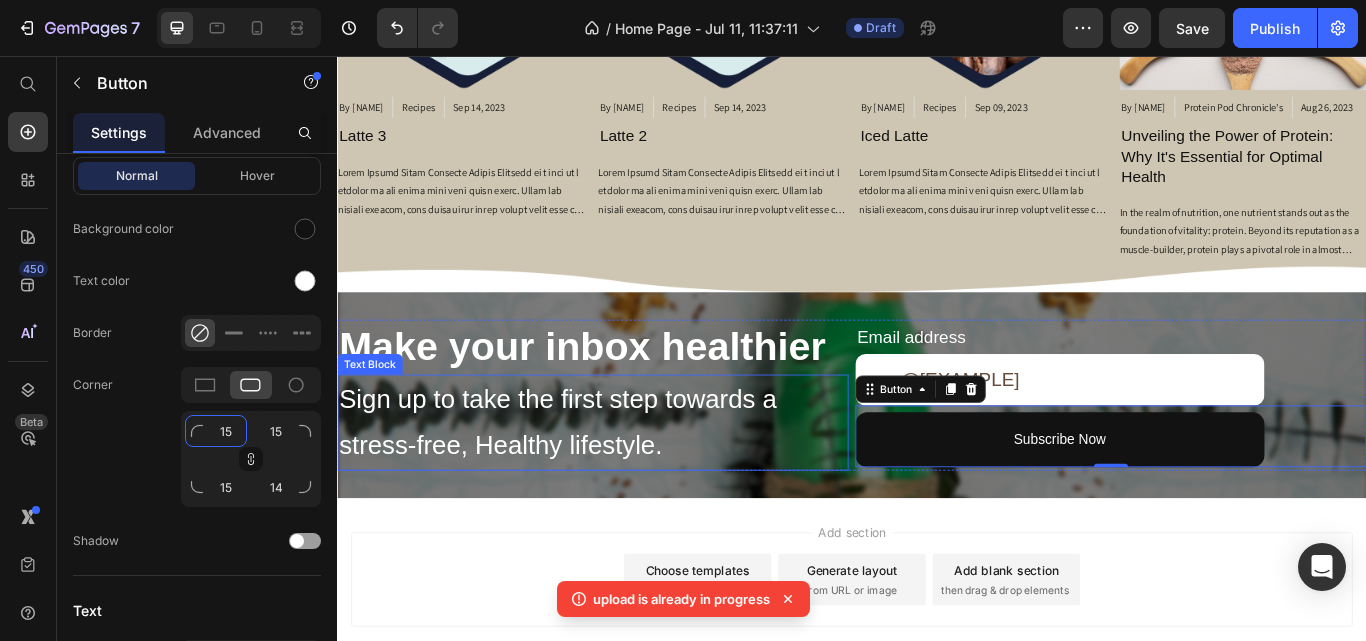 type on "15" 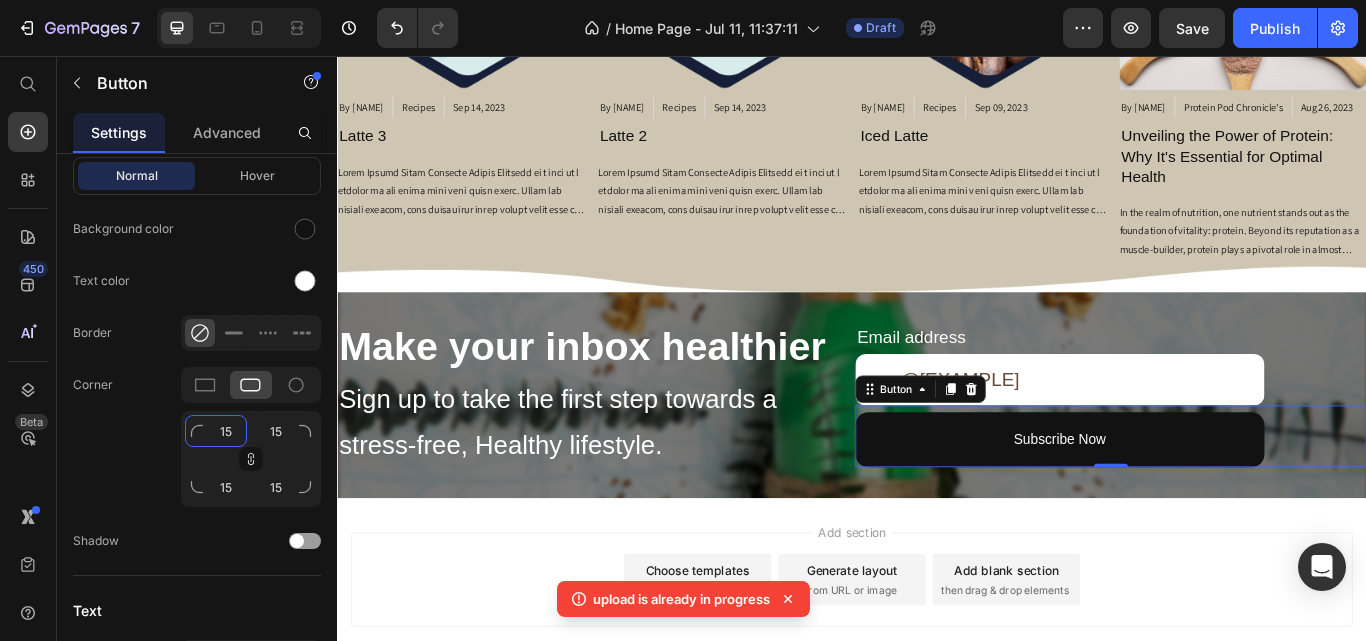 scroll, scrollTop: 900, scrollLeft: 0, axis: vertical 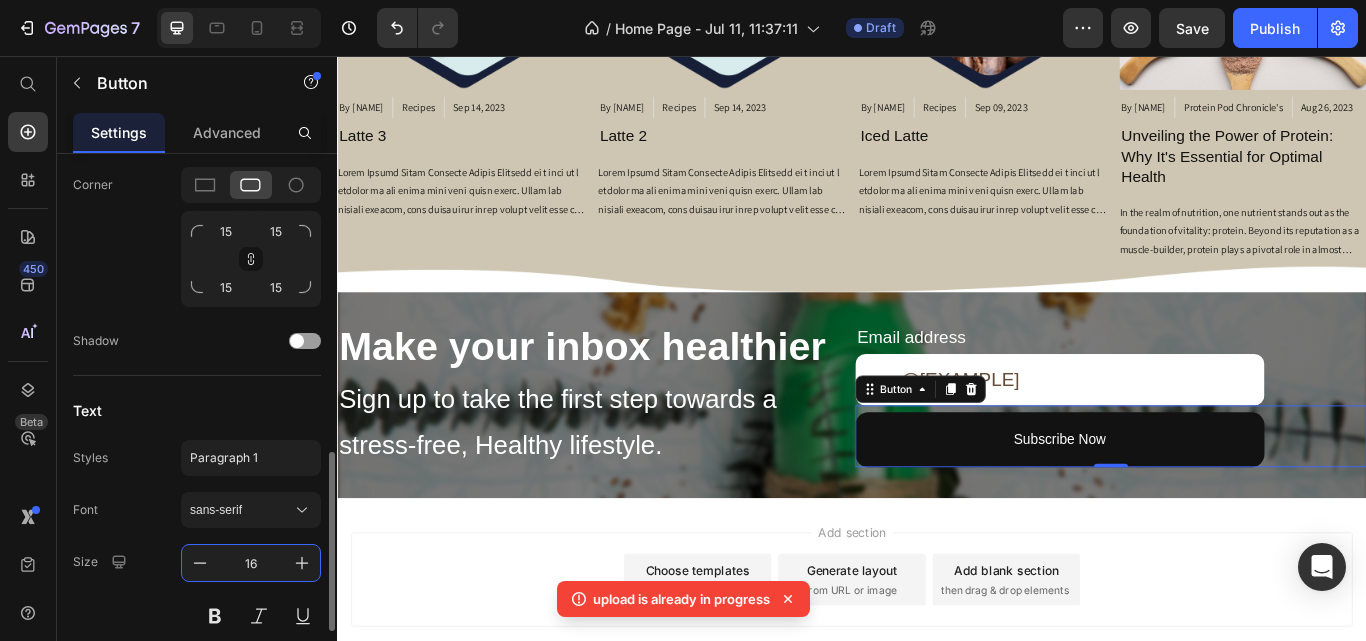 click on "16" at bounding box center (251, 563) 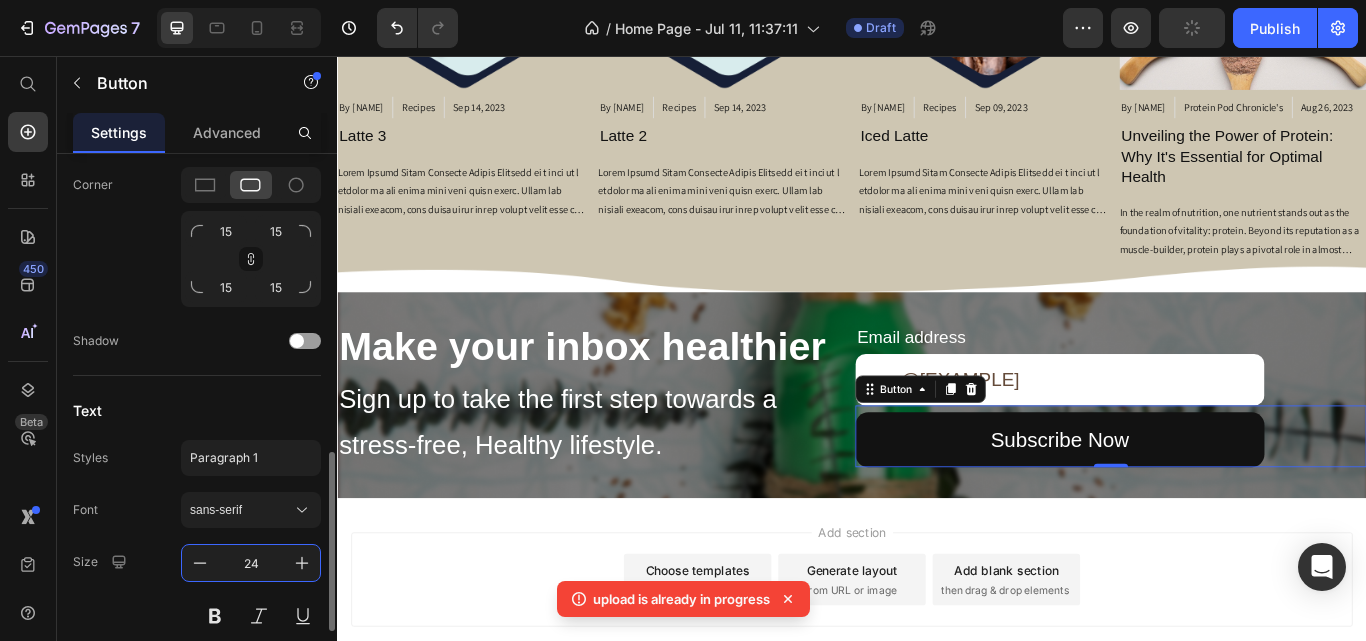 type on "25" 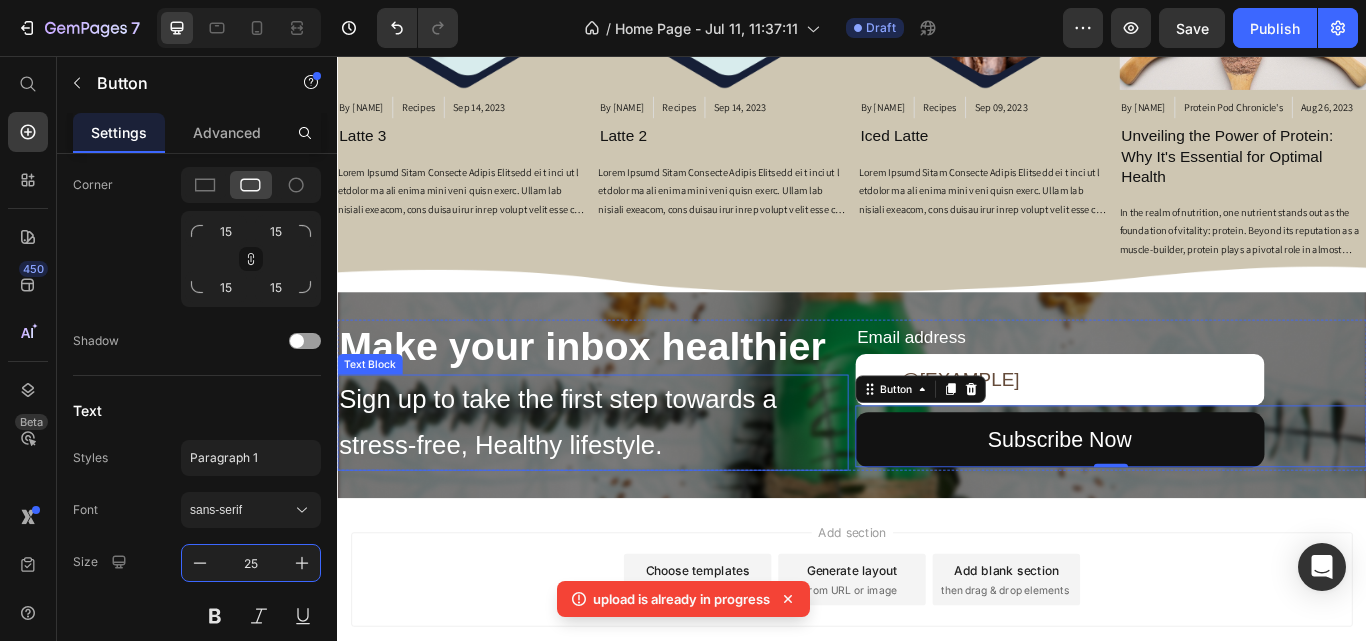 scroll, scrollTop: 3541, scrollLeft: 0, axis: vertical 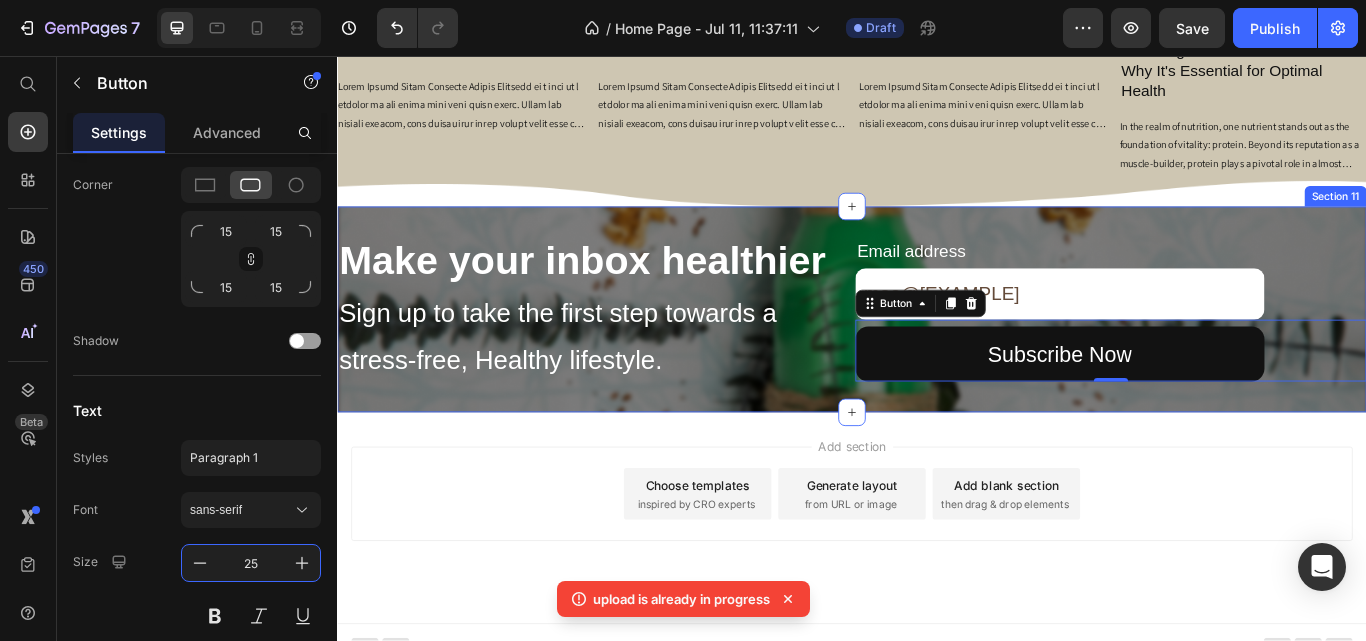 click on "Section 11" at bounding box center (1501, 220) 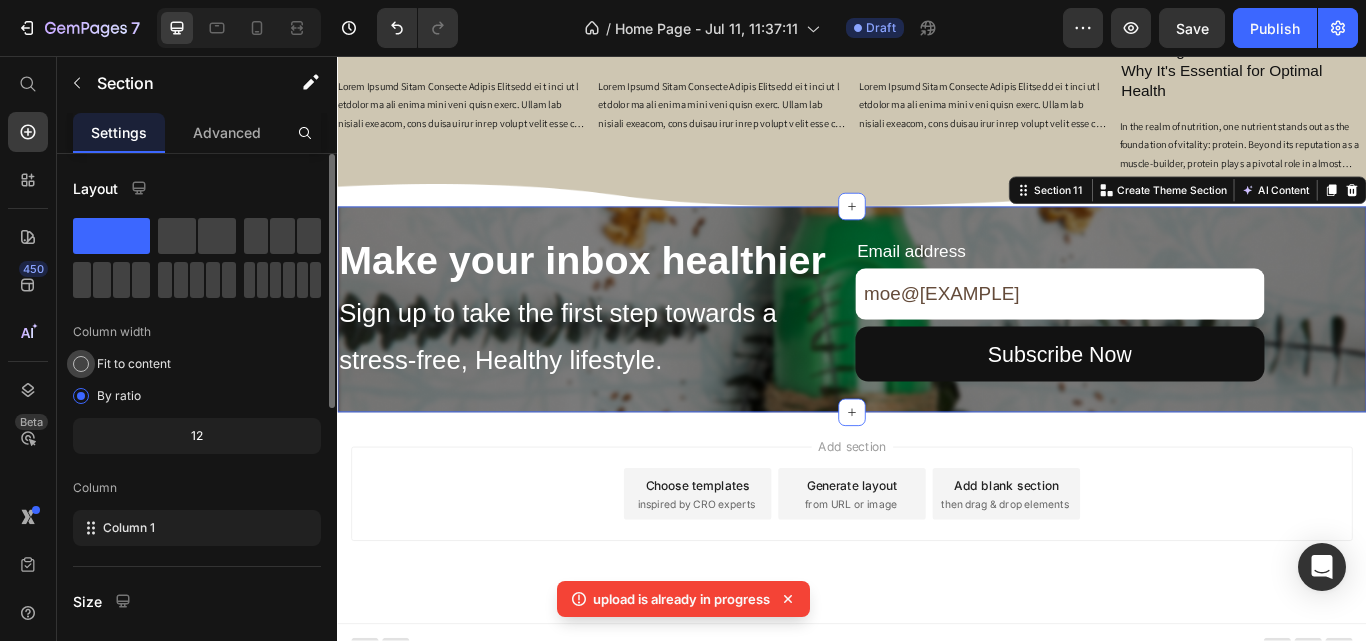 scroll, scrollTop: 100, scrollLeft: 0, axis: vertical 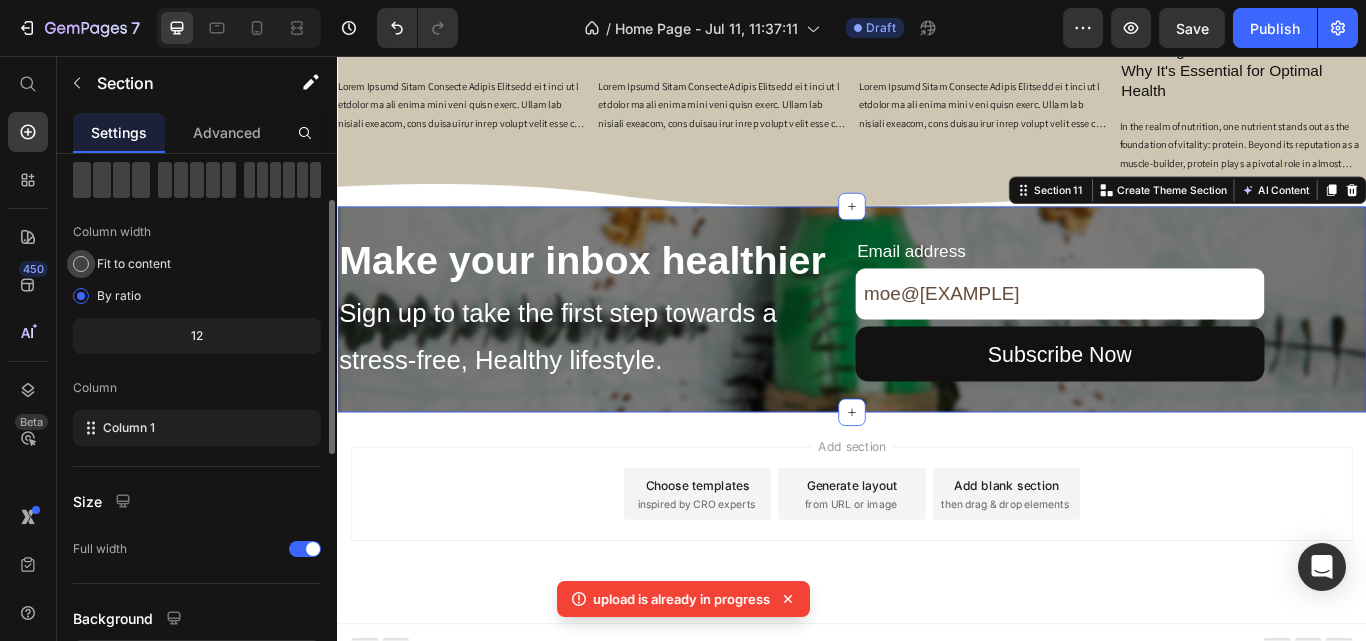 click at bounding box center [81, 264] 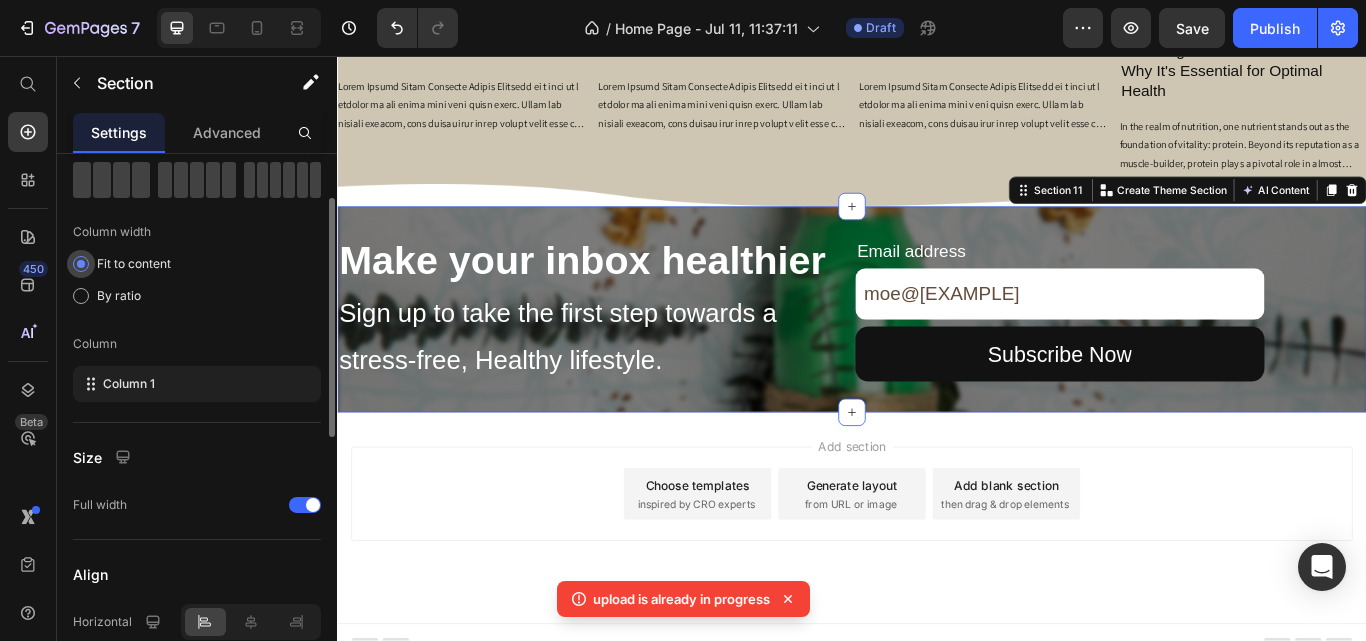 click at bounding box center (81, 264) 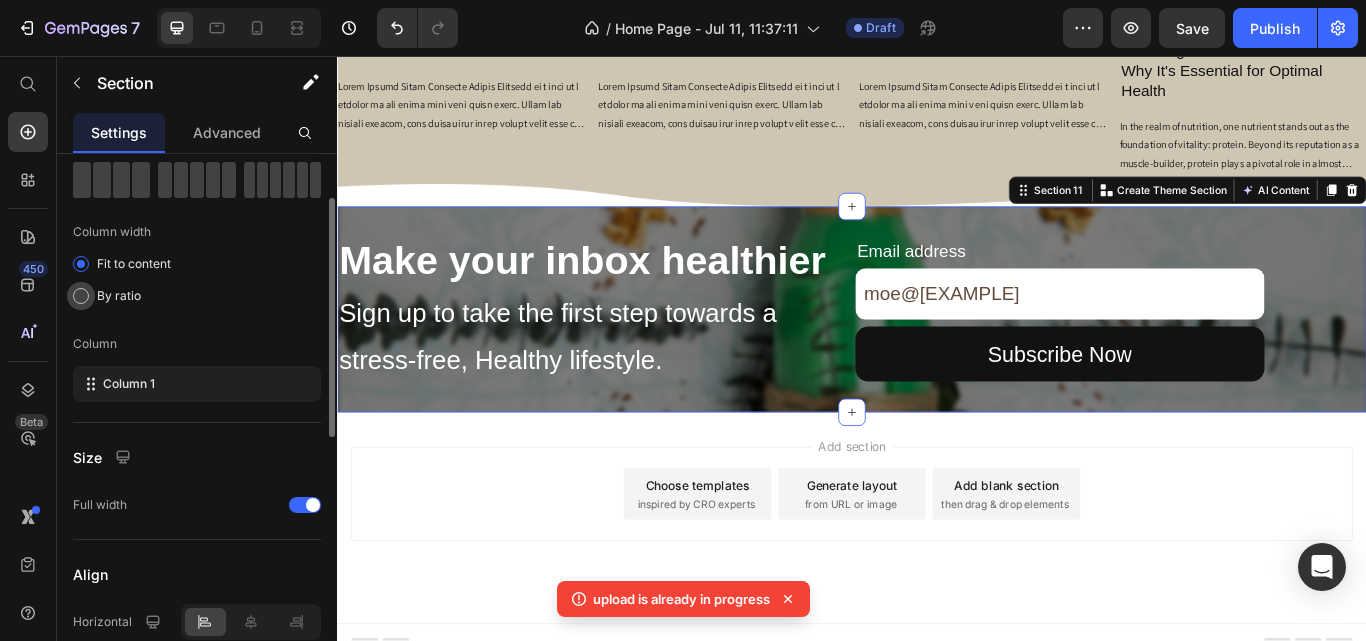 click at bounding box center [81, 296] 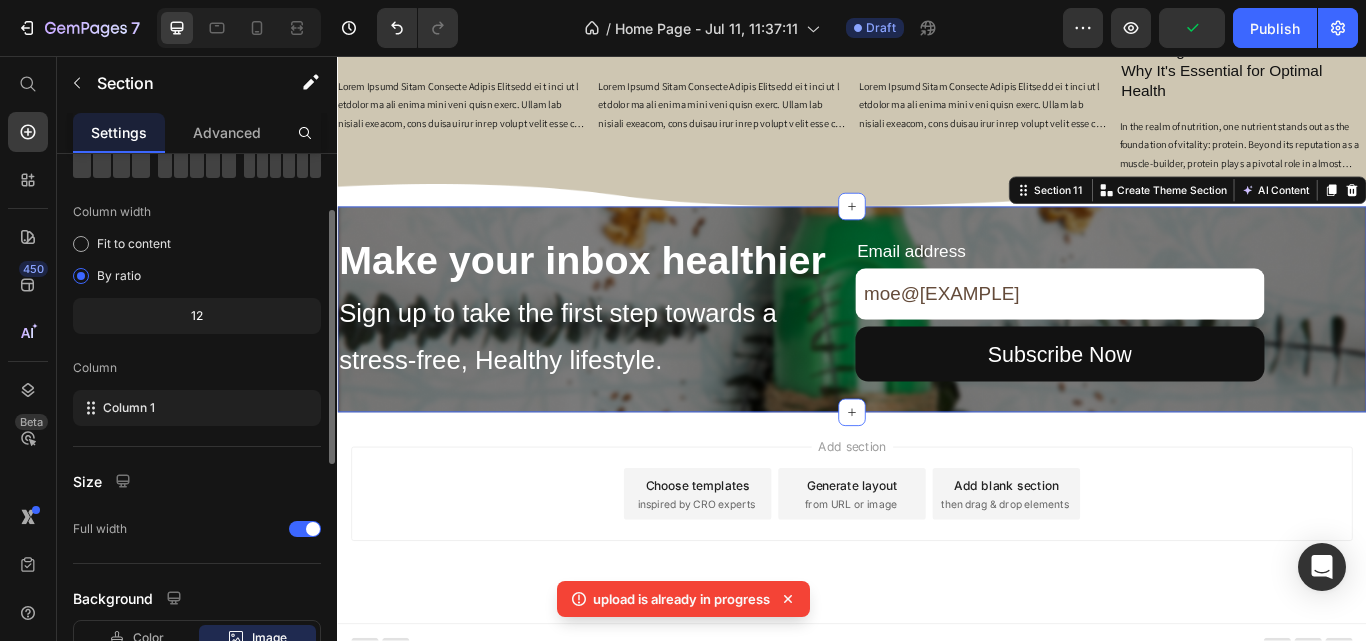 scroll, scrollTop: 20, scrollLeft: 0, axis: vertical 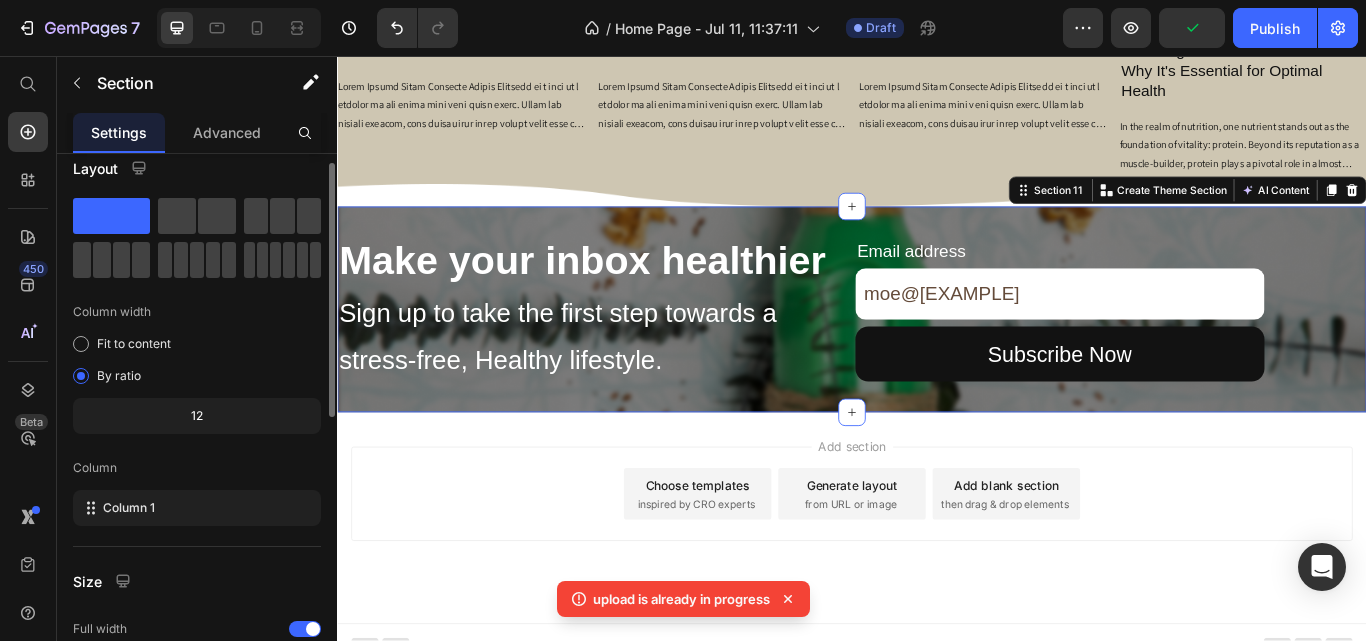click on "12" 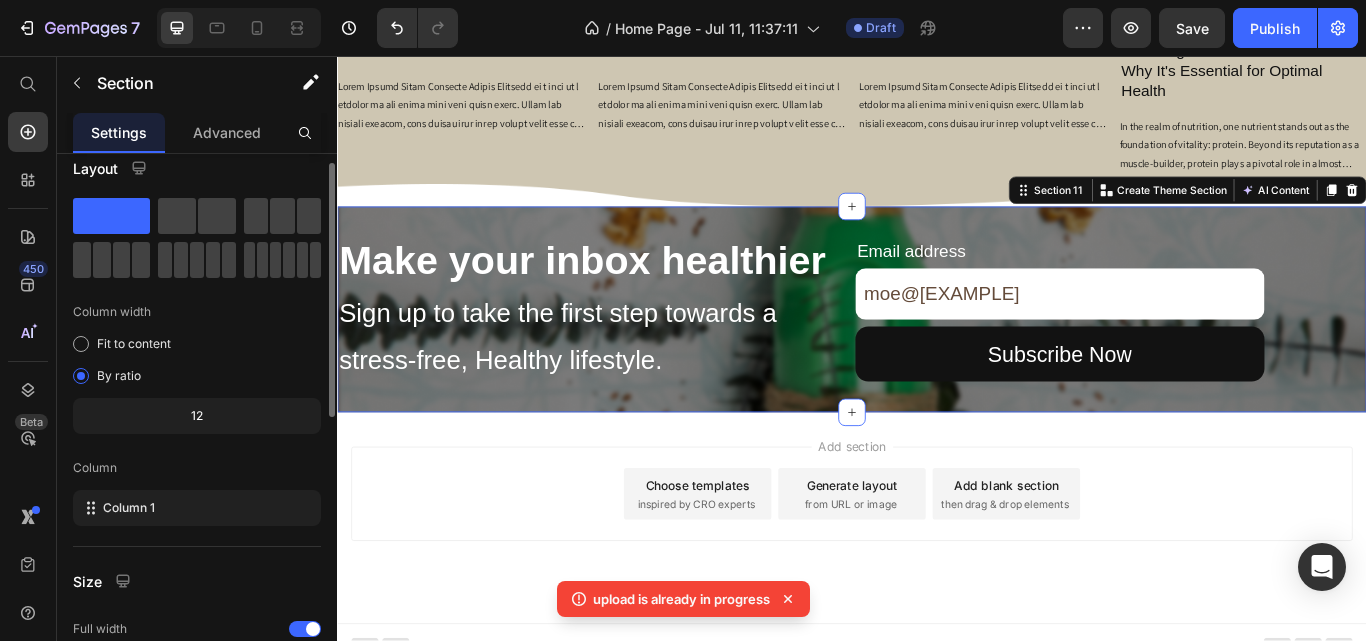 click on "12" 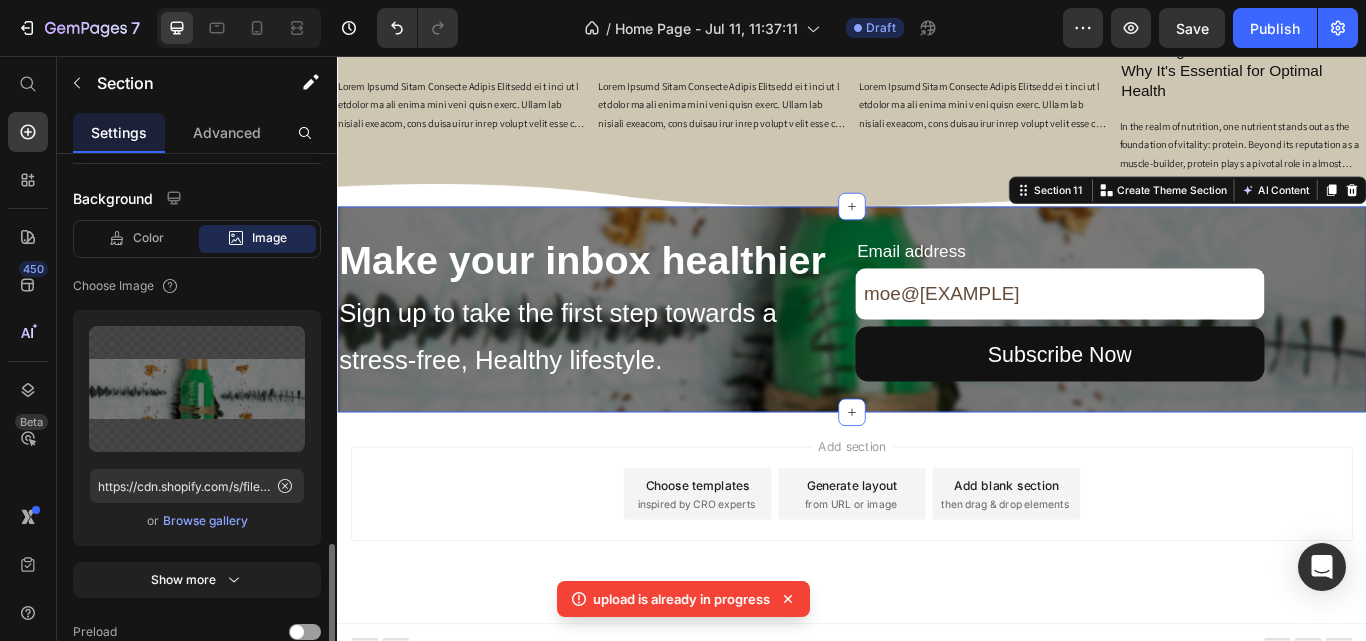 scroll, scrollTop: 620, scrollLeft: 0, axis: vertical 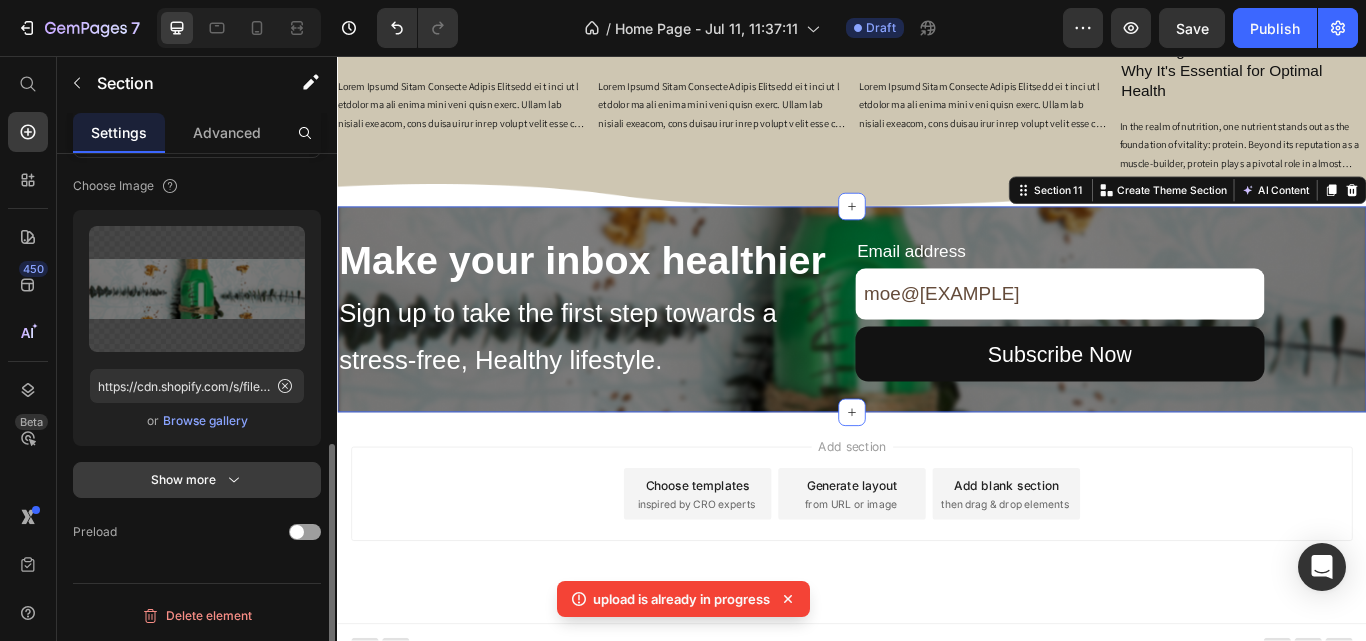 click on "Show more" at bounding box center [197, 480] 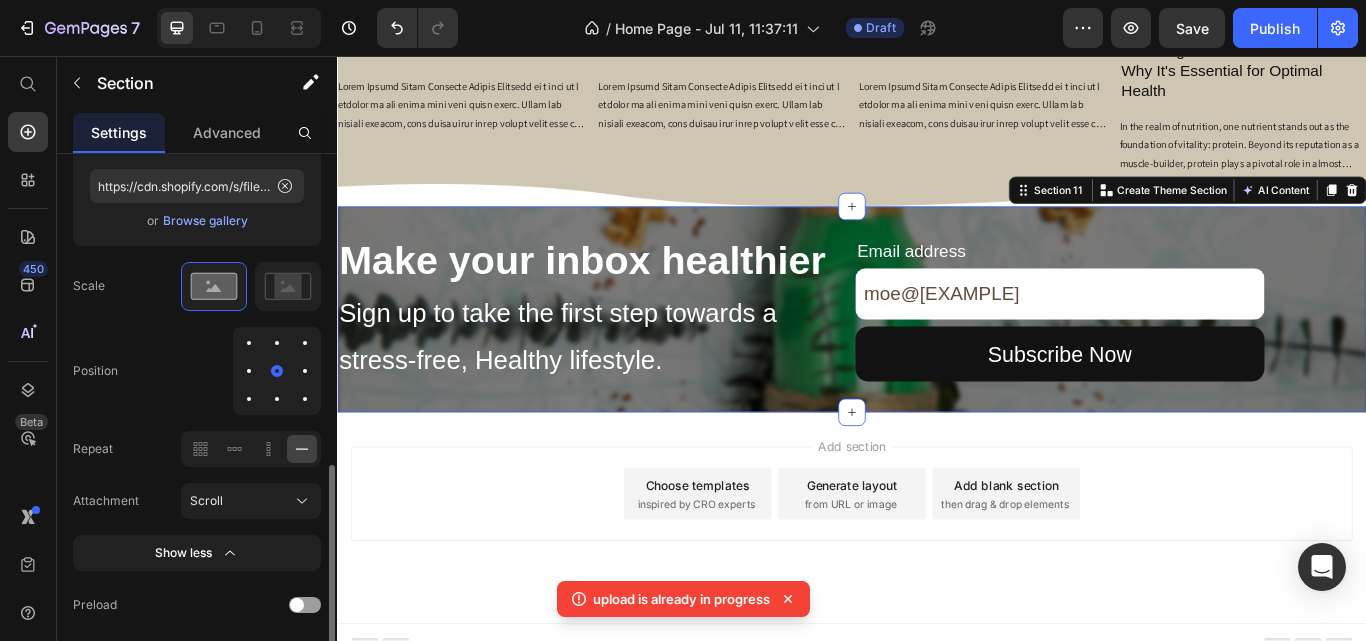 scroll, scrollTop: 893, scrollLeft: 0, axis: vertical 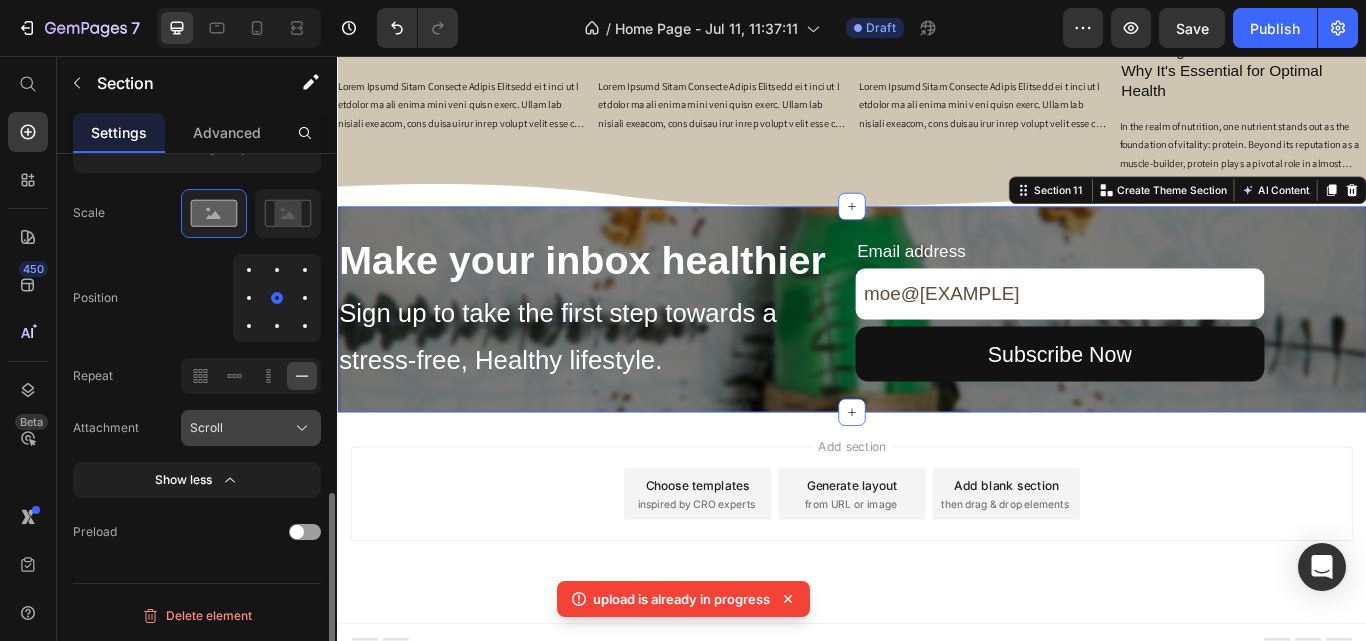 click on "Scroll" 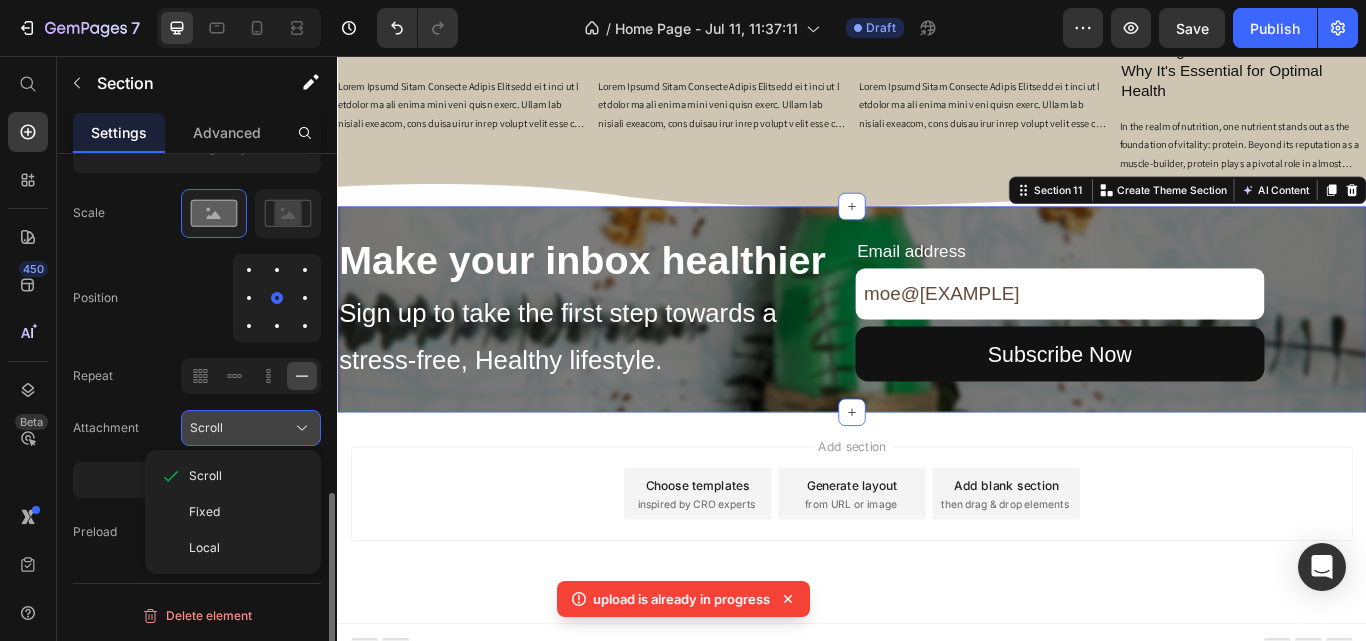click on "Scroll" 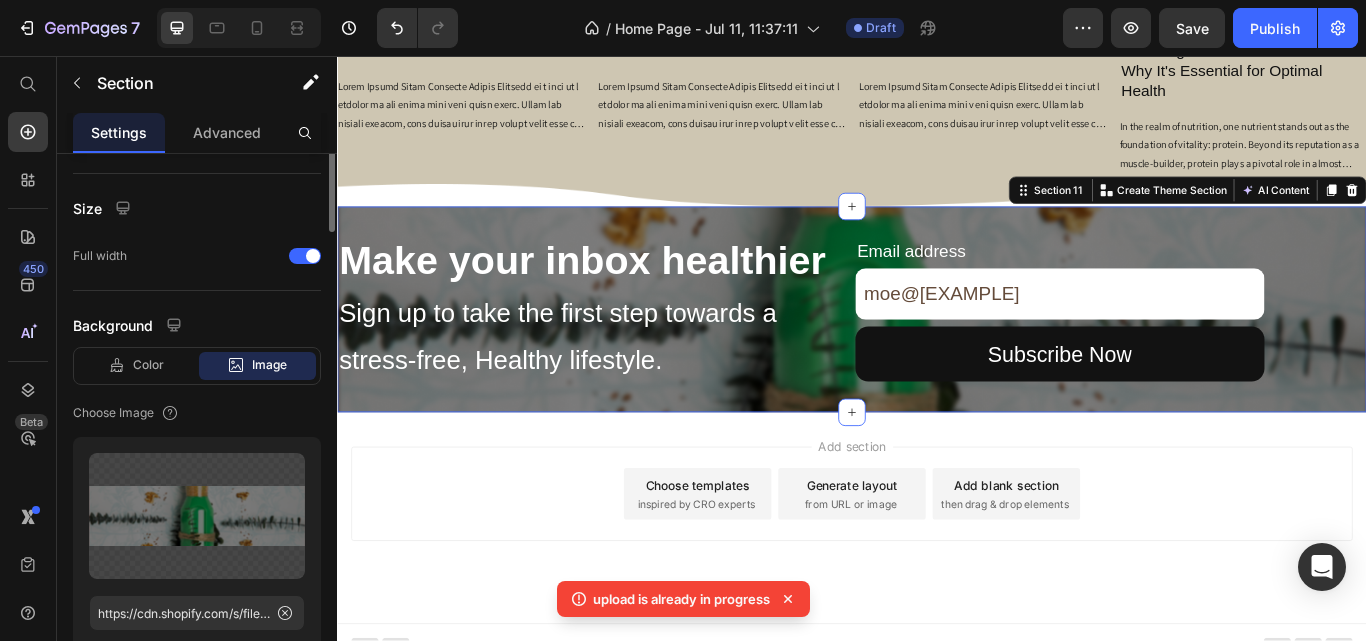 scroll, scrollTop: 93, scrollLeft: 0, axis: vertical 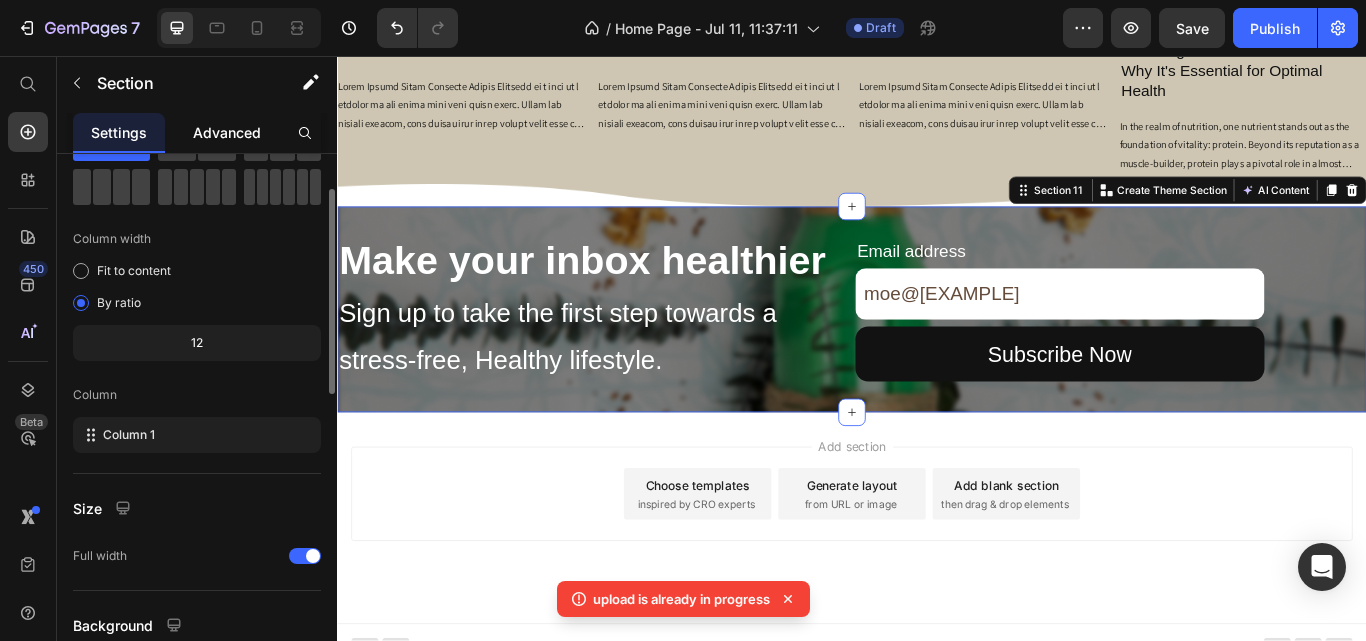 click on "Advanced" 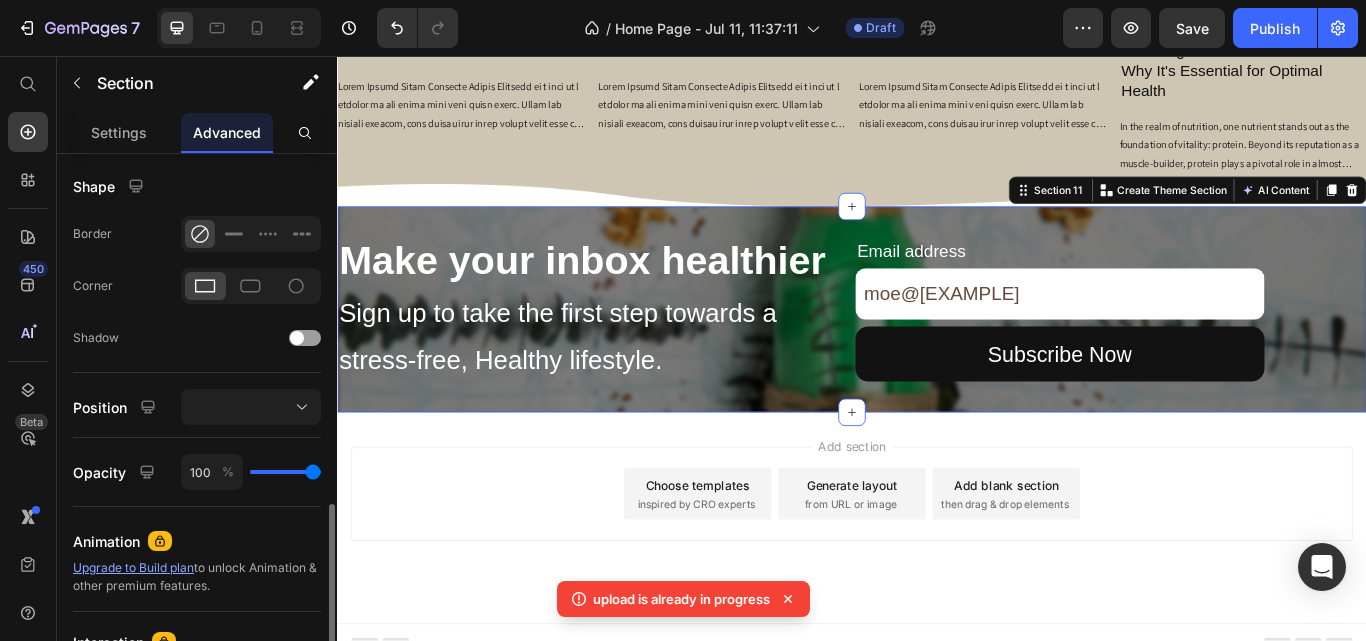 scroll, scrollTop: 600, scrollLeft: 0, axis: vertical 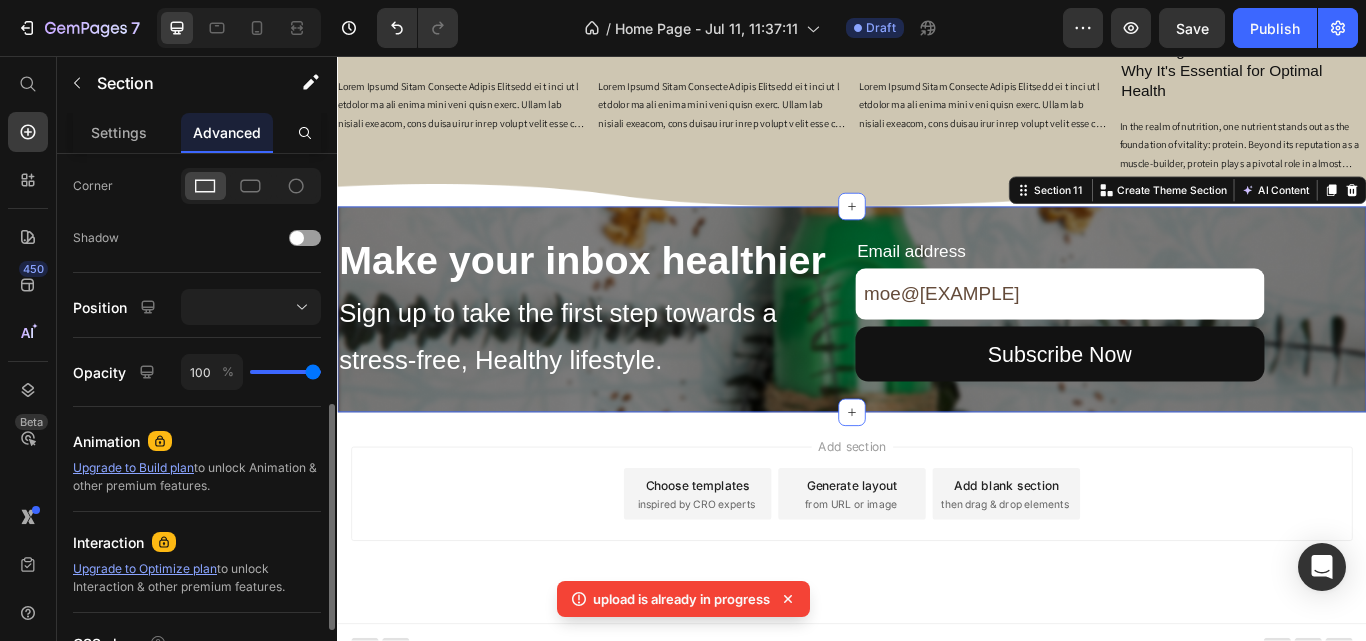 click on "Position" 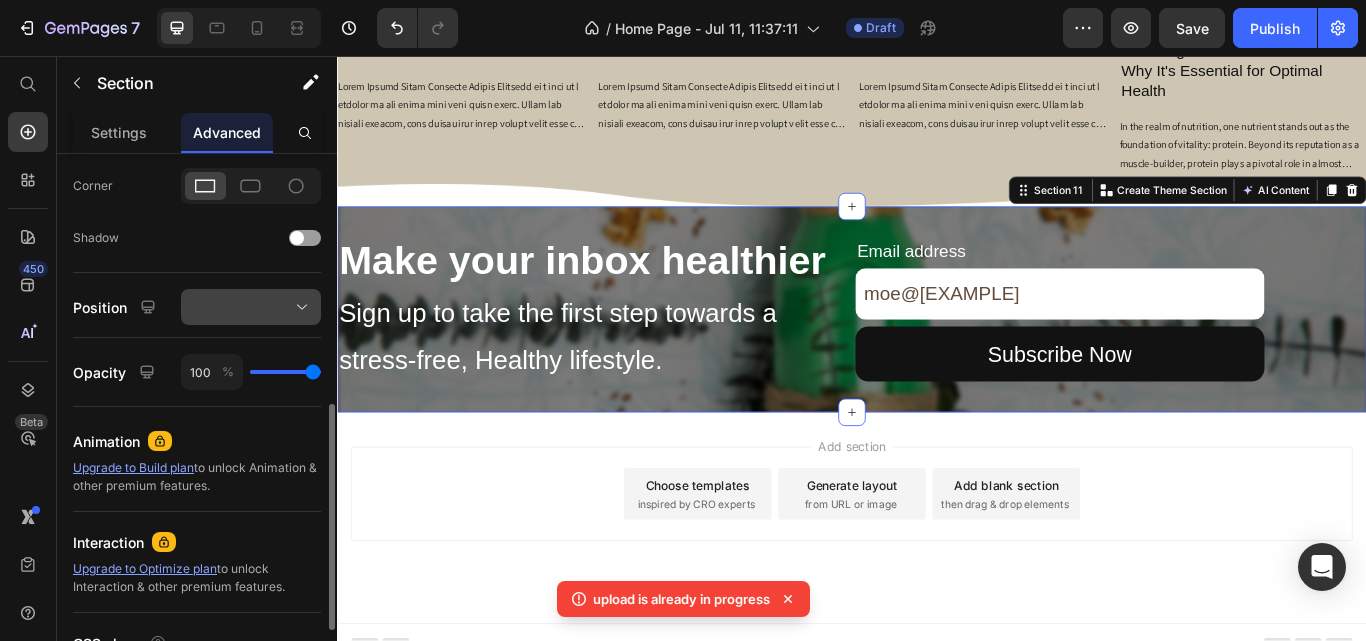 click at bounding box center (251, 307) 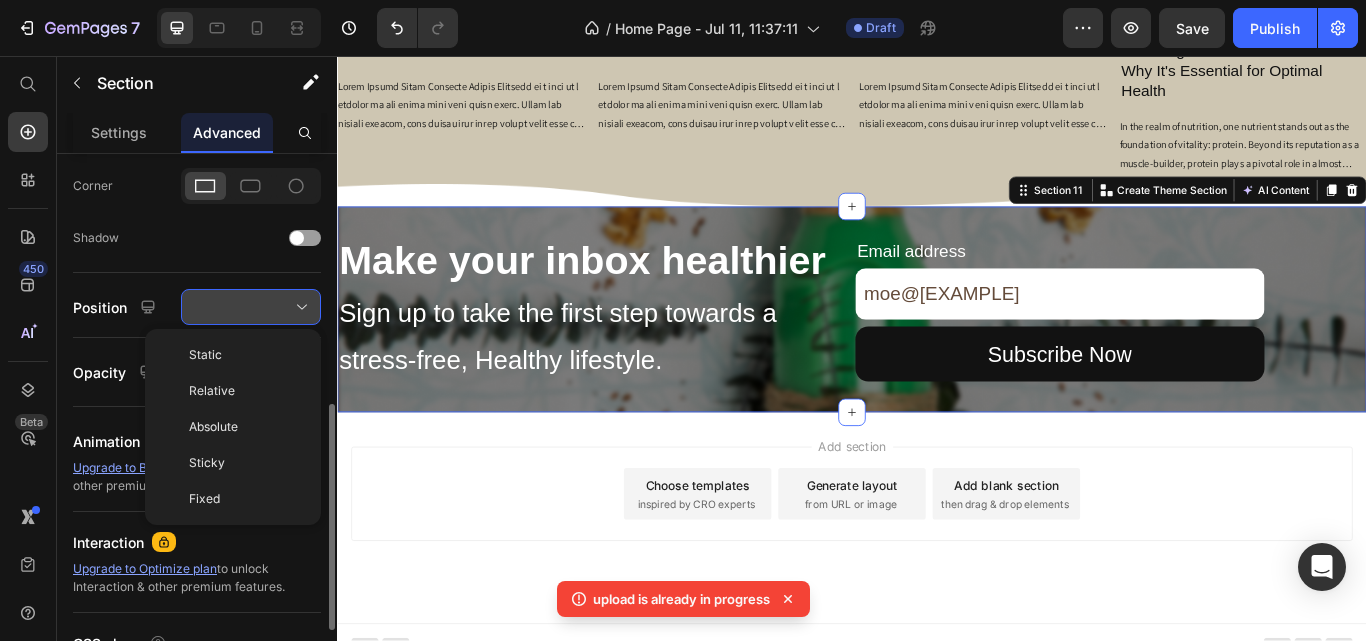click at bounding box center (251, 307) 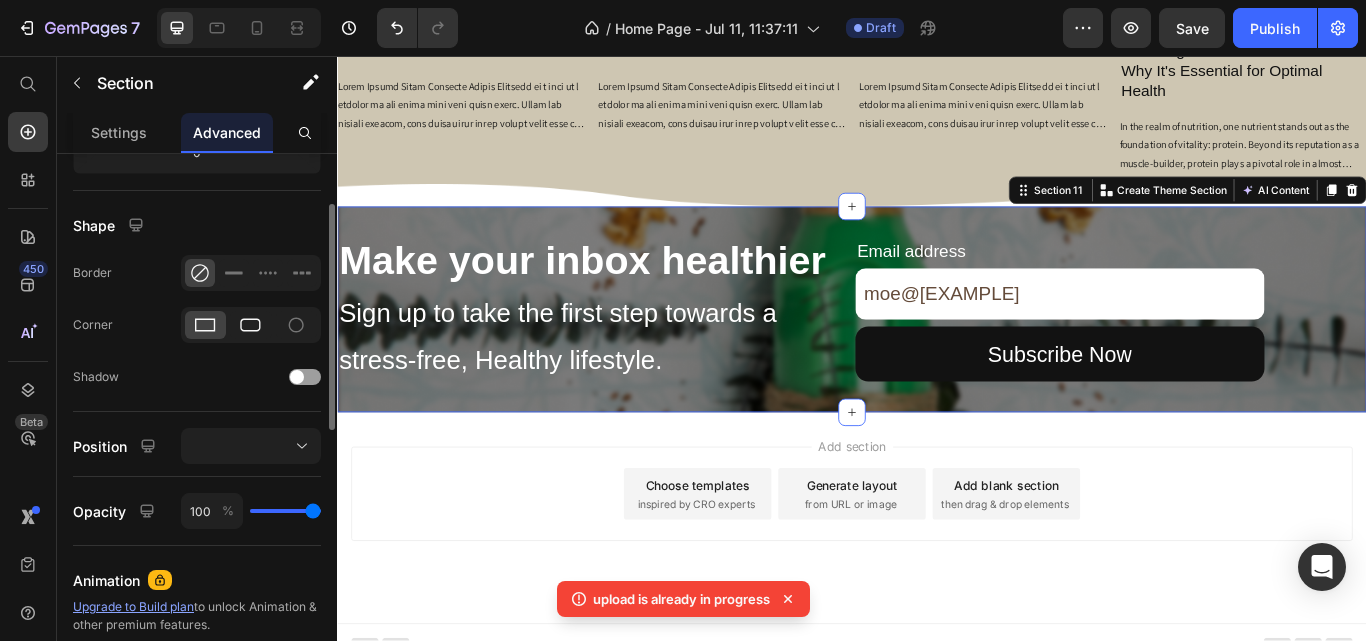 scroll, scrollTop: 261, scrollLeft: 0, axis: vertical 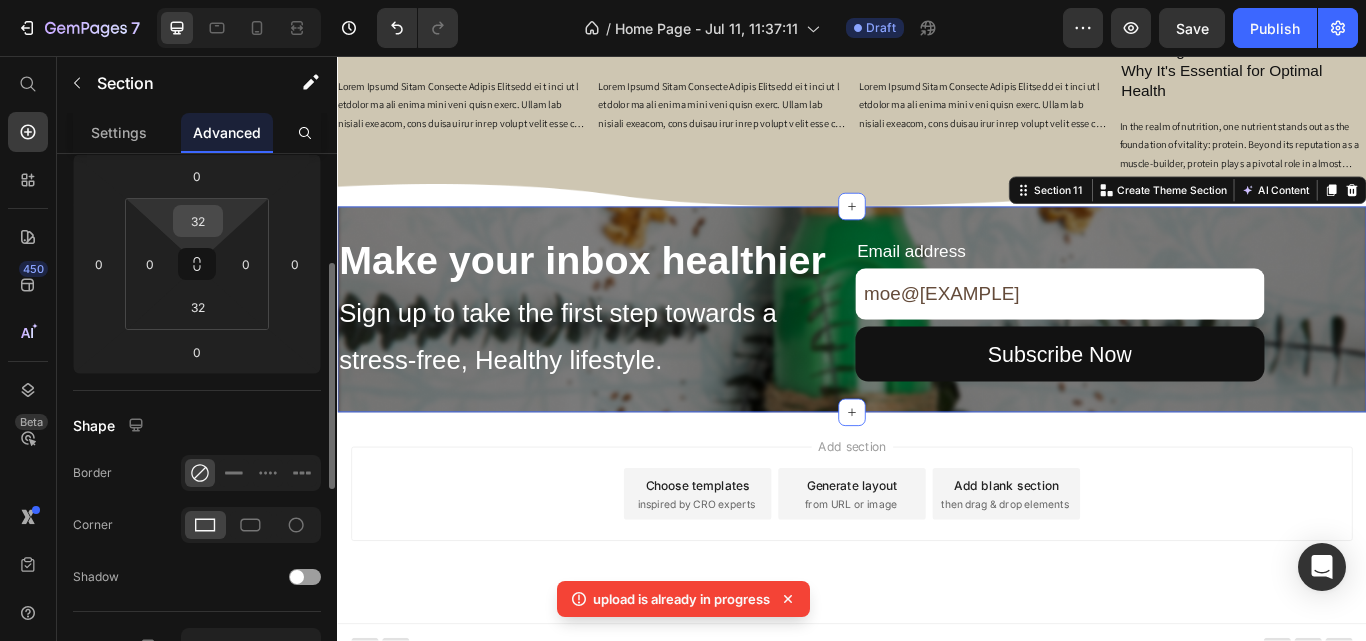 click on "32" at bounding box center (198, 221) 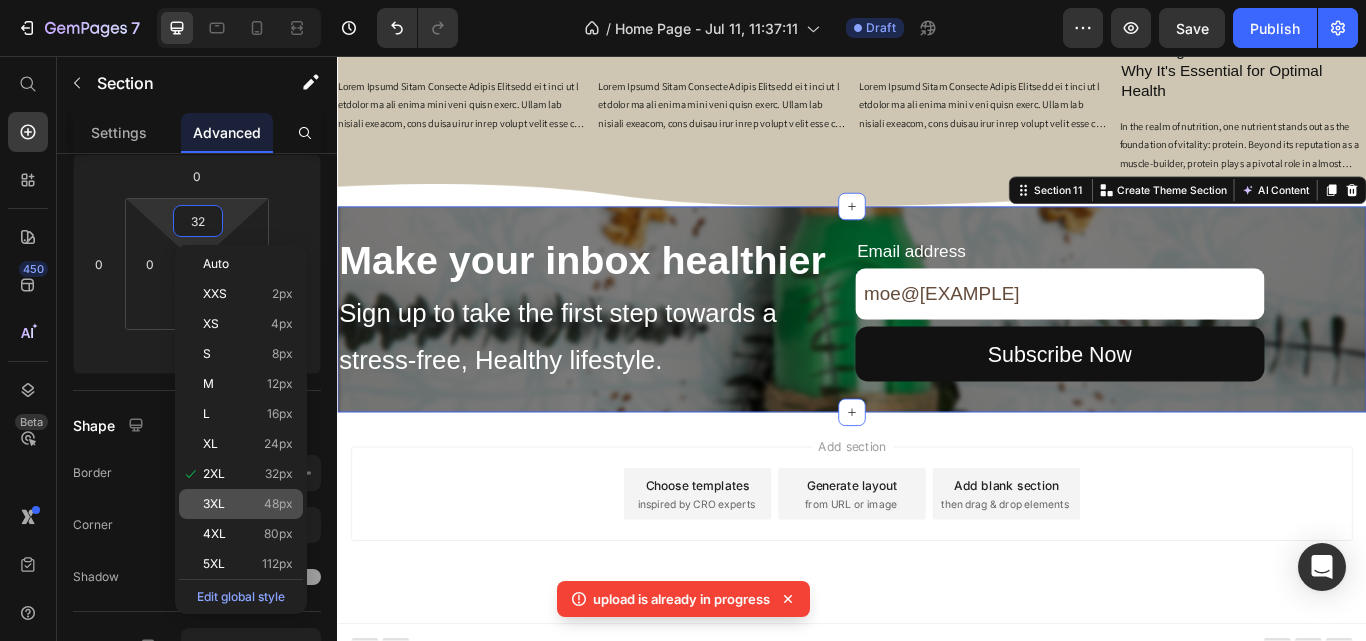 click on "48px" at bounding box center [278, 504] 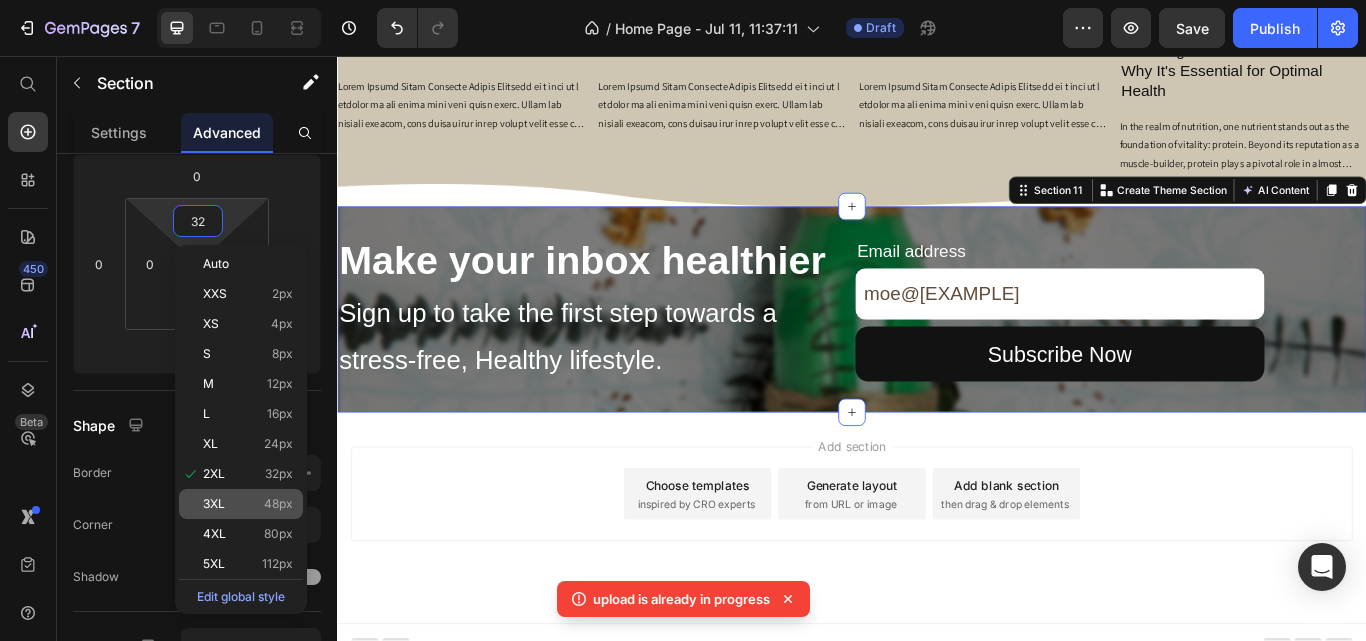 type on "48" 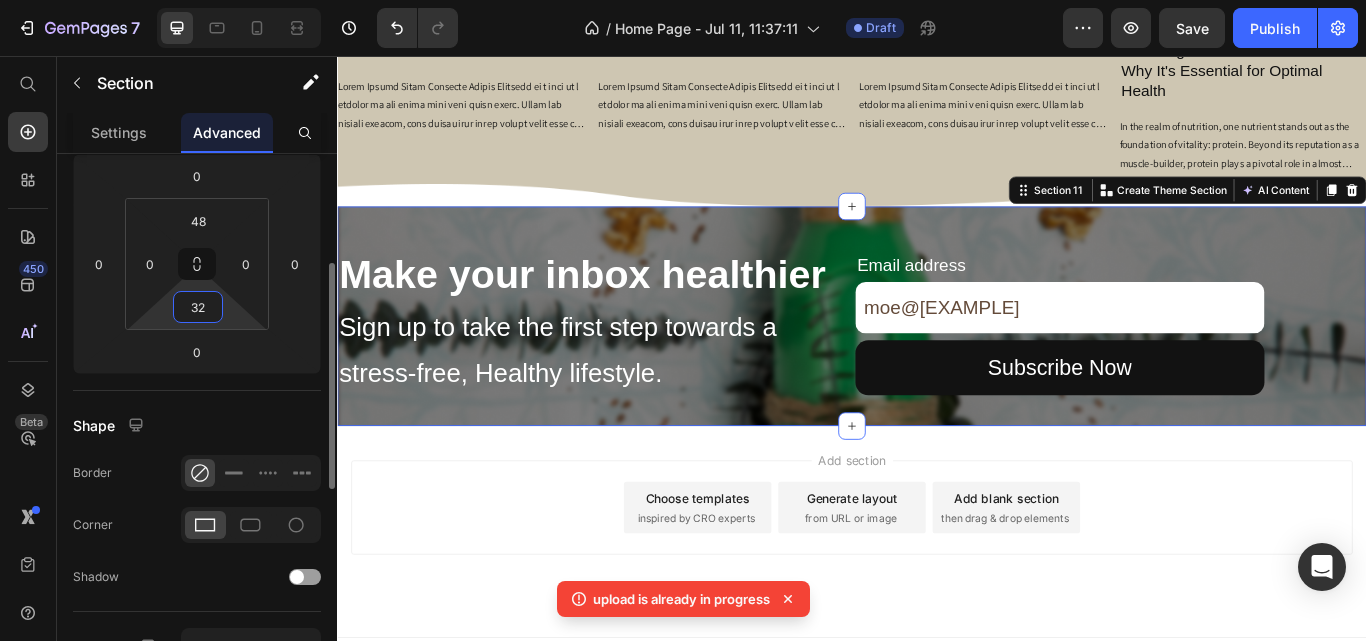 click on "32" at bounding box center [198, 307] 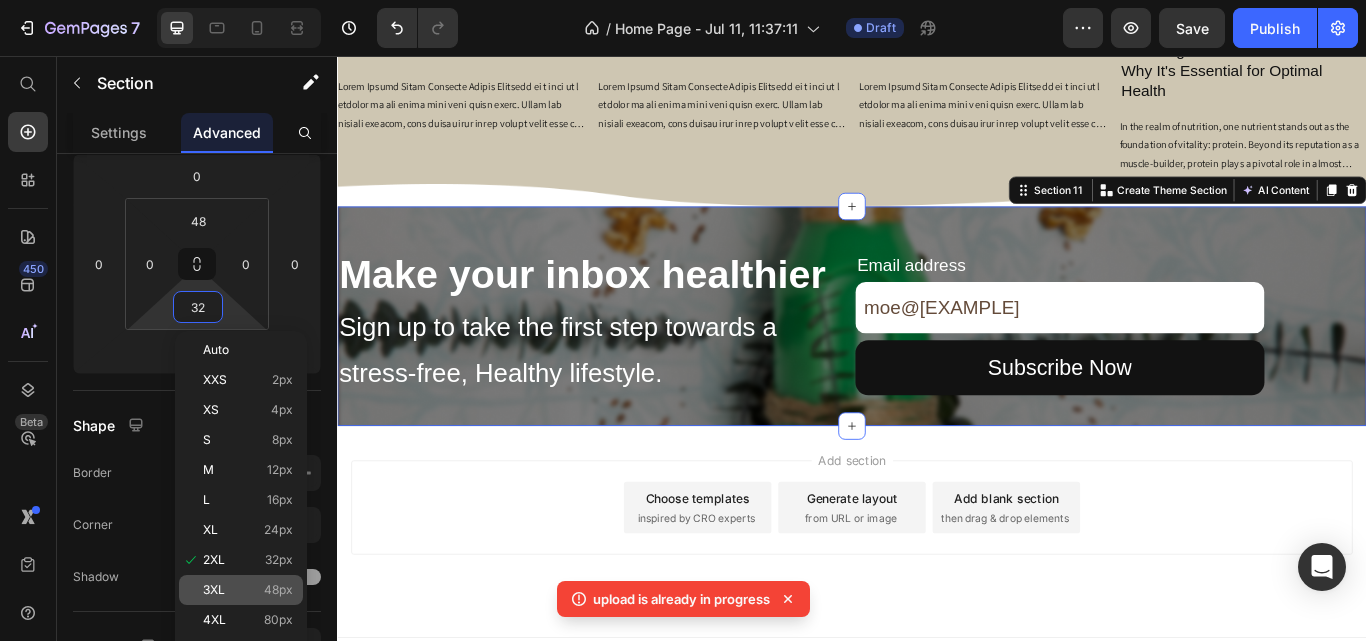 click on "48px" at bounding box center (278, 590) 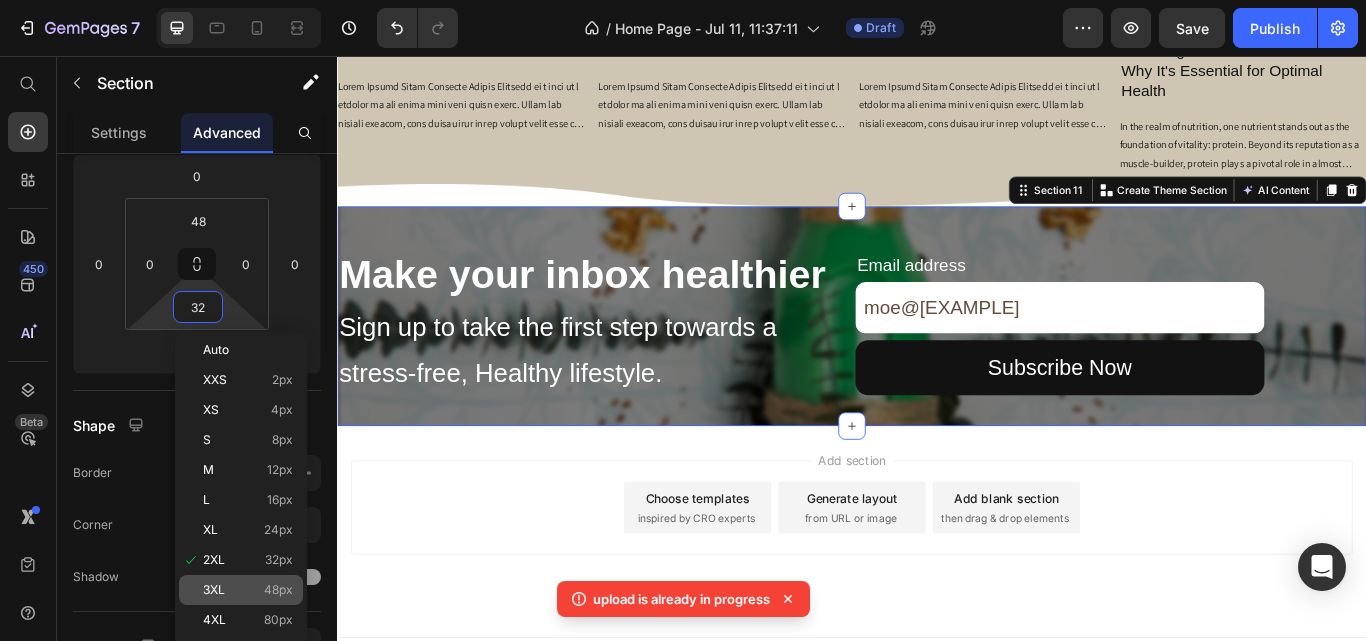 type on "48" 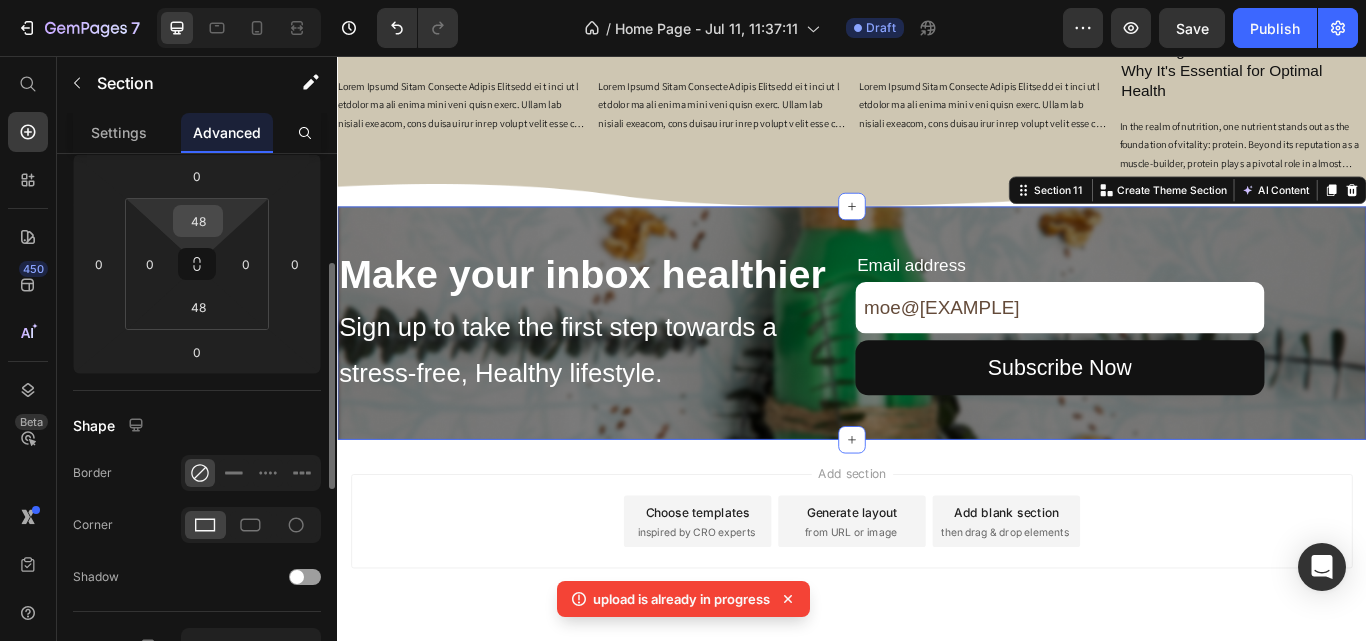 click on "48" at bounding box center [198, 221] 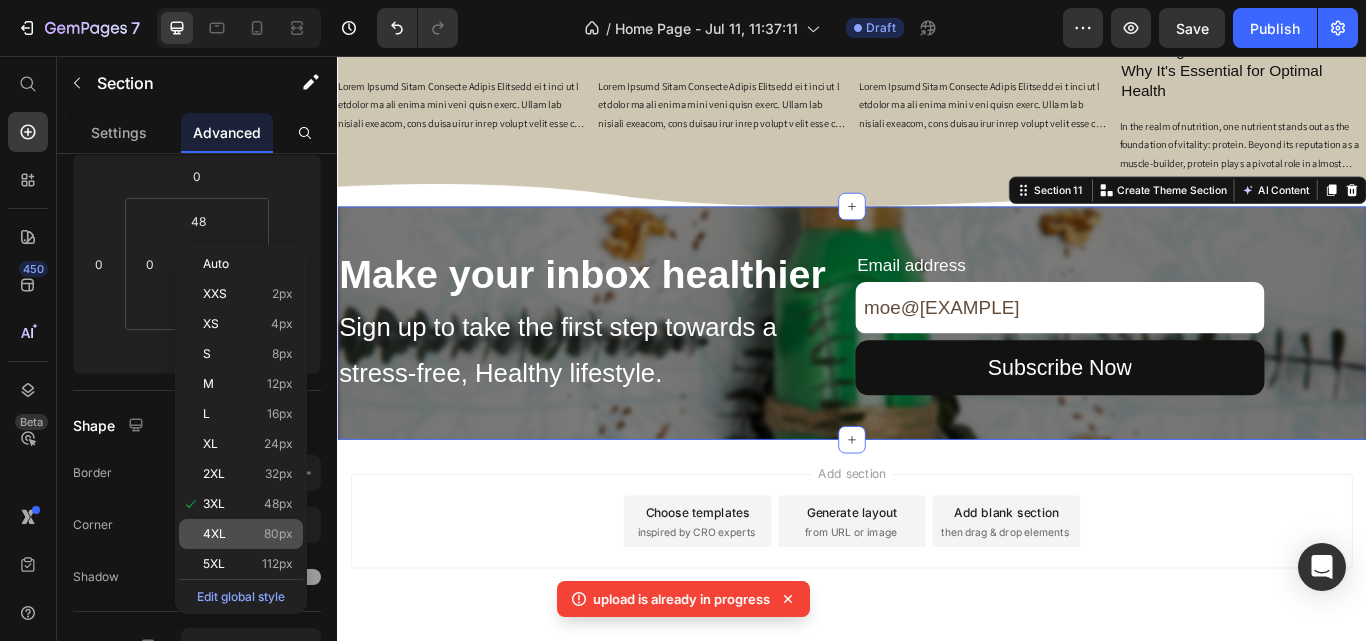 click on "4XL 80px" 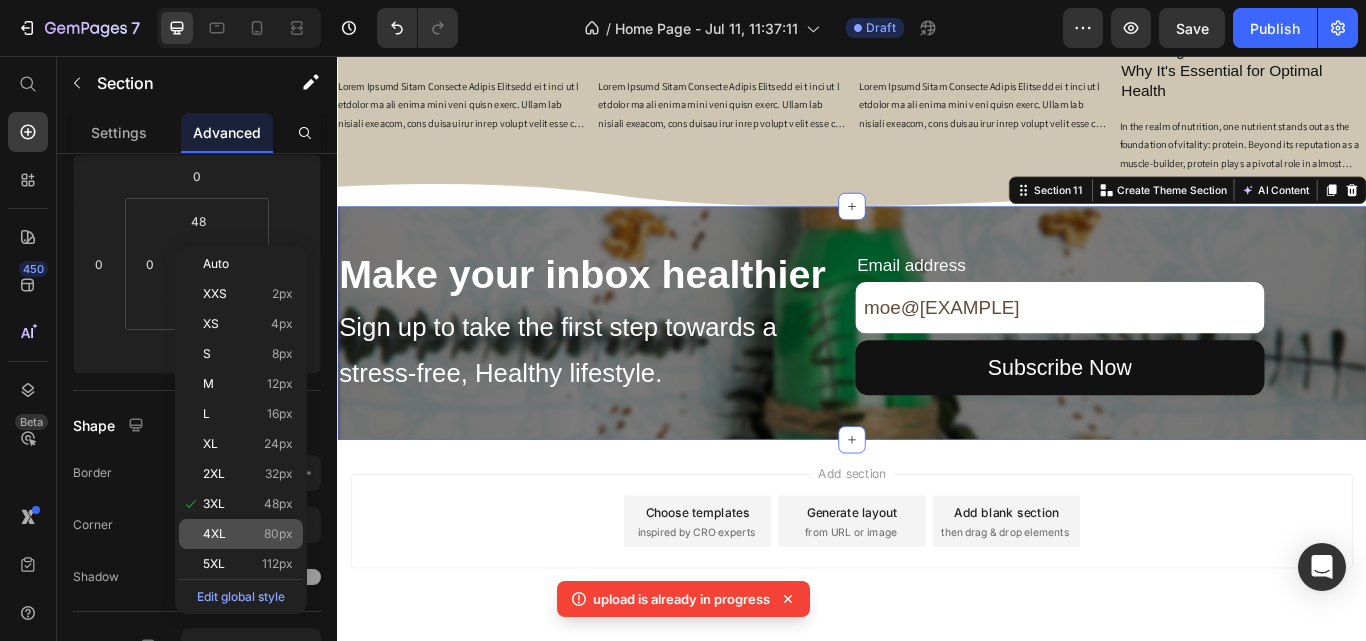 type on "80" 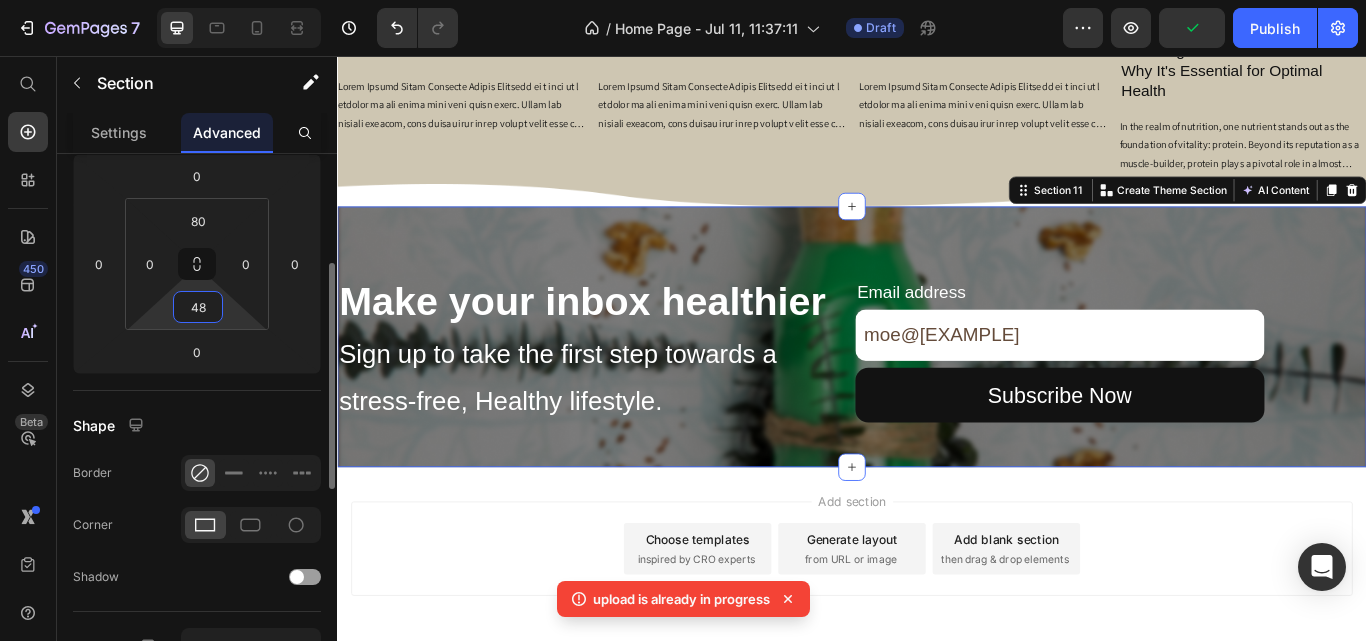 click on "48" at bounding box center [198, 307] 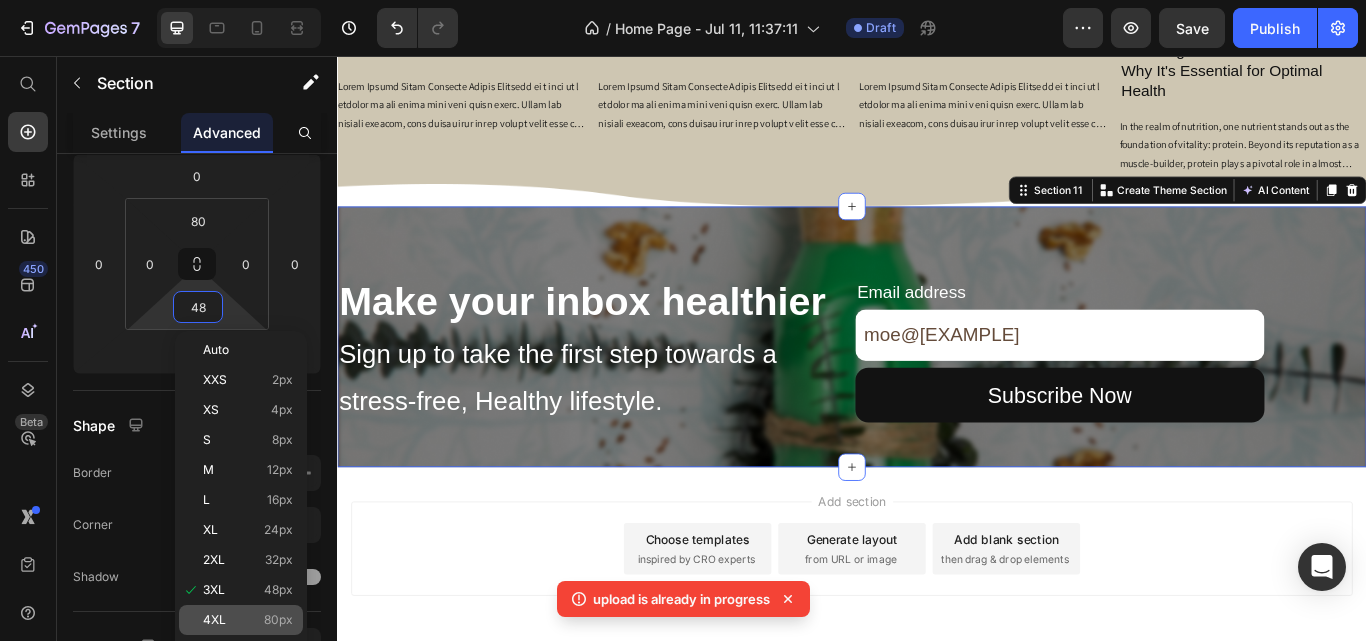 click on "80px" at bounding box center (278, 620) 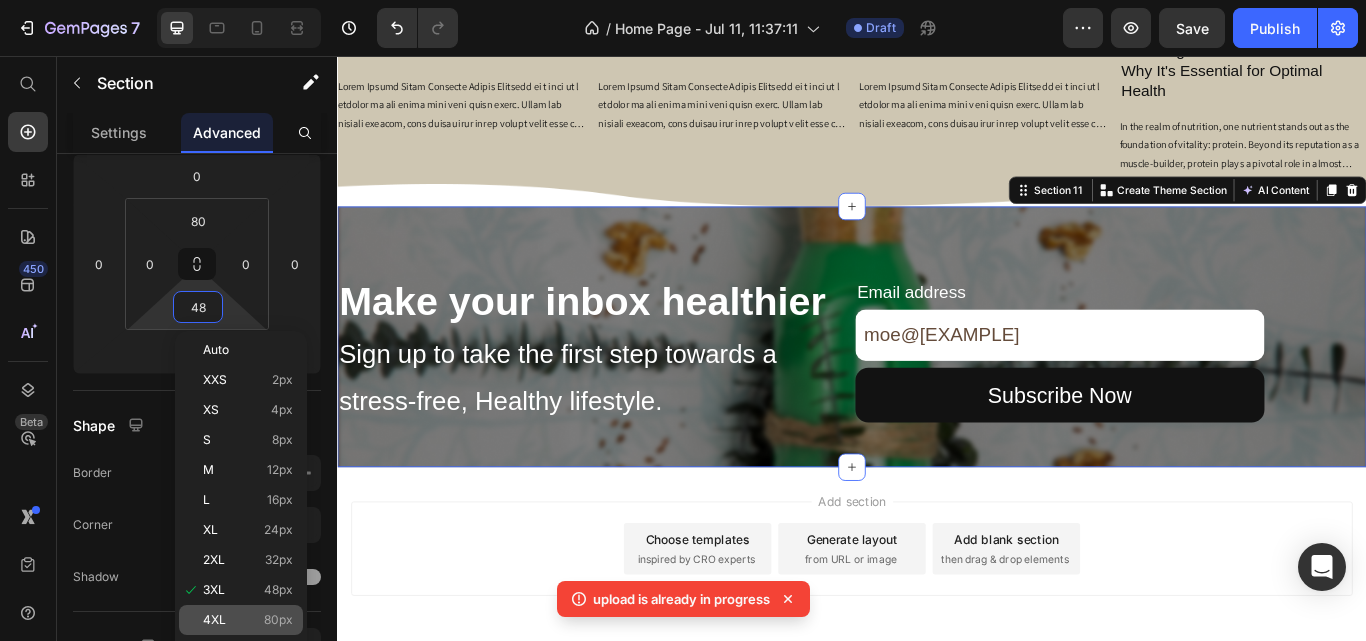 type on "80" 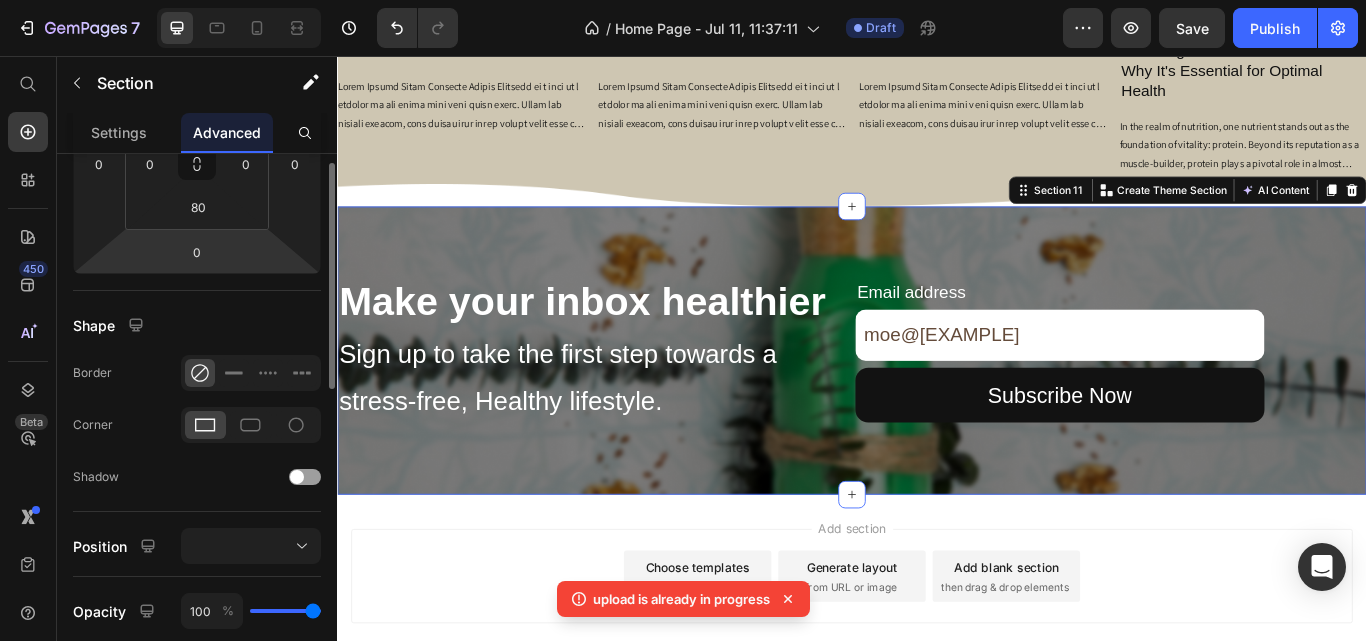 scroll, scrollTop: 261, scrollLeft: 0, axis: vertical 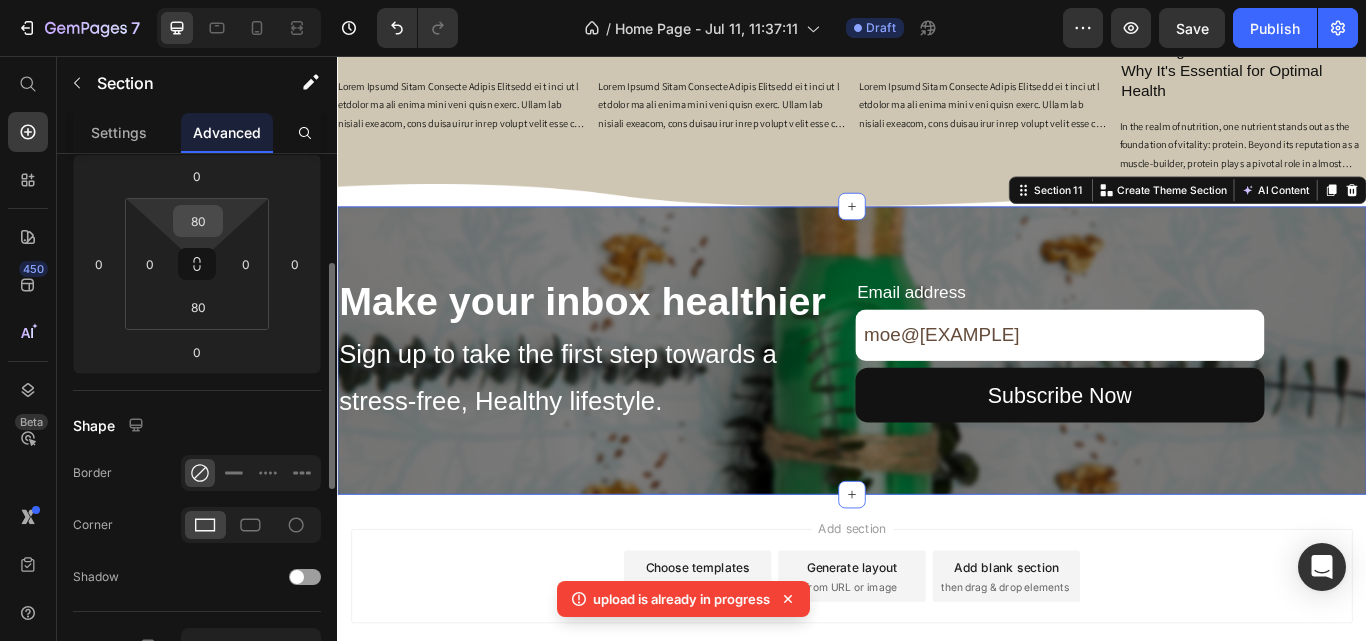click on "80" at bounding box center (198, 221) 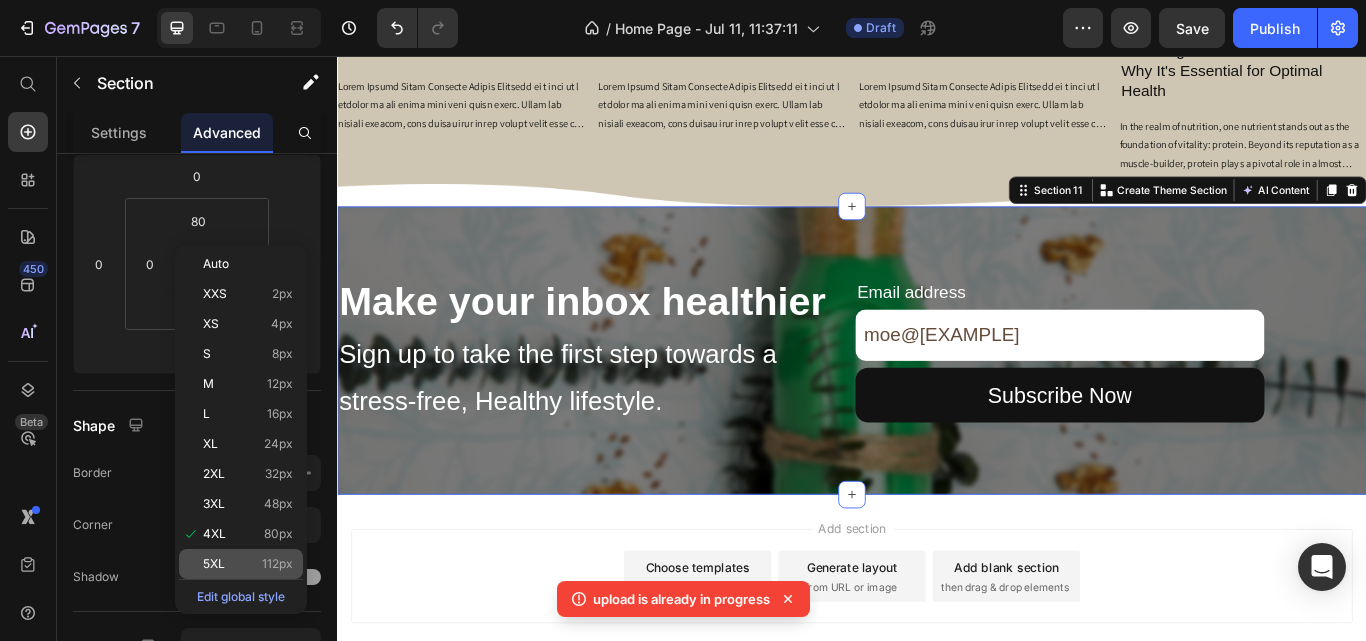 click on "112px" at bounding box center (277, 564) 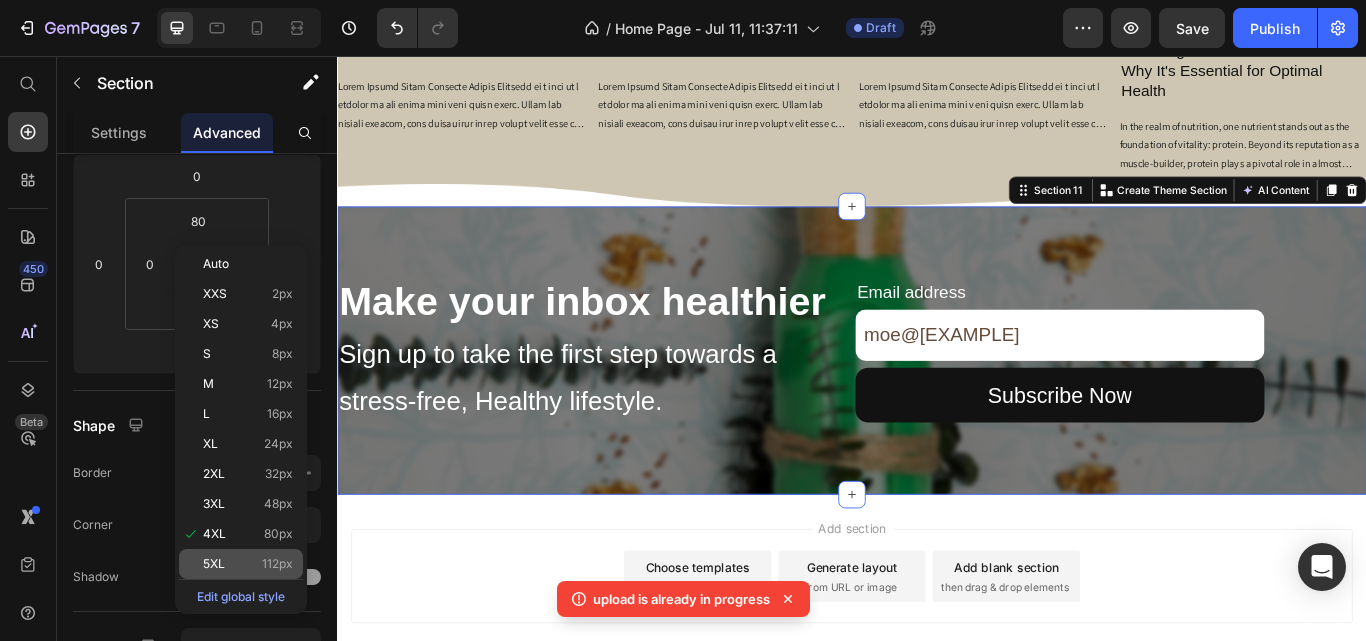 type on "112" 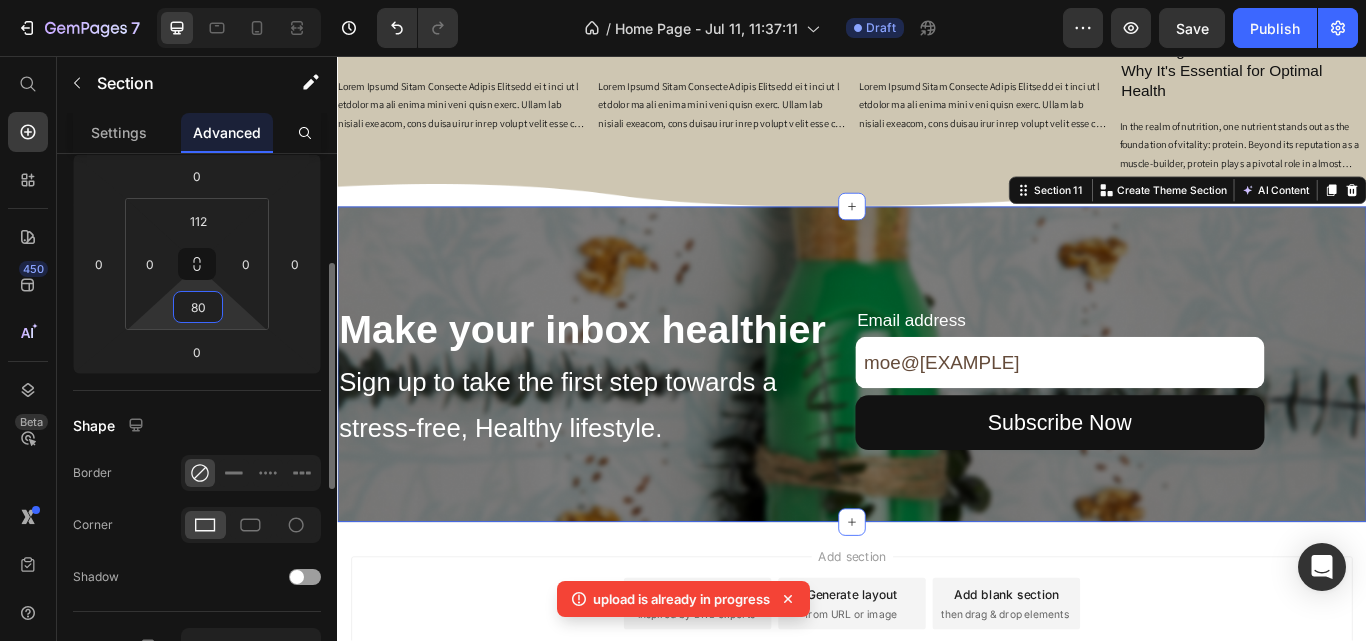 click on "80" at bounding box center [198, 307] 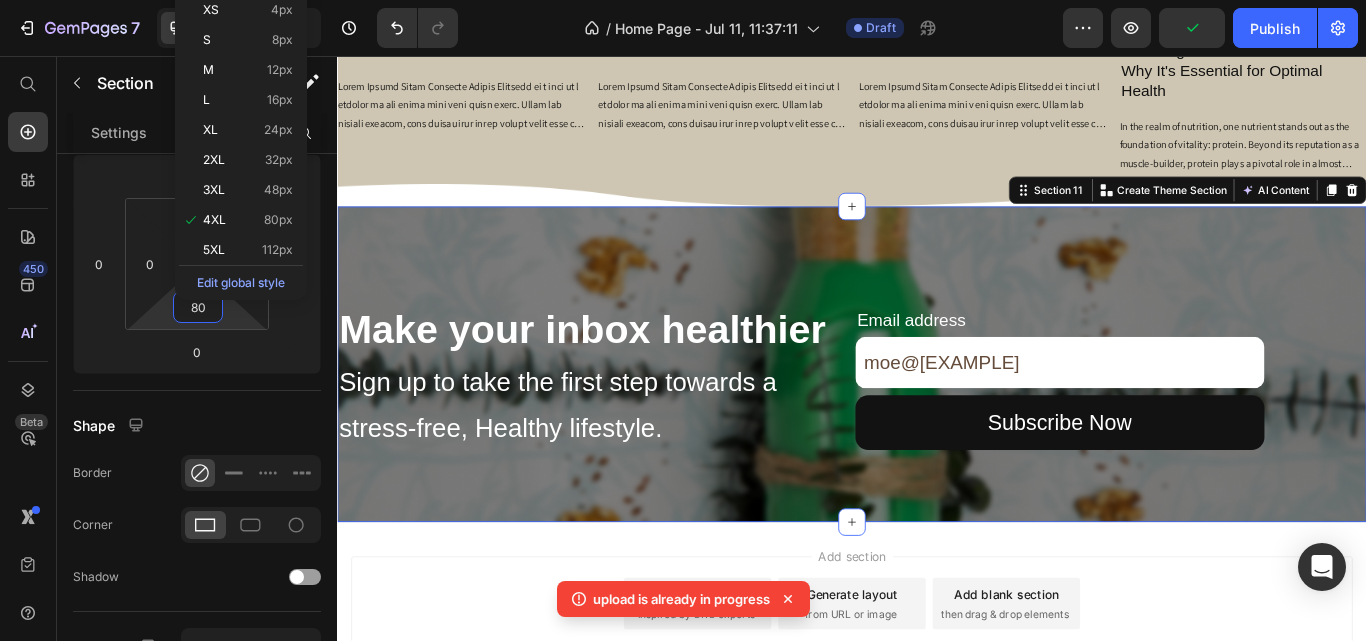 scroll, scrollTop: 661, scrollLeft: 0, axis: vertical 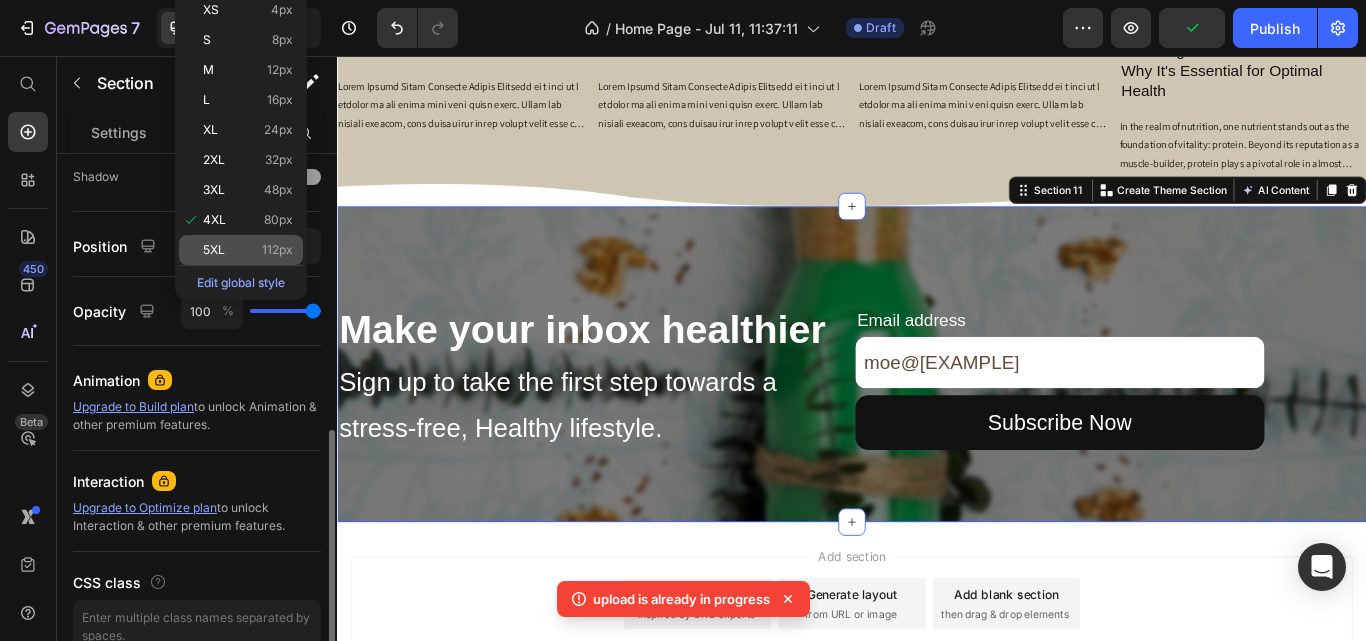 click on "5XL 112px" 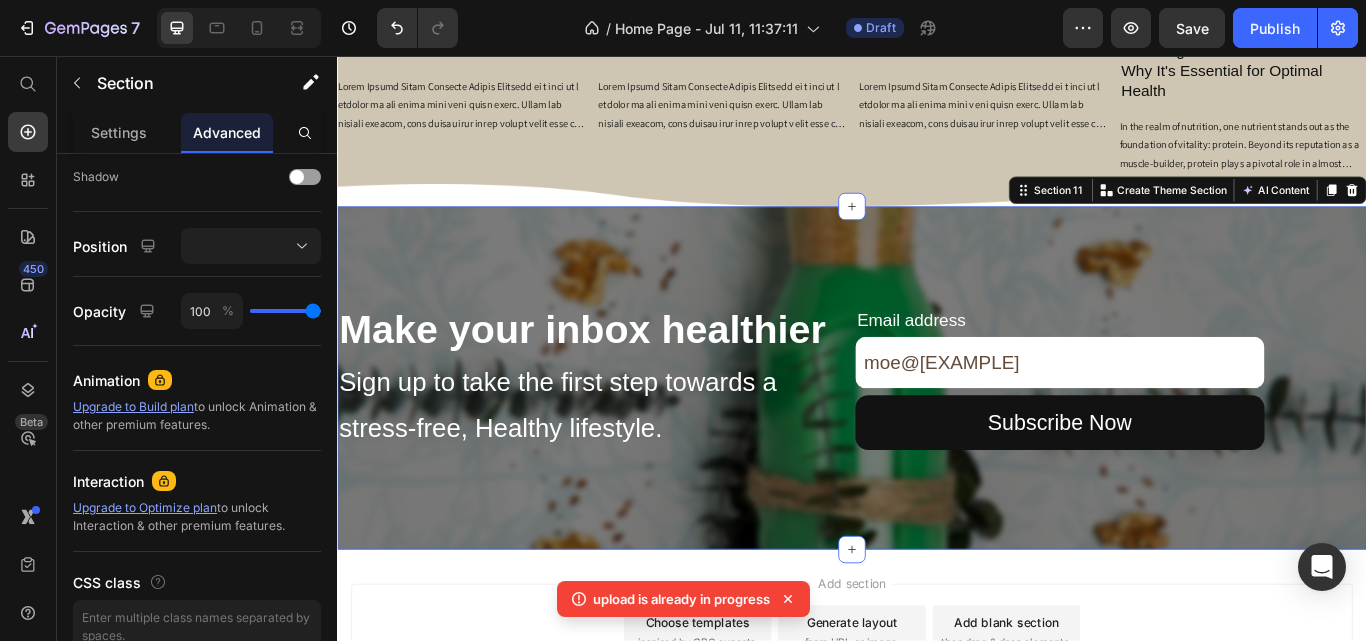 click on "Make your inbox healthier Heading Sign up to take the first step towards a stress-free, Healthy lifestyle. Text Block Email address Text Block moe@[EXAMPLE] Text Block Subscribe Now Button Row Section 11 You can create reusable sections Create Theme Section AI Content Write with GemAI What would you like to describe here? Tone and Voice Persuasive Product Cafe Mocha - Sachets Show more Generate" at bounding box center (937, 432) 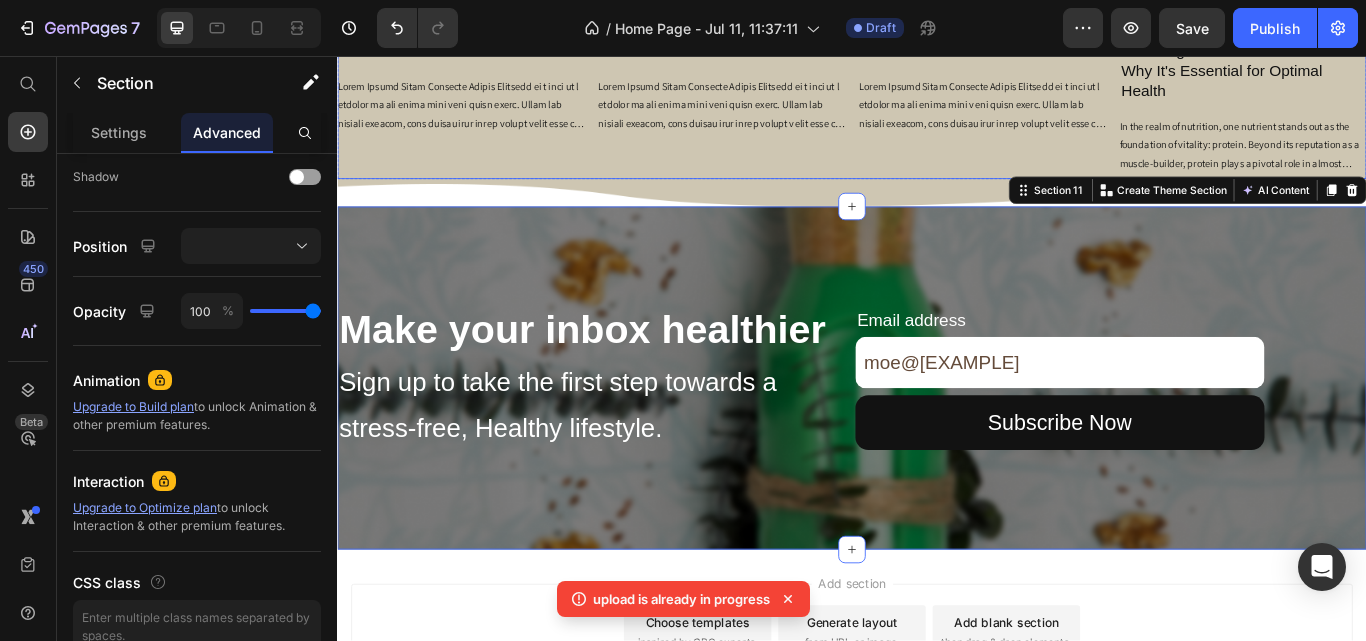 click on "Article Image By Rohit Parakh Article Author Recipes Article Category Sep 14, 2023 Article Date Row Latte 2 Article Title Article Content" at bounding box center (785, -46) 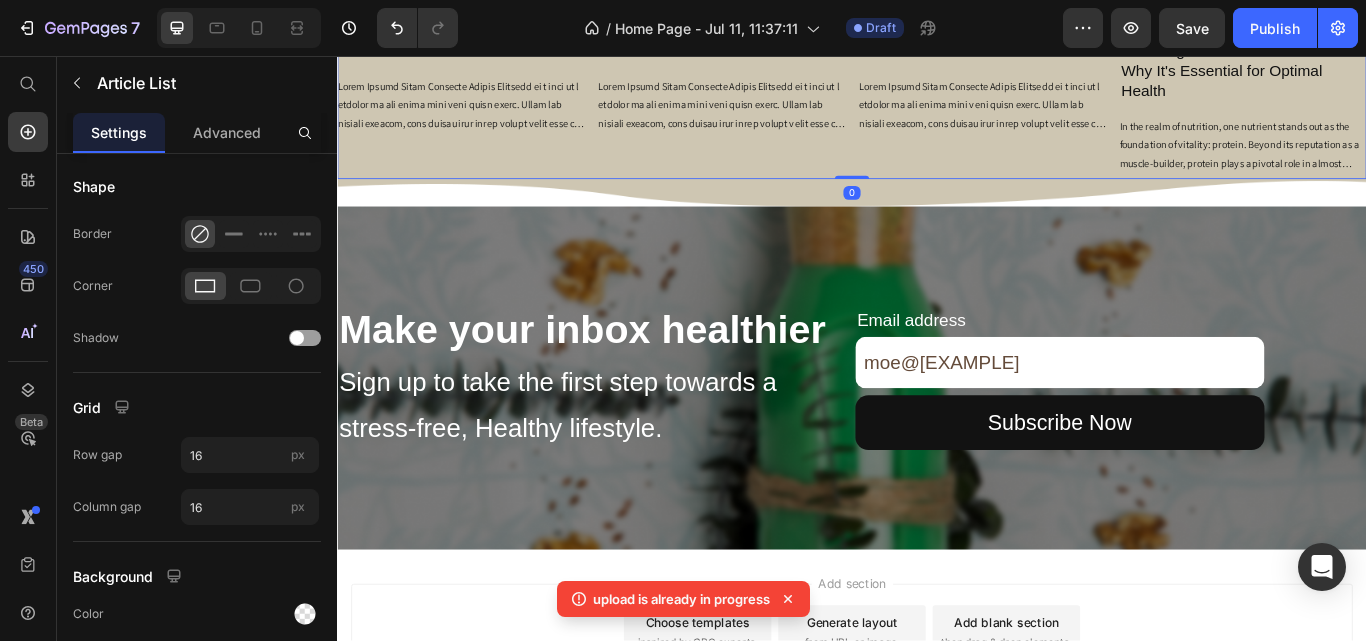 scroll, scrollTop: 0, scrollLeft: 0, axis: both 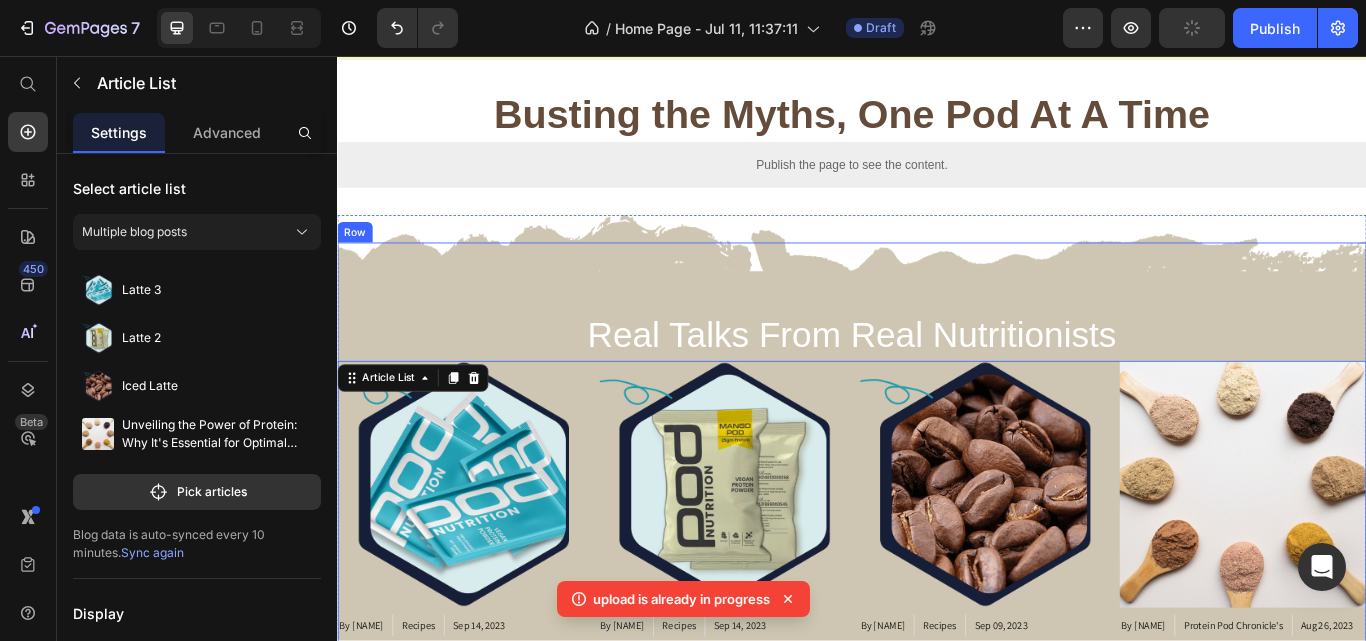 click on "Real Talks From Real Nutritionists Heading Article Image By [NAME] Article Author Recipes Article Category Sep 14, 2023 Article Date Row Latte 3 Article Title Article Content Article Image By [NAME] Article Author Recipes Article Category Sep 14, 2023 Article Date Row Latte 2 Article Title Article Content Article Image By [NAME] Article Author Recipes Article Category Sep 09, 2023 Article Date Row Iced Latte Article Title Article Content Article Image By [NAME] Article Author Protein Pod Chronicle's Article Category Aug 26, 2023 Article Date Row Unveiling the Power of Protein: Why It's Essential for Optimal Health Article Title The Building Blocks of Life: Muscle Might and Beyond: Metabolism Magic: The Immune System Sentry: Brain Brilliance: Balanced Blood Sugar: Optimal Growth and Development: Unlocking the Protein Potential: In Conclusion: Article Content Article List 0" at bounding box center (937, 589) 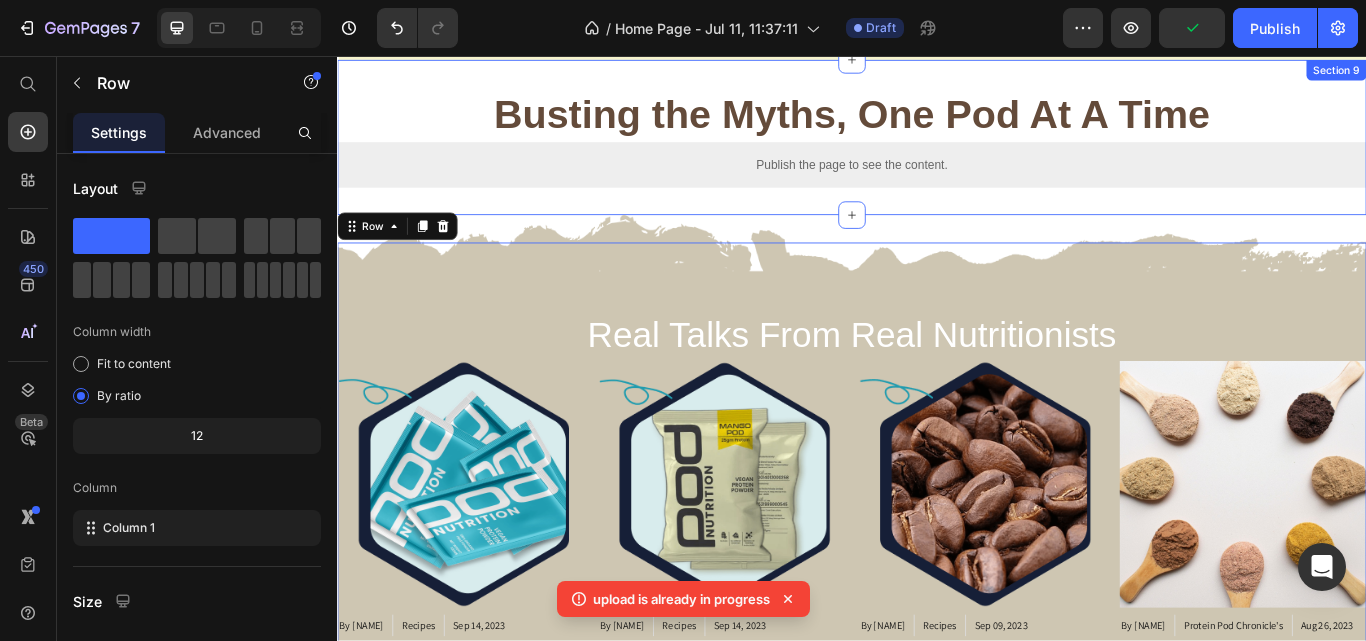 click on "Busting the Myths, One Pod At A Time Heading
Publish the page to see the content.
Custom Code Row Row Section 9" at bounding box center (937, 151) 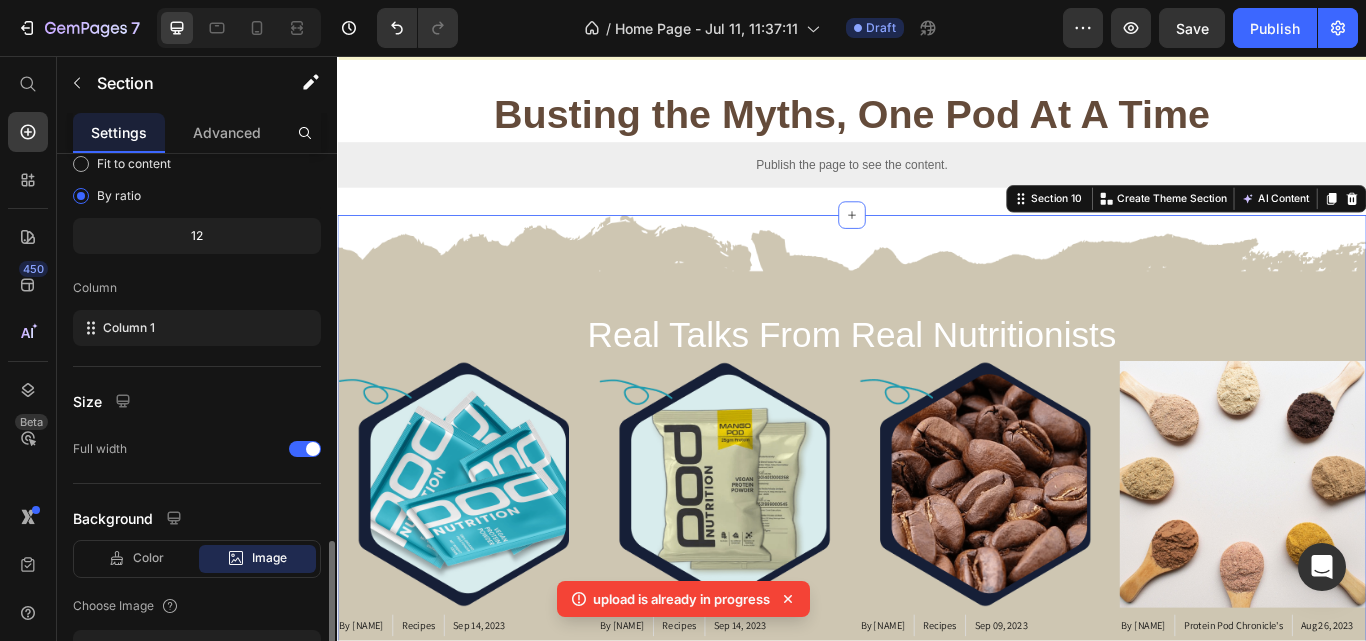 scroll, scrollTop: 620, scrollLeft: 0, axis: vertical 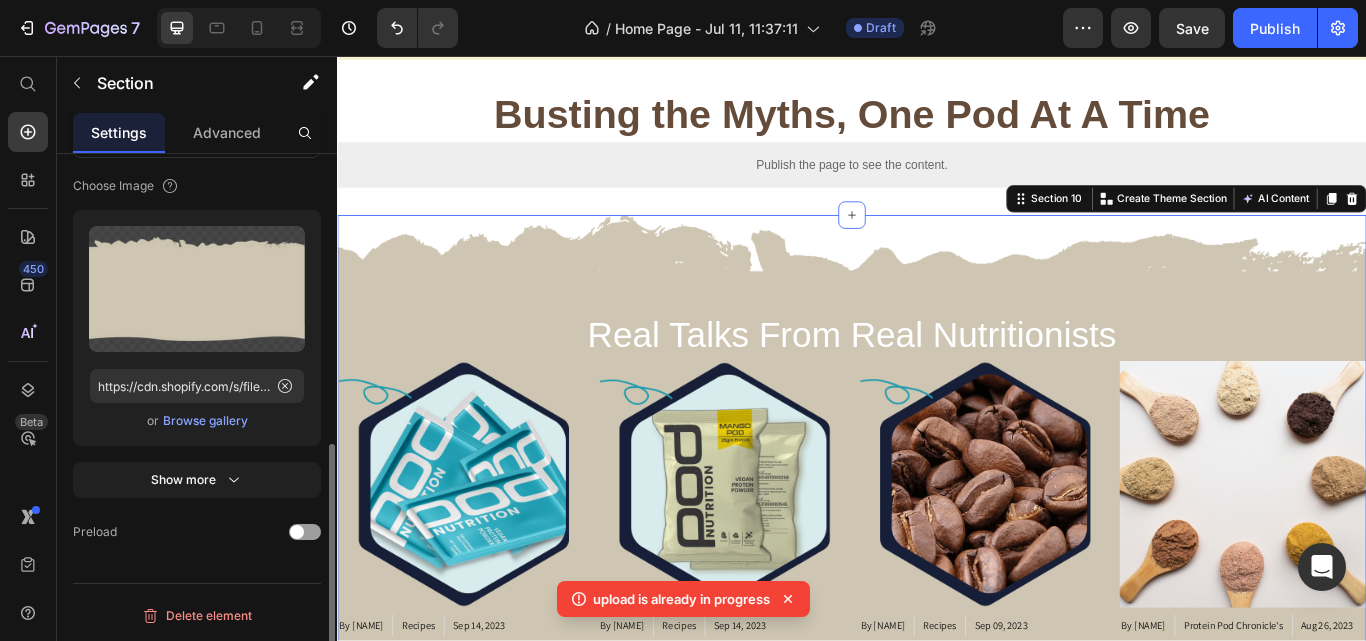 click on "Upload Image" at bounding box center [197, 289] 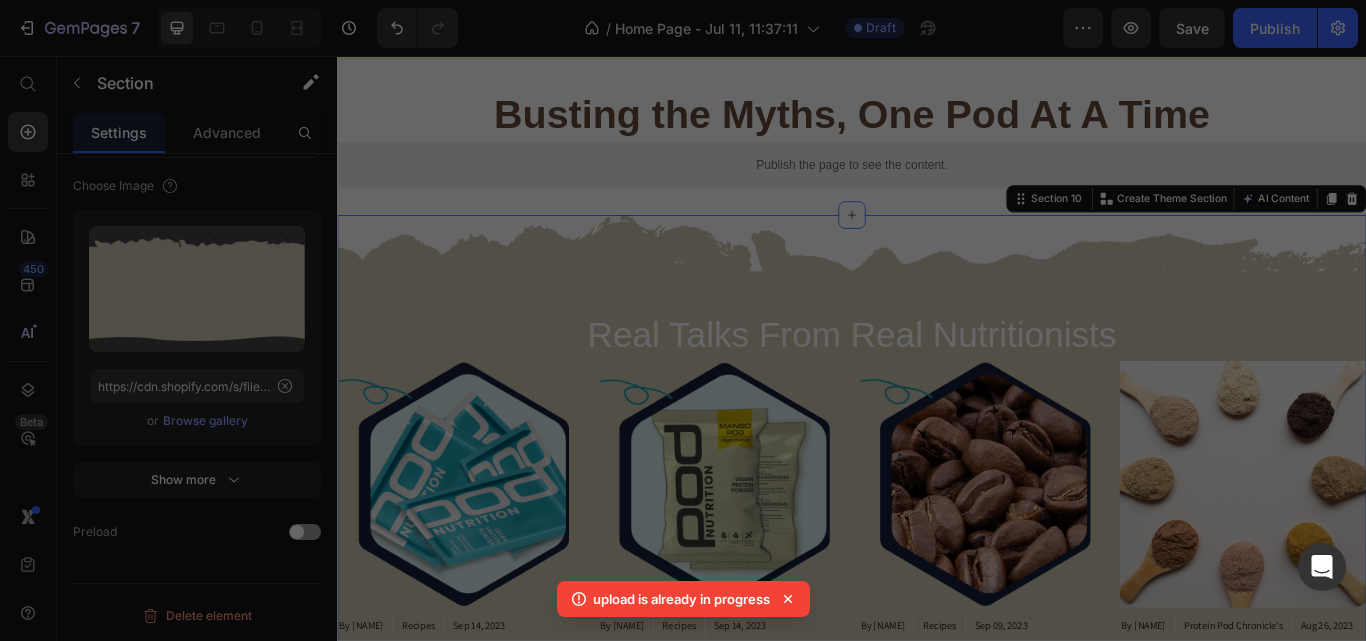 scroll, scrollTop: 2941, scrollLeft: 0, axis: vertical 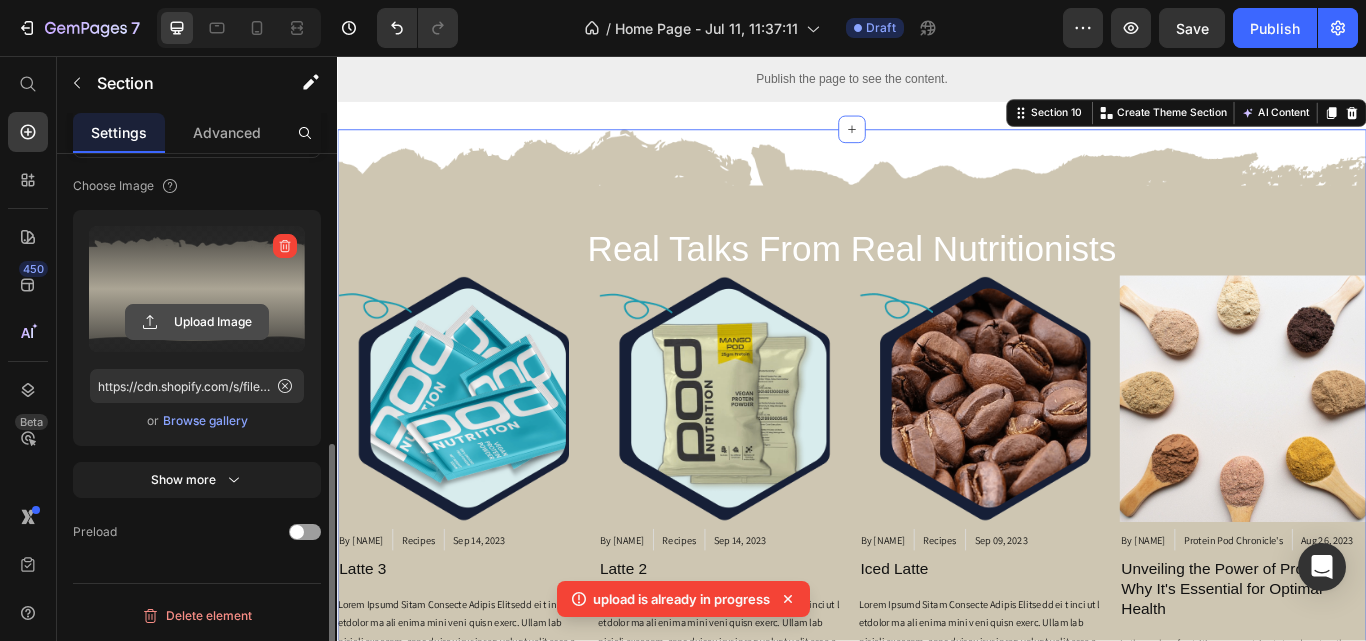 click 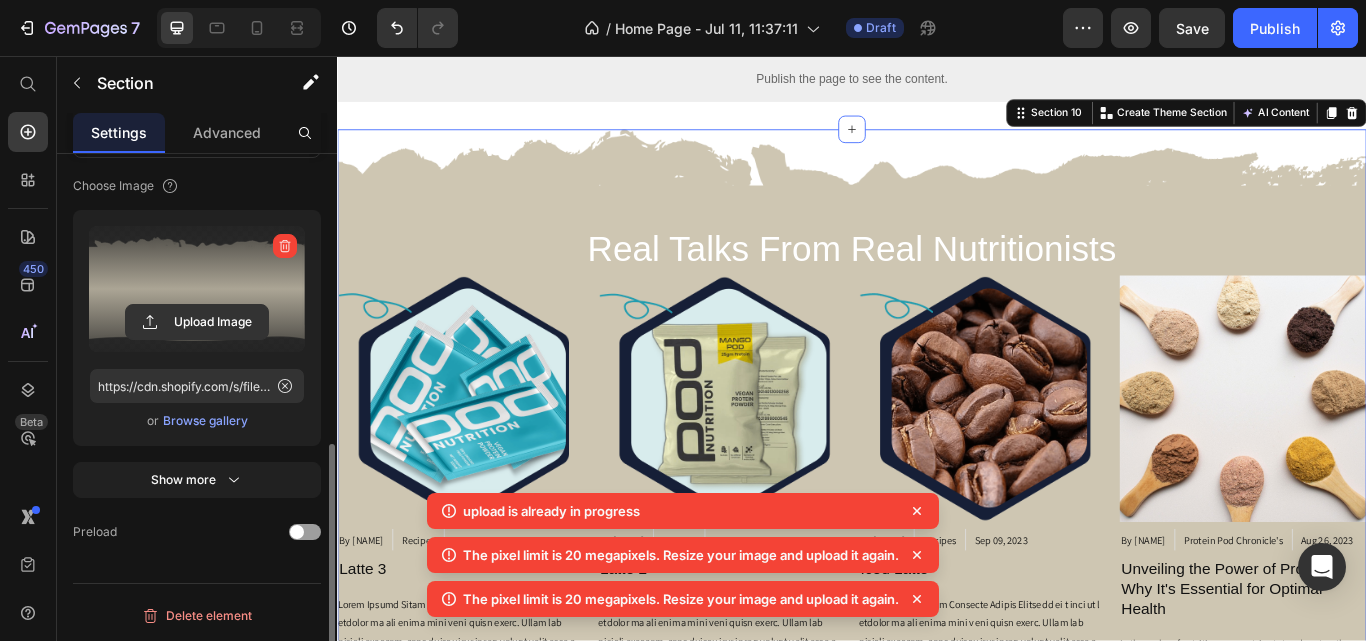 click 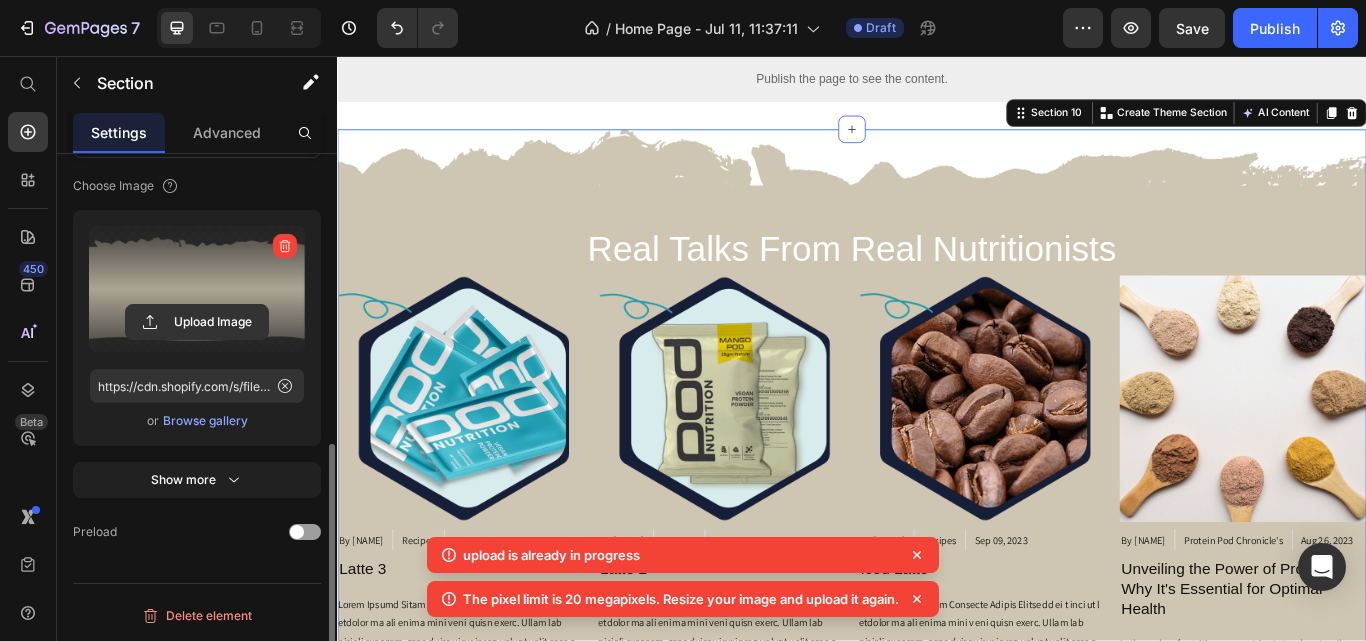 click 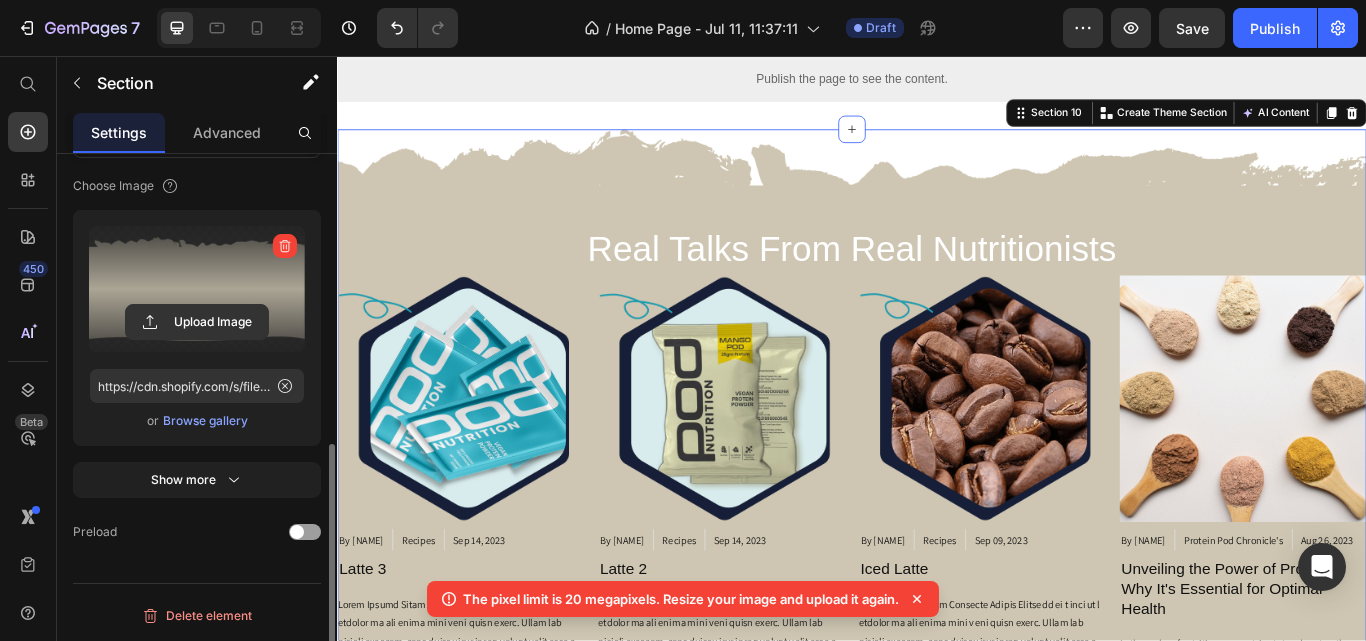 click 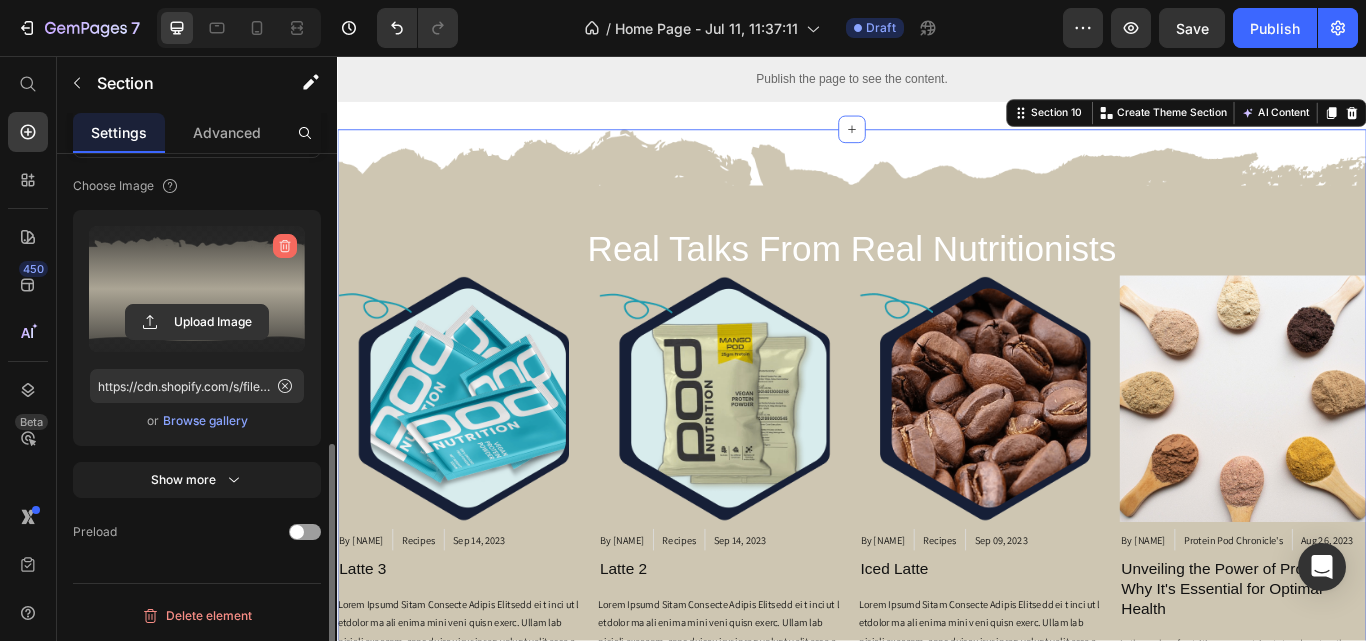 click 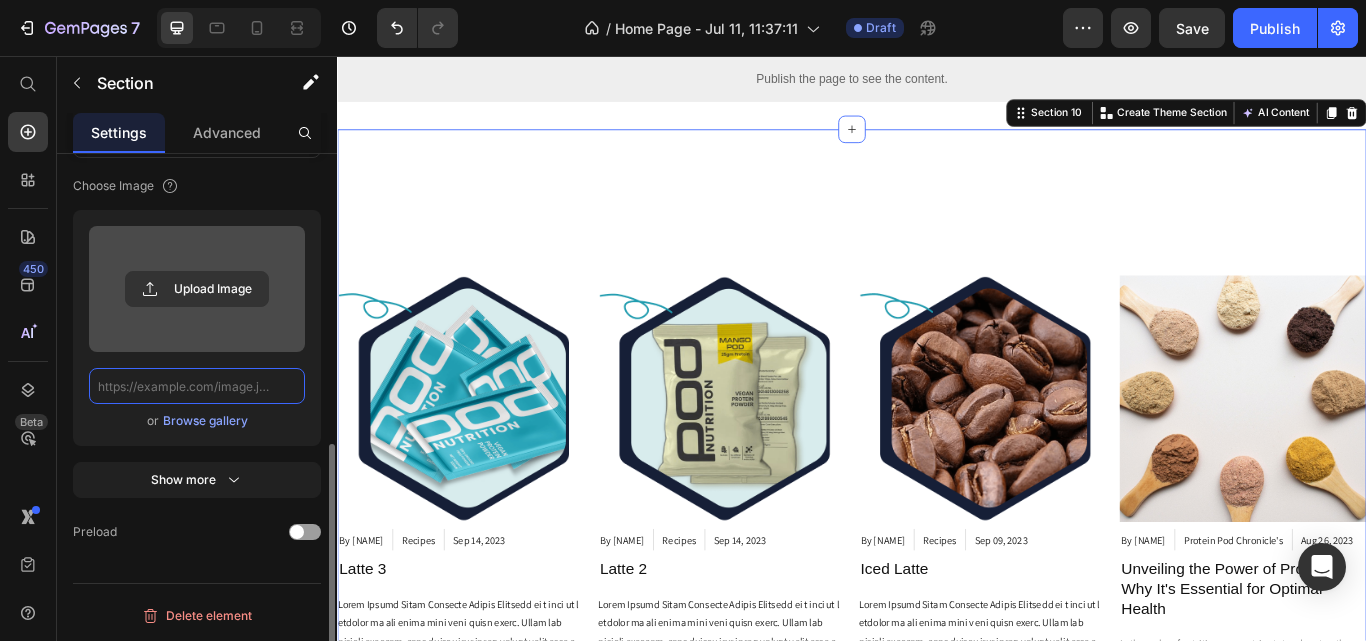 scroll, scrollTop: 0, scrollLeft: 0, axis: both 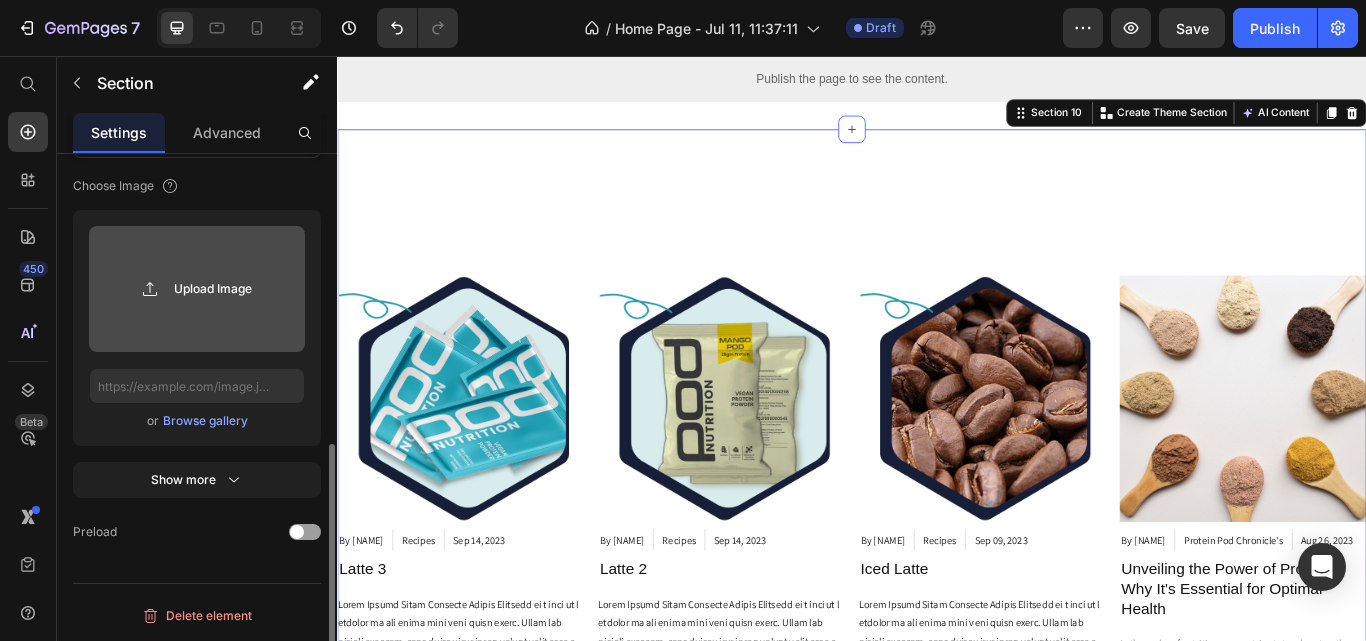 click 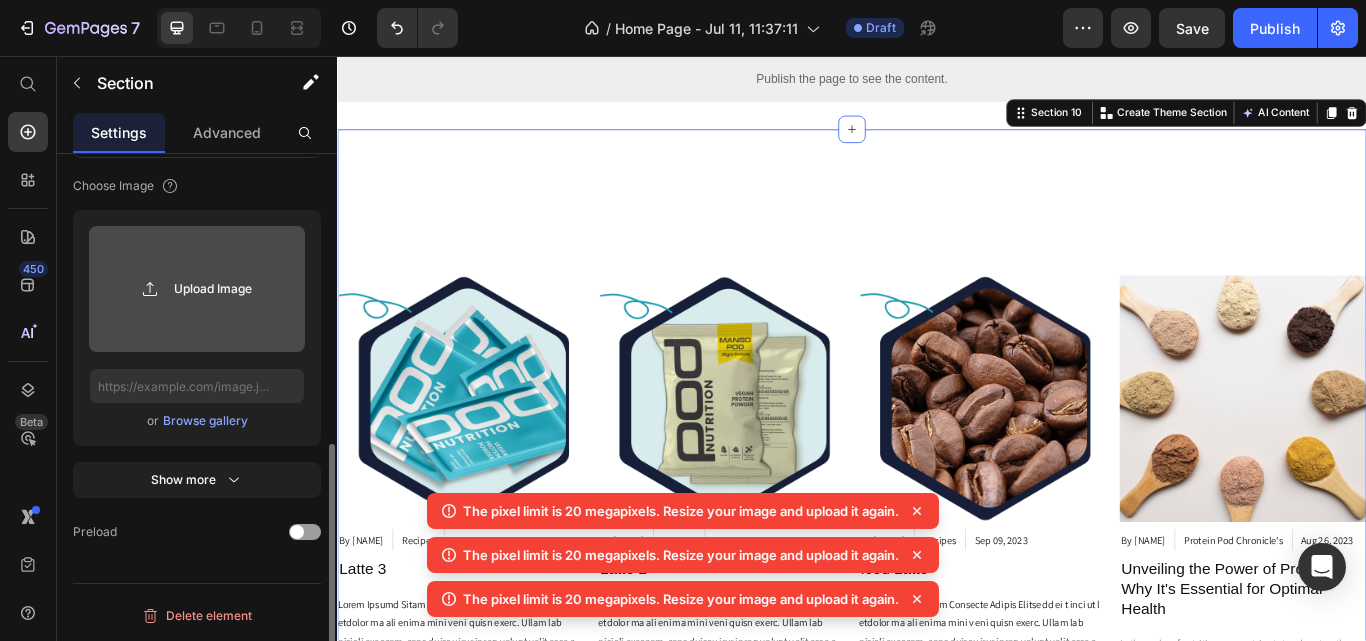 click 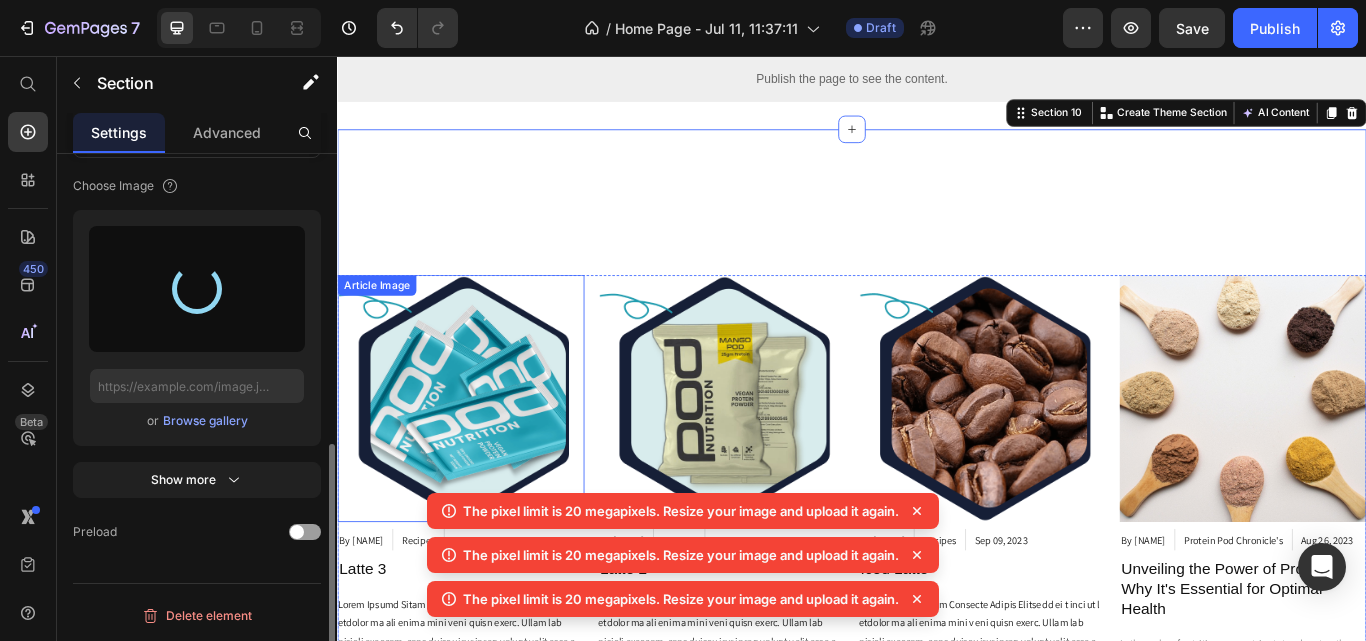 type on "https://cdn.shopify.com/s/files/1/0805/2480/4398/files/gempages_574929025483408613-2b0f7492-61ba-4999-a97d-2a98e1fad46c.png" 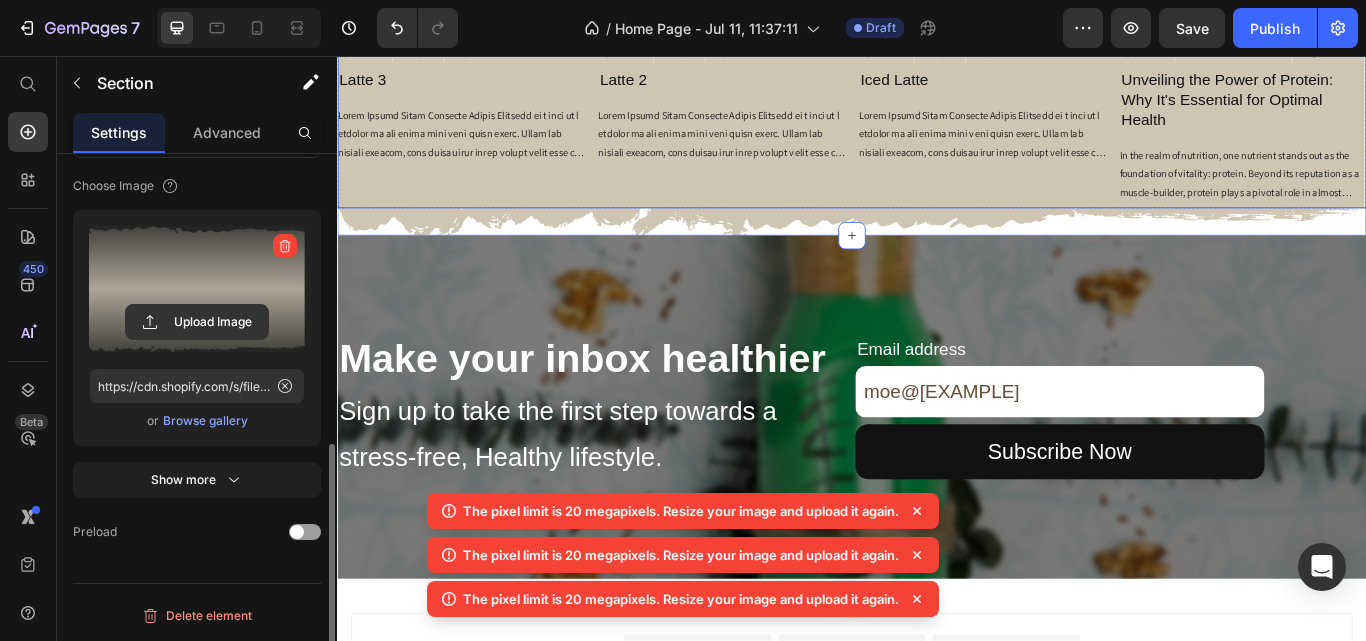 scroll, scrollTop: 3541, scrollLeft: 0, axis: vertical 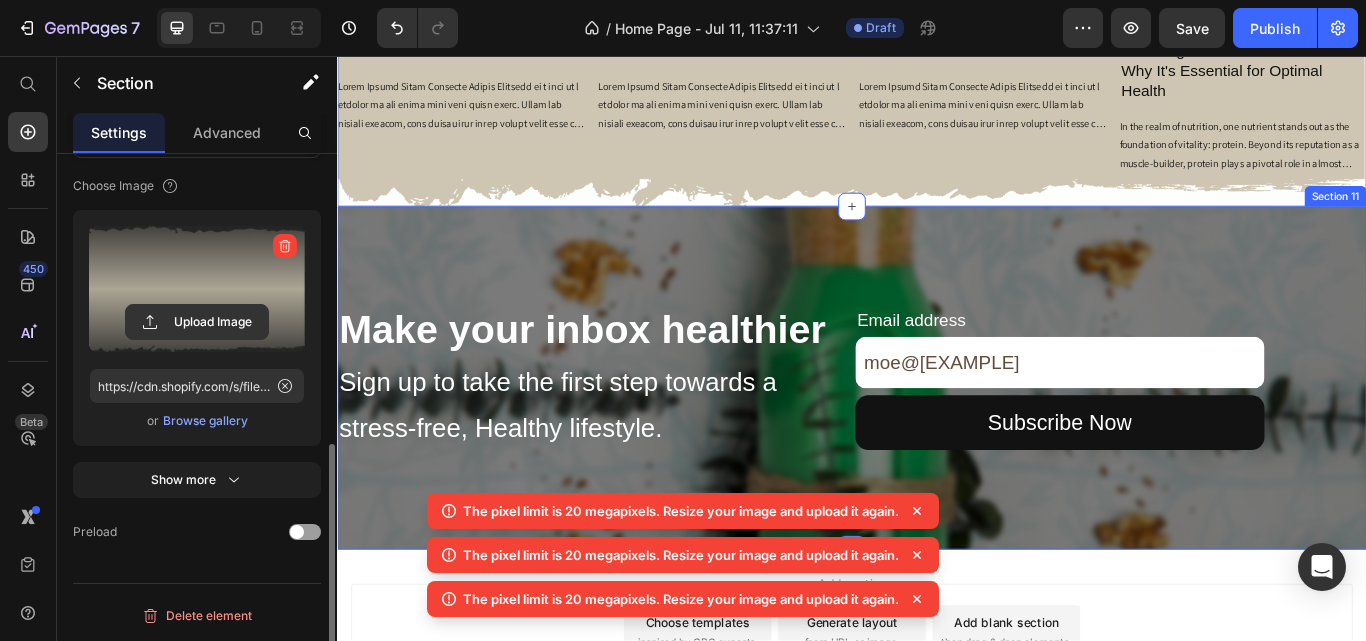 click on "Section 11" at bounding box center [1501, 220] 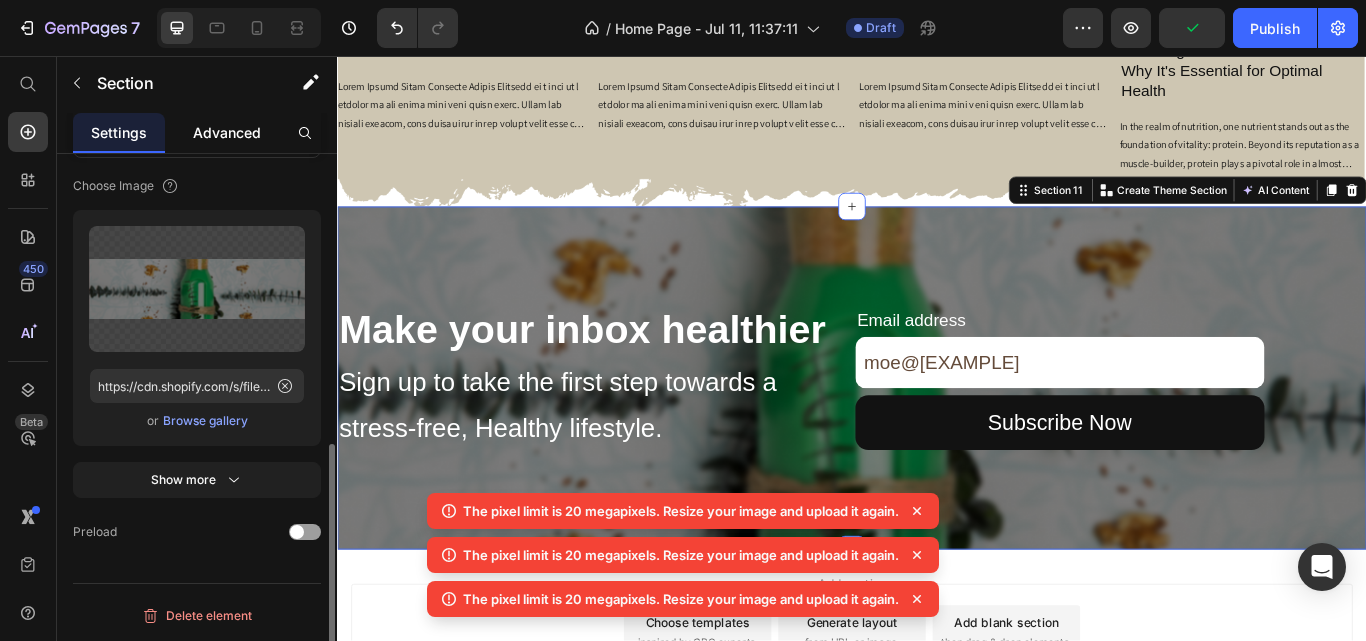 click on "Advanced" at bounding box center (227, 132) 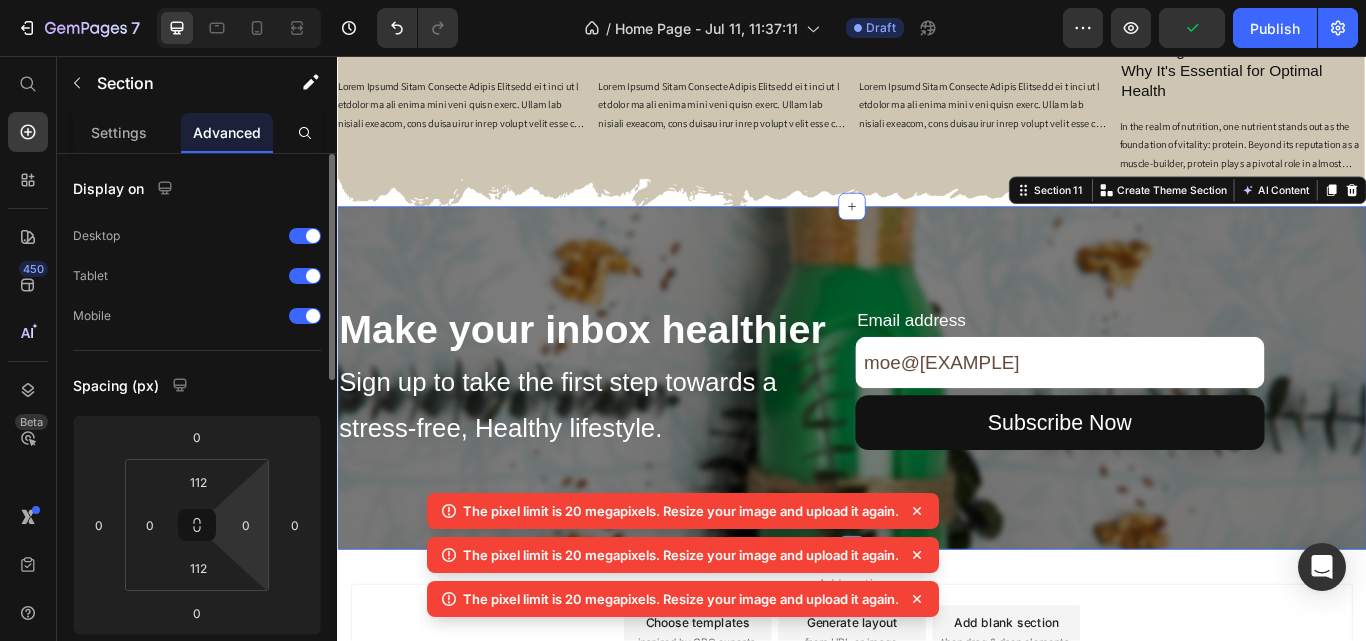 scroll, scrollTop: 200, scrollLeft: 0, axis: vertical 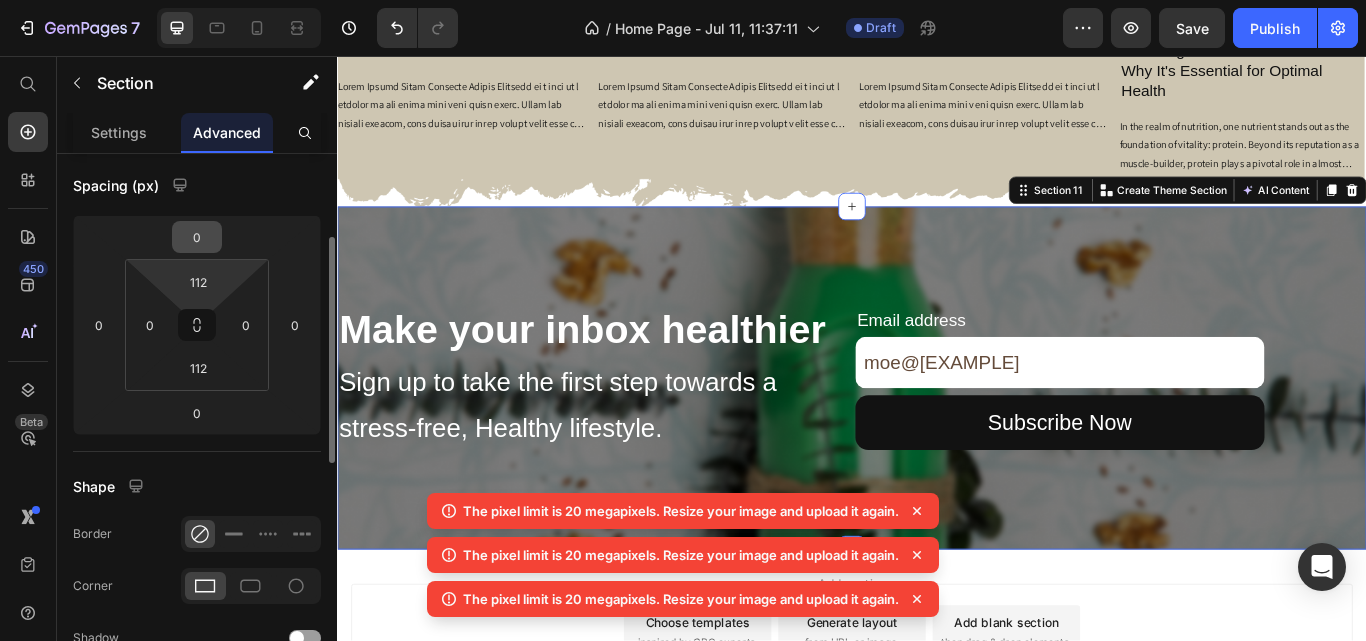 click on "0" at bounding box center (197, 237) 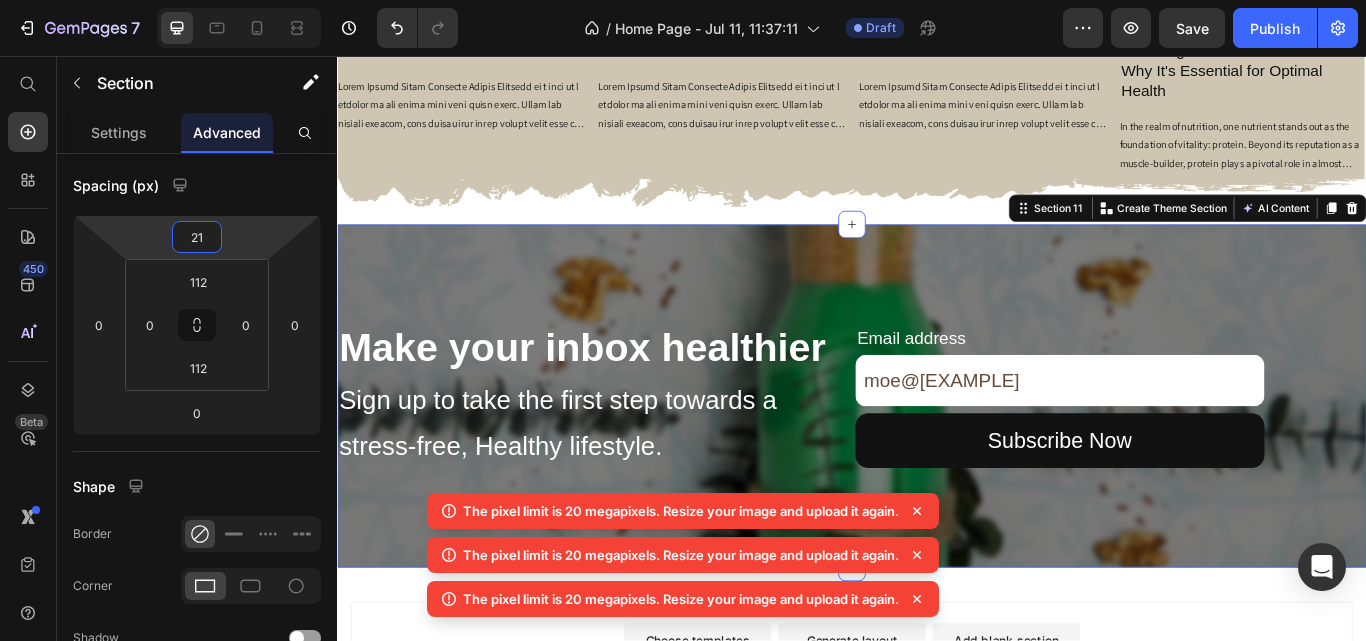 type on "20" 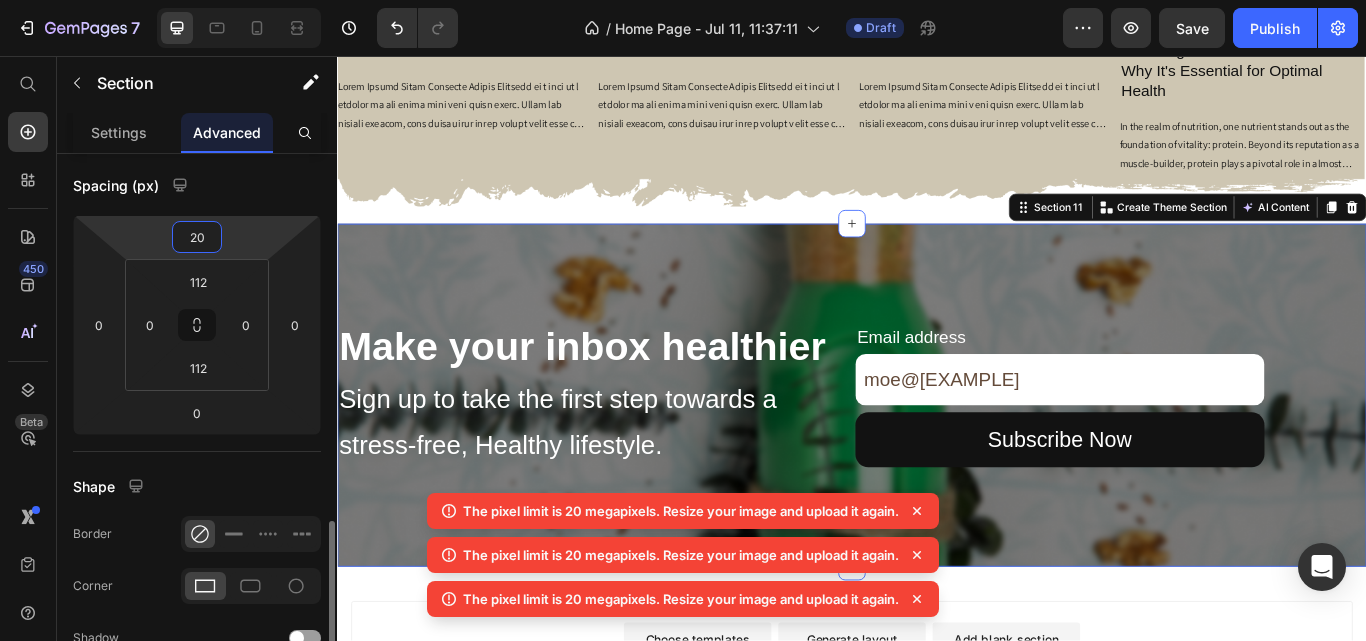 scroll, scrollTop: 400, scrollLeft: 0, axis: vertical 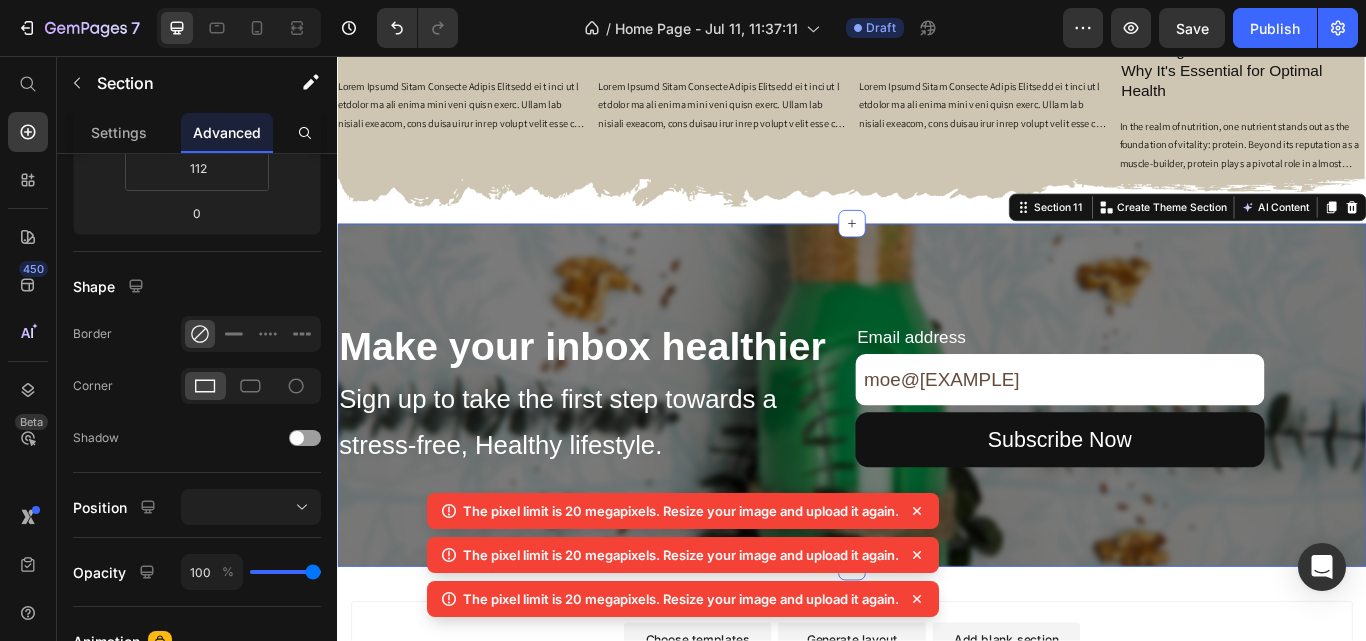 click 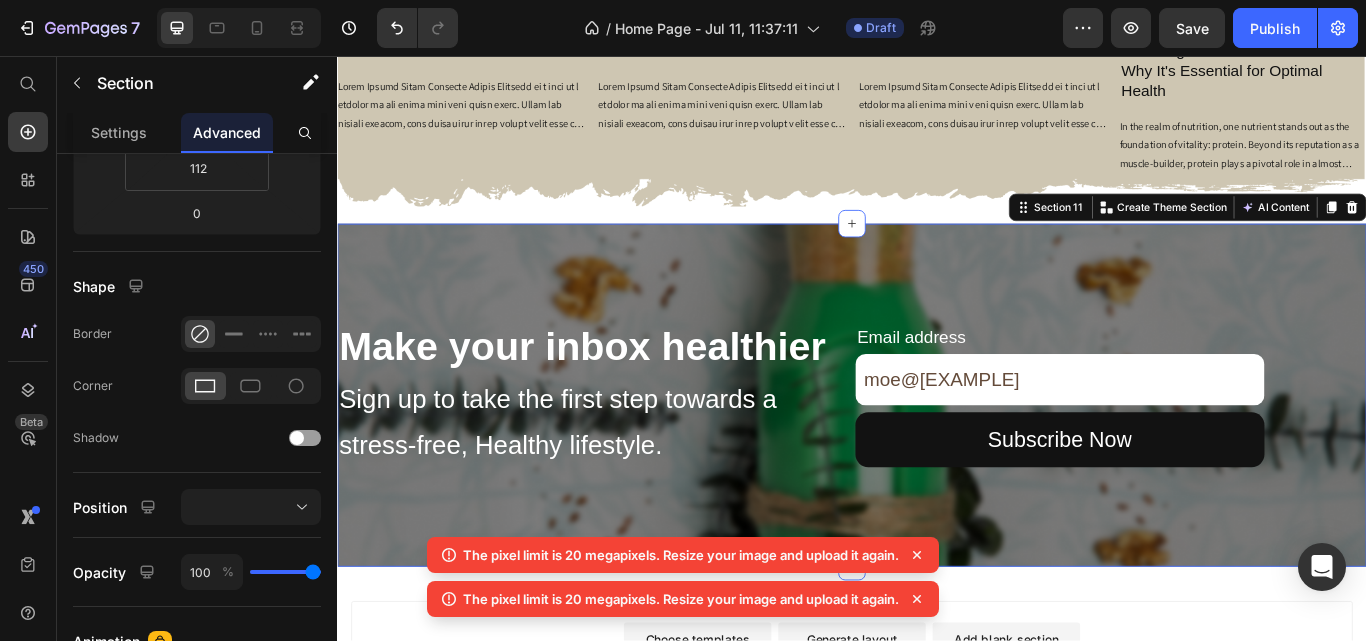 click 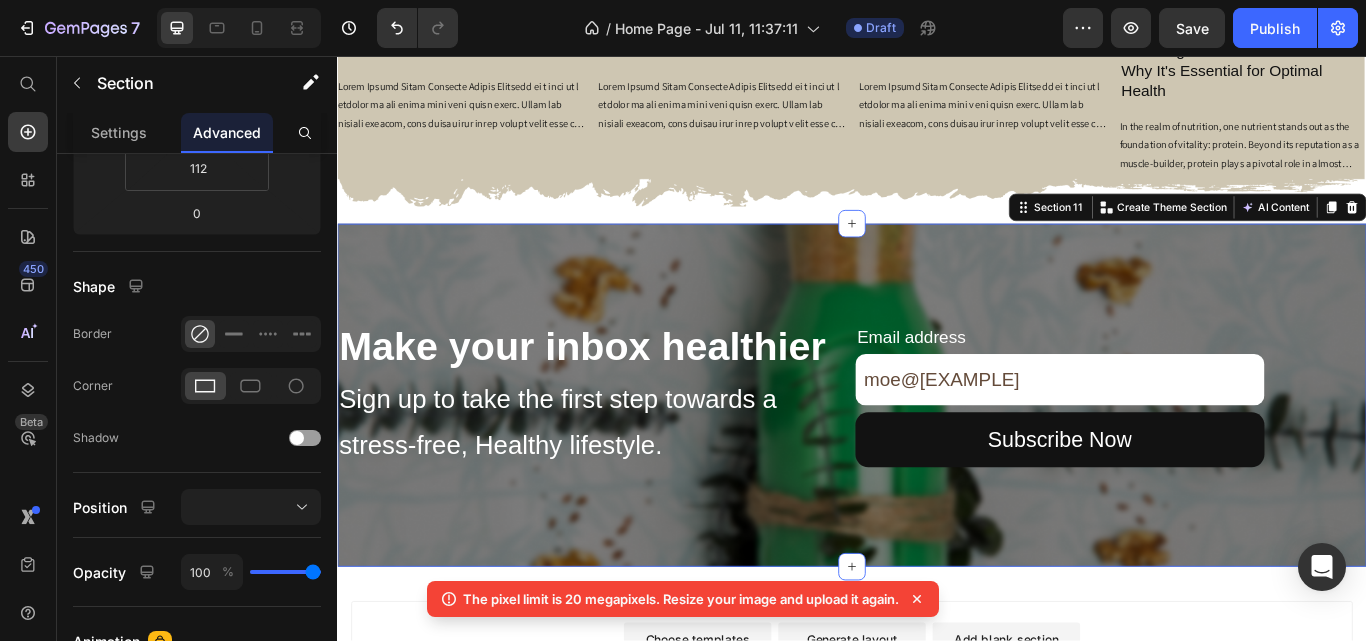 click 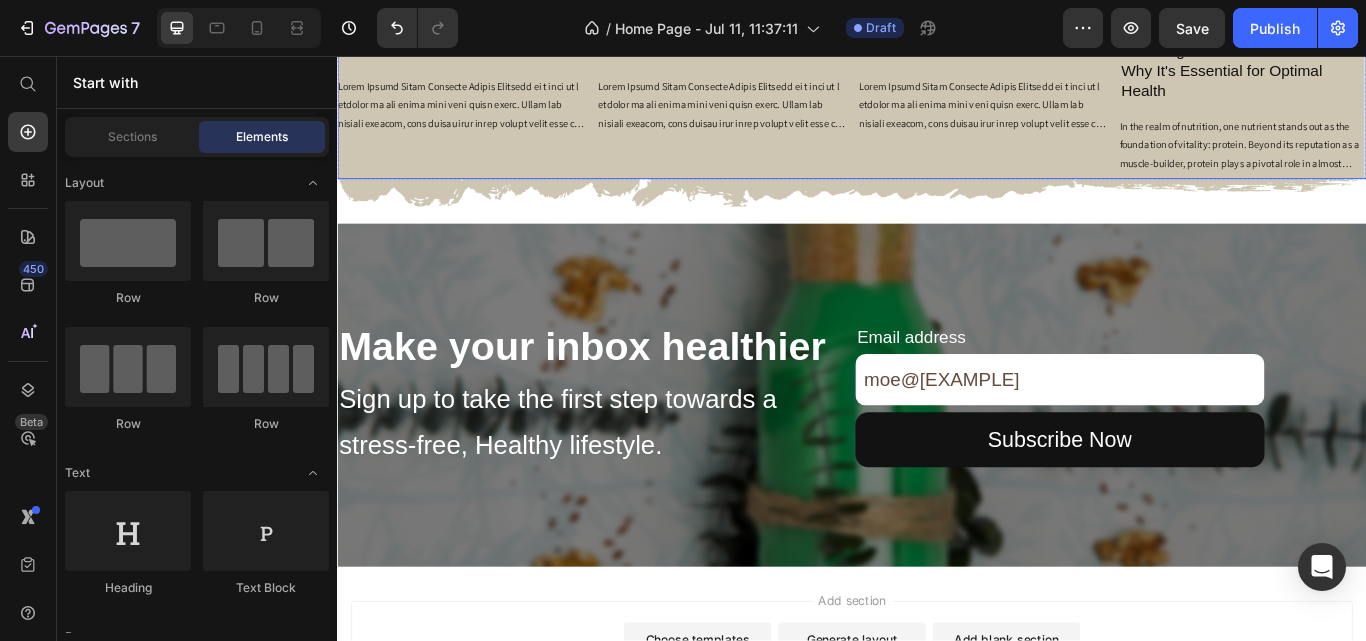 scroll, scrollTop: 3424, scrollLeft: 0, axis: vertical 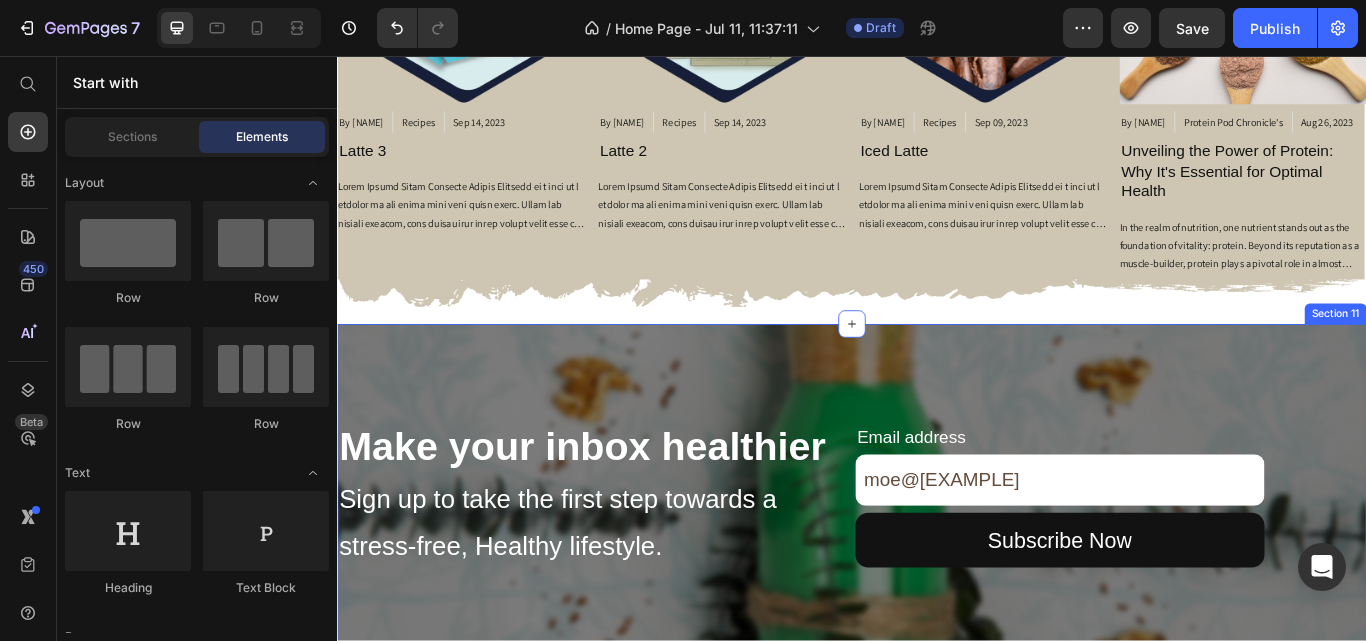 click on "Make your inbox healthier Heading Sign up to take the first step towards a stress-free, Healthy lifestyle. Text Block Email address Text Block moe@[EXAMPLE] Text Block Subscribe Now Button Row Section 11" at bounding box center [937, 569] 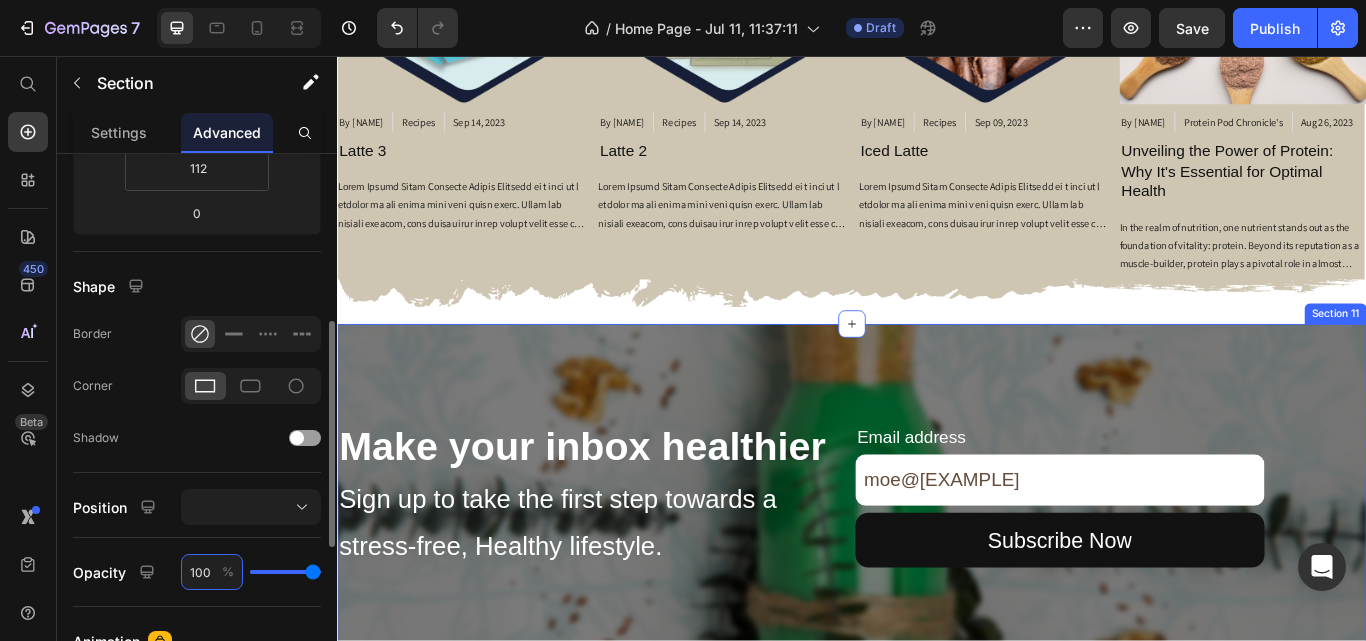 click on "100" at bounding box center [212, 572] 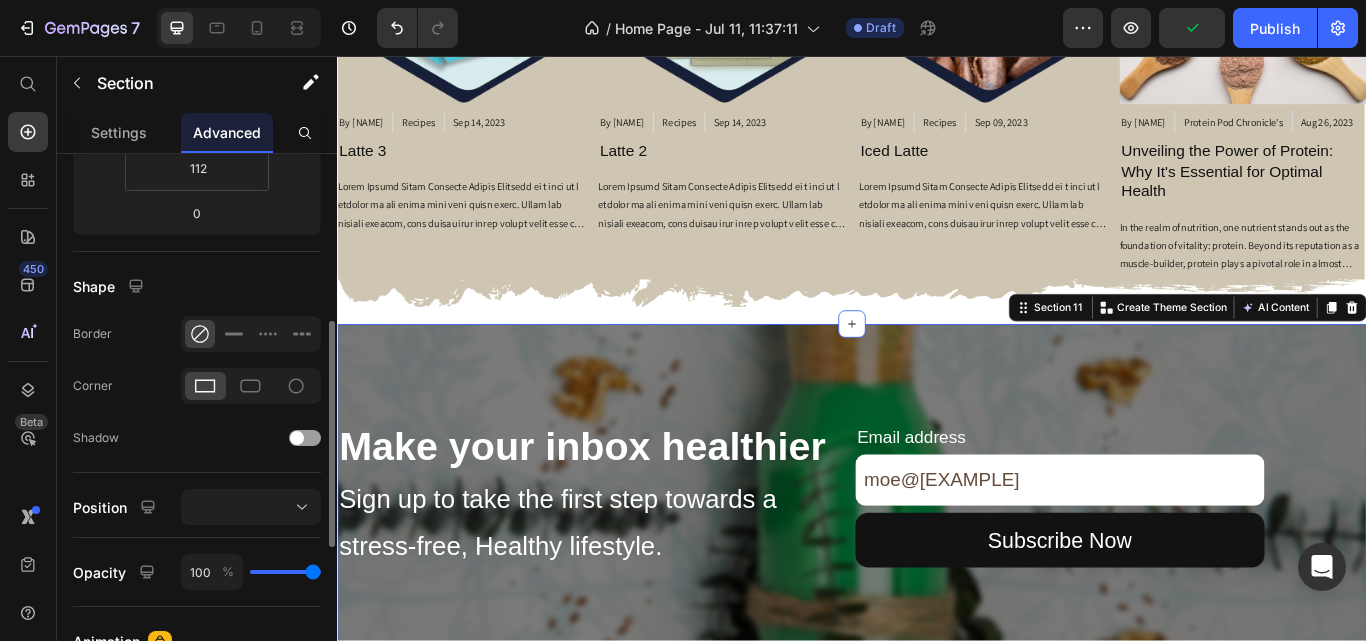 type on "87" 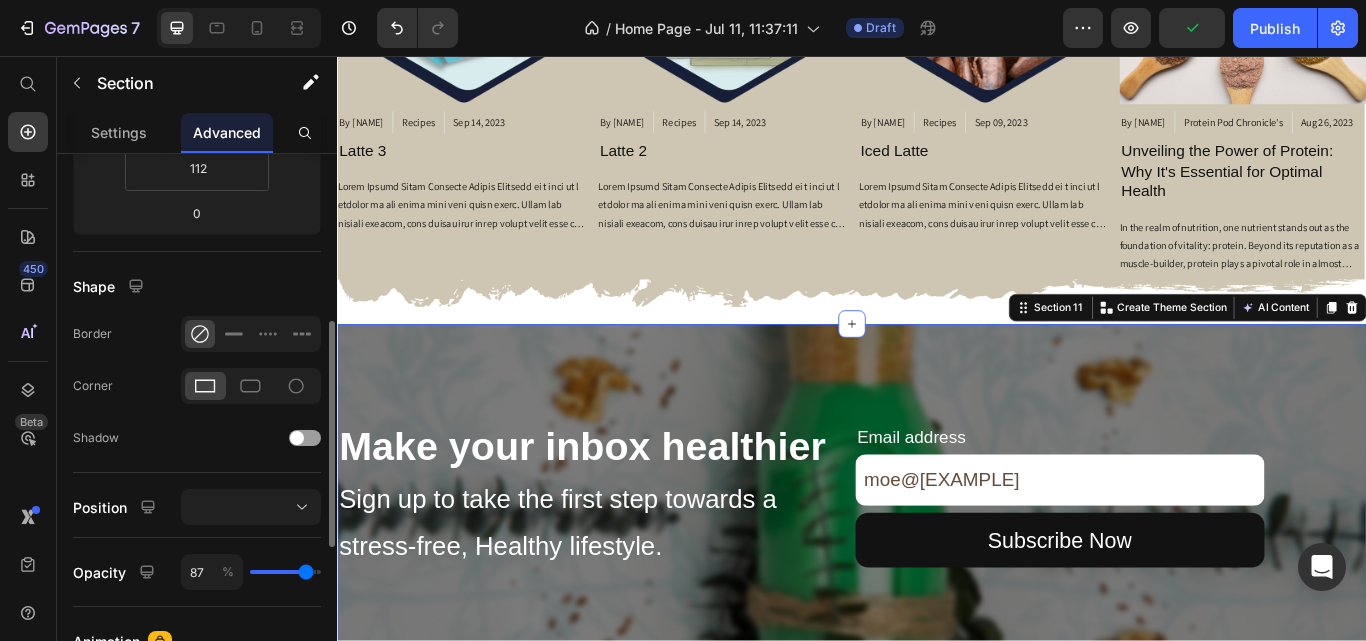 type 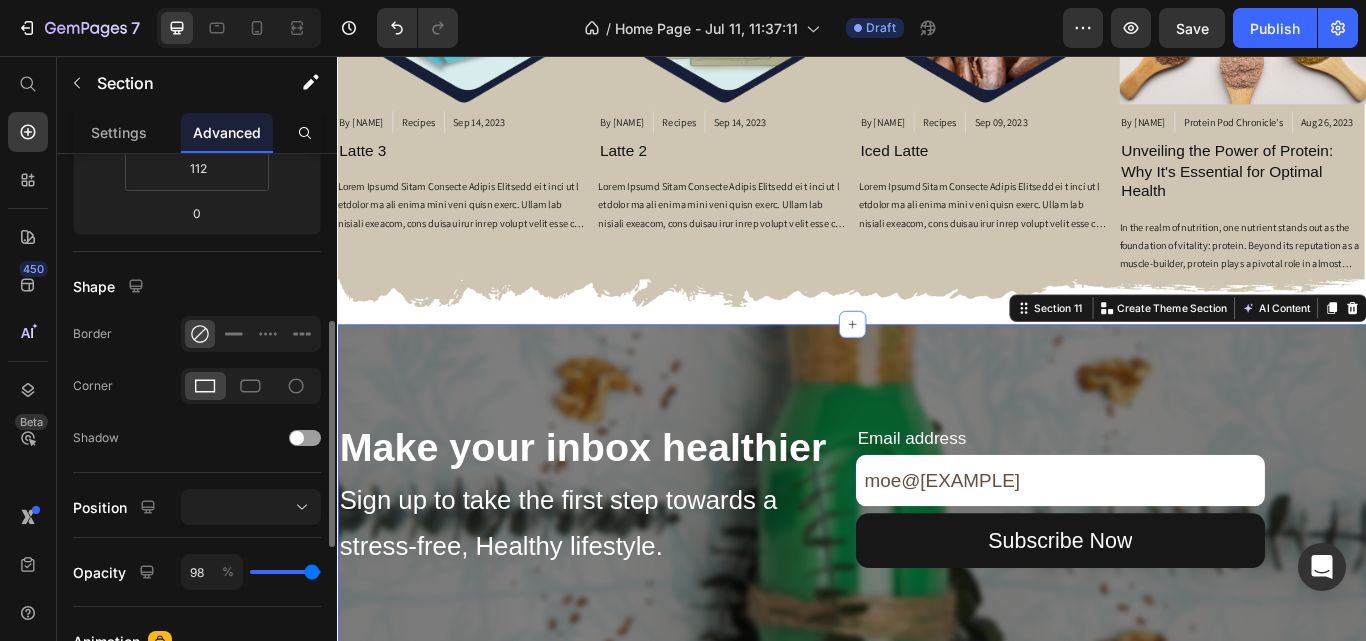drag, startPoint x: 312, startPoint y: 572, endPoint x: 355, endPoint y: 567, distance: 43.289722 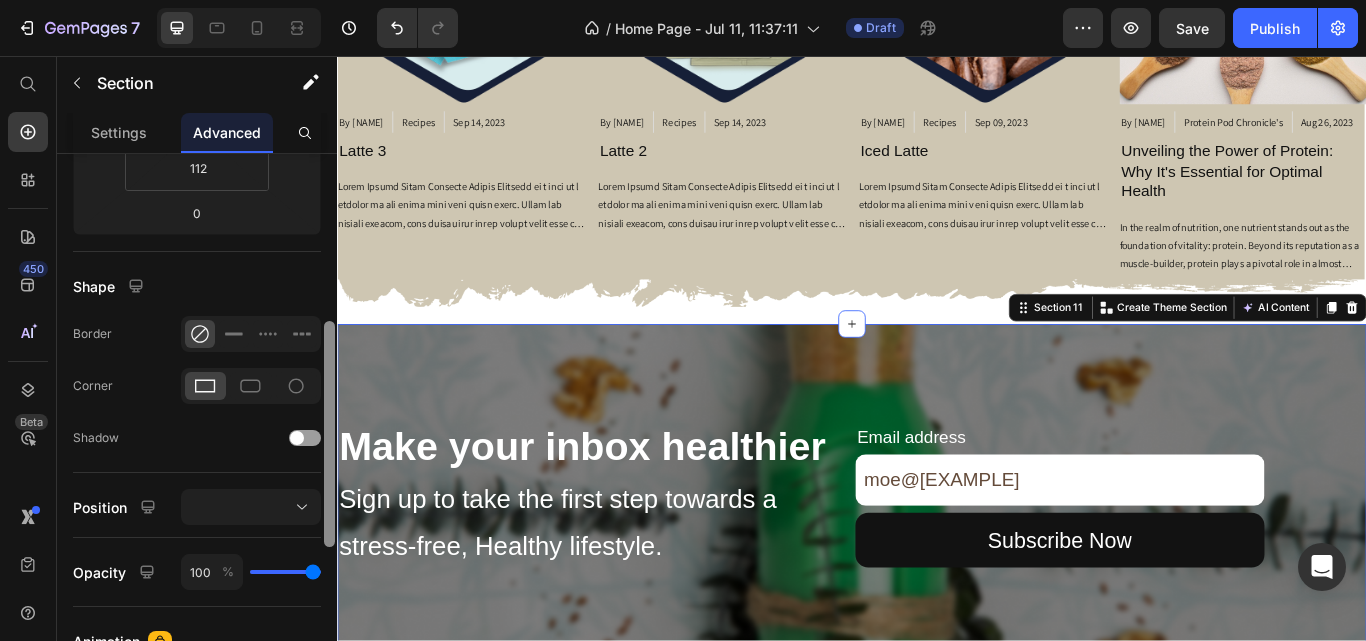 drag, startPoint x: 304, startPoint y: 569, endPoint x: 325, endPoint y: 569, distance: 21 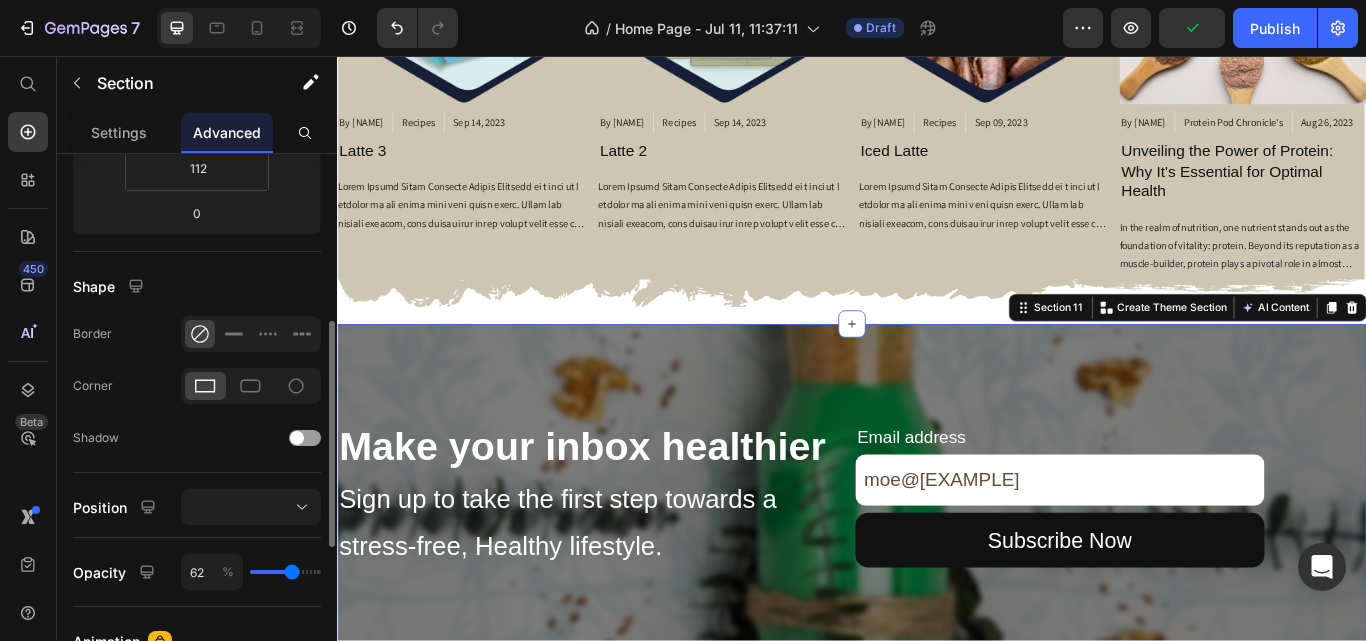 drag, startPoint x: 319, startPoint y: 573, endPoint x: 292, endPoint y: 573, distance: 27 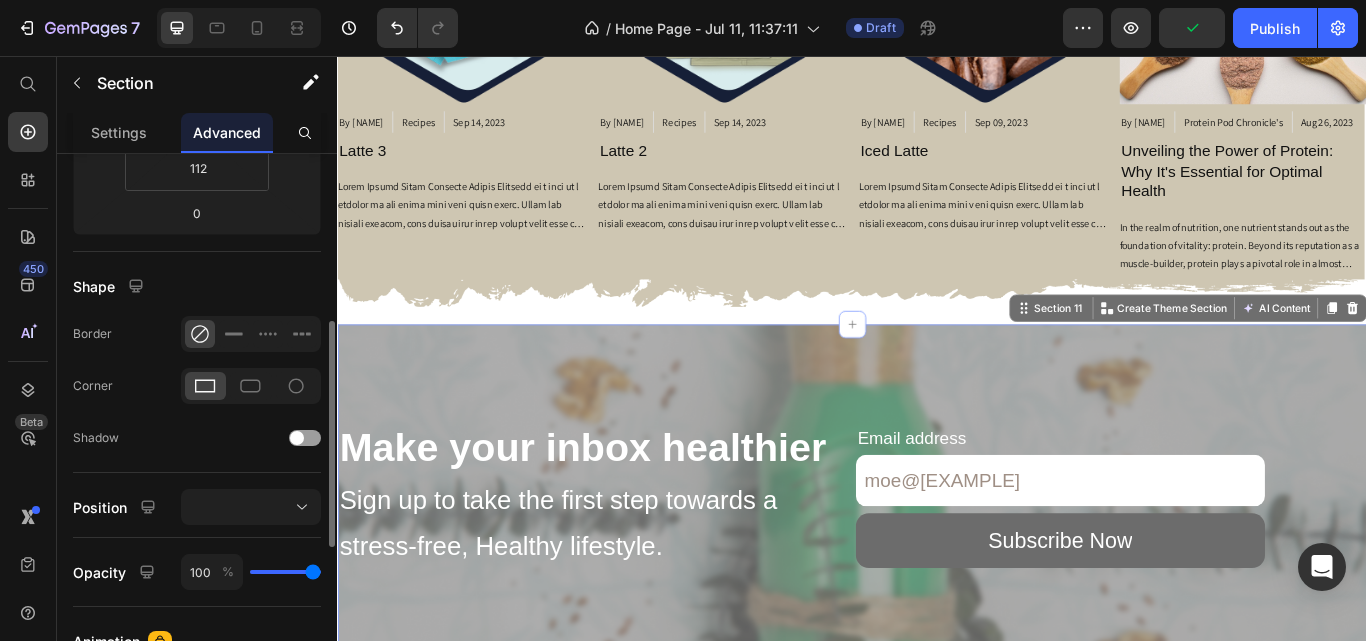 drag, startPoint x: 292, startPoint y: 573, endPoint x: 373, endPoint y: 567, distance: 81.22192 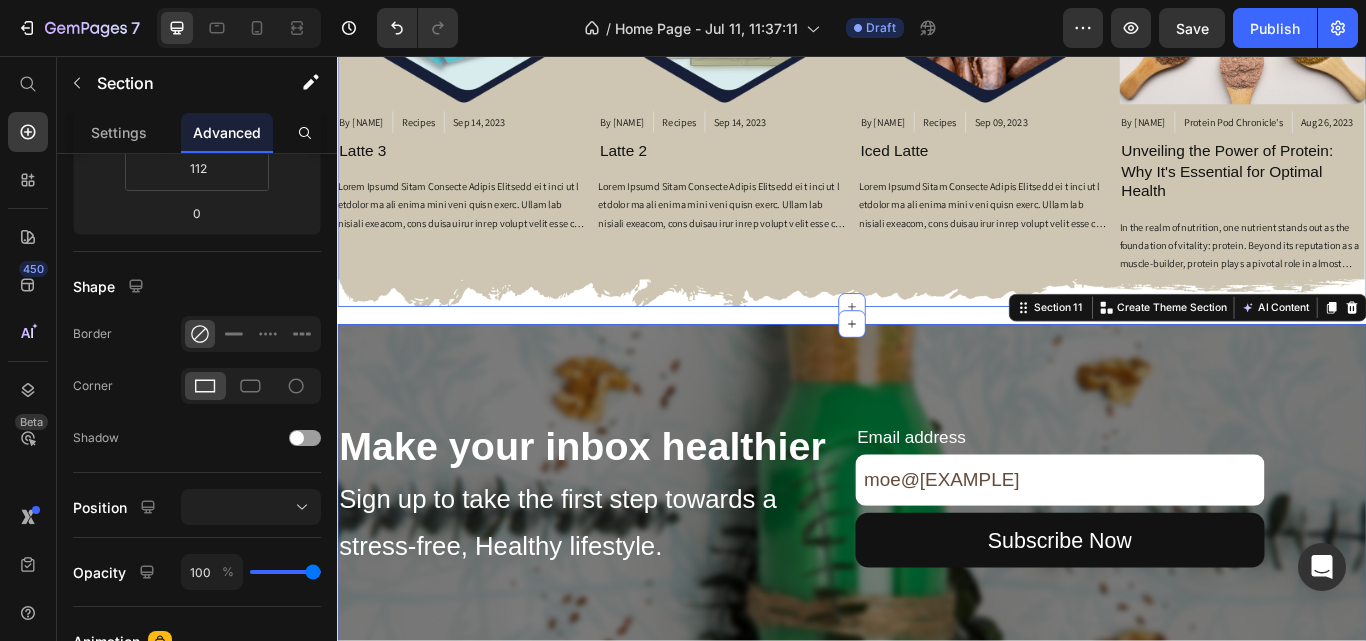 click on "Real Talks From Real Nutritionists Heading Article Image By [NAME] Article Author Recipes Article Category Sep 14, 2023 Article Date Row Latte 3 Article Title Article Content Article Image By [NAME] Article Author Recipes Article Category Sep 14, 2023 Article Date Row Latte 2 Article Title Article Content Article Image By [NAME] Article Author Recipes Article Category Sep 09, 2023 Article Date Row Iced Latte Article Title Article Content Article Image By [NAME] Article Author Protein Pod Chronicle's Article Category Aug 26, 2023 Article Date Row Unveiling the Power of Protein: Why It's Essential for Optimal Health Article Title The Building Blocks of Life: Muscle Might and Beyond: Metabolism Magic: The Immune System Sentry: Brain Brilliance: Balanced Blood Sugar: Optimal Growth and Development: Unlocking the Protein Potential: In Conclusion: Article Content Article List Row Section 10" at bounding box center [937, 3] 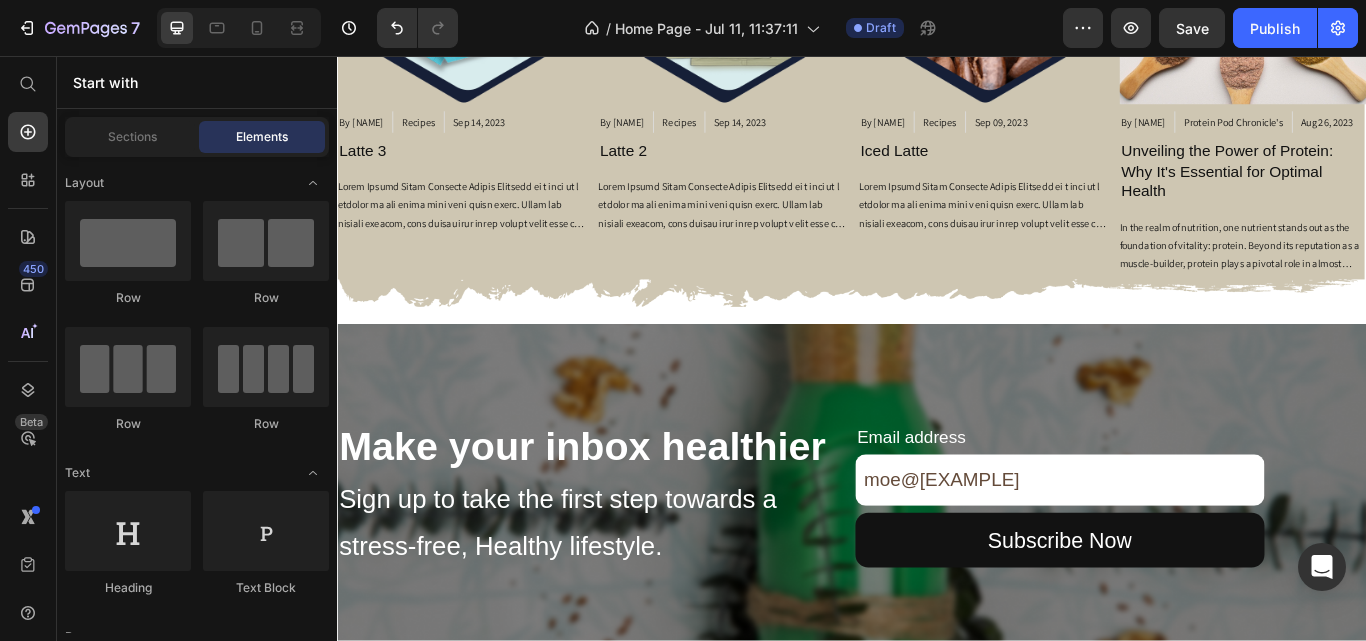 scroll, scrollTop: 3466, scrollLeft: 0, axis: vertical 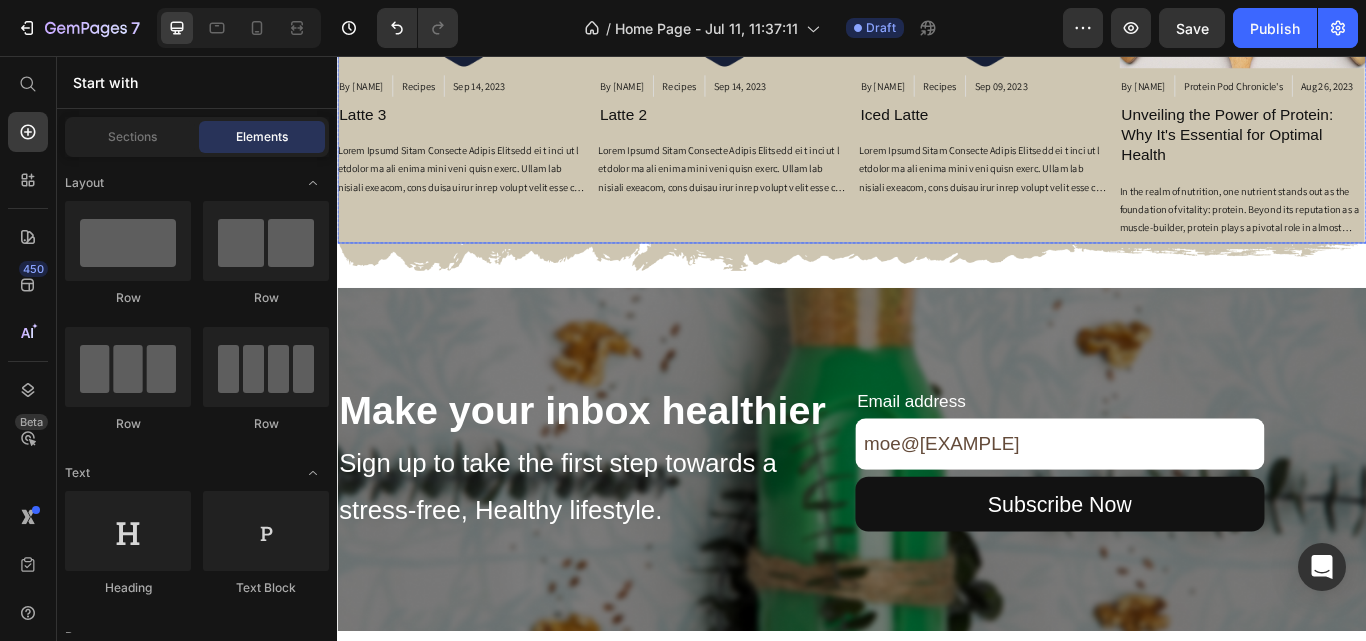 click on "Article Image By Rohit Parakh Article Author Recipes Article Category Sep 14, 2023 Article Date Row Latte 2 Article Title Article Content" at bounding box center [785, 29] 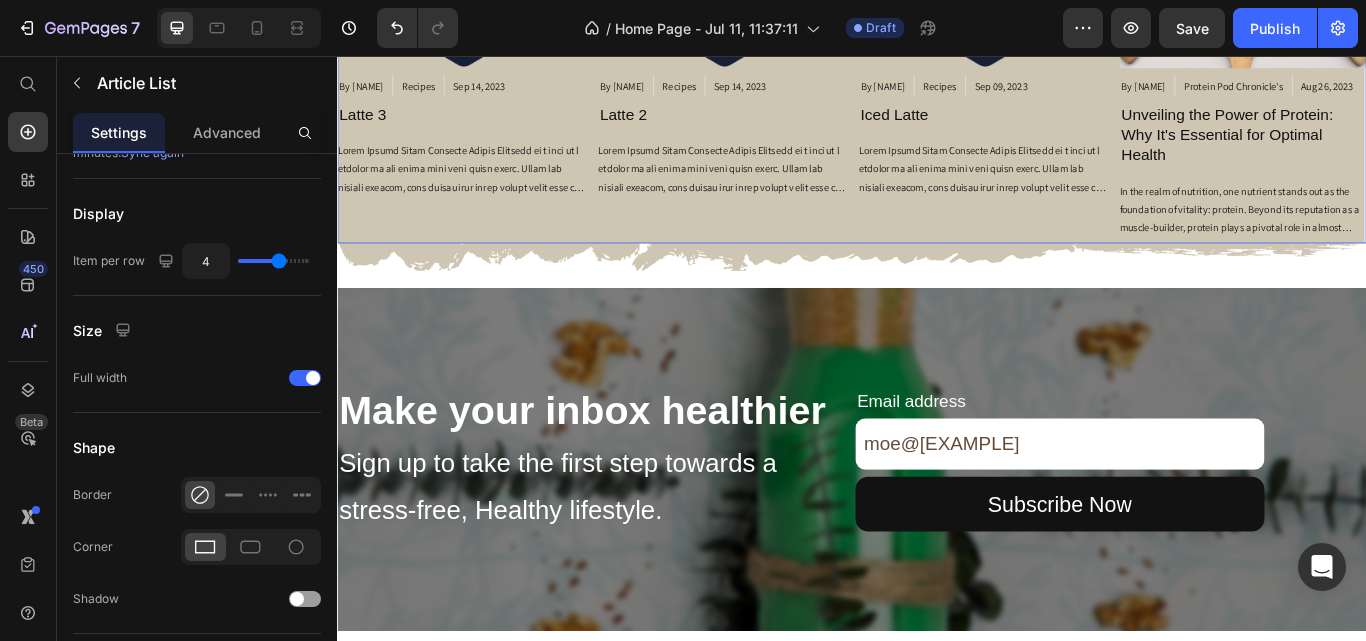 click on "Article Image By Rohit Parakh Article Author Recipes Article Category Sep 14, 2023 Article Date Row Latte 2 Article Title Article Content" at bounding box center (785, 29) 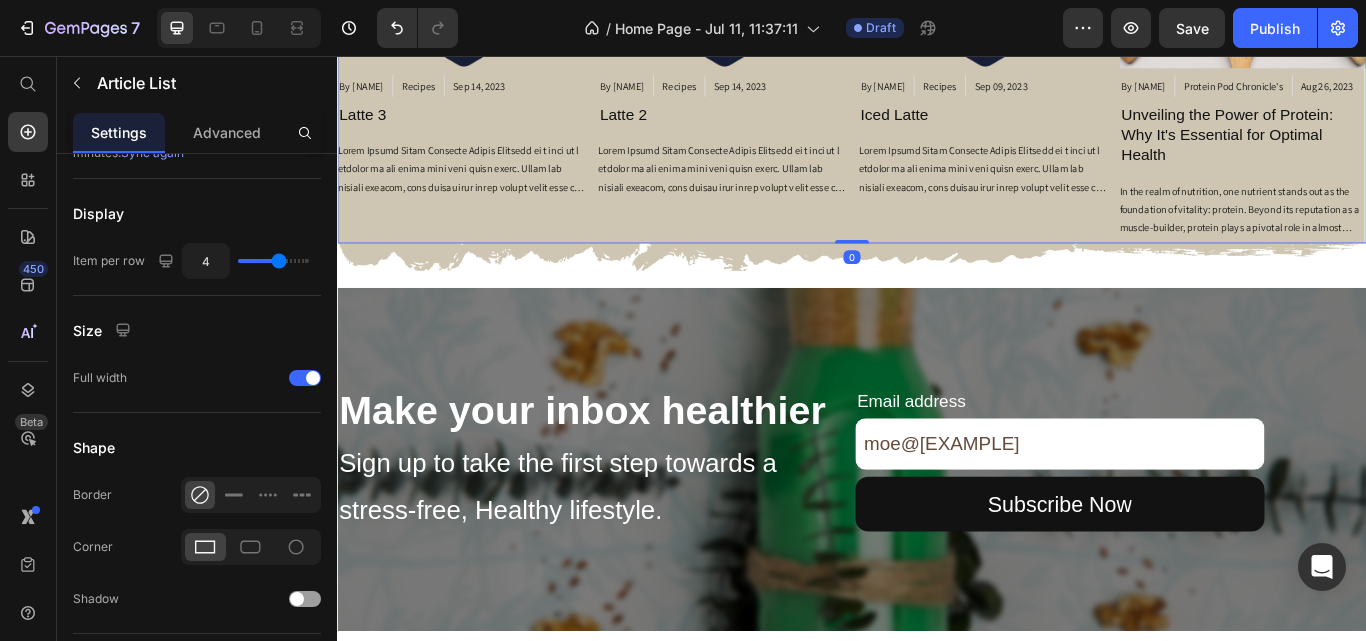 scroll, scrollTop: 0, scrollLeft: 0, axis: both 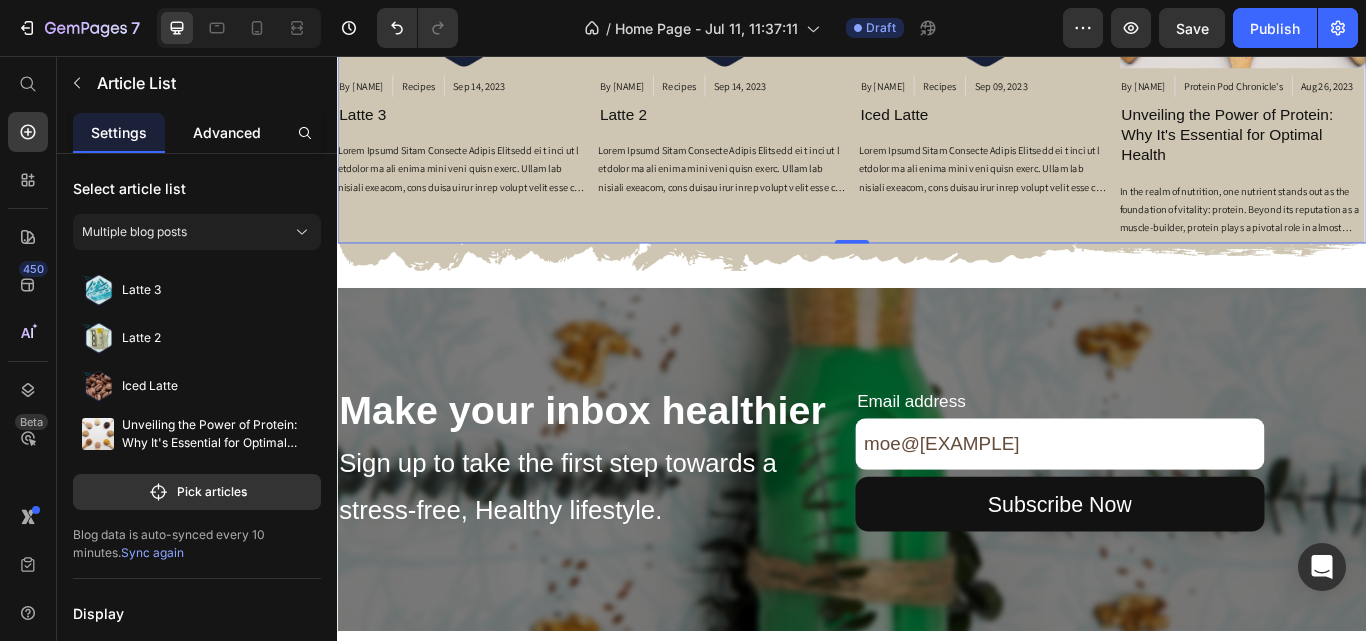 click on "Advanced" 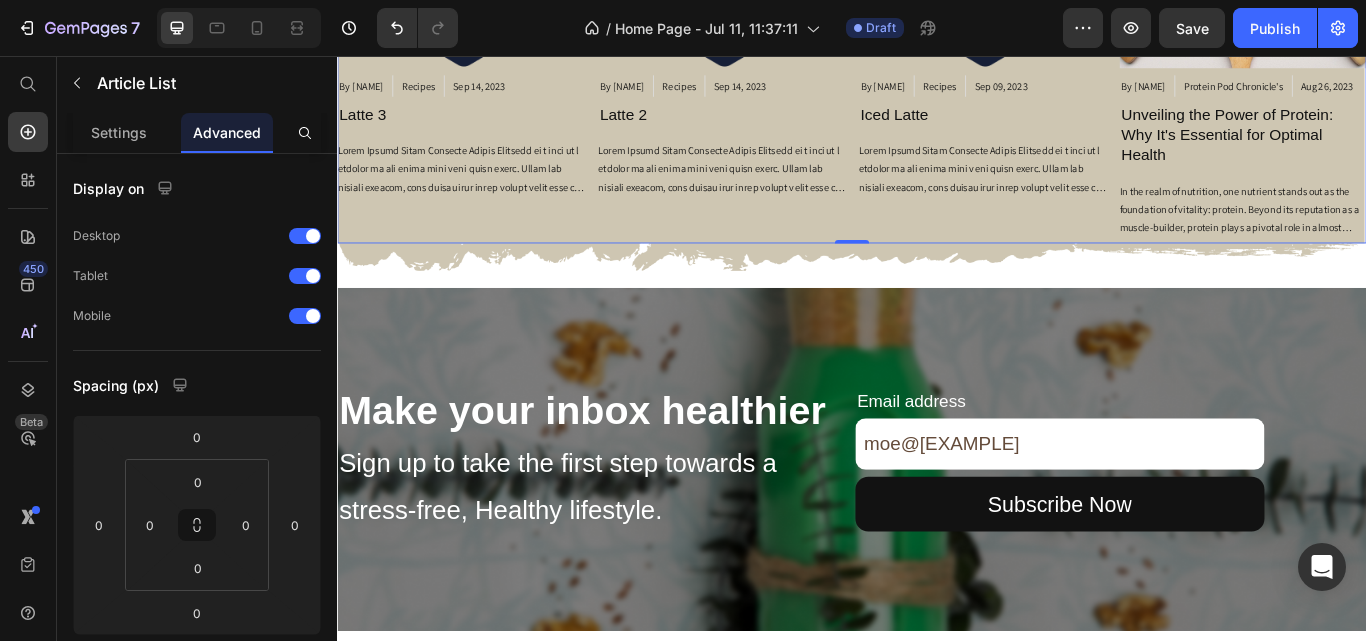 click on "Advanced" at bounding box center [227, 132] 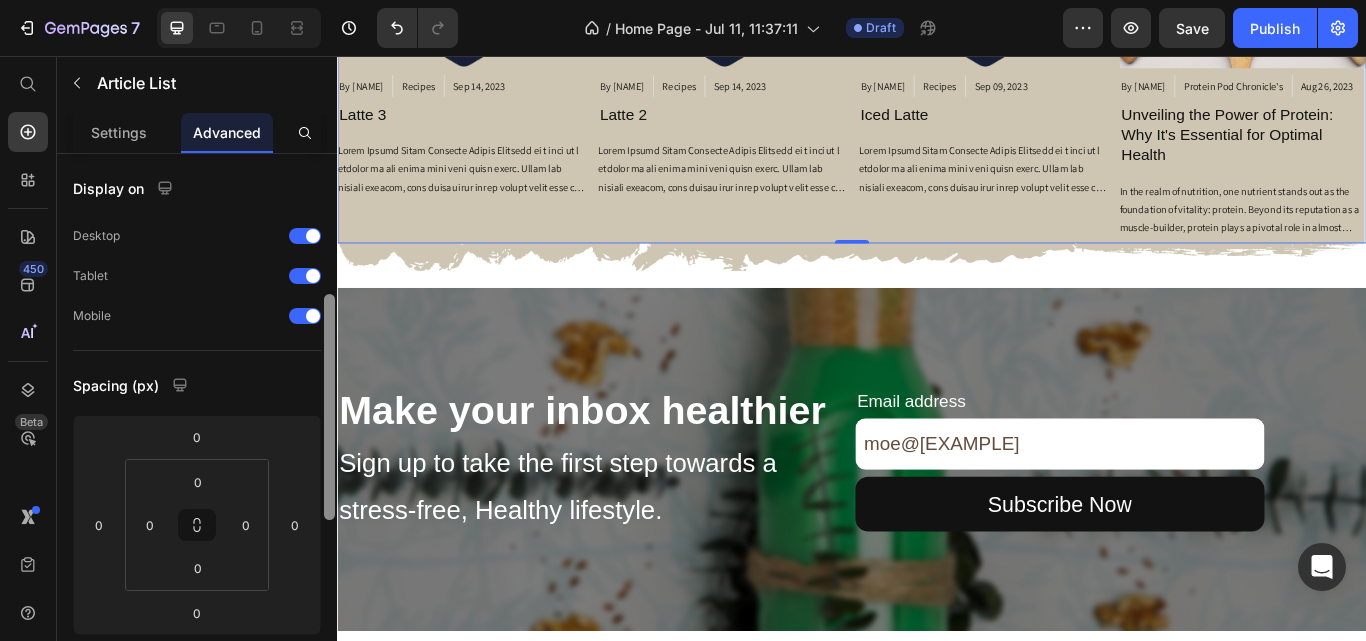 drag, startPoint x: 329, startPoint y: 360, endPoint x: 329, endPoint y: 465, distance: 105 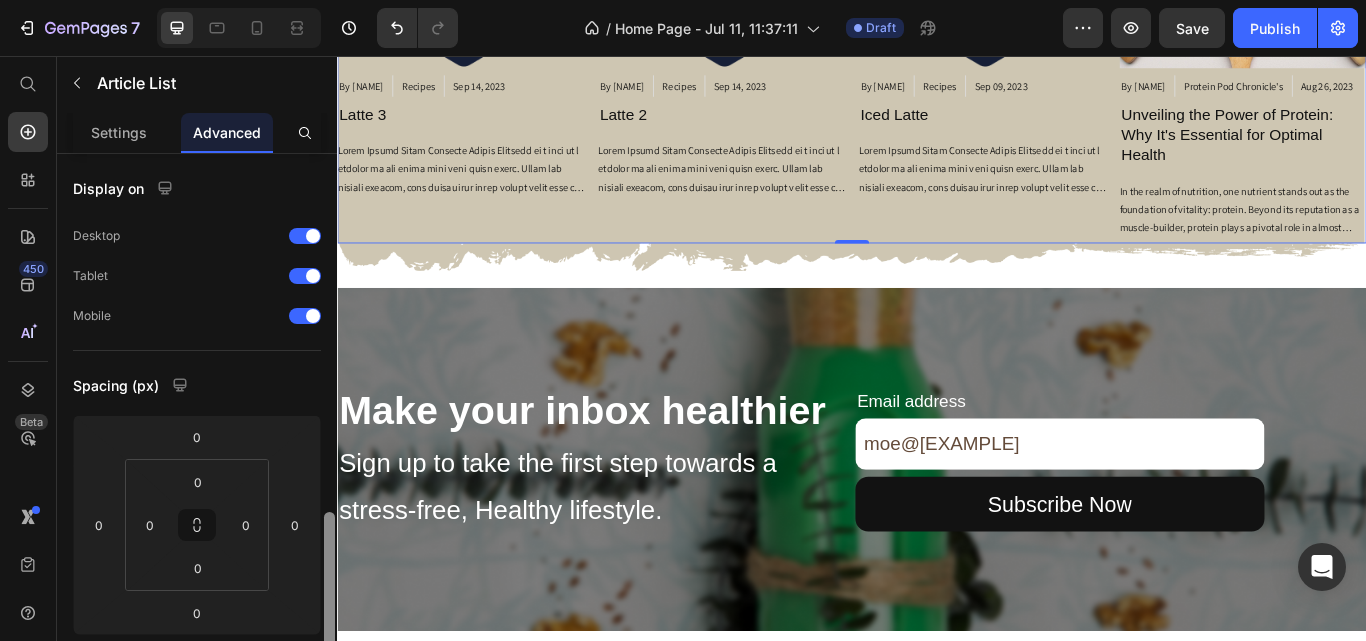 scroll, scrollTop: 253, scrollLeft: 0, axis: vertical 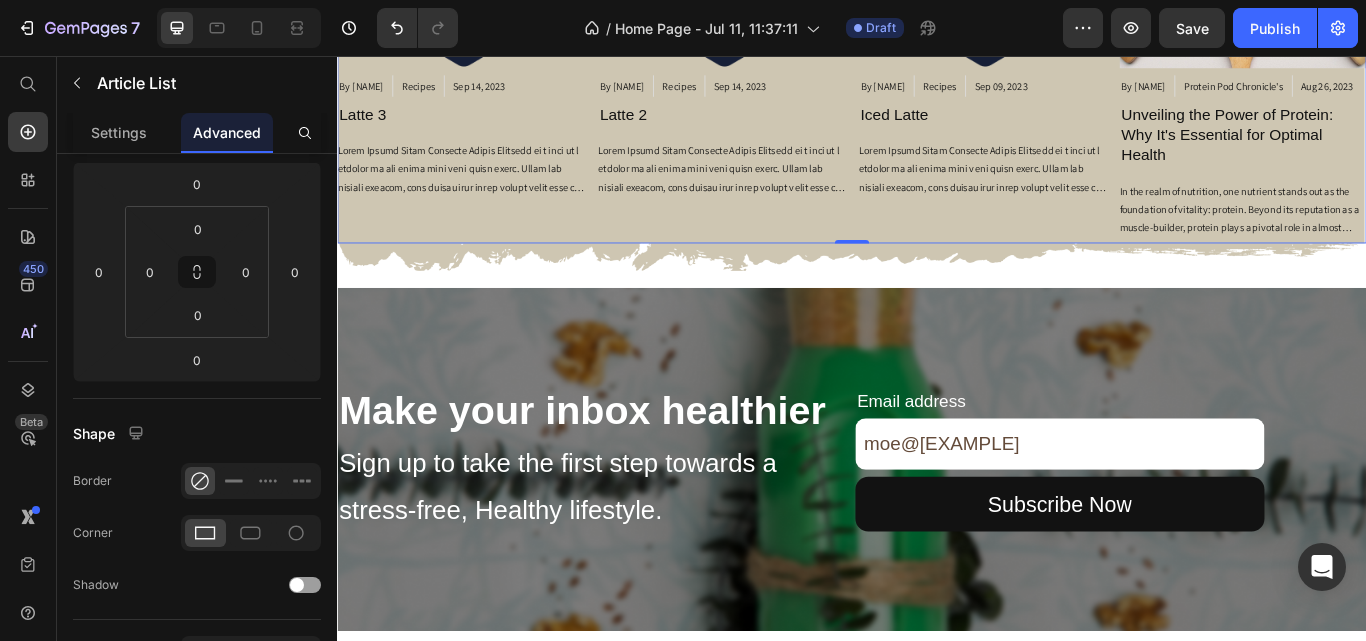 drag, startPoint x: 327, startPoint y: 309, endPoint x: 321, endPoint y: 546, distance: 237.07594 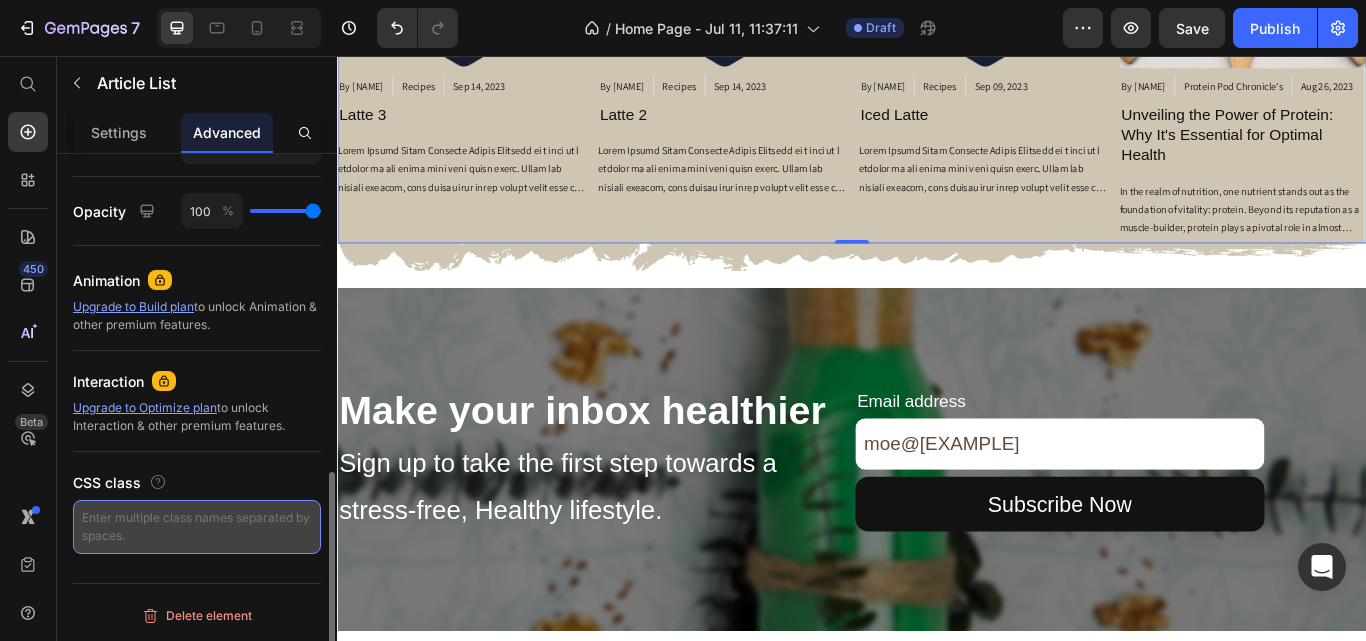 click at bounding box center (197, 527) 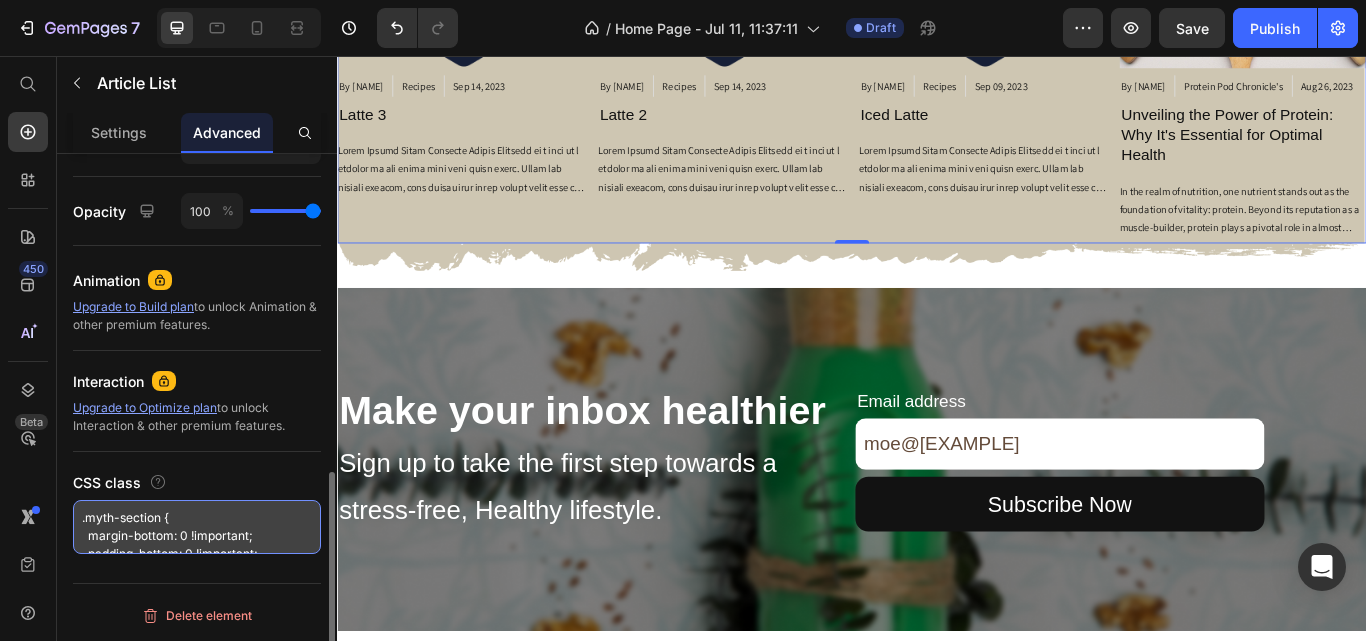 scroll, scrollTop: 116, scrollLeft: 0, axis: vertical 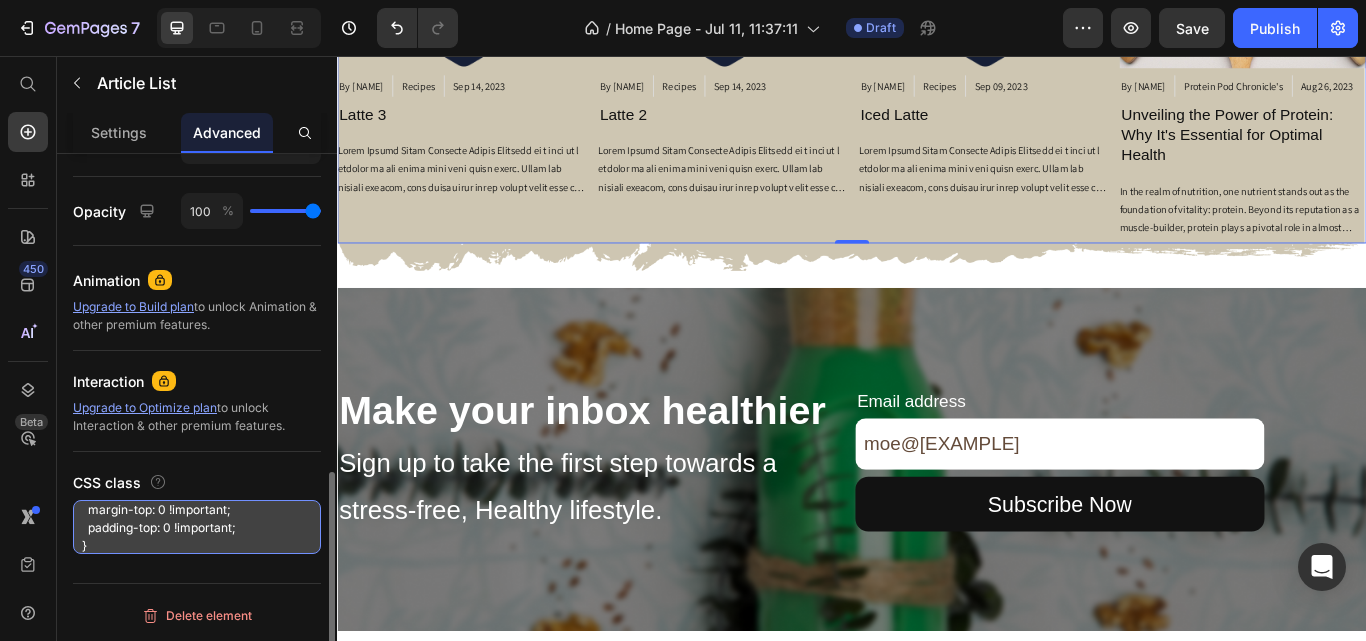 click on ".myth-section {
margin-bottom: 0 !important;
padding-bottom: 0 !important;
}
.newsletter-section {
margin-top: 0 !important;
padding-top: 0 !important;
}" at bounding box center (197, 527) 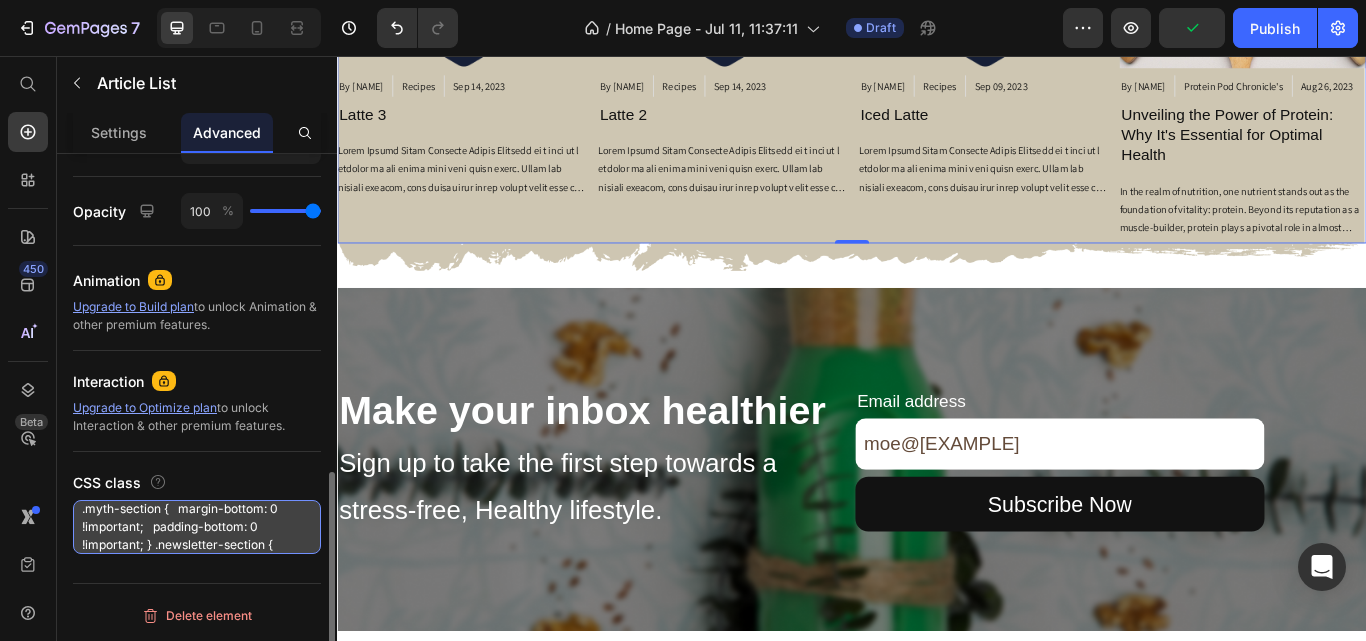 click on ".myth-section {   margin-bottom: 0 !important;   padding-bottom: 0 !important; } .newsletter-section {   margin-top: 0 !important;   padding-top: 0 !important; }" at bounding box center (197, 527) 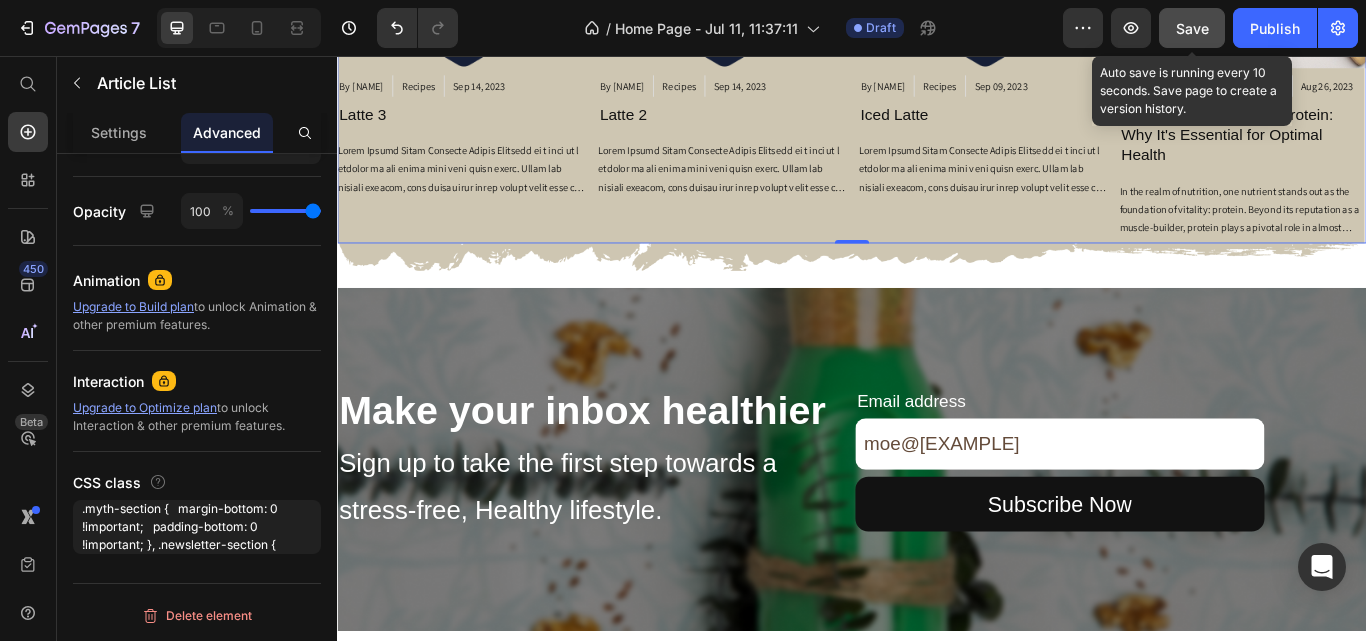 click on "Save" at bounding box center (1192, 28) 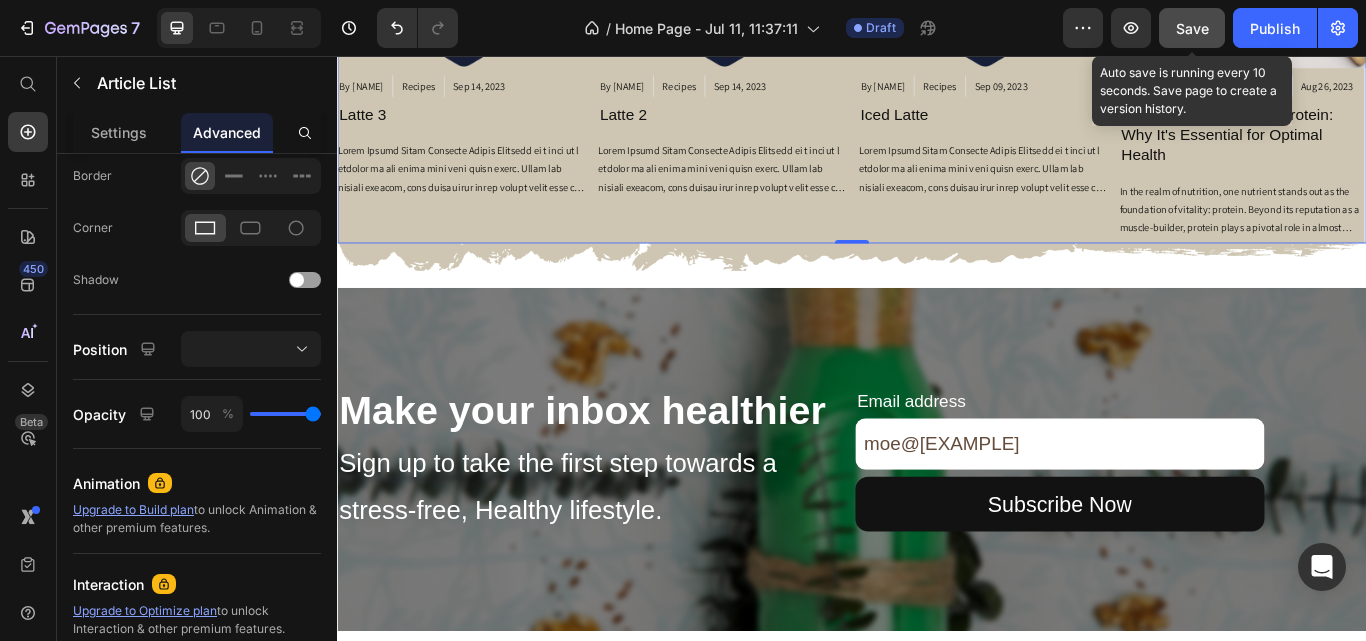 scroll, scrollTop: 761, scrollLeft: 0, axis: vertical 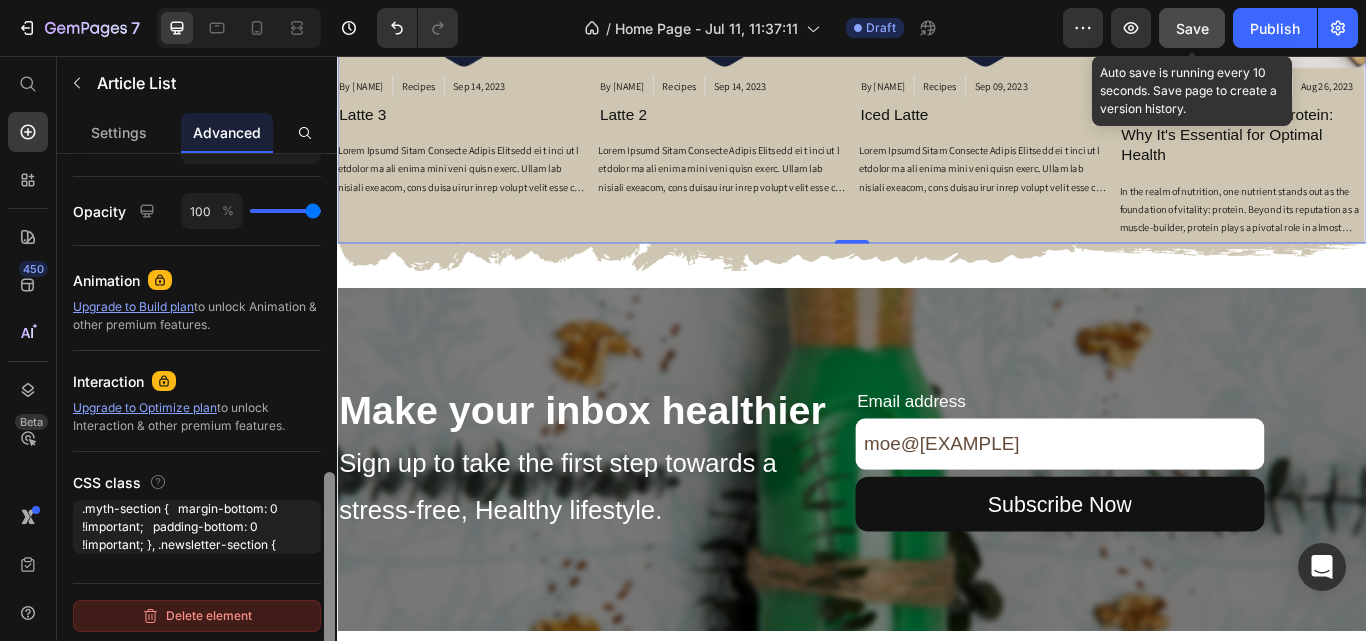 drag, startPoint x: 330, startPoint y: 549, endPoint x: 318, endPoint y: 608, distance: 60.207973 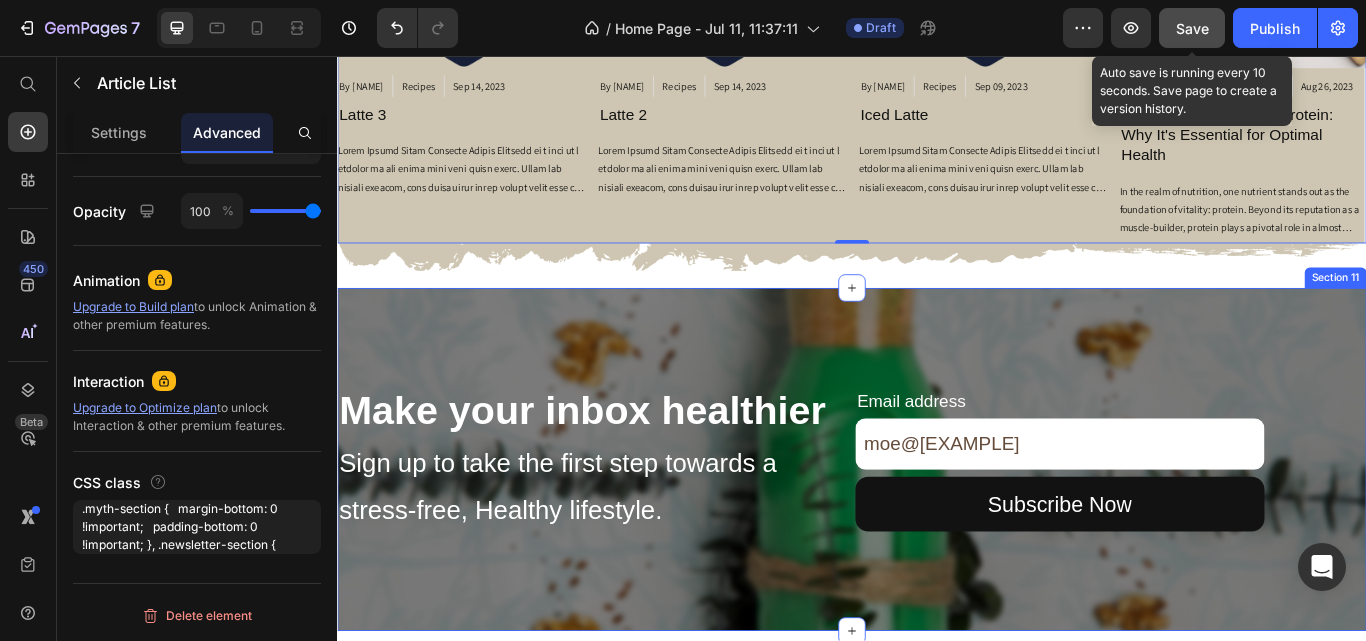 click on "Section 11" at bounding box center [1501, 315] 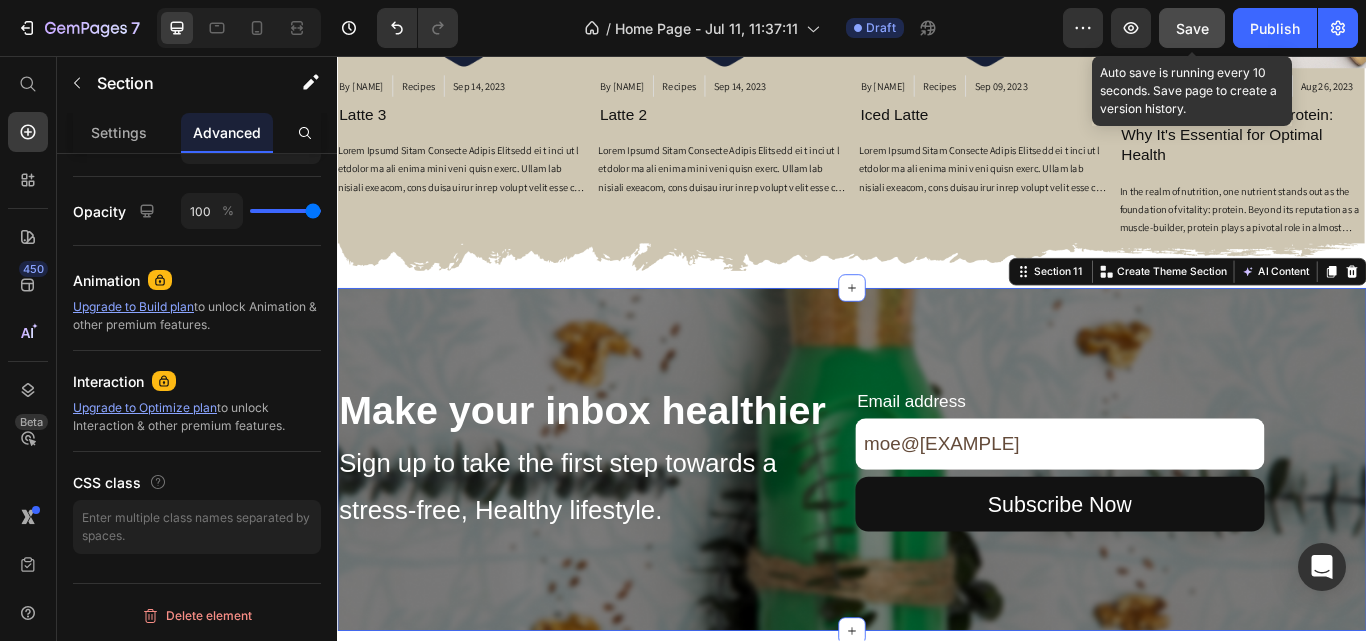 scroll, scrollTop: 0, scrollLeft: 0, axis: both 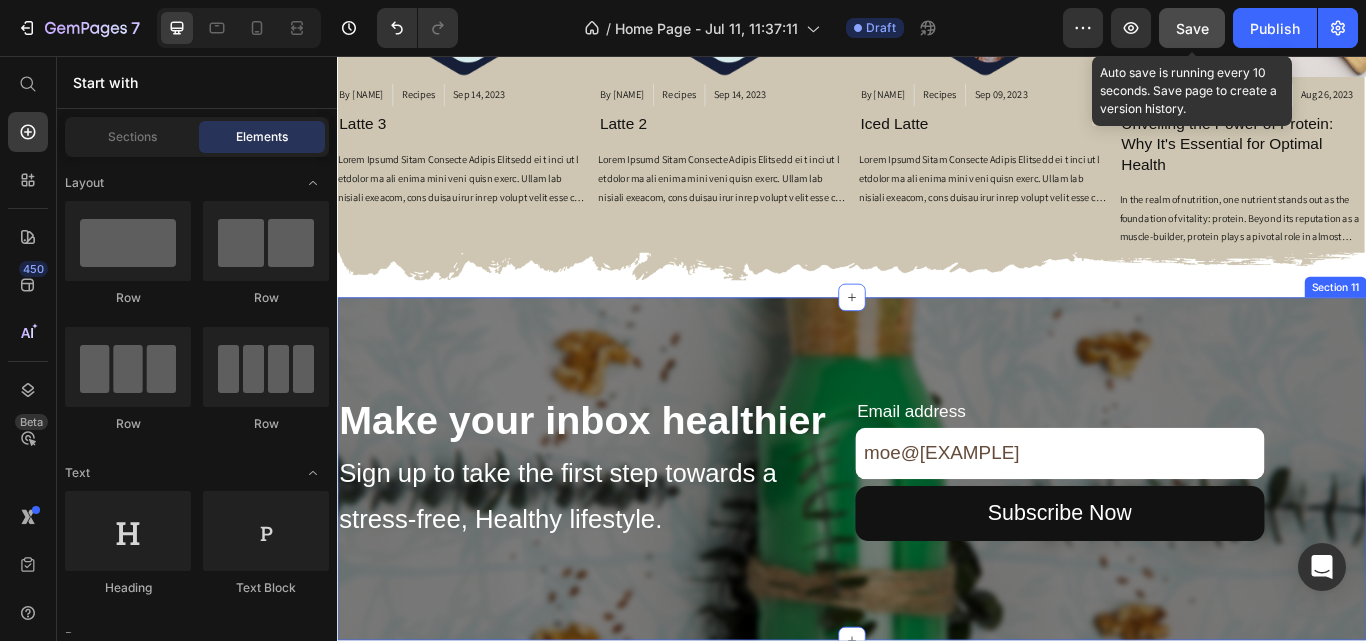 click on "Section 11" at bounding box center (1501, 326) 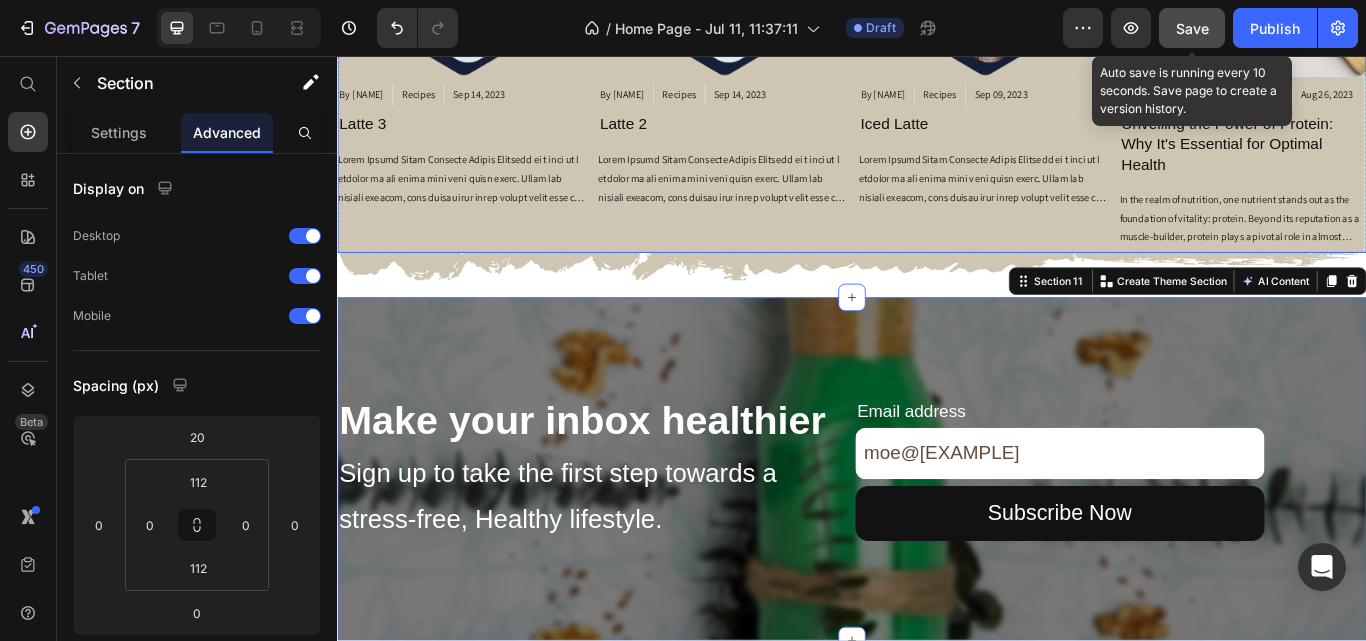 click on "Article Image By [NAME] Article Author Recipes Article Category Sep 09, 2023 Article Date Row Iced Latte Article Title Article Content" at bounding box center [1089, 39] 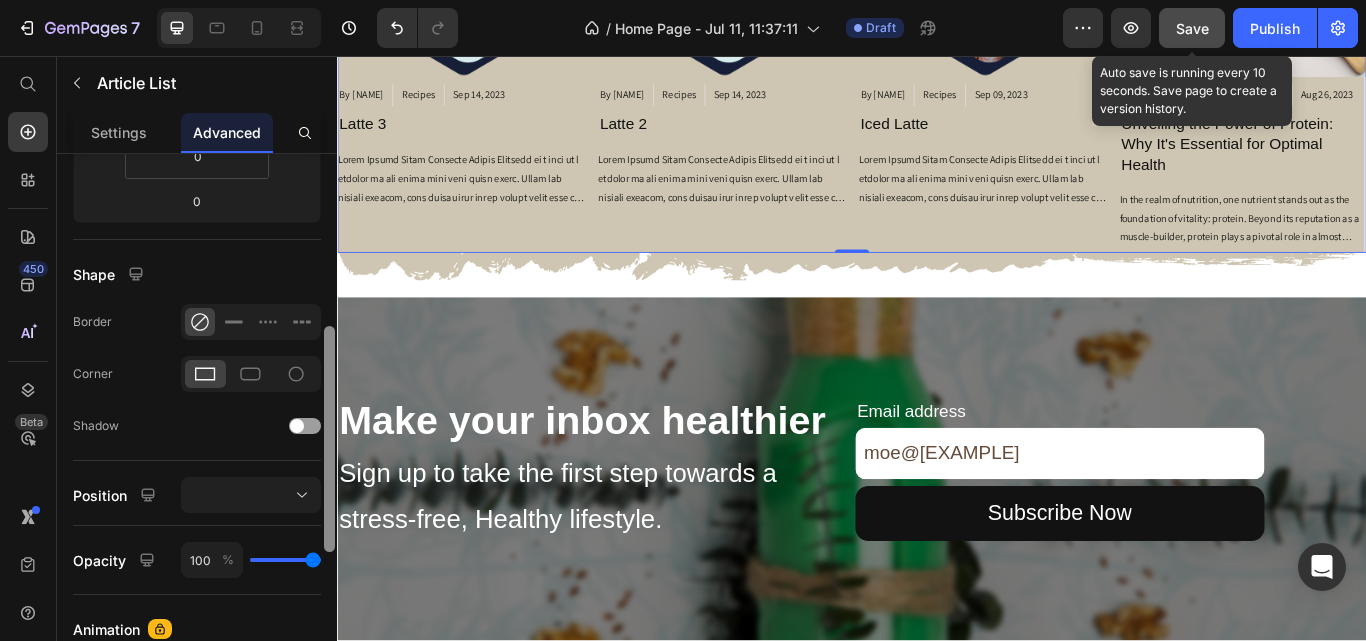 drag, startPoint x: 331, startPoint y: 268, endPoint x: 336, endPoint y: 496, distance: 228.05482 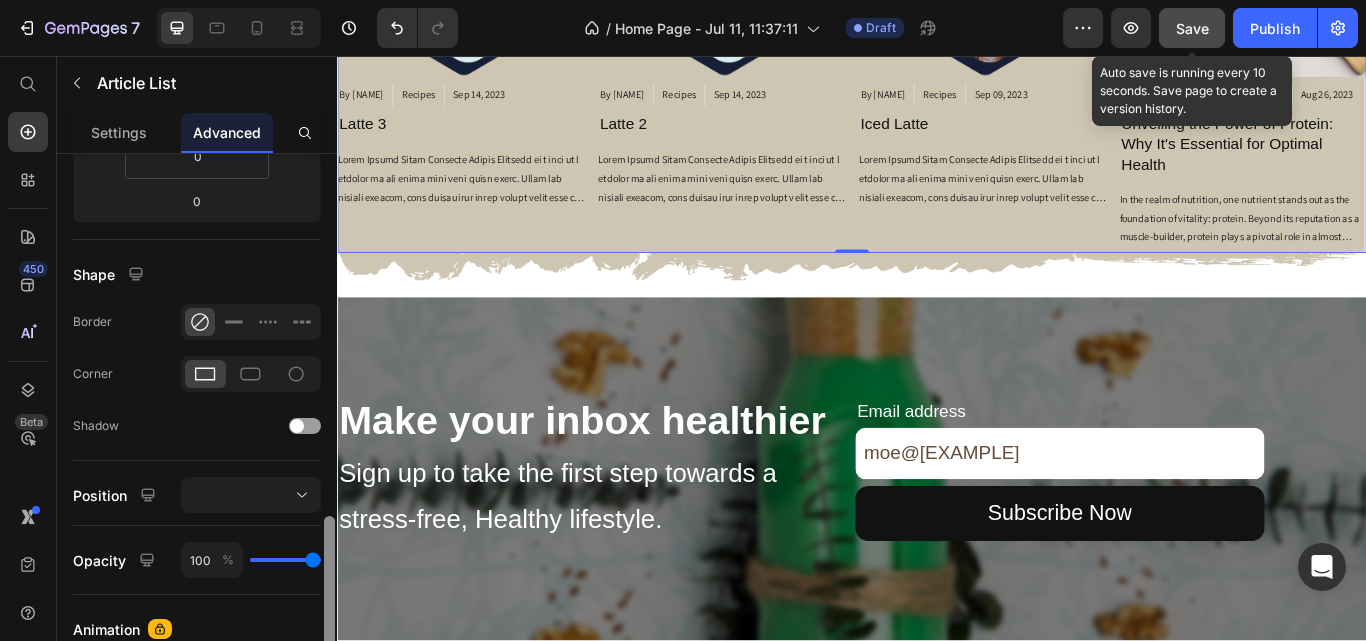 scroll, scrollTop: 546, scrollLeft: 0, axis: vertical 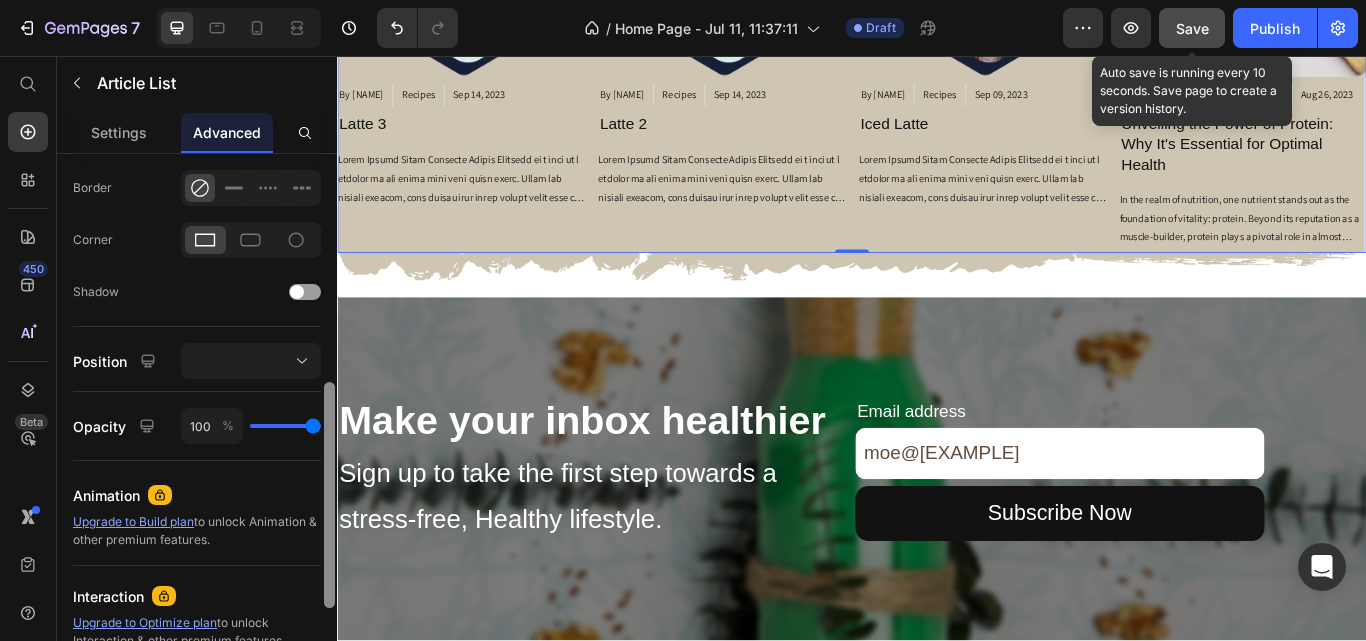 click at bounding box center [329, 495] 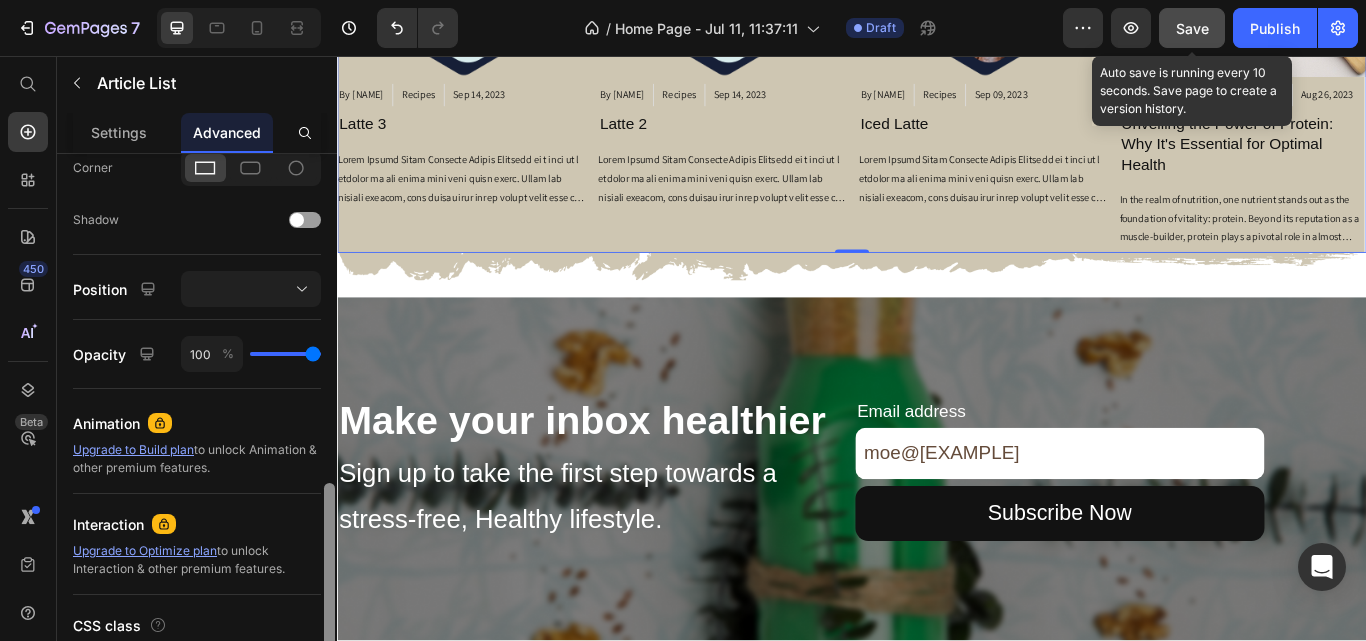 scroll, scrollTop: 670, scrollLeft: 0, axis: vertical 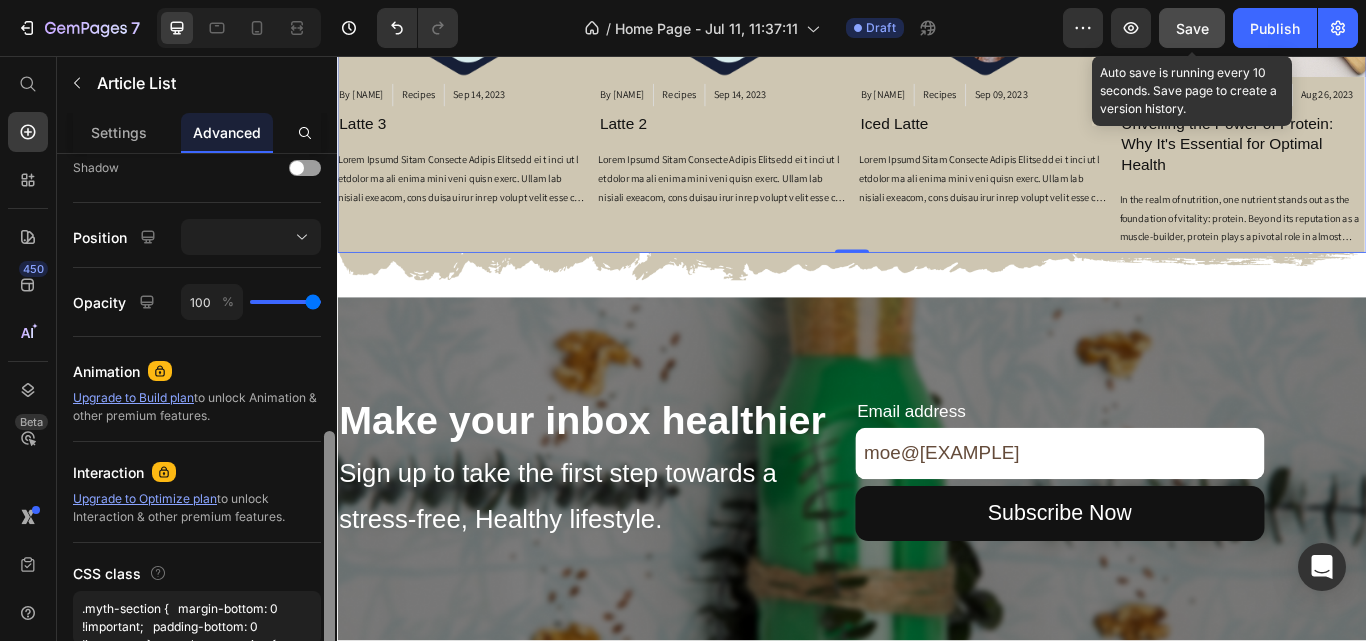 drag, startPoint x: 327, startPoint y: 576, endPoint x: 327, endPoint y: 628, distance: 52 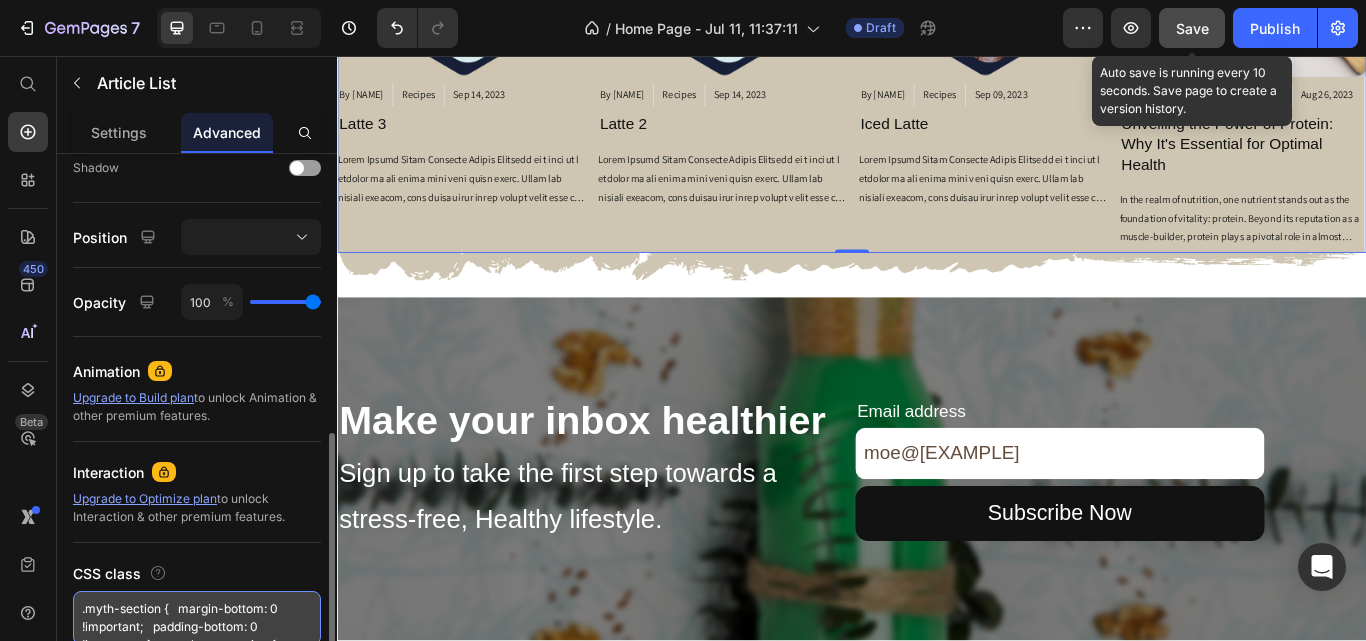 click on ".myth-section {   margin-bottom: 0 !important;   padding-bottom: 0 !important; }, .newsletter-section {   margin-top: 0 !important;   padding-top: 0 !important; }" at bounding box center [197, 618] 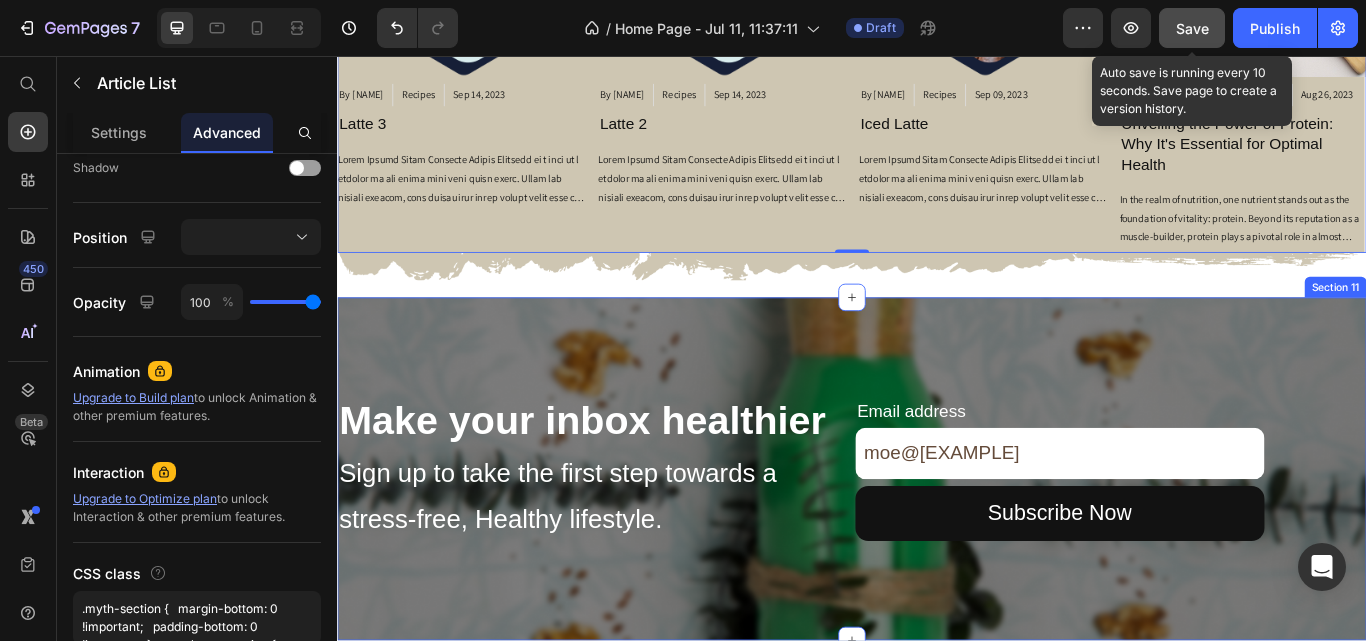 click on "Section 11" at bounding box center (1501, 326) 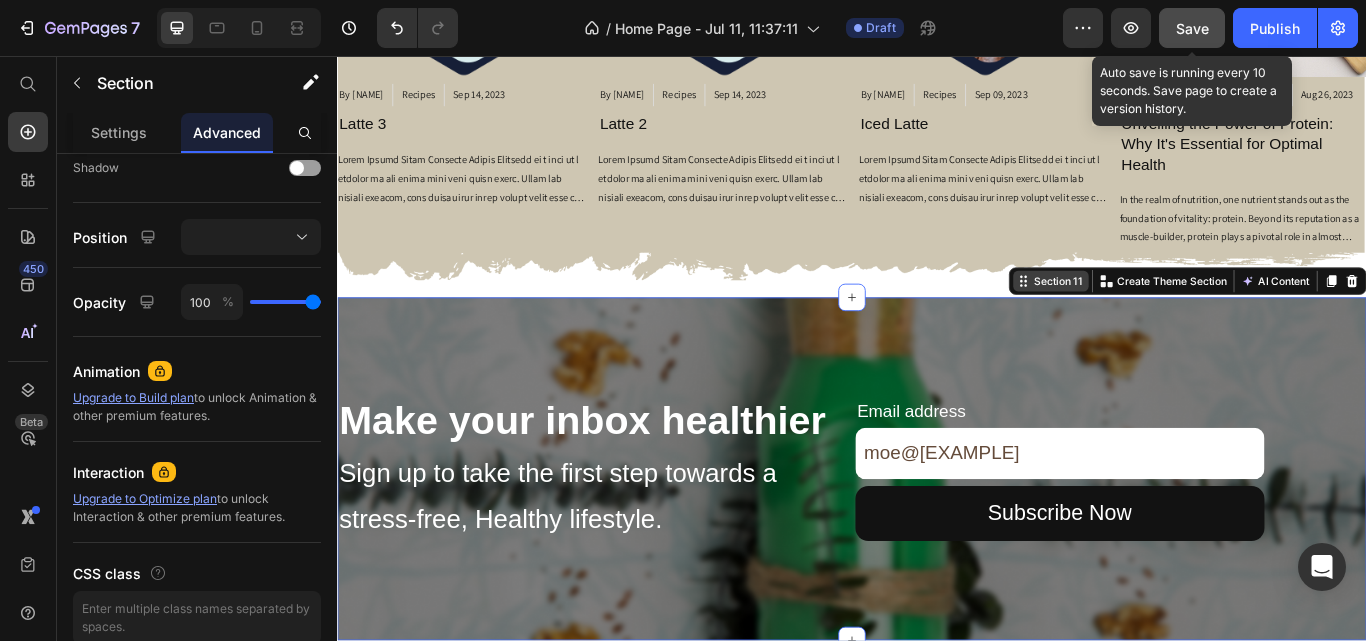 scroll, scrollTop: 0, scrollLeft: 0, axis: both 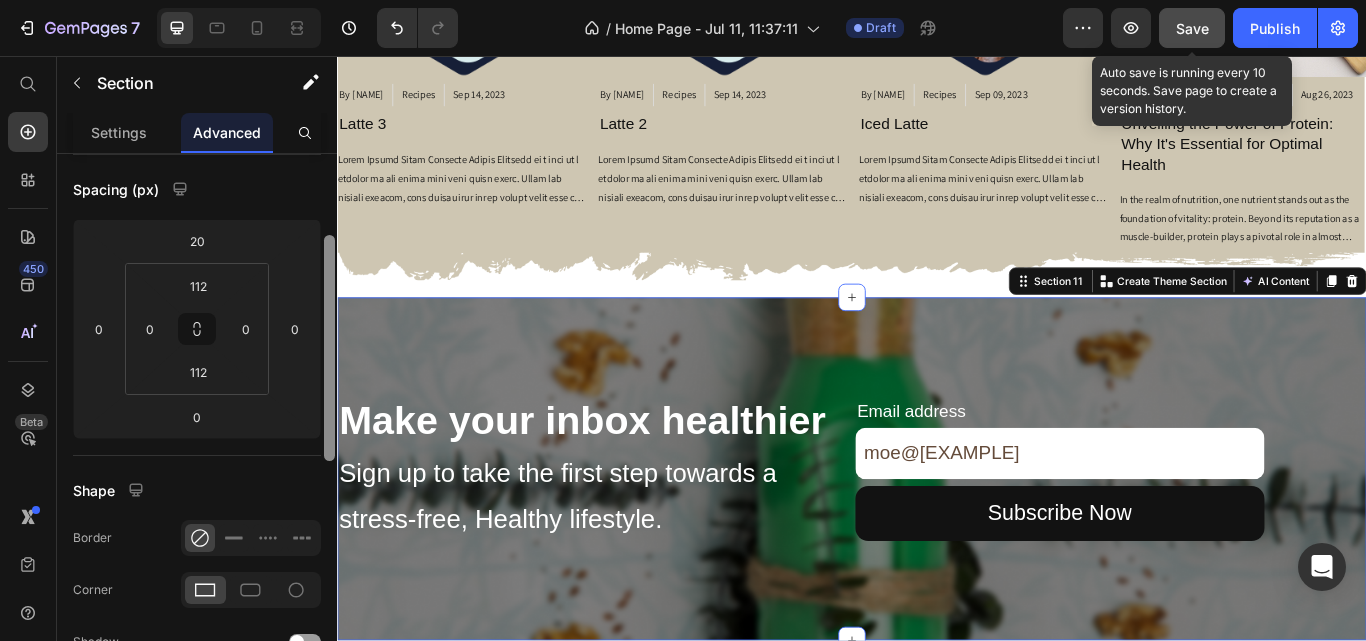 drag, startPoint x: 332, startPoint y: 324, endPoint x: 326, endPoint y: 406, distance: 82.219215 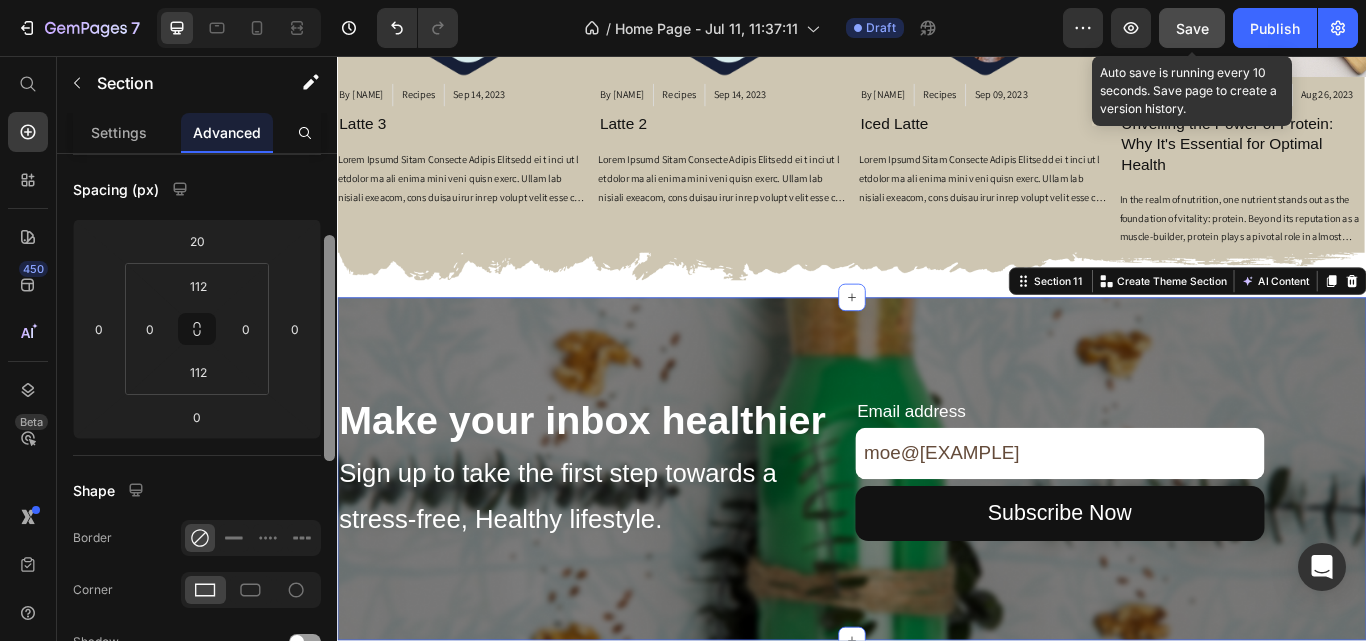 click at bounding box center (329, 348) 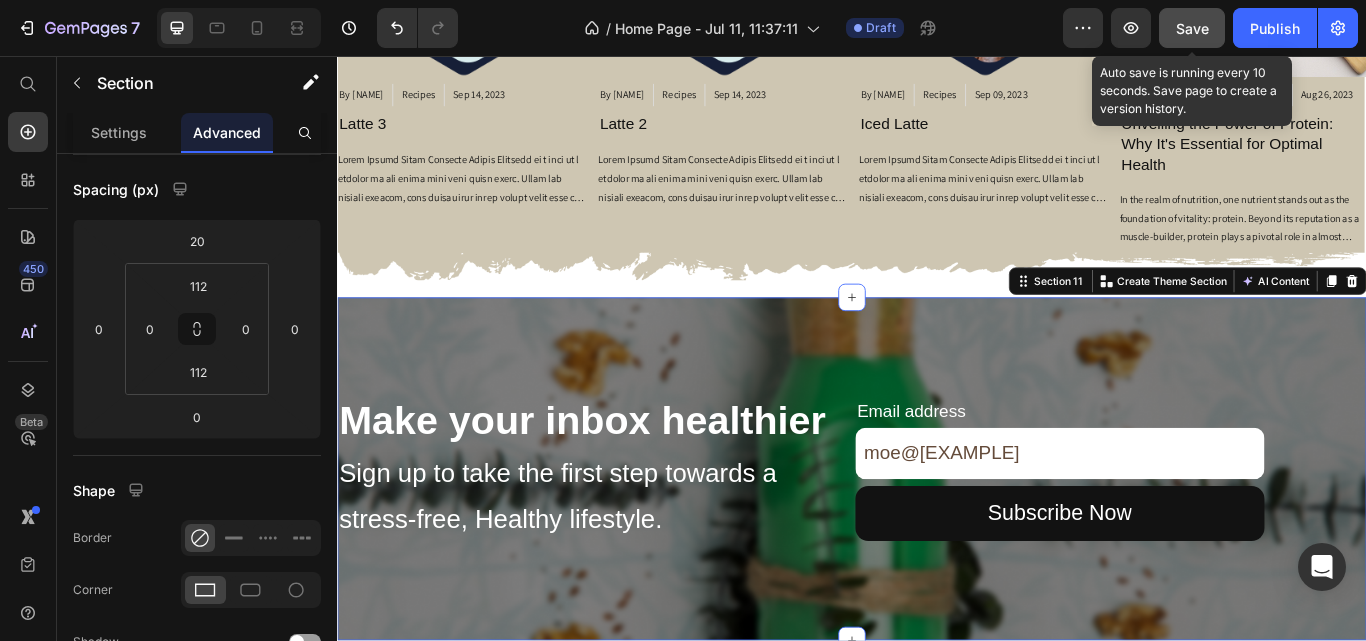 scroll, scrollTop: 560, scrollLeft: 0, axis: vertical 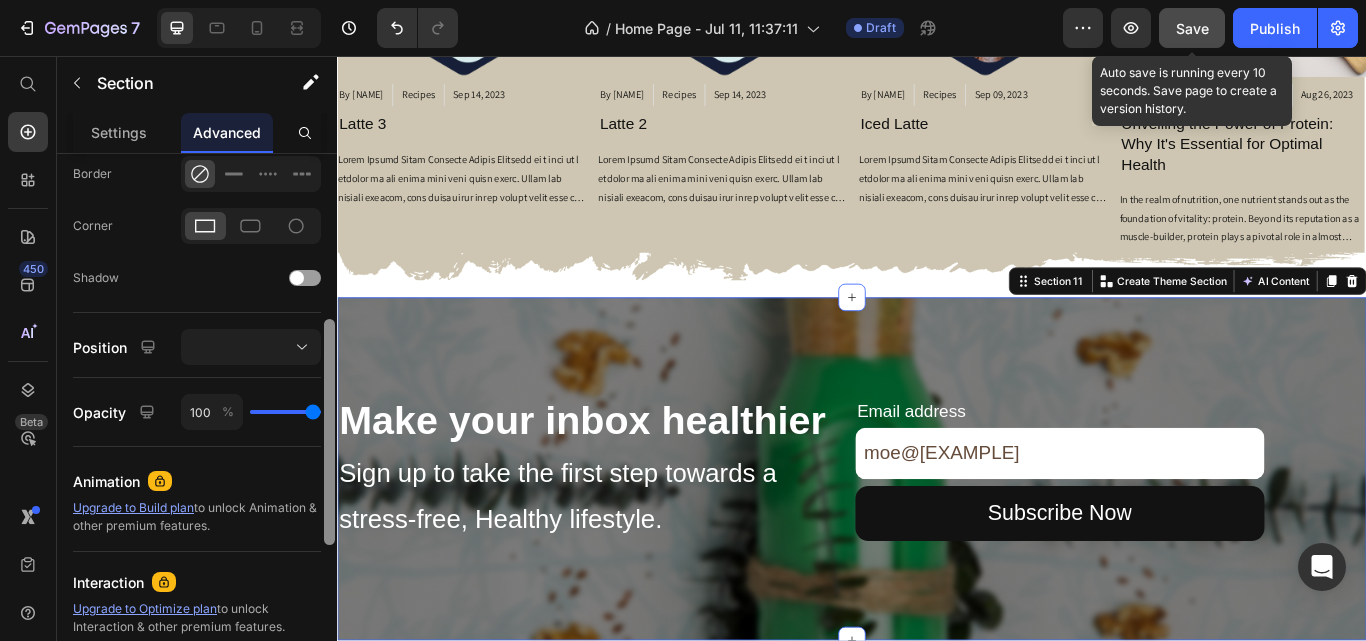 drag, startPoint x: 326, startPoint y: 406, endPoint x: 335, endPoint y: 558, distance: 152.26622 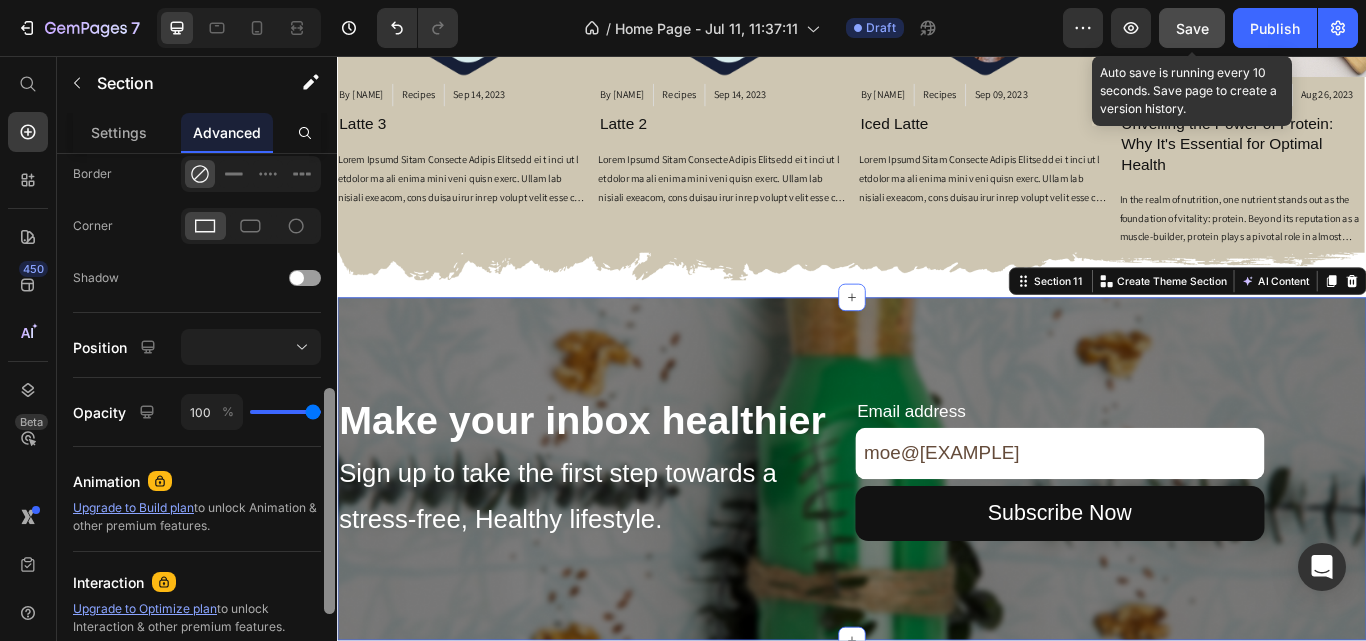 drag, startPoint x: 330, startPoint y: 530, endPoint x: 329, endPoint y: 615, distance: 85.00588 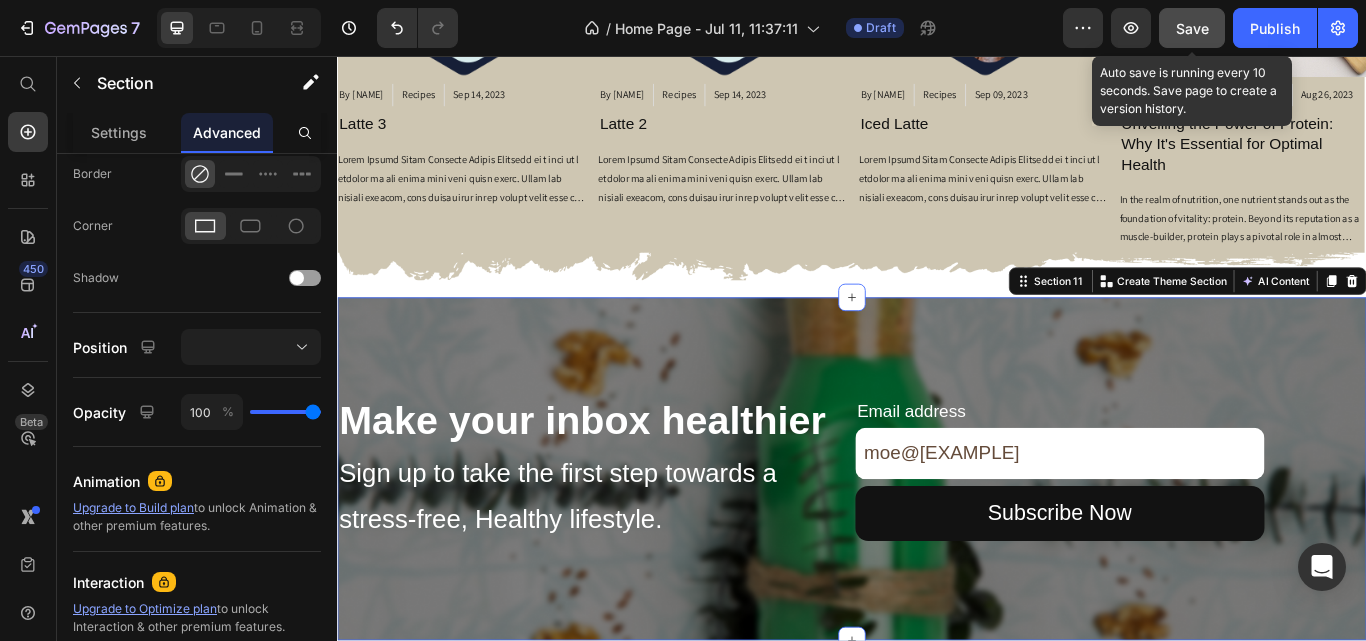 scroll, scrollTop: 761, scrollLeft: 0, axis: vertical 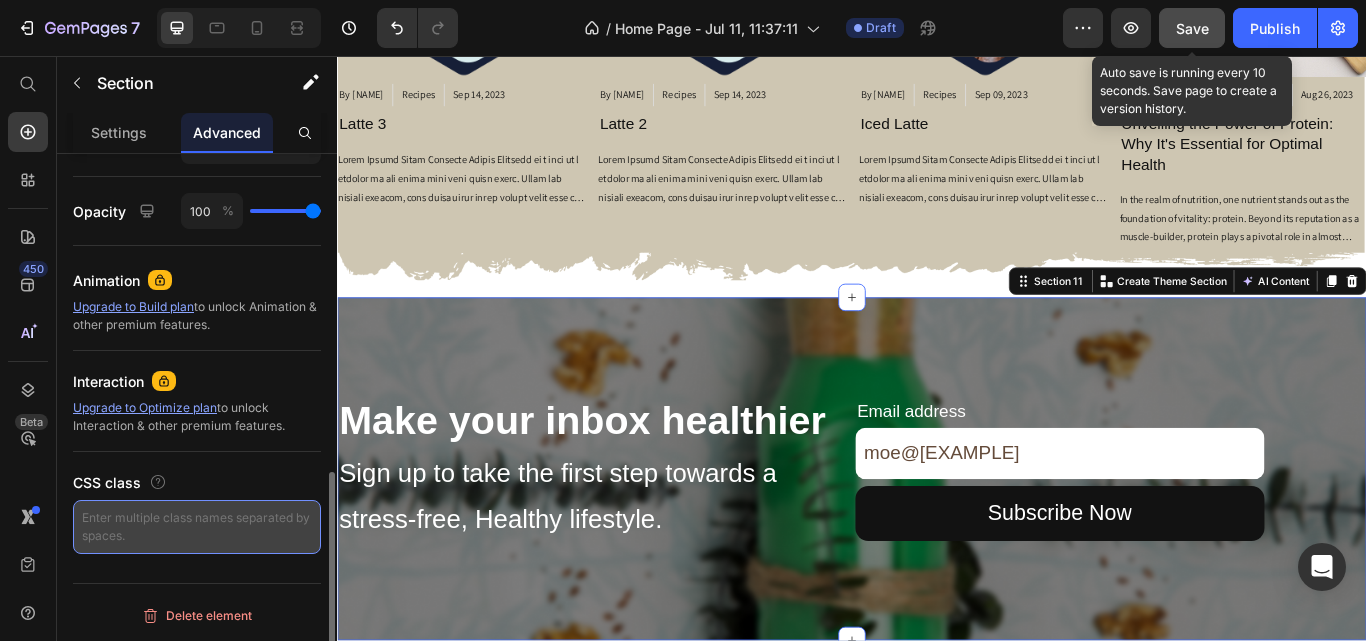 click at bounding box center (197, 527) 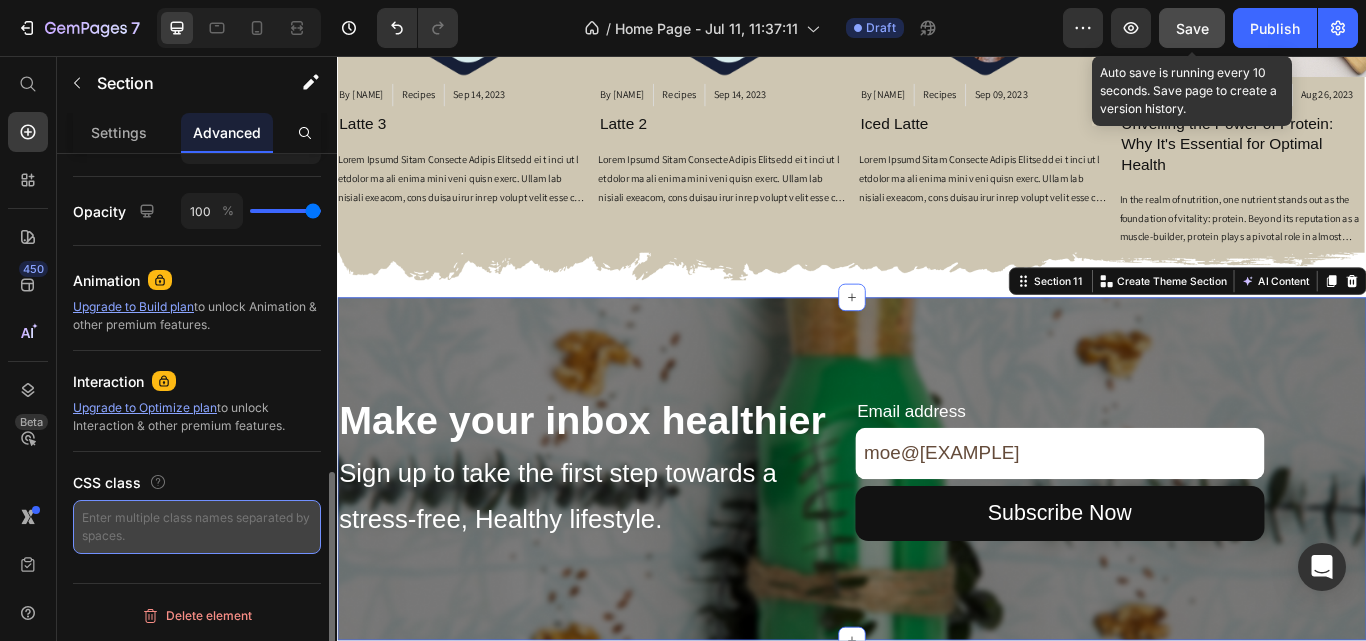 click at bounding box center (197, 527) 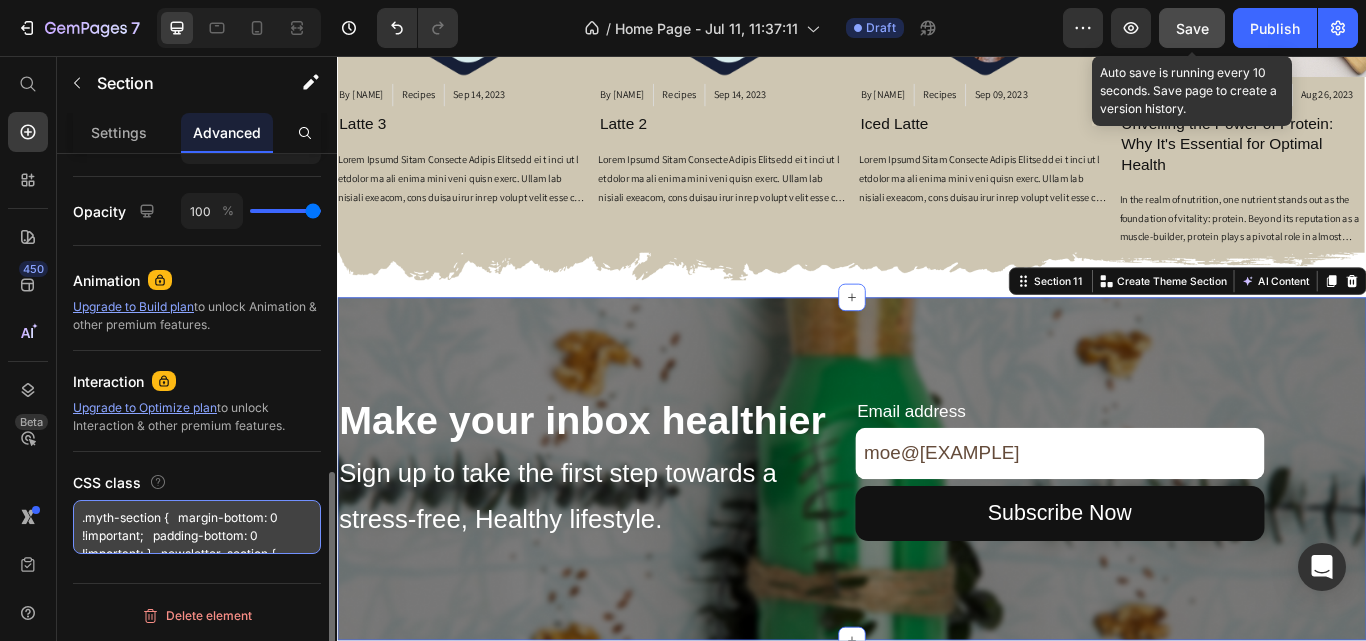 scroll, scrollTop: 44, scrollLeft: 0, axis: vertical 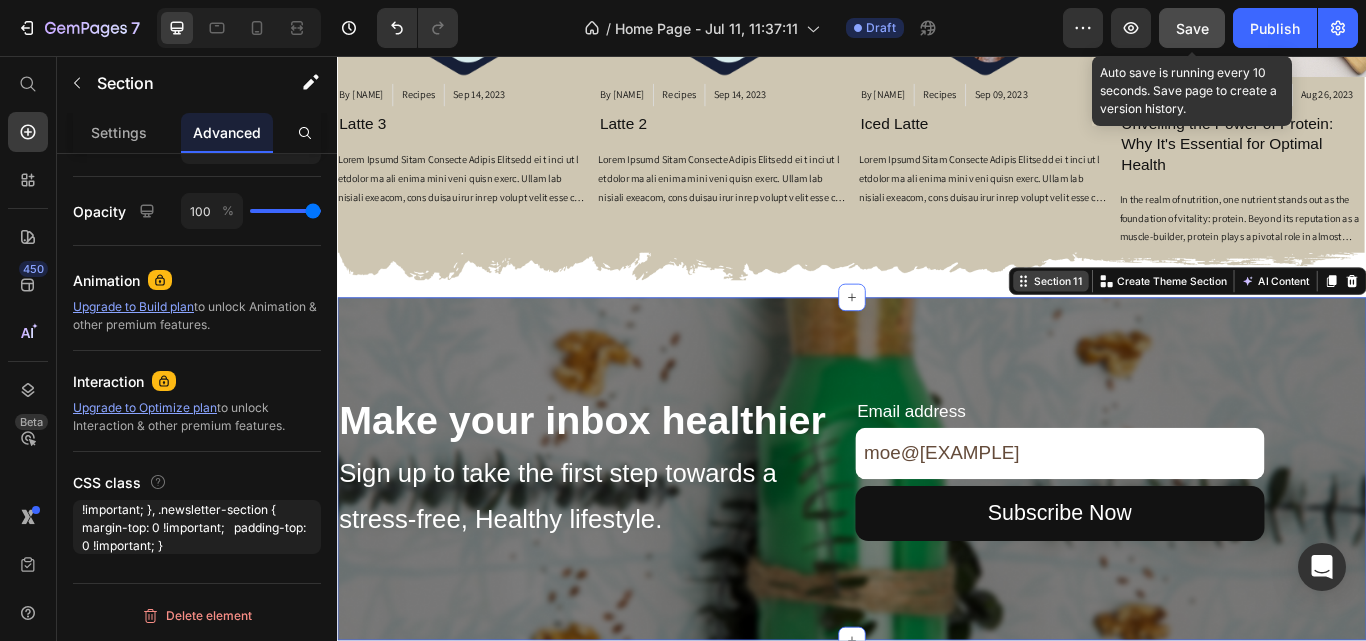 click on "Section 11" at bounding box center [1177, 319] 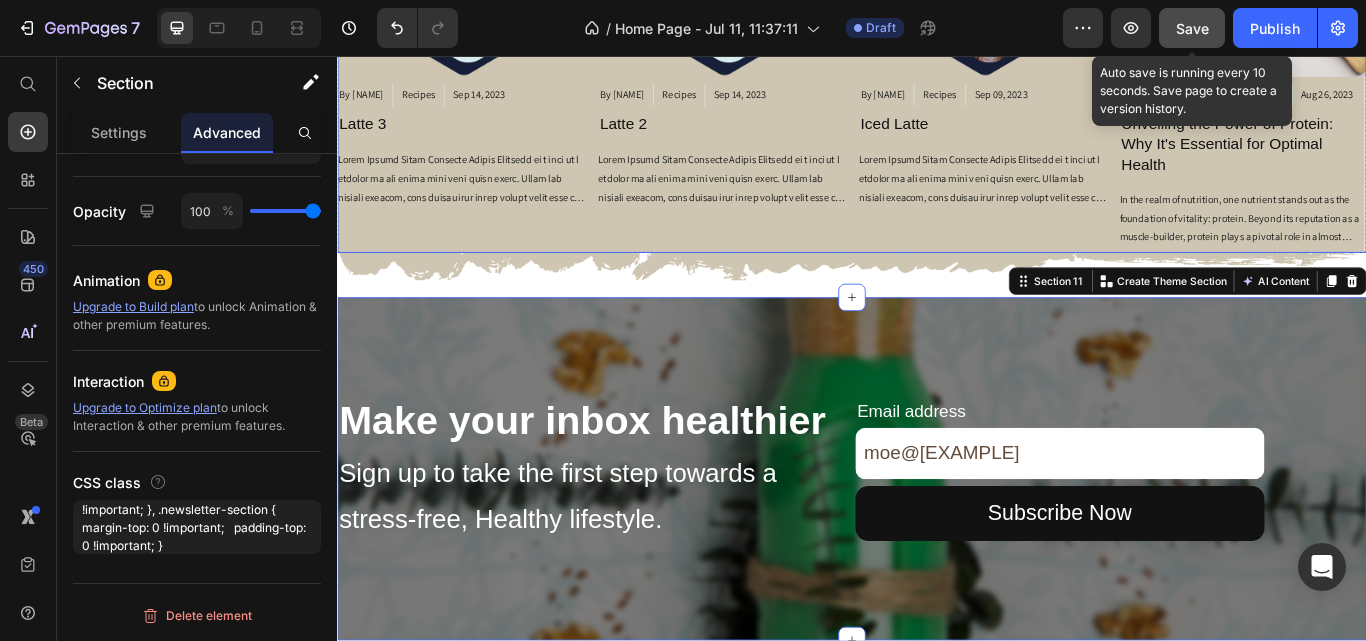 click on "Article Image By Rohit Parakh Article Author Recipes Article Category Sep 14, 2023 Article Date Row Latte 2 Article Title Article Content" at bounding box center [785, 39] 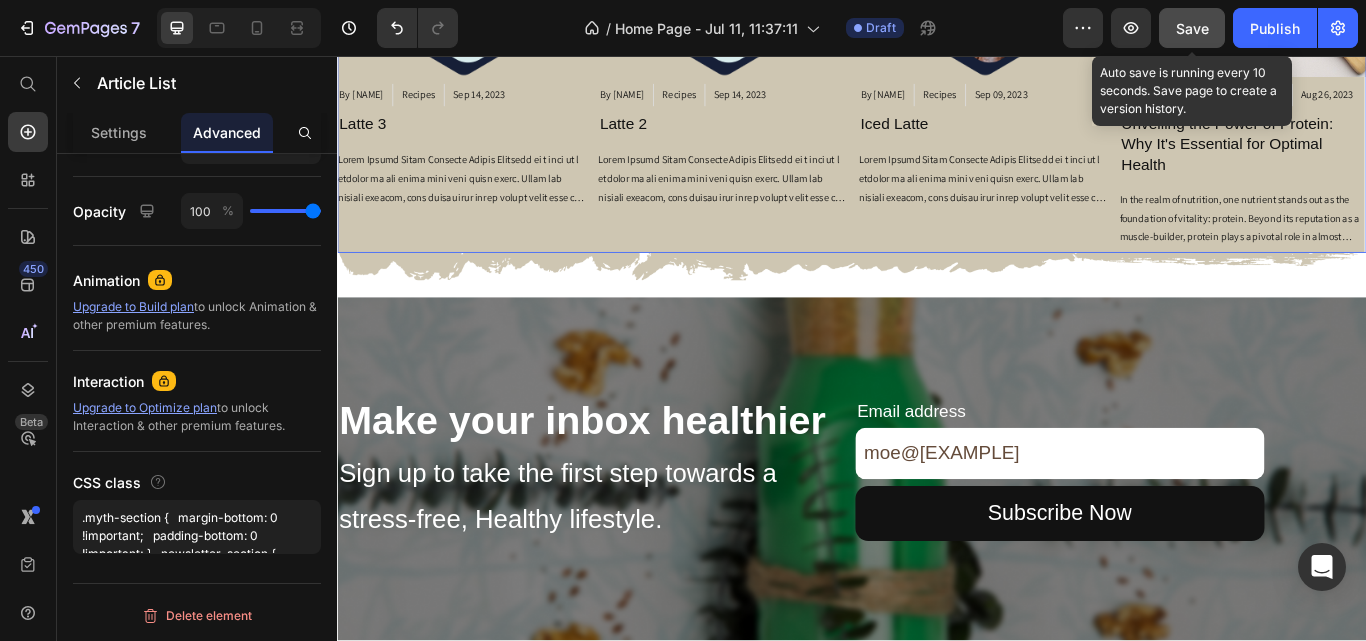scroll, scrollTop: 0, scrollLeft: 0, axis: both 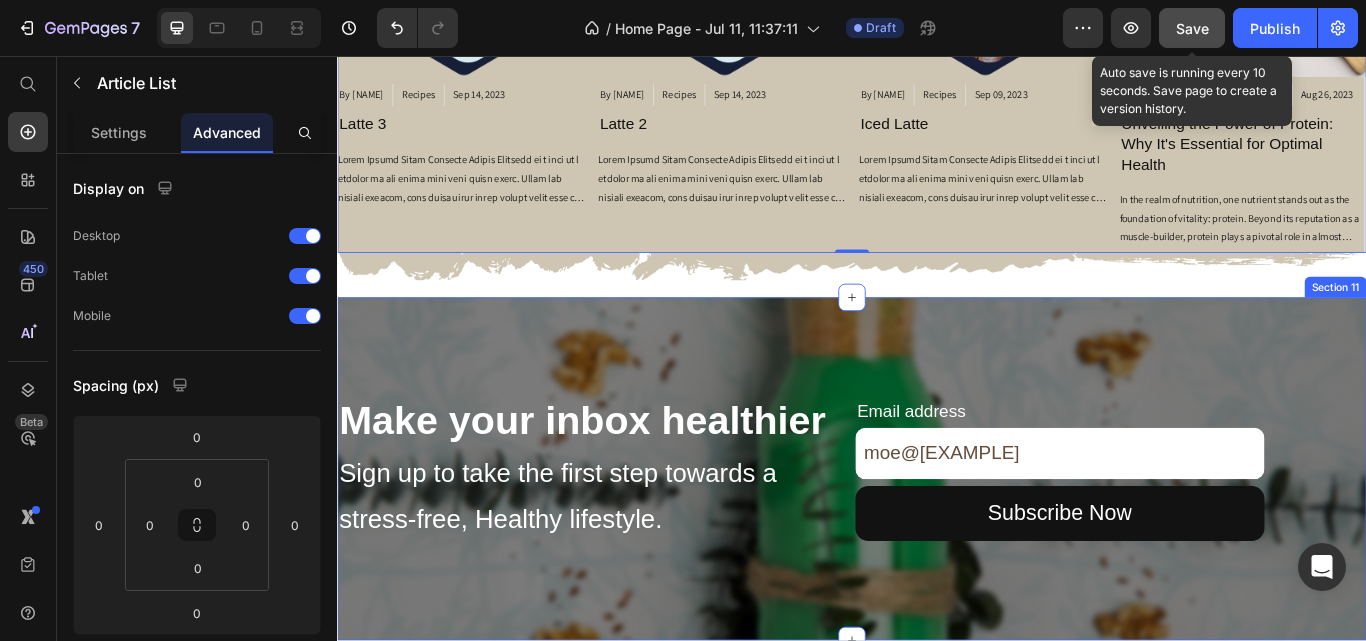 click on "Make your inbox healthier Heading Sign up to take the first step towards a stress-free, Healthy lifestyle. Text Block Email address Text Block moe@[EXAMPLE] Text Block Subscribe Now Button Row Section 11" at bounding box center (937, 538) 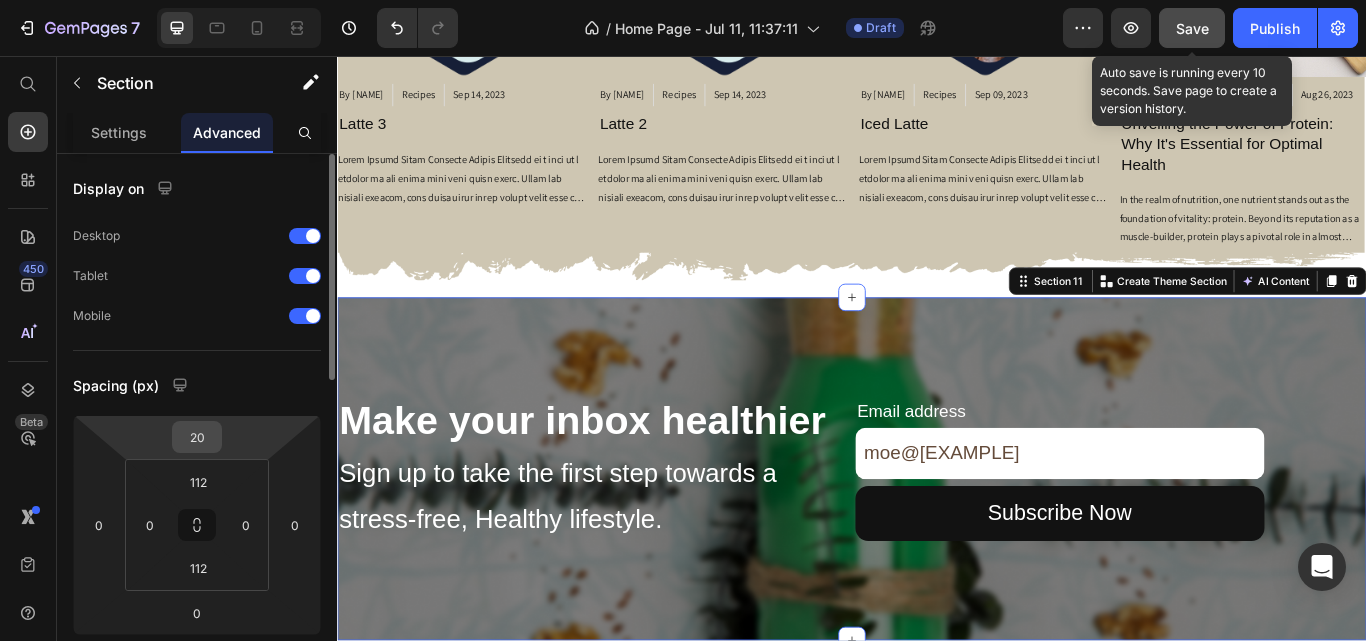 click on "20" at bounding box center [197, 437] 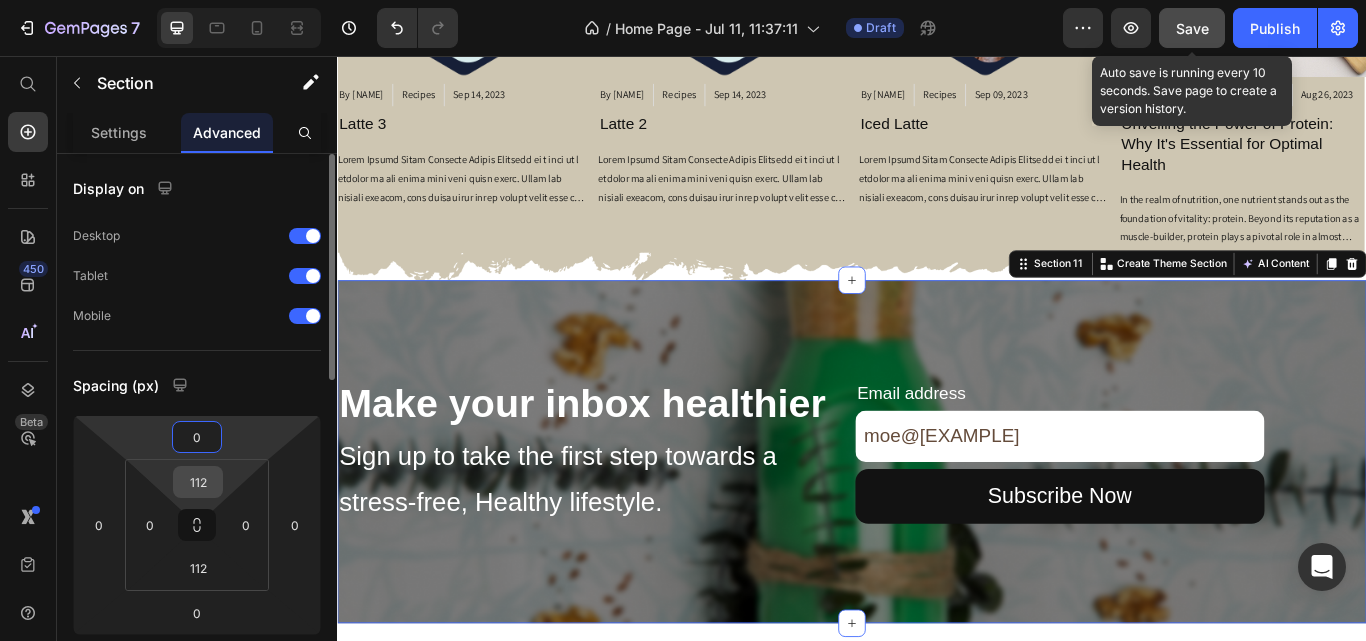 click on "112" at bounding box center (198, 482) 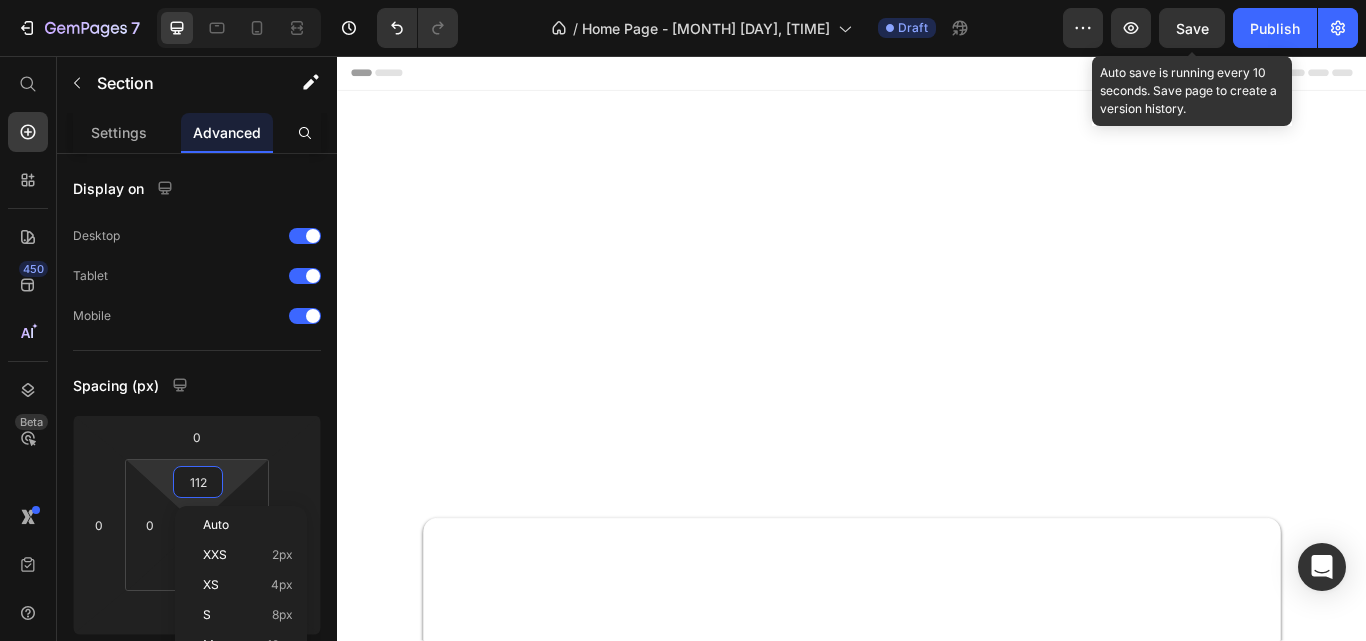 scroll, scrollTop: 3317, scrollLeft: 0, axis: vertical 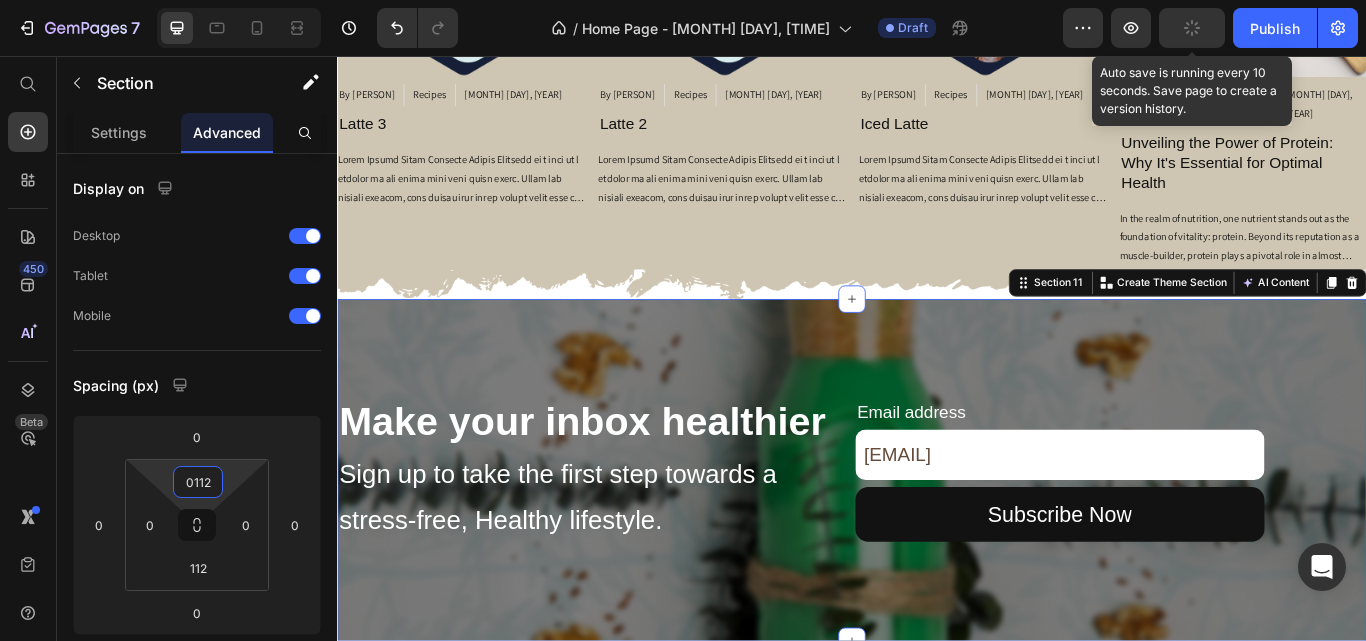 type on "112" 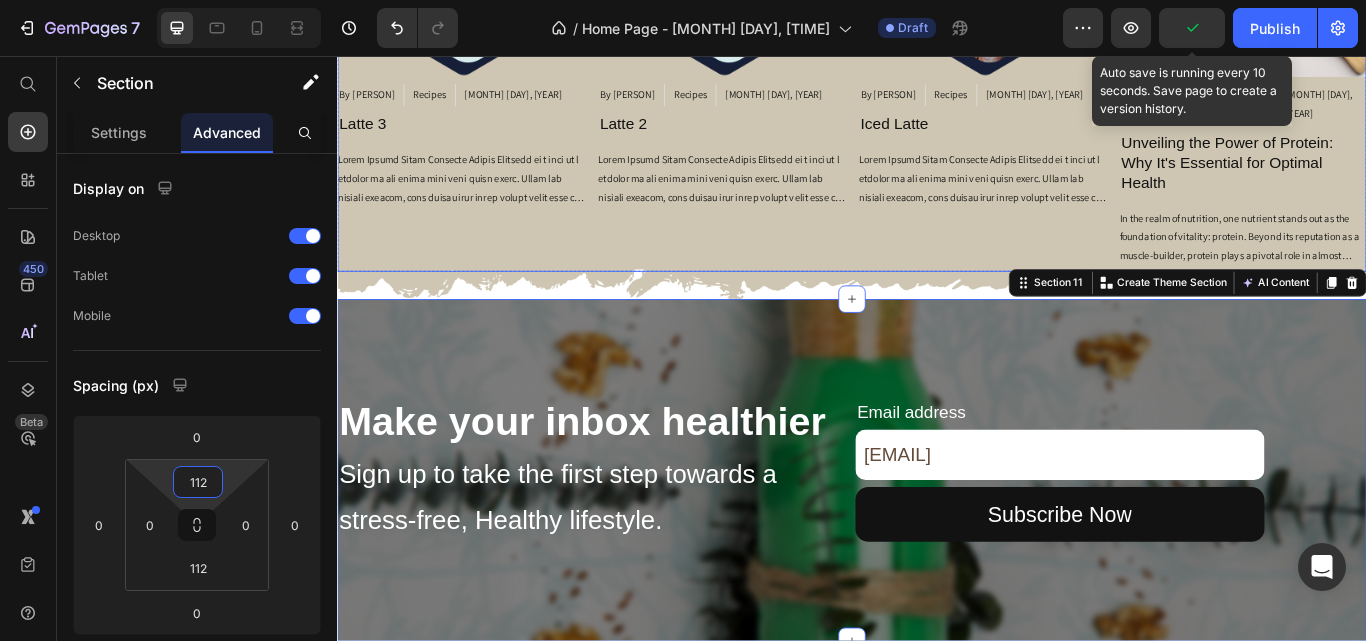 click on "Article Image By Rohit Parakh Article Author Recipes Article Category Sep 14, 2023 Article Date Row Latte 2 Article Title Article Content" at bounding box center [785, 50] 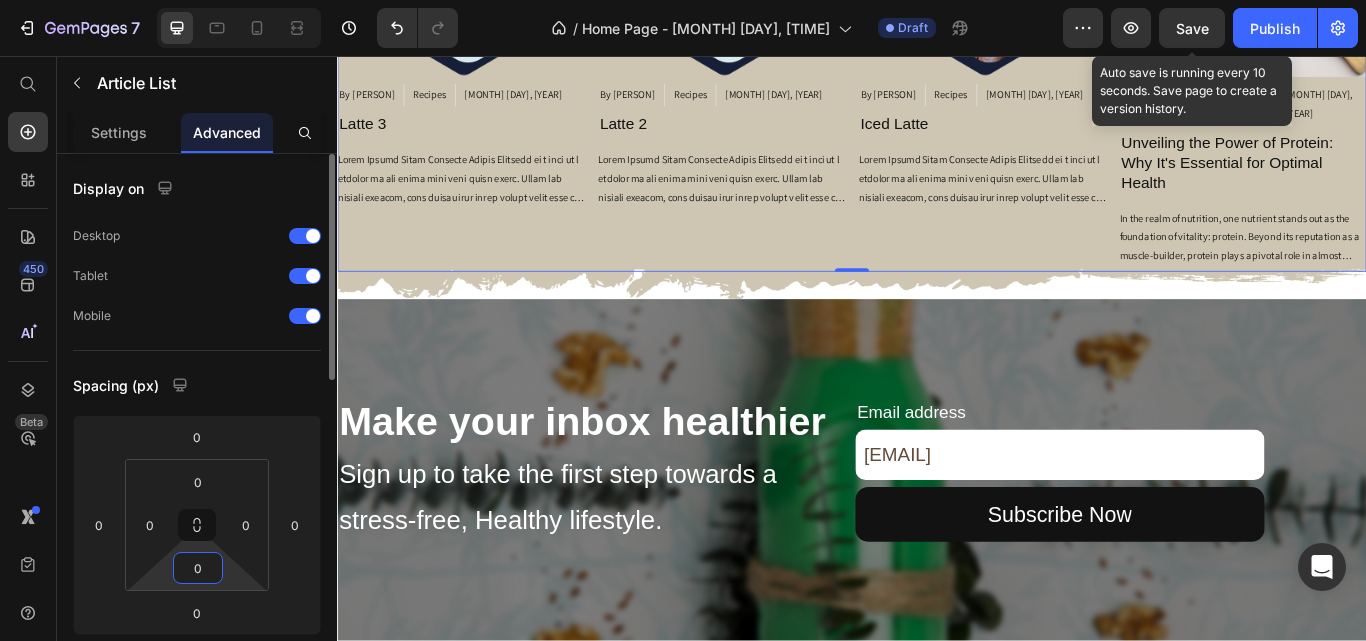 click on "0" at bounding box center (198, 568) 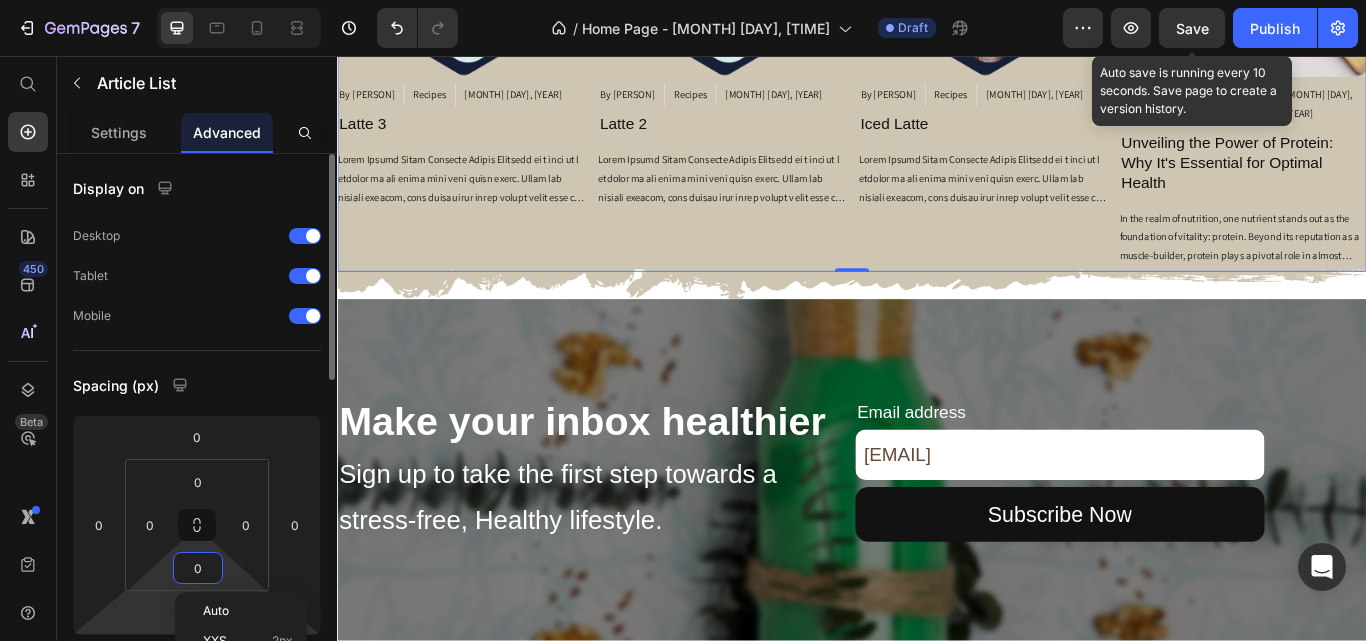 click on "7   /  Home Page - Jul 11, 11:37:11 Draft Preview  Save  Auto save is running every 10 seconds. Save page to create a version history.  Publish  450 Beta Start with Sections Elements Hero Section Product Detail Brands Trusted Badges Guarantee Product Breakdown How to use Testimonials Compare Bundle FAQs Social Proof Brand Story Product List Collection Blog List Contact Sticky Add to Cart Custom Footer Browse Library 450 Layout
Row
Row
Row
Row Text
Heading
Text Block Button
Button
Button
Sticky Back to top Media" at bounding box center [683, 0] 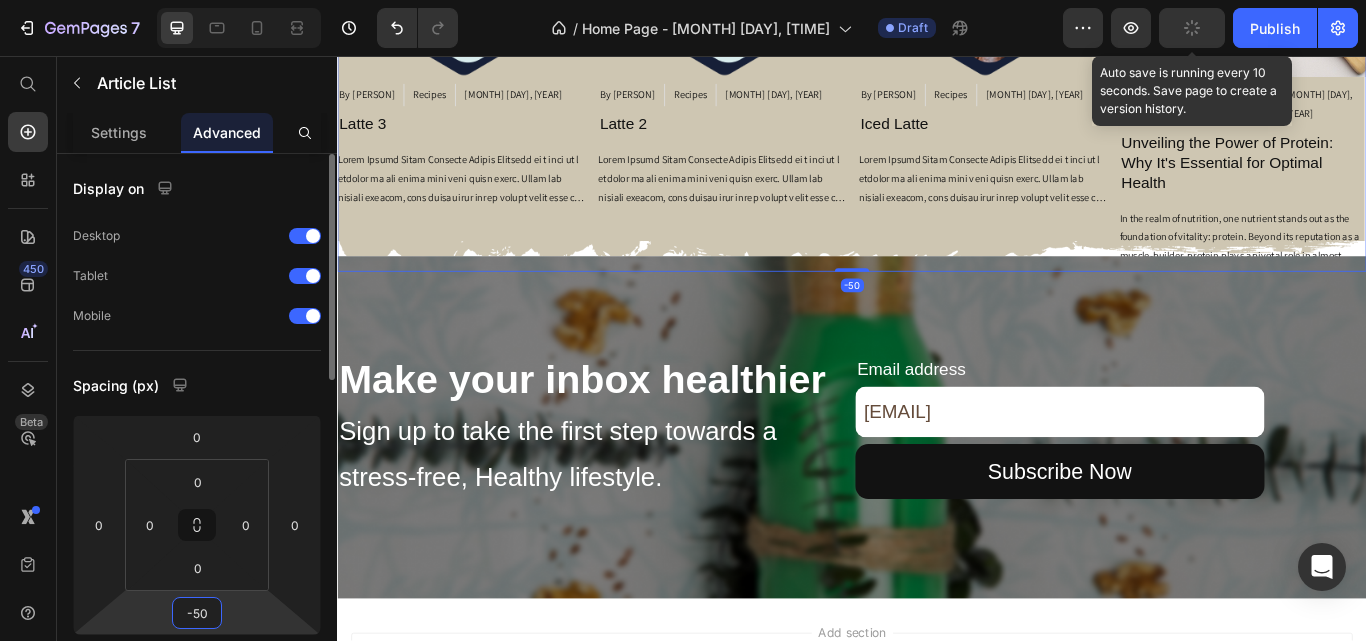 type on "-5" 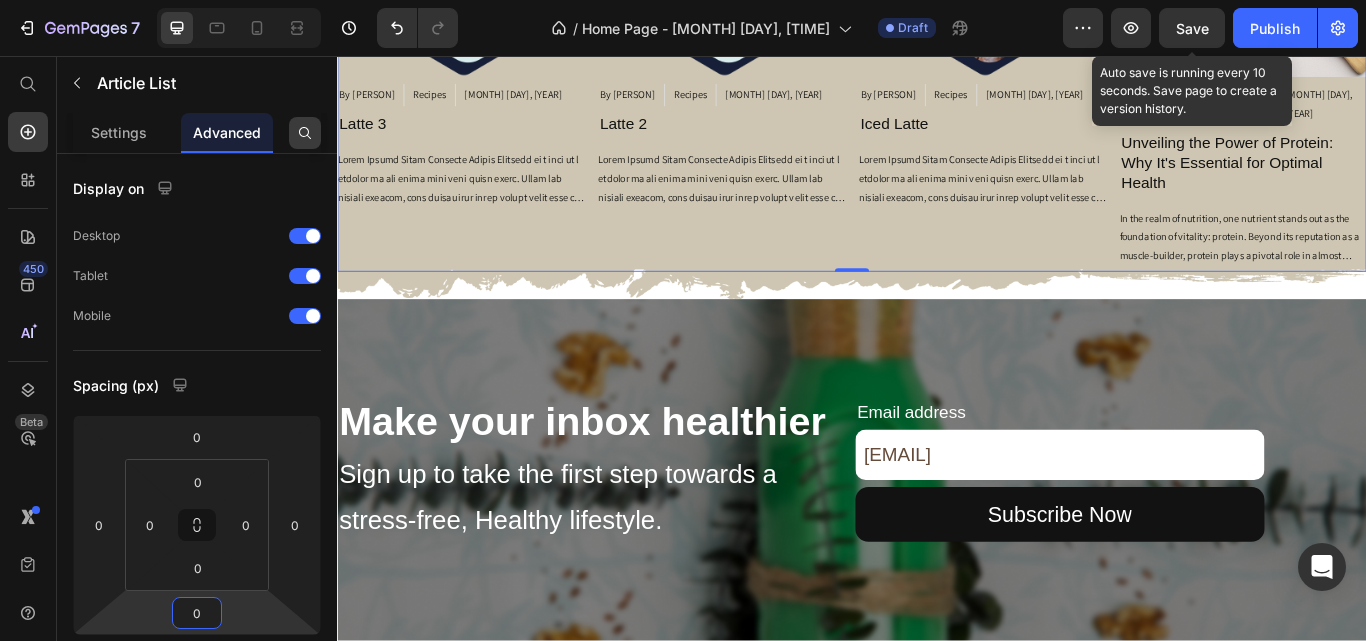 type on "0" 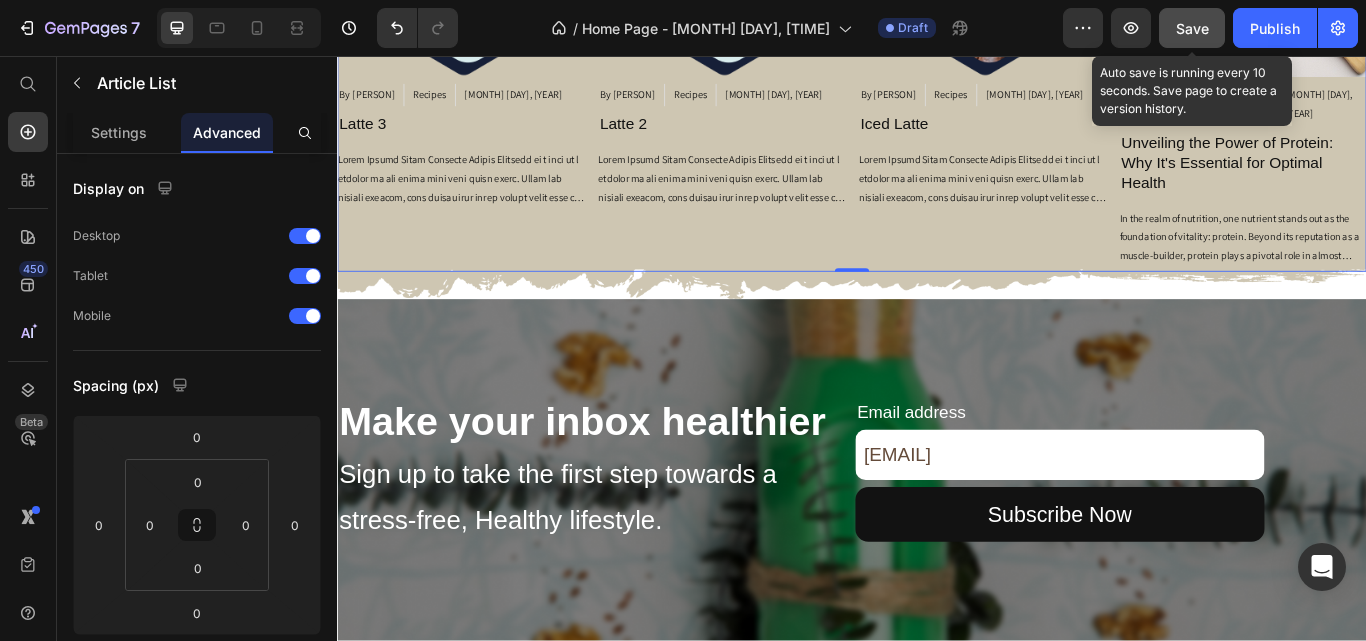click on "Save" at bounding box center [1192, 28] 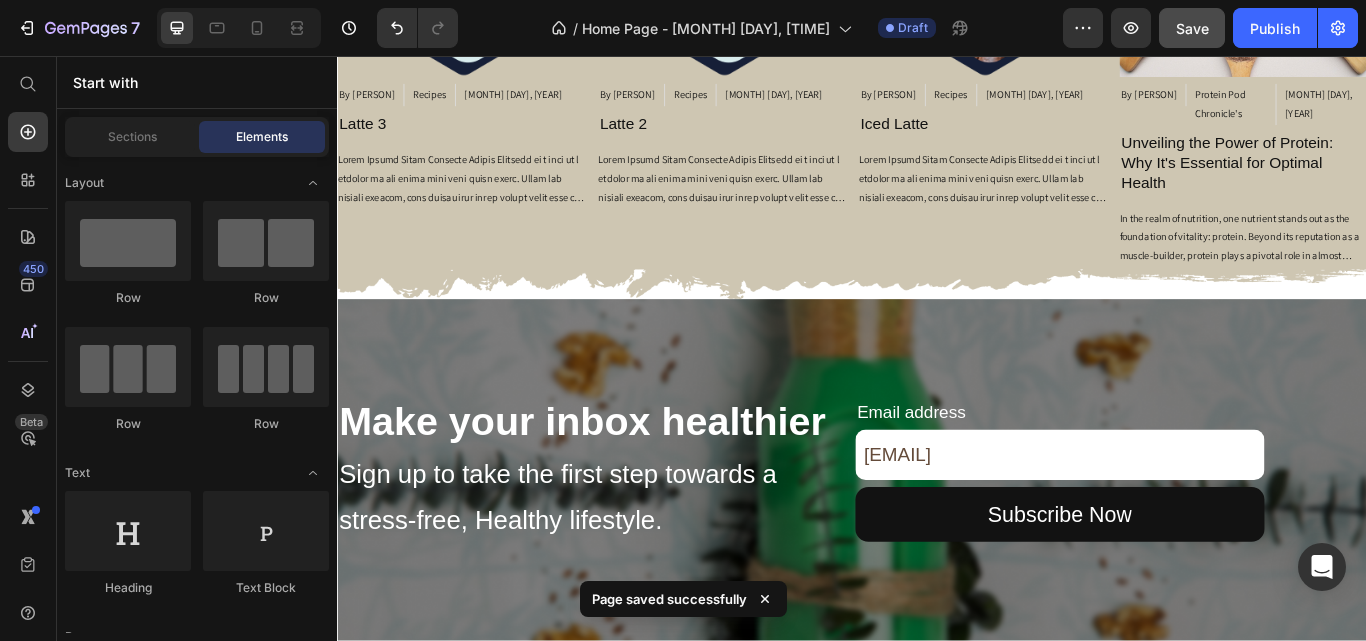scroll, scrollTop: 3603, scrollLeft: 0, axis: vertical 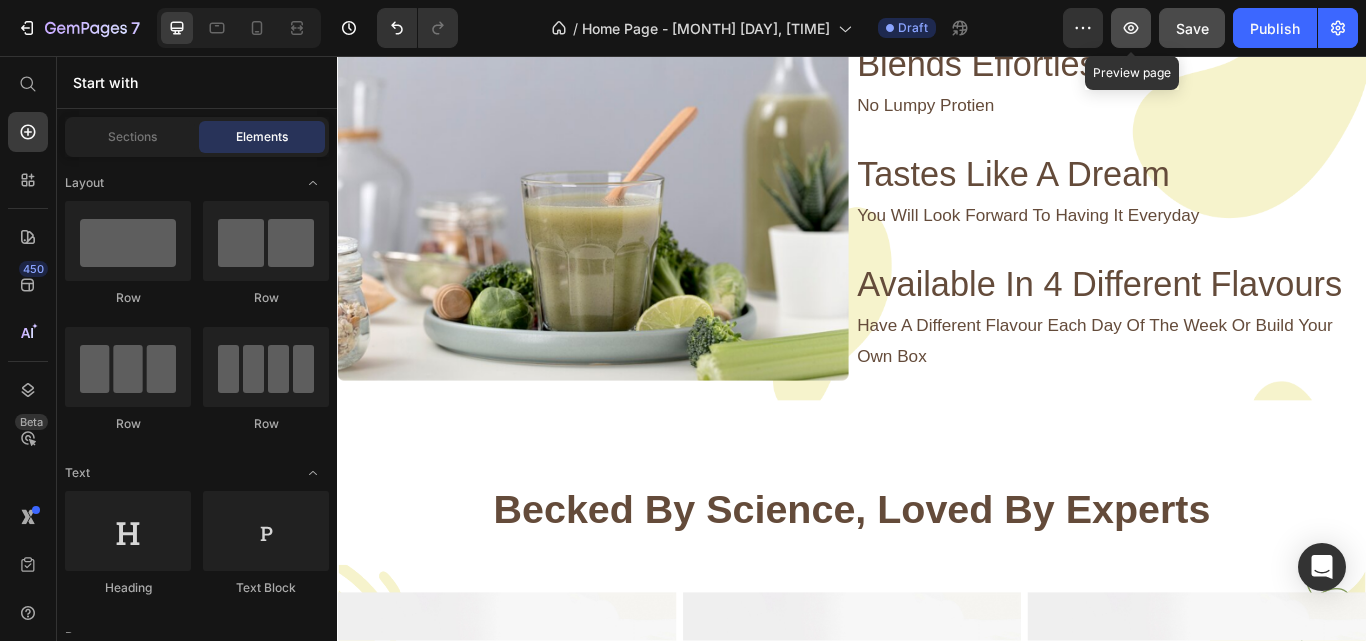 click 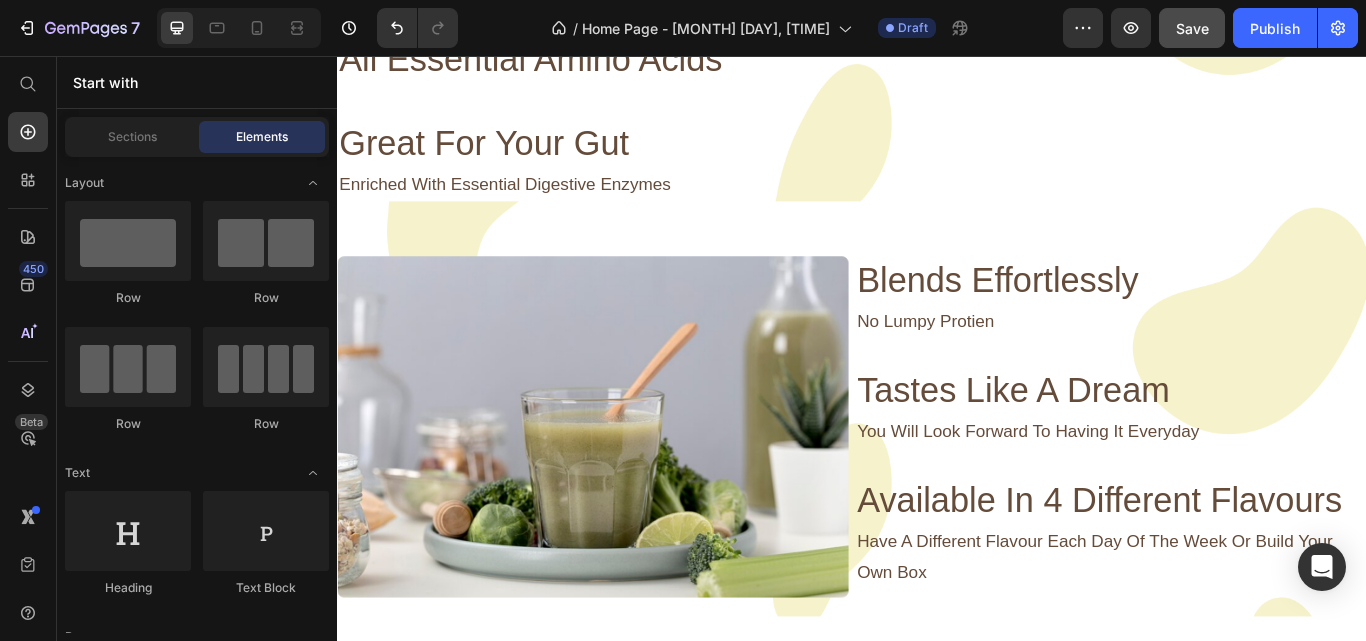 scroll, scrollTop: 1066, scrollLeft: 0, axis: vertical 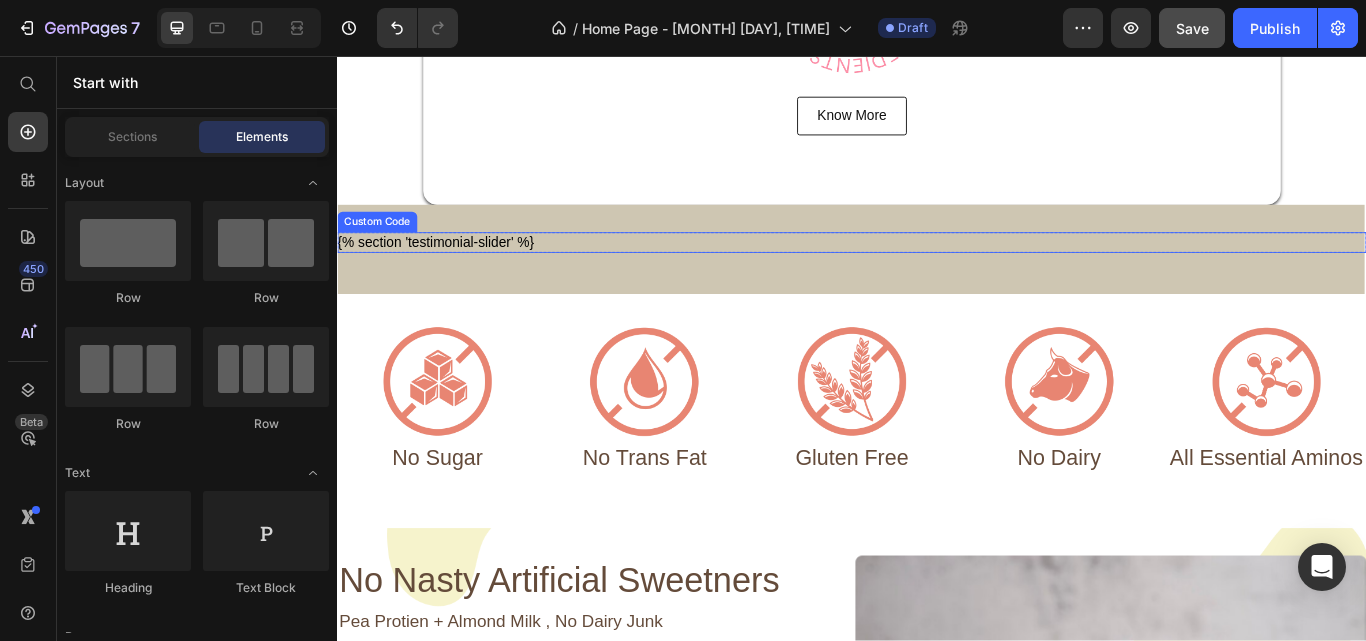 click on "Custom Code" at bounding box center (383, 250) 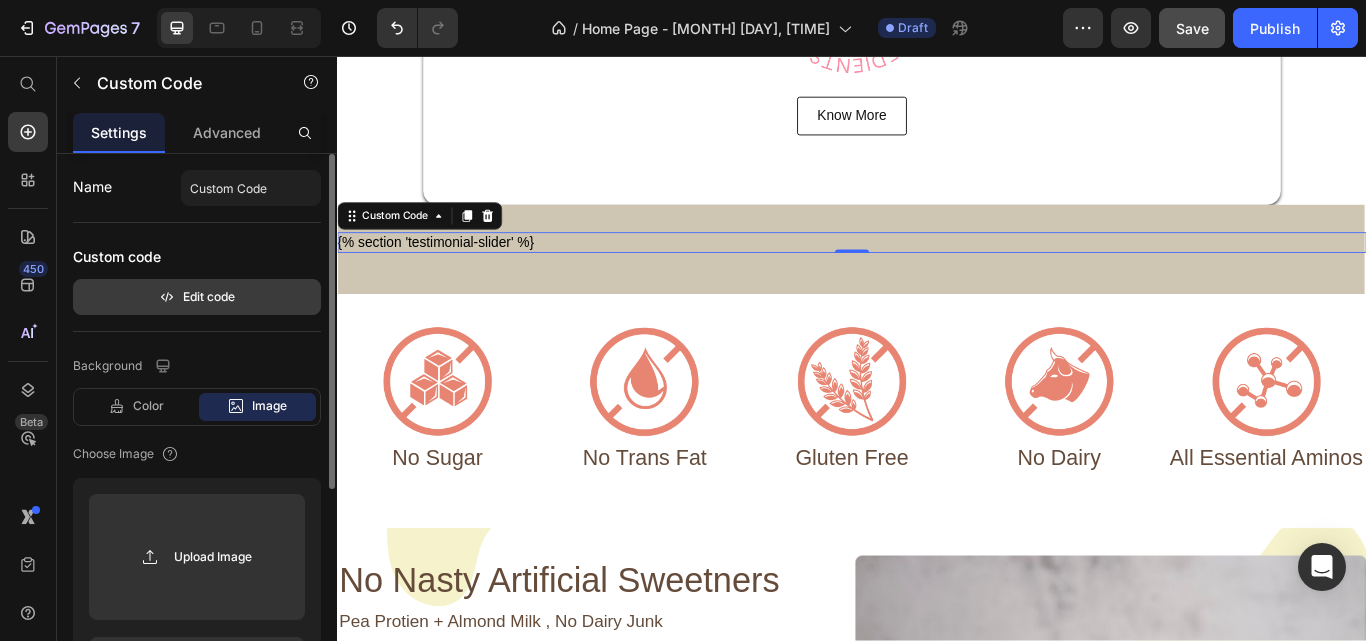 click on "Edit code" at bounding box center [197, 297] 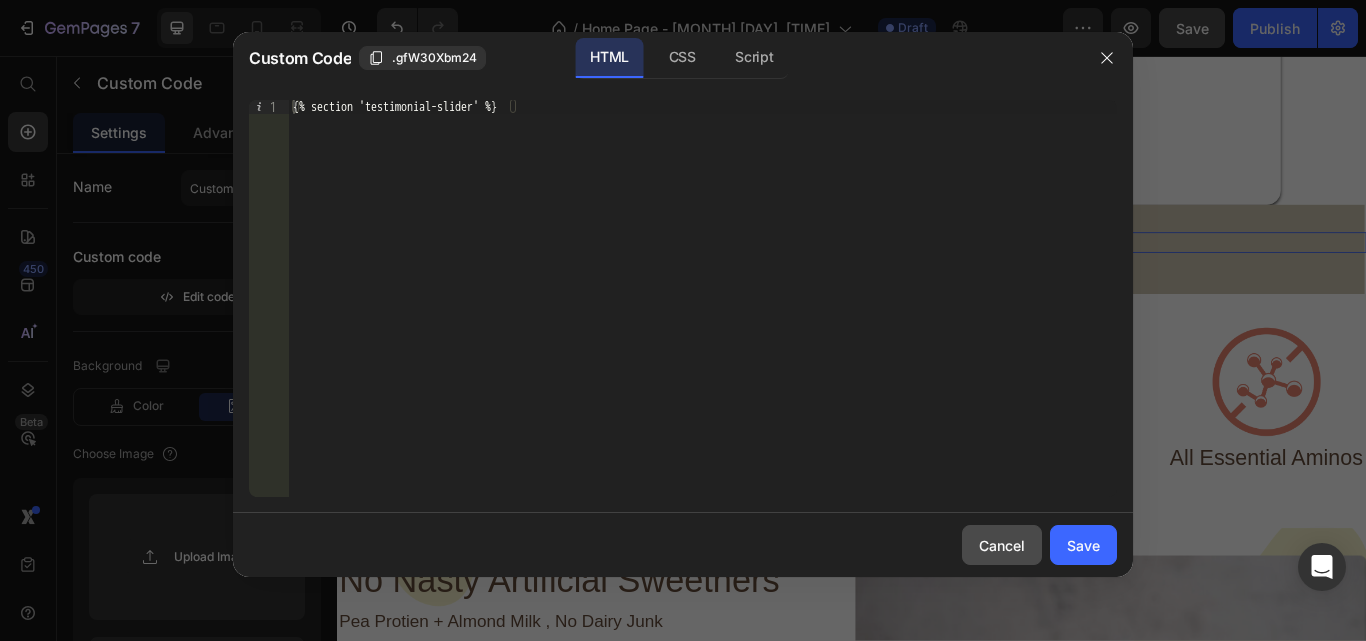 click on "Cancel" at bounding box center (1002, 545) 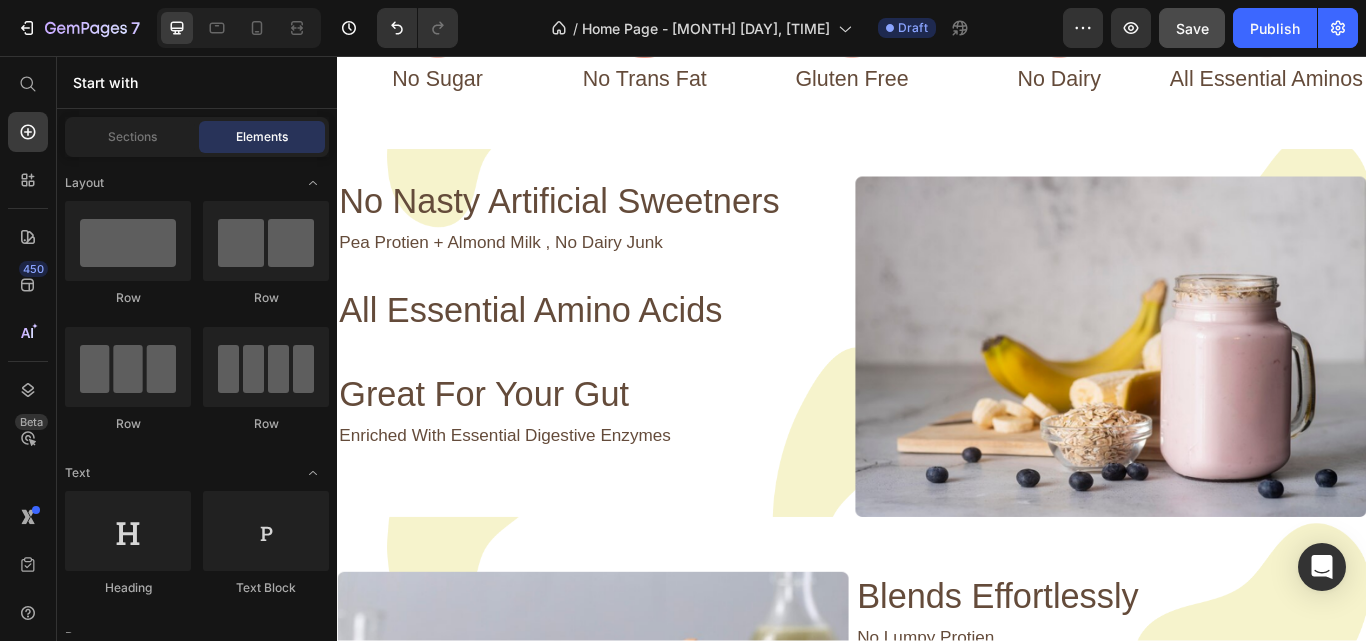scroll, scrollTop: 1531, scrollLeft: 0, axis: vertical 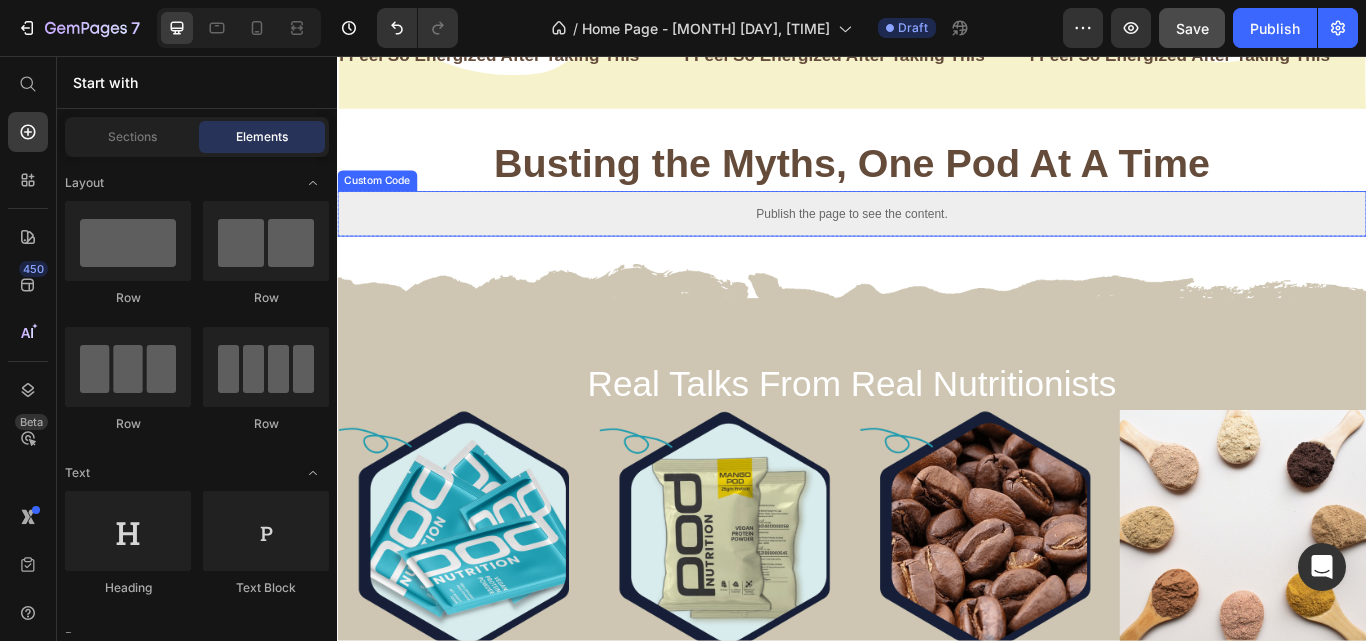 click on "Custom Code" at bounding box center (383, 202) 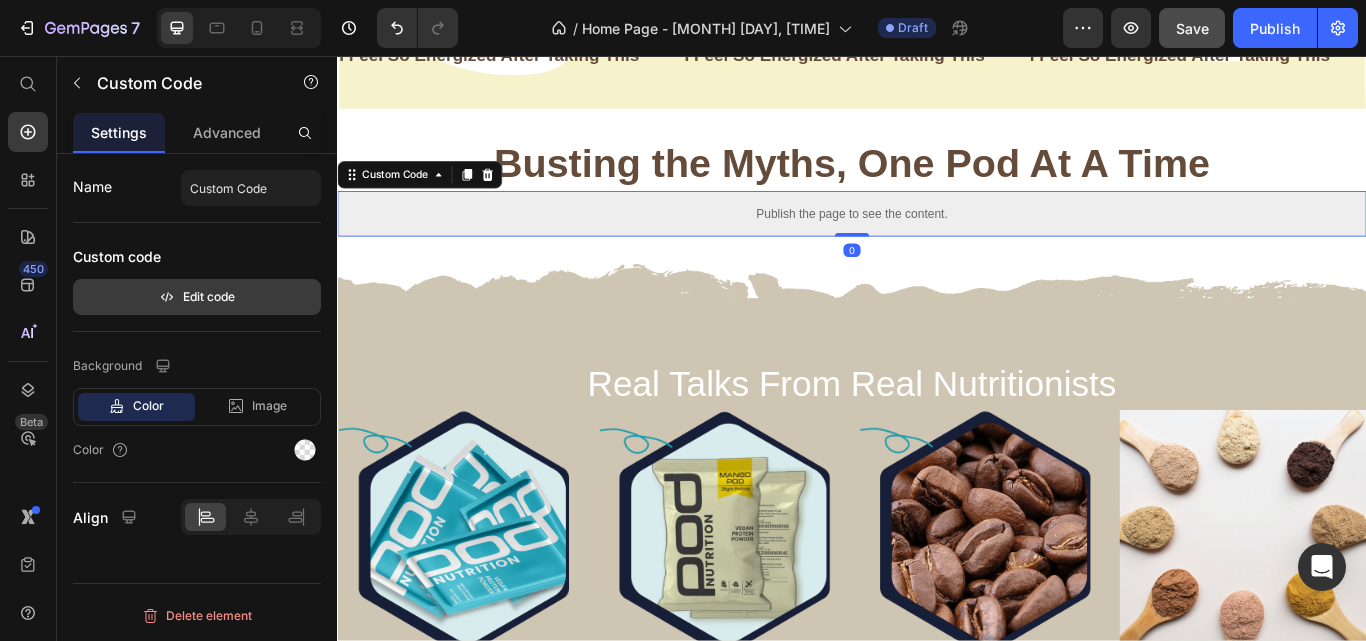 click on "Edit code" at bounding box center [197, 297] 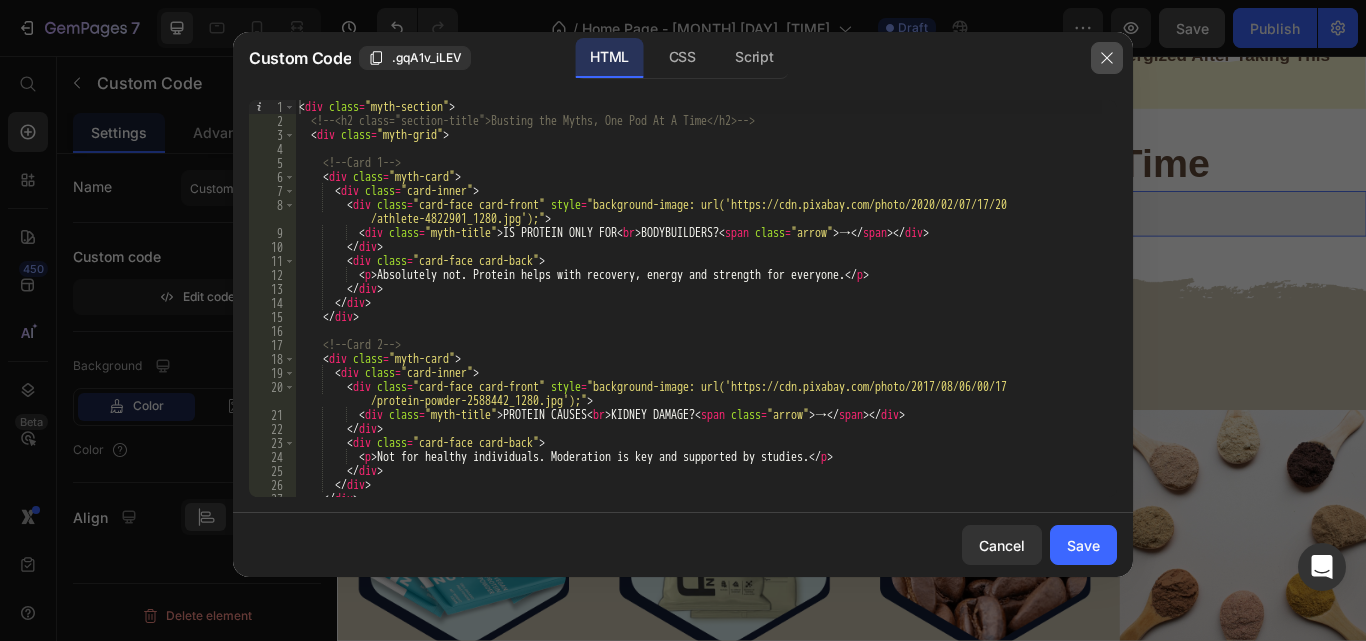 click at bounding box center (1107, 58) 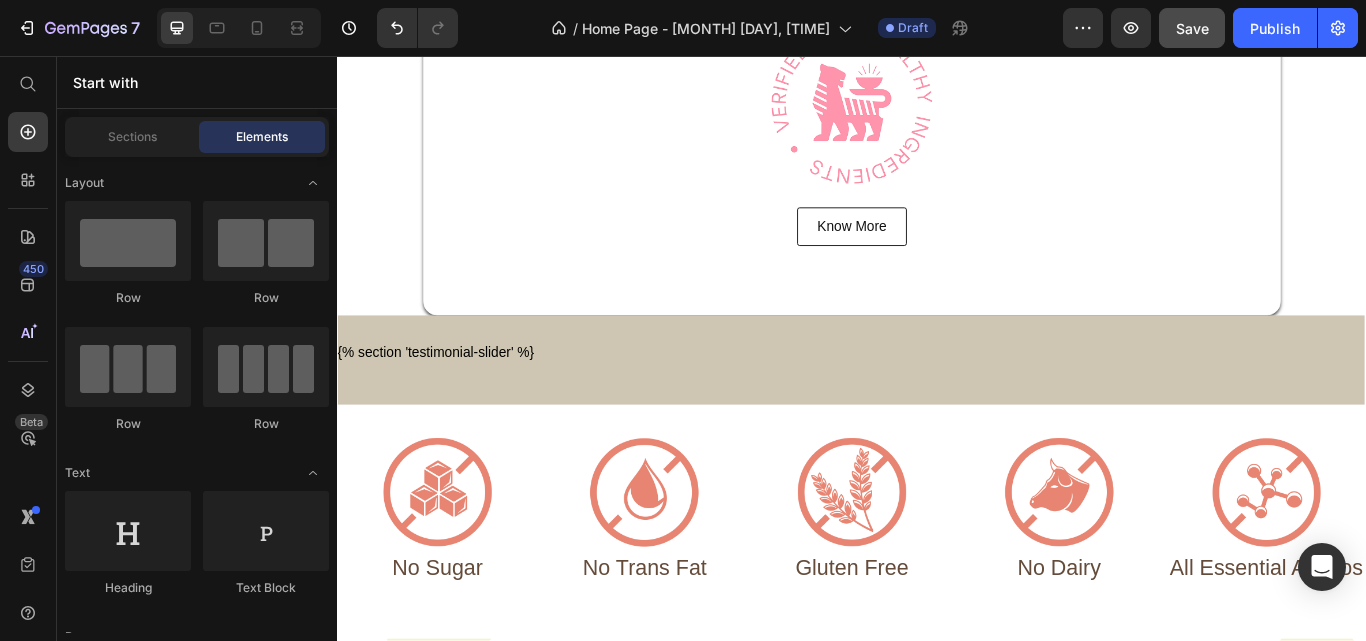 scroll, scrollTop: 155, scrollLeft: 0, axis: vertical 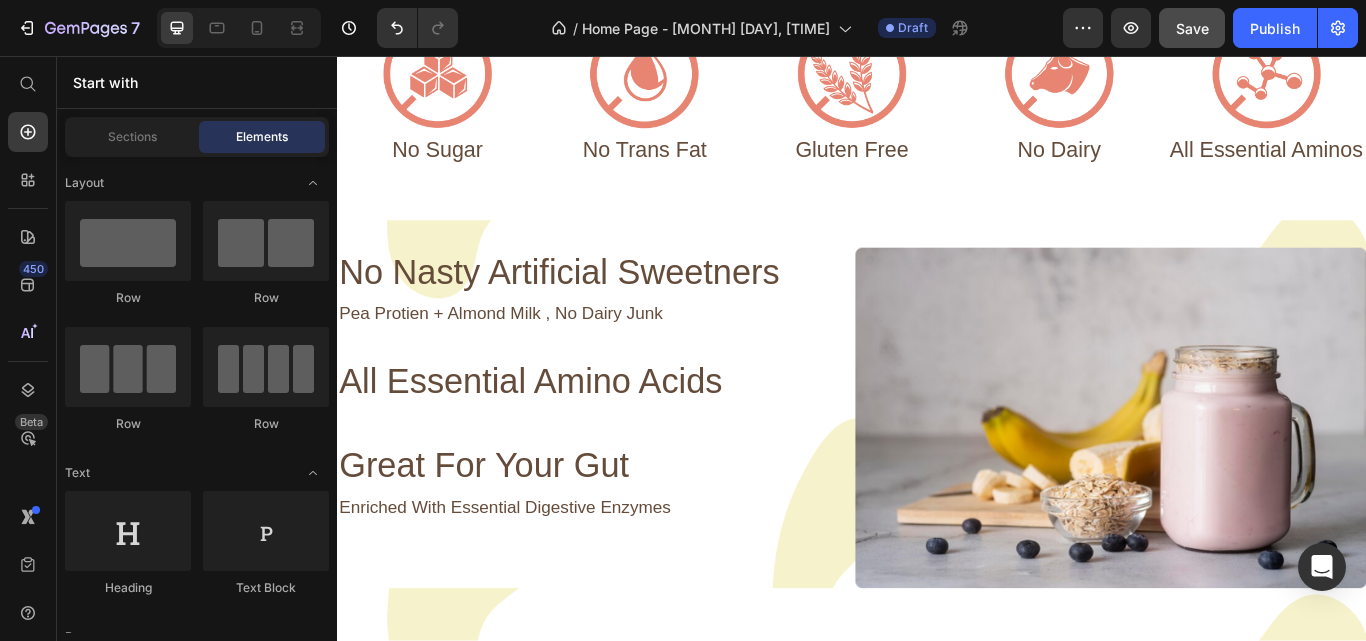 click on "Custom Code" at bounding box center [383, -109] 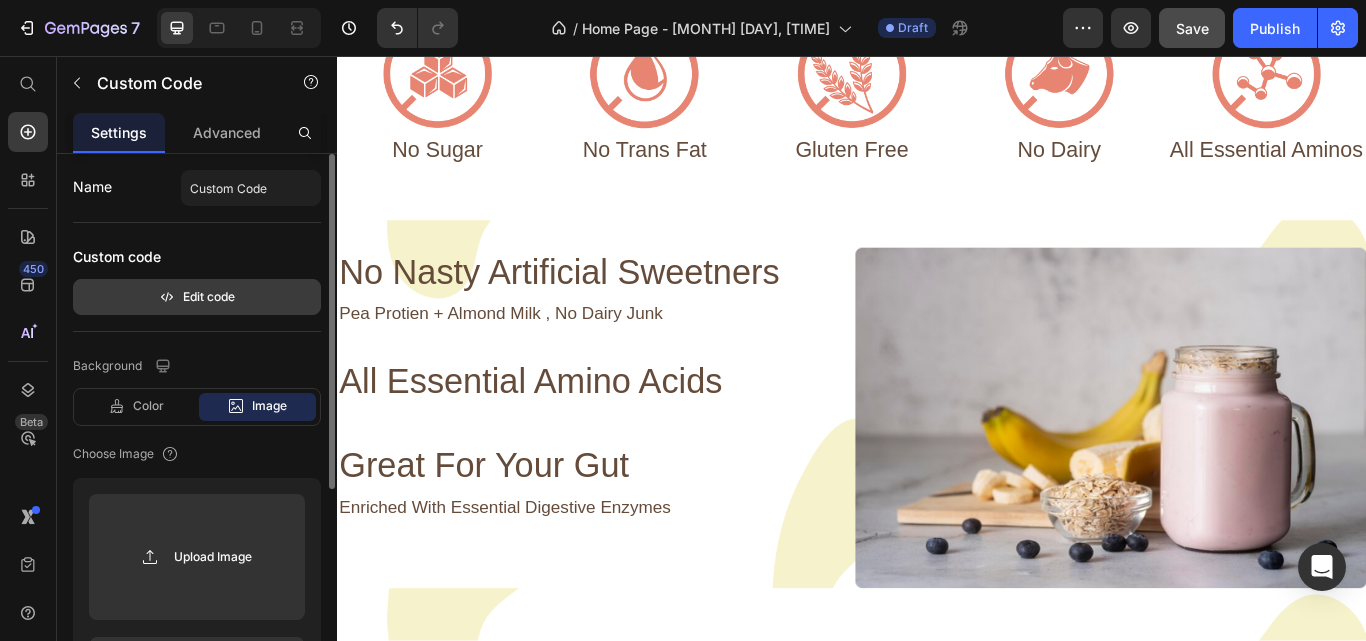 click on "Edit code" at bounding box center [197, 297] 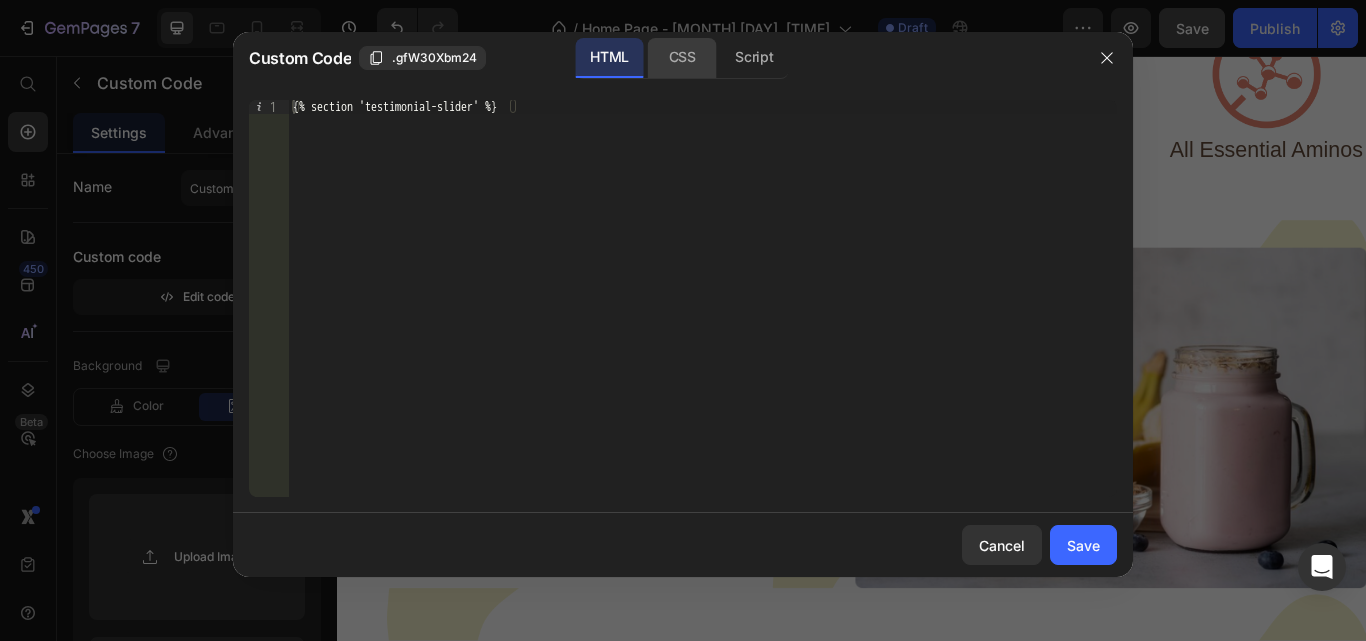 click on "CSS" 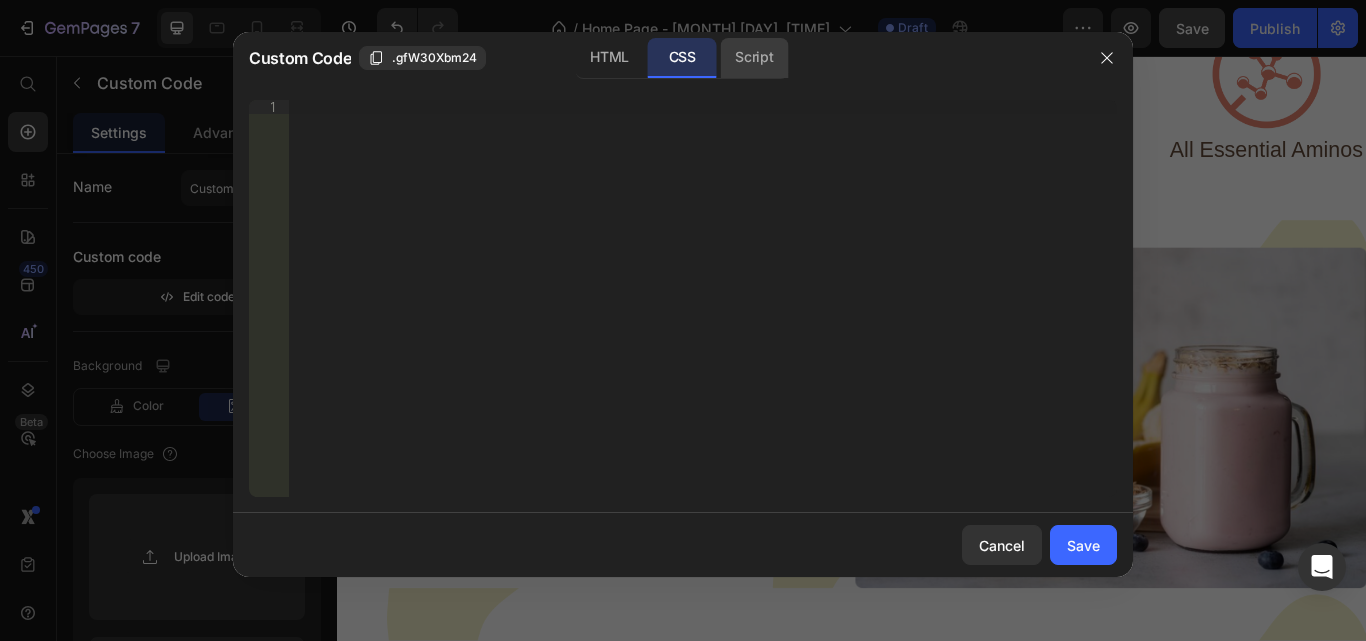click on "Script" 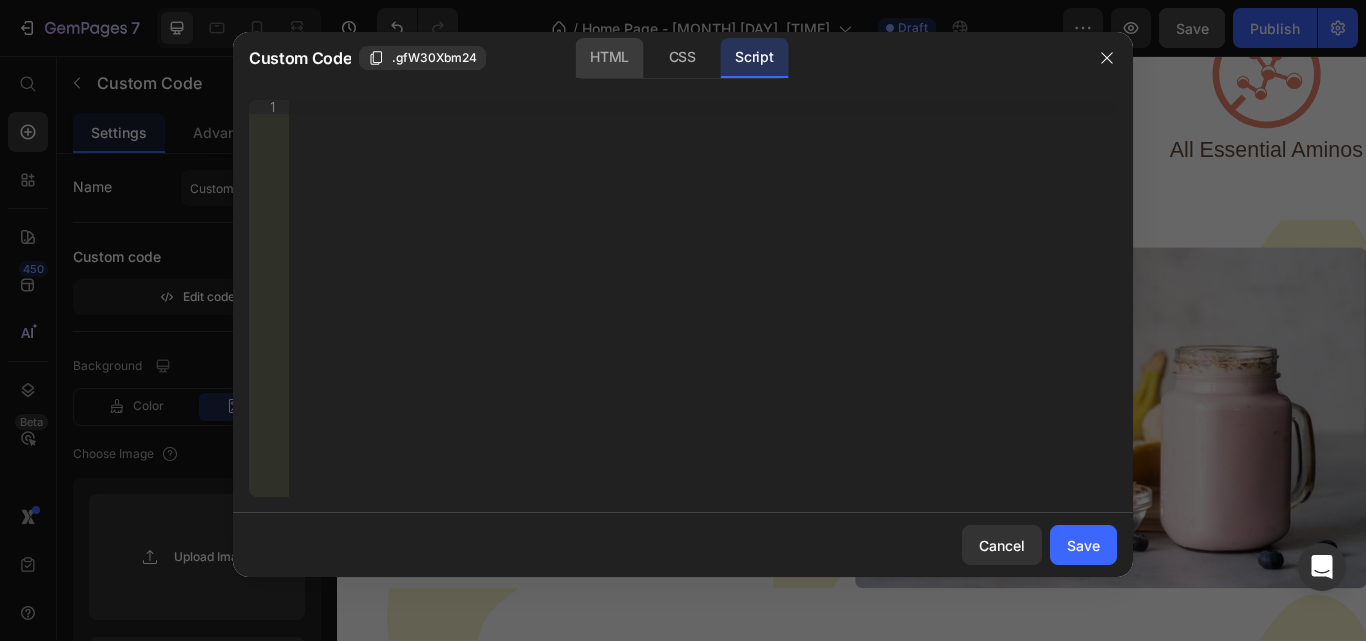 click on "HTML" 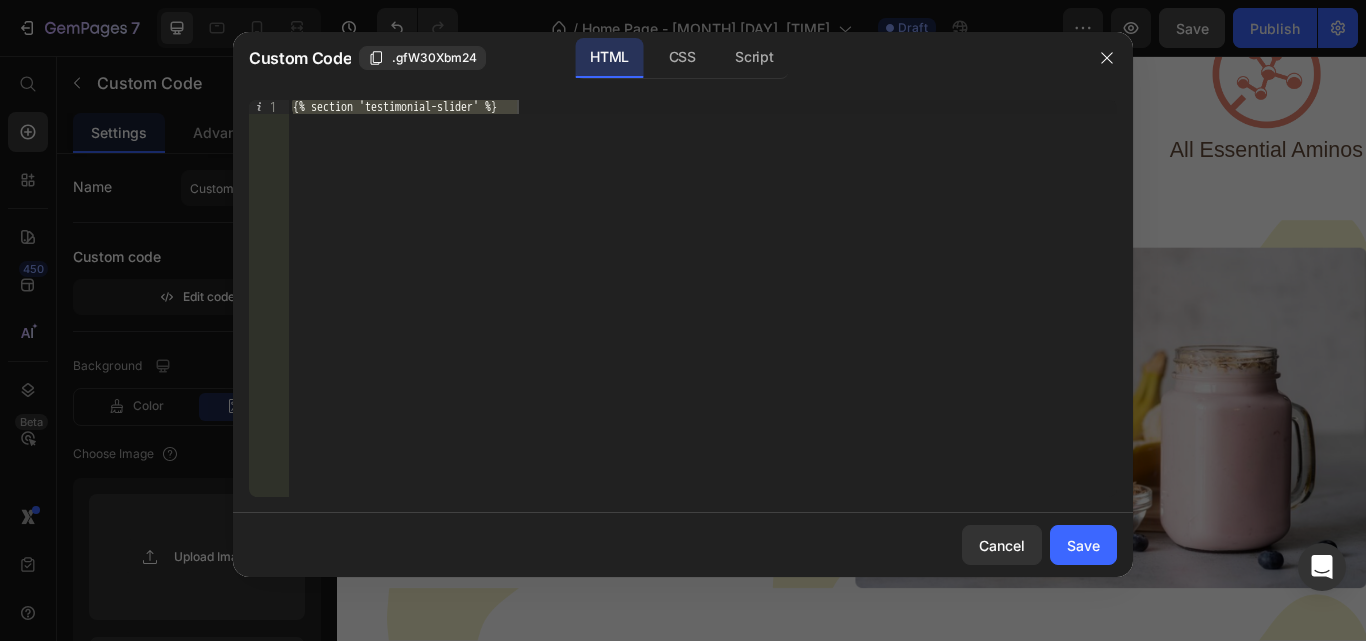 click on "{% section 'testimonial-slider' %}" at bounding box center (703, 298) 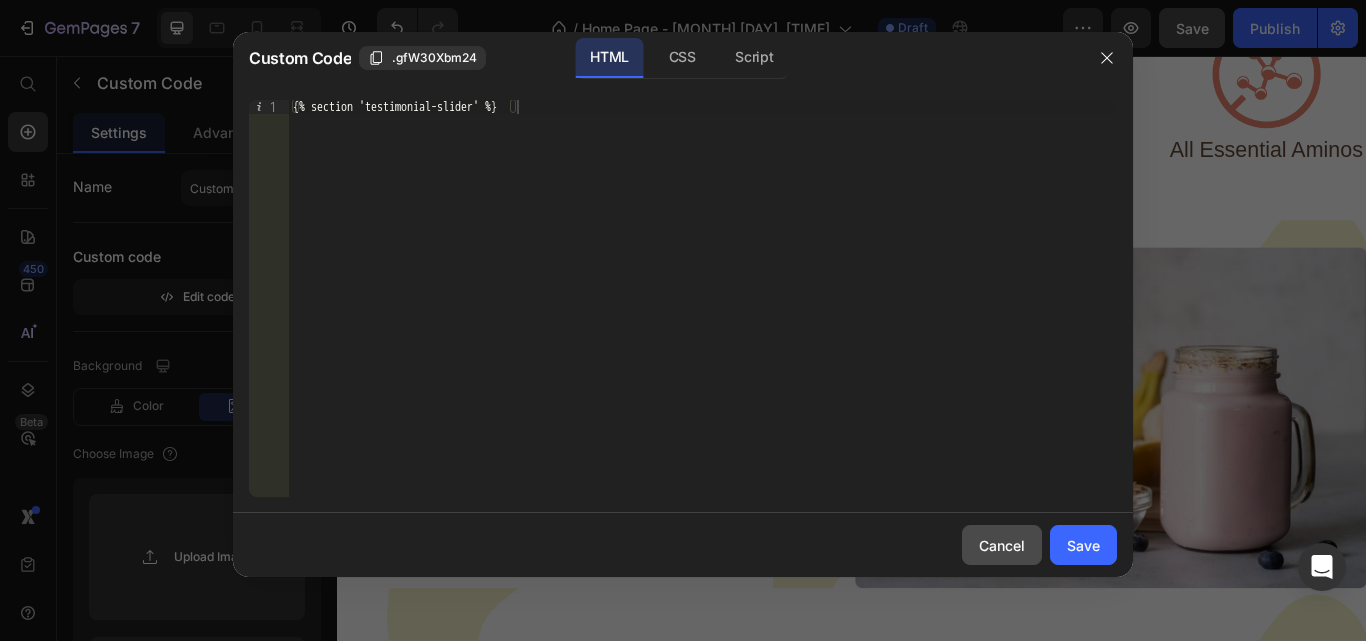 click on "Cancel" at bounding box center [1002, 545] 